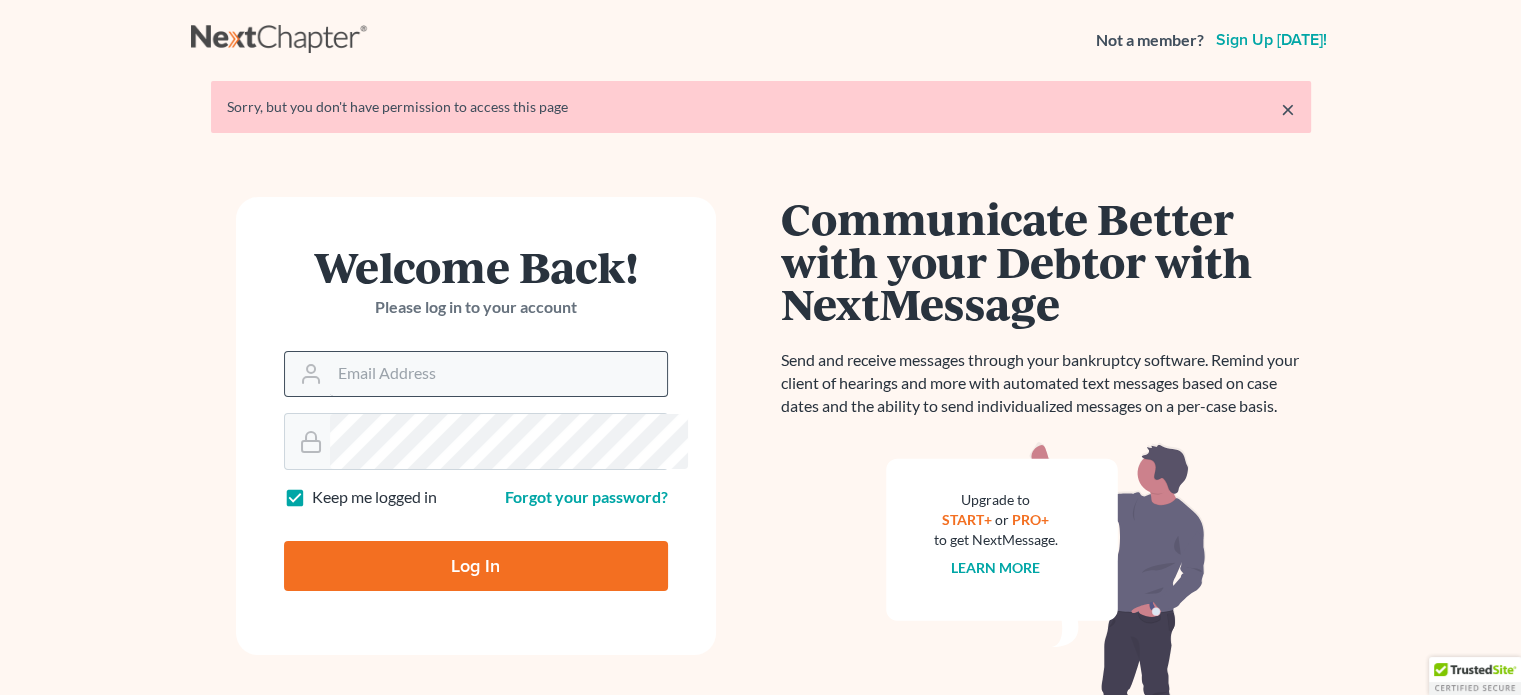 scroll, scrollTop: 212, scrollLeft: 0, axis: vertical 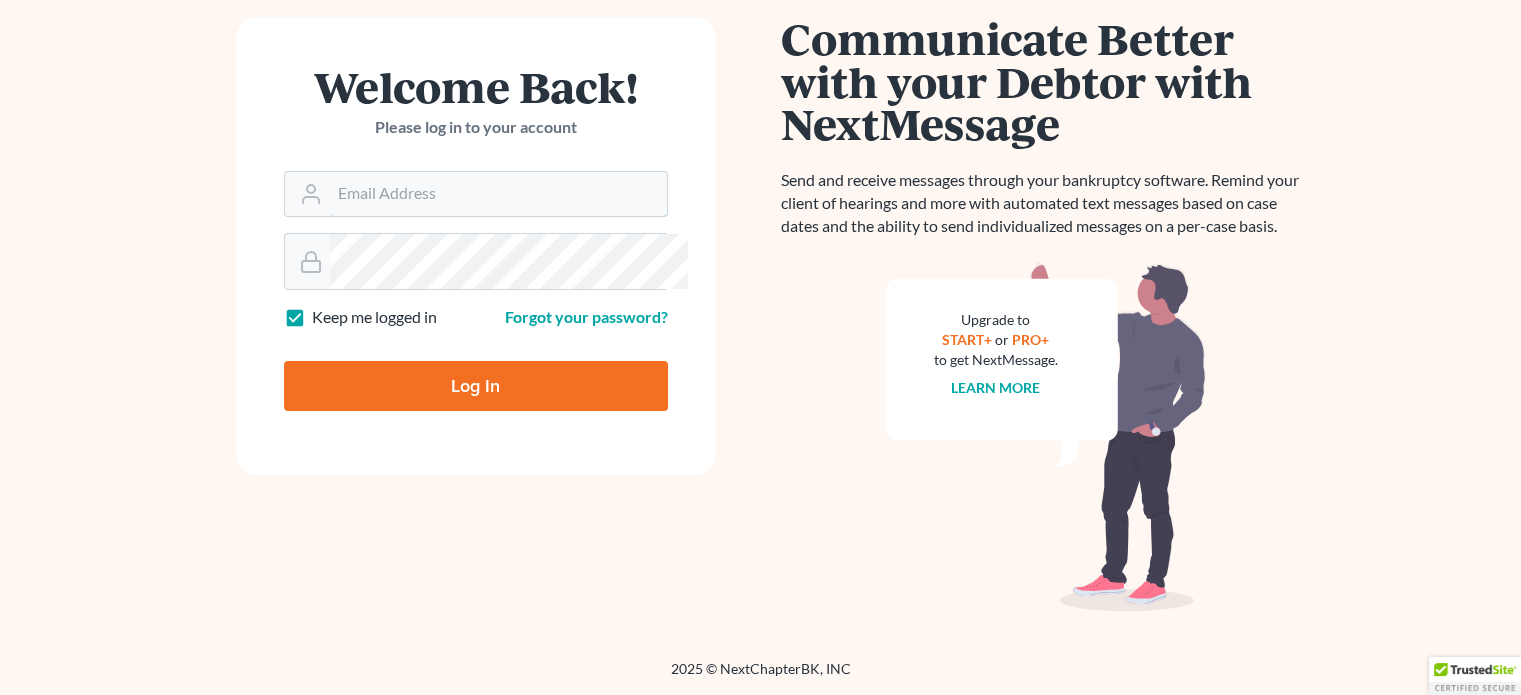 type on "[EMAIL_ADDRESS][DOMAIN_NAME]" 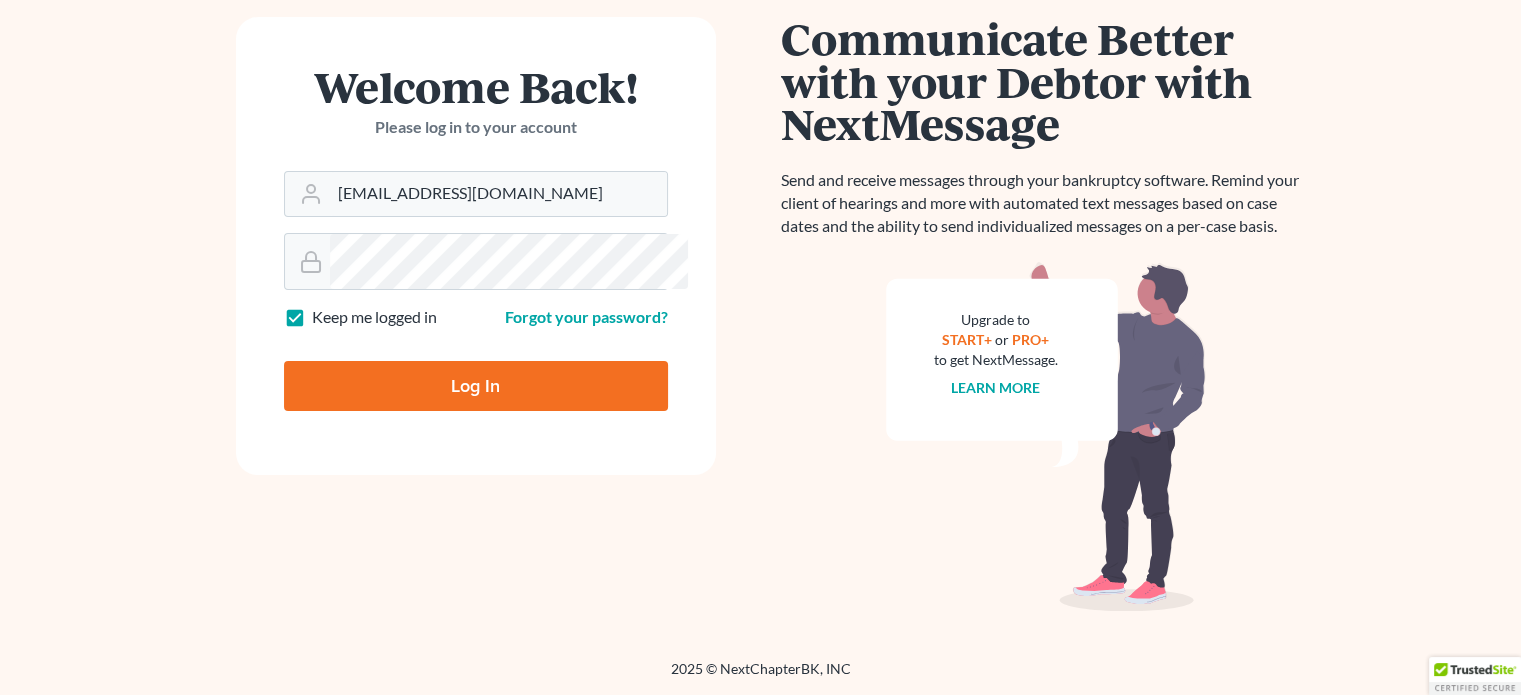 click on "Log In" at bounding box center [476, 386] 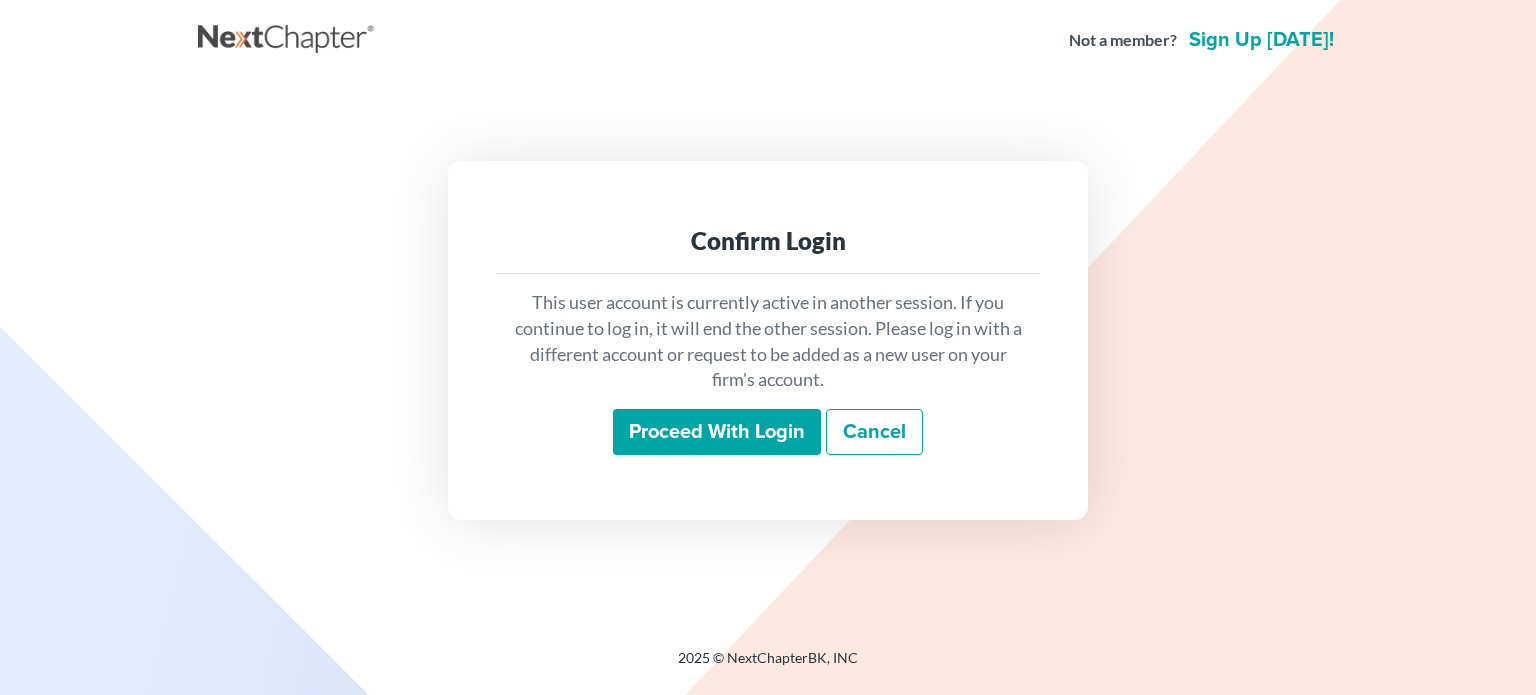 scroll, scrollTop: 0, scrollLeft: 0, axis: both 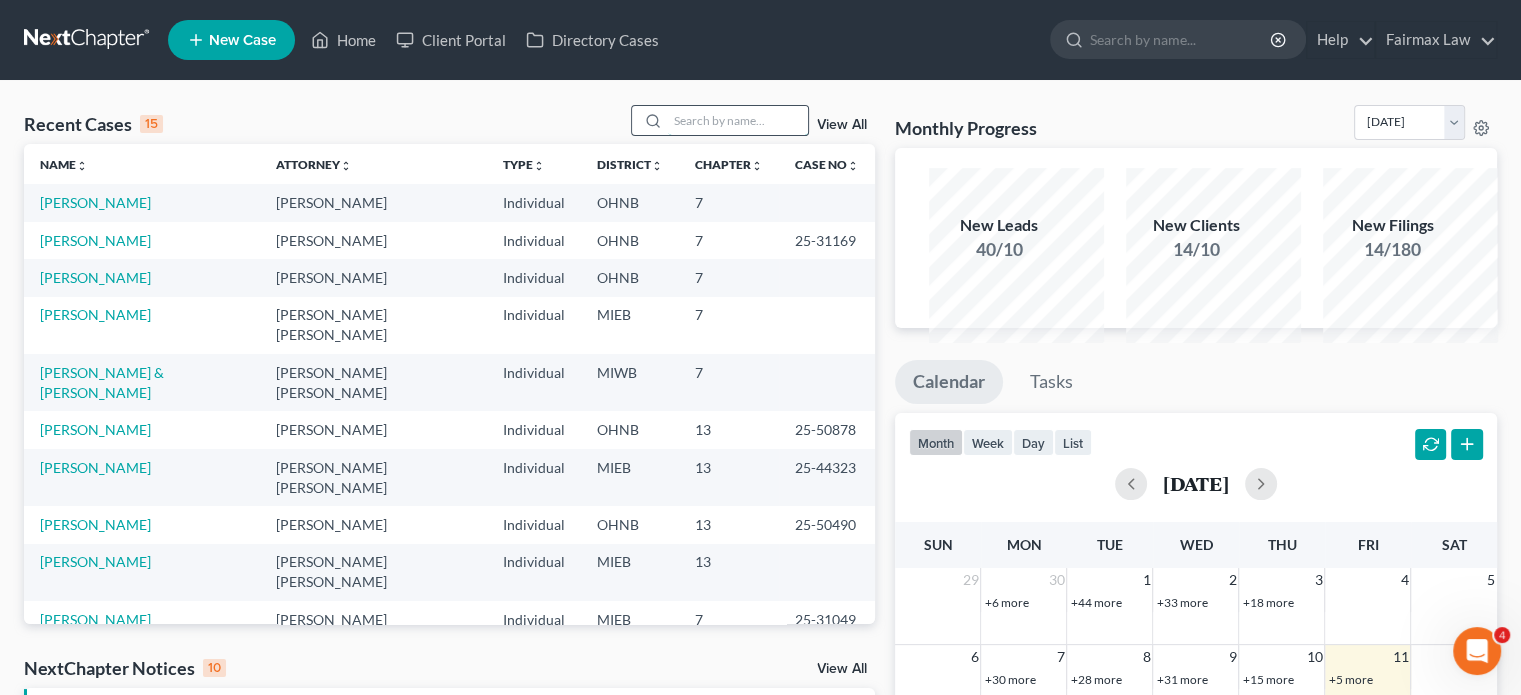 click at bounding box center (738, 120) 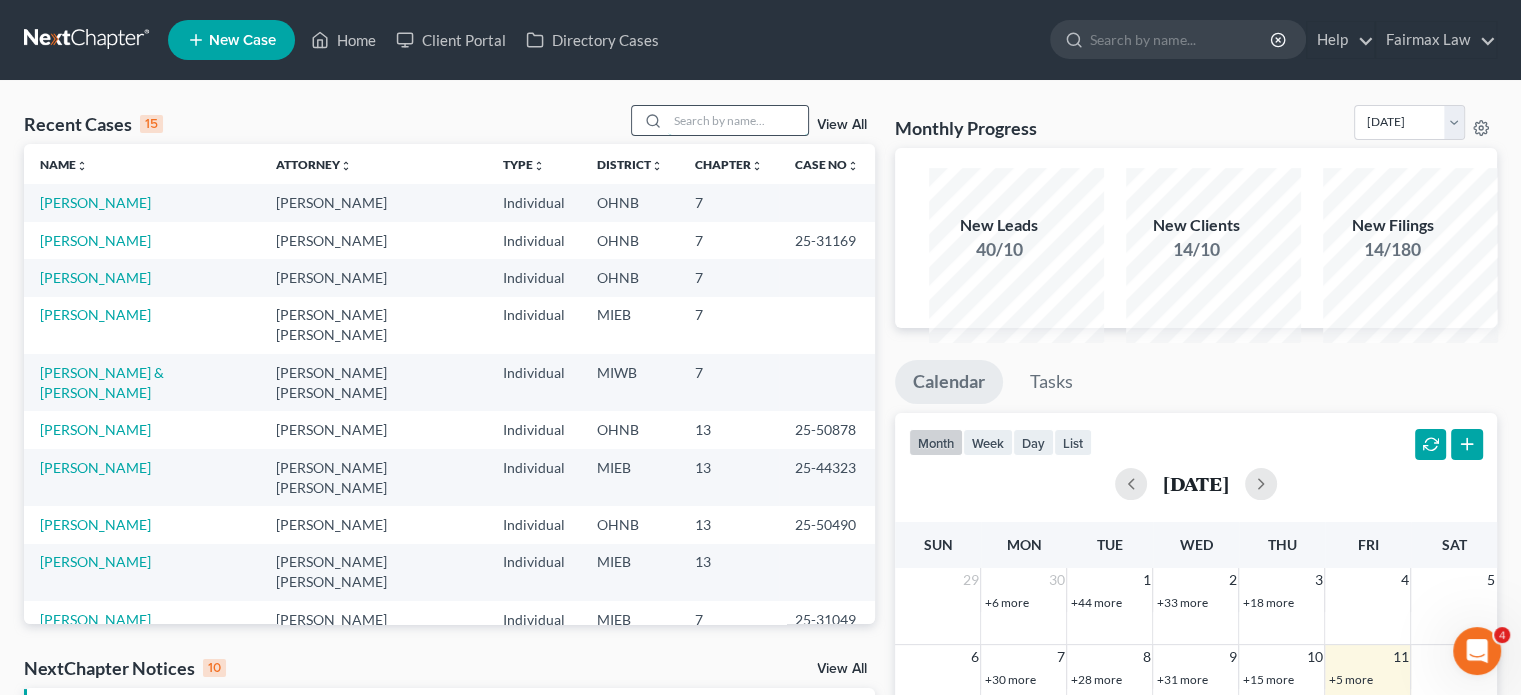 click at bounding box center (738, 120) 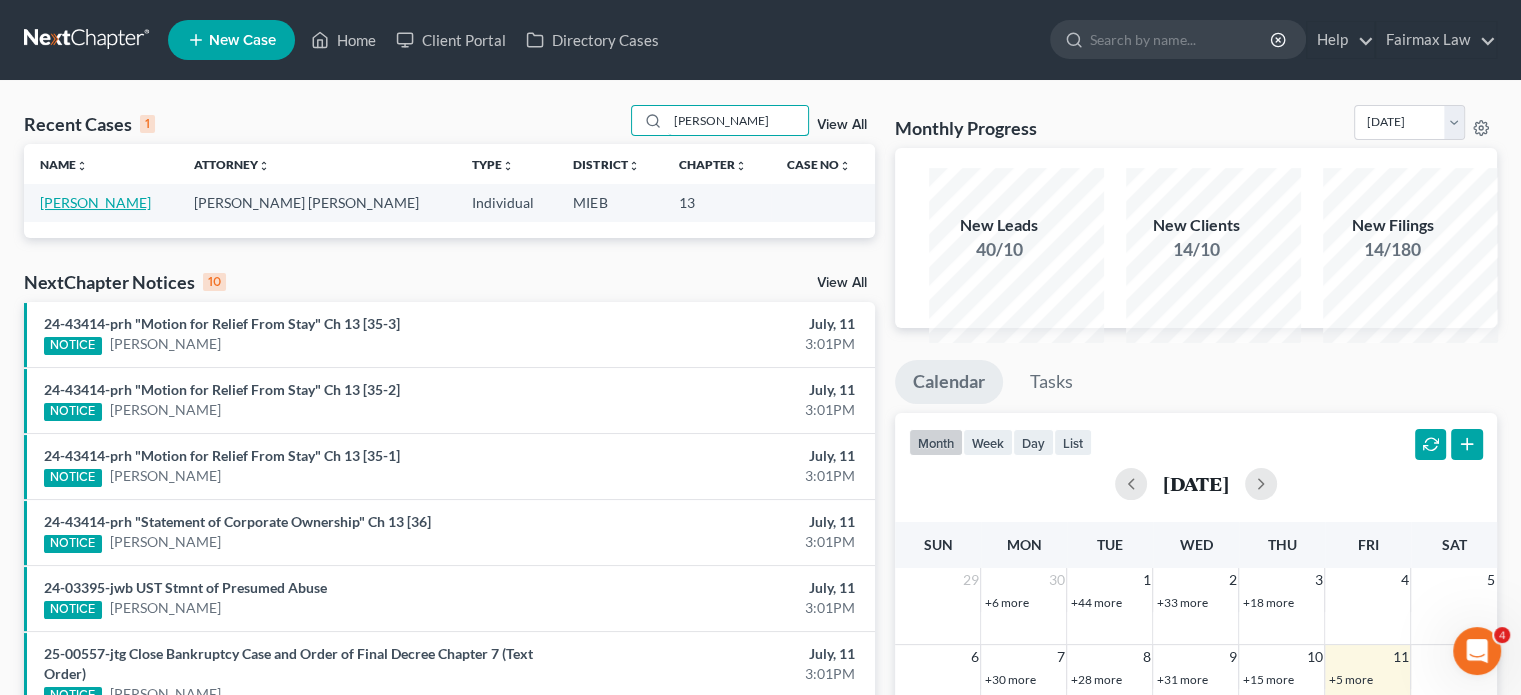 type on "[PERSON_NAME]" 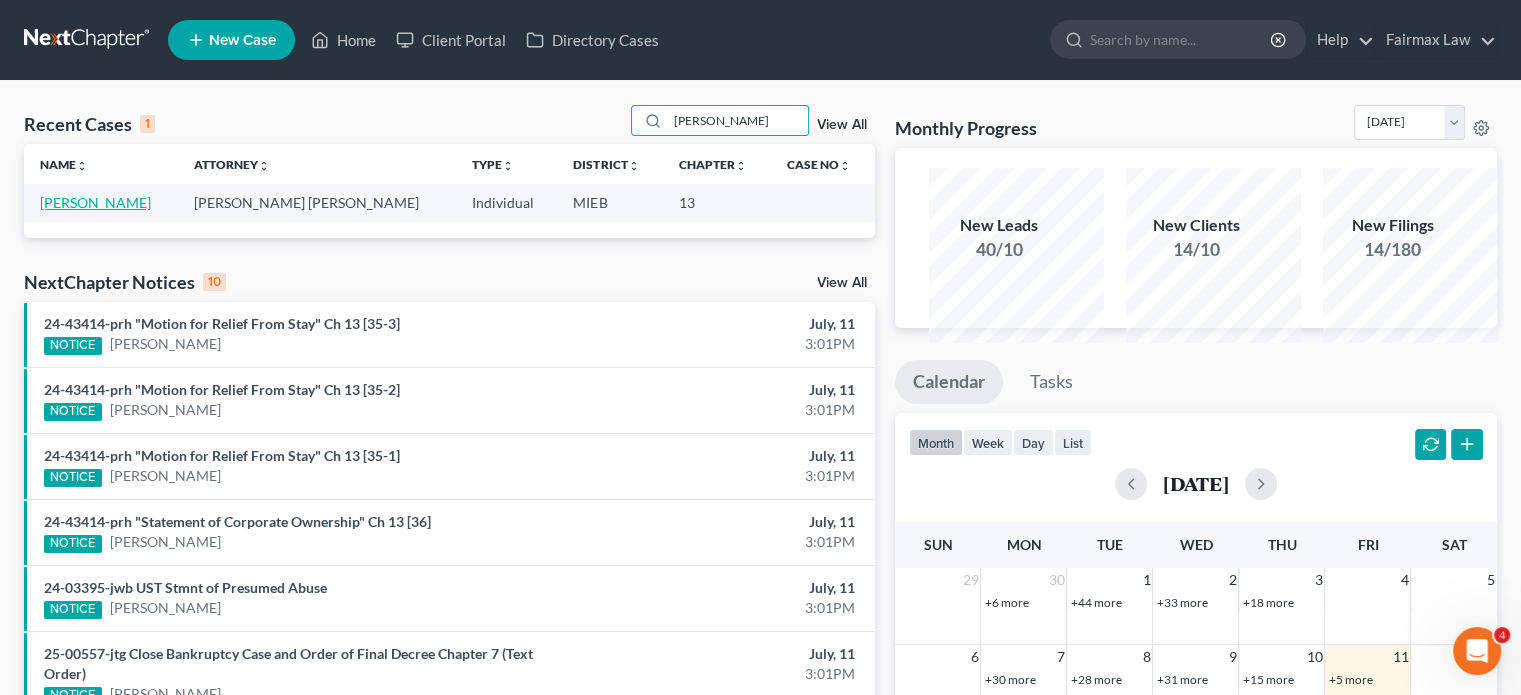 click on "[PERSON_NAME]" at bounding box center [95, 202] 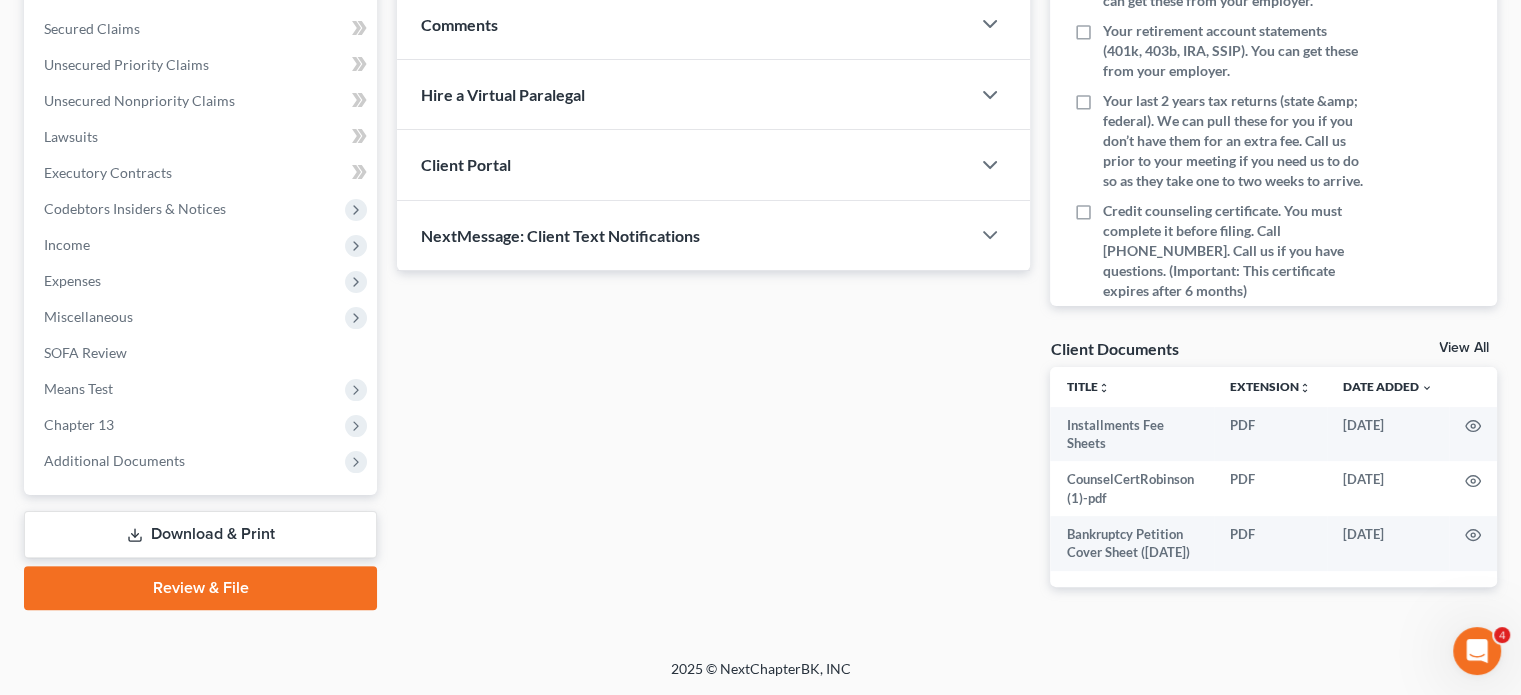 scroll, scrollTop: 635, scrollLeft: 0, axis: vertical 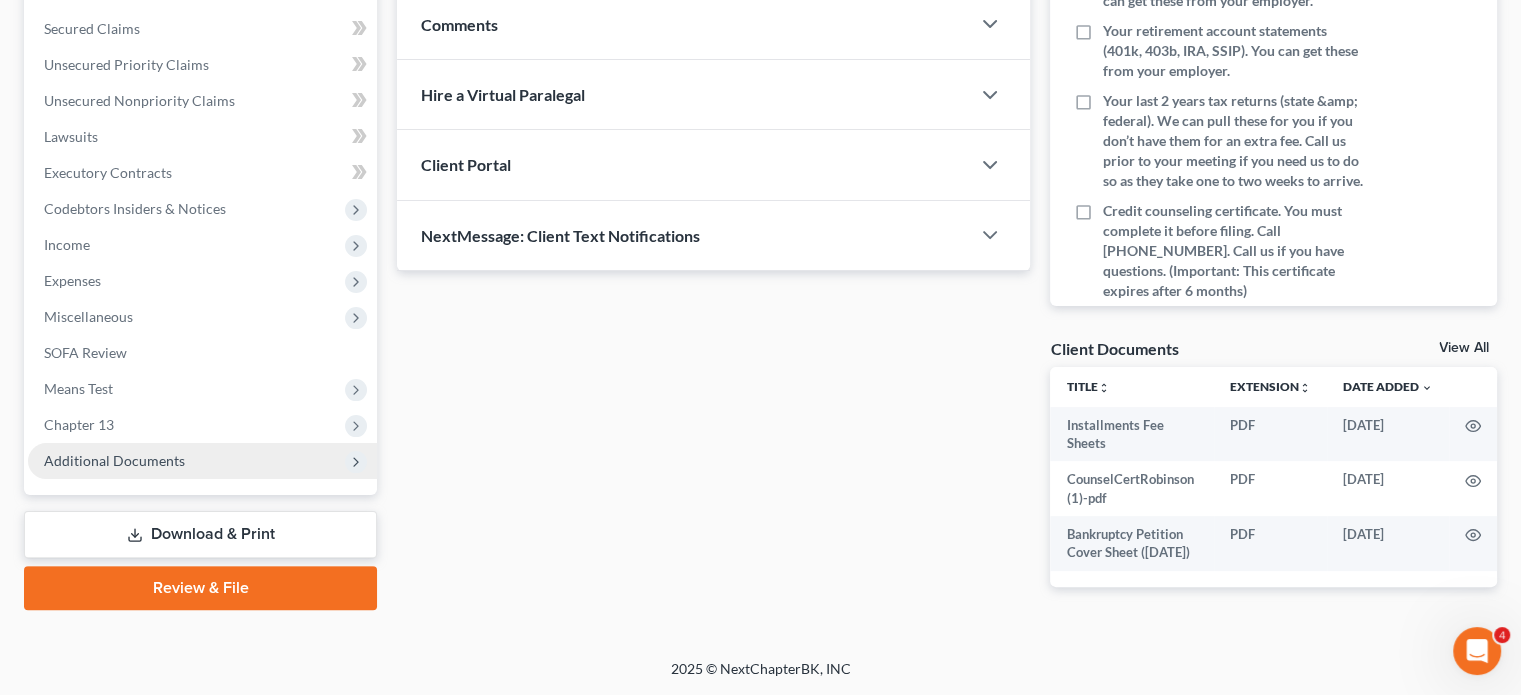 click on "Additional Documents" at bounding box center (114, 460) 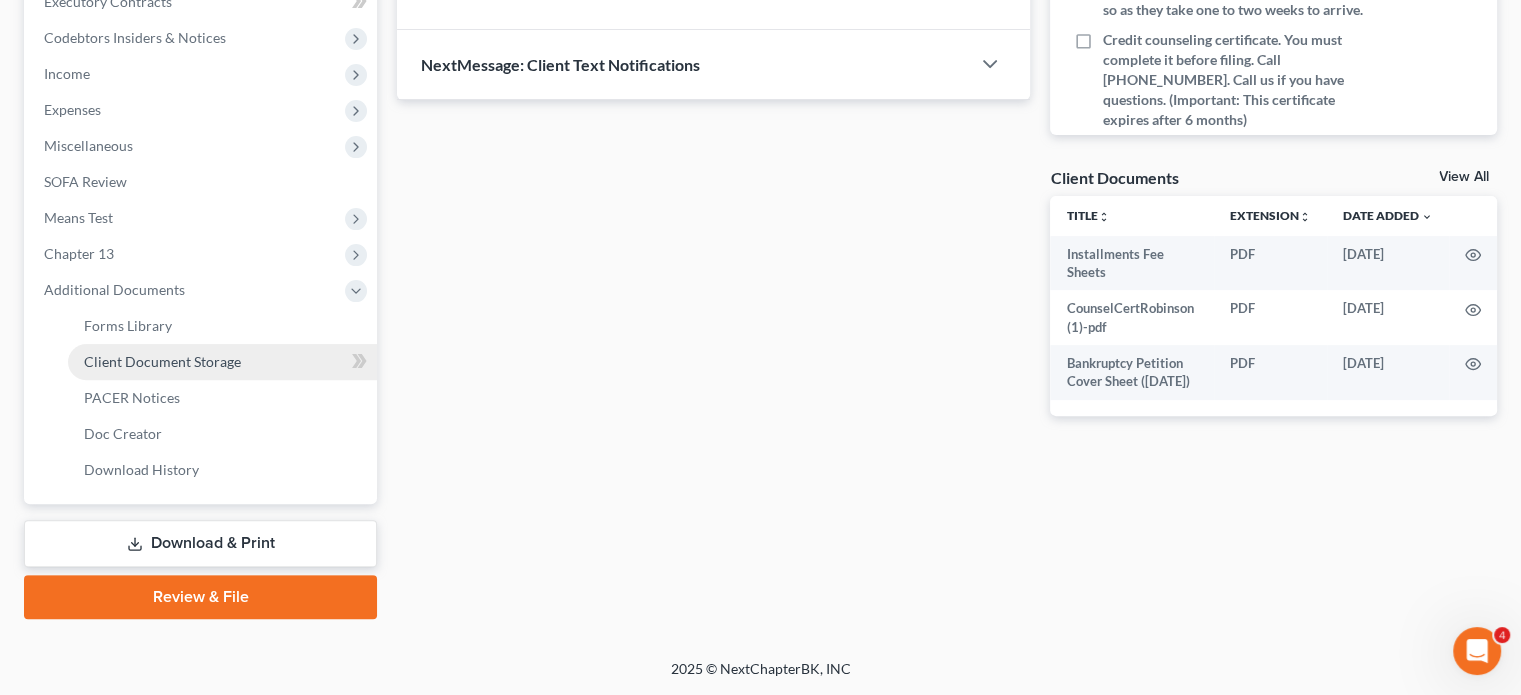 click on "Client Document Storage" at bounding box center (162, 361) 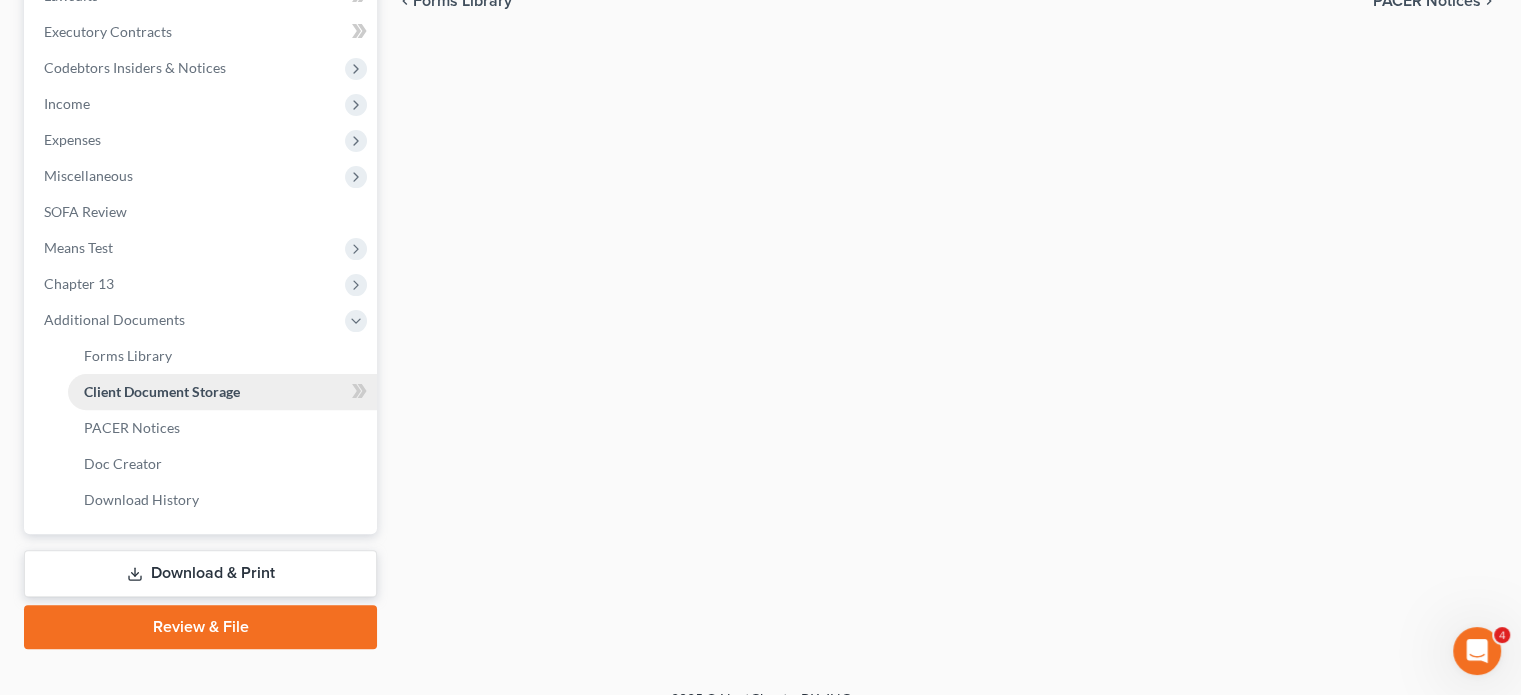 select on "6" 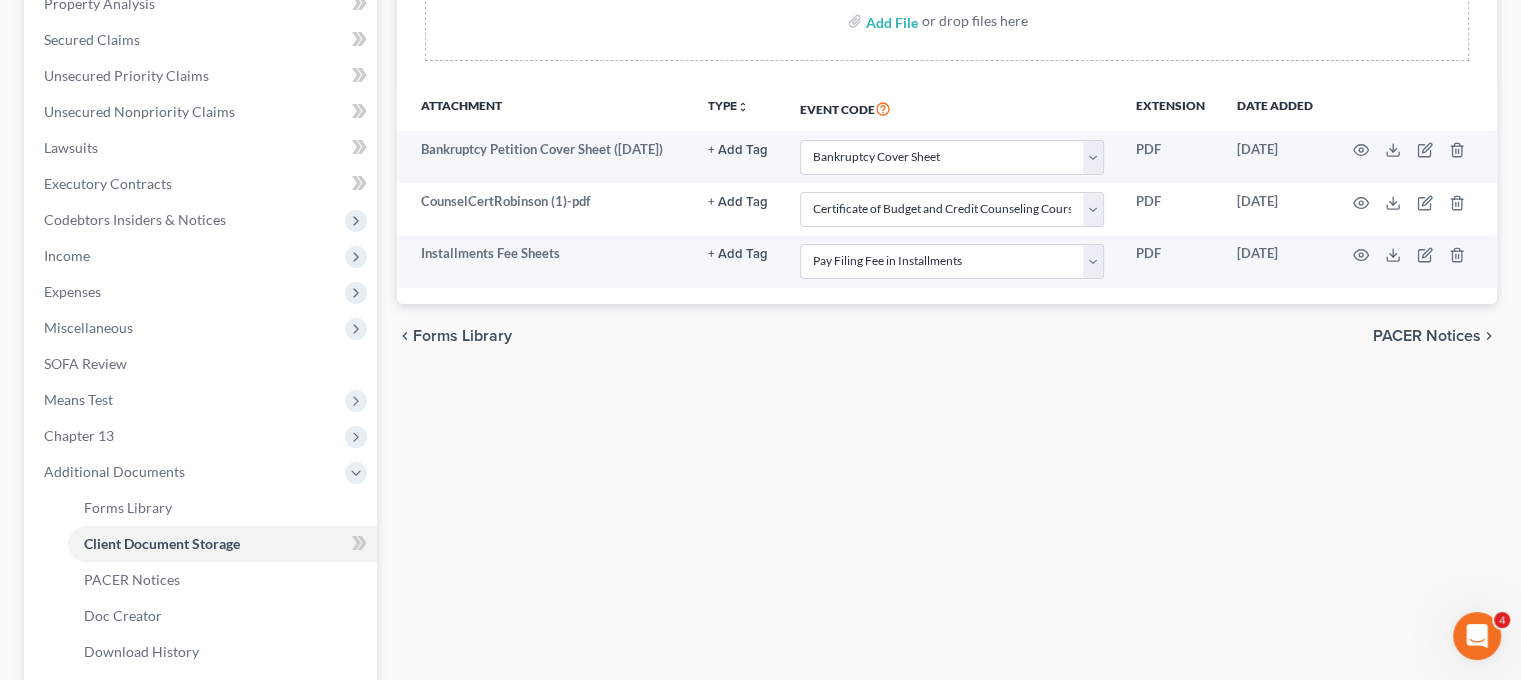 scroll, scrollTop: 415, scrollLeft: 0, axis: vertical 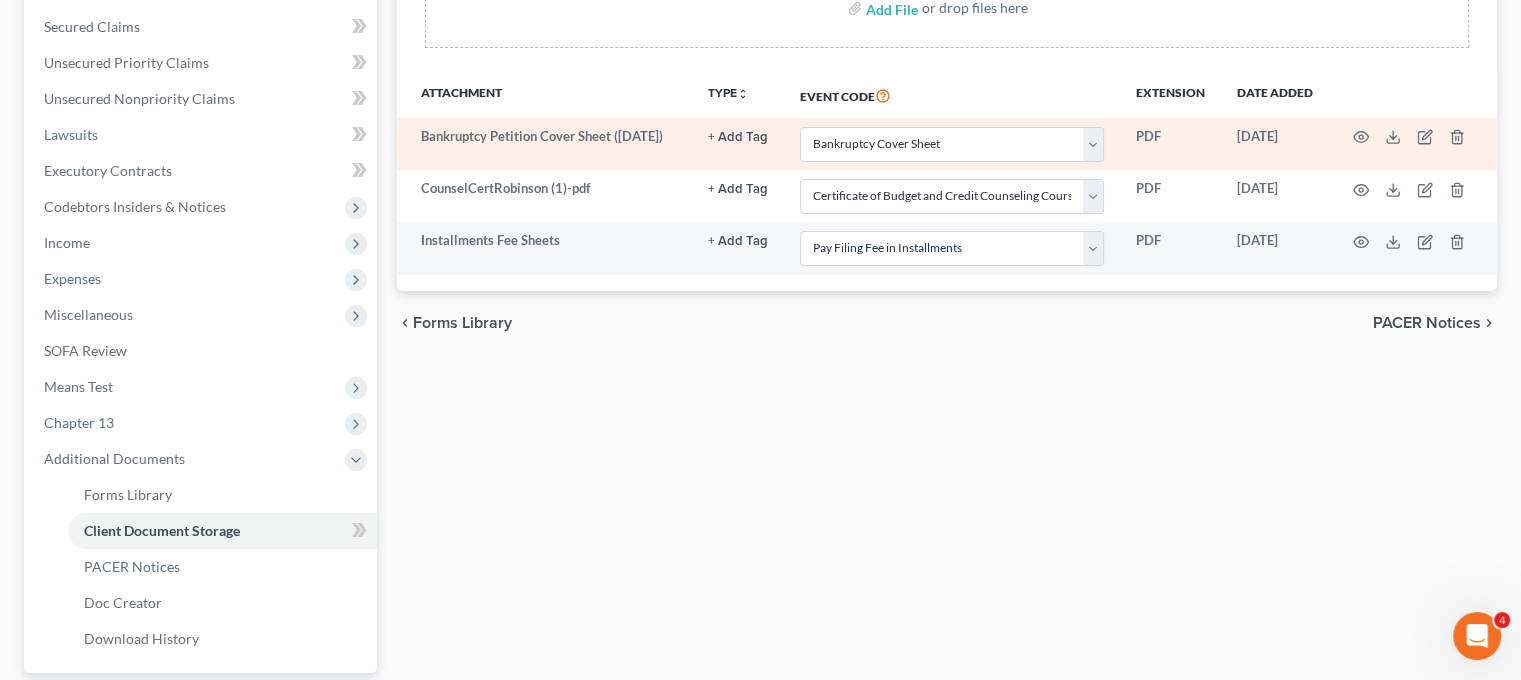 click at bounding box center (1413, 144) 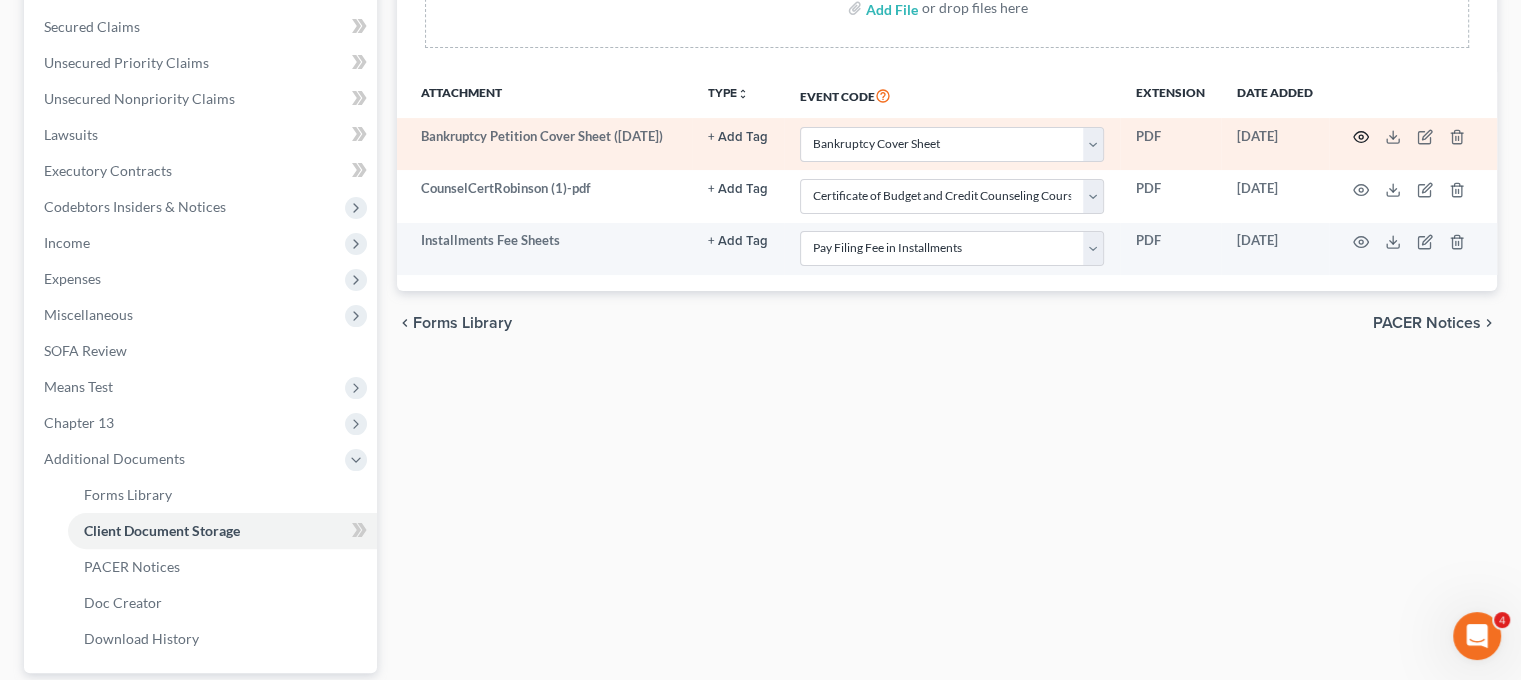 click 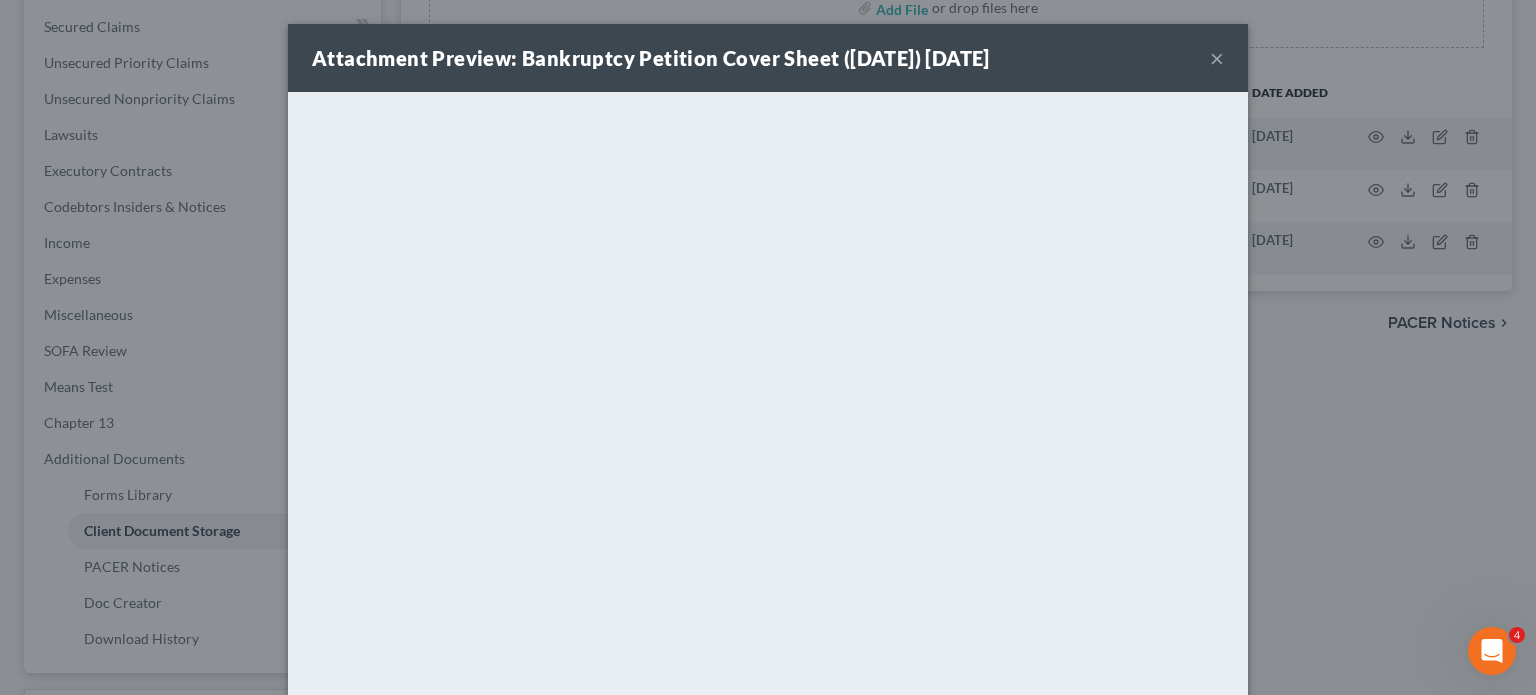 click on "×" at bounding box center [1217, 58] 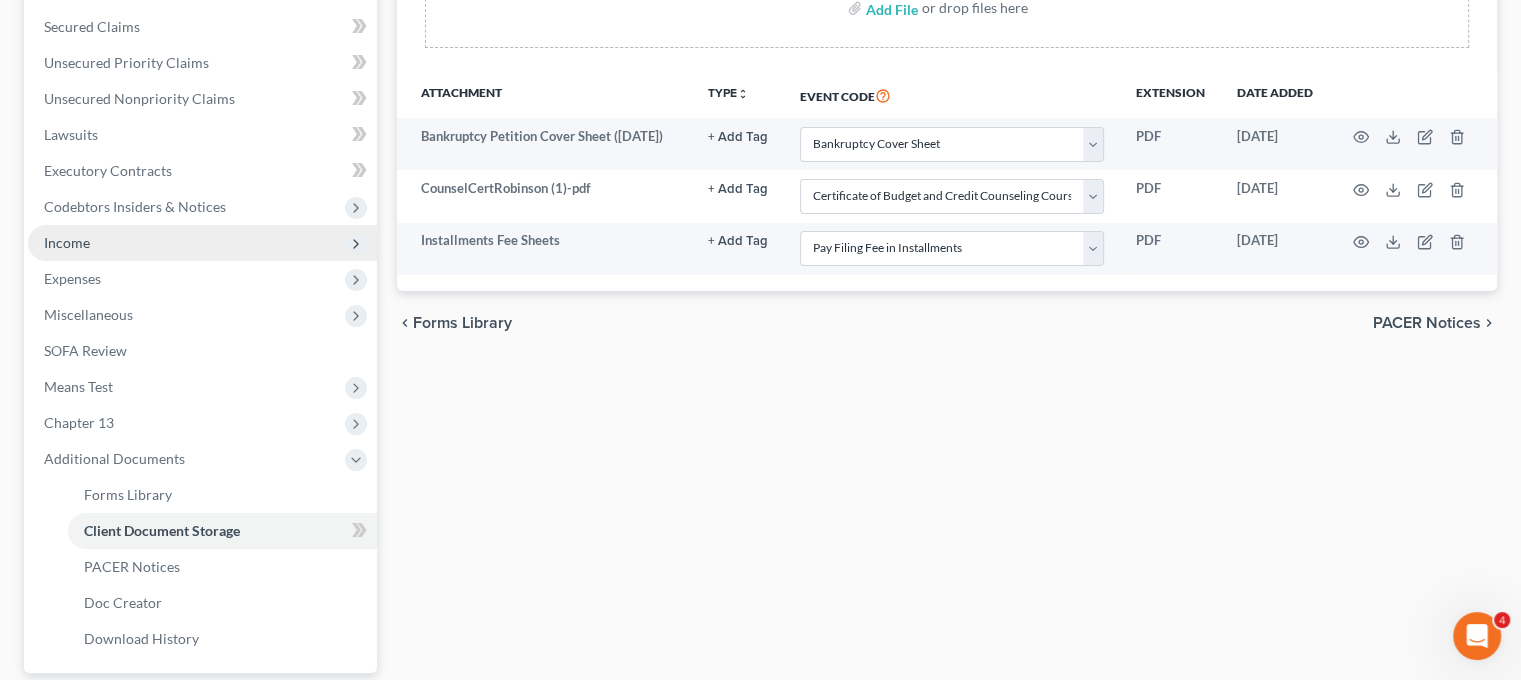 click on "Income" at bounding box center [202, 243] 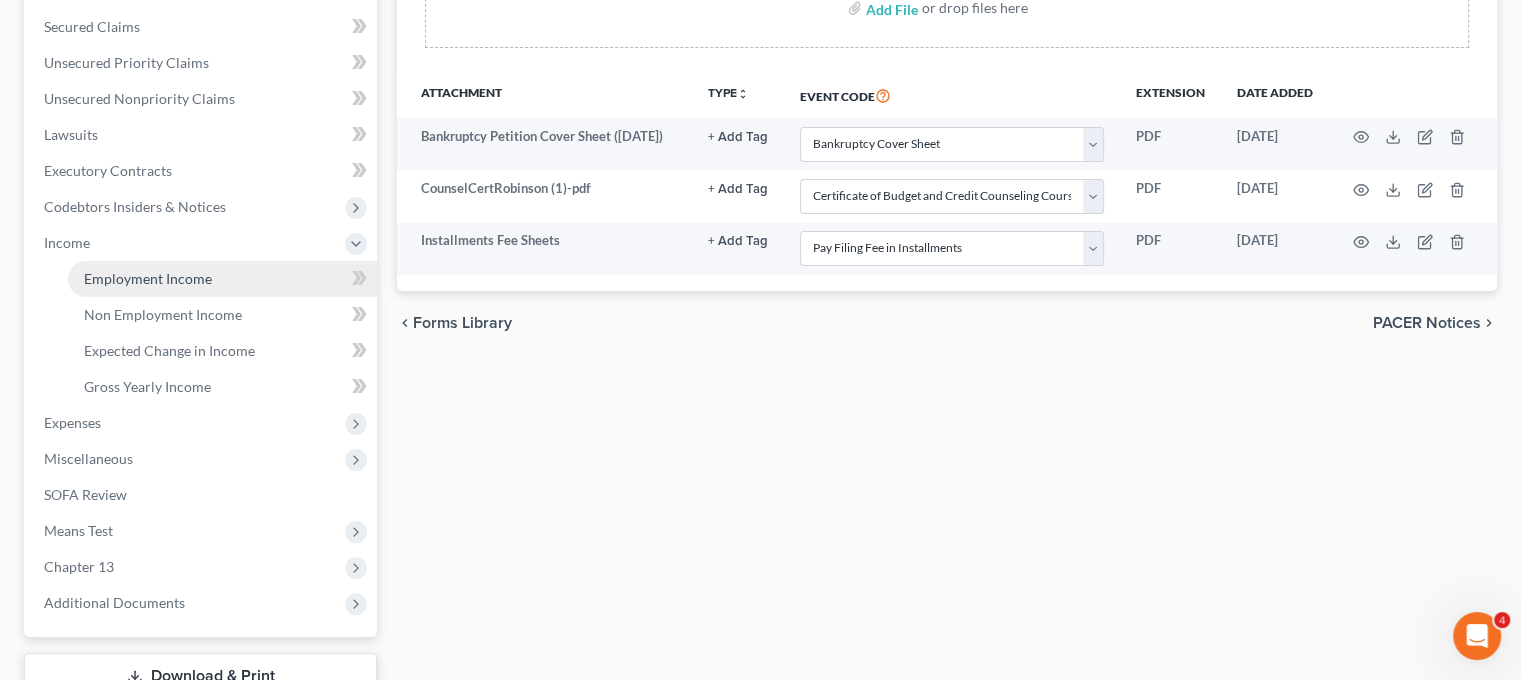 click on "Employment Income" at bounding box center (222, 279) 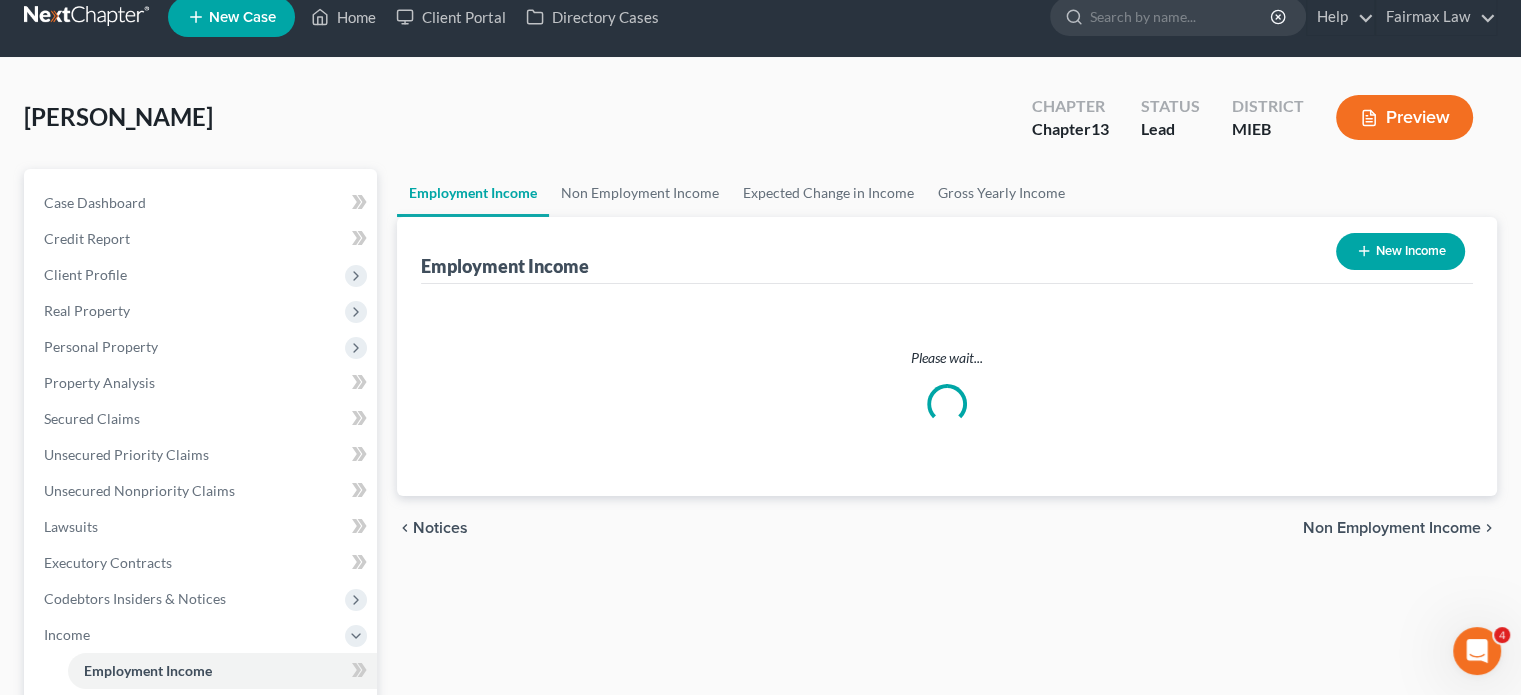 scroll, scrollTop: 0, scrollLeft: 0, axis: both 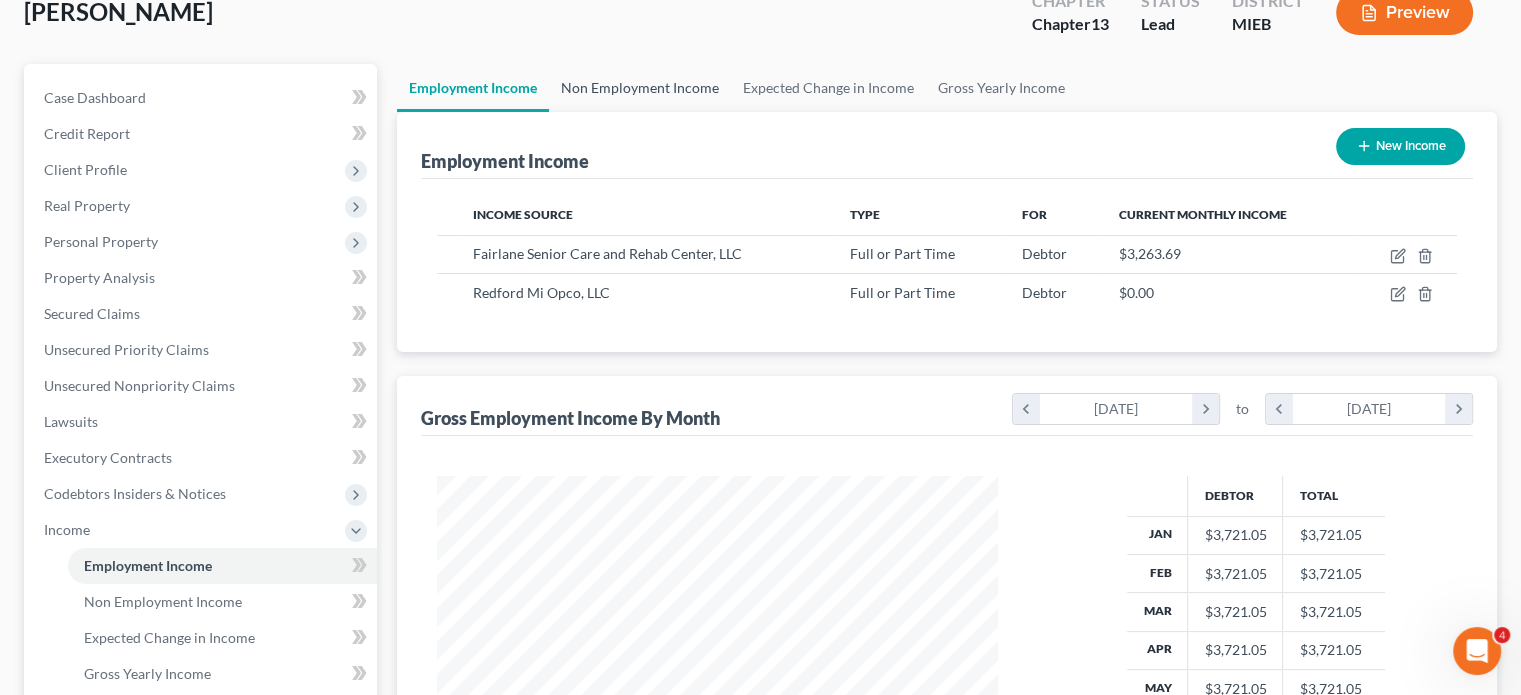 click on "Non Employment Income" at bounding box center (640, 88) 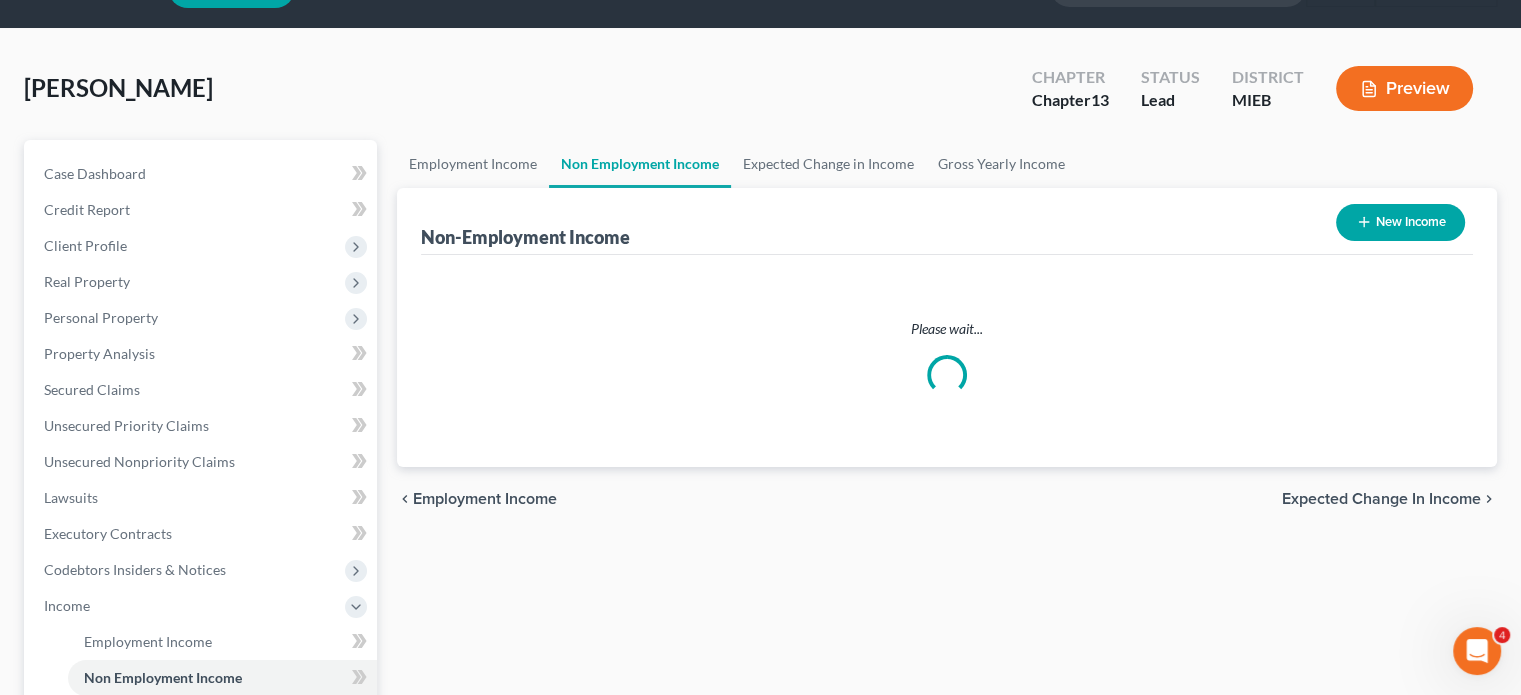 scroll, scrollTop: 0, scrollLeft: 0, axis: both 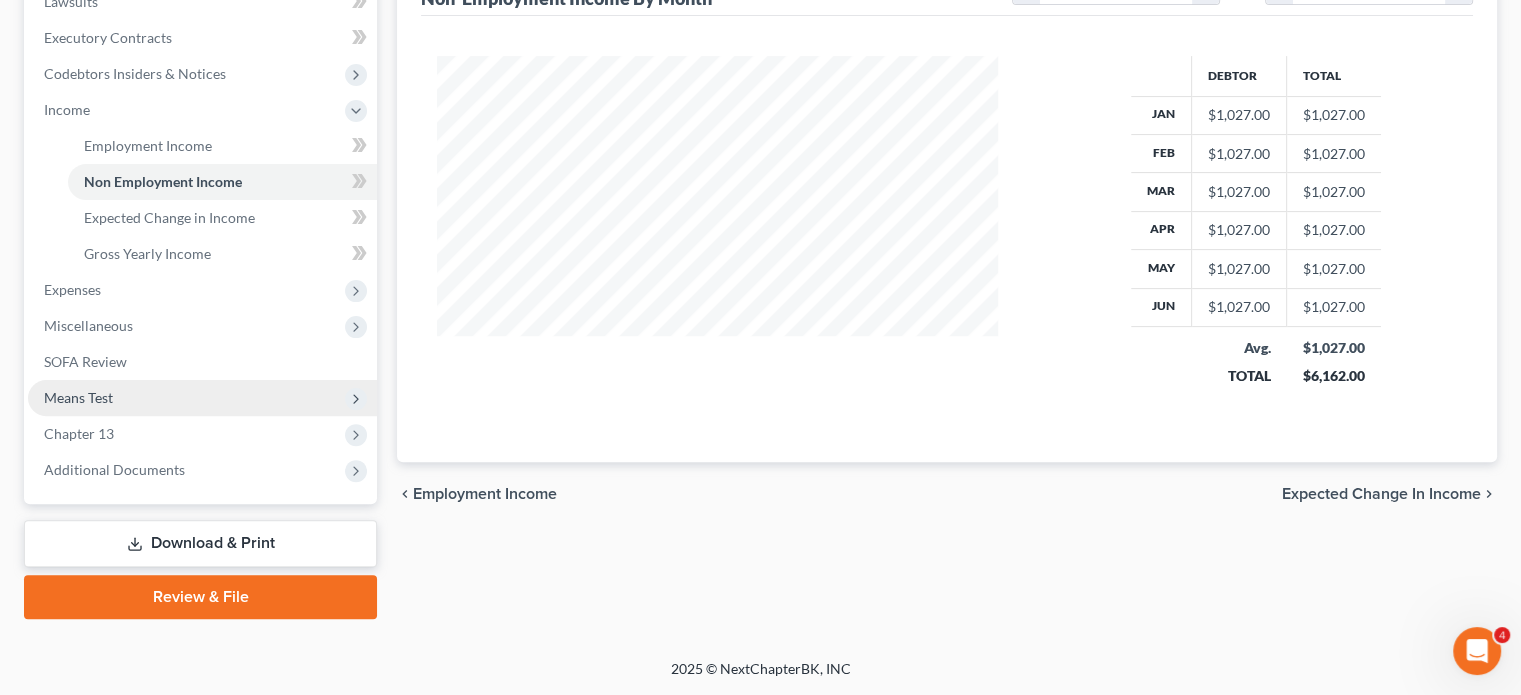 click on "Means Test" at bounding box center [78, 397] 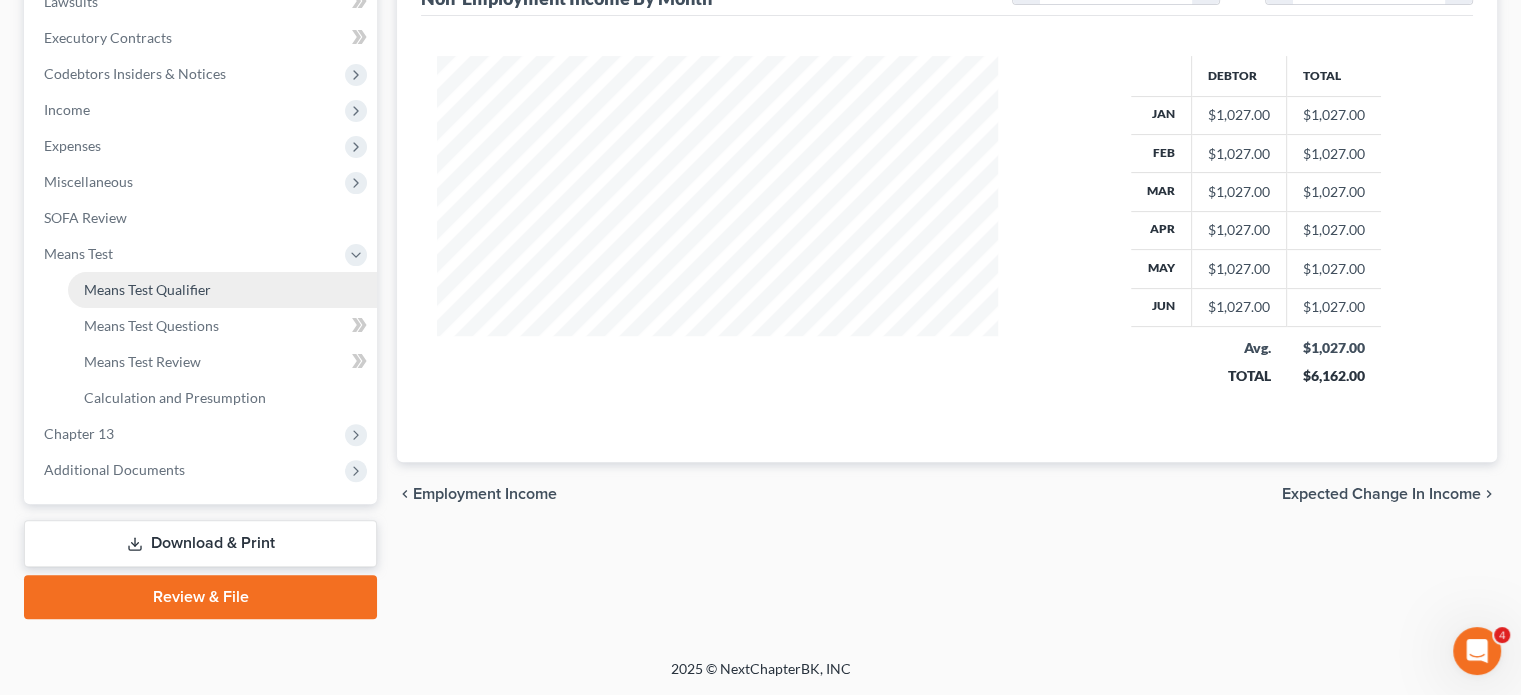 click on "Means Test Qualifier" at bounding box center (147, 289) 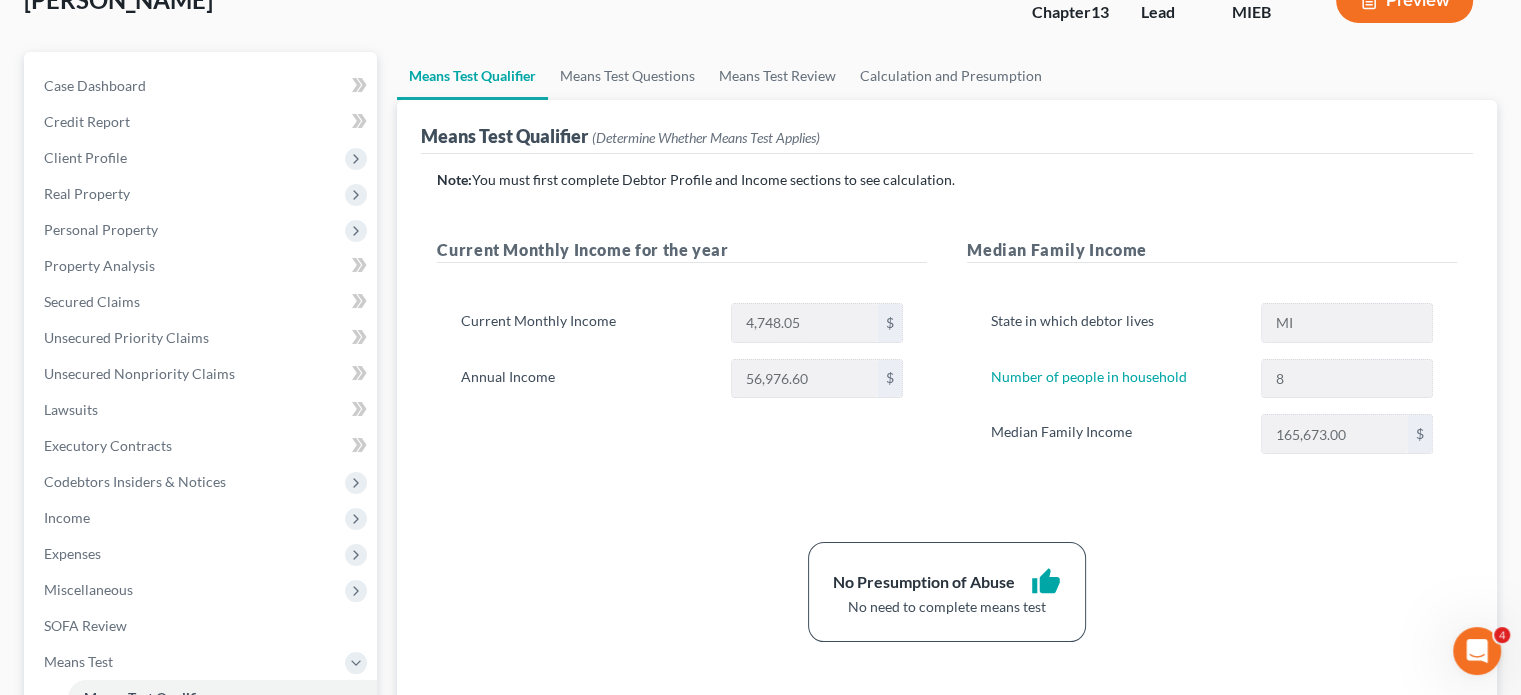 scroll, scrollTop: 144, scrollLeft: 0, axis: vertical 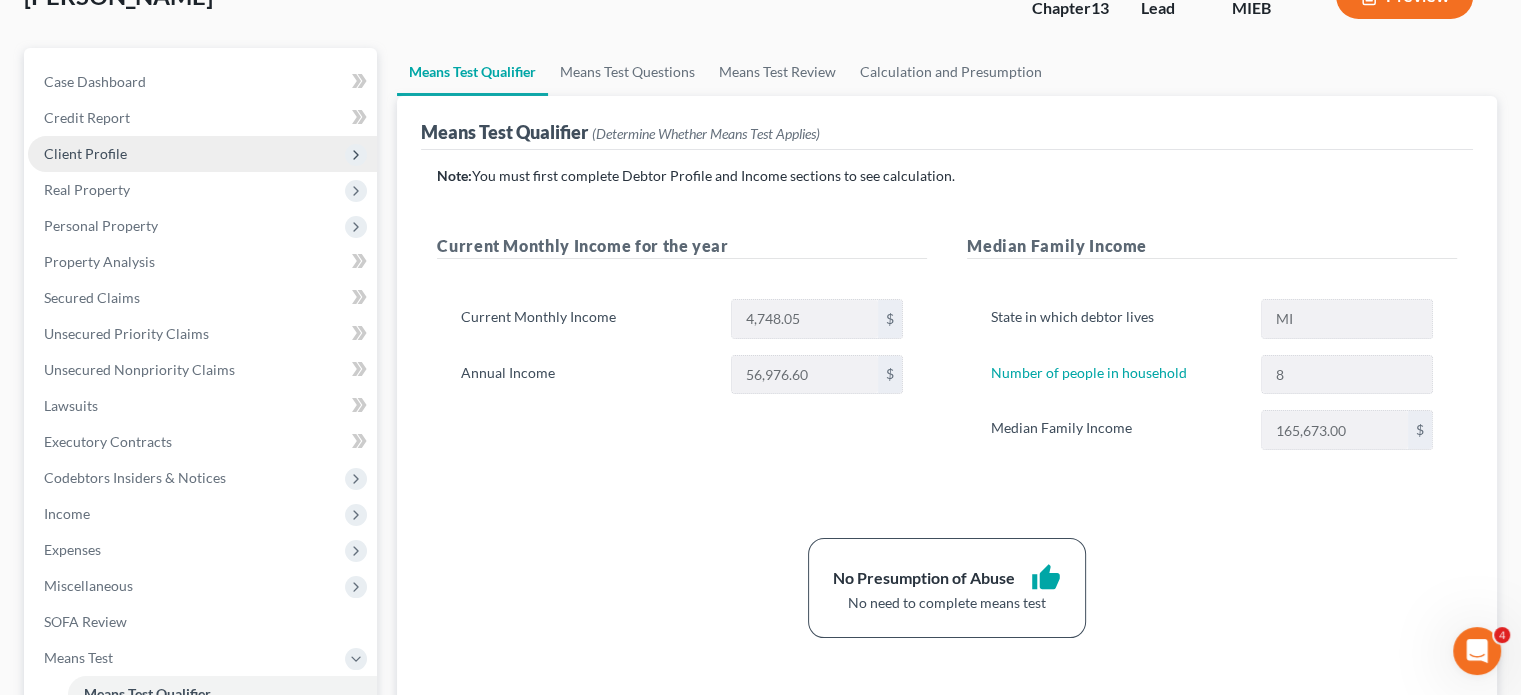 click on "Client Profile" at bounding box center [202, 154] 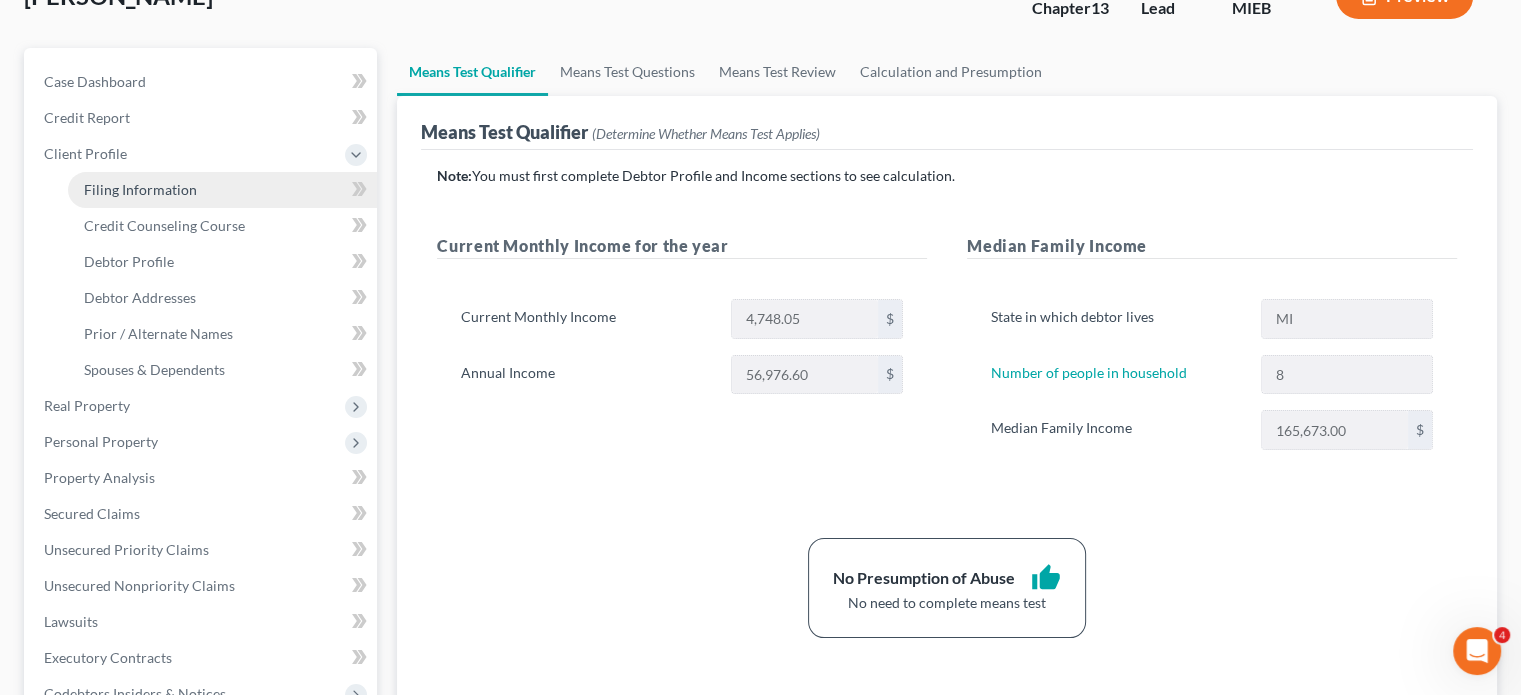 click on "Filing Information" at bounding box center (222, 190) 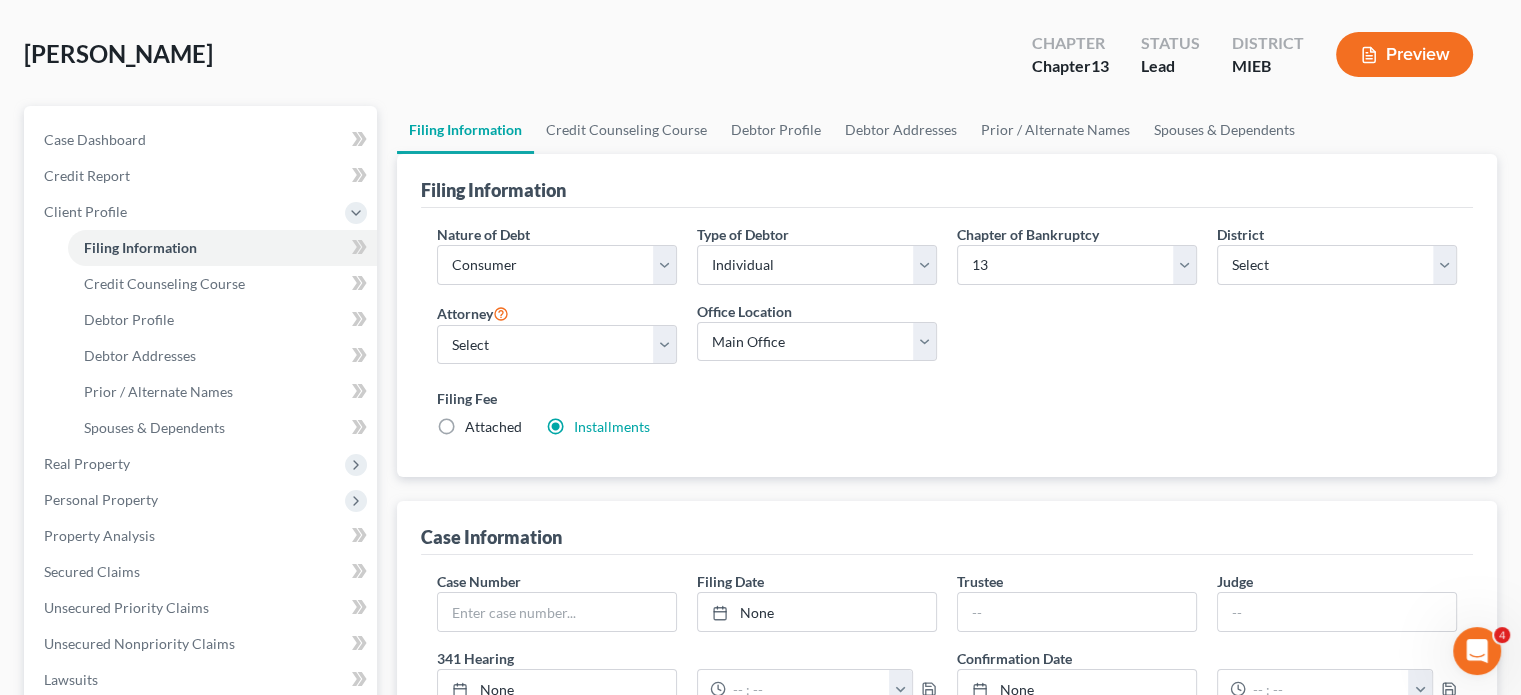 scroll, scrollTop: 152, scrollLeft: 0, axis: vertical 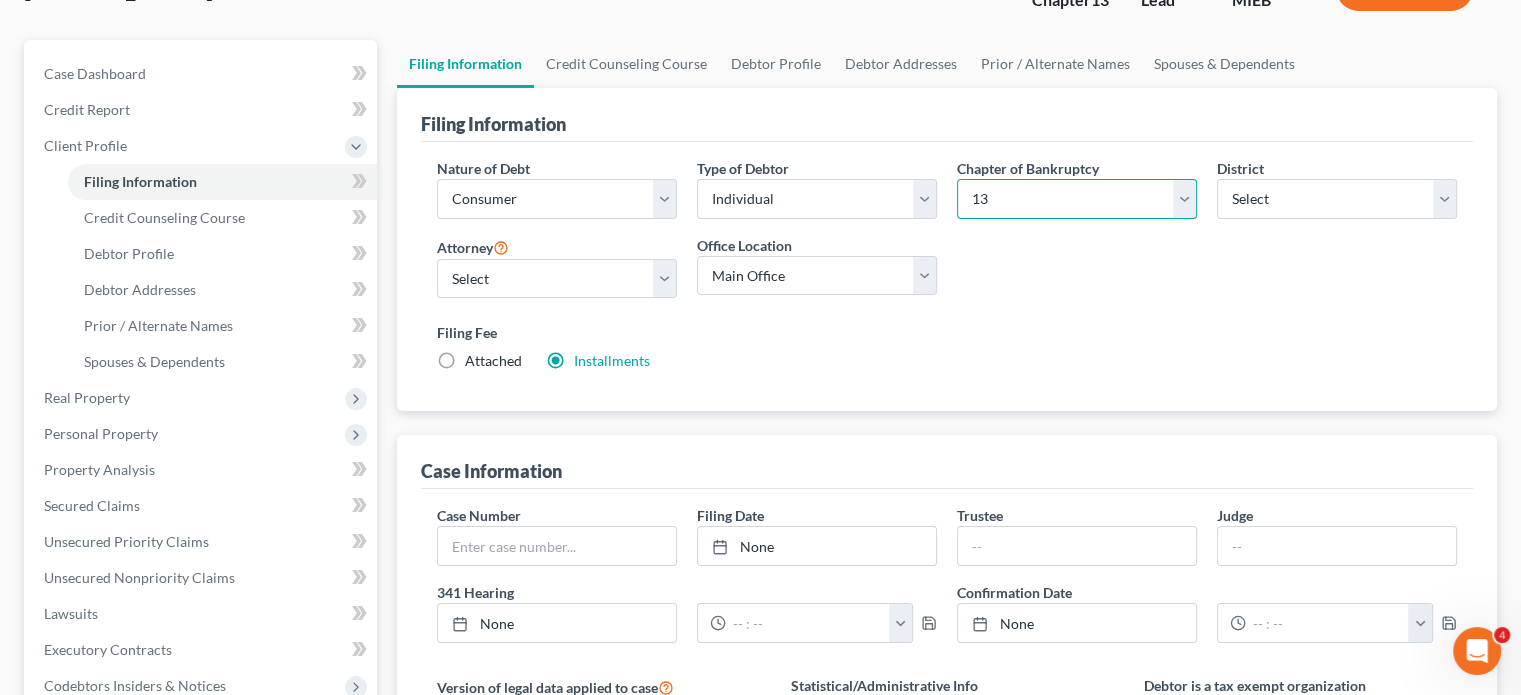 click on "Select 7 11 12 13" at bounding box center [1077, 199] 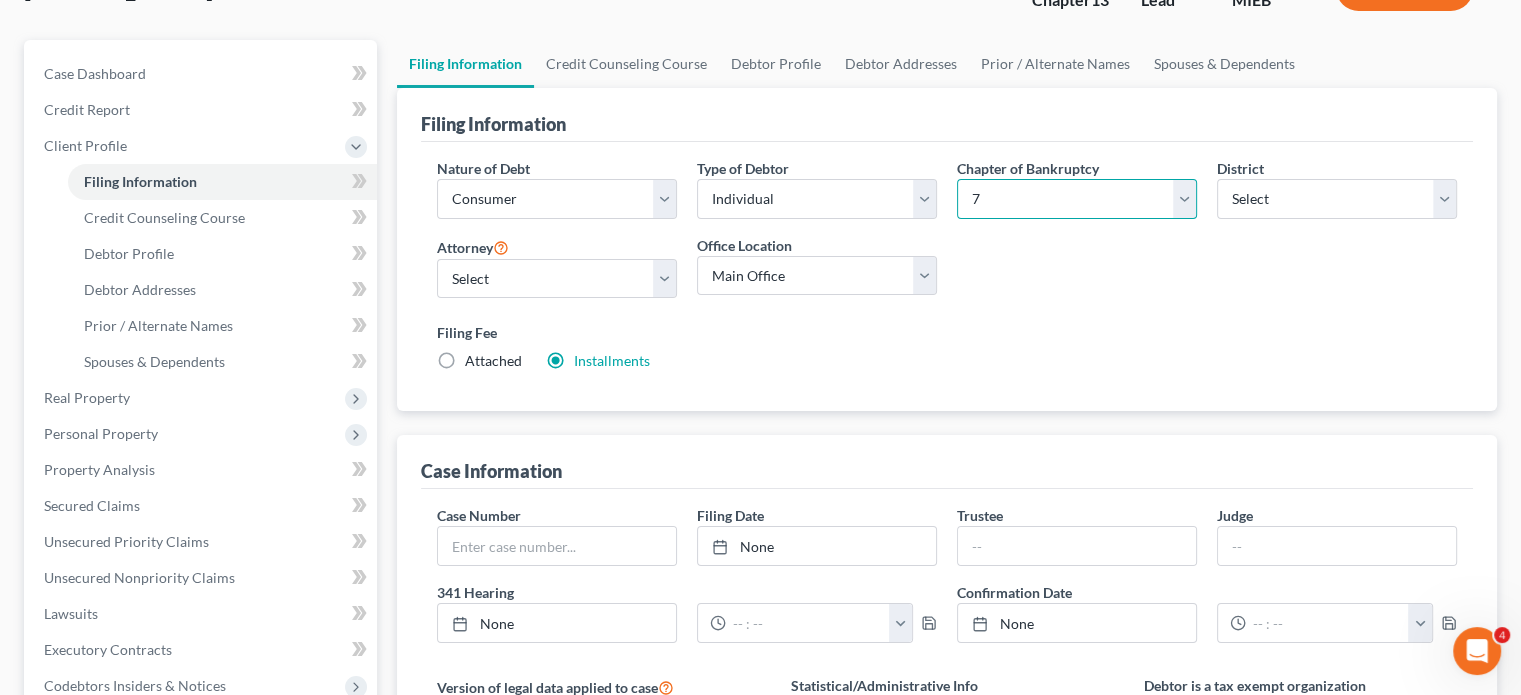 click on "Select 7 11 12 13" at bounding box center [1077, 199] 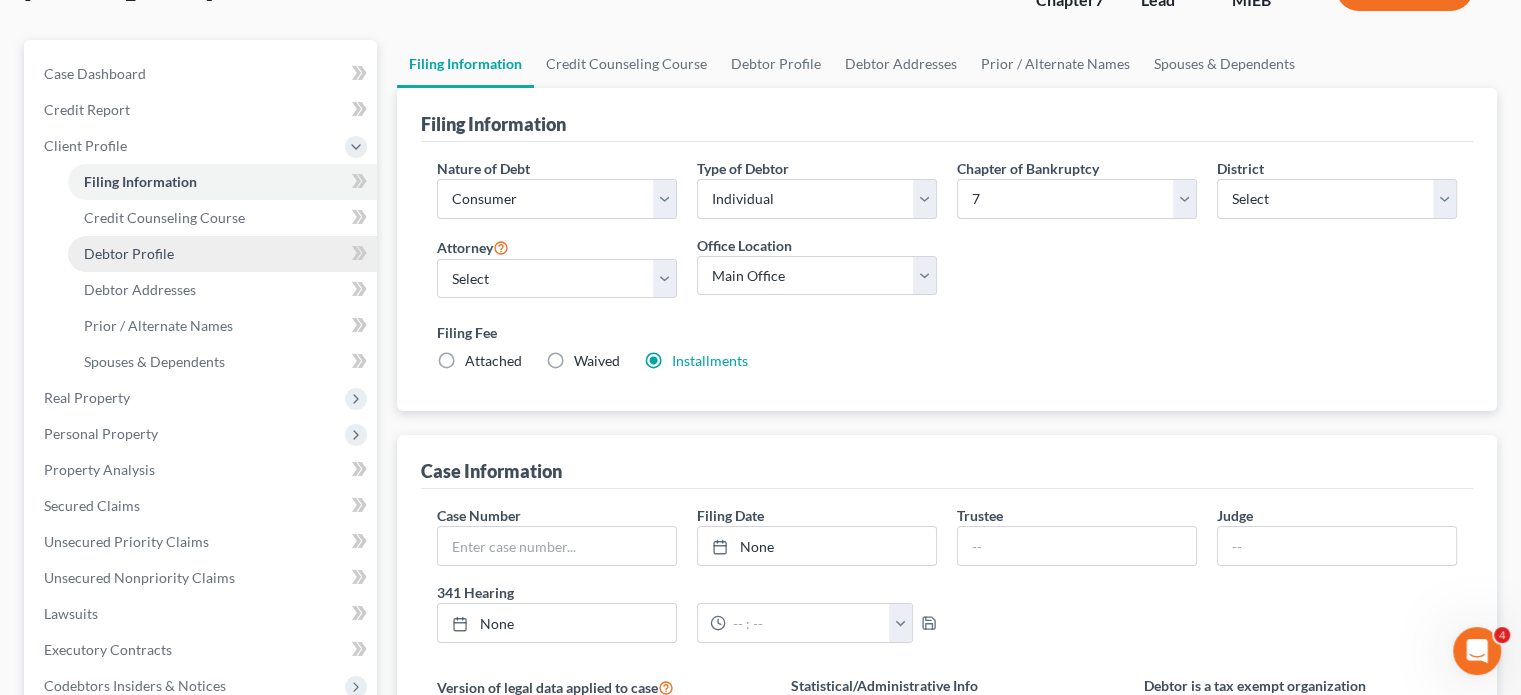 click on "Debtor Profile" at bounding box center (222, 254) 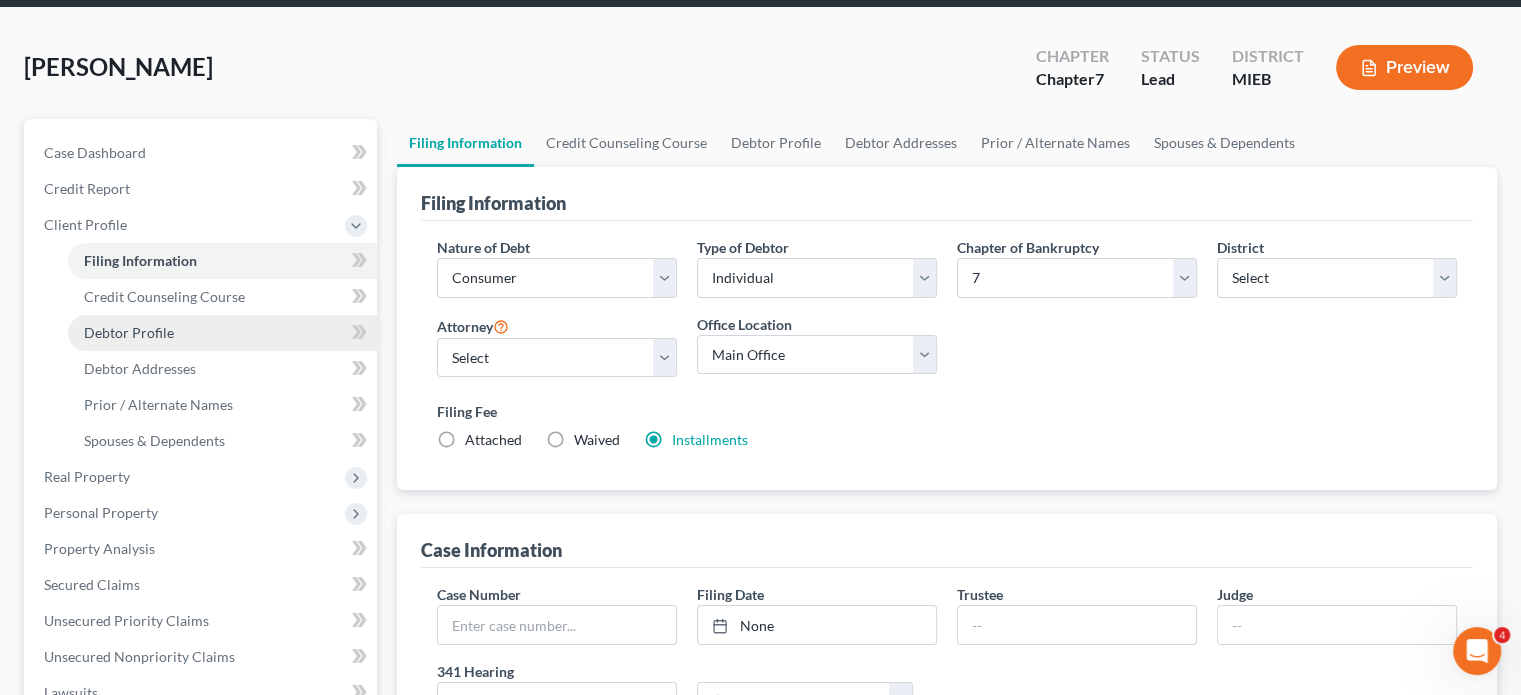 select on "0" 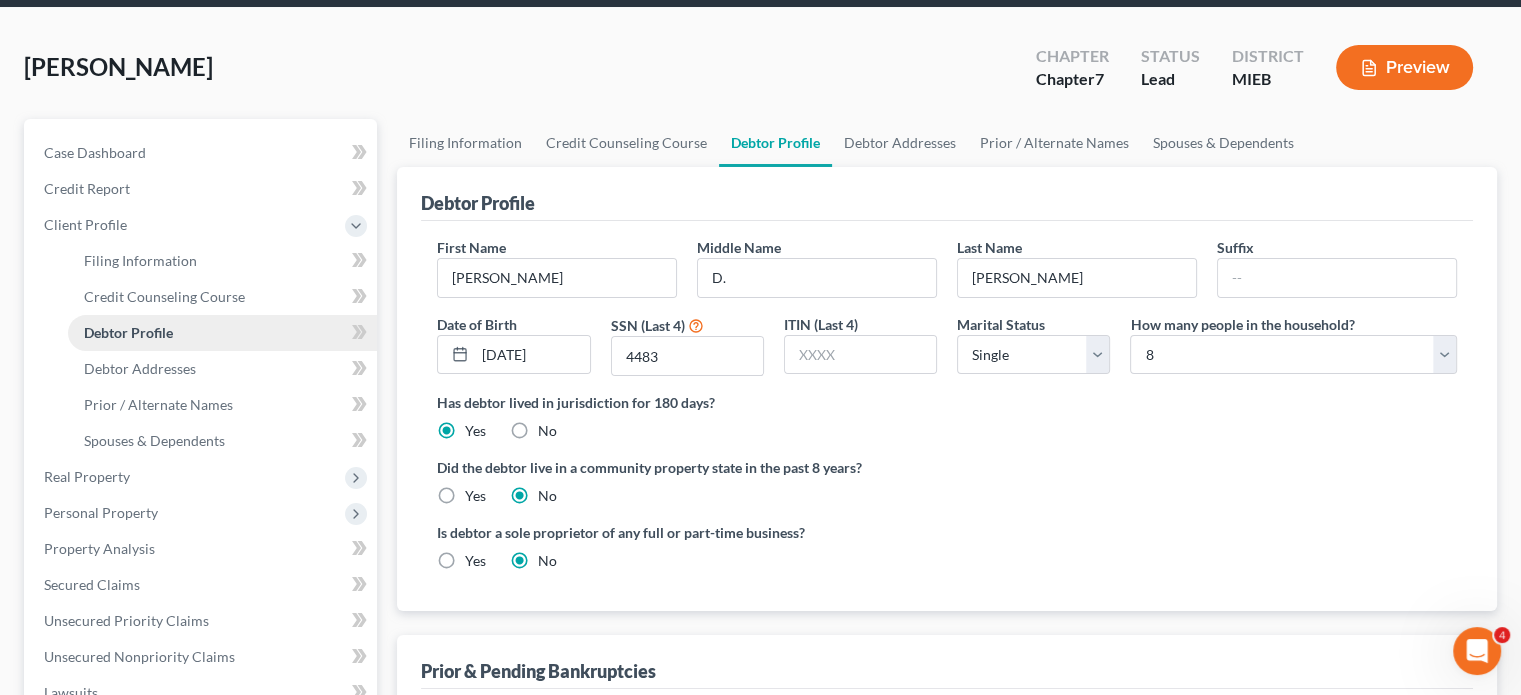 scroll, scrollTop: 0, scrollLeft: 0, axis: both 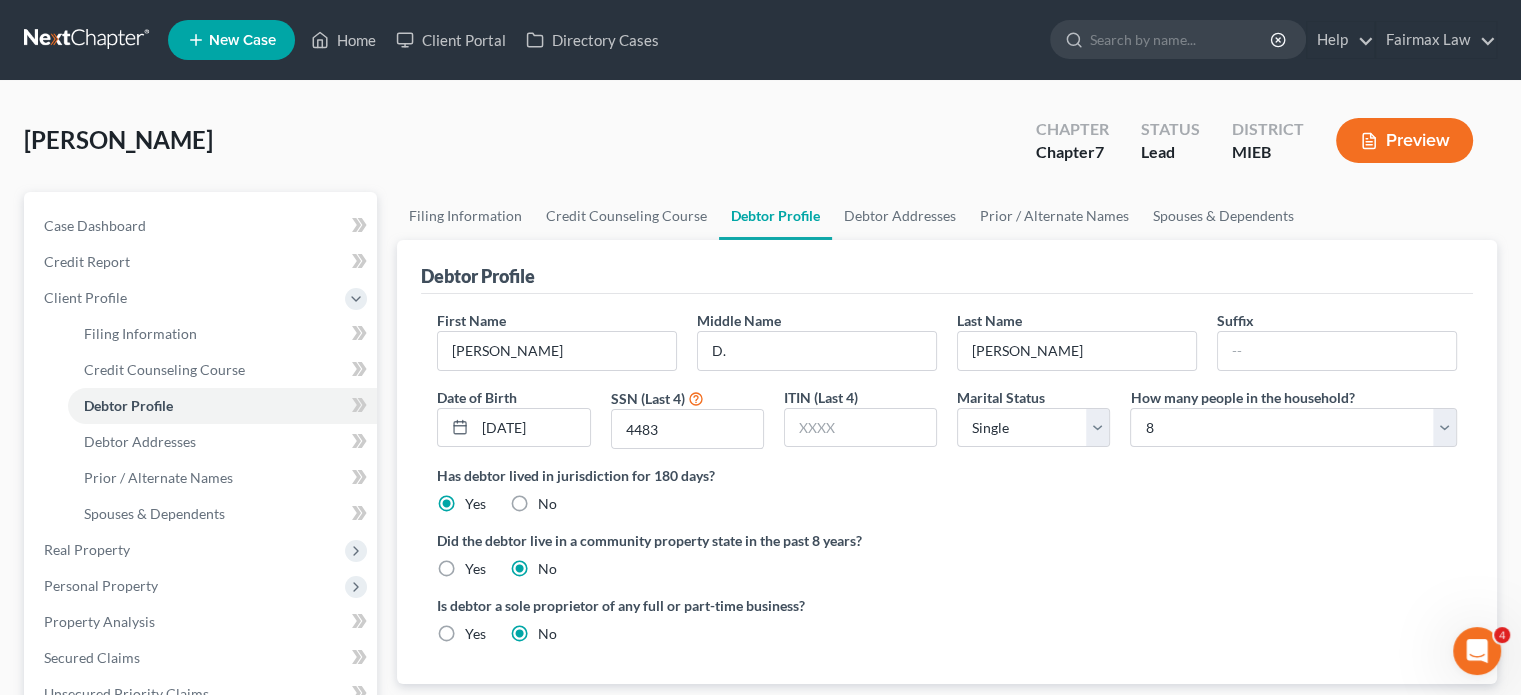 radio on "true" 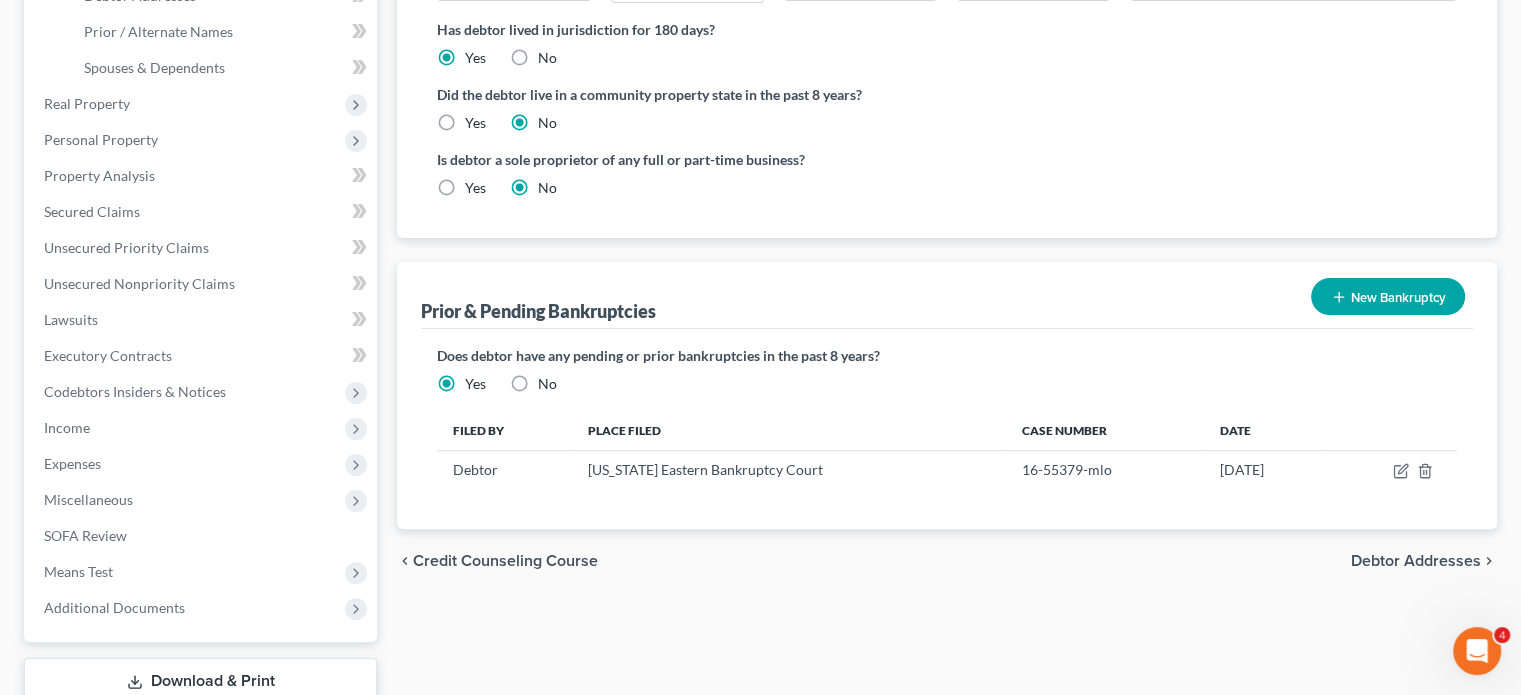 scroll, scrollTop: 447, scrollLeft: 0, axis: vertical 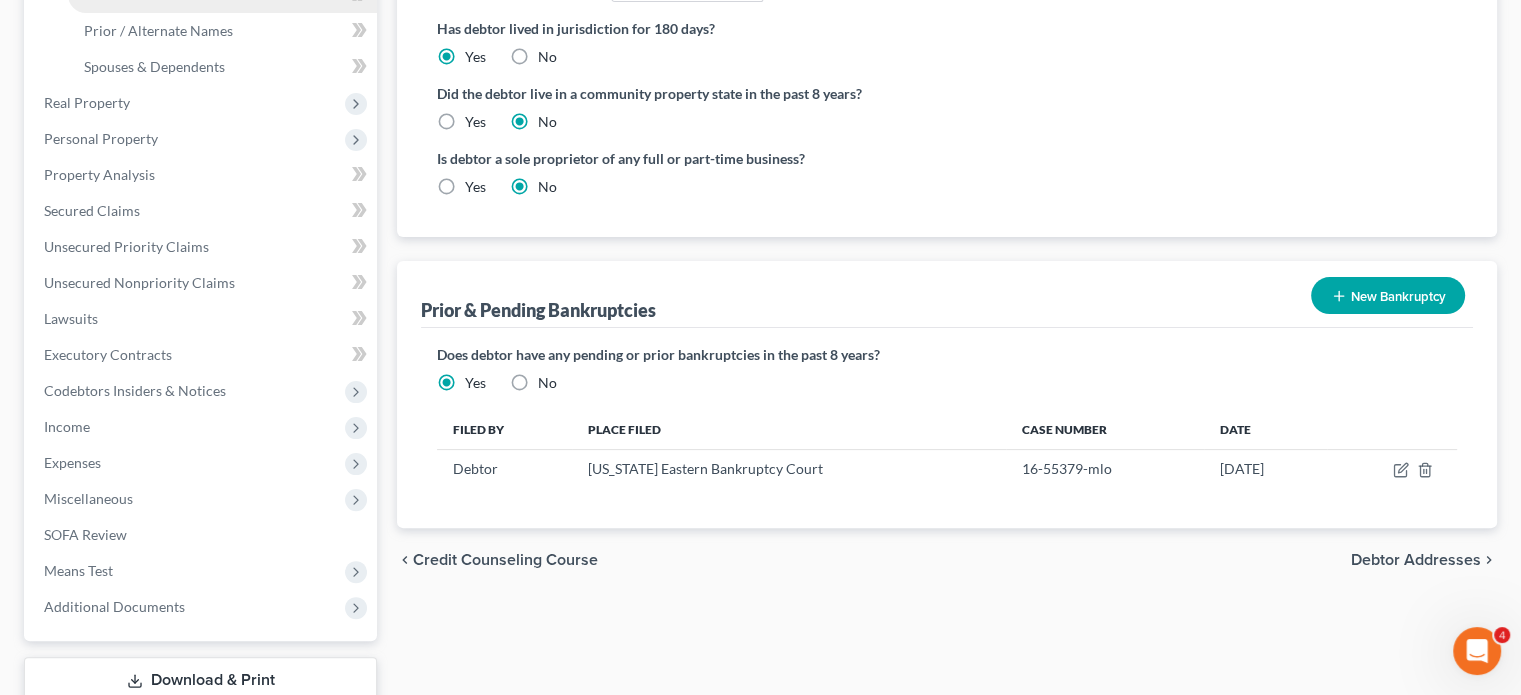 click on "Debtor Addresses" at bounding box center (140, -6) 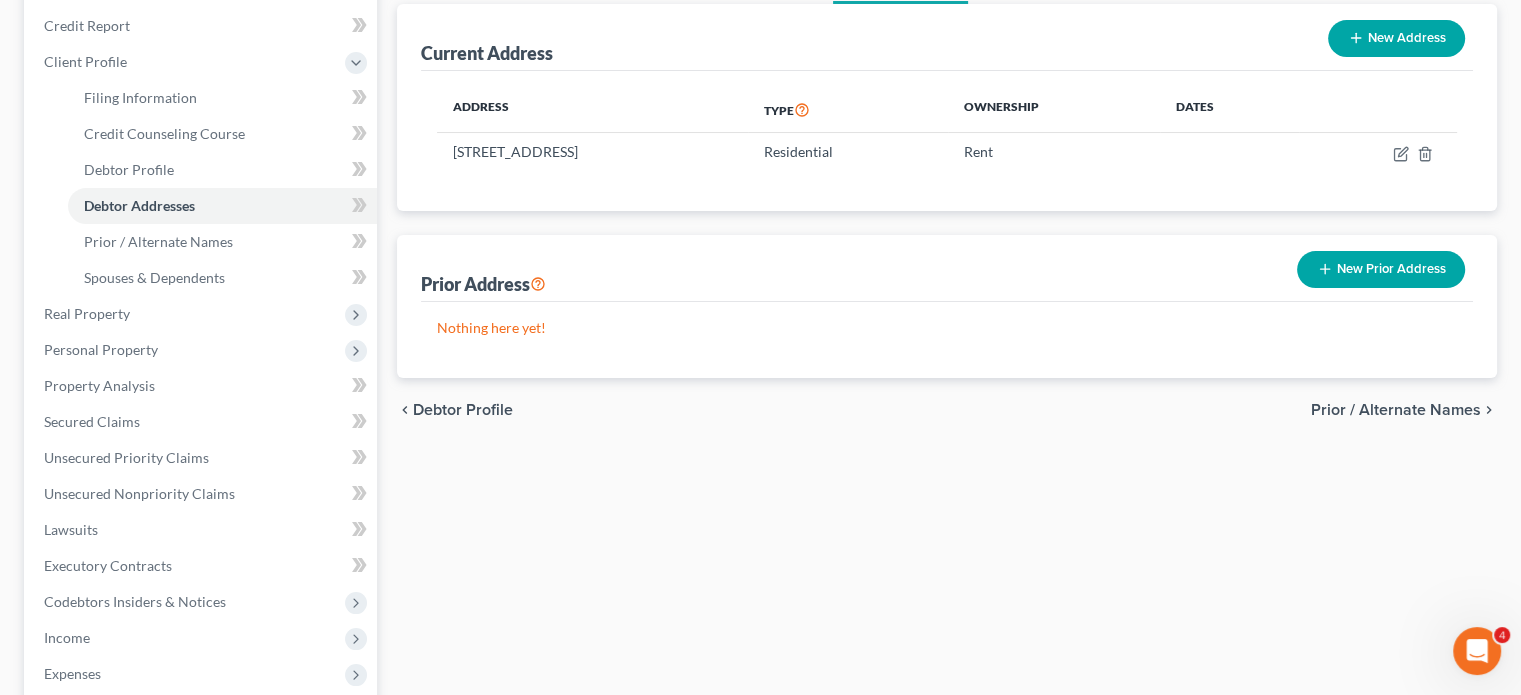 scroll, scrollTop: 236, scrollLeft: 0, axis: vertical 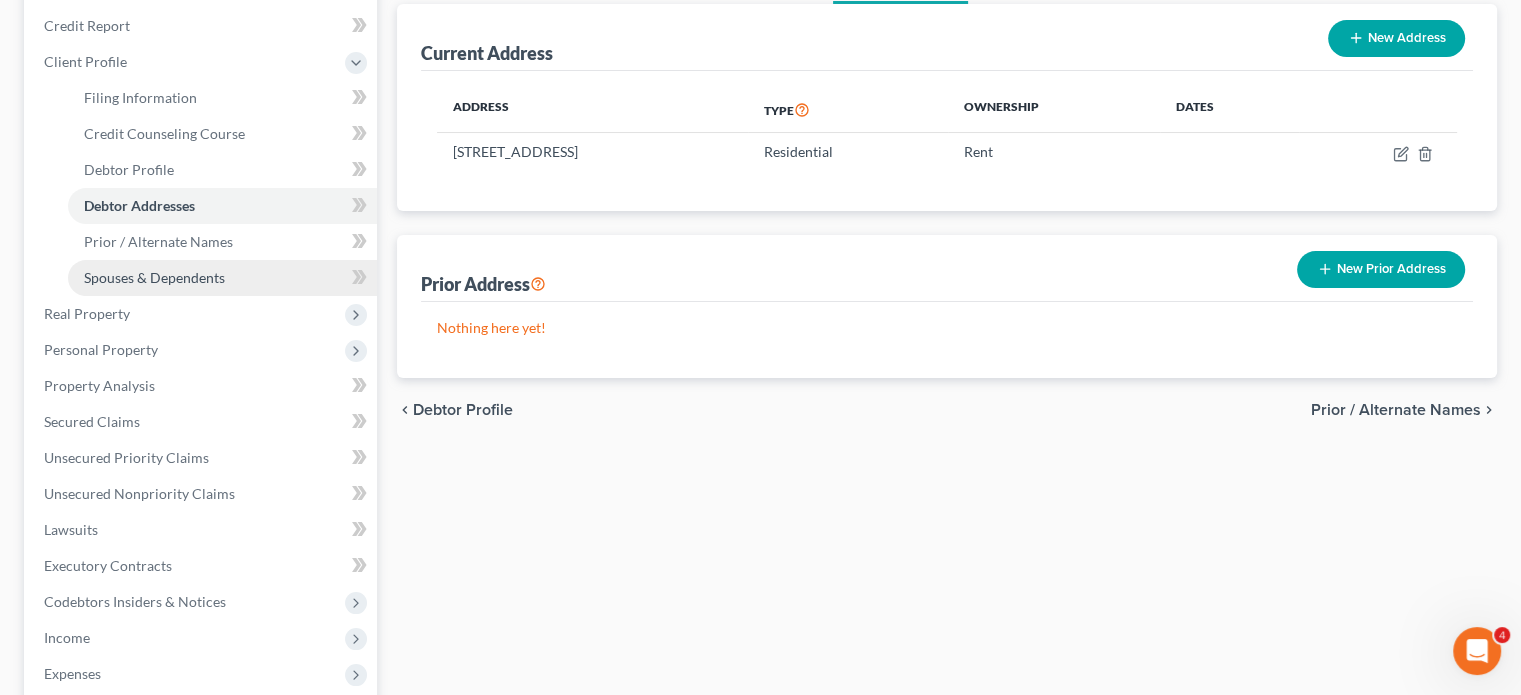 click on "Spouses & Dependents" at bounding box center [222, 278] 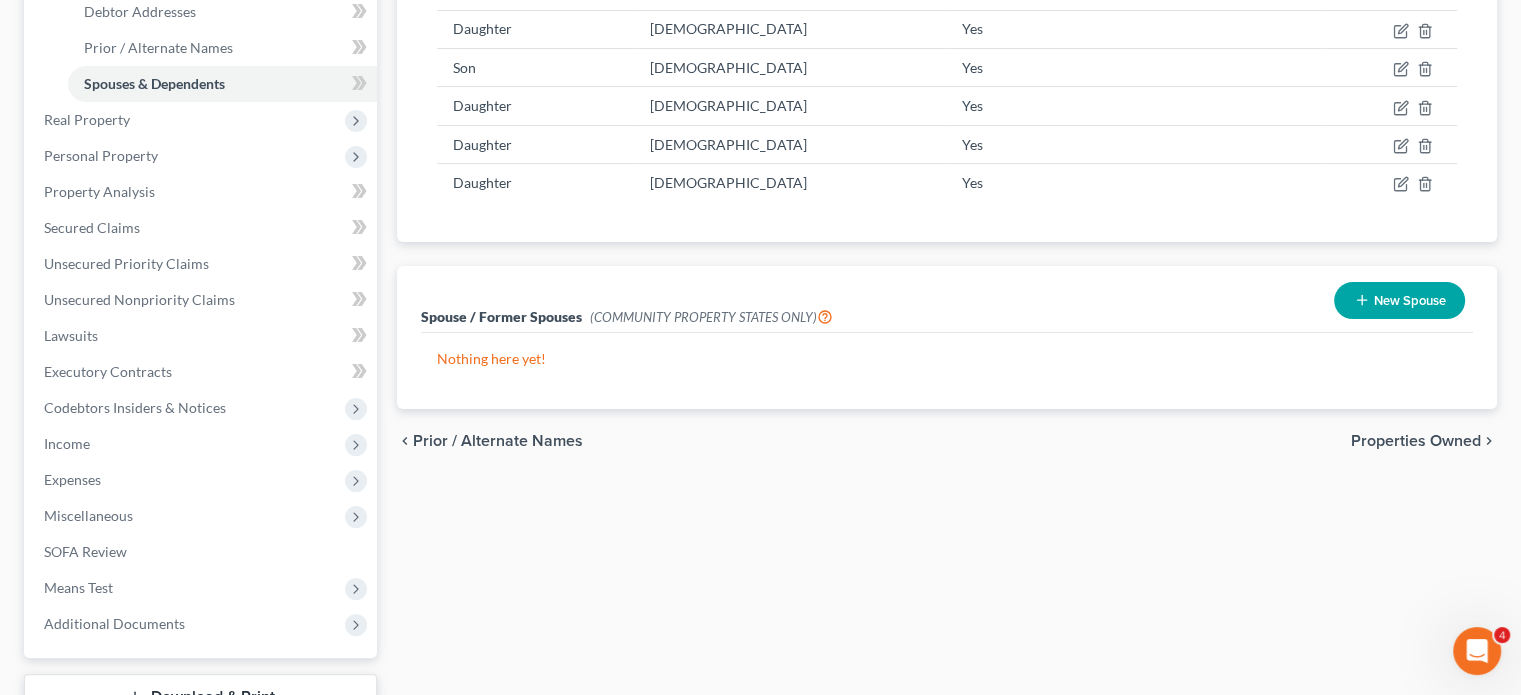 scroll, scrollTop: 442, scrollLeft: 0, axis: vertical 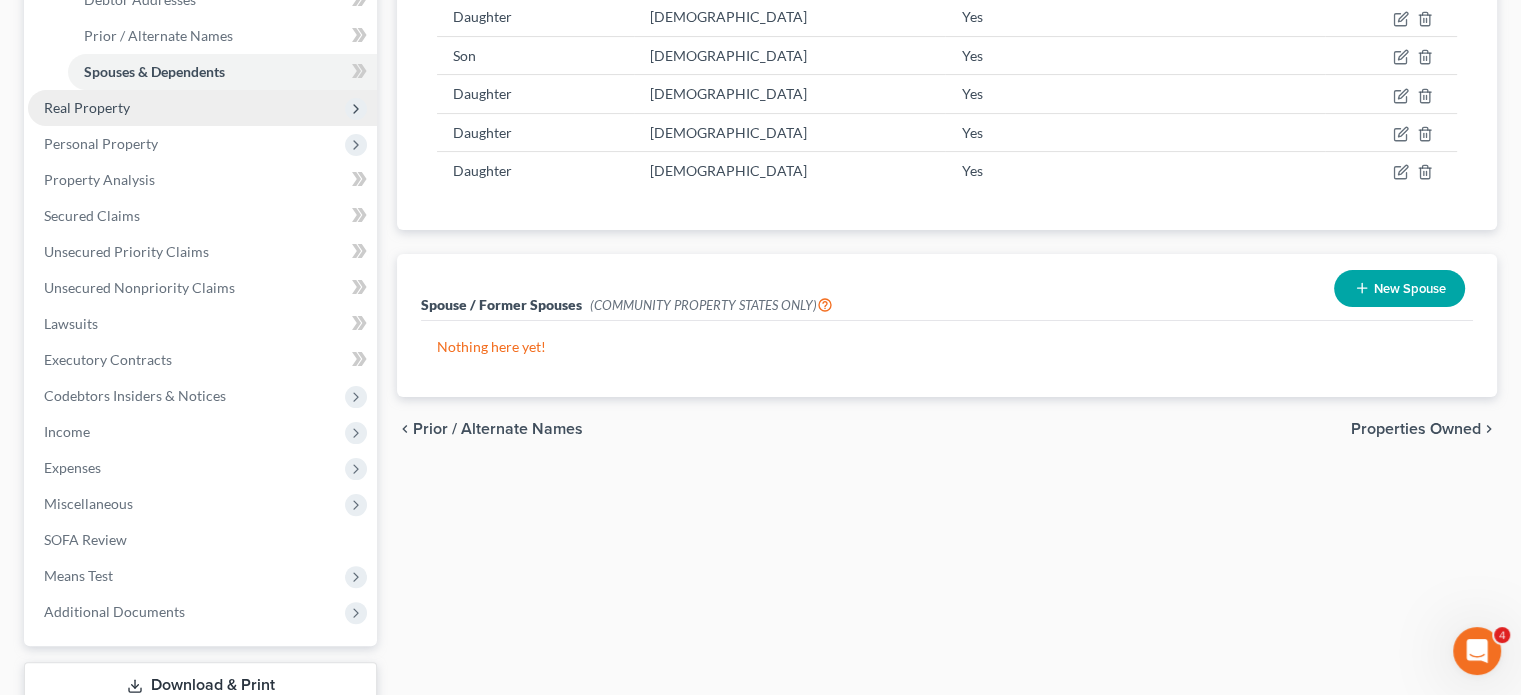 click on "Real Property" at bounding box center [202, 108] 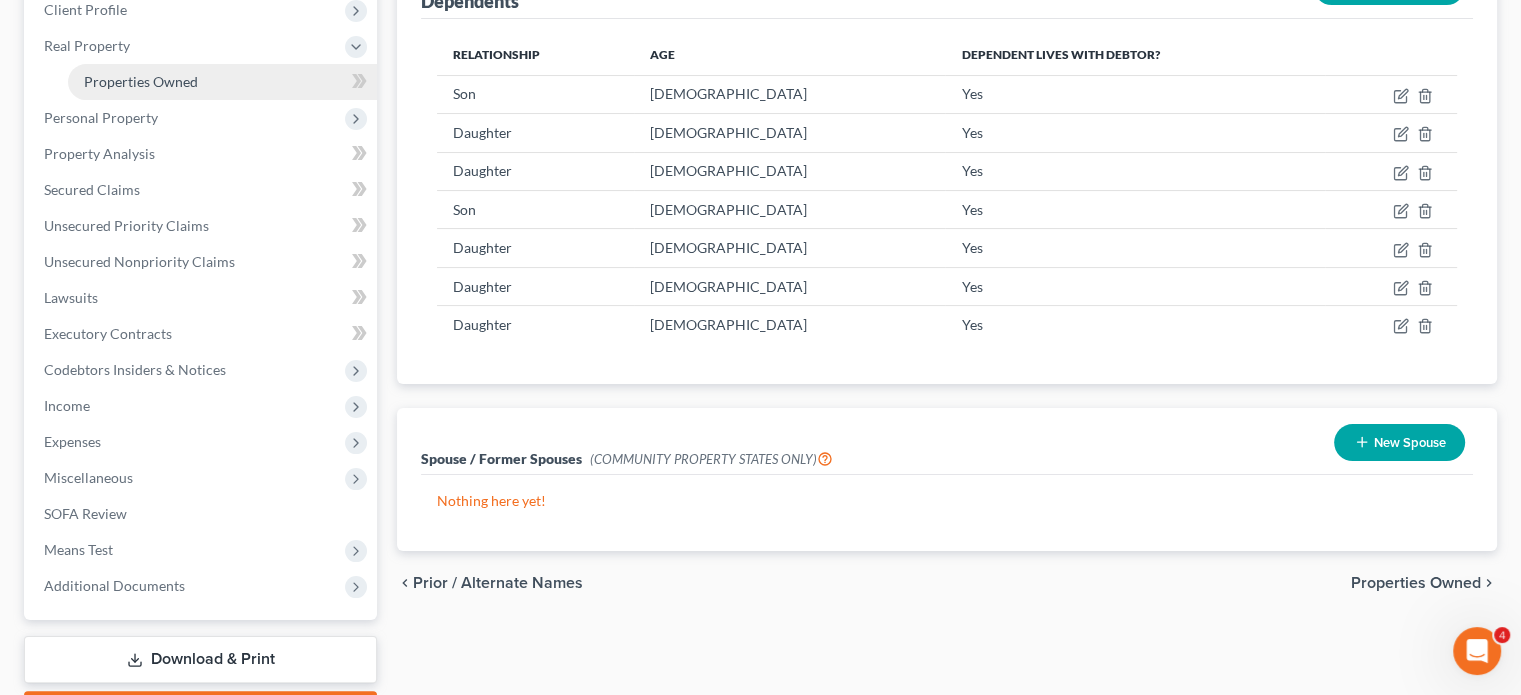 click on "Properties Owned" at bounding box center (141, 81) 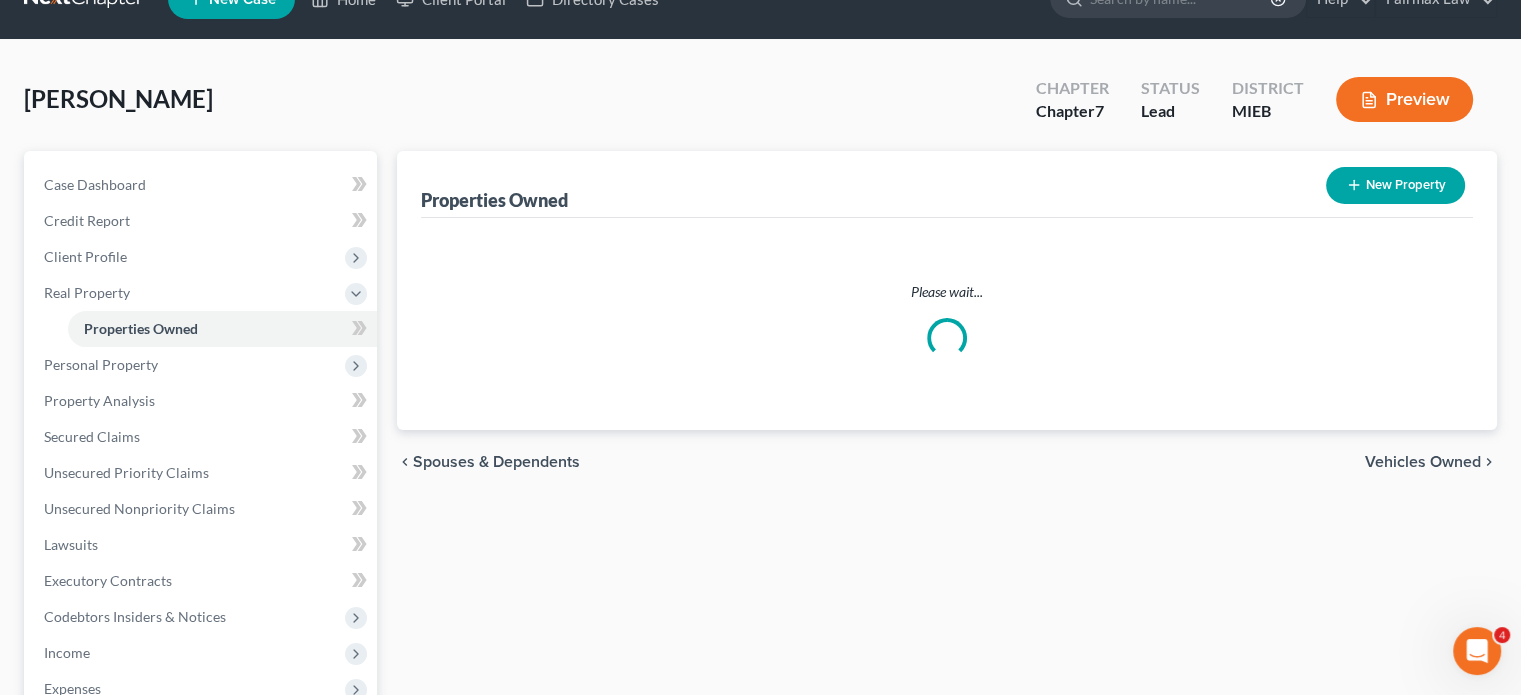 scroll, scrollTop: 0, scrollLeft: 0, axis: both 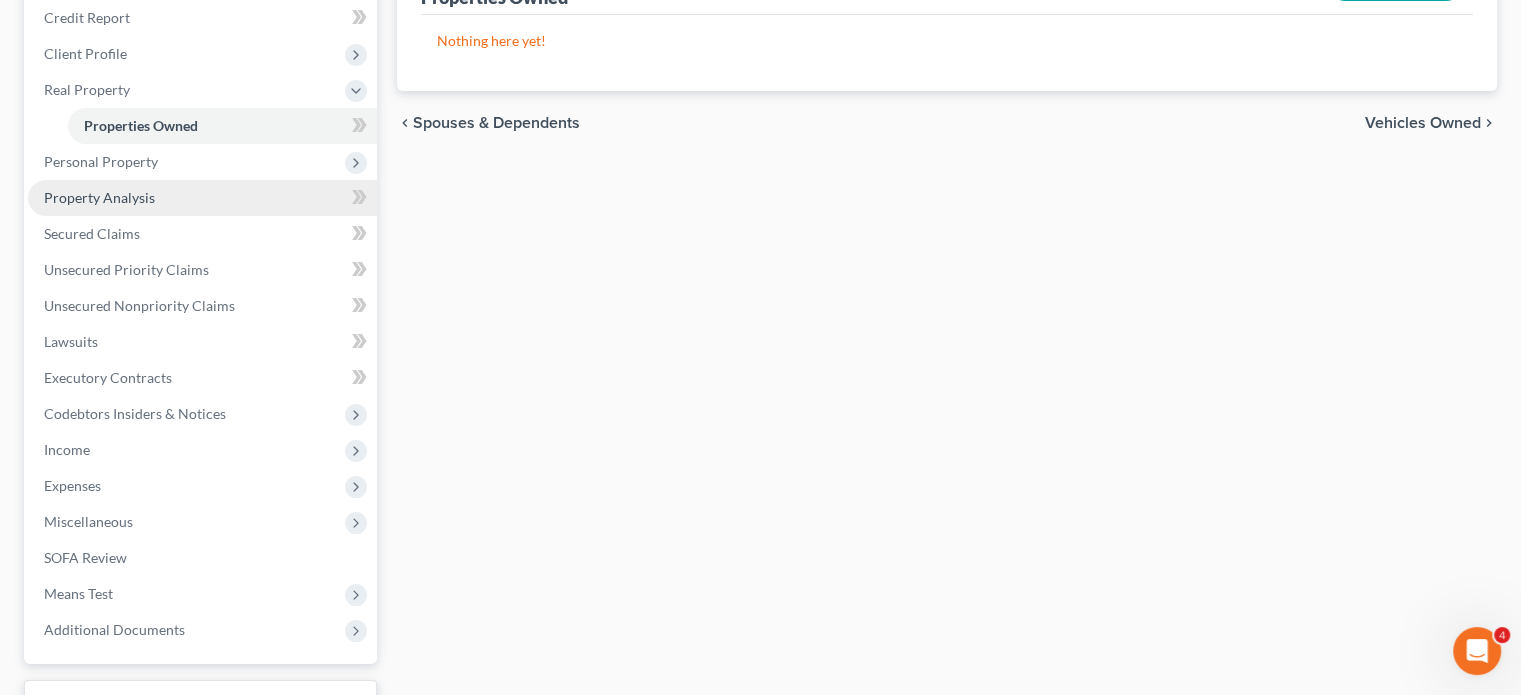 click on "Property Analysis" at bounding box center [202, 198] 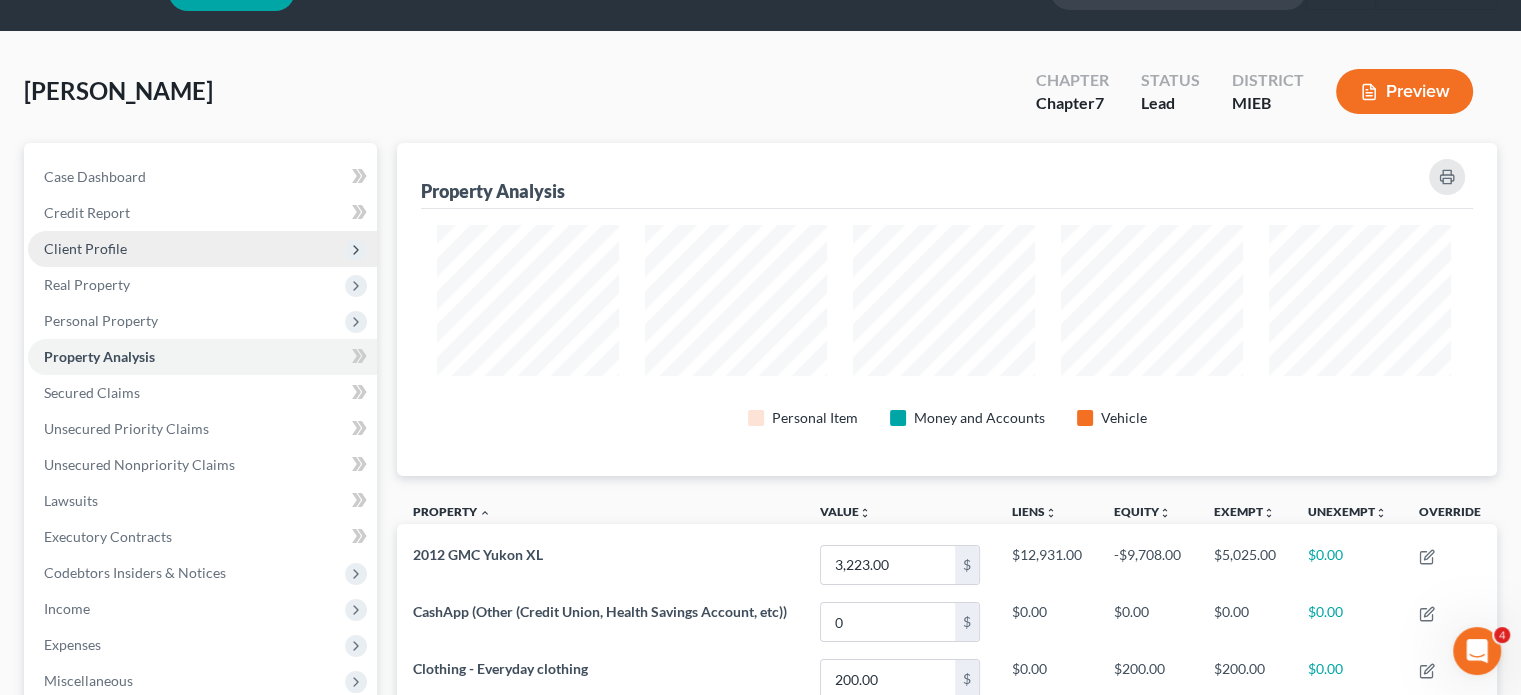 scroll, scrollTop: 0, scrollLeft: 0, axis: both 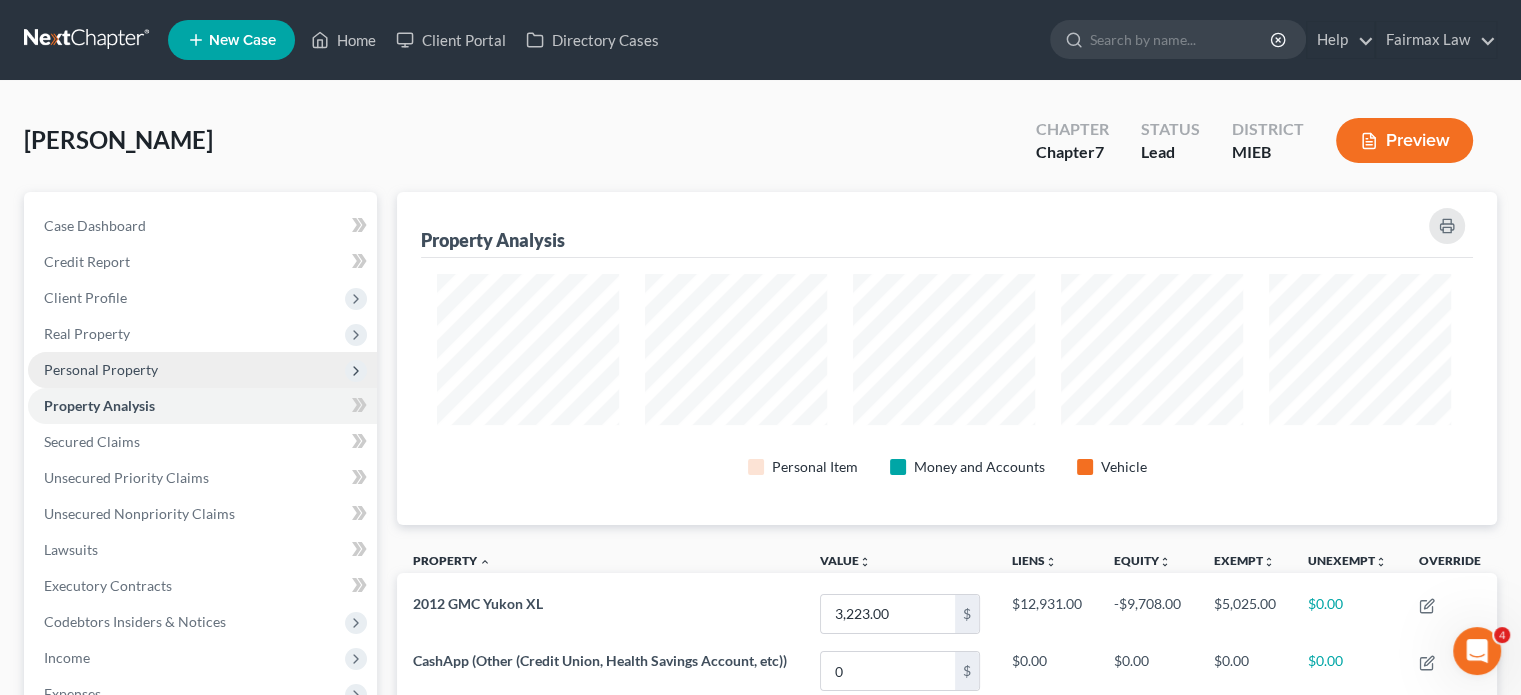 click on "Personal Property" at bounding box center [101, 369] 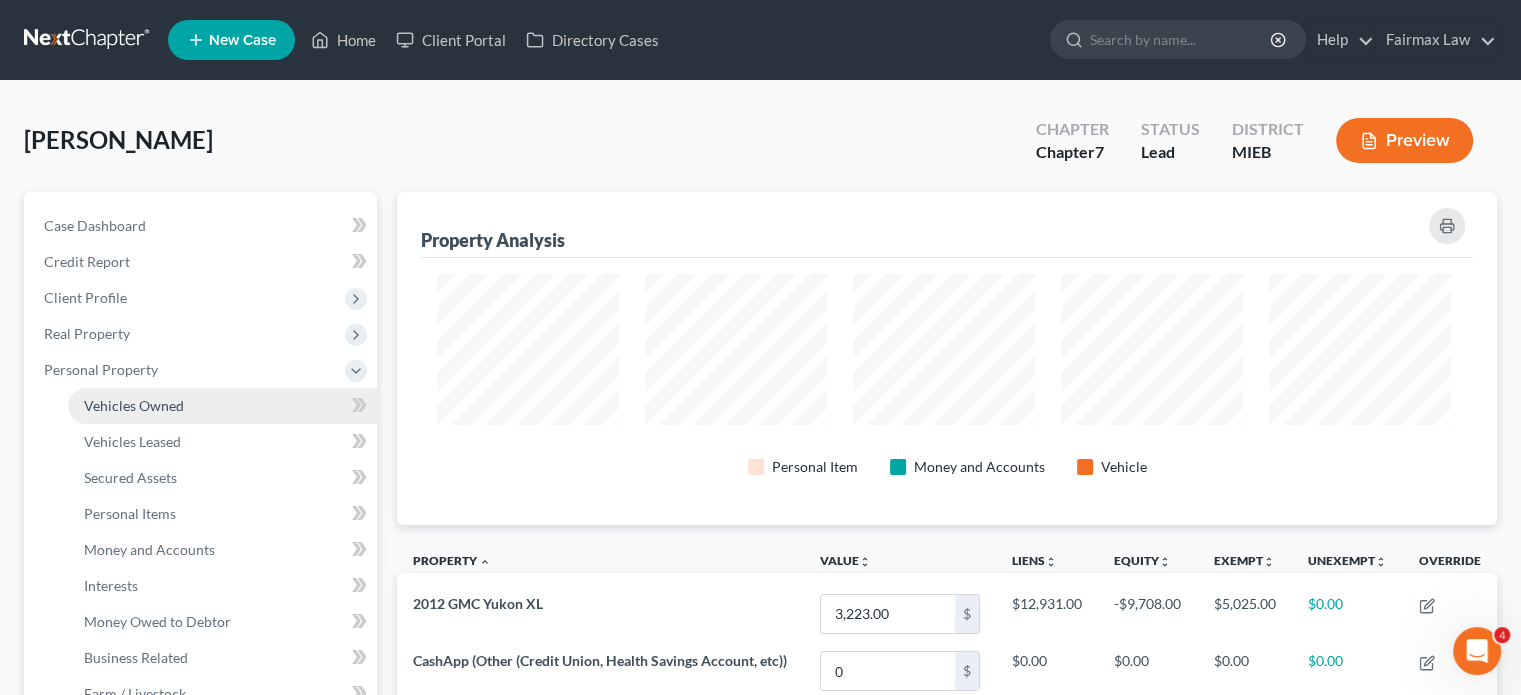 click on "Vehicles Owned" at bounding box center [134, 405] 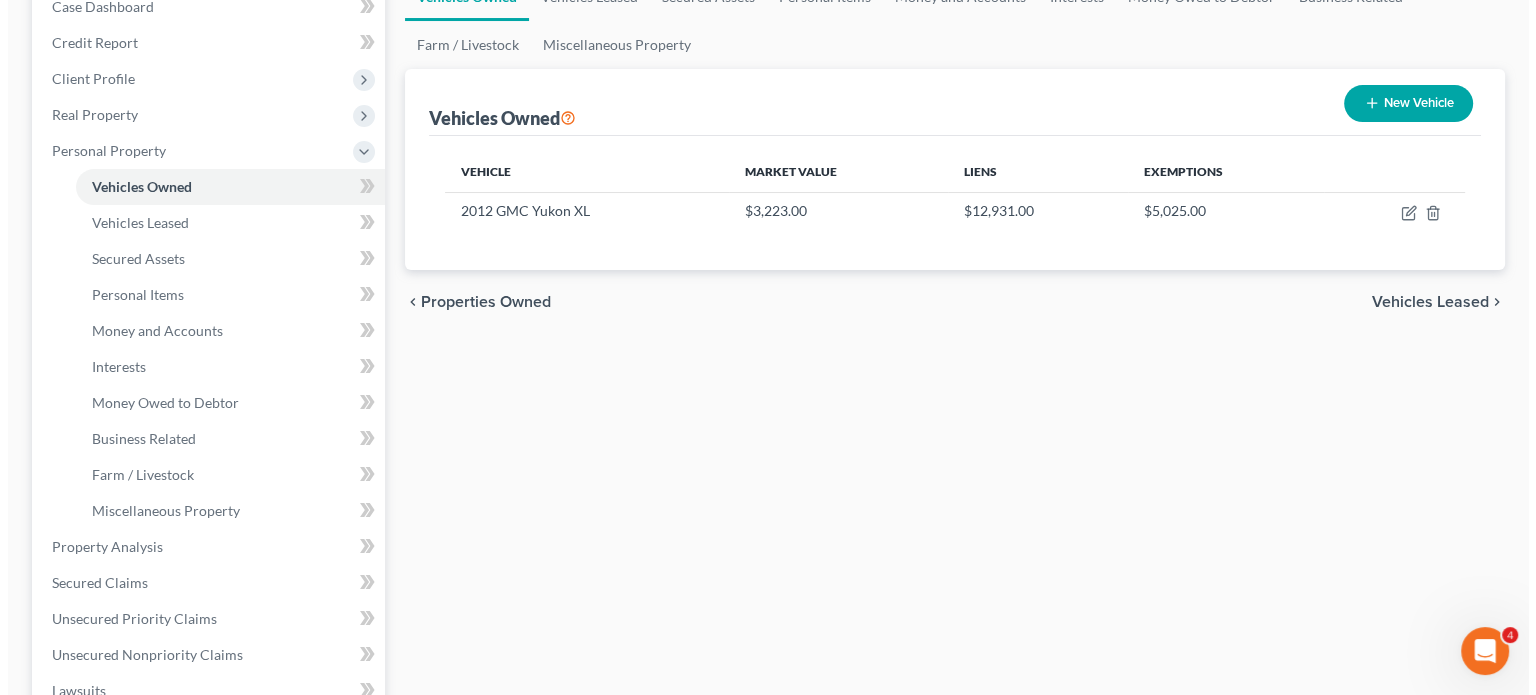 scroll, scrollTop: 220, scrollLeft: 0, axis: vertical 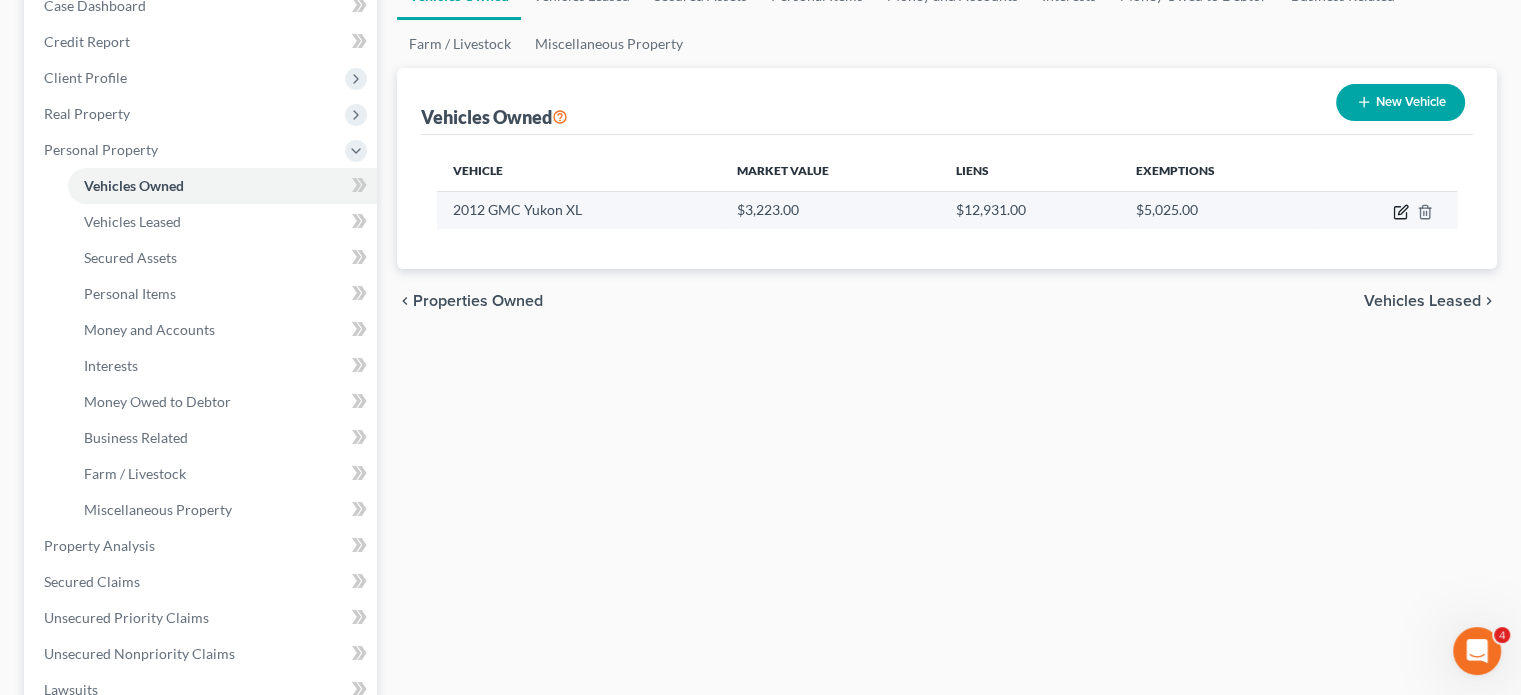 click 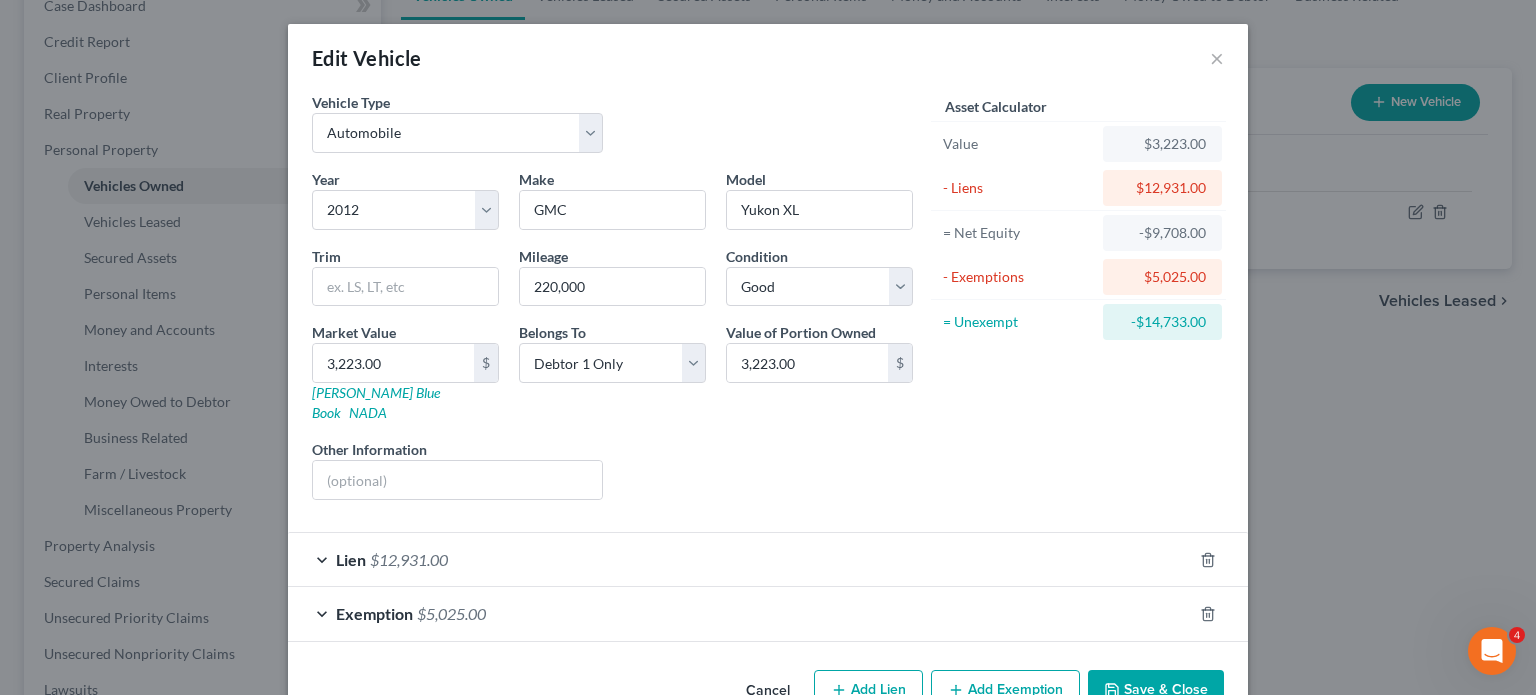scroll, scrollTop: 211, scrollLeft: 0, axis: vertical 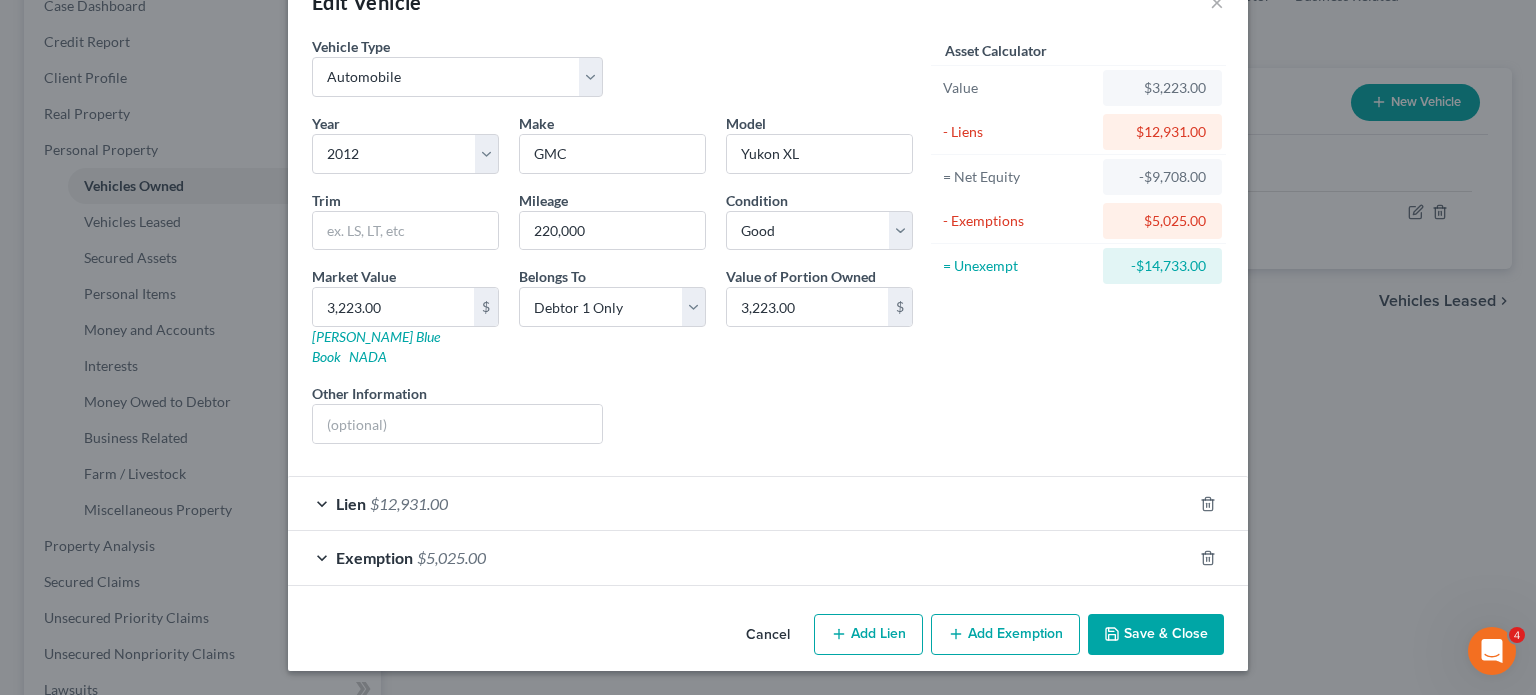 click on "Exemption $5,025.00" at bounding box center [740, 557] 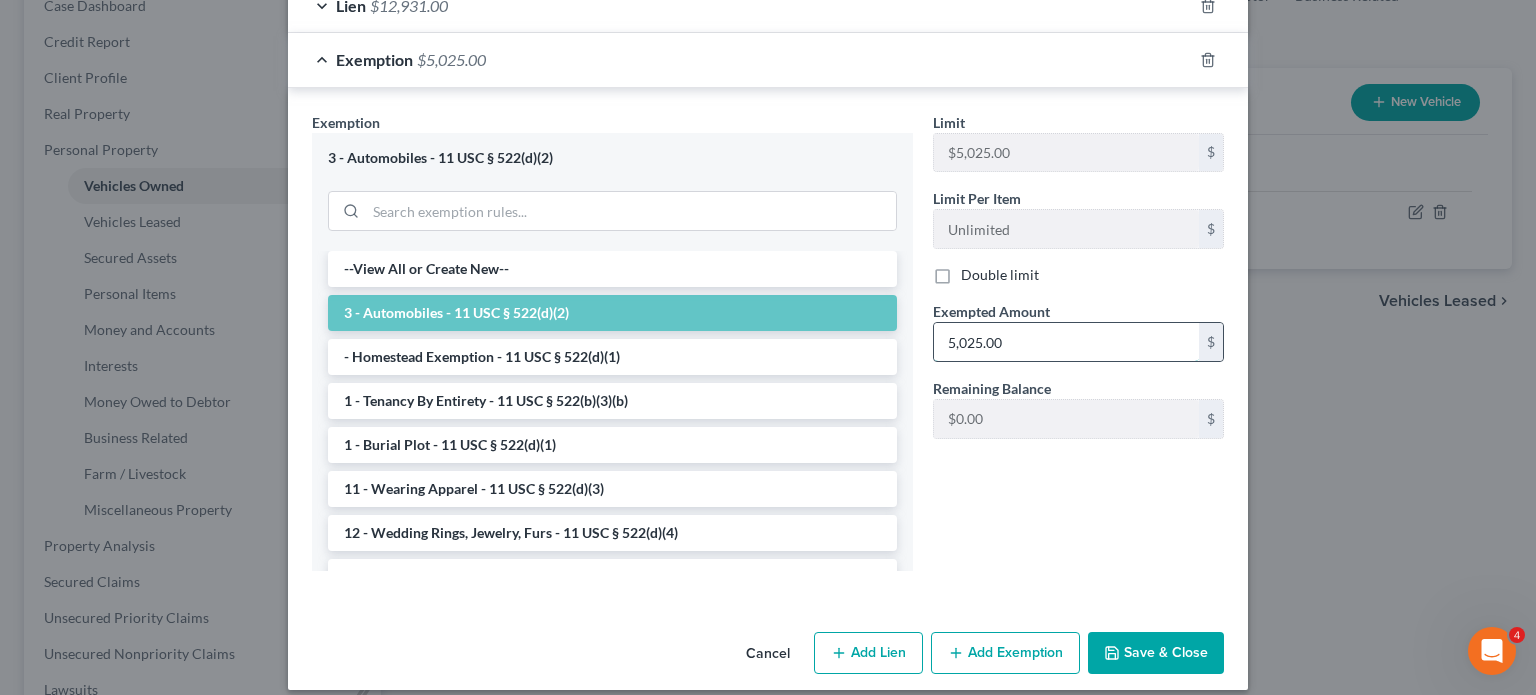 click on "5,025.00" at bounding box center (1066, 342) 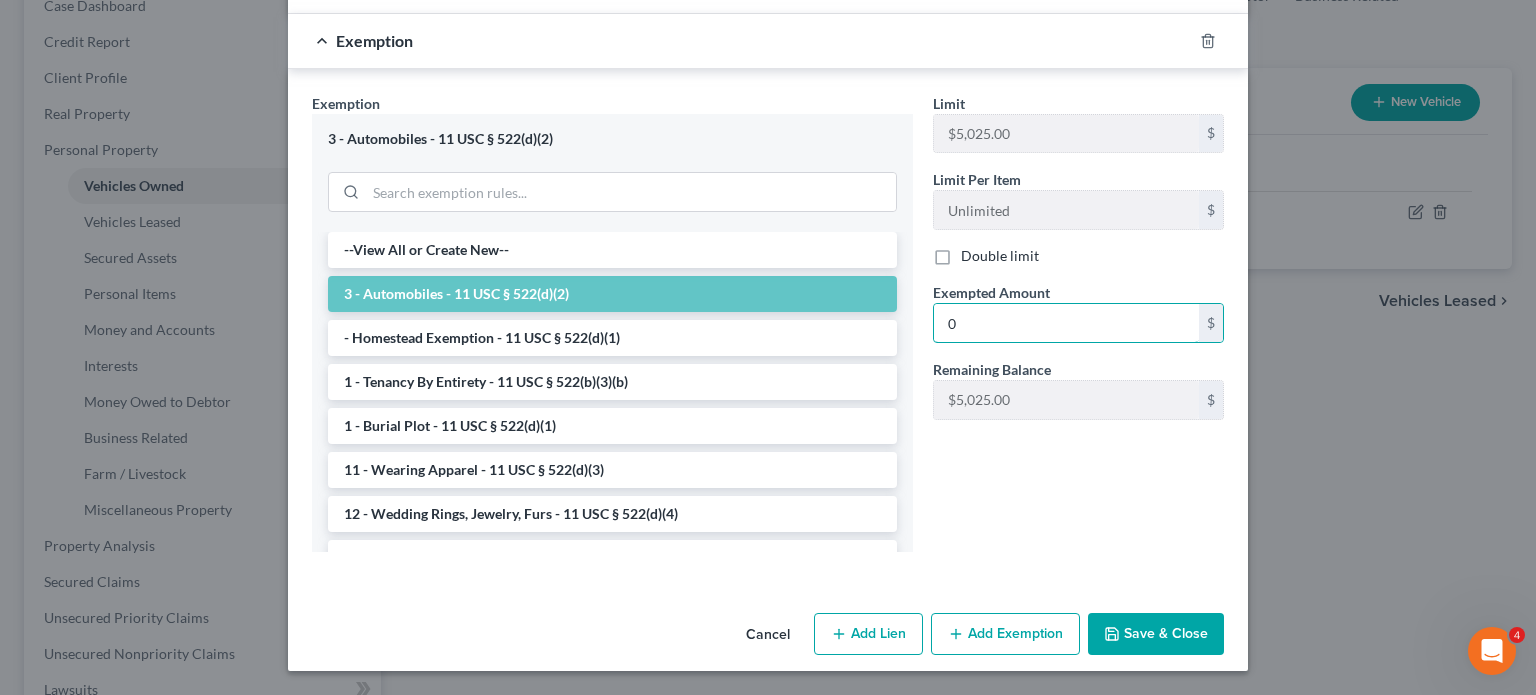 type on "0" 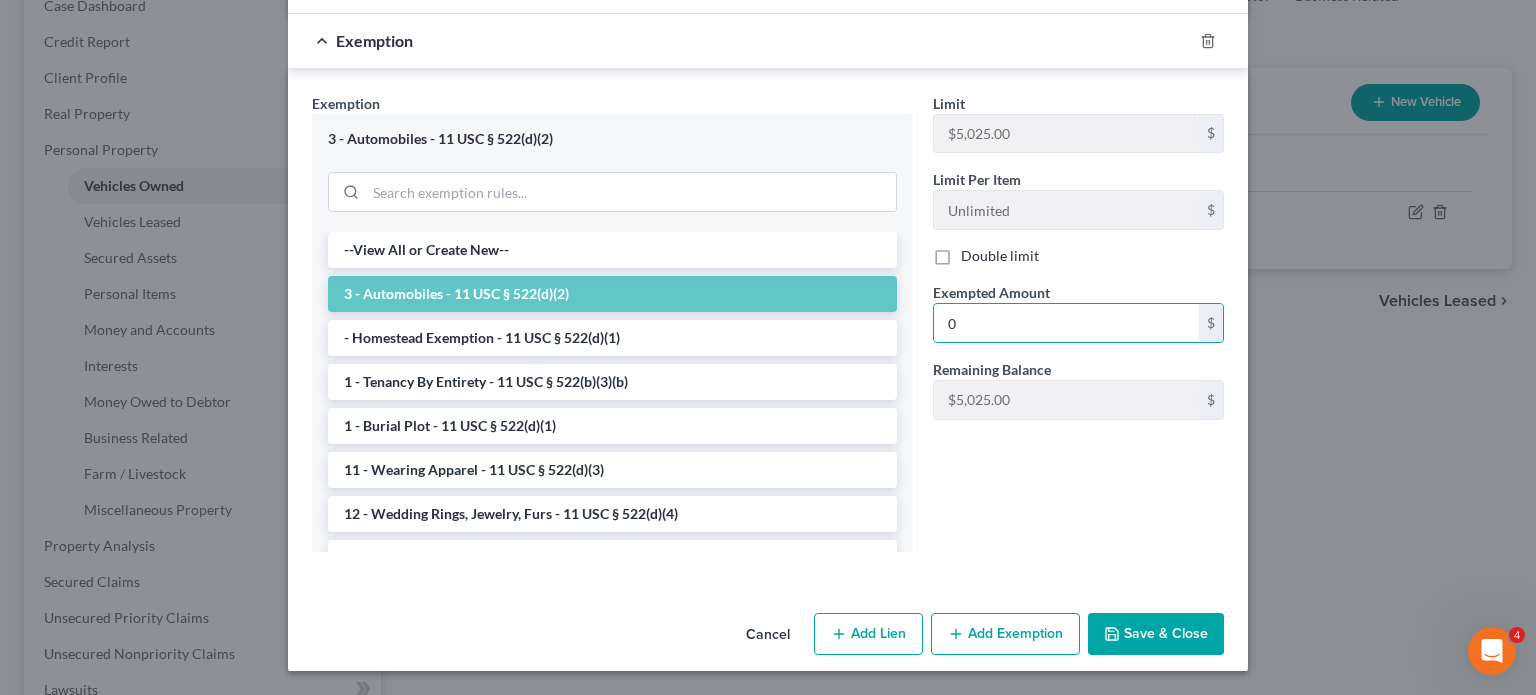 click on "Save & Close" at bounding box center [1156, 634] 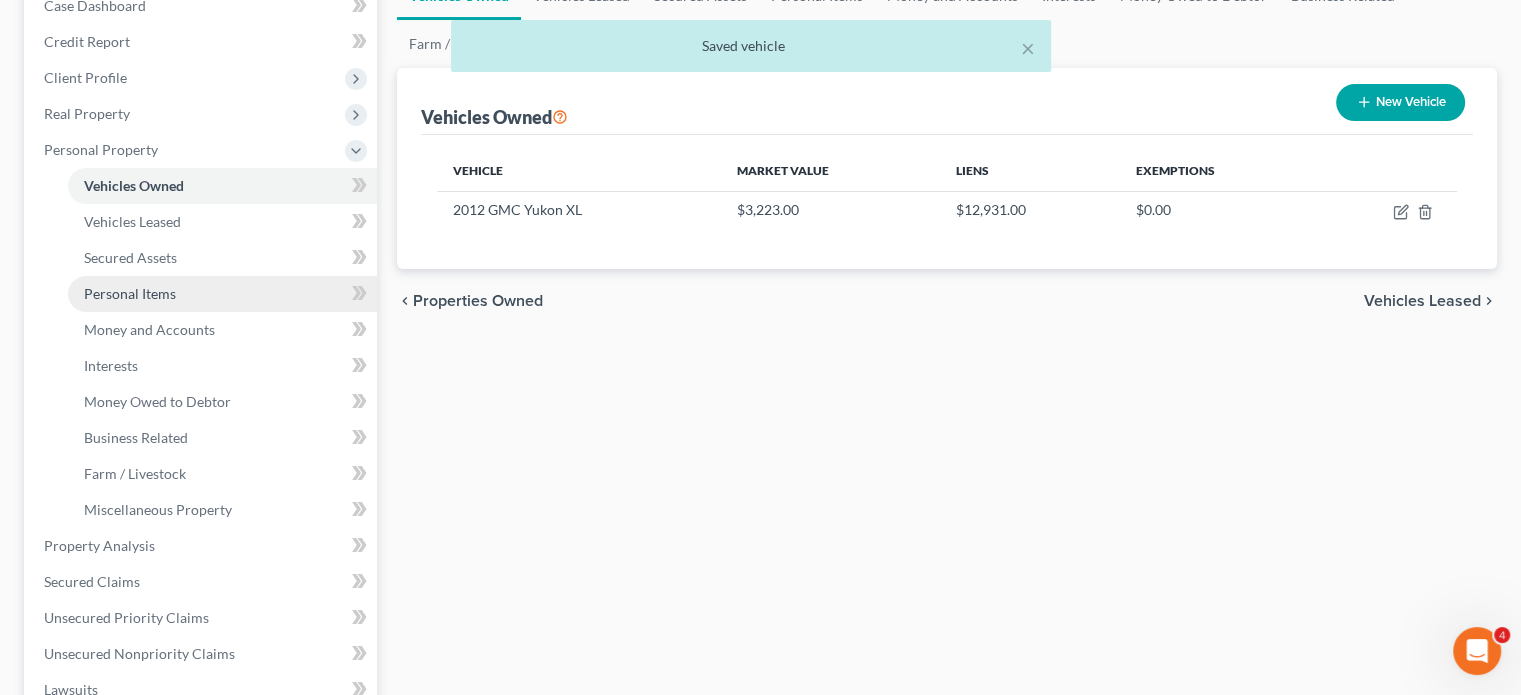 click on "Personal Items" at bounding box center (130, 293) 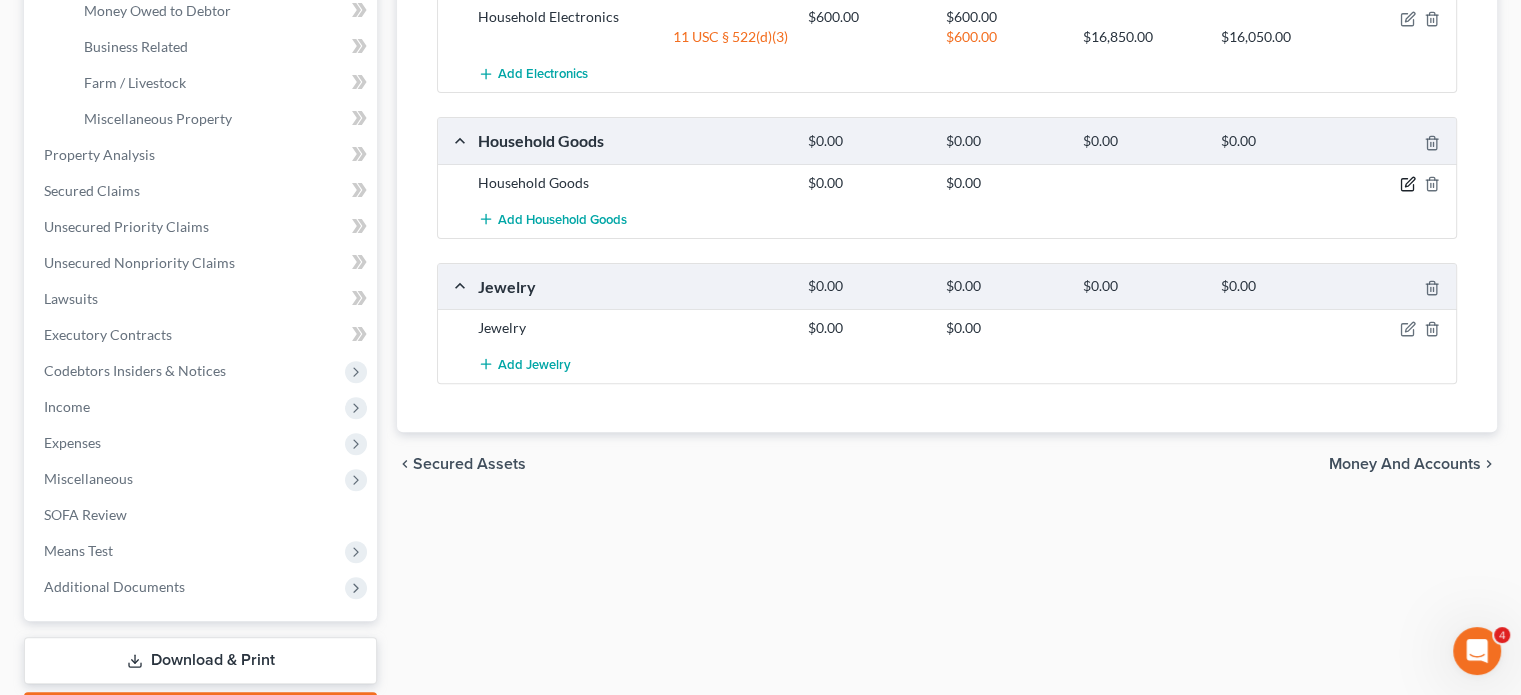 click 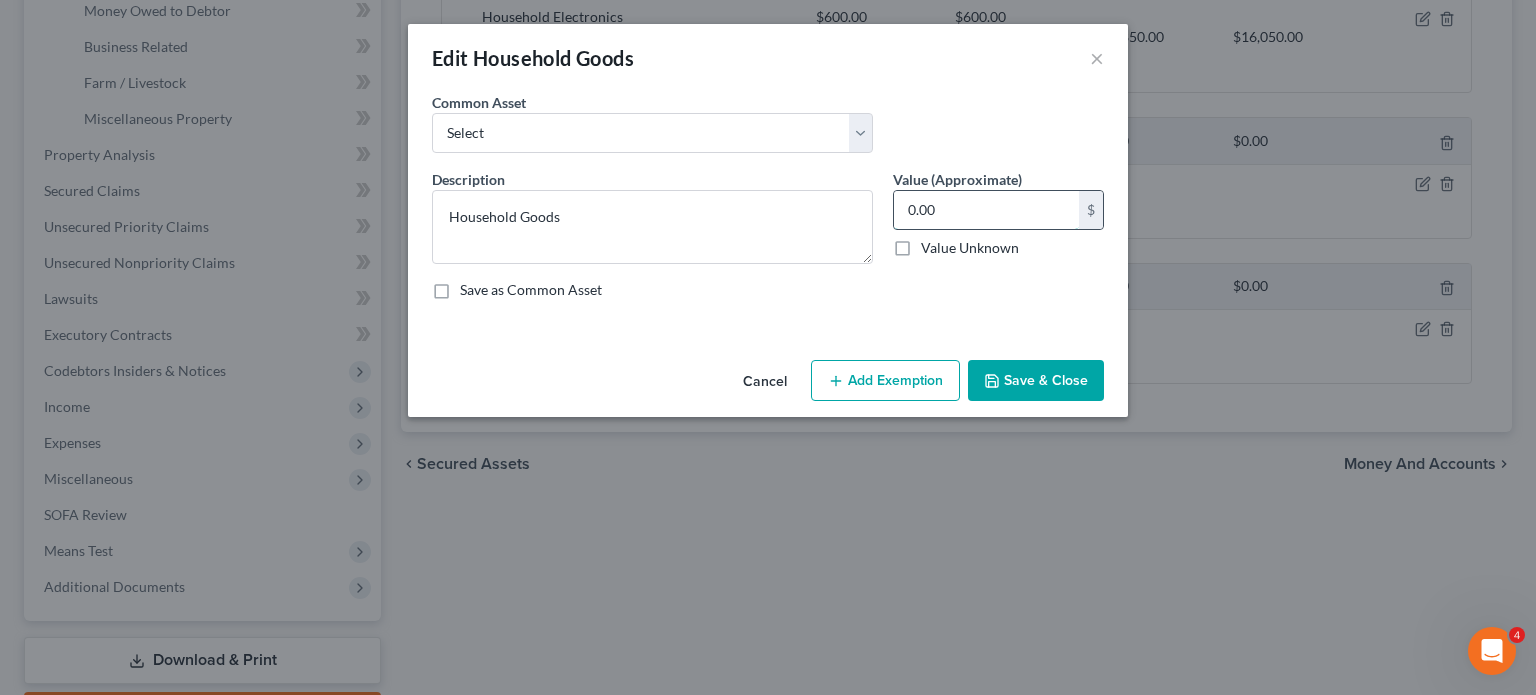 click on "0.00" at bounding box center (986, 210) 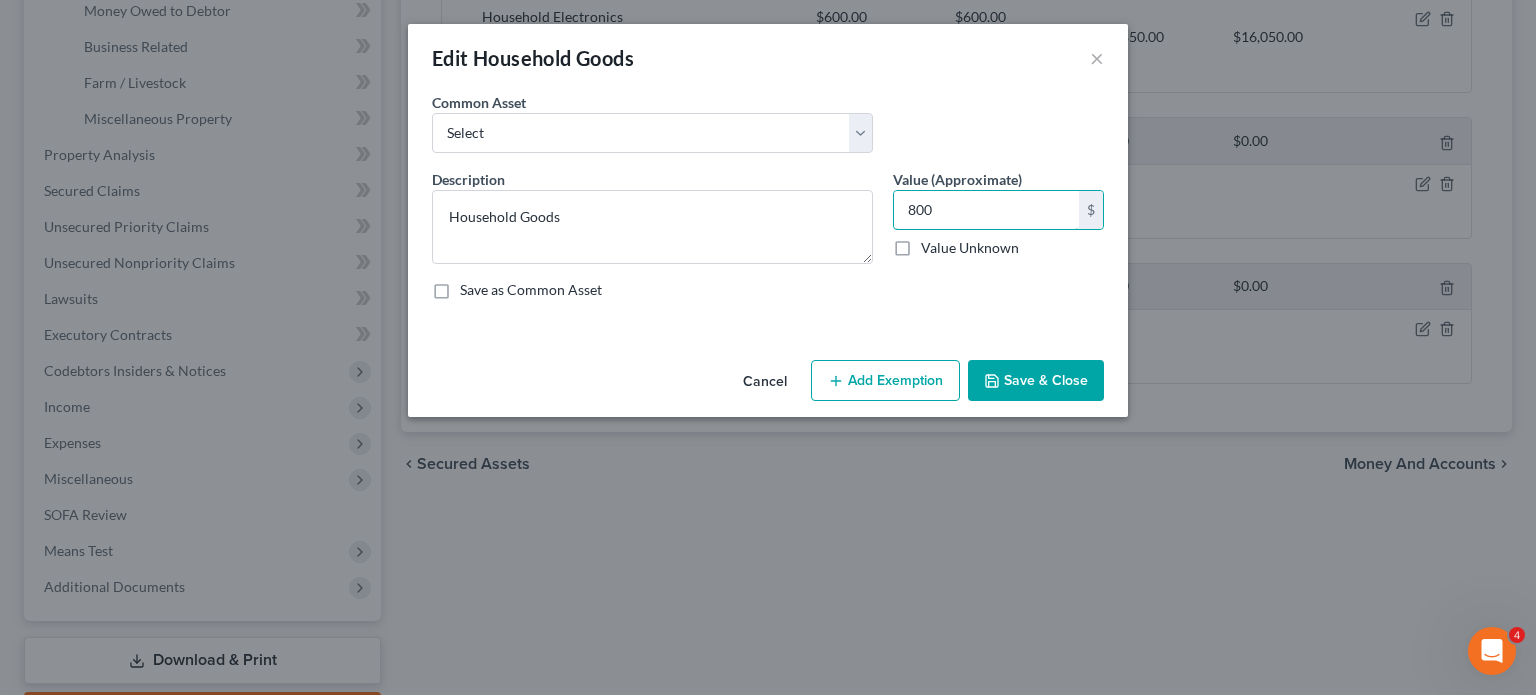 type on "800" 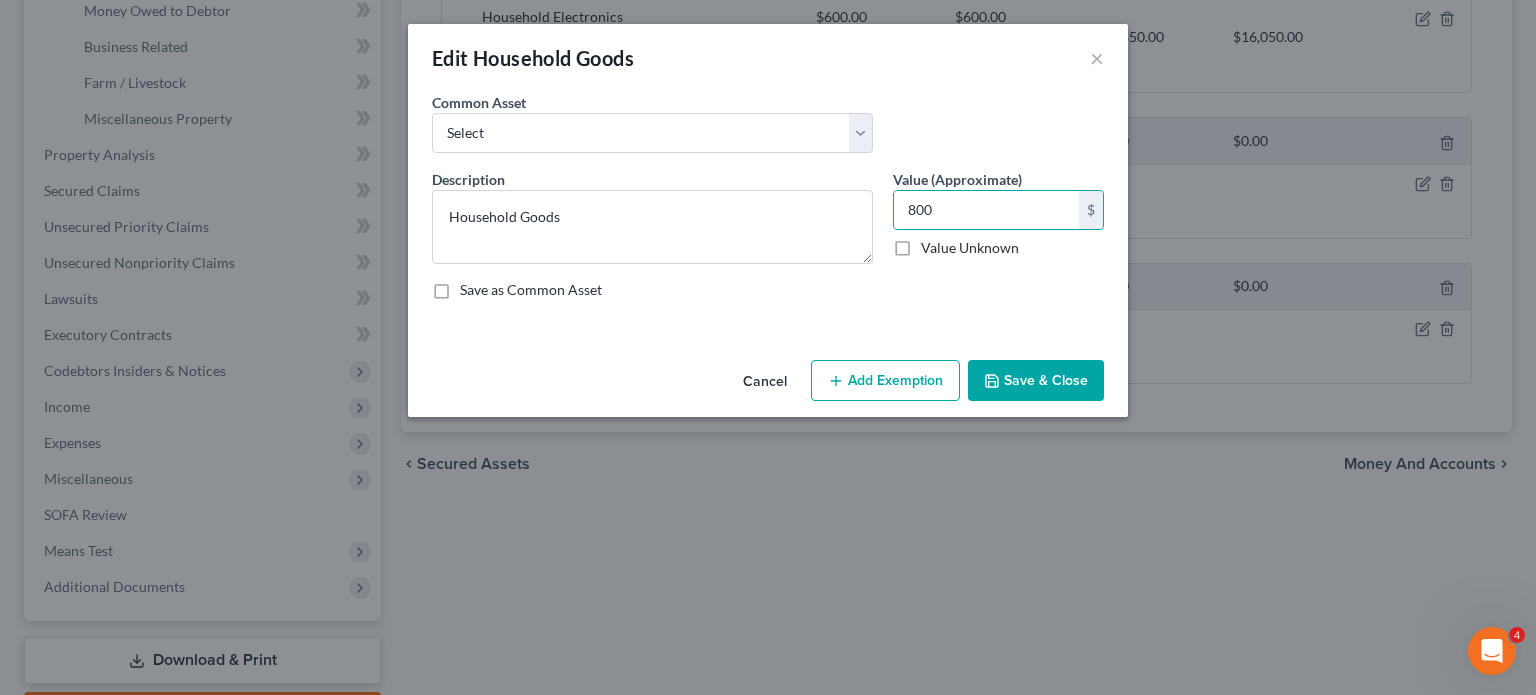 click on "Add Exemption" at bounding box center (885, 381) 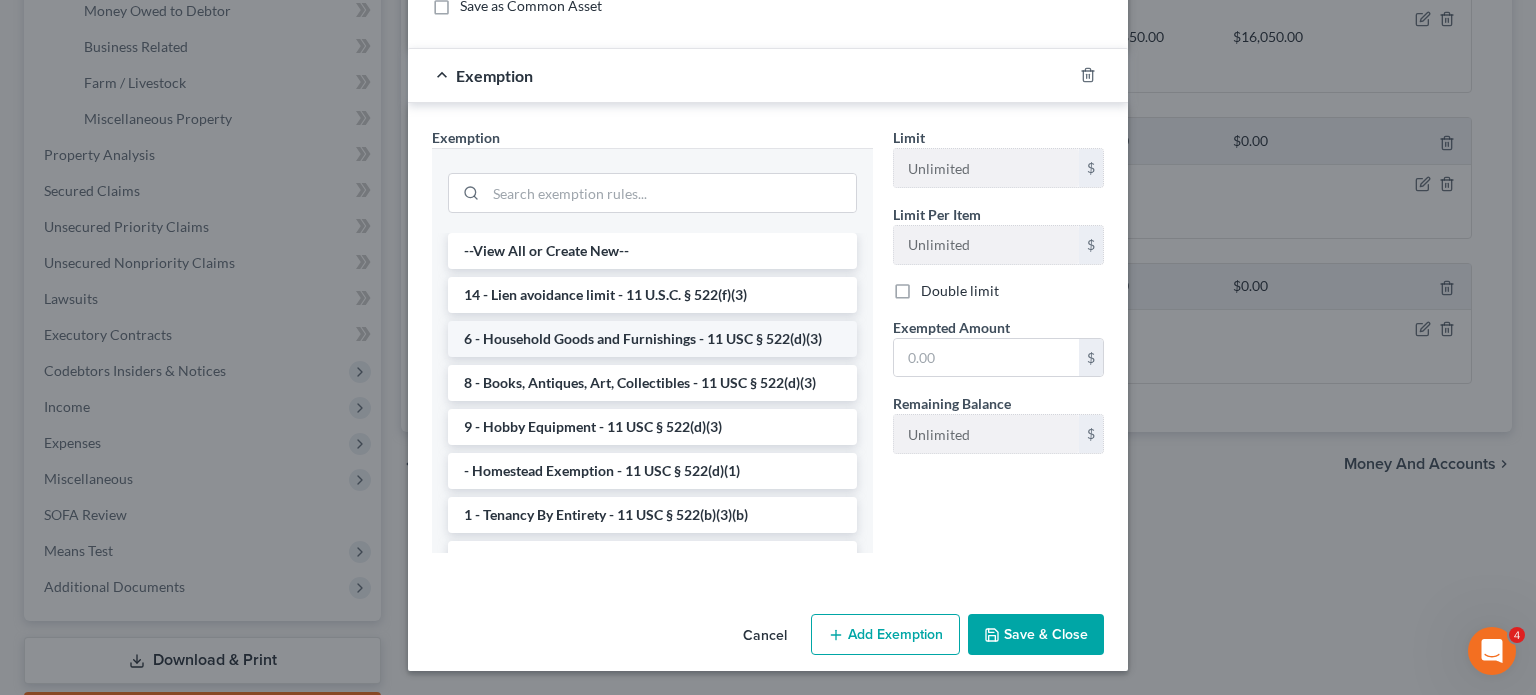 click on "6 - Household Goods and Furnishings - 11 USC § 522(d)(3)" at bounding box center (652, 339) 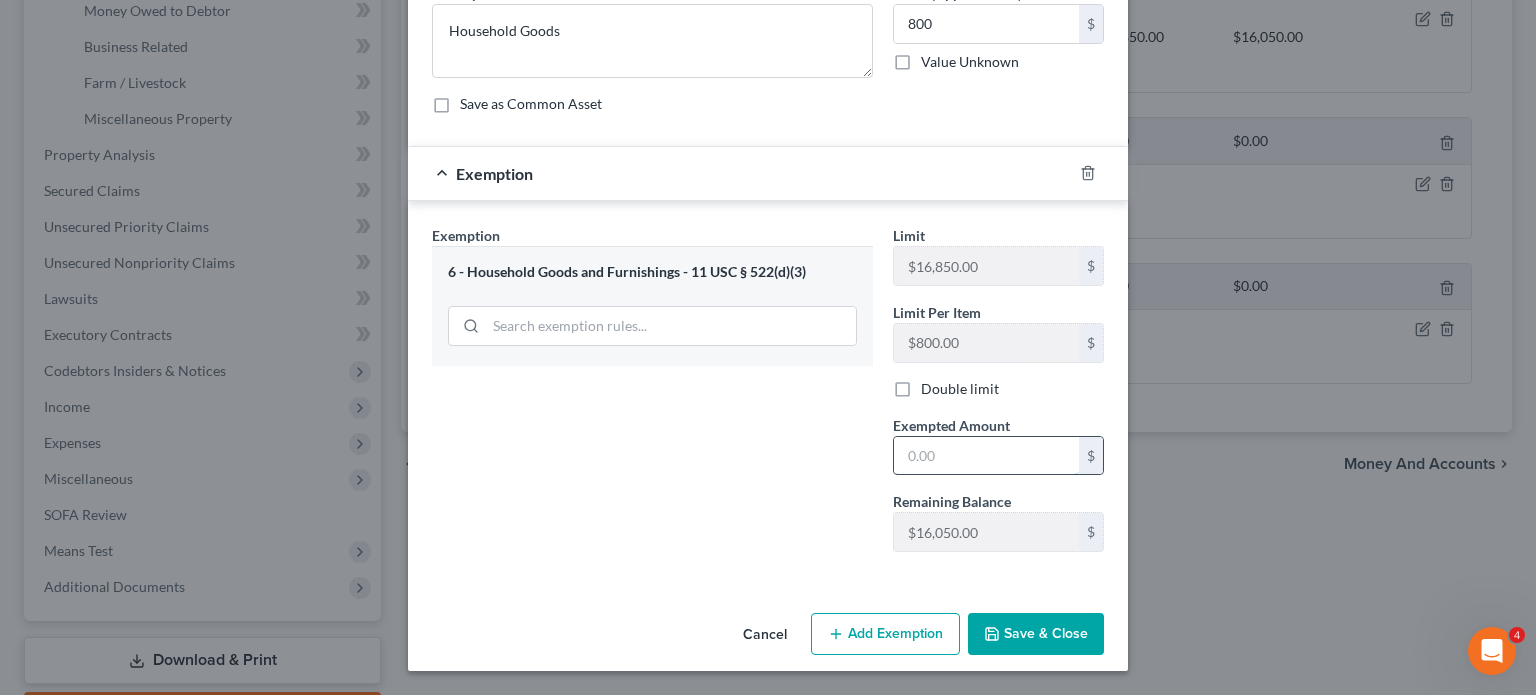 click at bounding box center [986, 456] 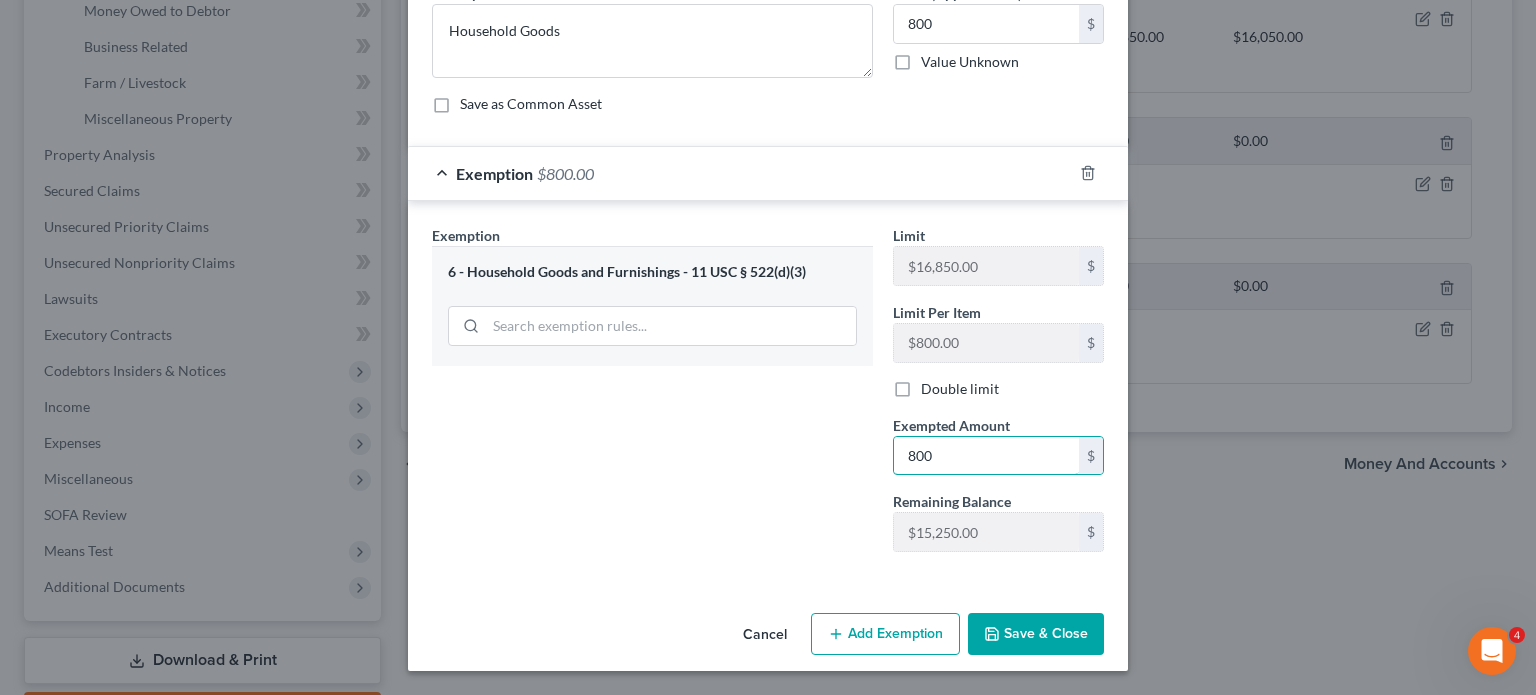 type on "800" 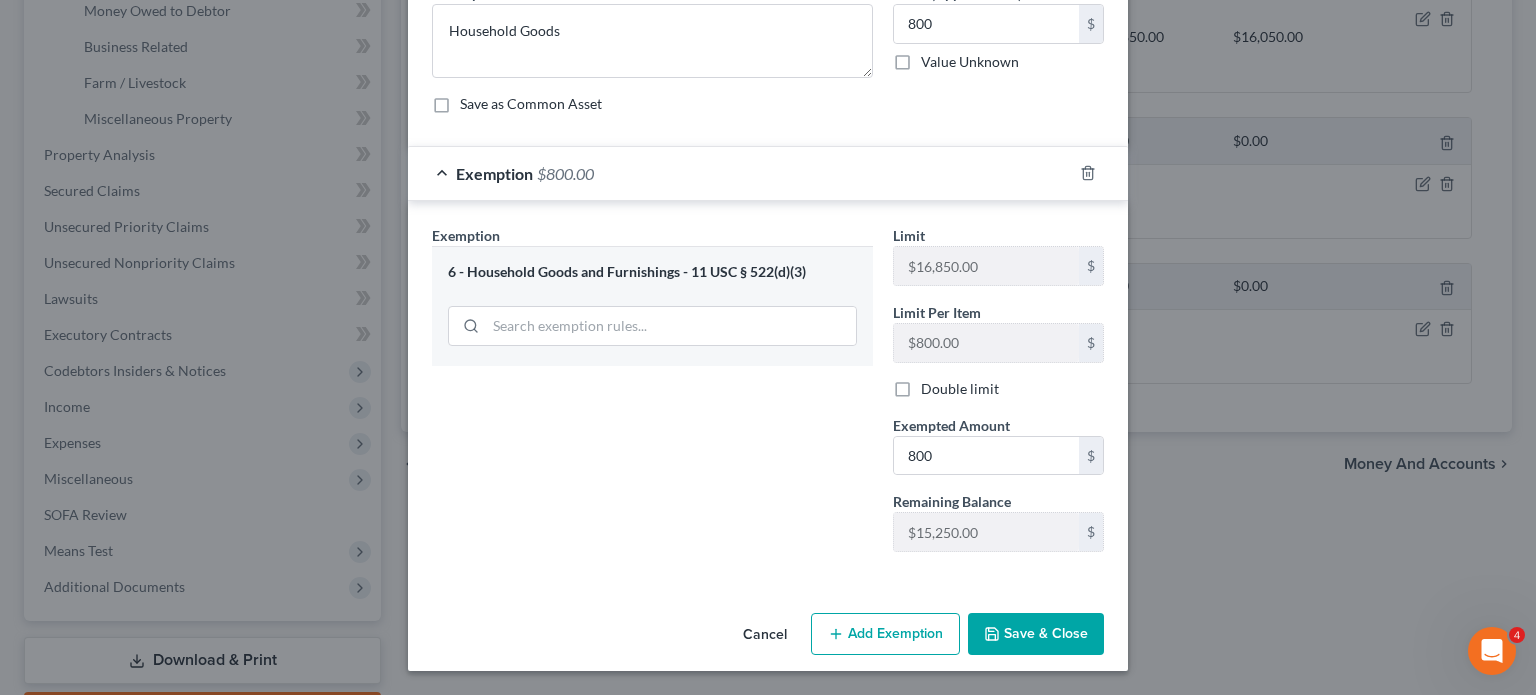 click on "Save & Close" at bounding box center [1036, 634] 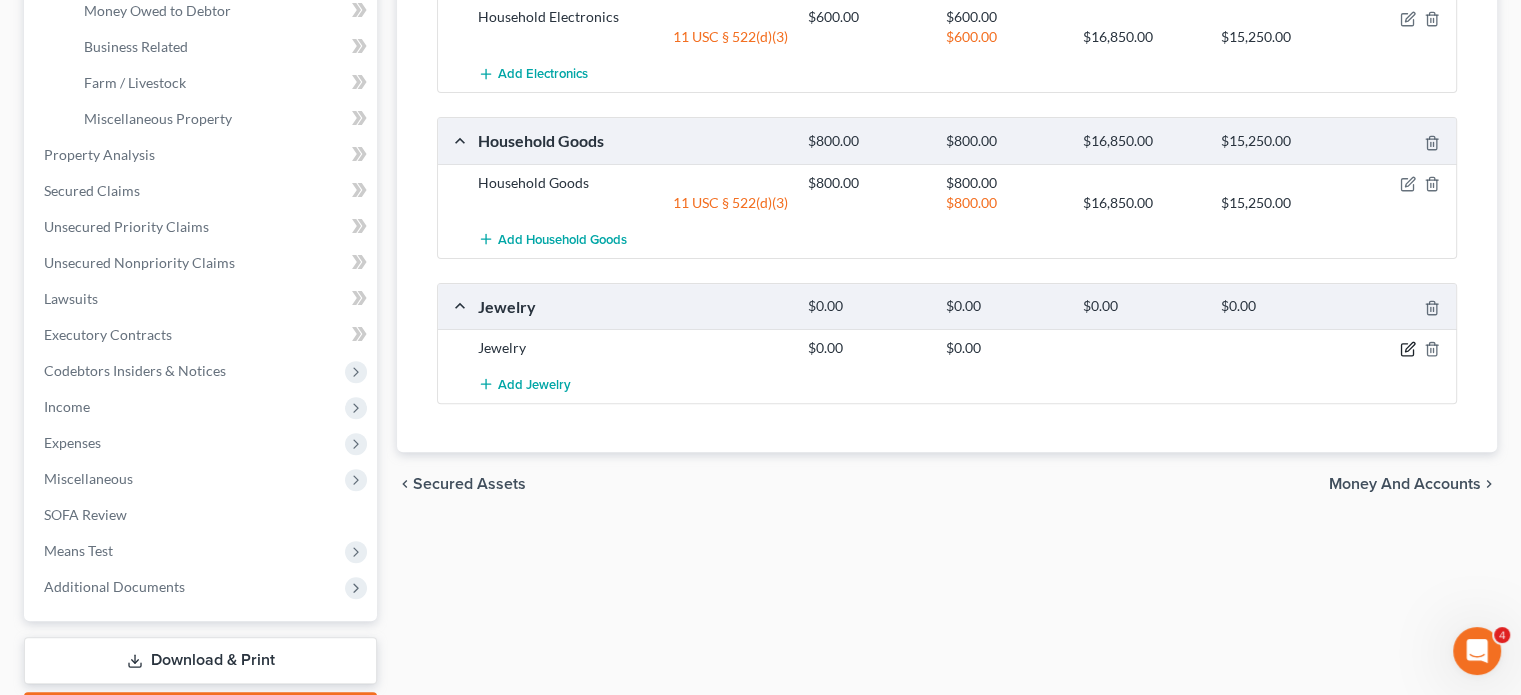 click 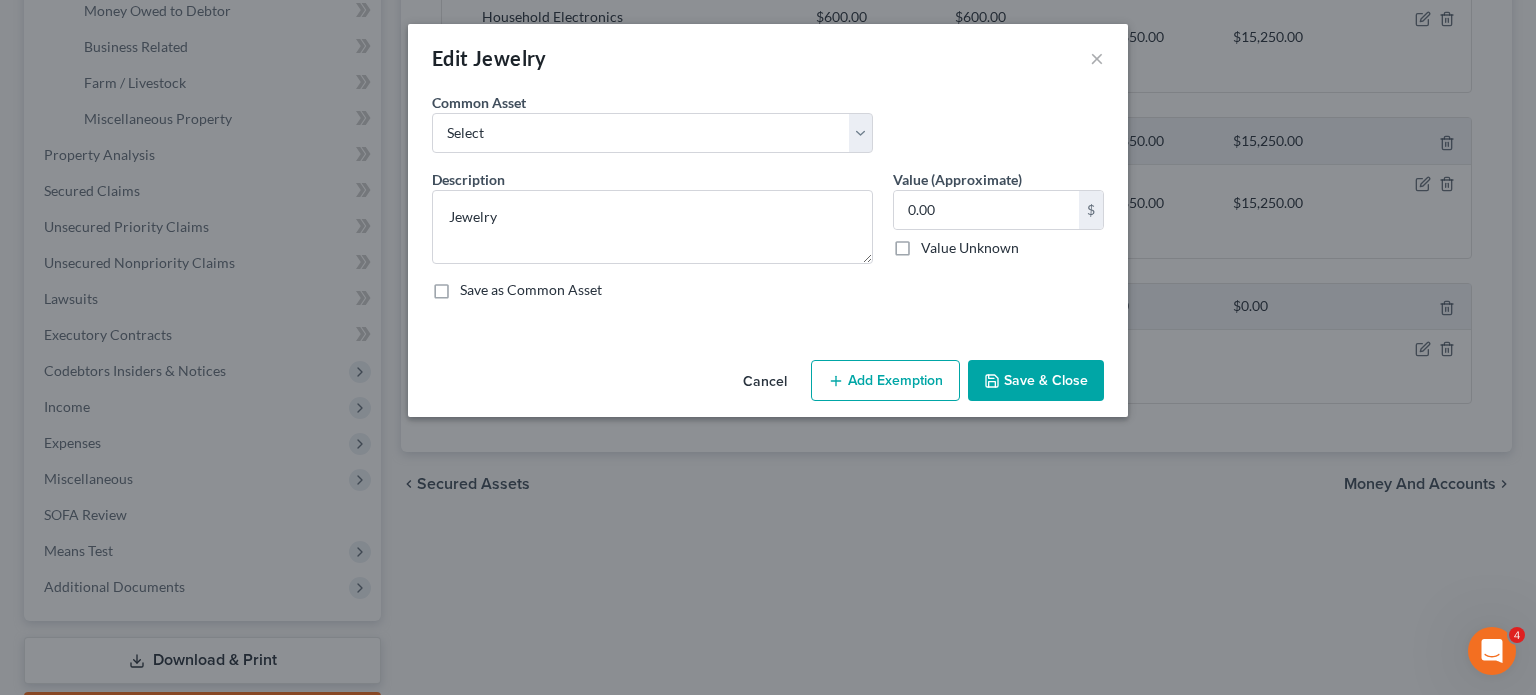 click on "0.00 $
Value Unknown" at bounding box center (998, 224) 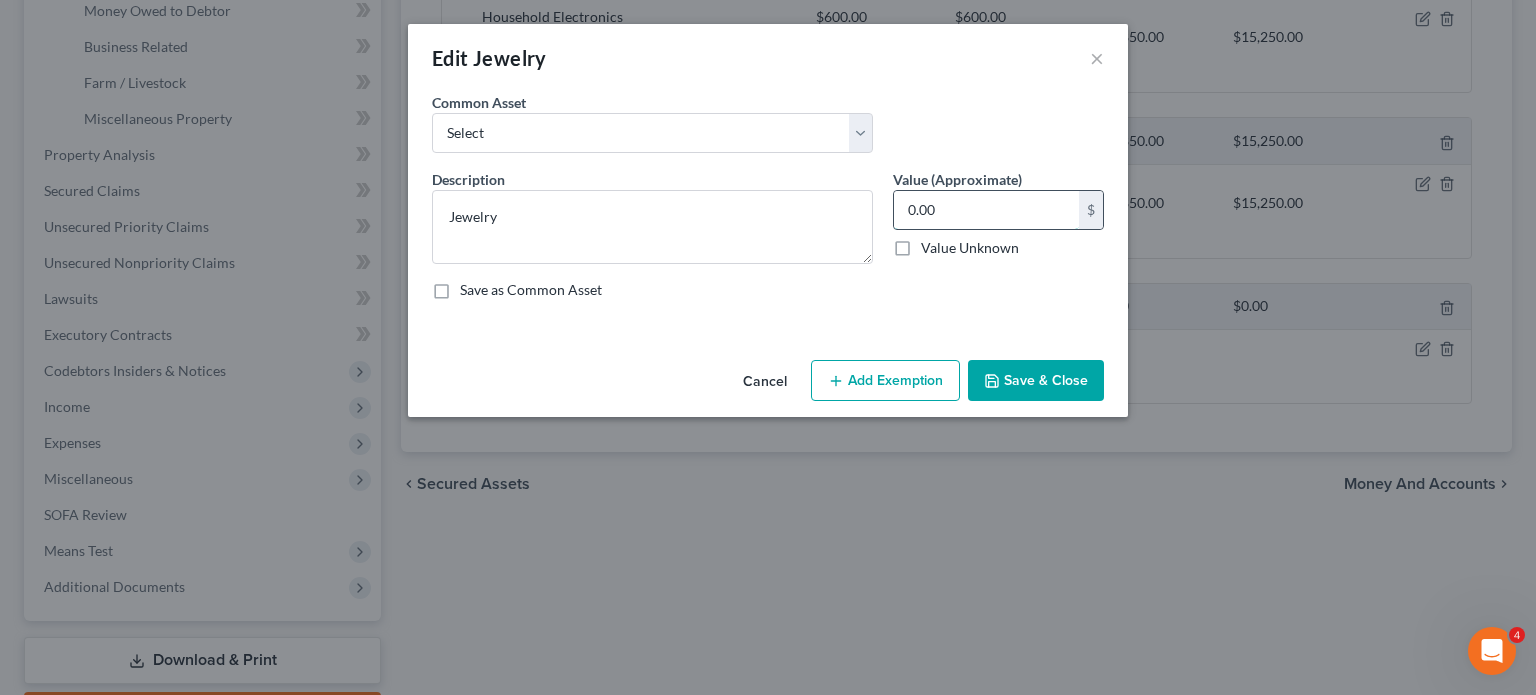 click on "0.00" at bounding box center [986, 210] 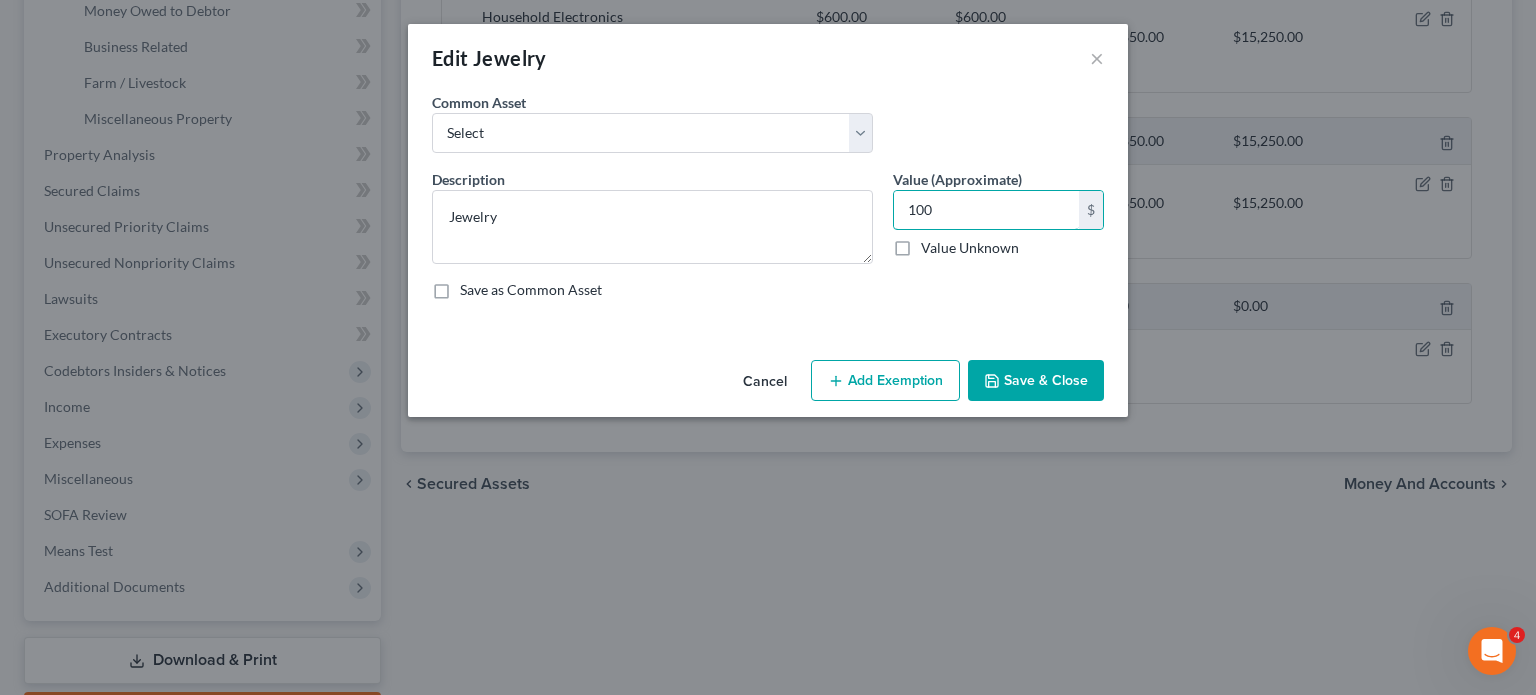 type on "100" 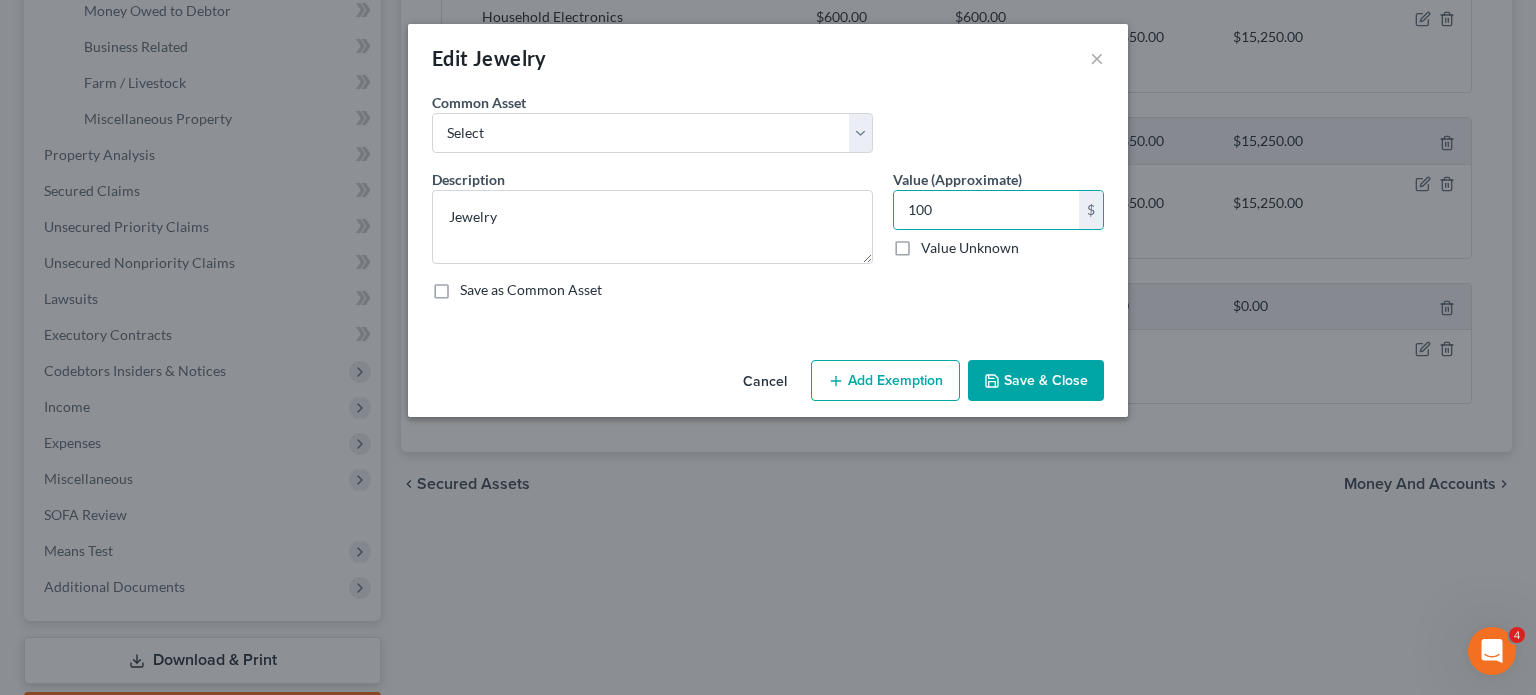 click on "Add Exemption" at bounding box center (885, 381) 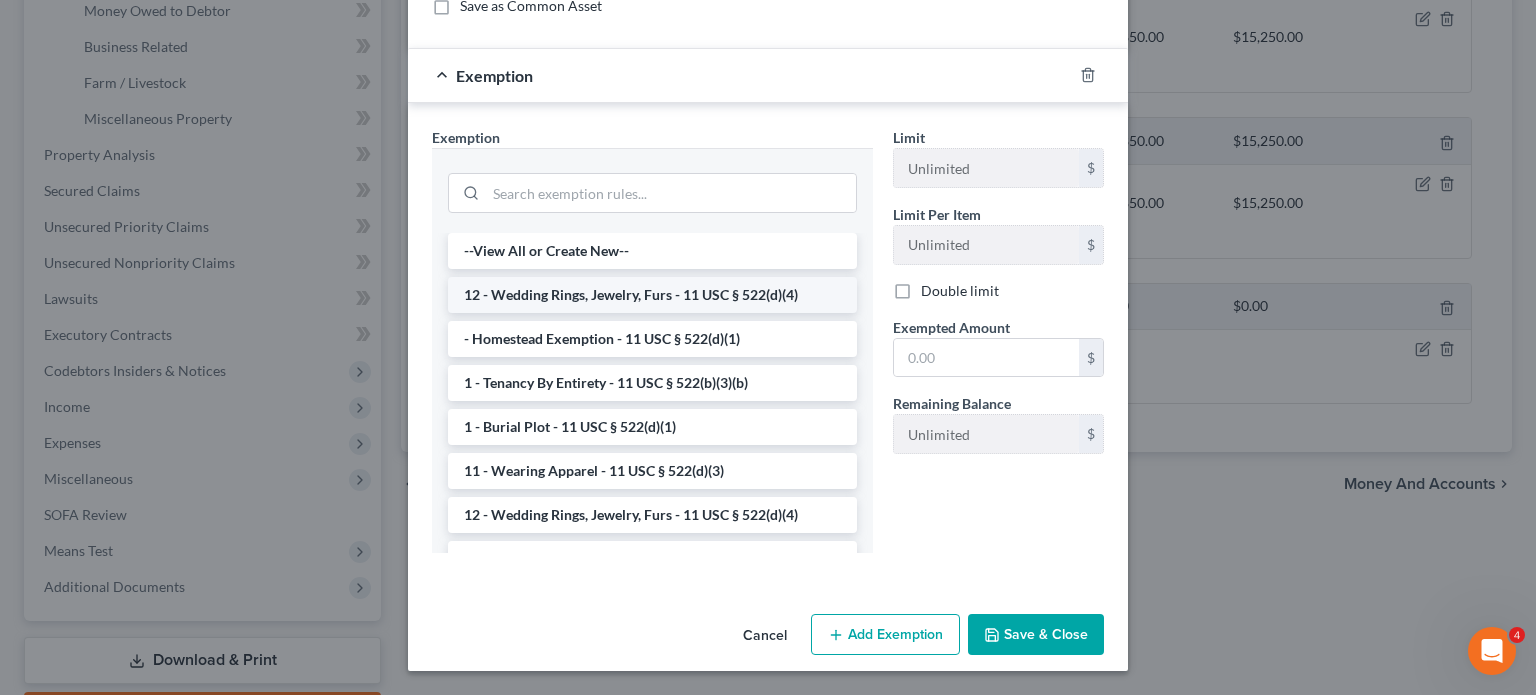 click on "12 - Wedding Rings, Jewelry, Furs - 11 USC § 522(d)(4)" at bounding box center (652, 295) 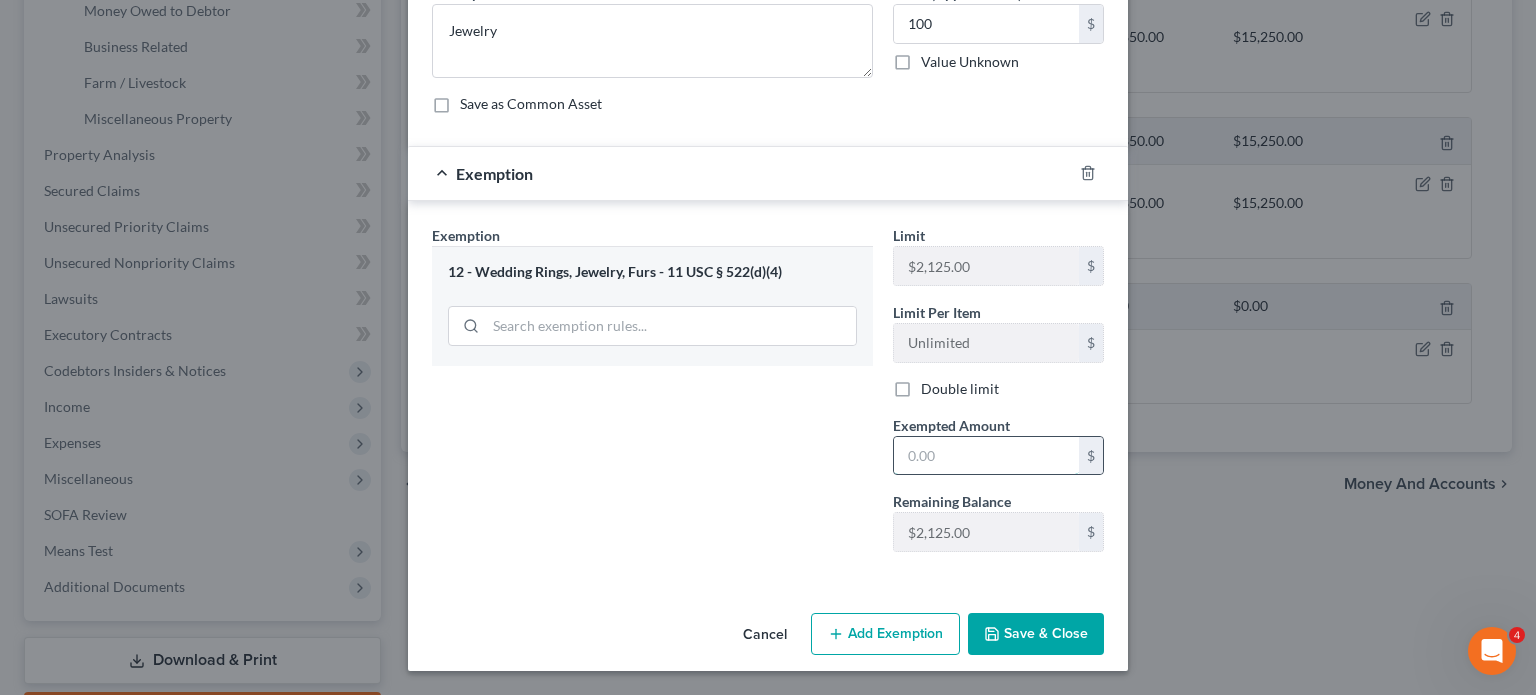 click at bounding box center (986, 456) 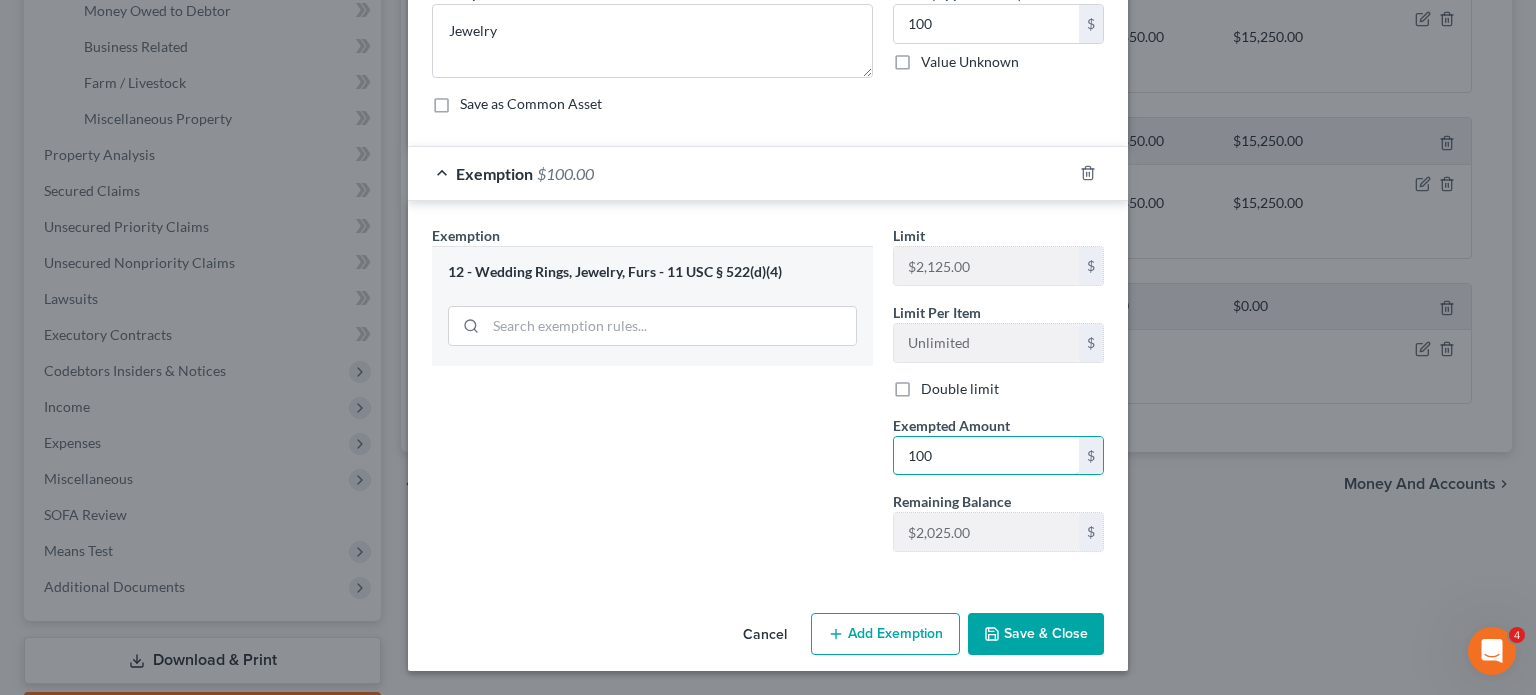 type on "100" 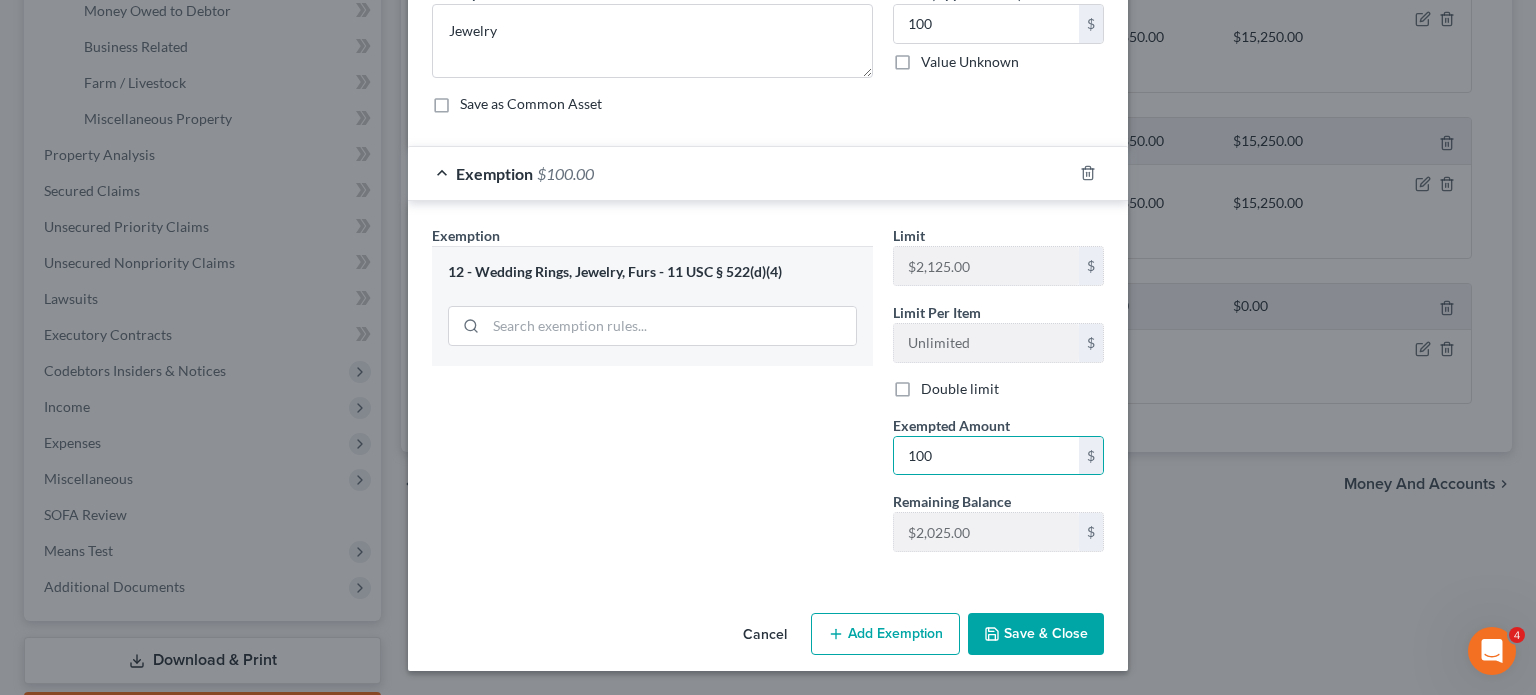 click on "Save & Close" at bounding box center [1036, 634] 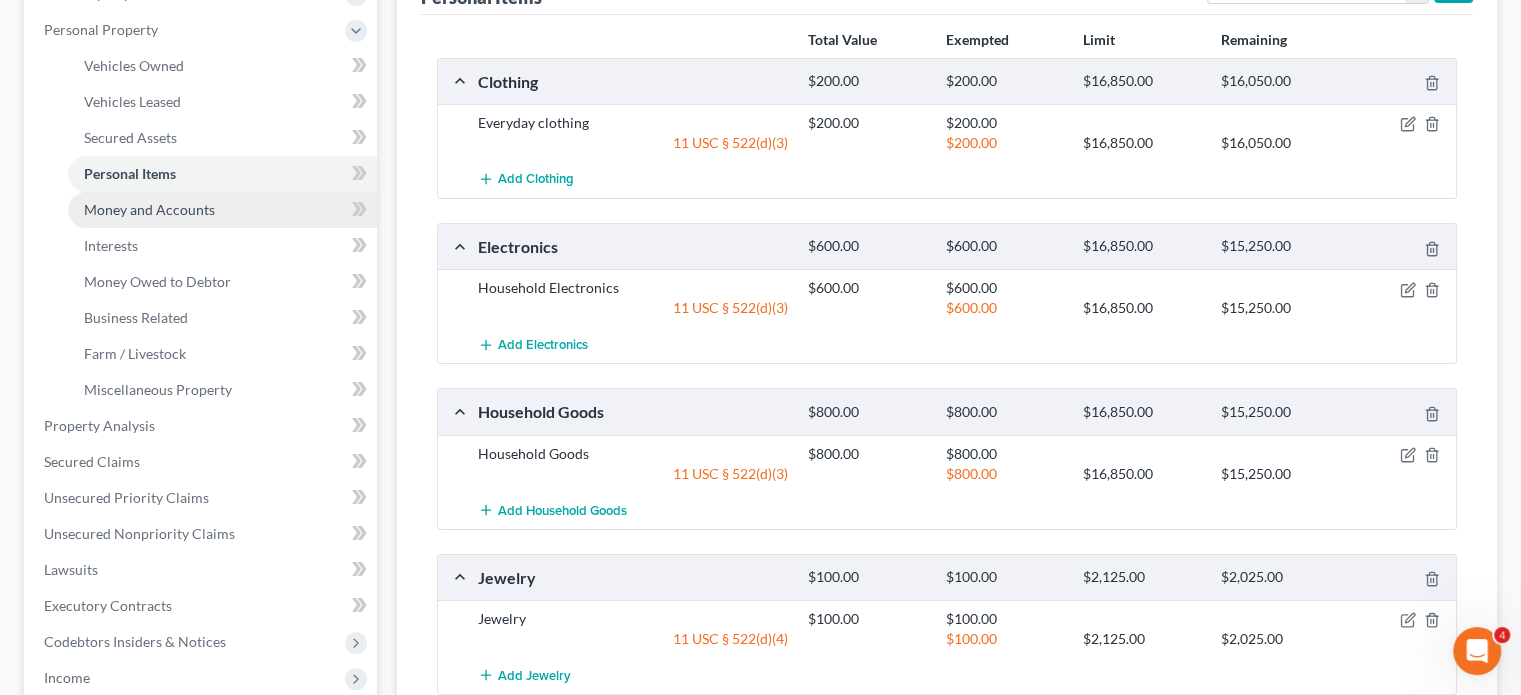 click on "Money and Accounts" at bounding box center [222, 210] 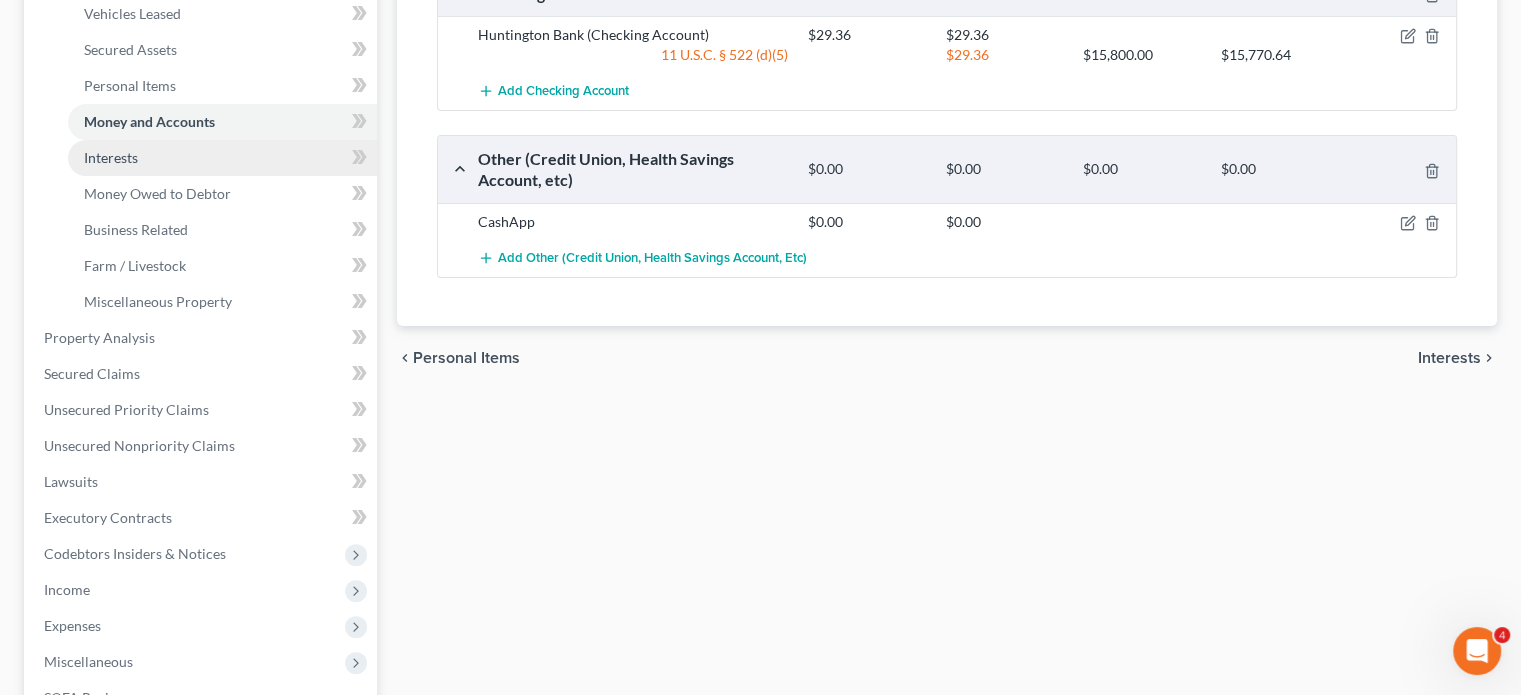 click on "Interests" at bounding box center [222, 158] 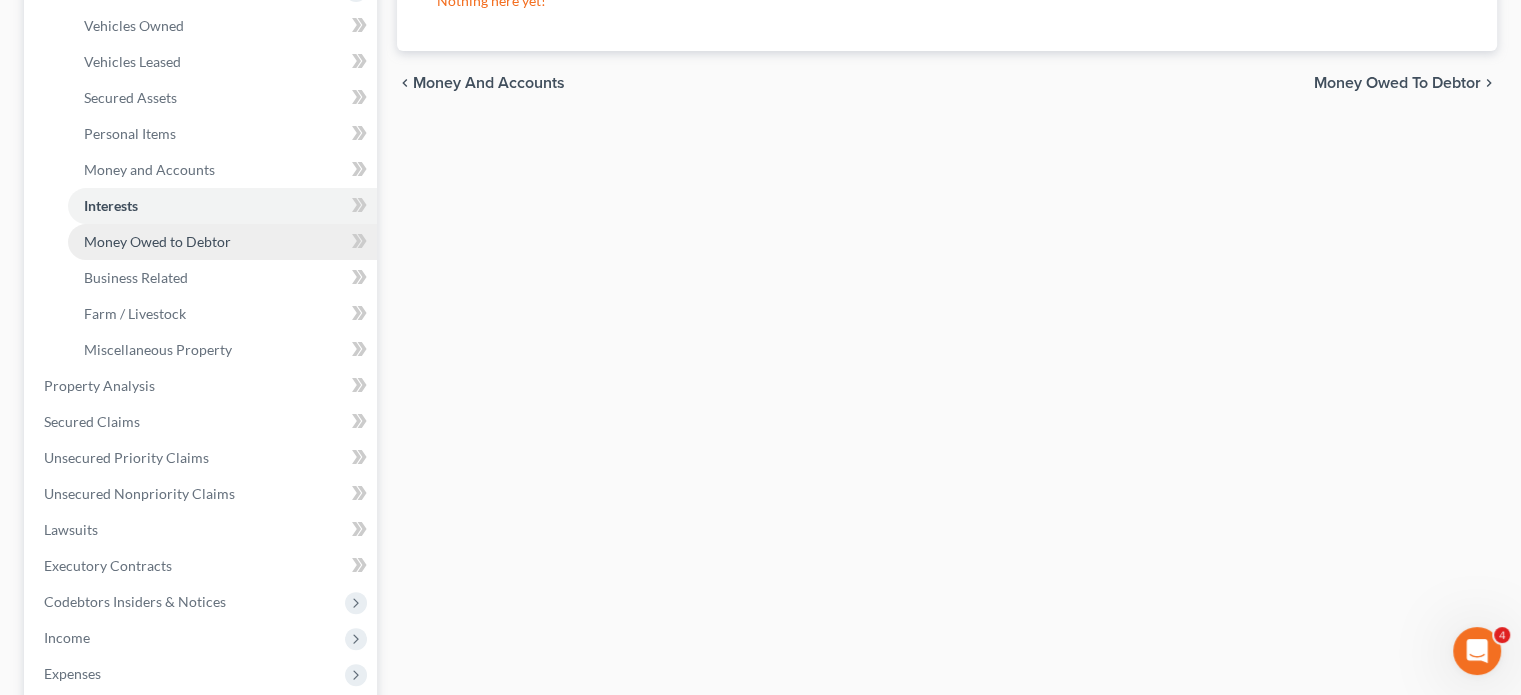 click on "Money Owed to Debtor" at bounding box center [222, 242] 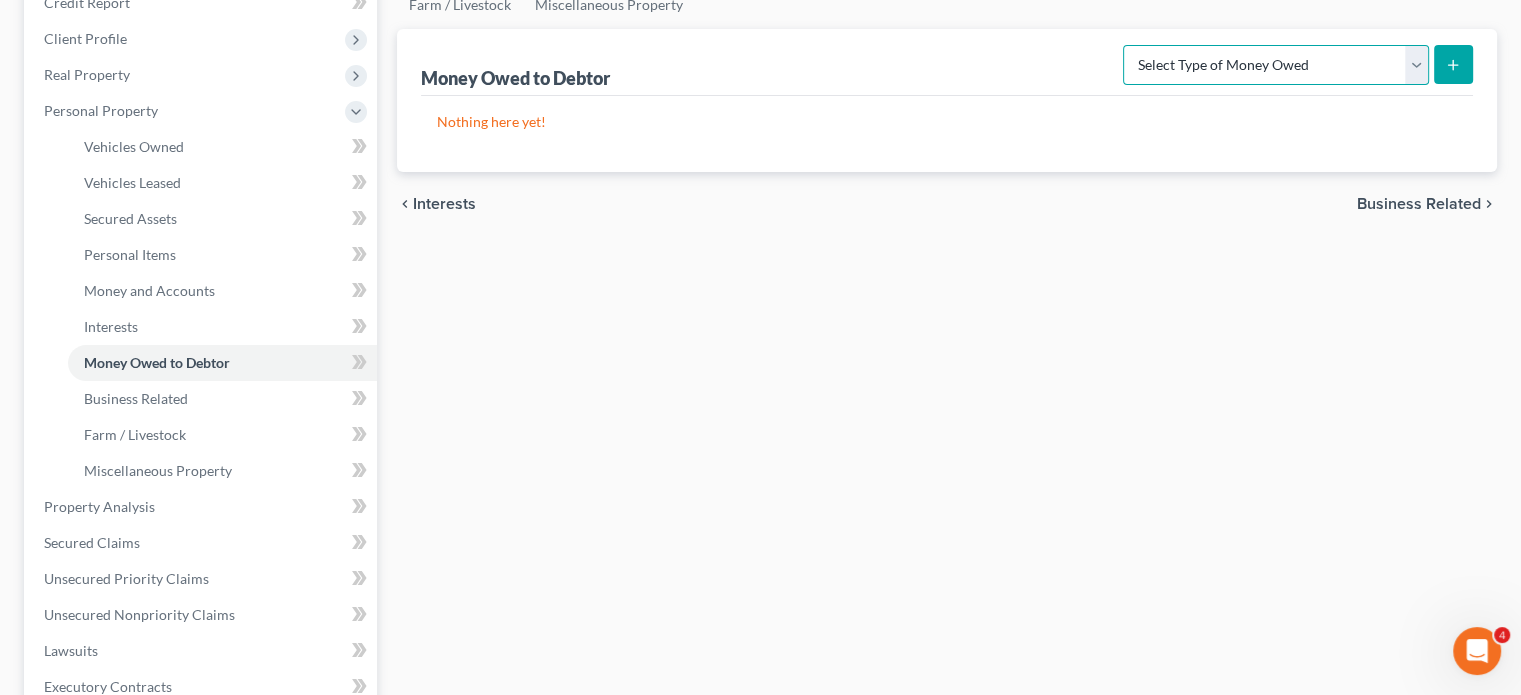 click on "Select Type of Money Owed Accounts Receivable Alimony Child Support Claims Against Third Parties Disability Benefits Disability Insurance Payments Divorce Settlements Equitable or Future Interests Expected Tax Refund and Unused NOLs Financial Assets Not Yet Listed Life Estate of Descendants Maintenance Other Contingent & Unliquidated Claims Property Settlements Sick or Vacation Pay Social Security Benefits Trusts Unpaid Loans Unpaid Wages Workers Compensation" at bounding box center (1276, 65) 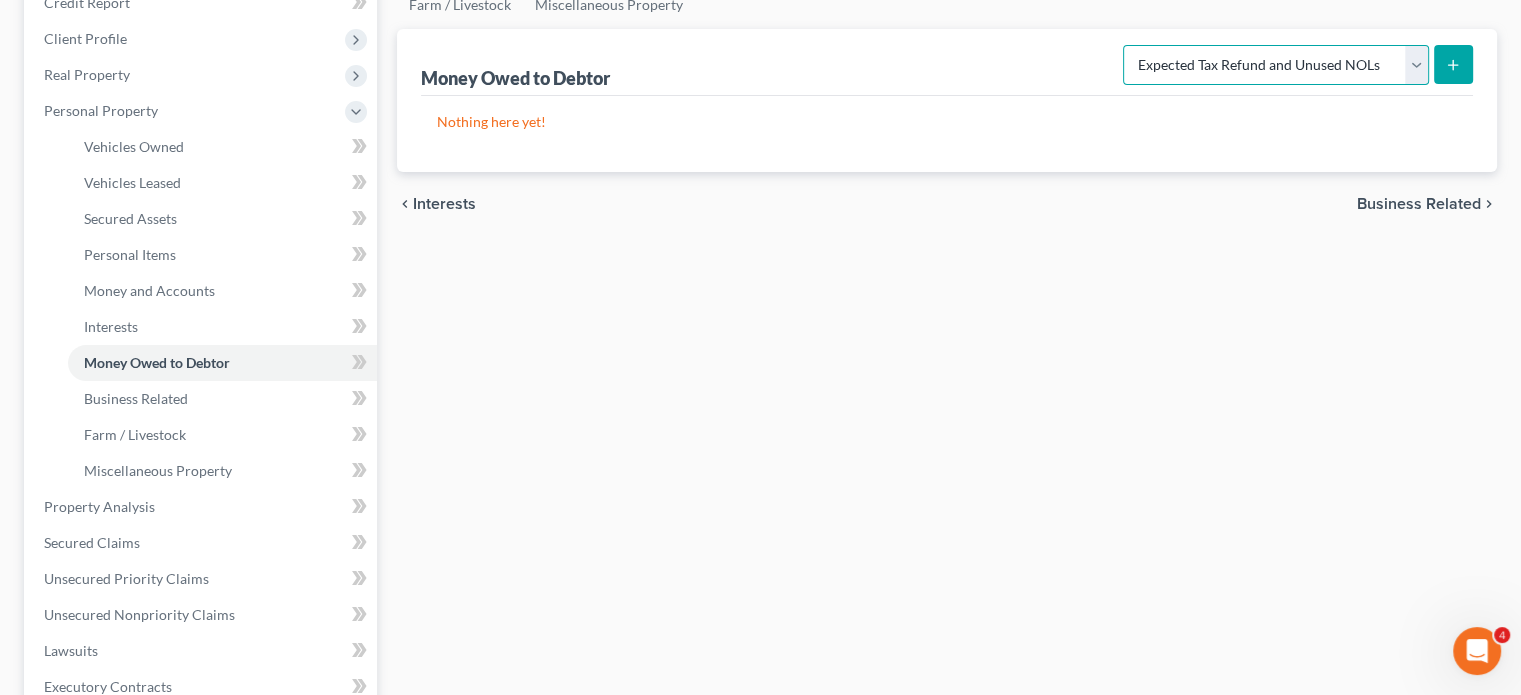 click on "Select Type of Money Owed Accounts Receivable Alimony Child Support Claims Against Third Parties Disability Benefits Disability Insurance Payments Divorce Settlements Equitable or Future Interests Expected Tax Refund and Unused NOLs Financial Assets Not Yet Listed Life Estate of Descendants Maintenance Other Contingent & Unliquidated Claims Property Settlements Sick or Vacation Pay Social Security Benefits Trusts Unpaid Loans Unpaid Wages Workers Compensation" at bounding box center (1276, 65) 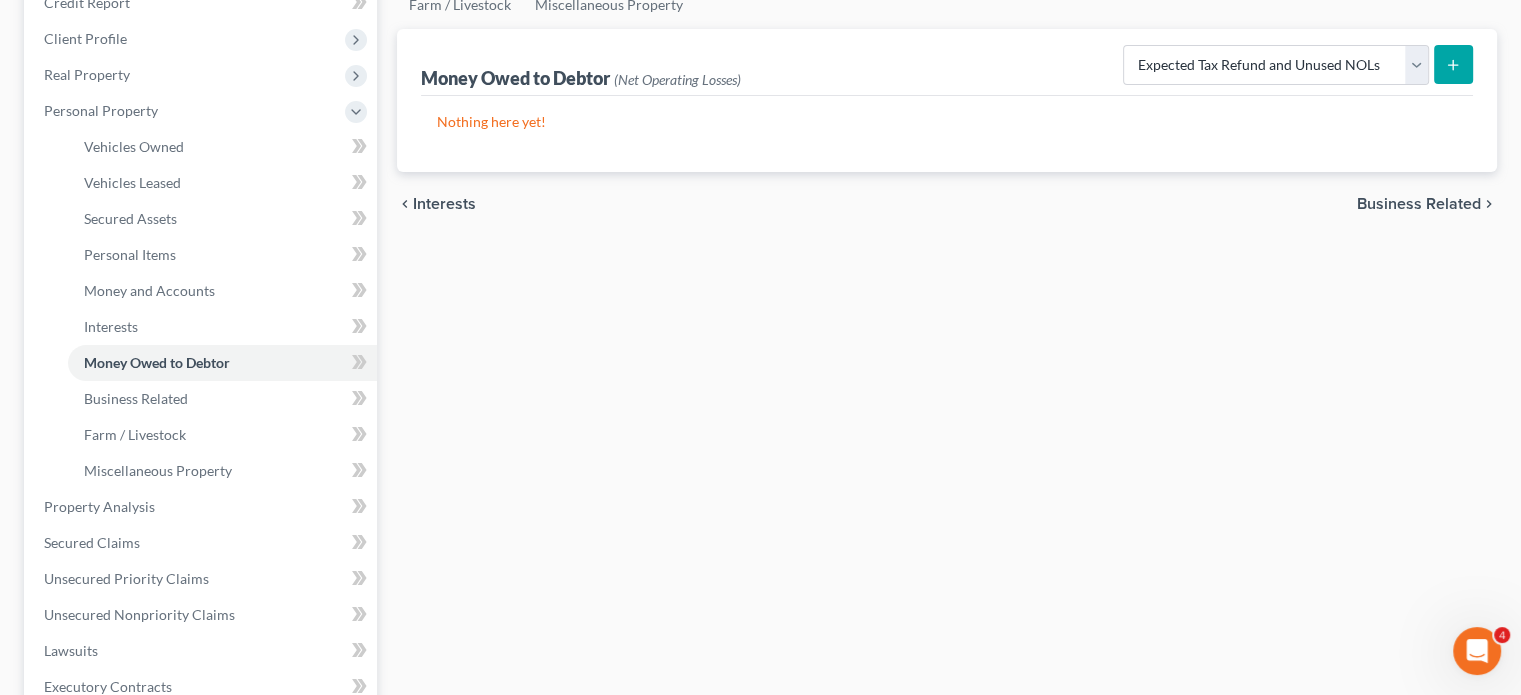 click 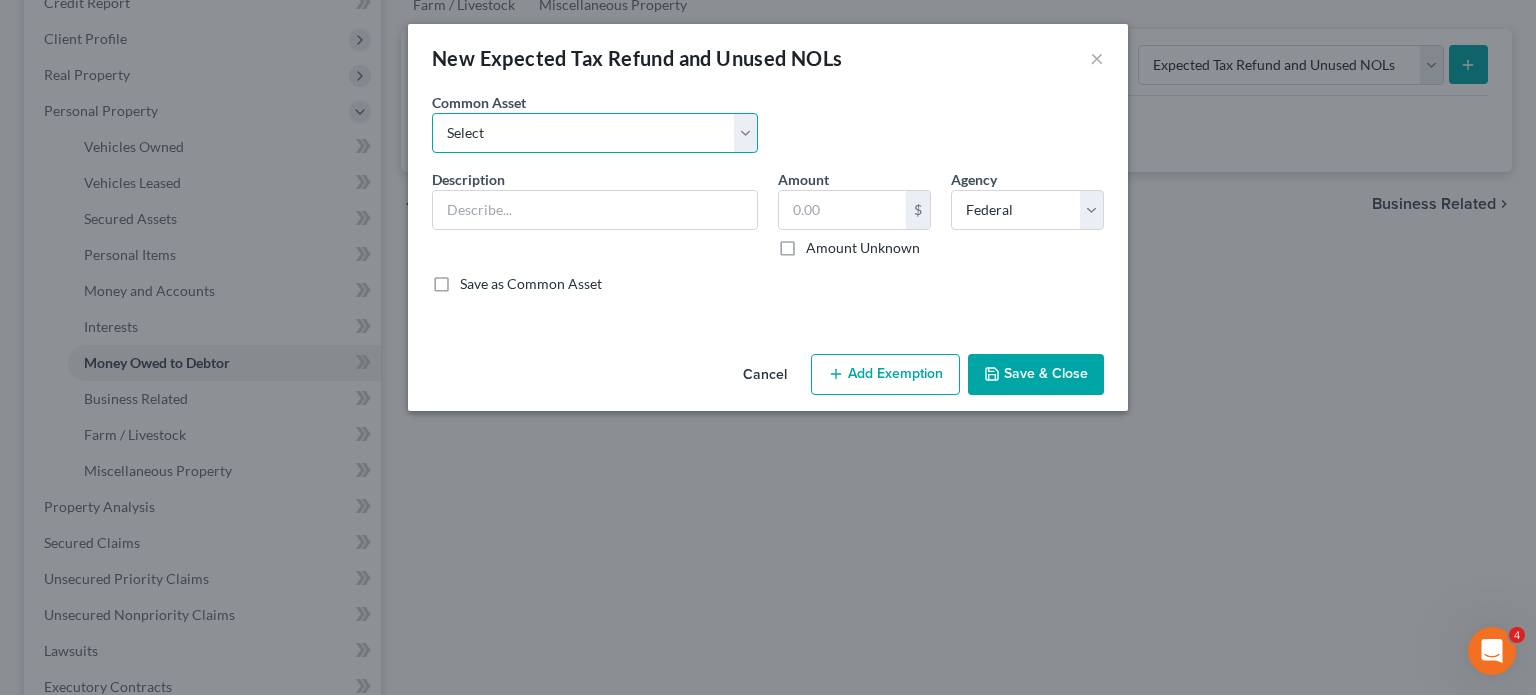click on "Select Potential 2019 tax refunds - estimated and prorated Potential 2019 tax refunds - estimated and prorated for [DATE] Federal tax return Potential 2019 tax refunds - estimated and prorated for July Potential 2019 tax refunds - estimated and prorated for August Potential 2019 tax refunds - estimated and prorated for September Potential 2019 tax refunds - estimated and prorated for October Potential 2019 tax refunds - estimated and prorated for November Potential 2019 tax refunds - estimated and prorated for [DATE] Federal Tax Return 2019 Federal Refund 2019 State Tax Return Potential State 2020 tax refunds - estimated and prorated for March Potential 2022 tax refunds - estimated and prorated for April Potential 2022 tax refunds - estimated and prorated for [DATE] Potential Tax refund Pro rated for [DATE] Potential Prorated and Estimated 2020 Tax Refund for April Expected 2022 Tax Refund-Pro Rated Potential 2022 tax refunds - estimated and prorated for [DATE] Federal Refund" at bounding box center [595, 133] 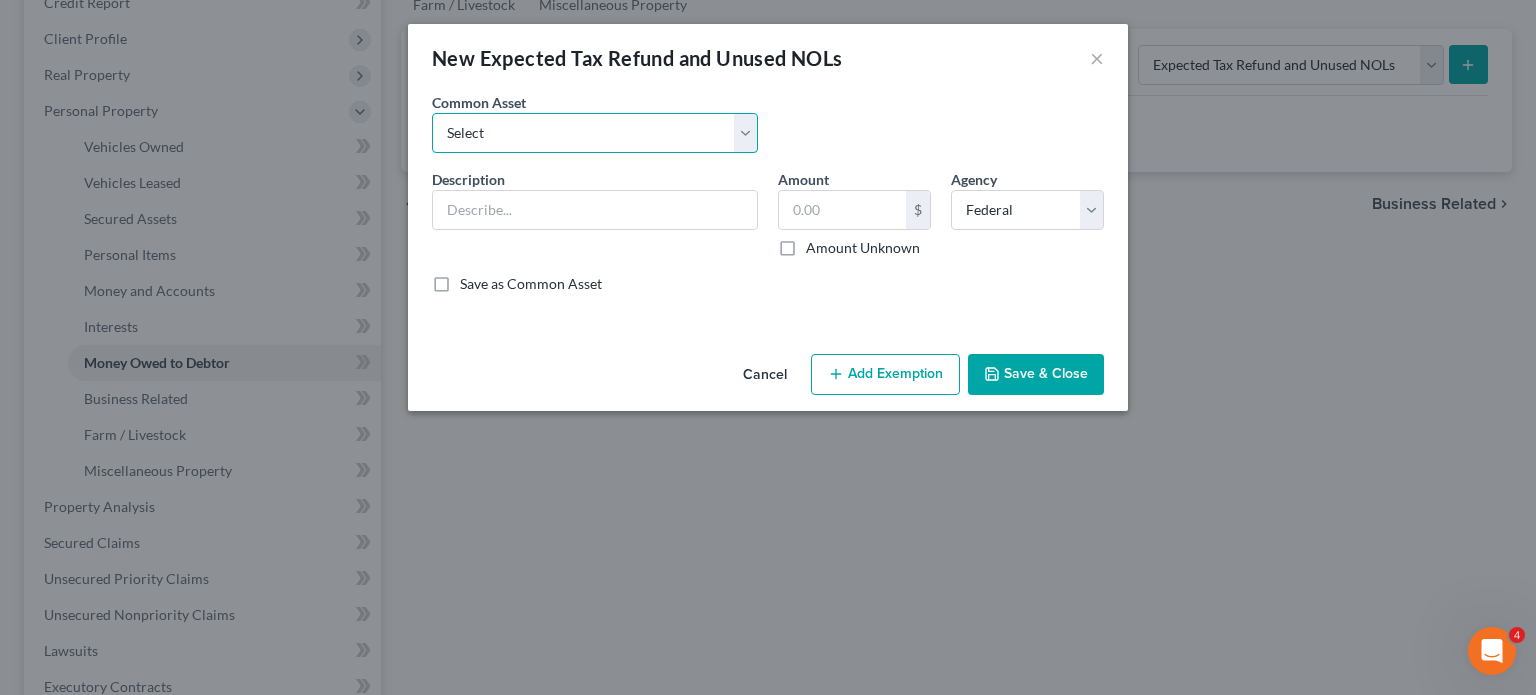 select on "67" 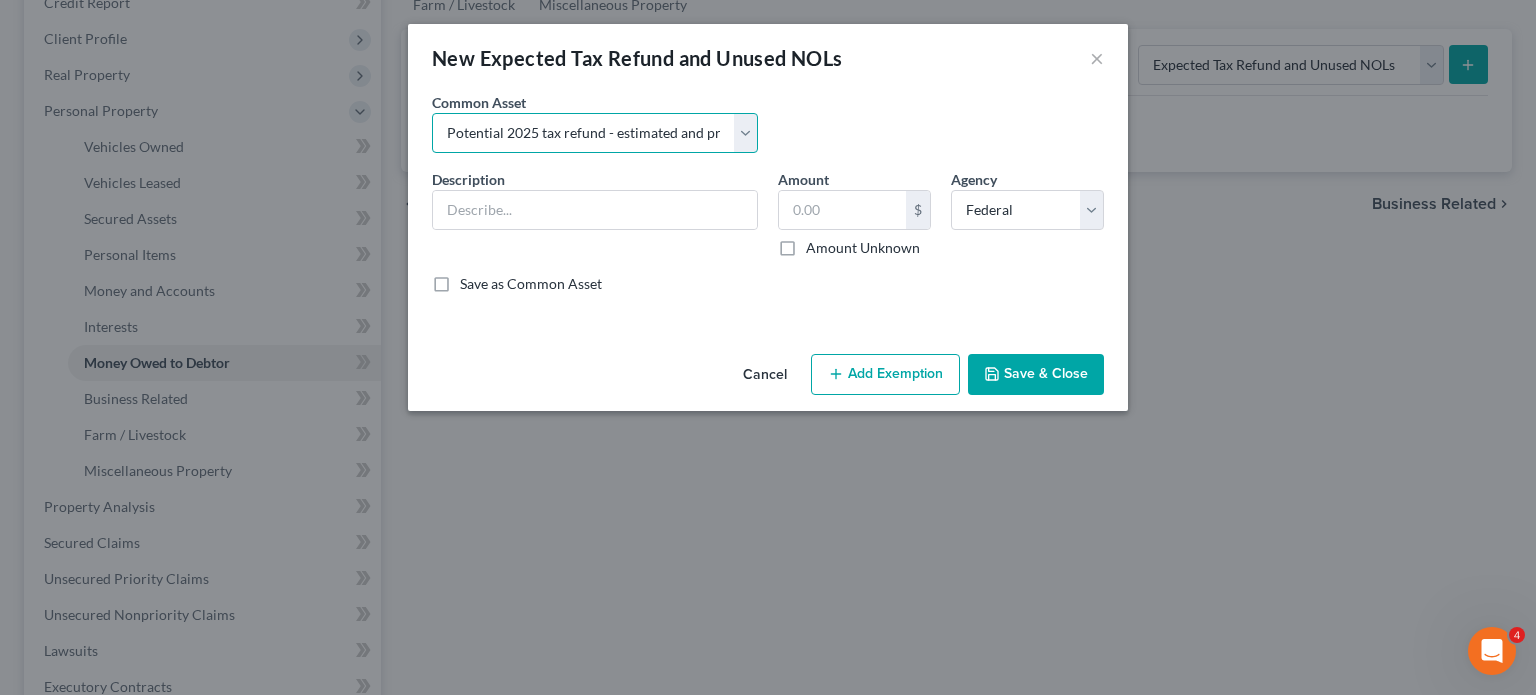 click on "Select Potential 2019 tax refunds - estimated and prorated Potential 2019 tax refunds - estimated and prorated for [DATE] Federal tax return Potential 2019 tax refunds - estimated and prorated for July Potential 2019 tax refunds - estimated and prorated for August Potential 2019 tax refunds - estimated and prorated for September Potential 2019 tax refunds - estimated and prorated for October Potential 2019 tax refunds - estimated and prorated for November Potential 2019 tax refunds - estimated and prorated for [DATE] Federal Tax Return 2019 Federal Refund 2019 State Tax Return Potential State 2020 tax refunds - estimated and prorated for March Potential 2022 tax refunds - estimated and prorated for April Potential 2022 tax refunds - estimated and prorated for [DATE] Potential Tax refund Pro rated for [DATE] Potential Prorated and Estimated 2020 Tax Refund for April Expected 2022 Tax Refund-Pro Rated Potential 2022 tax refunds - estimated and prorated for [DATE] Federal Refund" at bounding box center [595, 133] 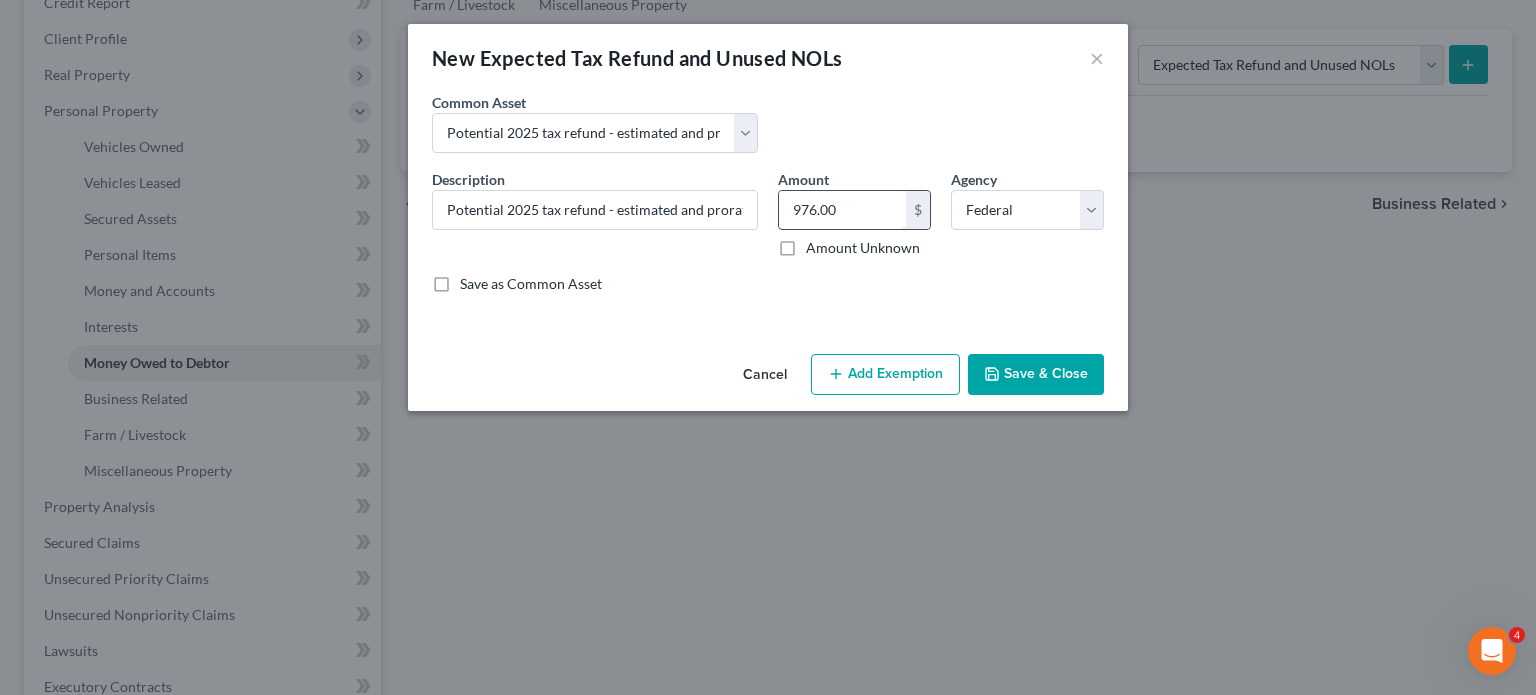 click on "976.00" at bounding box center (842, 210) 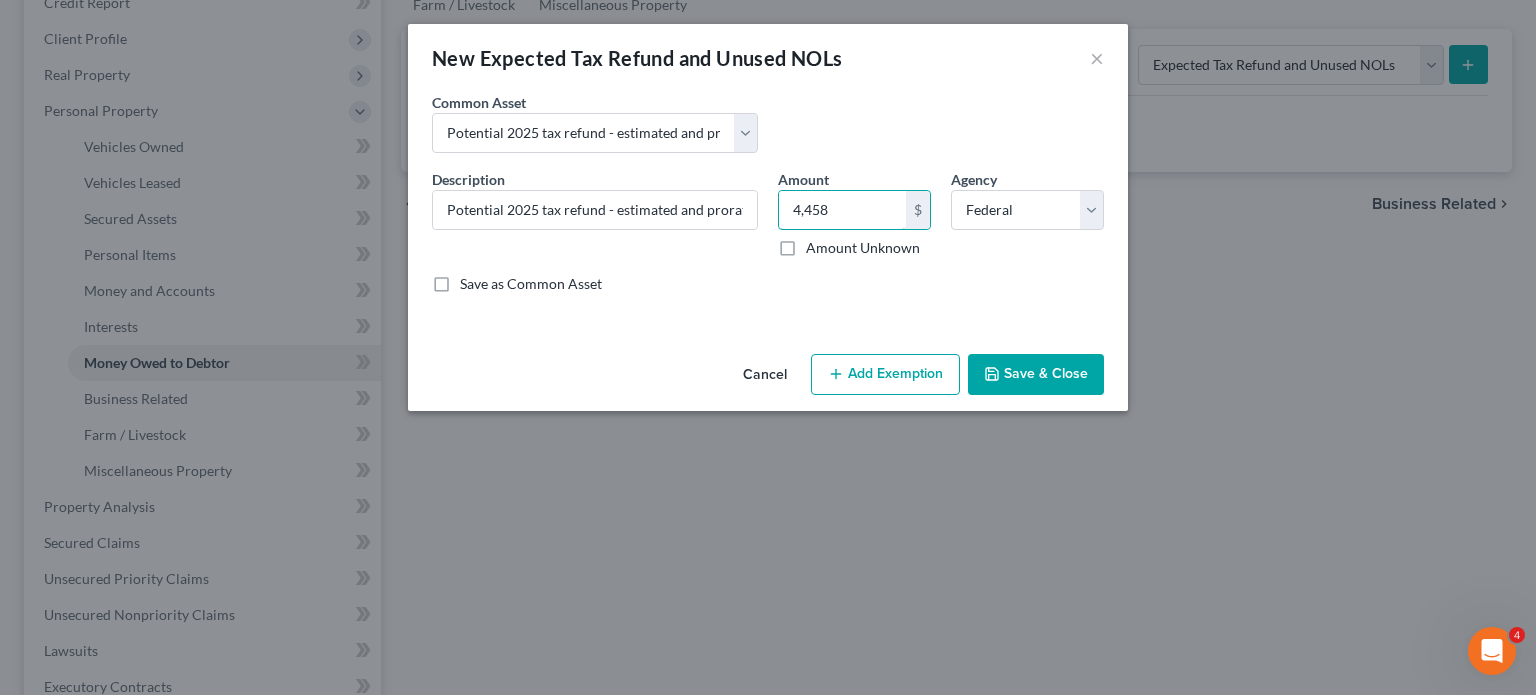 type on "4,458" 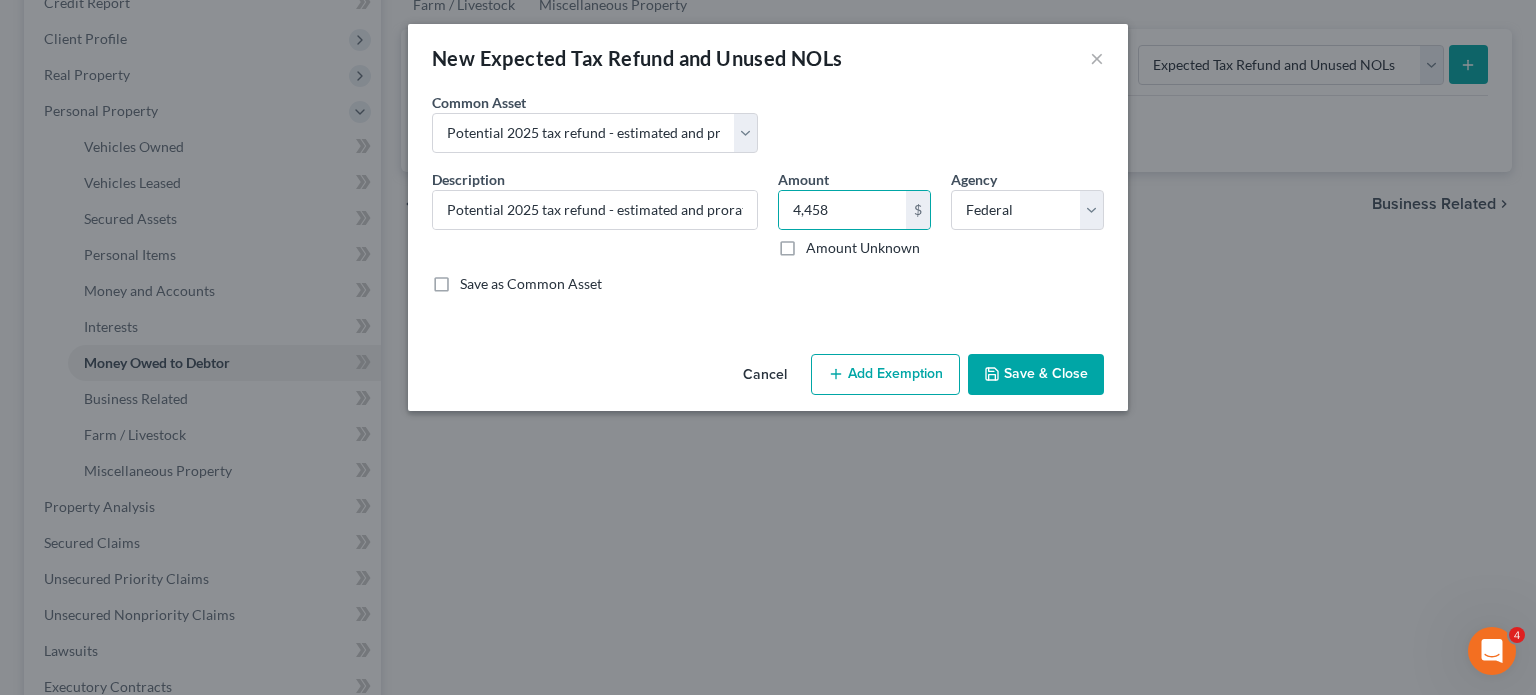 click on "Add Exemption" at bounding box center (885, 375) 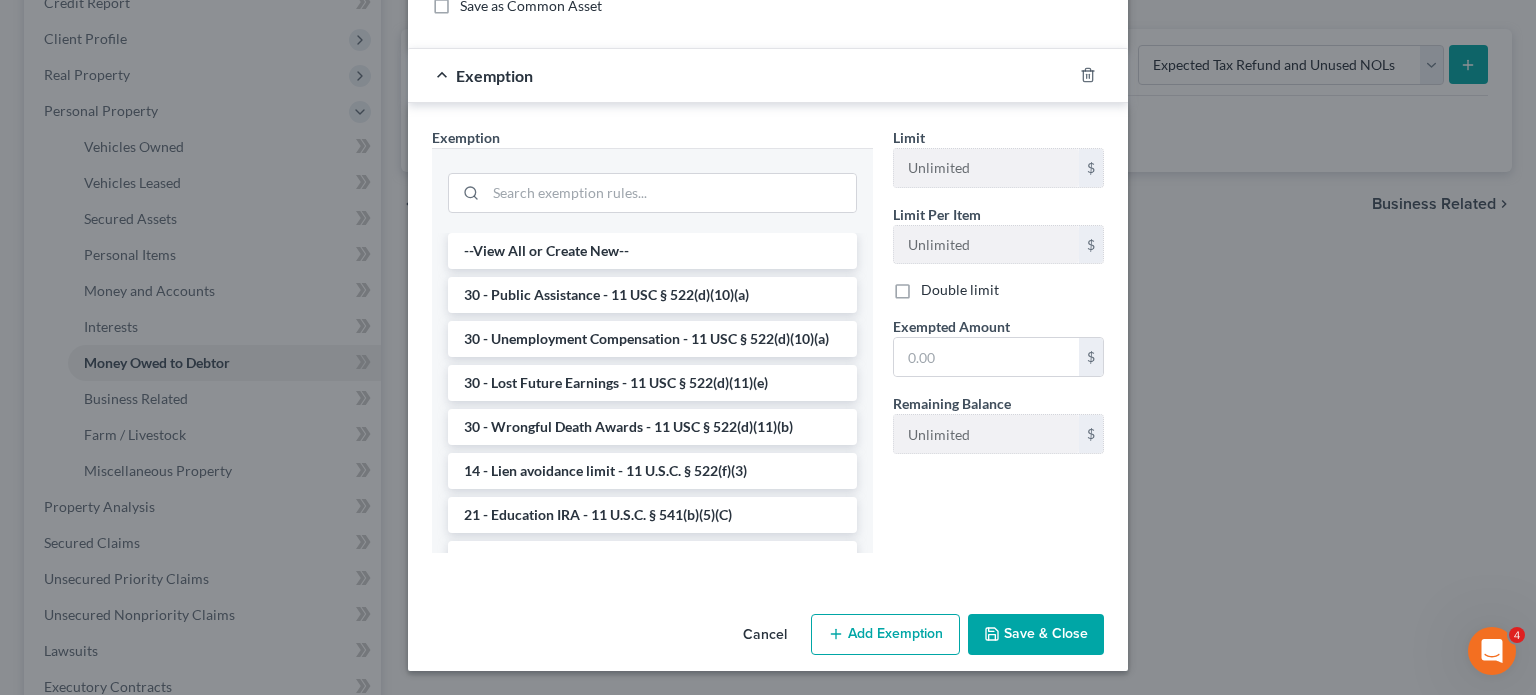 scroll, scrollTop: 456, scrollLeft: 0, axis: vertical 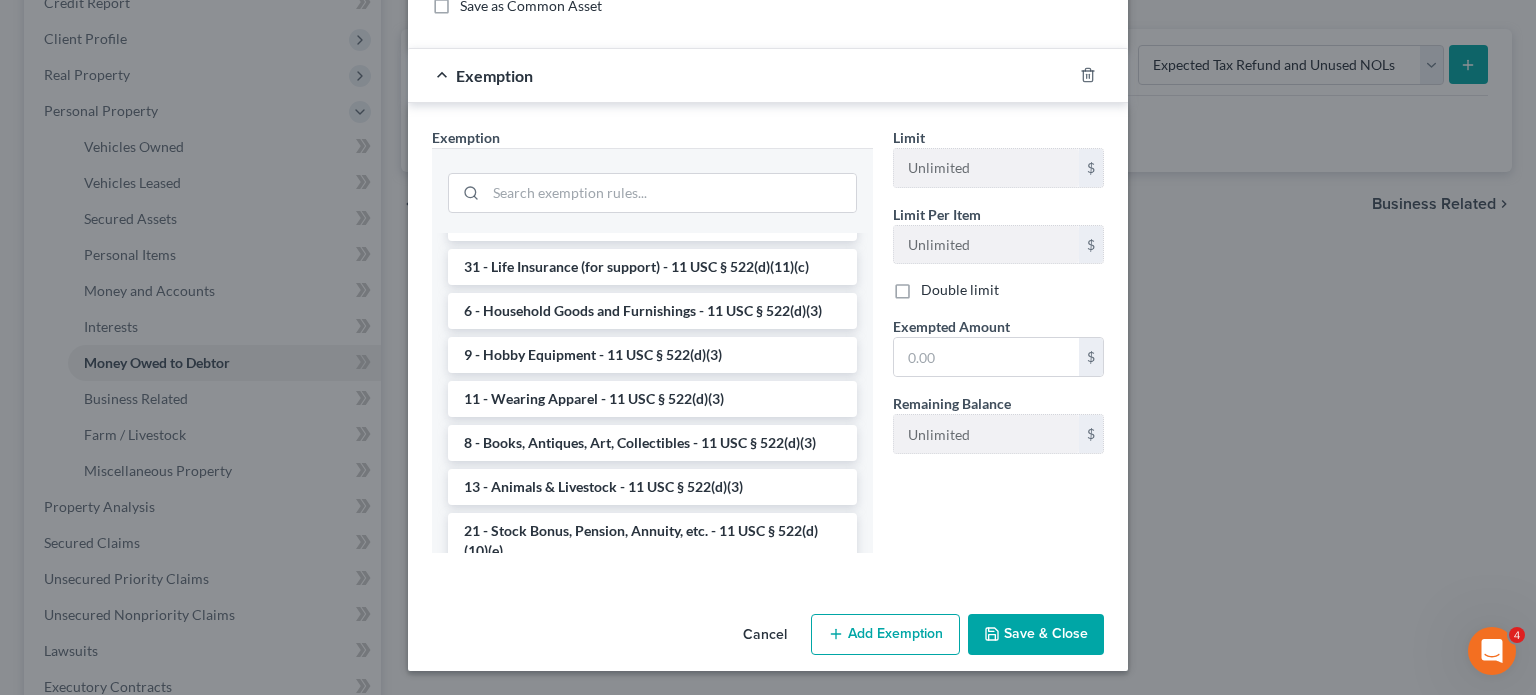 click on "14 - Wildcard Exemption (unused homestead) - 11 U.S.C. § 522 (d)(5)" at bounding box center (652, 125) 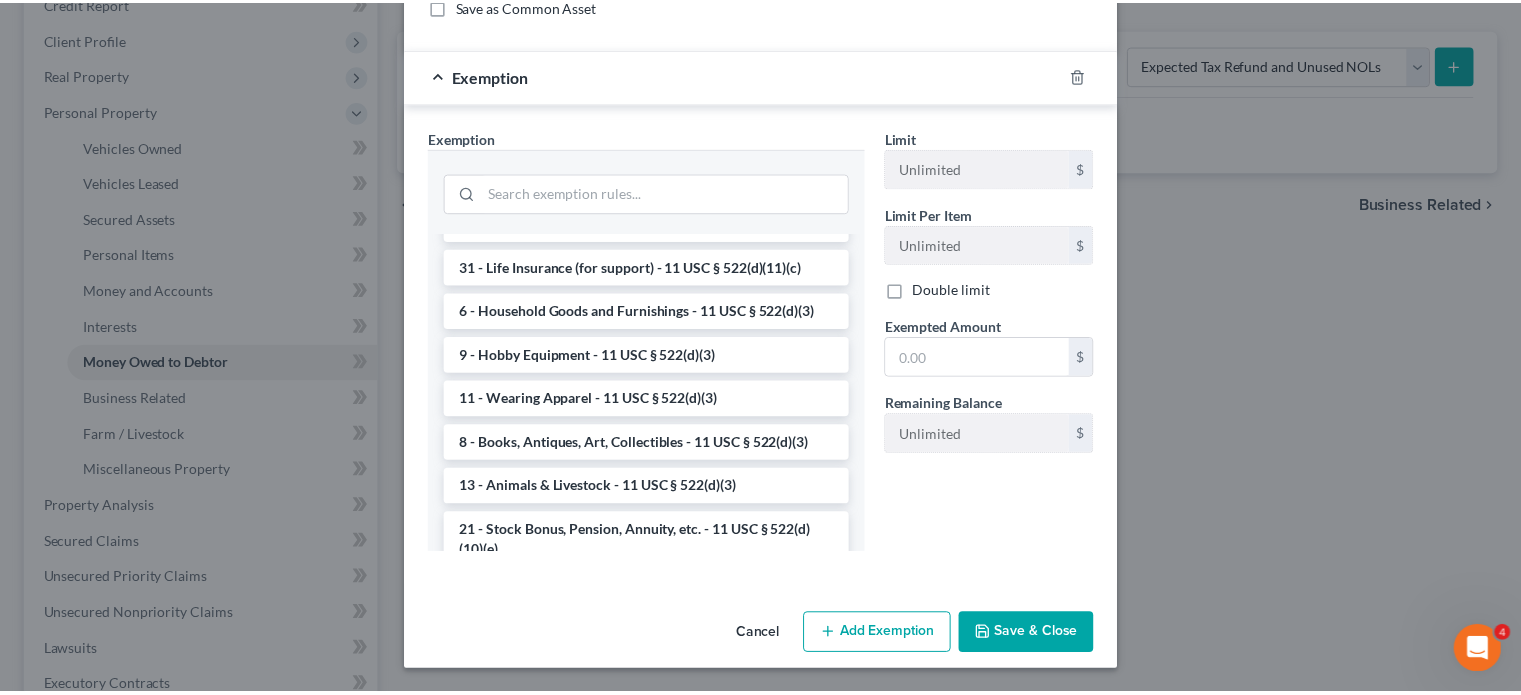 scroll, scrollTop: 389, scrollLeft: 0, axis: vertical 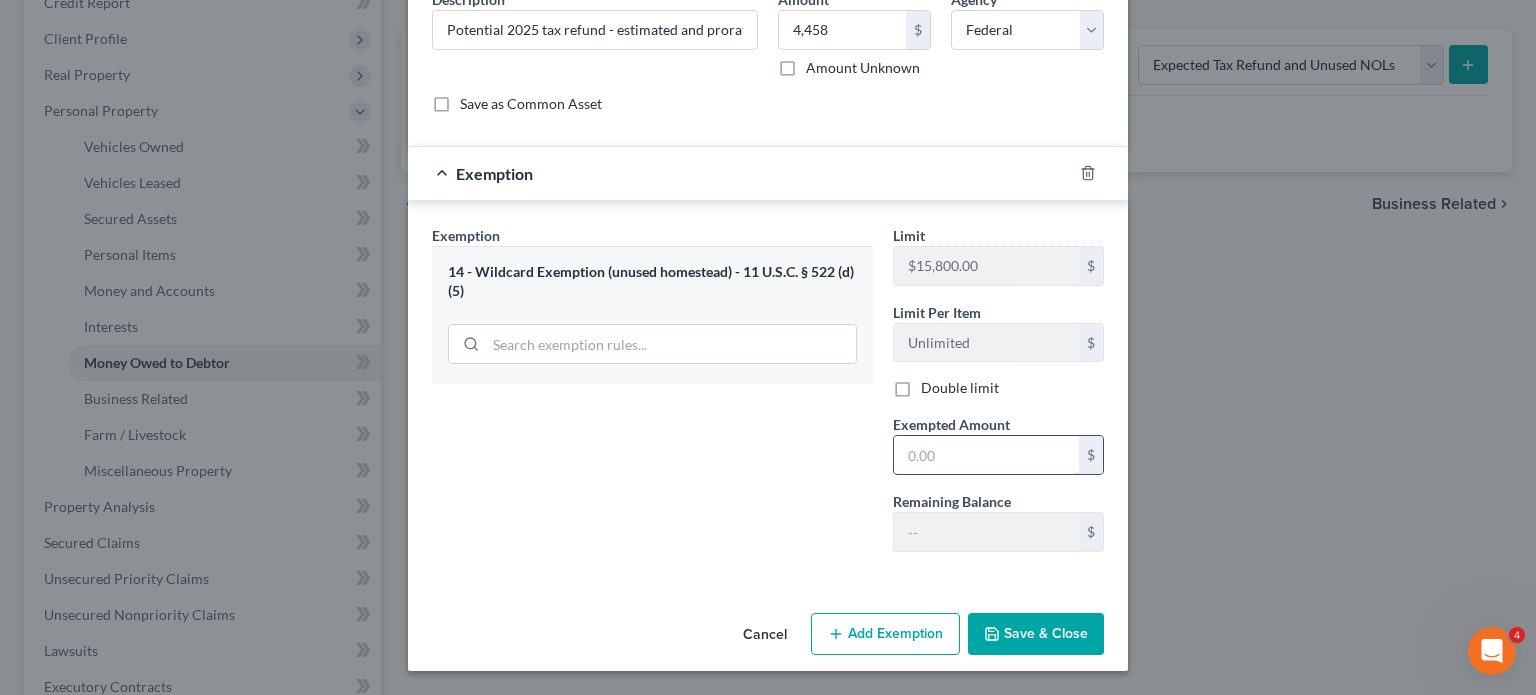 click at bounding box center [986, 455] 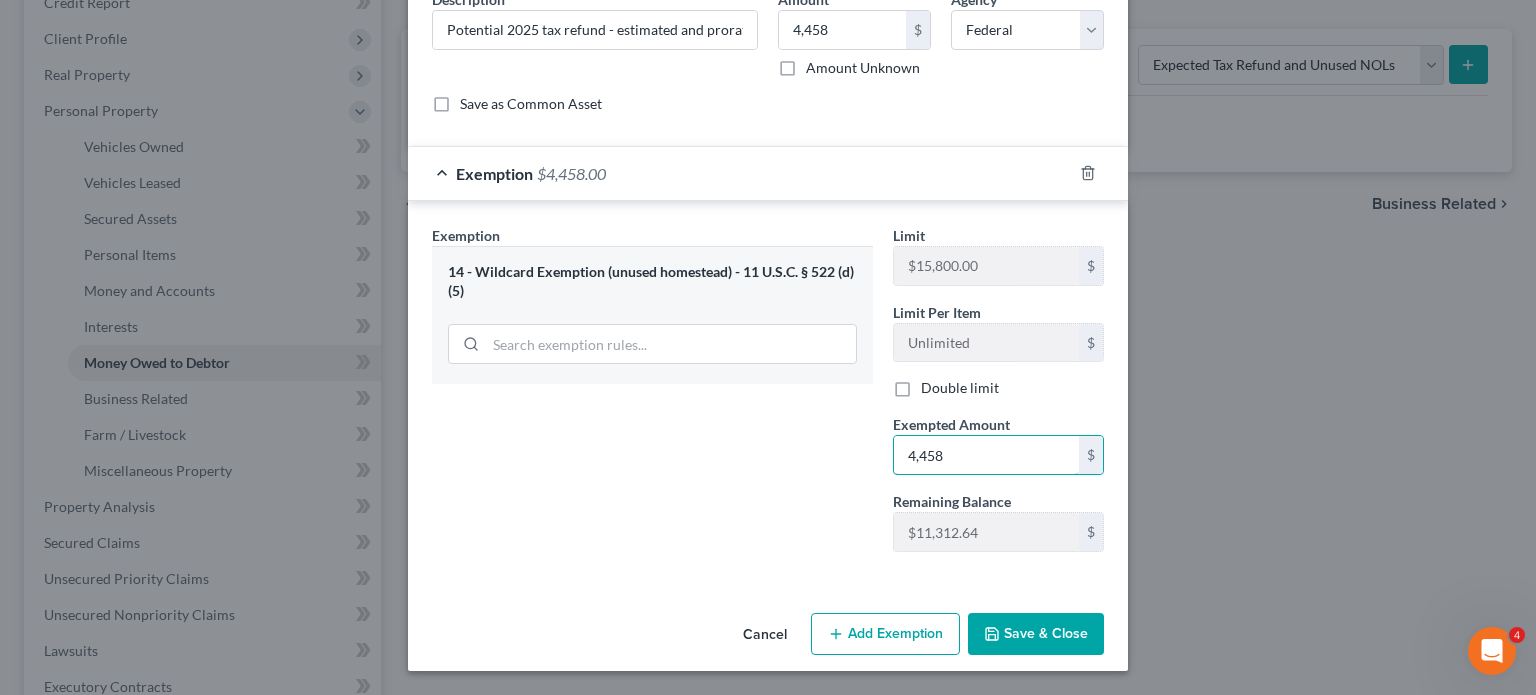 type on "4,458" 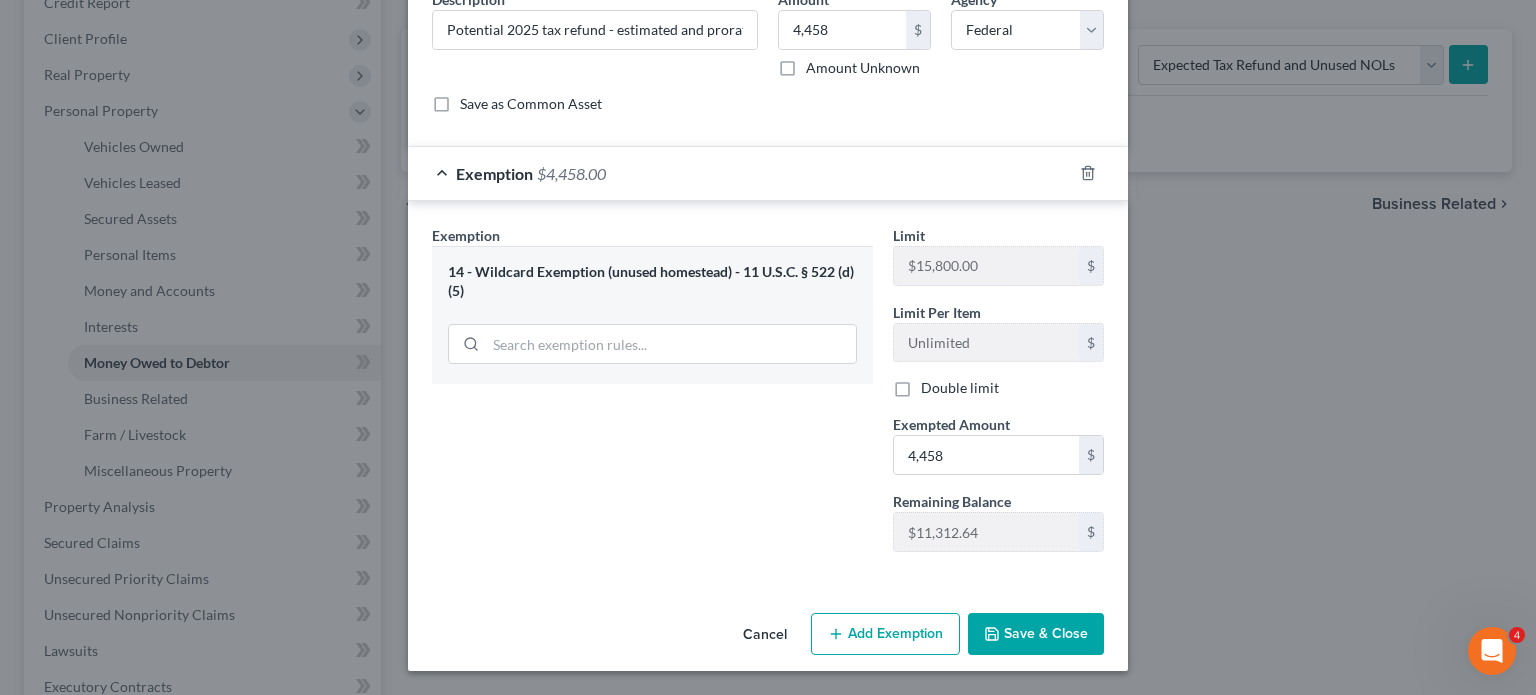 click on "Save & Close" at bounding box center (1036, 634) 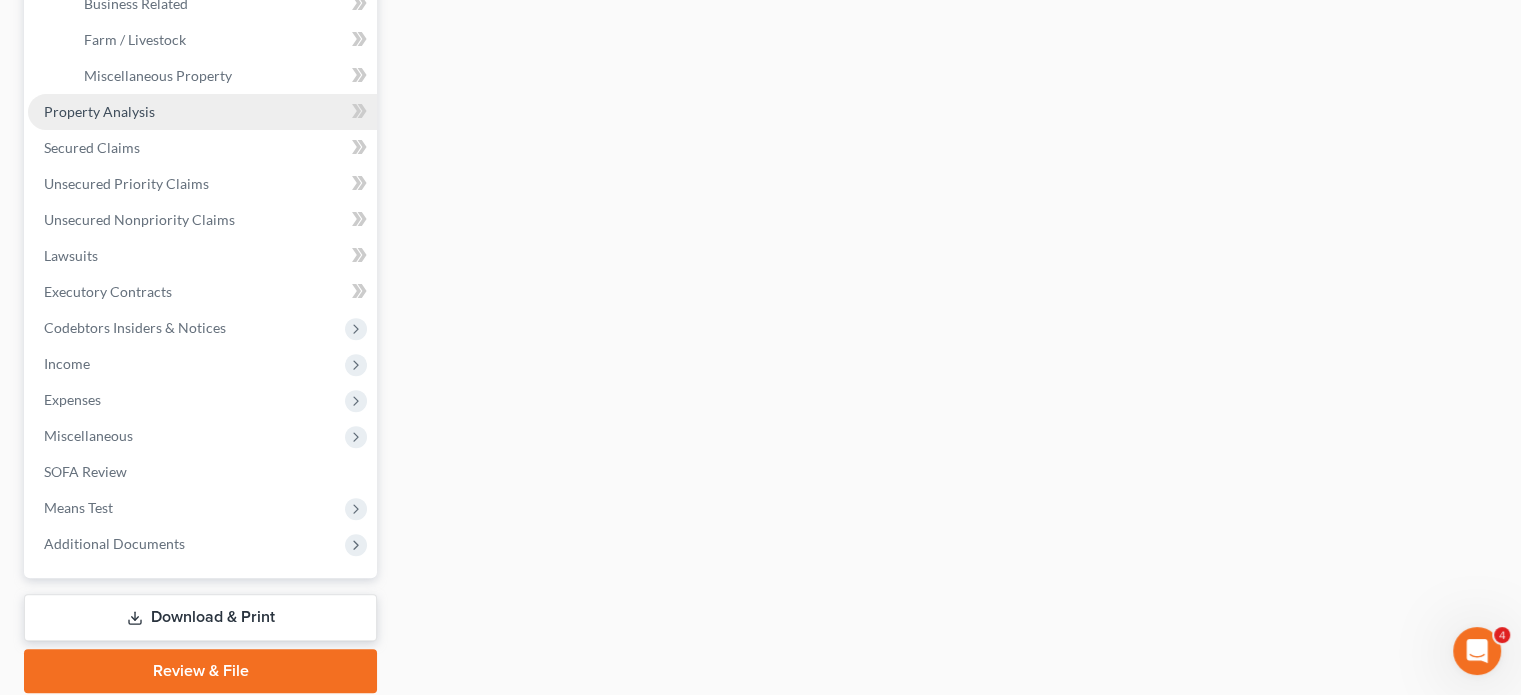 click on "Property Analysis" at bounding box center [202, 112] 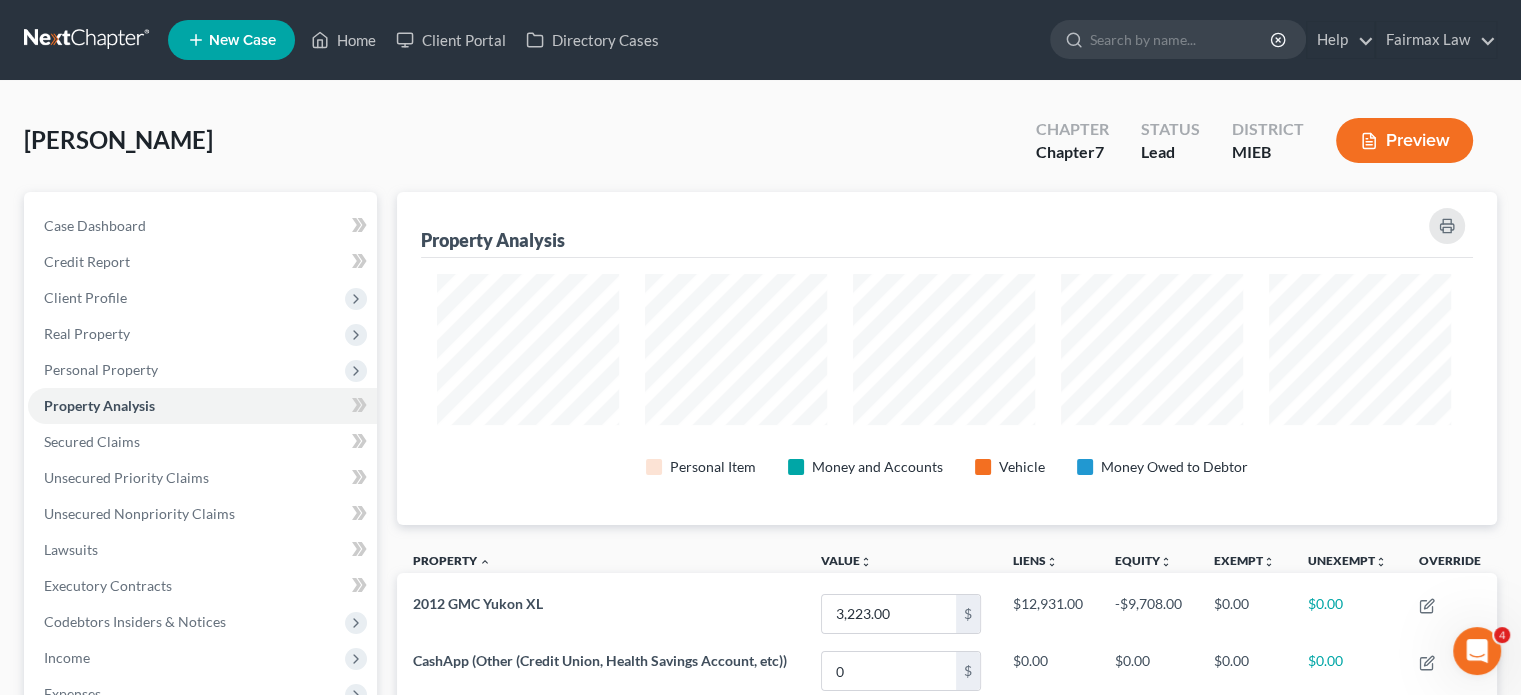 scroll, scrollTop: 0, scrollLeft: 0, axis: both 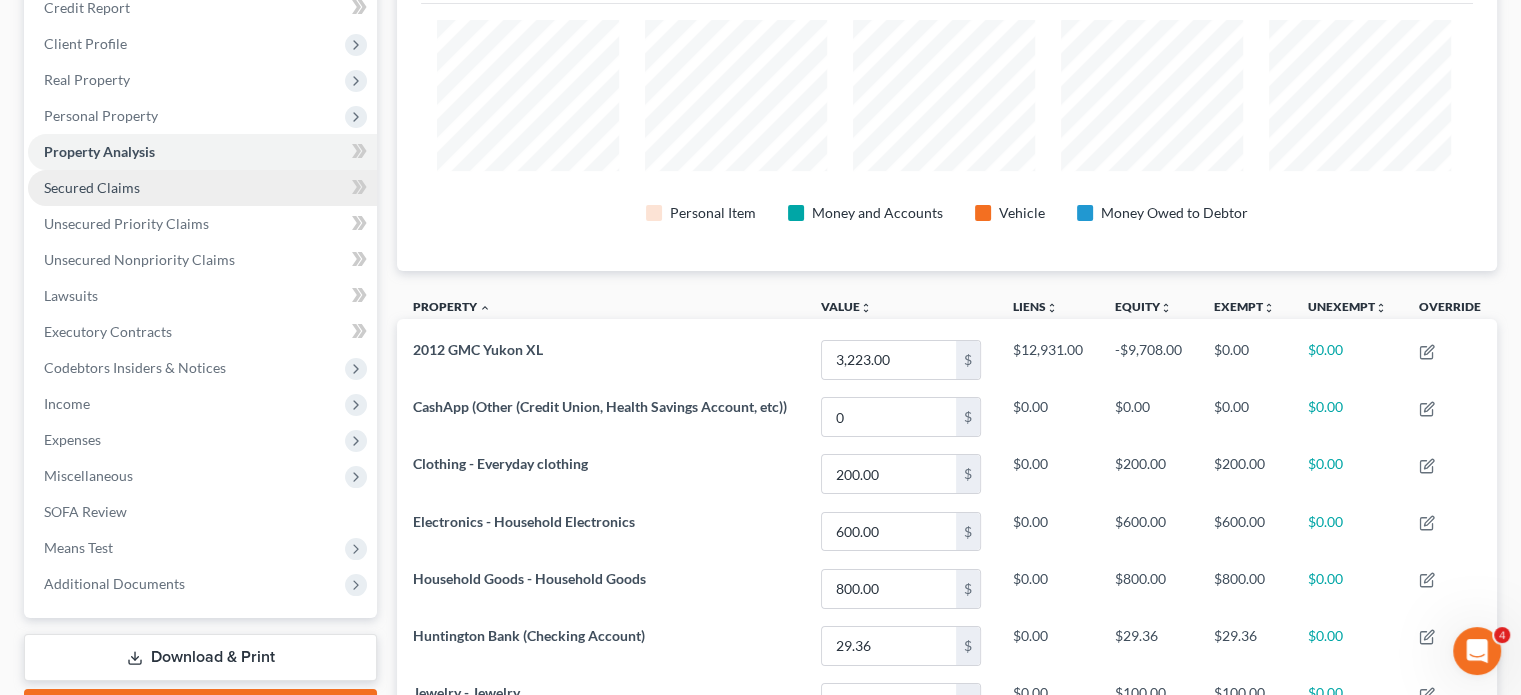 click on "Secured Claims" at bounding box center [202, 188] 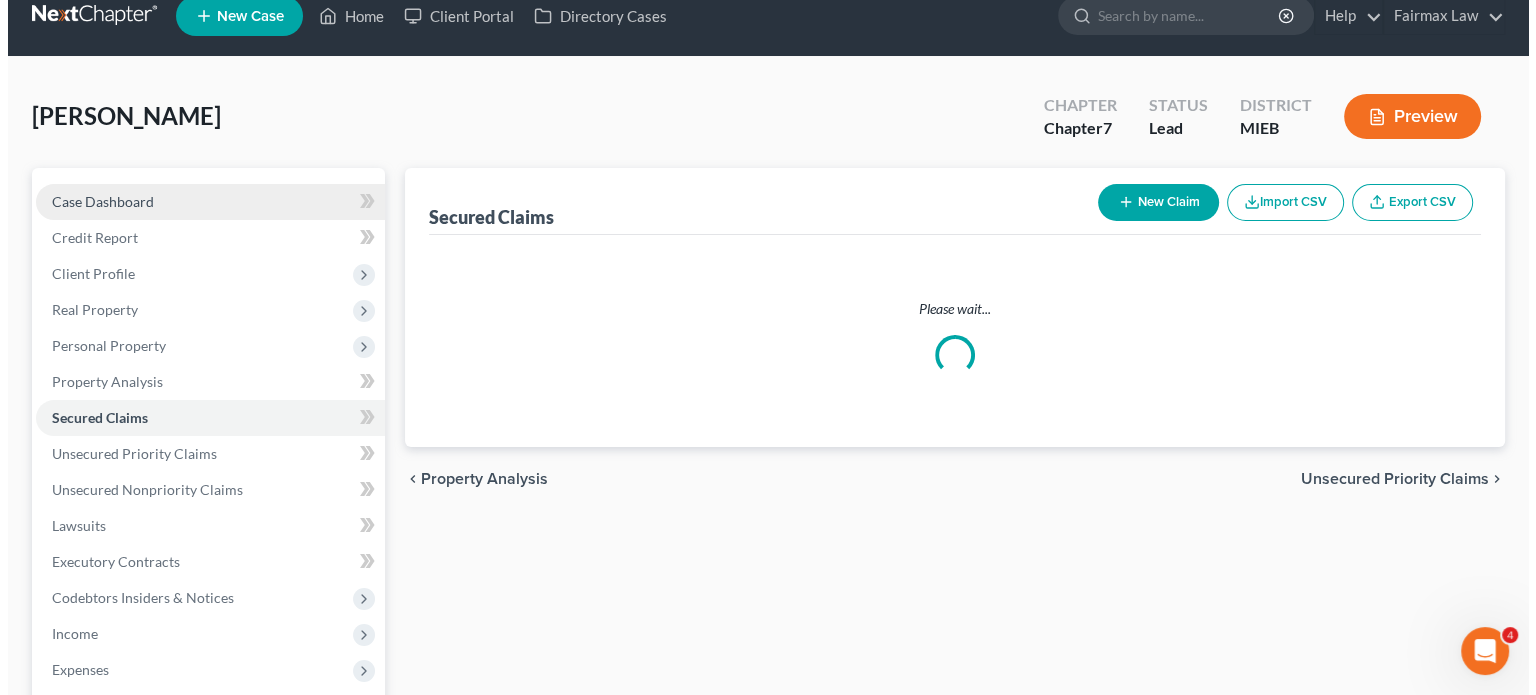 scroll, scrollTop: 0, scrollLeft: 0, axis: both 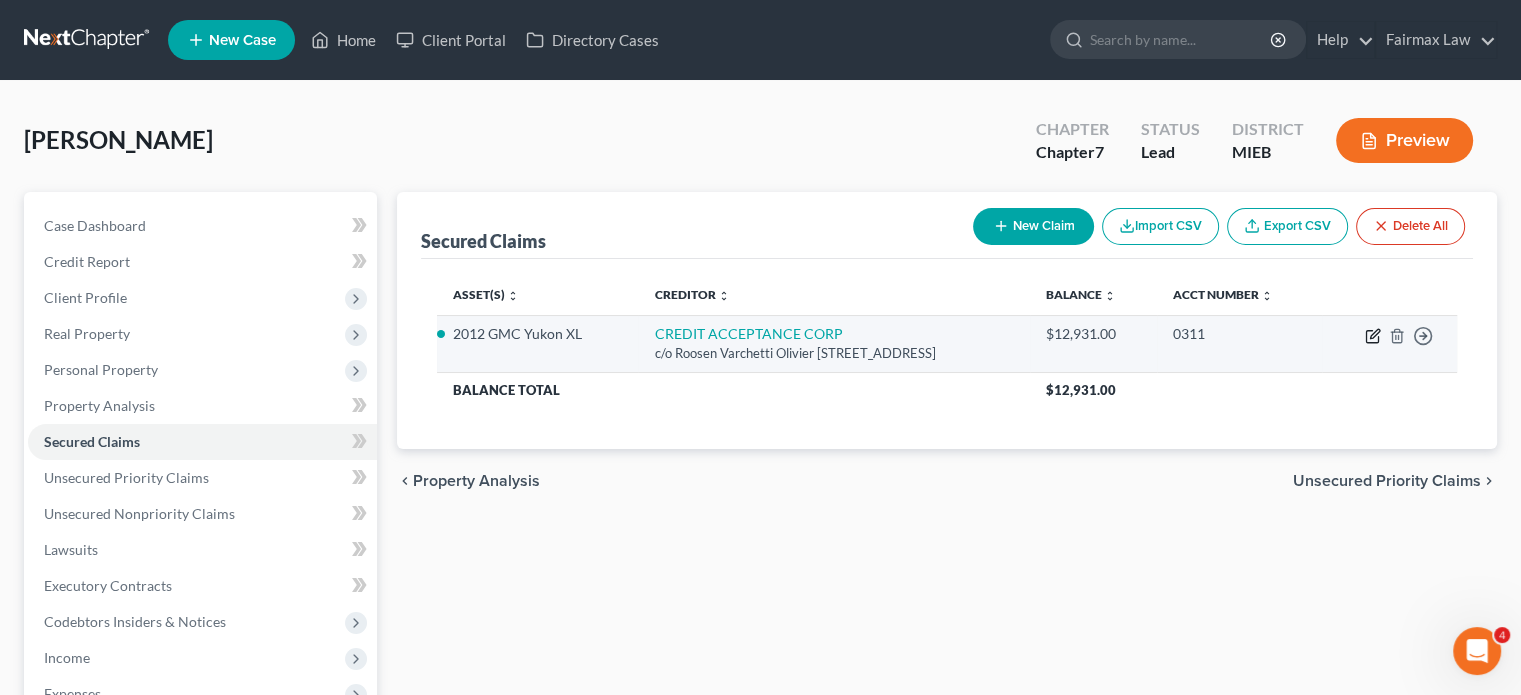 click 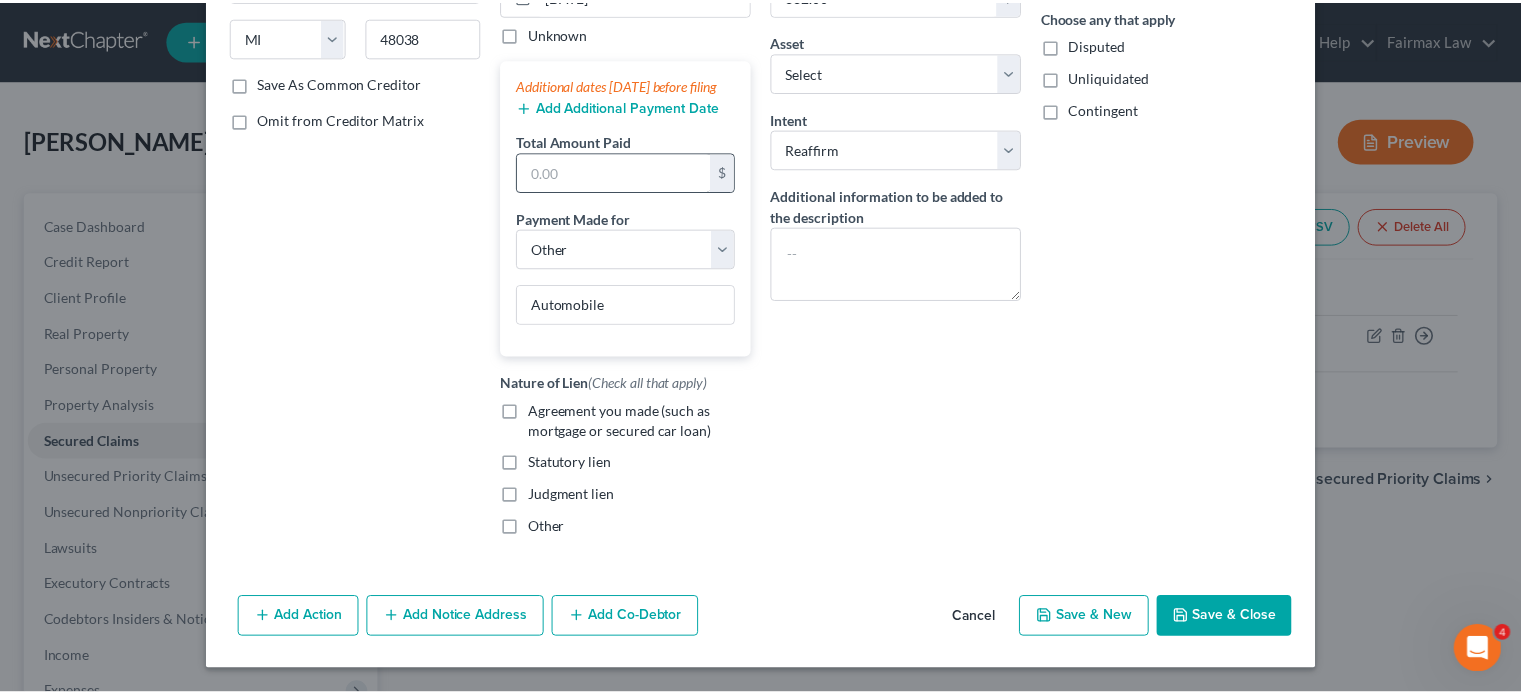 scroll, scrollTop: 590, scrollLeft: 0, axis: vertical 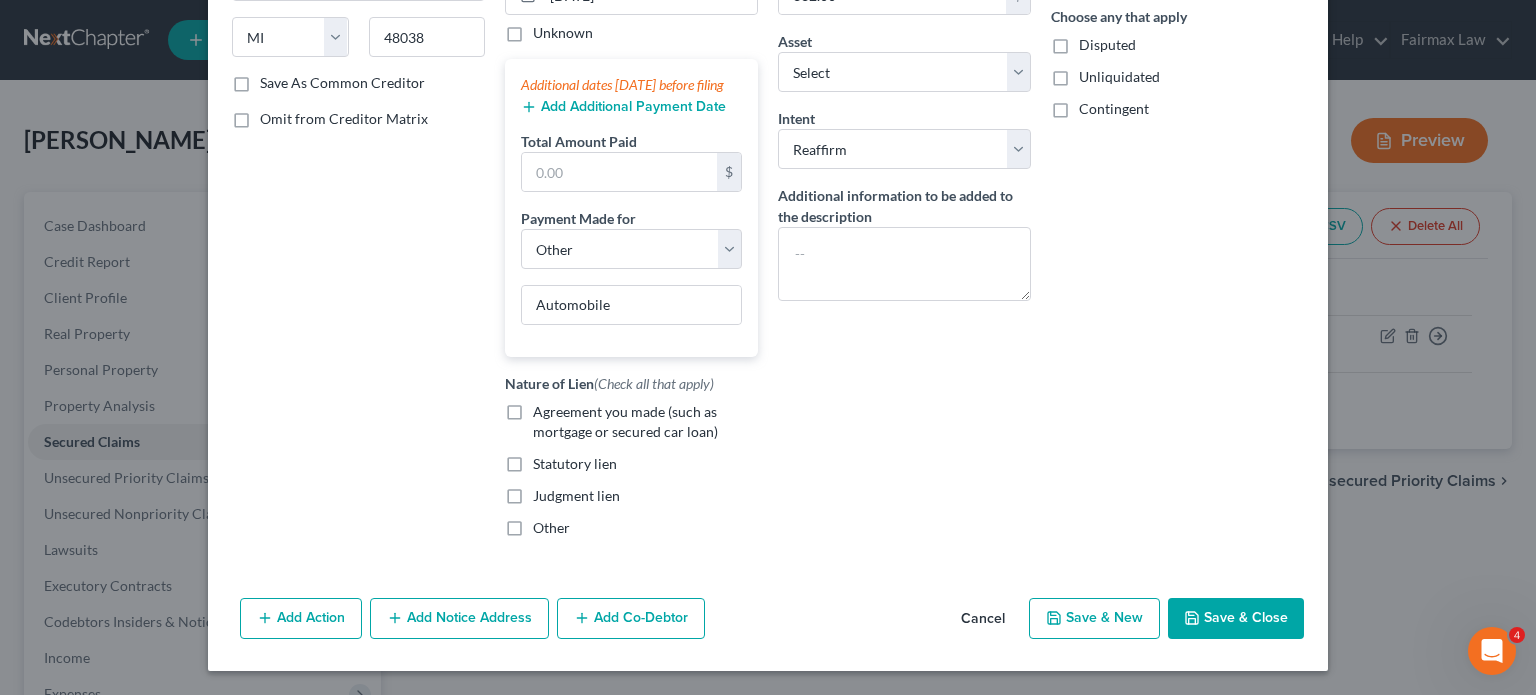 click on "Agreement you made (such as mortgage or secured car loan)" at bounding box center (645, 422) 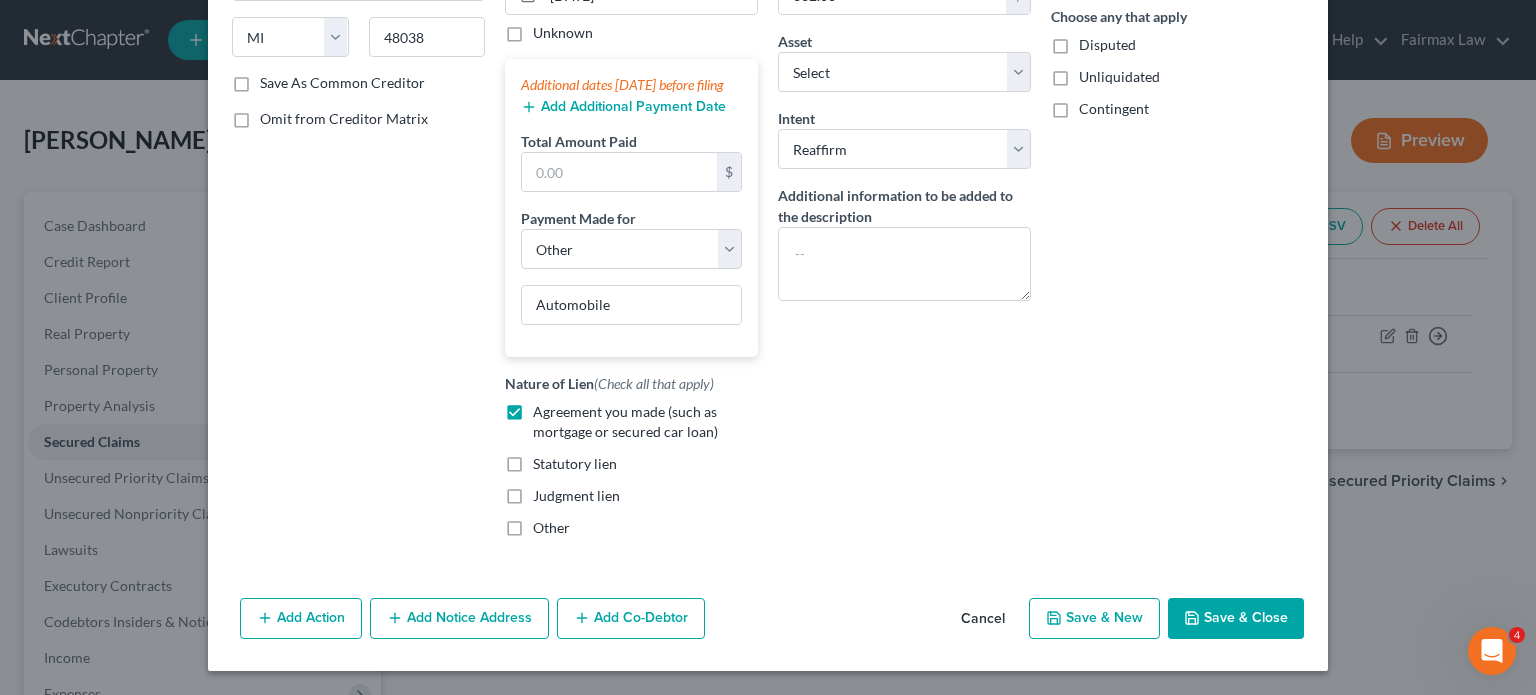 click on "Save & Close" at bounding box center [1236, 619] 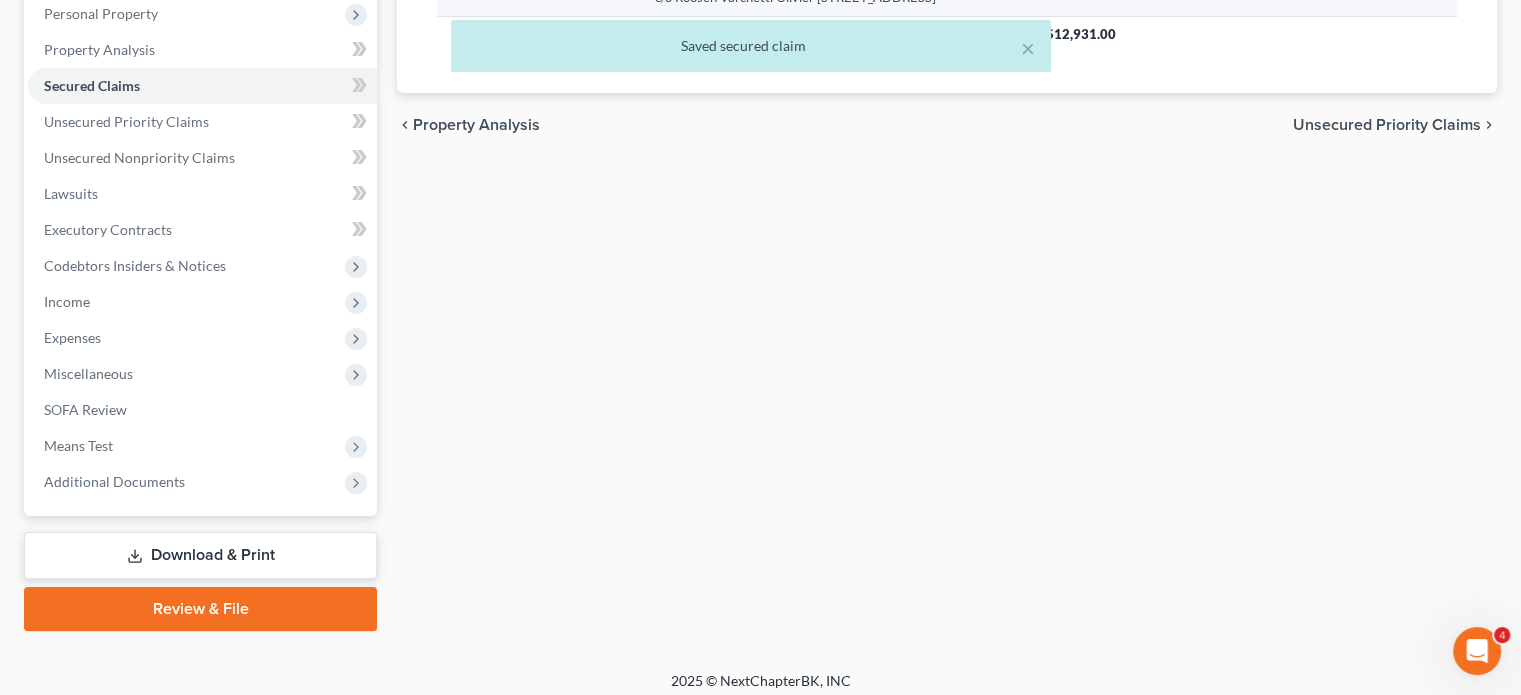 scroll, scrollTop: 359, scrollLeft: 0, axis: vertical 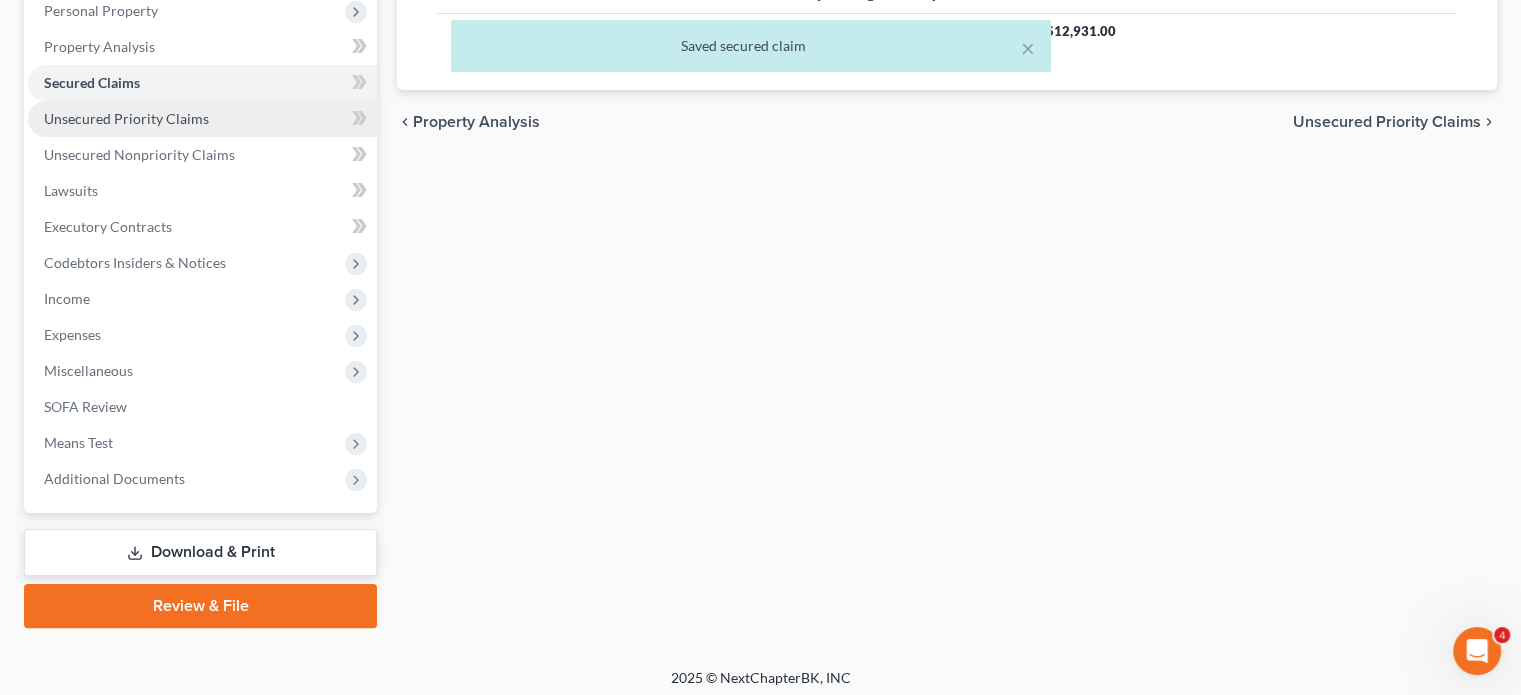 click on "Unsecured Priority Claims" at bounding box center [202, 119] 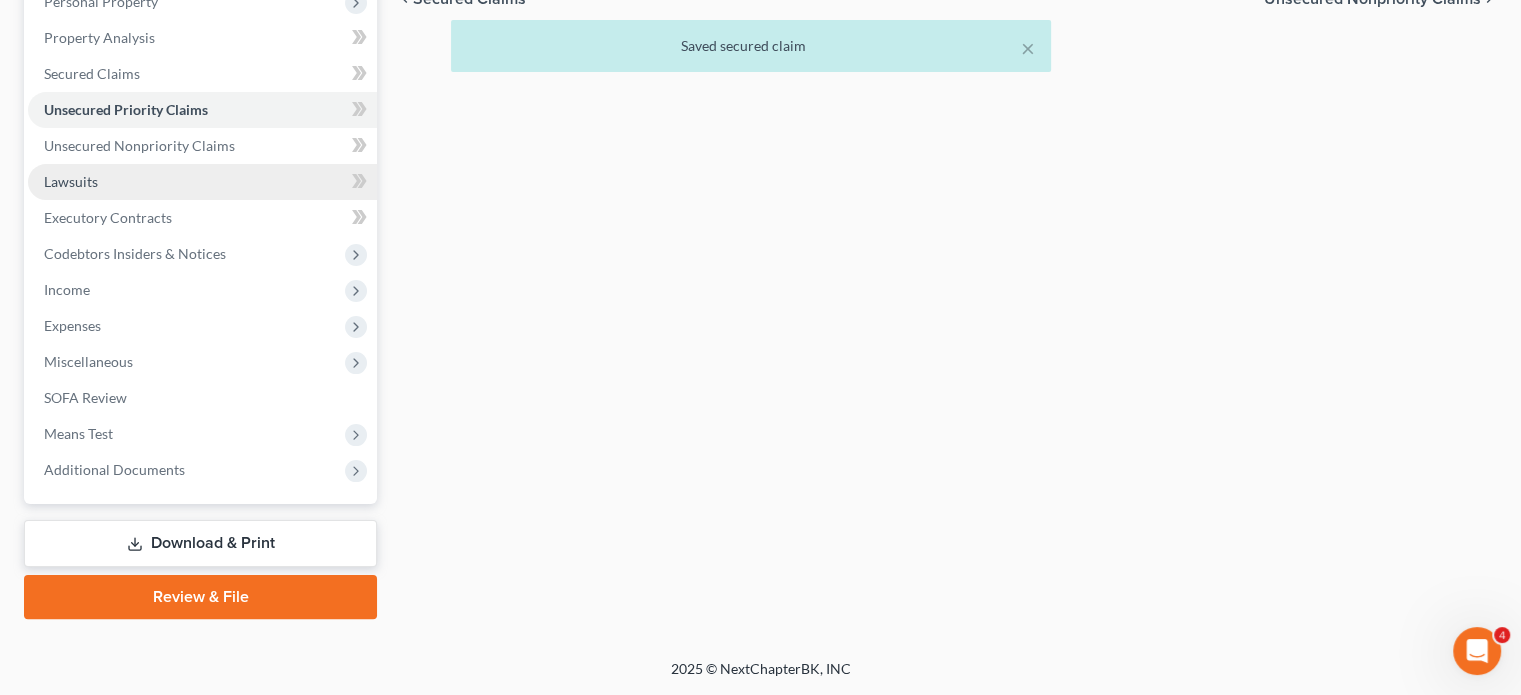 scroll, scrollTop: 448, scrollLeft: 0, axis: vertical 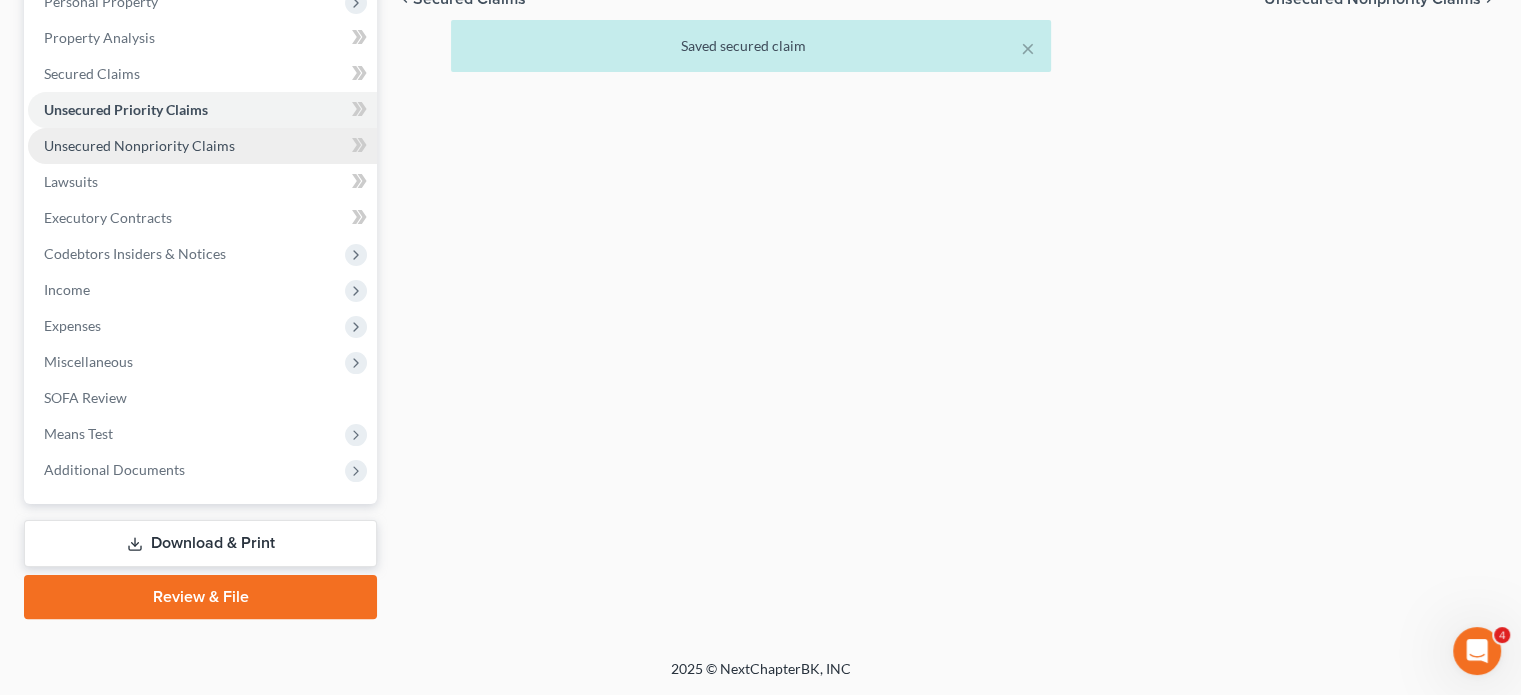 click on "Unsecured Nonpriority Claims" at bounding box center (202, 146) 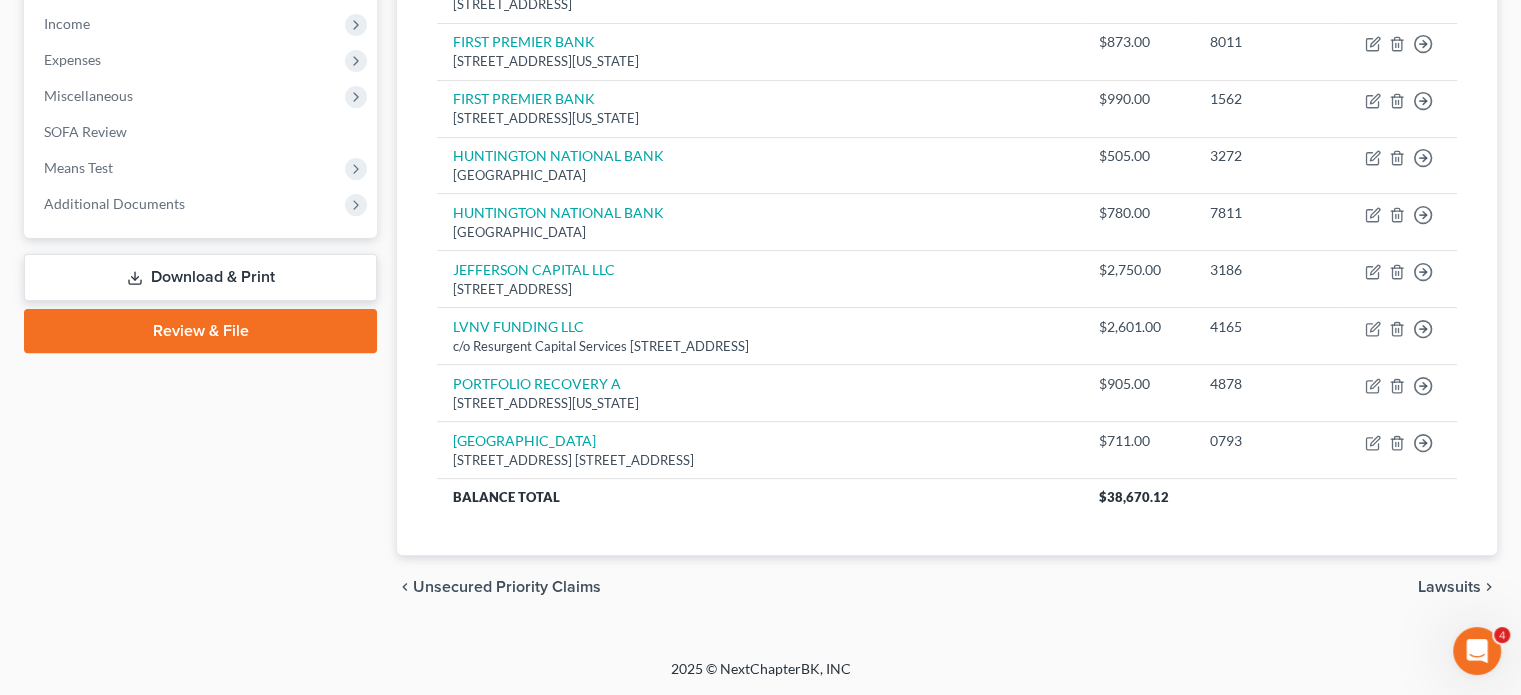 scroll, scrollTop: 911, scrollLeft: 0, axis: vertical 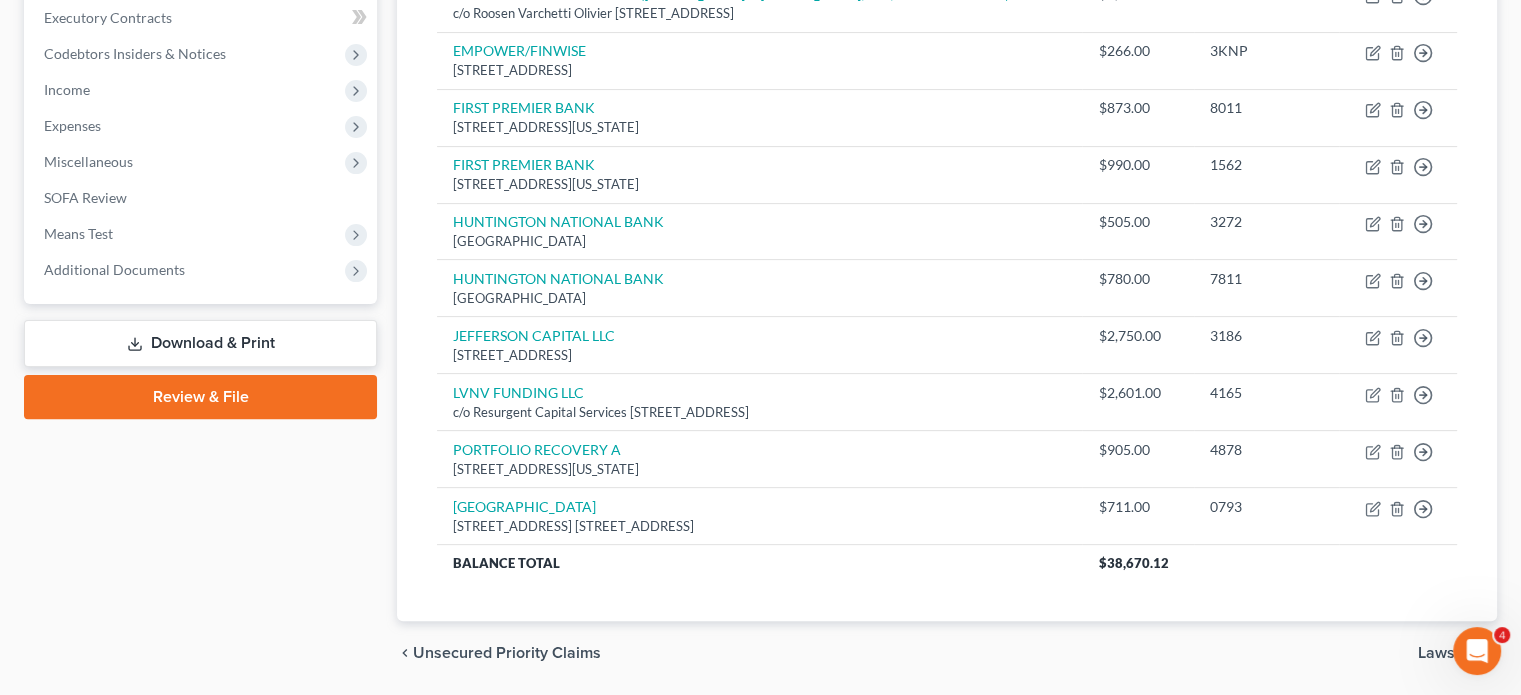 click on "Lawsuits" at bounding box center [202, -18] 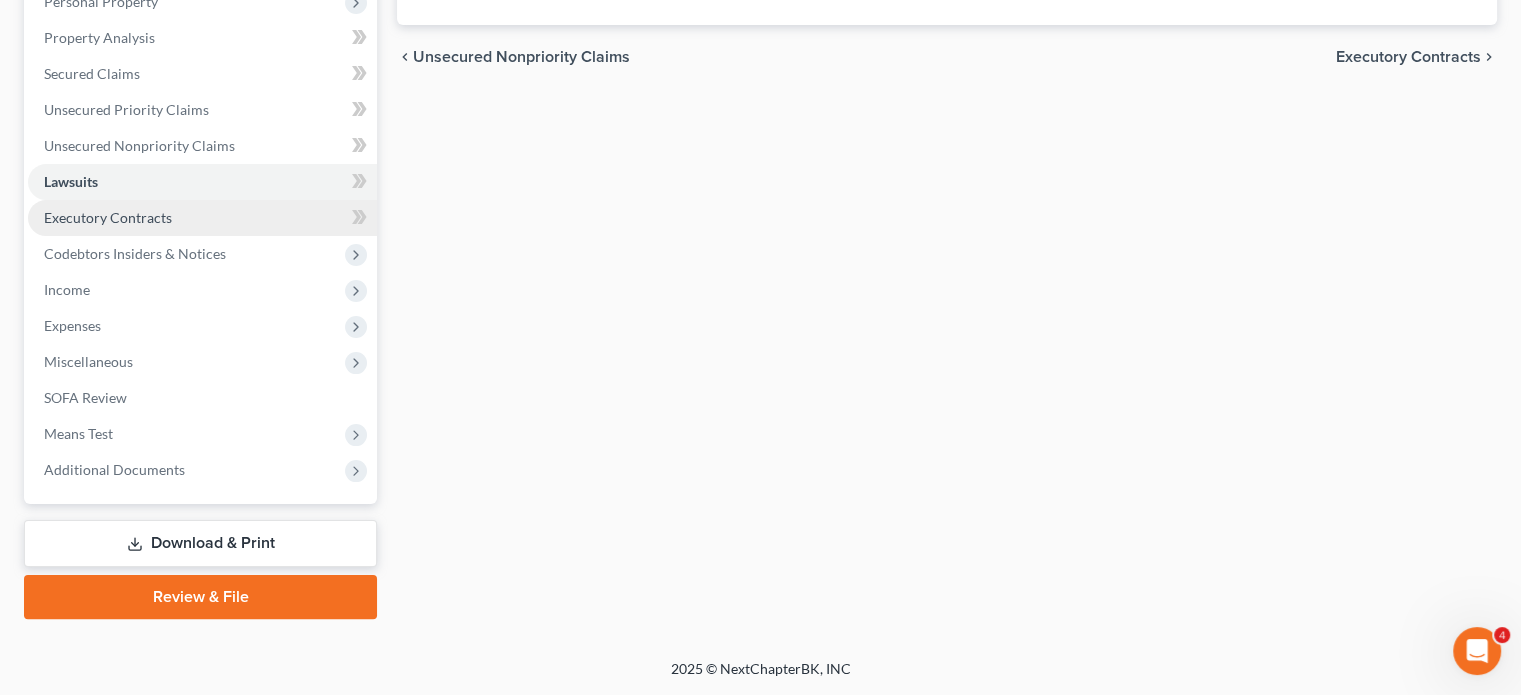 click on "Executory Contracts" at bounding box center (108, 217) 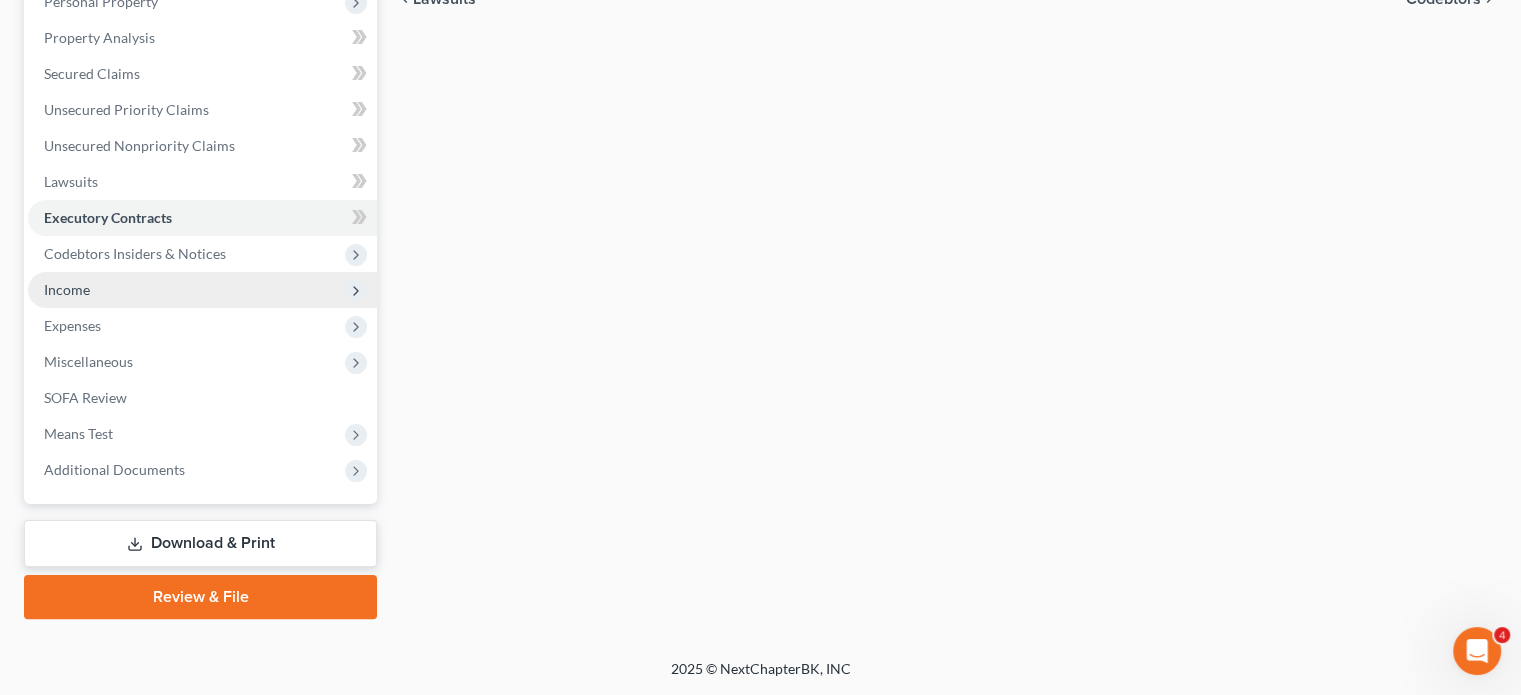 click on "Income" at bounding box center (202, 290) 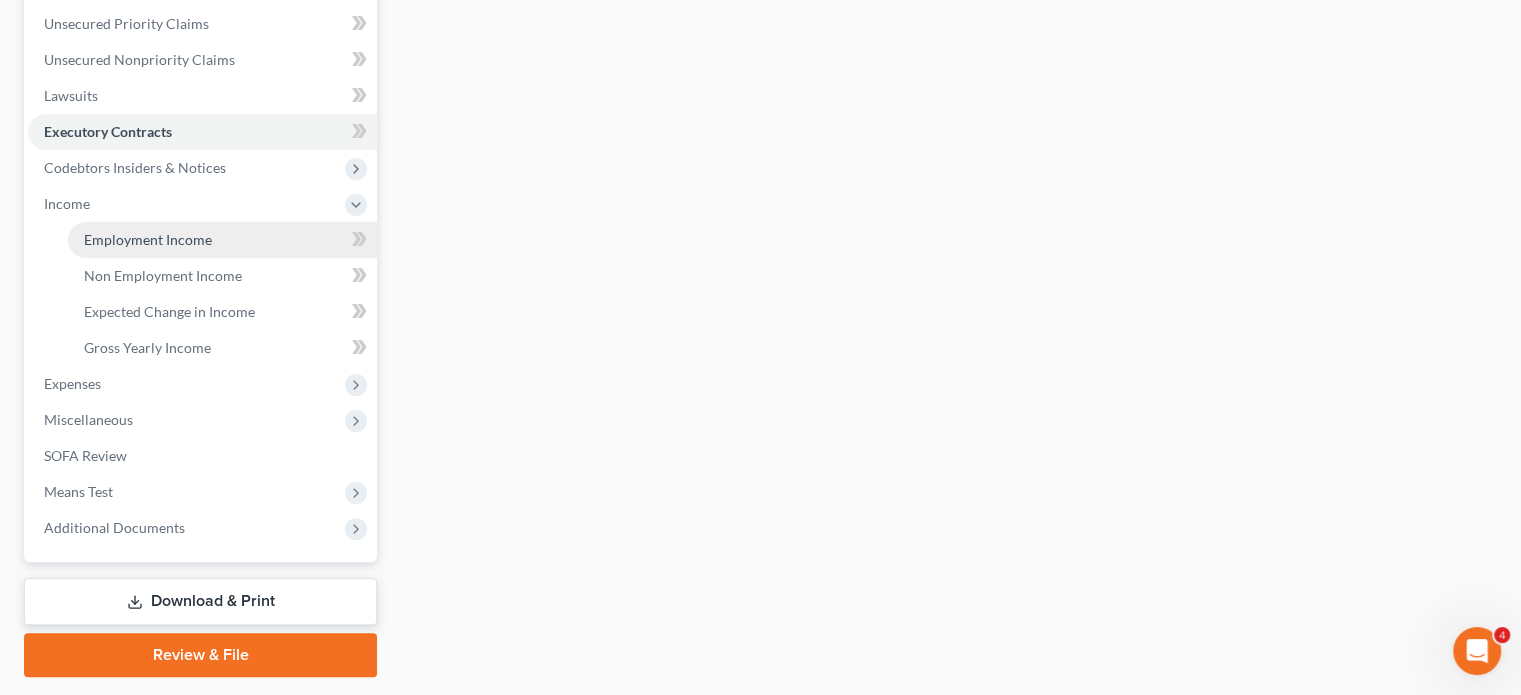 click on "Employment Income" at bounding box center [148, 239] 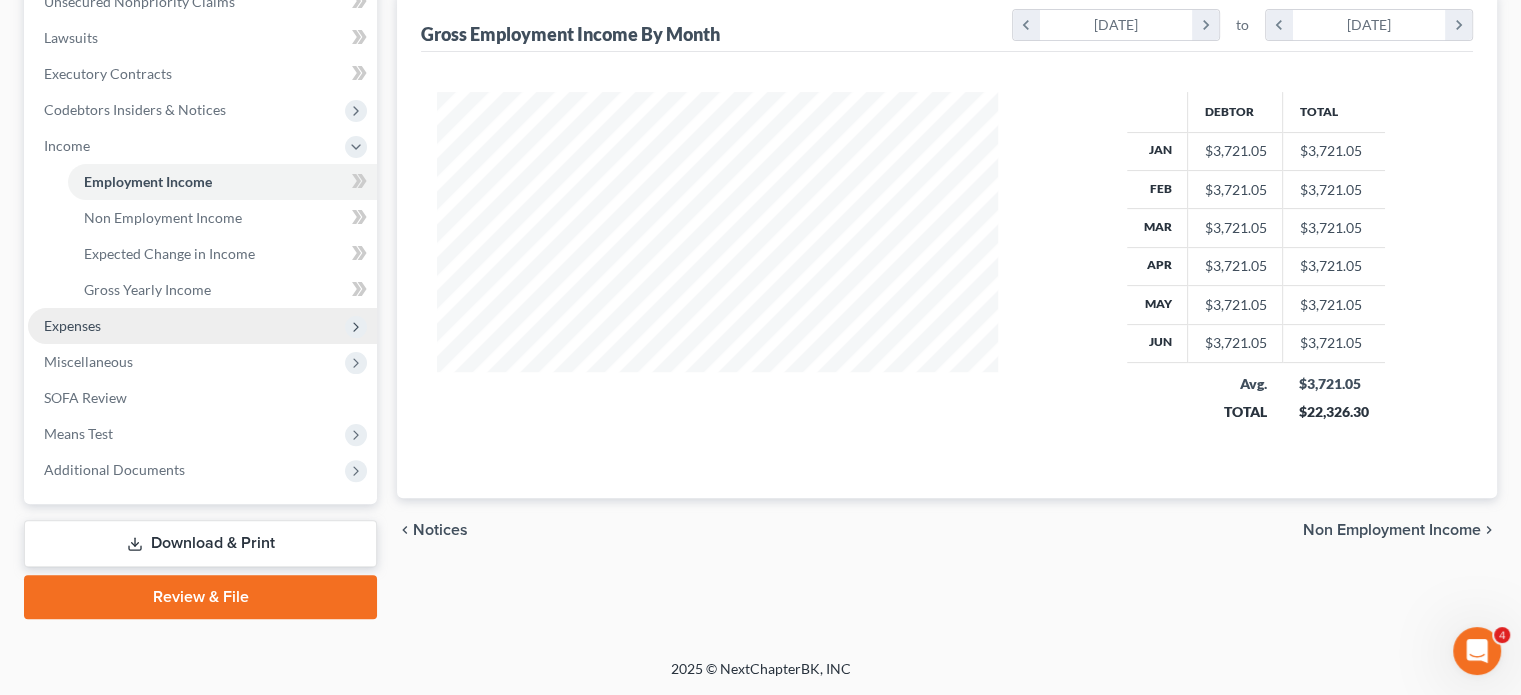 click on "Expenses" at bounding box center (202, 326) 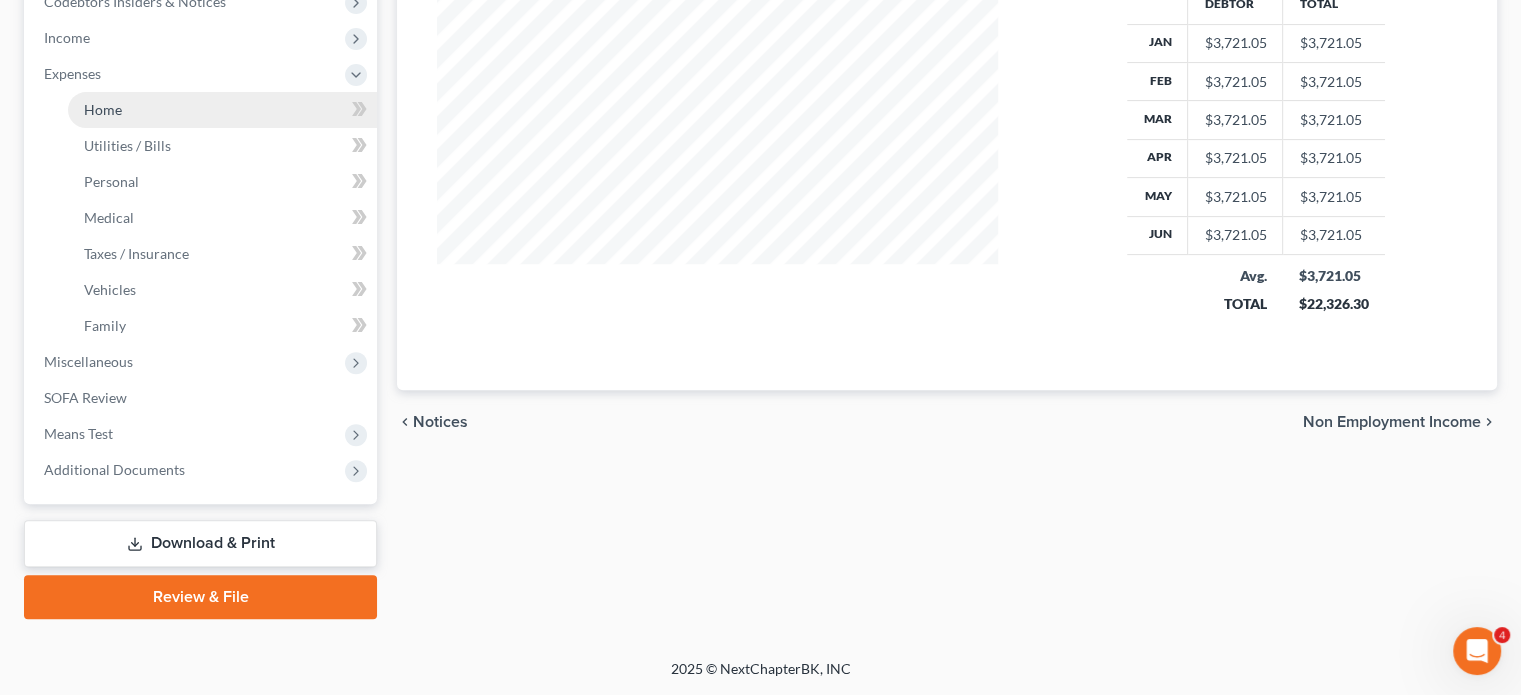 click on "Home" at bounding box center (222, 110) 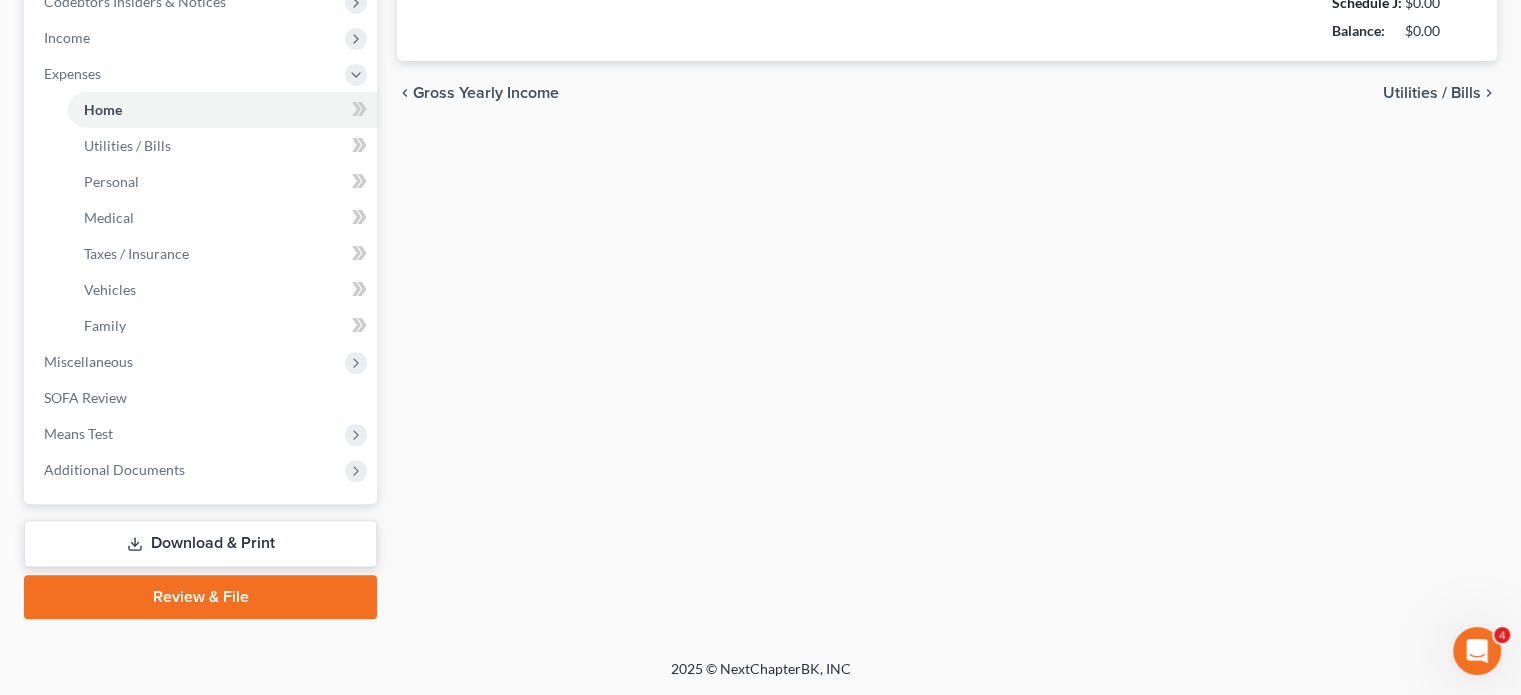 type on "1,000.00" 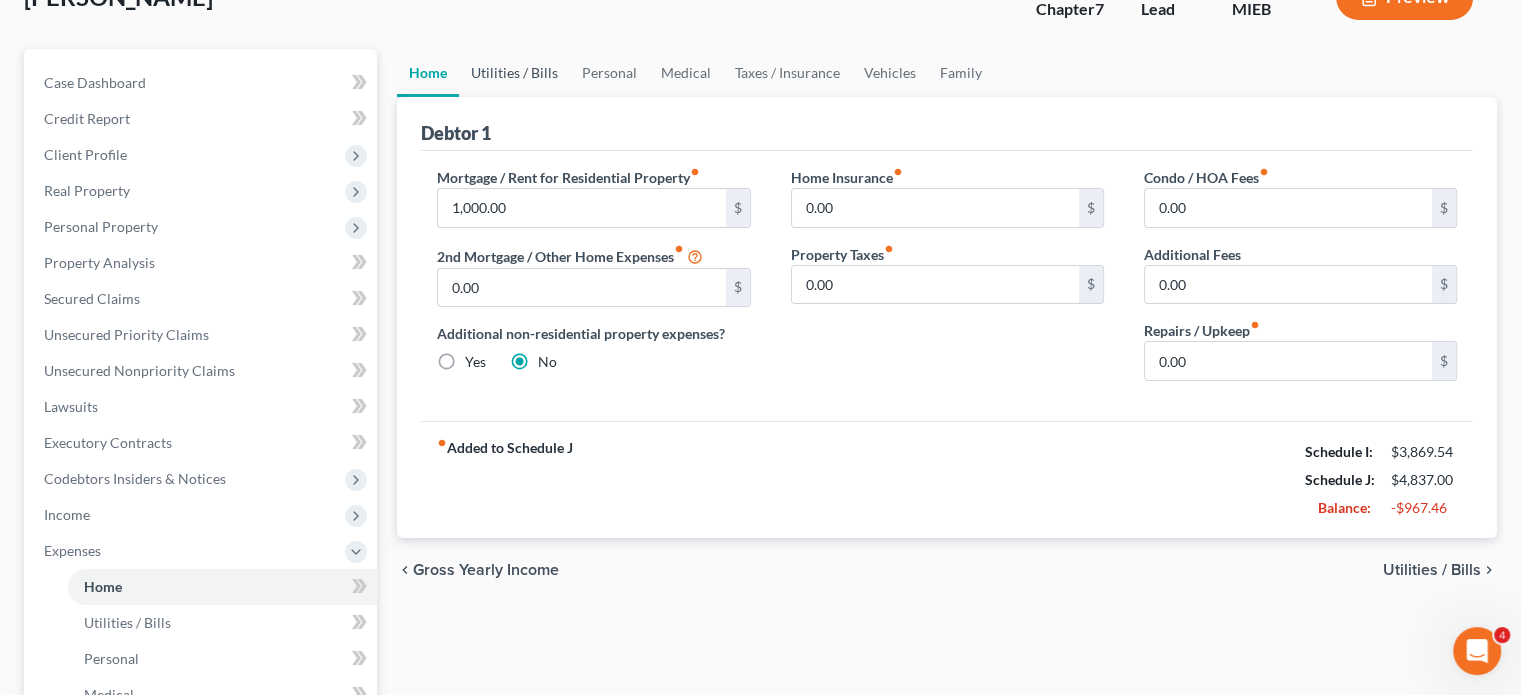 click on "Utilities / Bills" at bounding box center [514, 73] 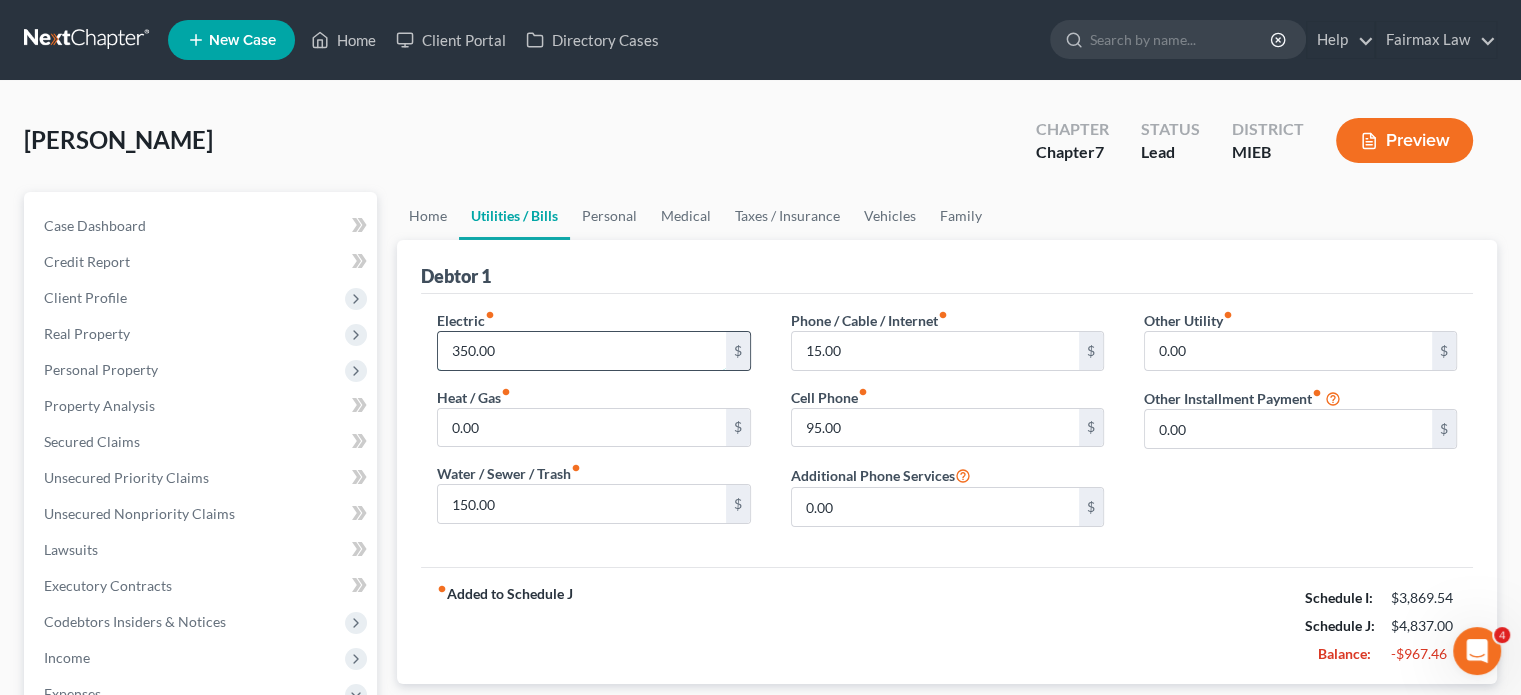 click on "350.00" at bounding box center [581, 351] 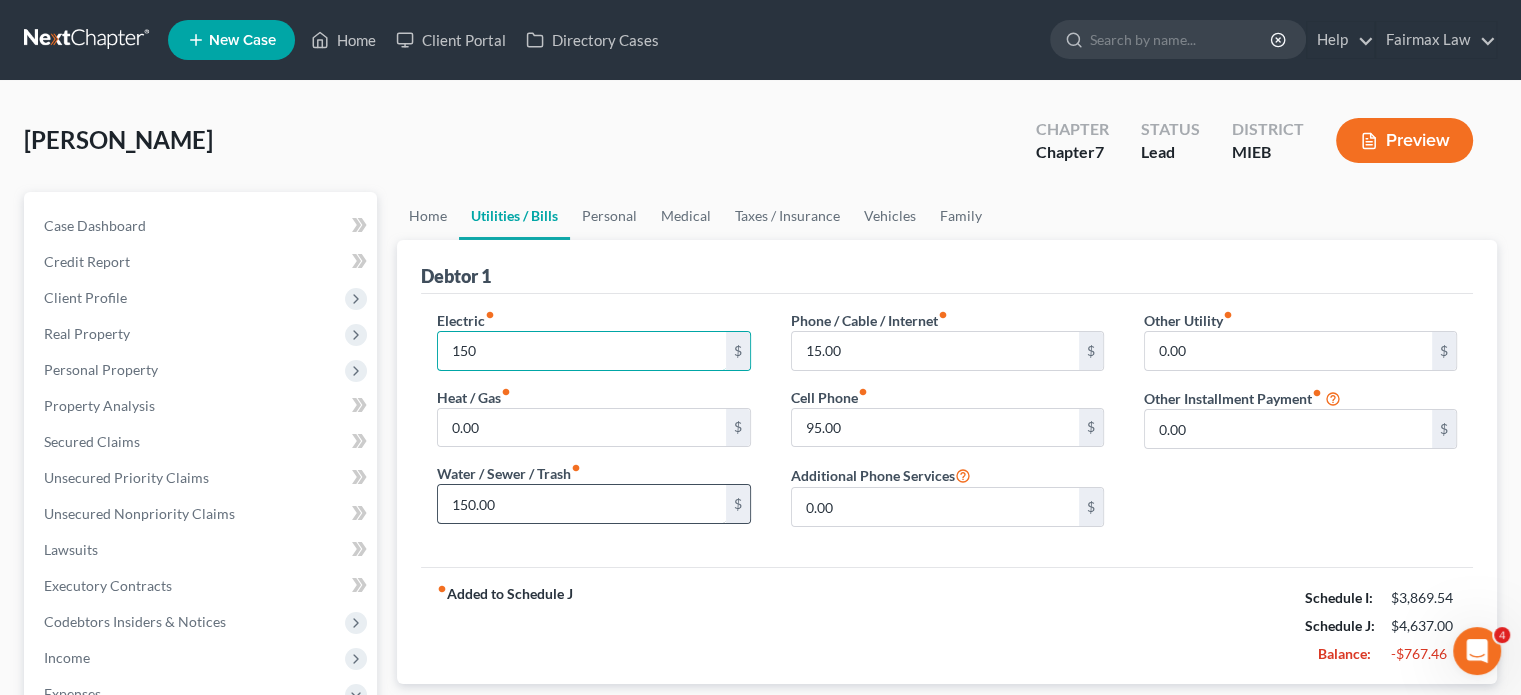 type on "150" 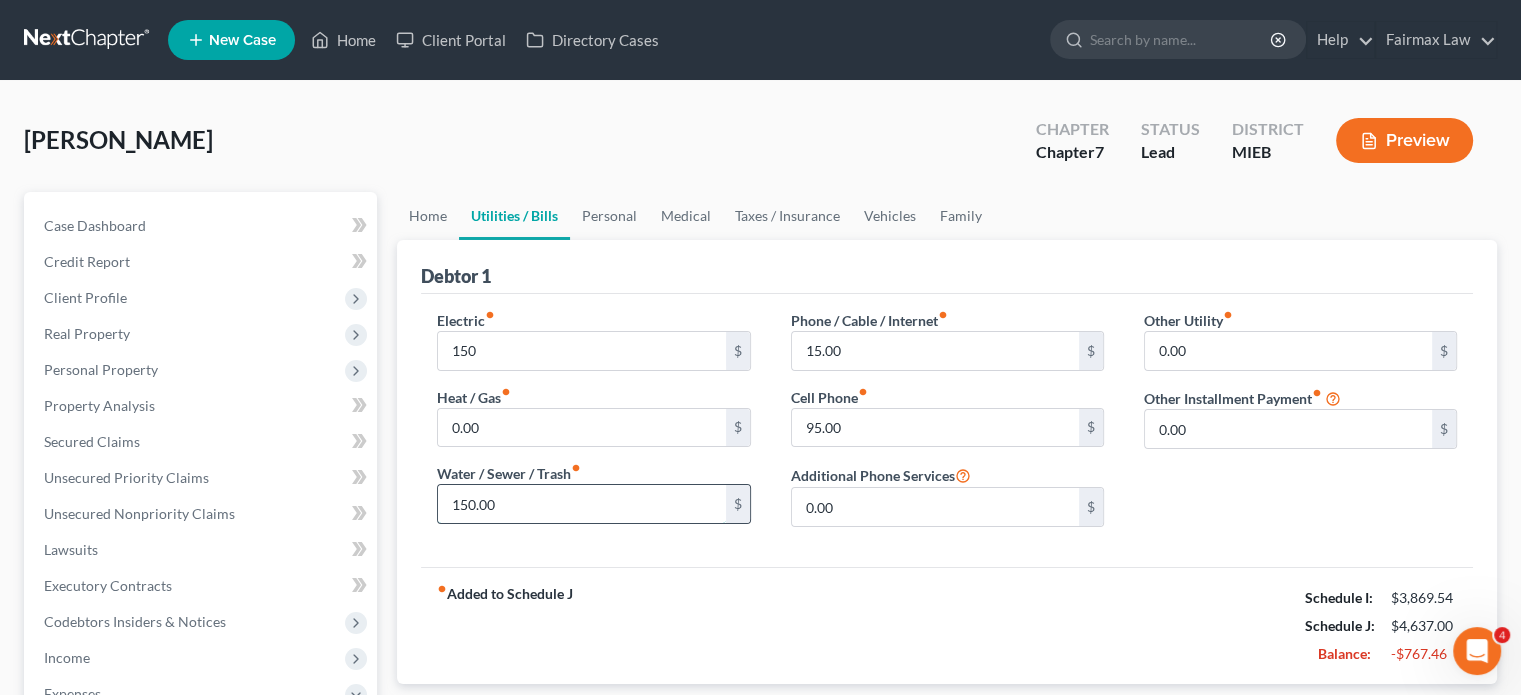 click on "150.00" at bounding box center (581, 504) 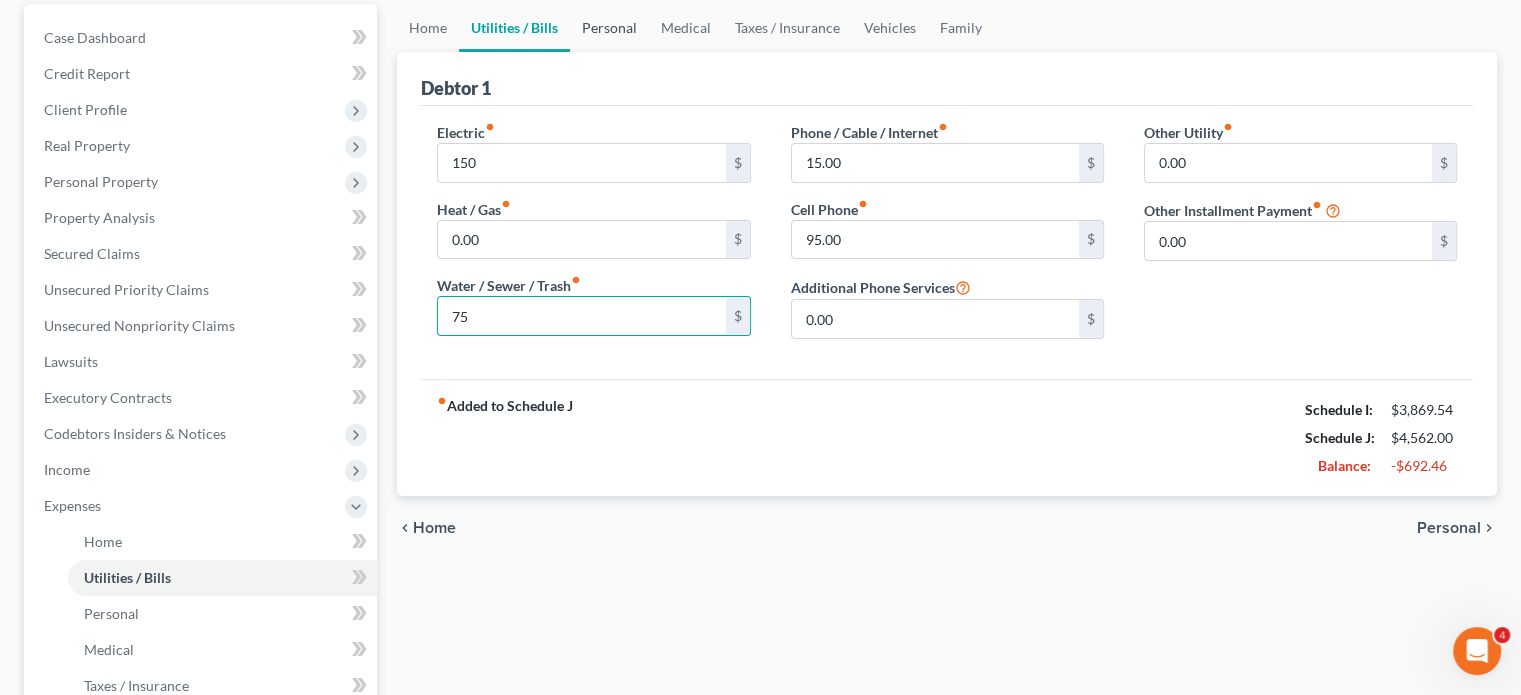 type on "75" 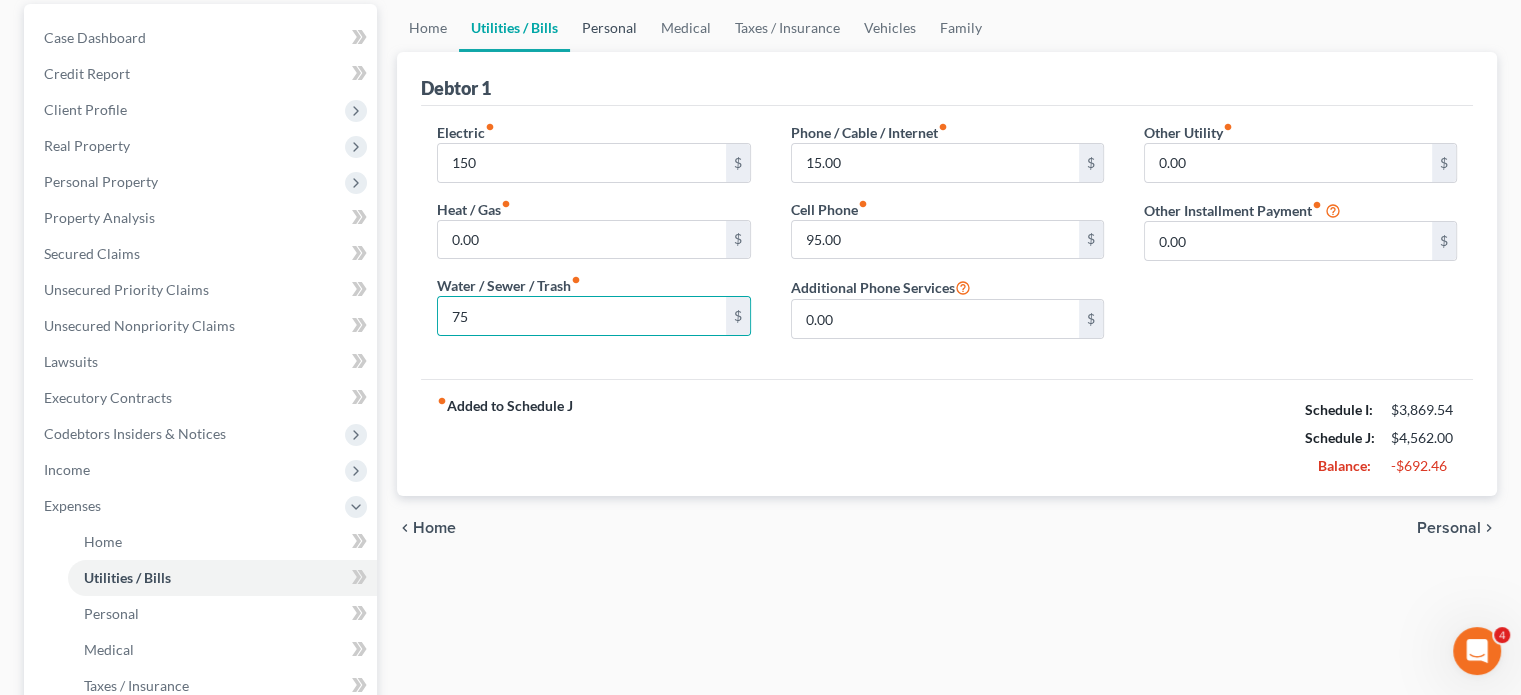 click on "Personal" at bounding box center (609, 28) 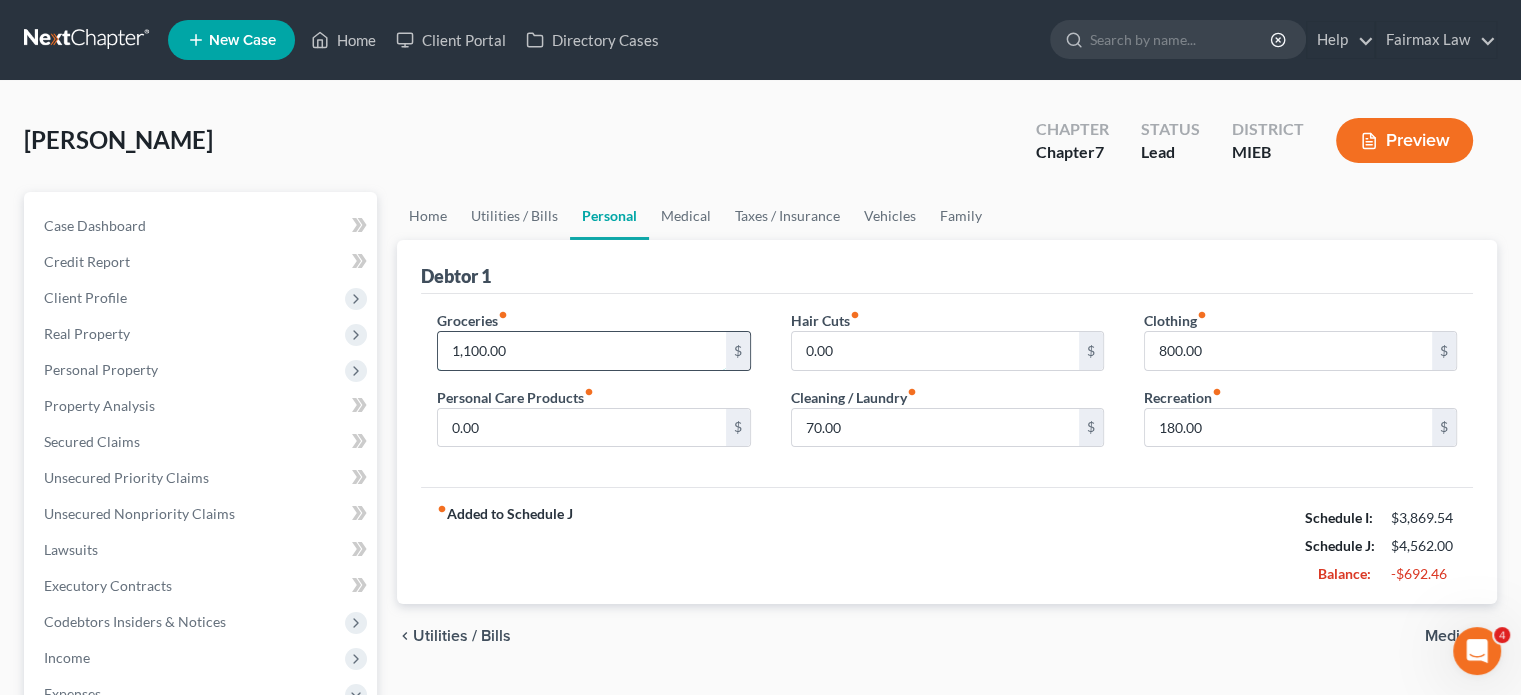 click on "1,100.00" at bounding box center (581, 351) 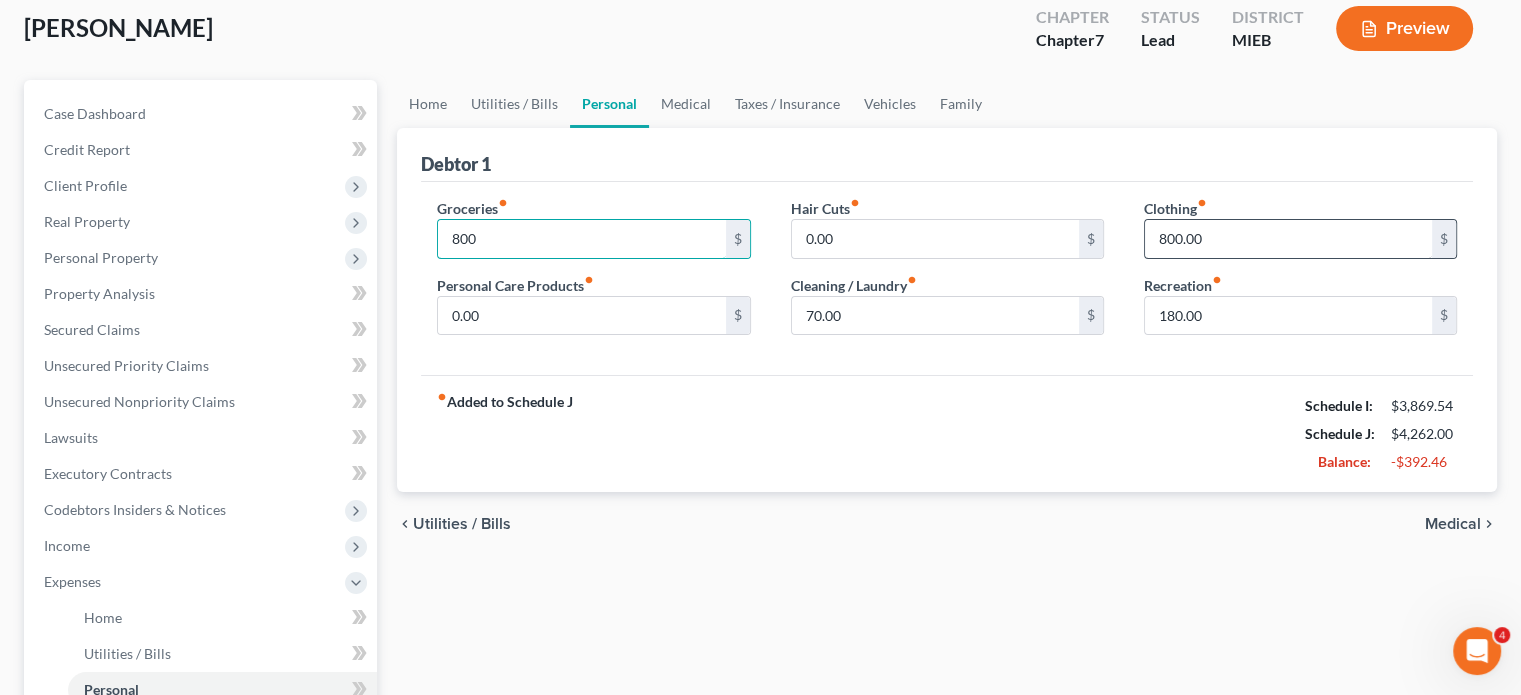 type on "800" 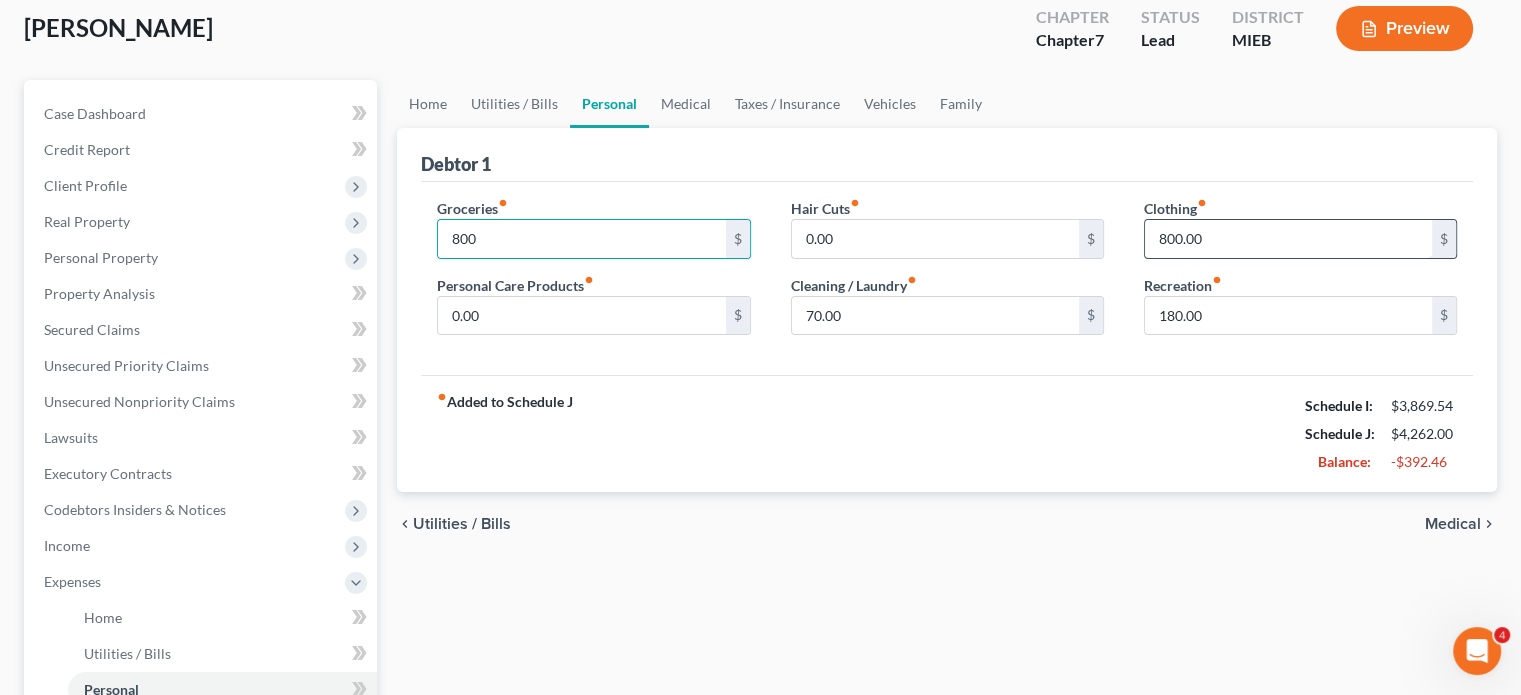 click on "800.00" at bounding box center [1288, 239] 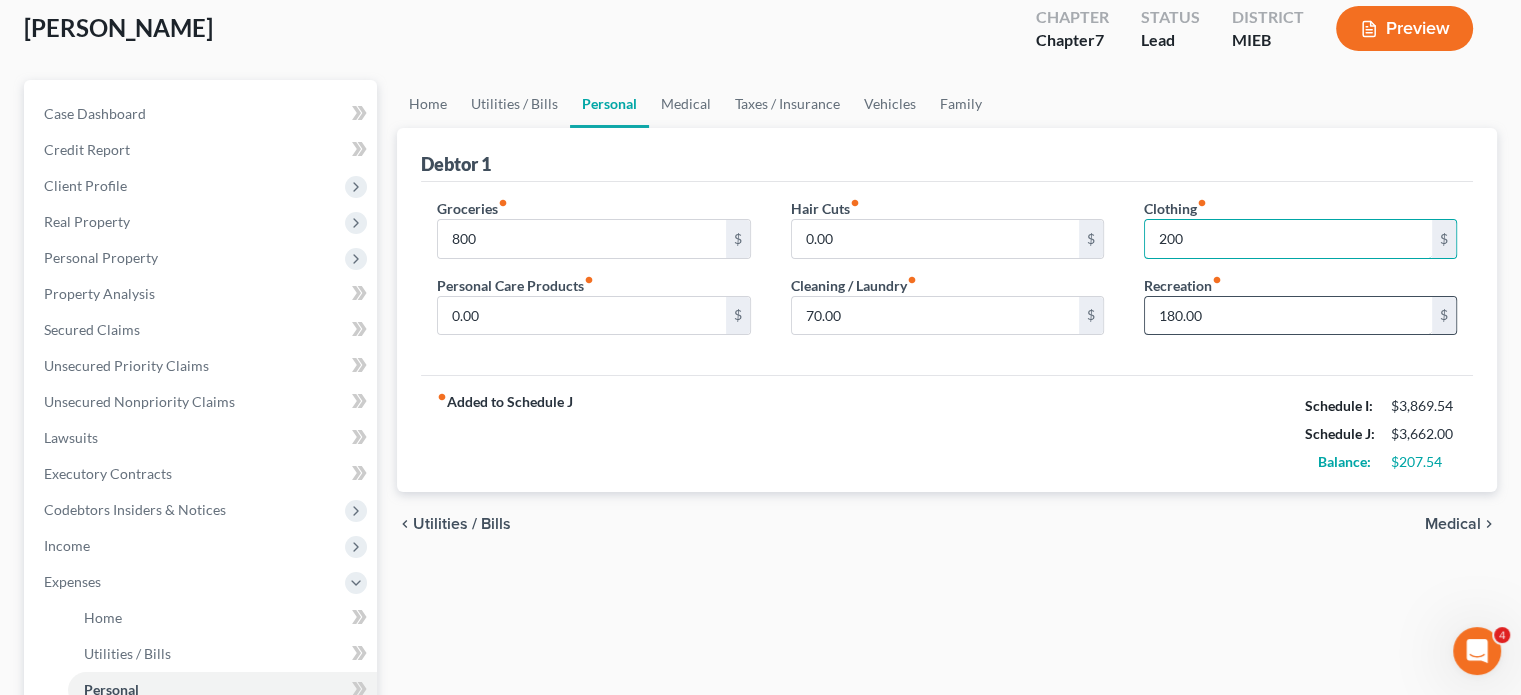 type on "200" 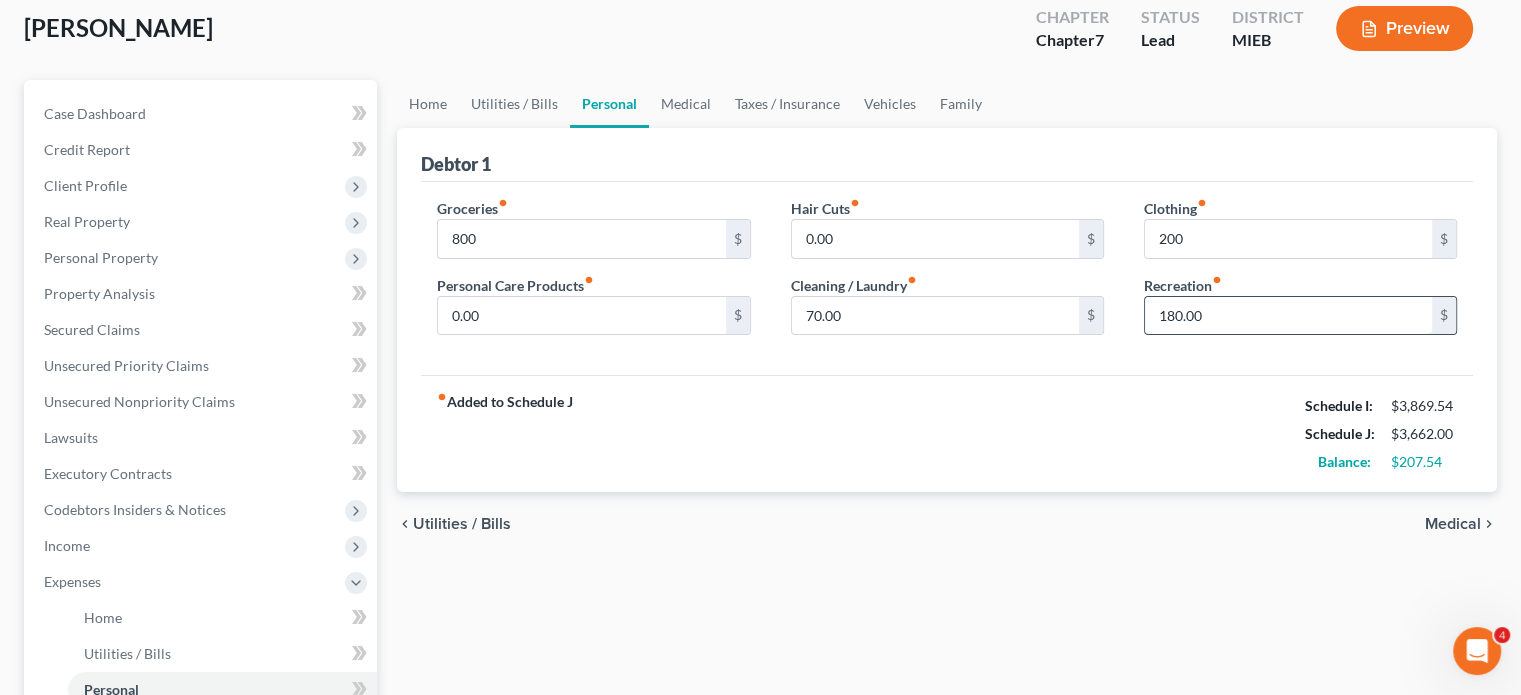 click on "180.00" at bounding box center [1288, 316] 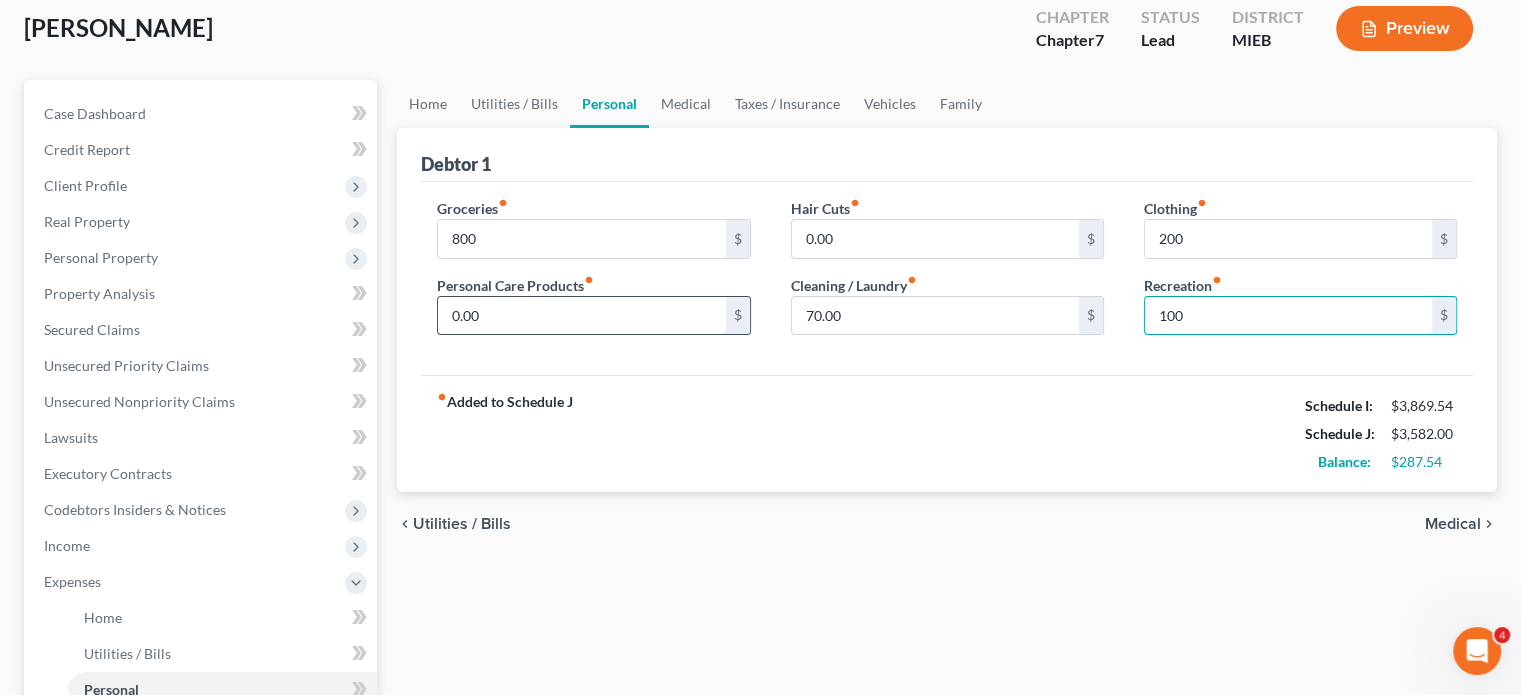 type on "100" 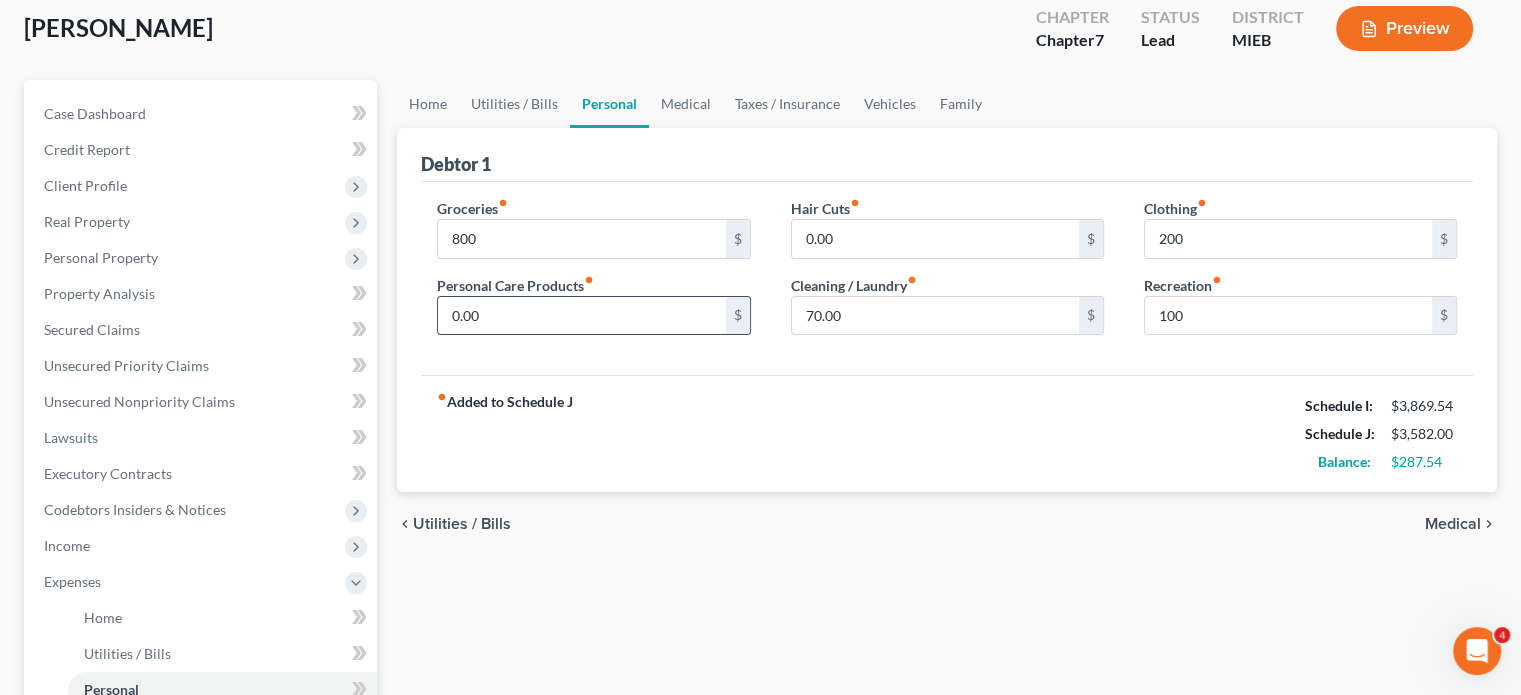 click on "0.00" at bounding box center (581, 316) 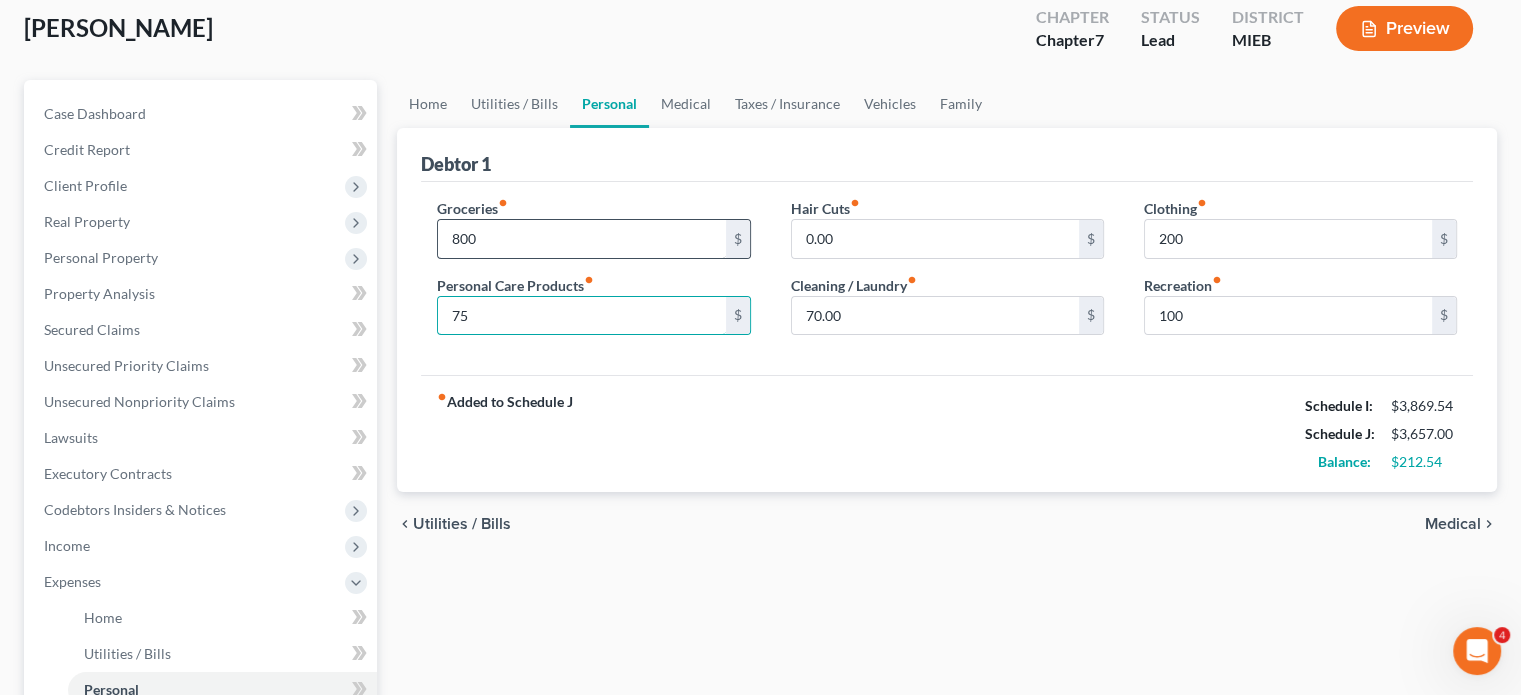 type on "75" 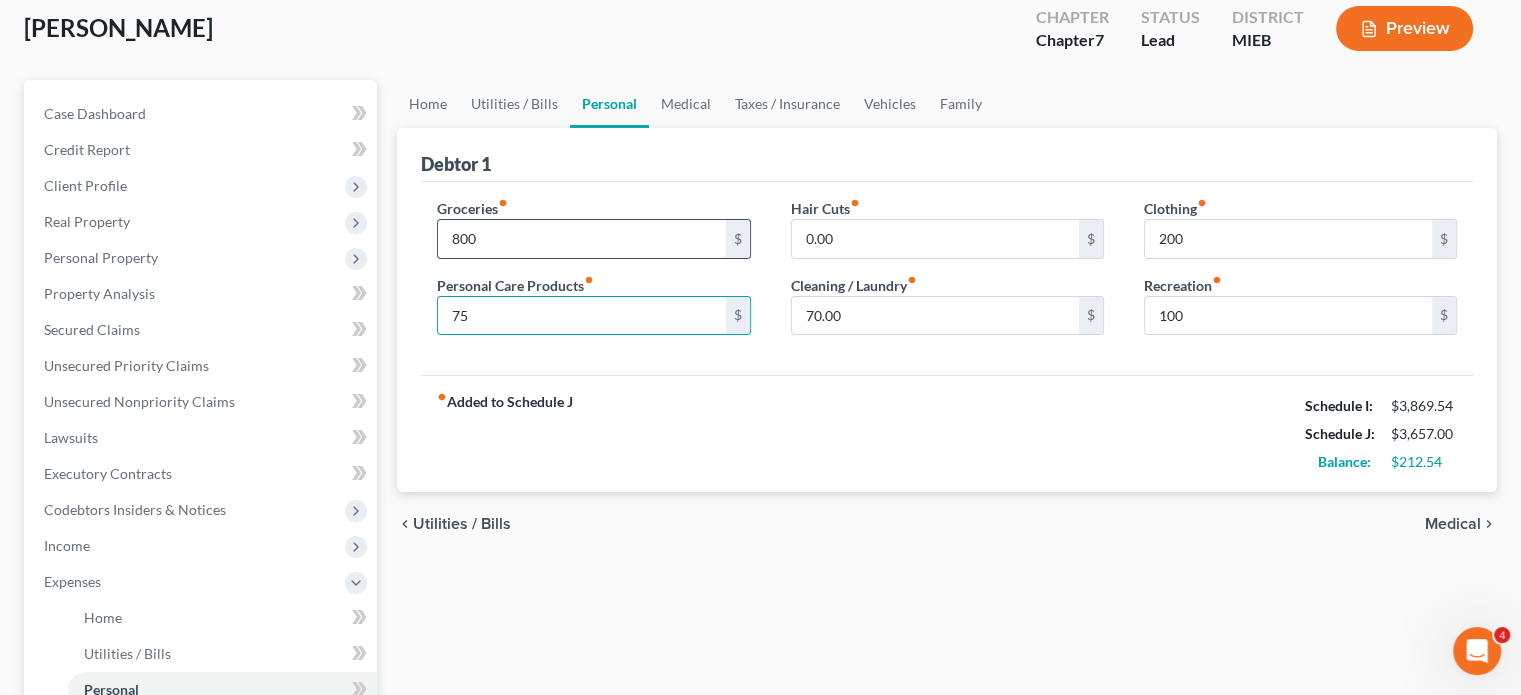 click on "800" at bounding box center [581, 239] 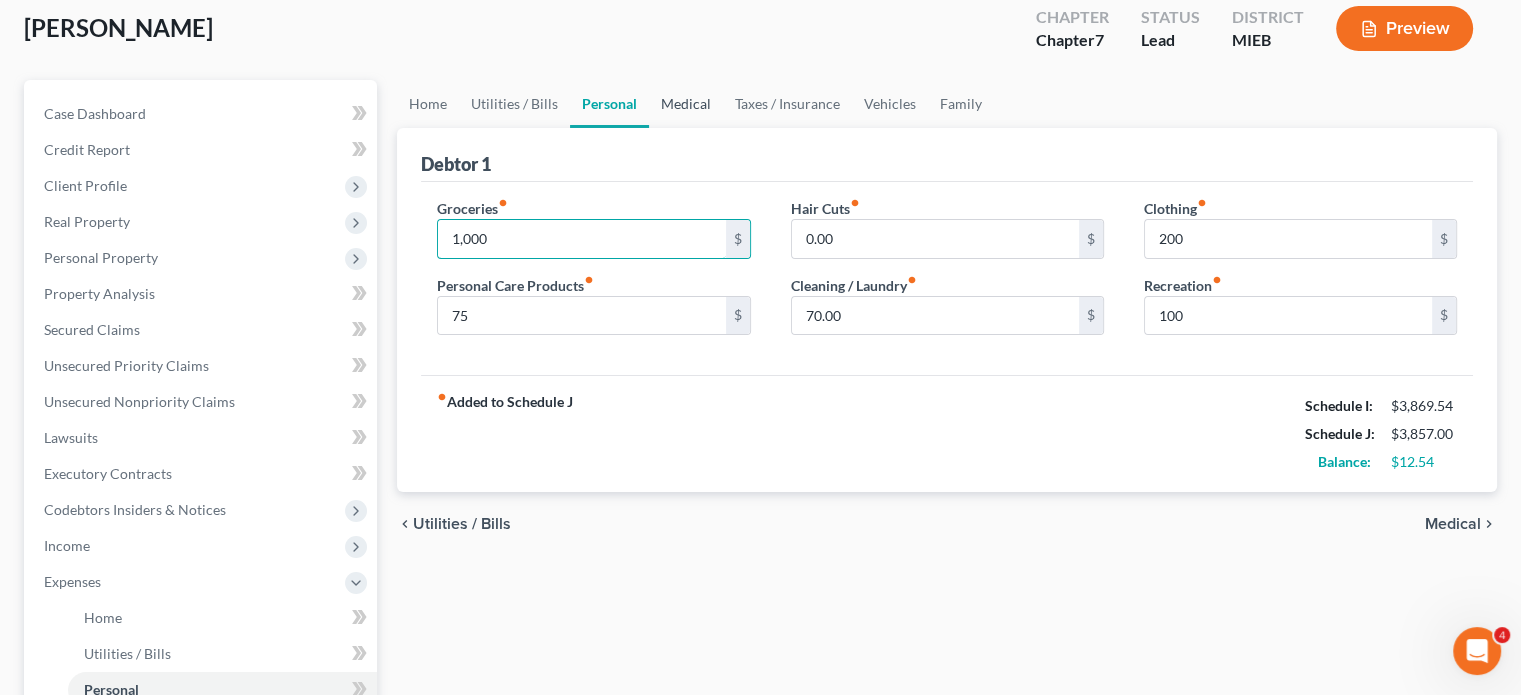 type on "1,000" 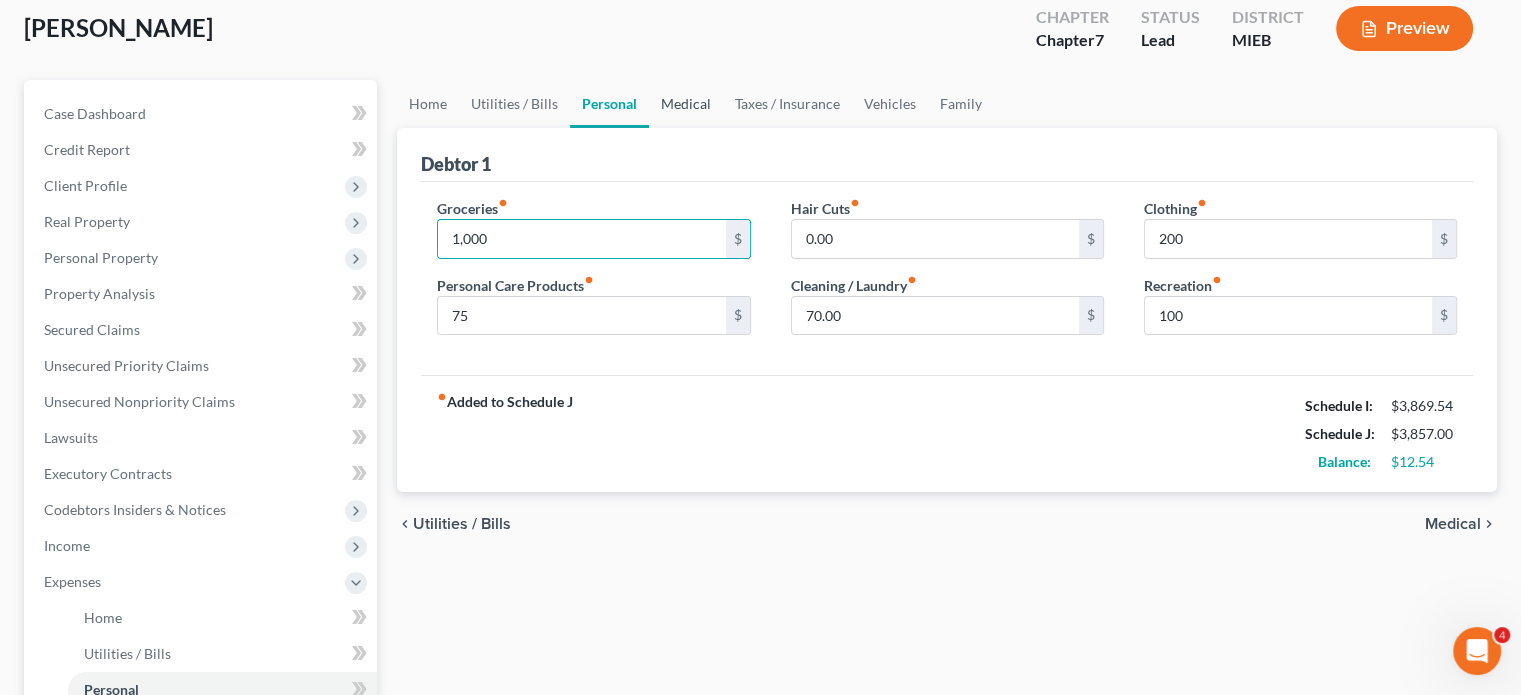 click on "Medical" at bounding box center [686, 104] 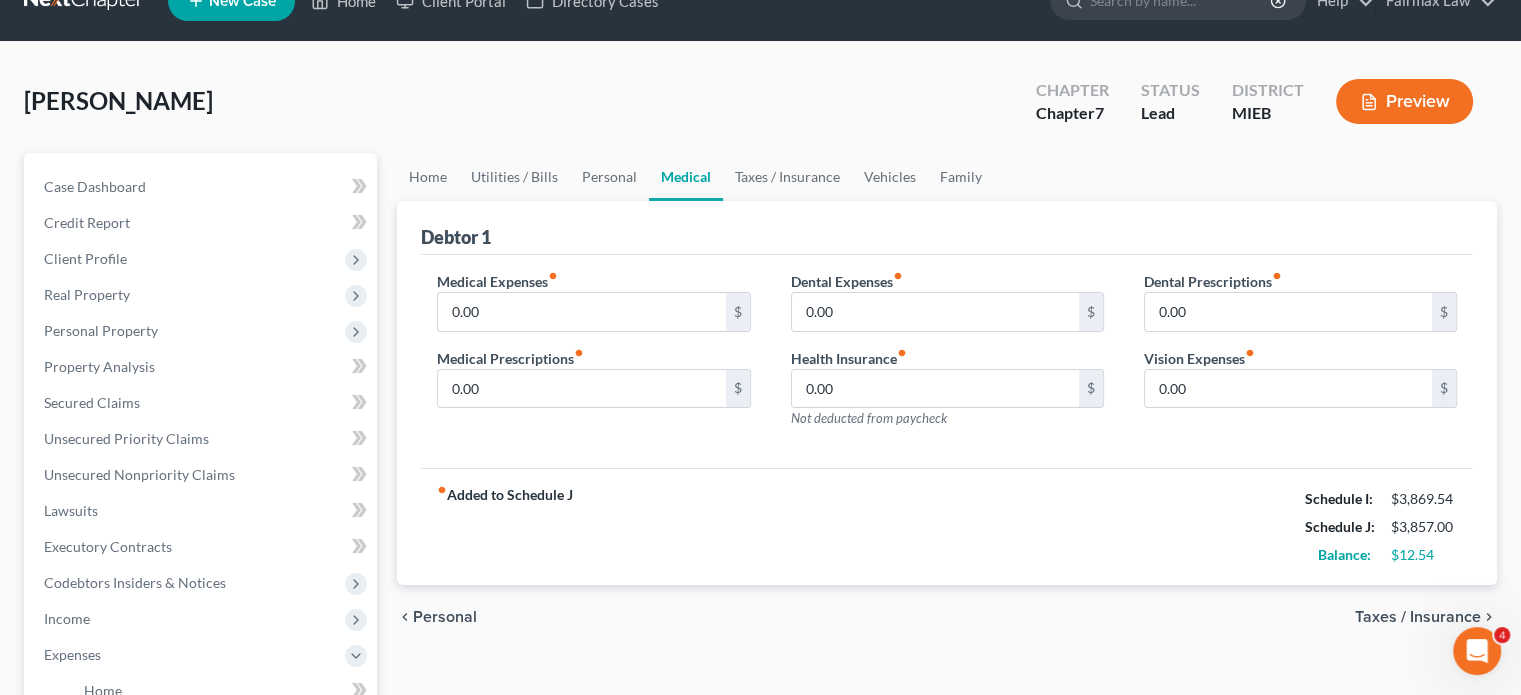 scroll, scrollTop: 0, scrollLeft: 0, axis: both 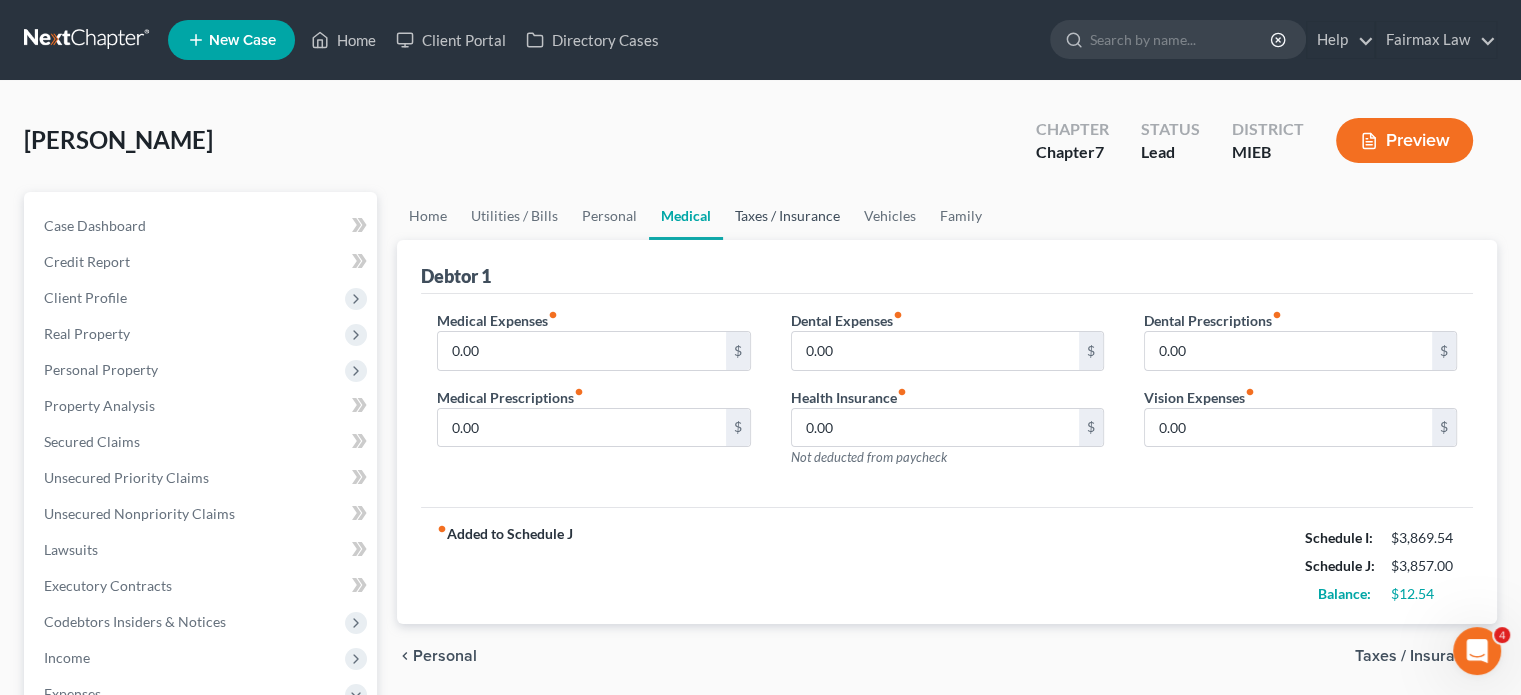 click on "Taxes / Insurance" at bounding box center (787, 216) 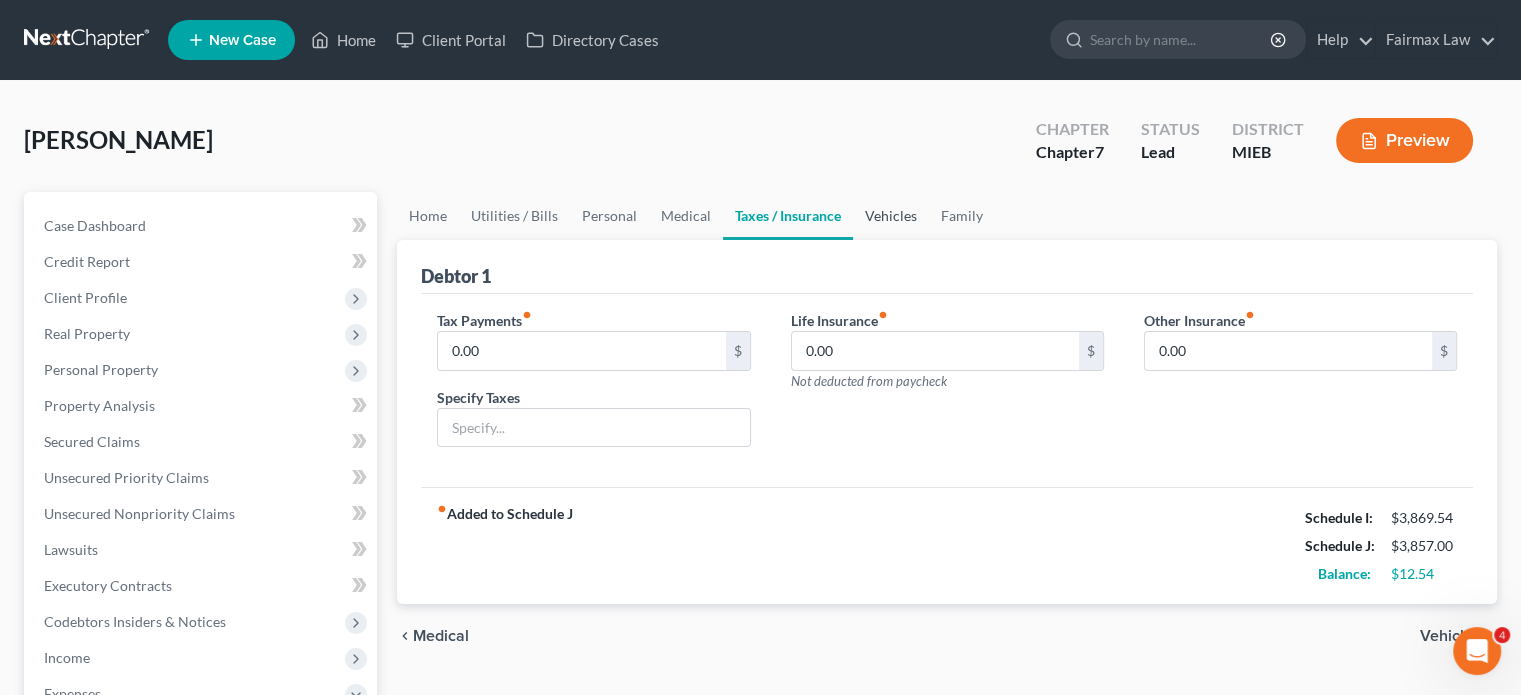 click on "Vehicles" at bounding box center (891, 216) 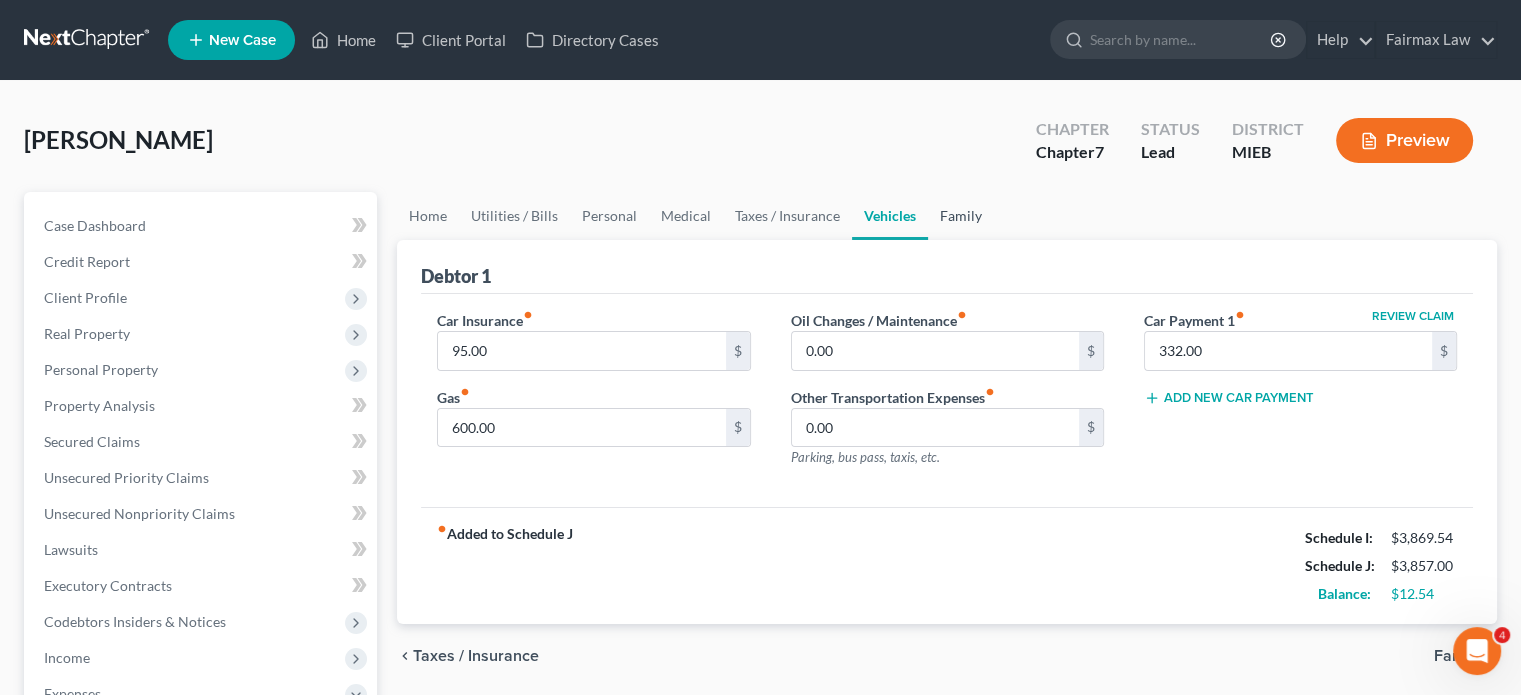 click on "Family" at bounding box center [961, 216] 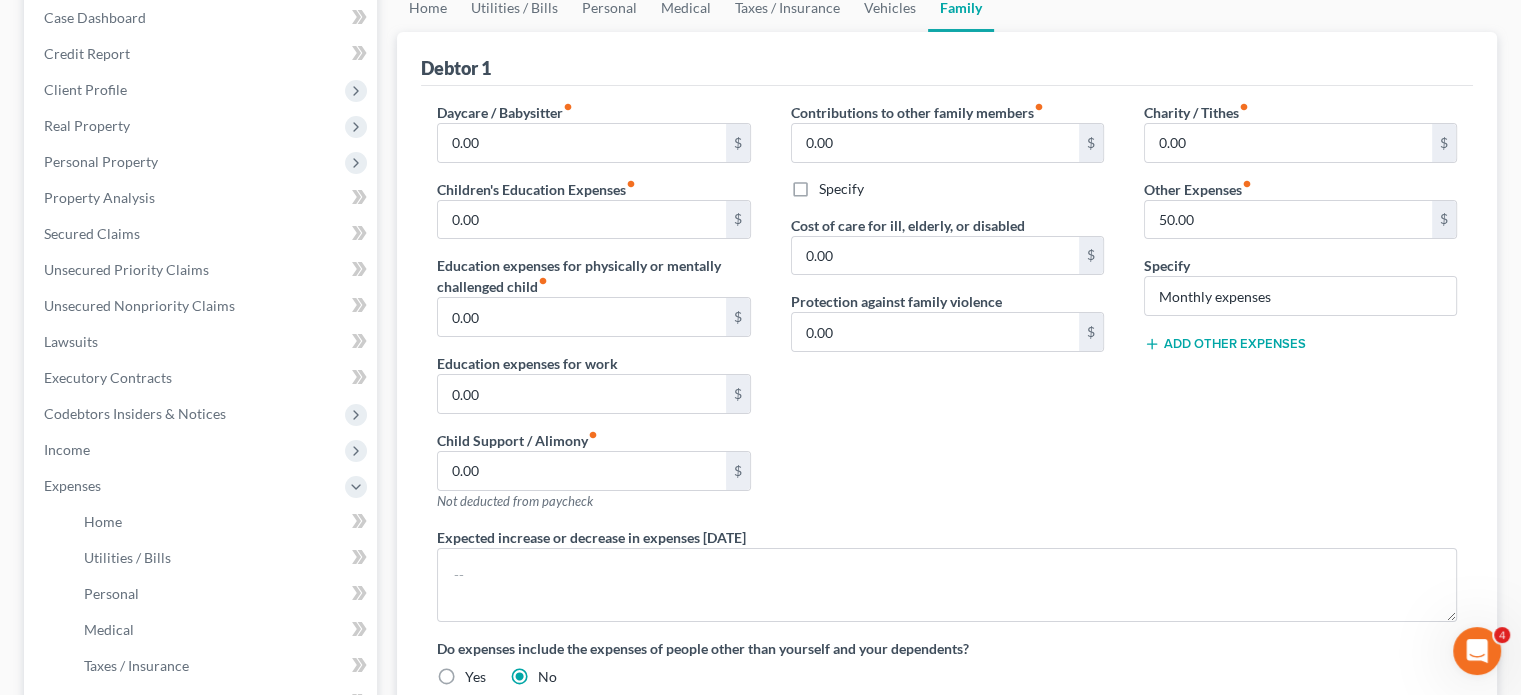 scroll, scrollTop: 211, scrollLeft: 0, axis: vertical 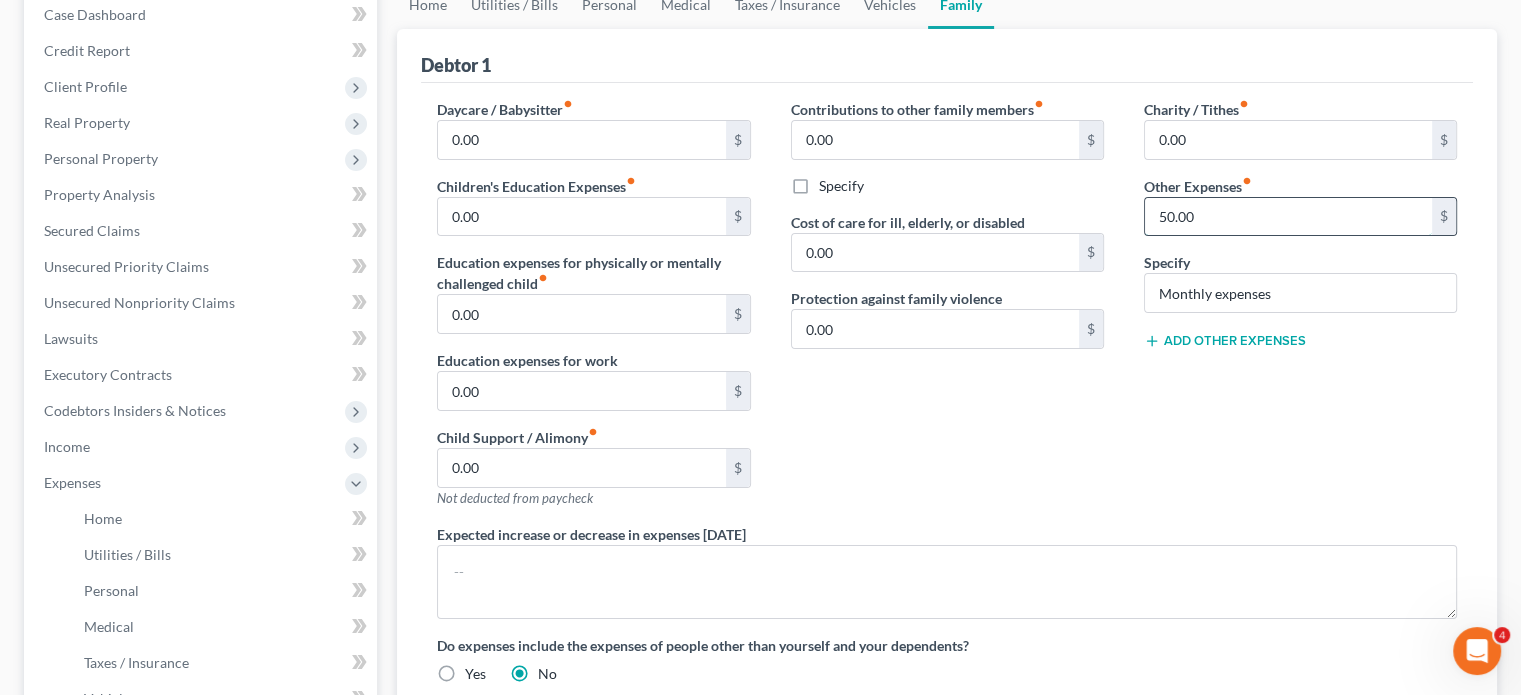 click on "50.00" at bounding box center [1288, 217] 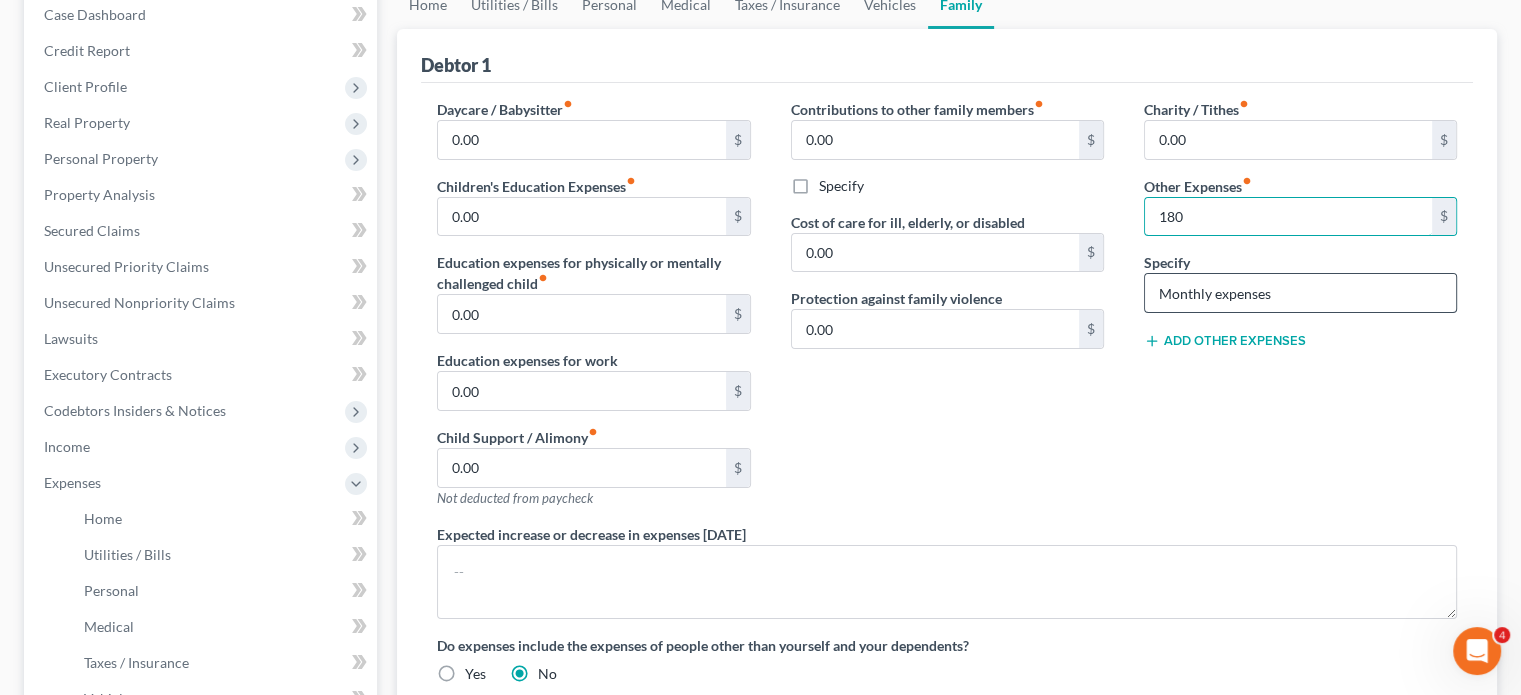 type on "180" 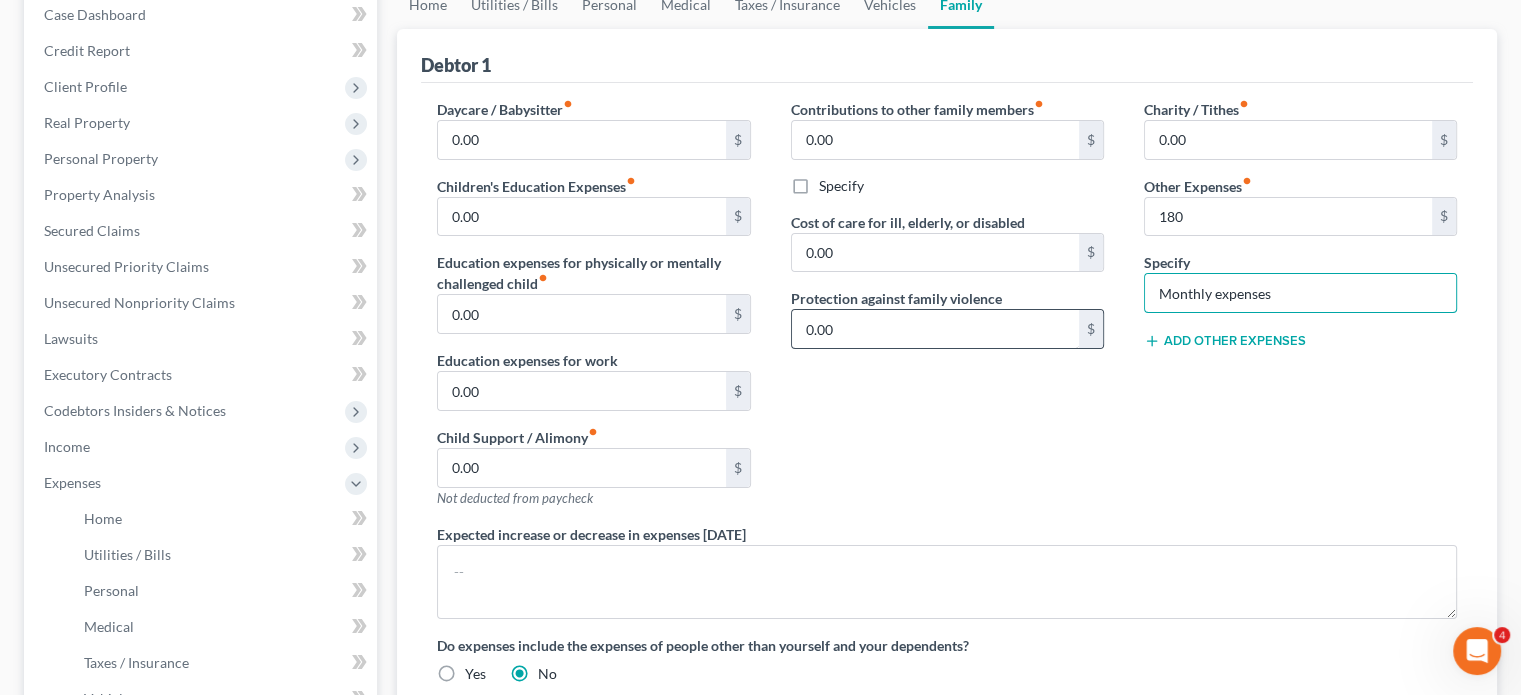 drag, startPoint x: 1364, startPoint y: 431, endPoint x: 983, endPoint y: 473, distance: 383.30798 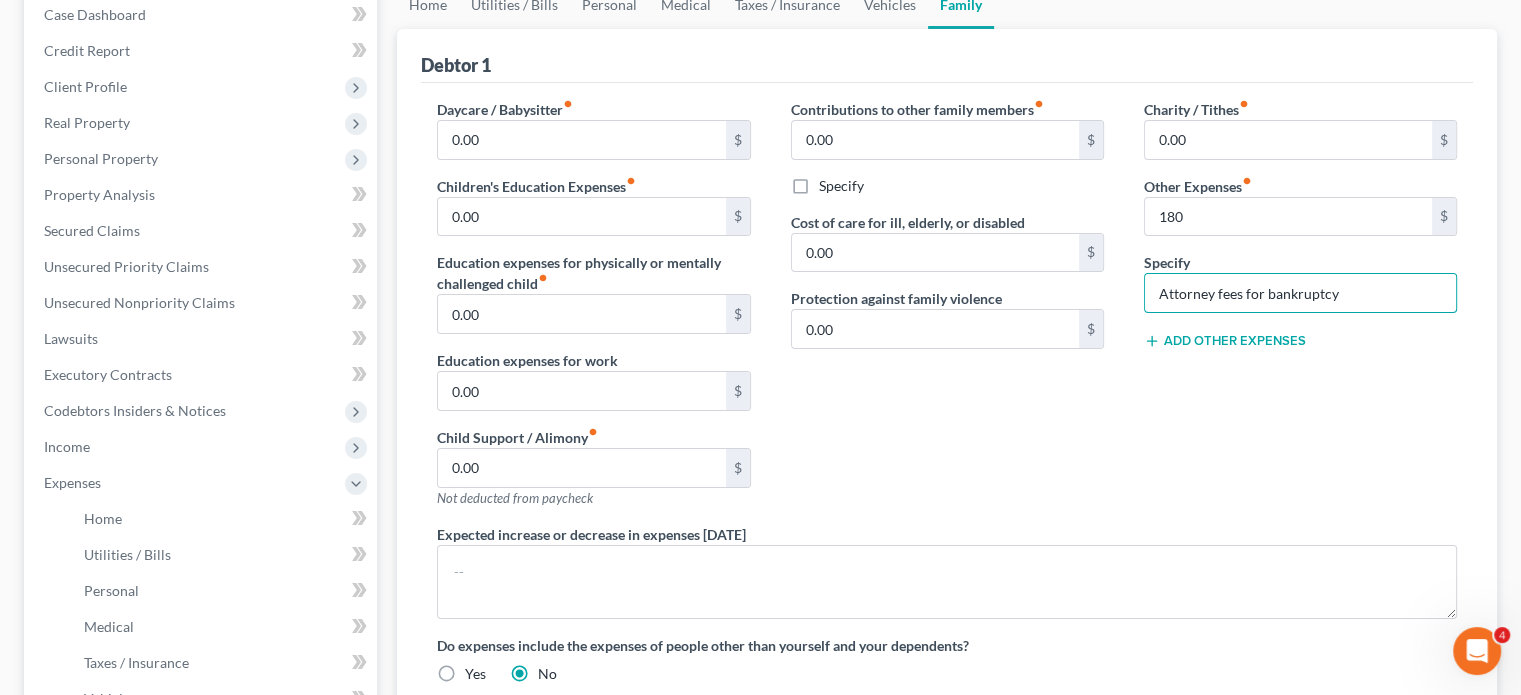 type on "Attorney fees for bankruptcy" 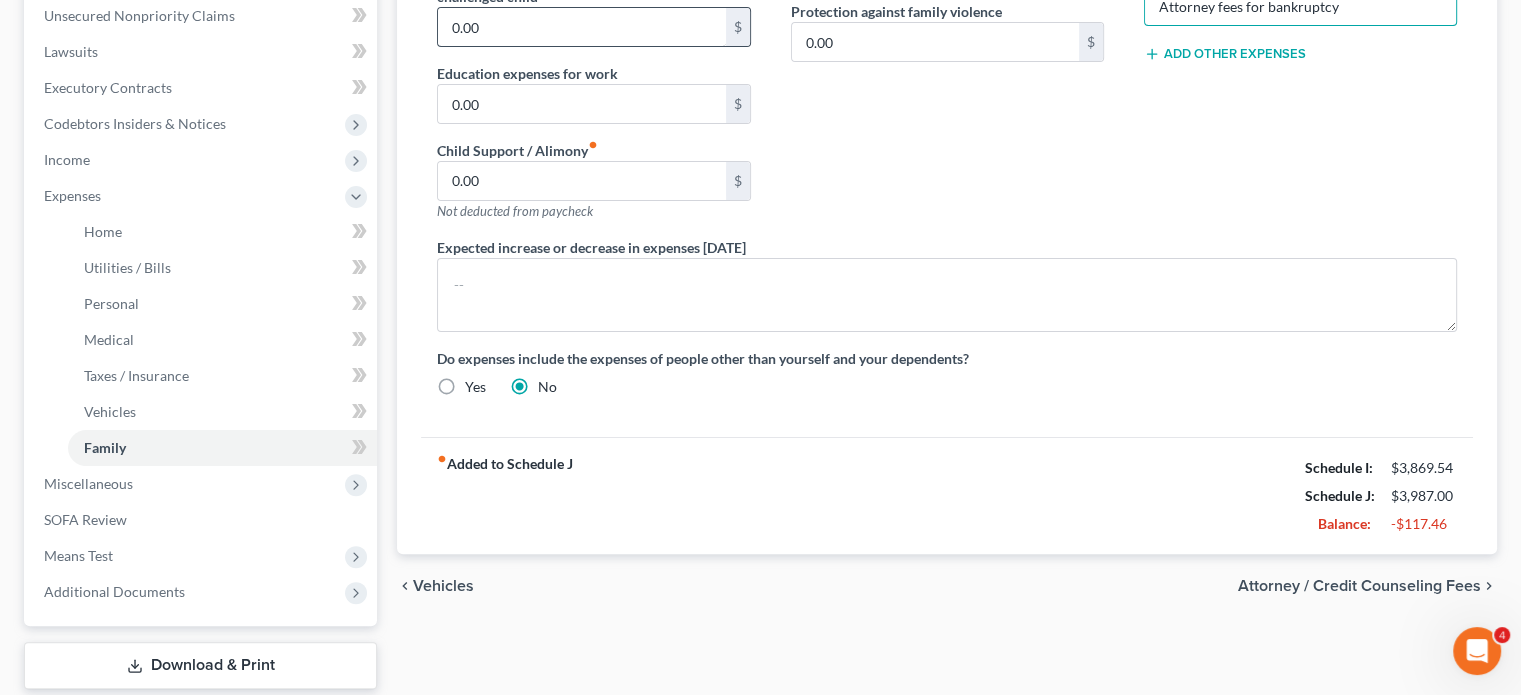 scroll, scrollTop: 148, scrollLeft: 0, axis: vertical 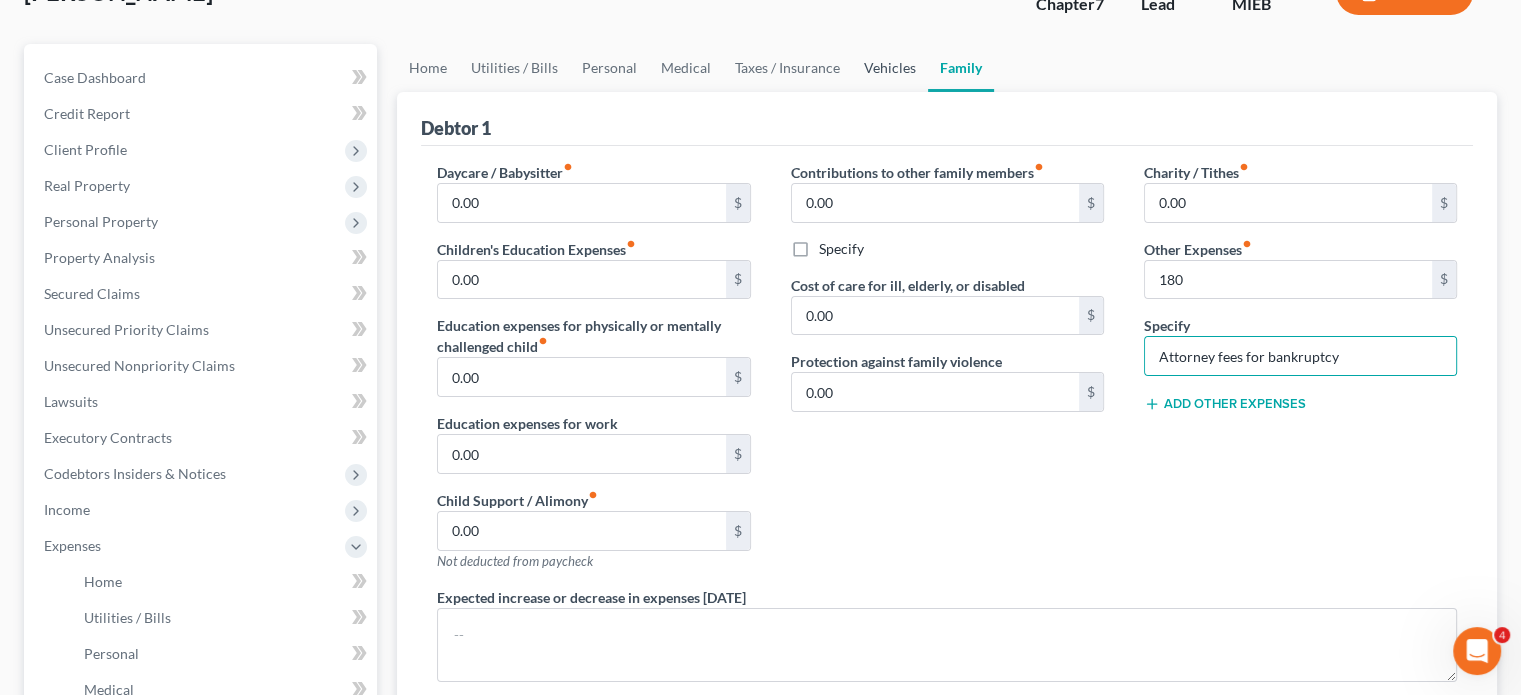 click on "Vehicles" at bounding box center (890, 68) 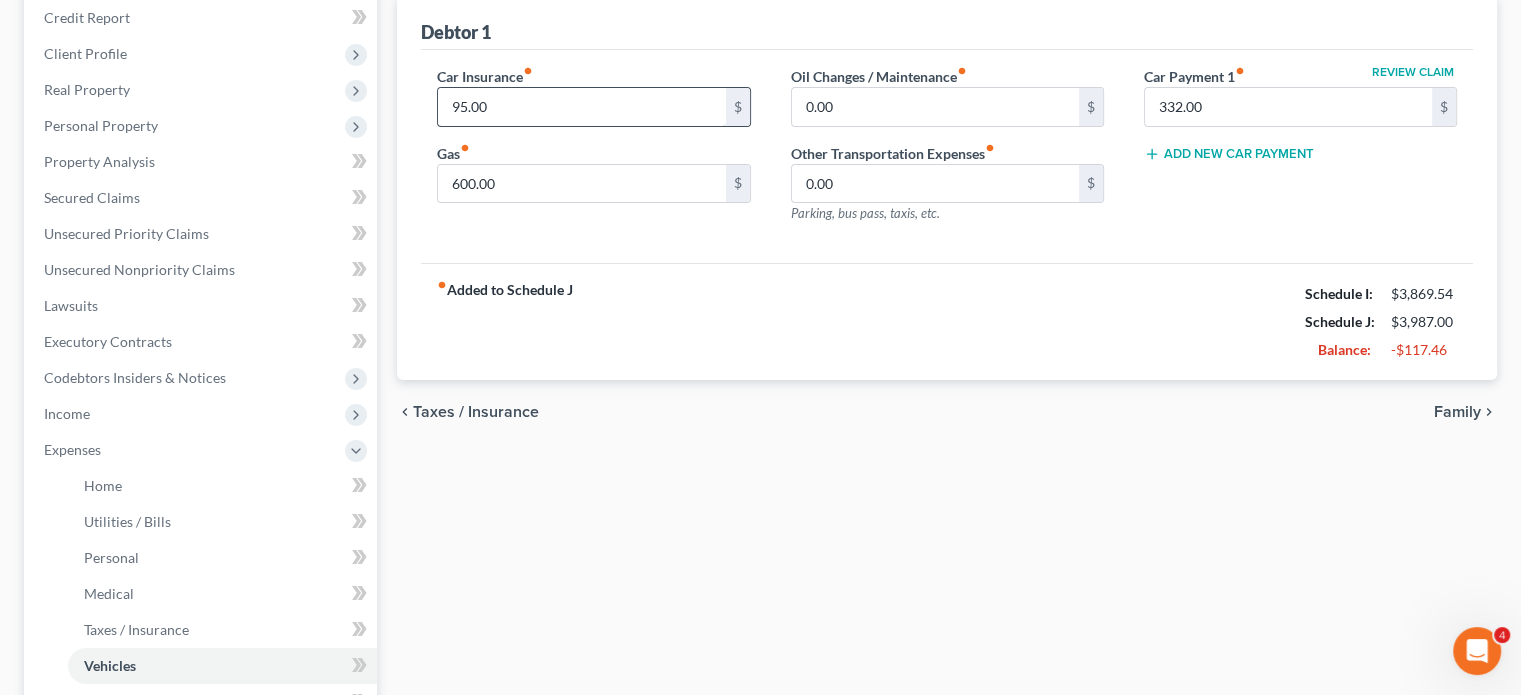 scroll, scrollTop: 244, scrollLeft: 0, axis: vertical 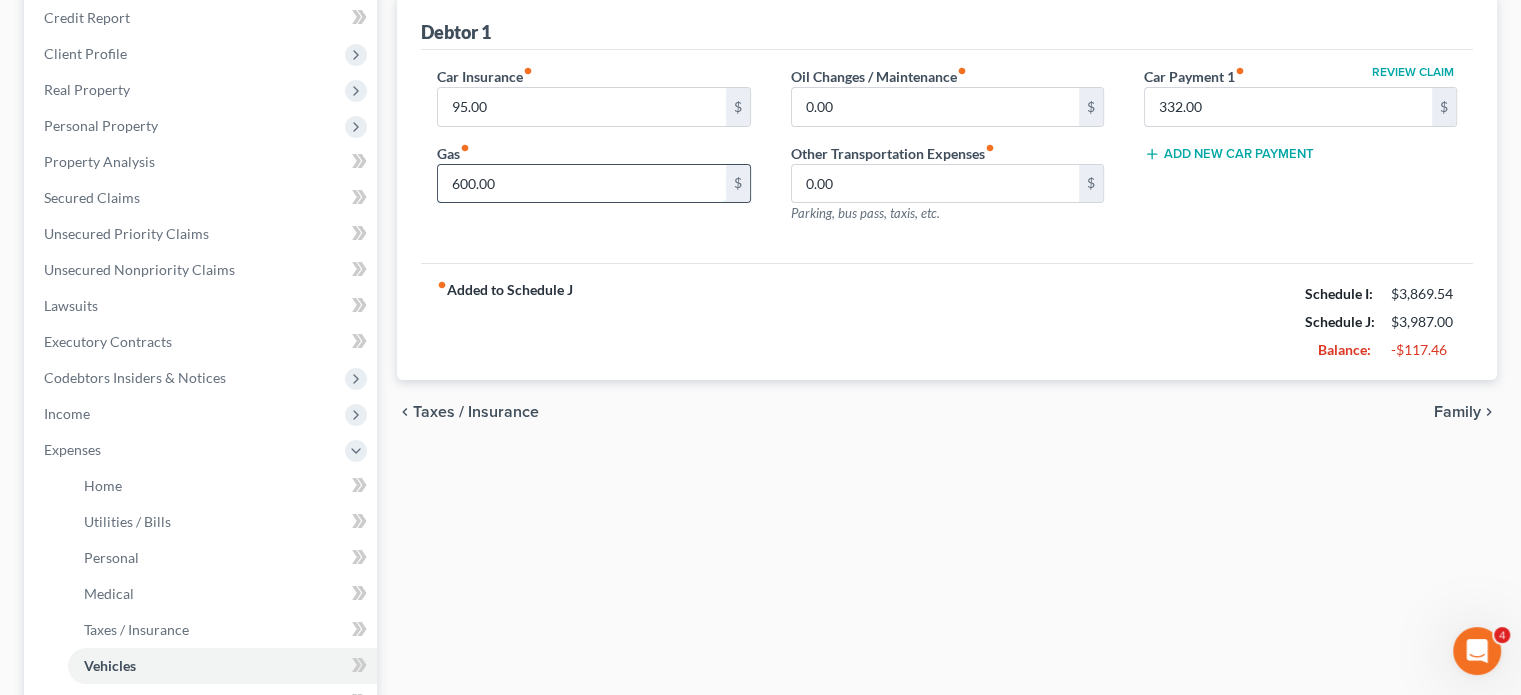 click on "600.00" at bounding box center (581, 184) 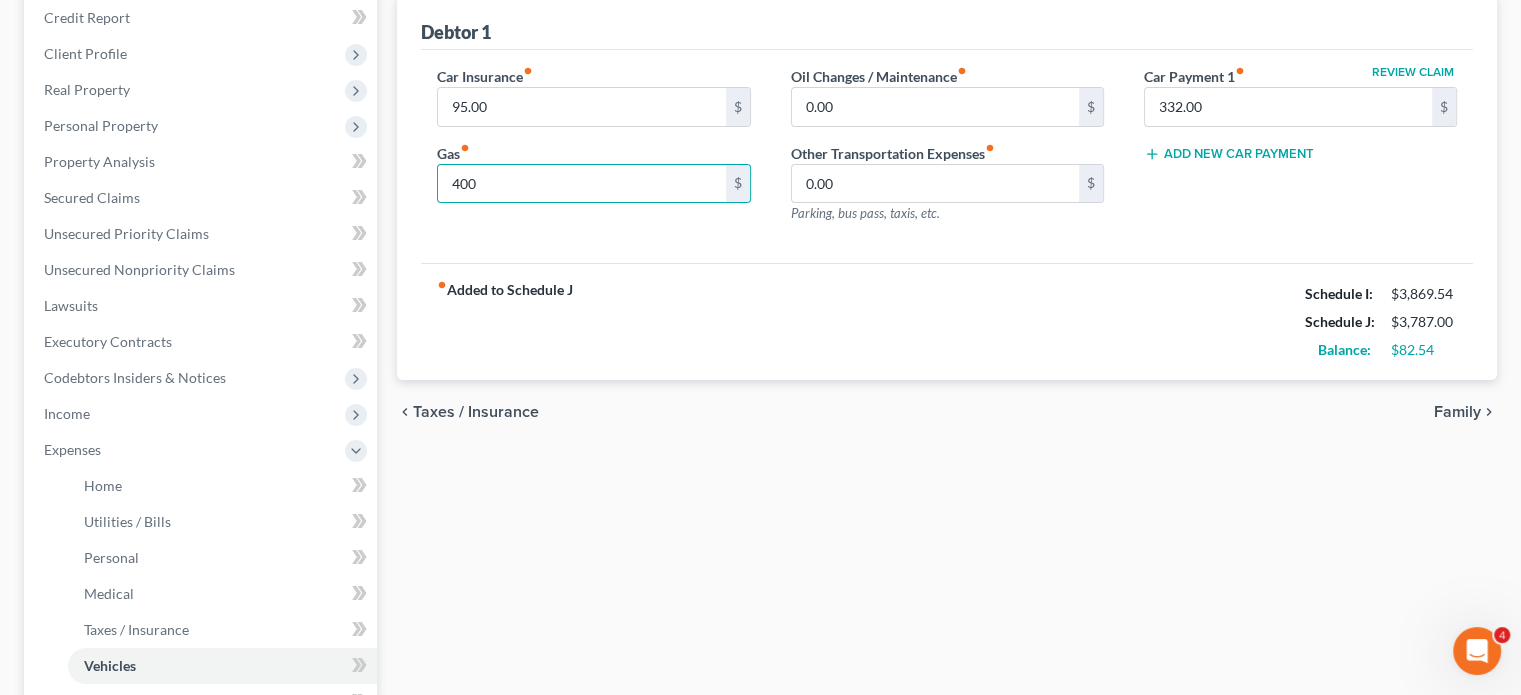 click on "Car Insurance  fiber_manual_record 95.00 $ Gas  fiber_manual_record 400 $" at bounding box center [593, 153] 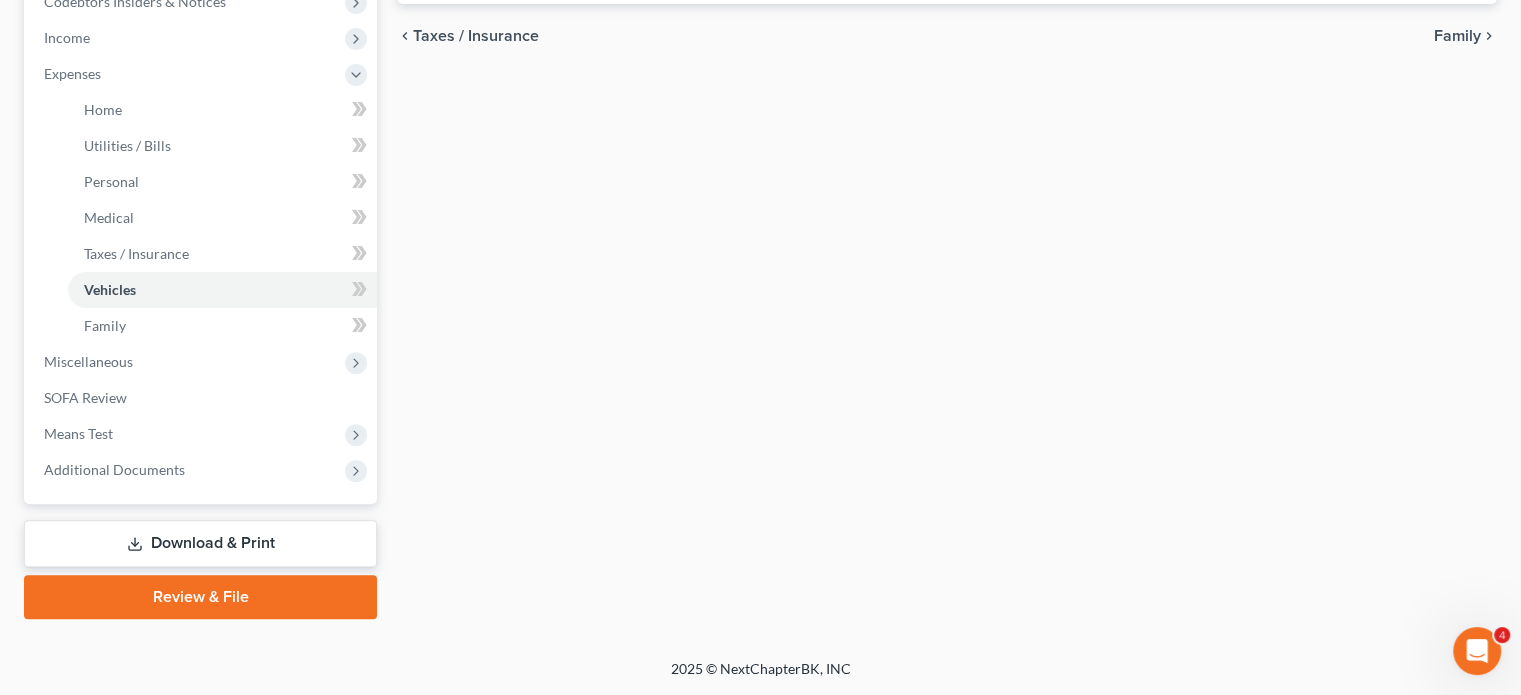 scroll, scrollTop: 908, scrollLeft: 0, axis: vertical 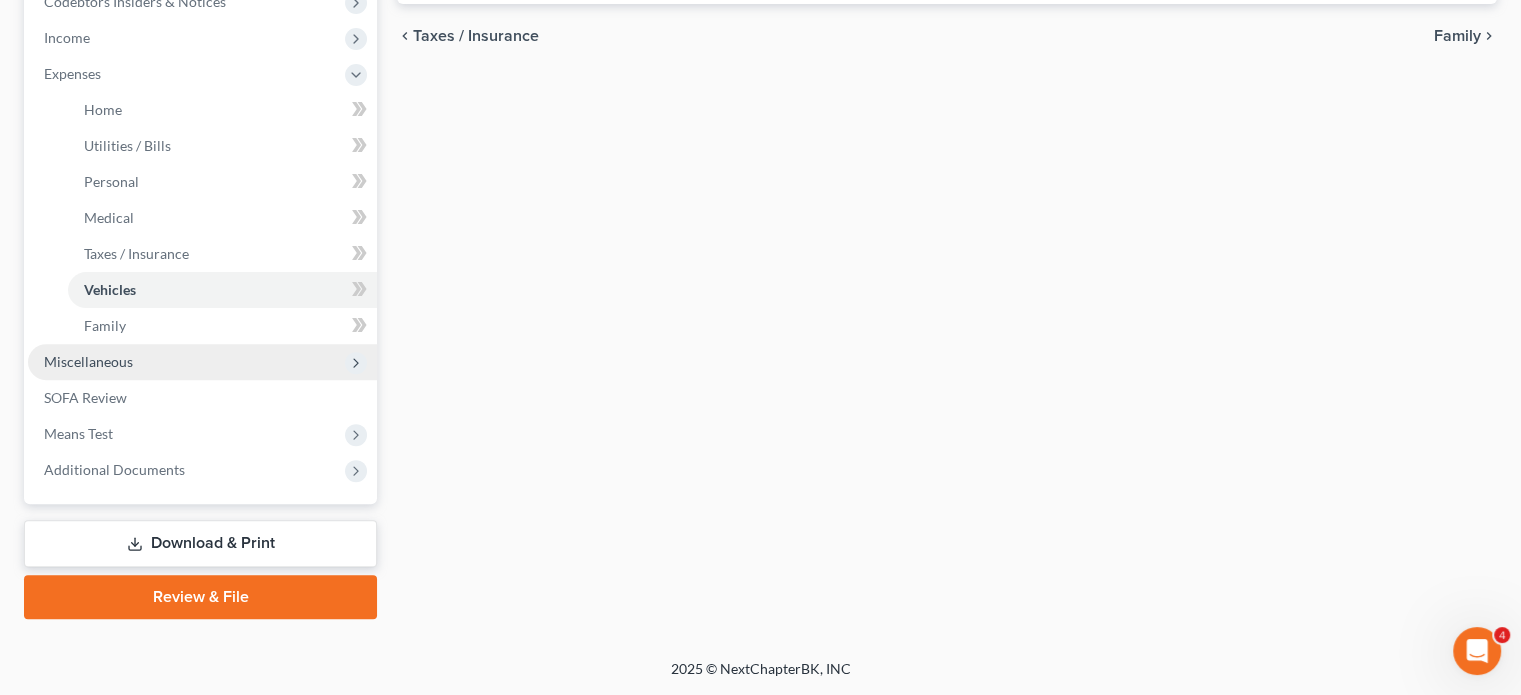 click on "Miscellaneous" at bounding box center (88, 361) 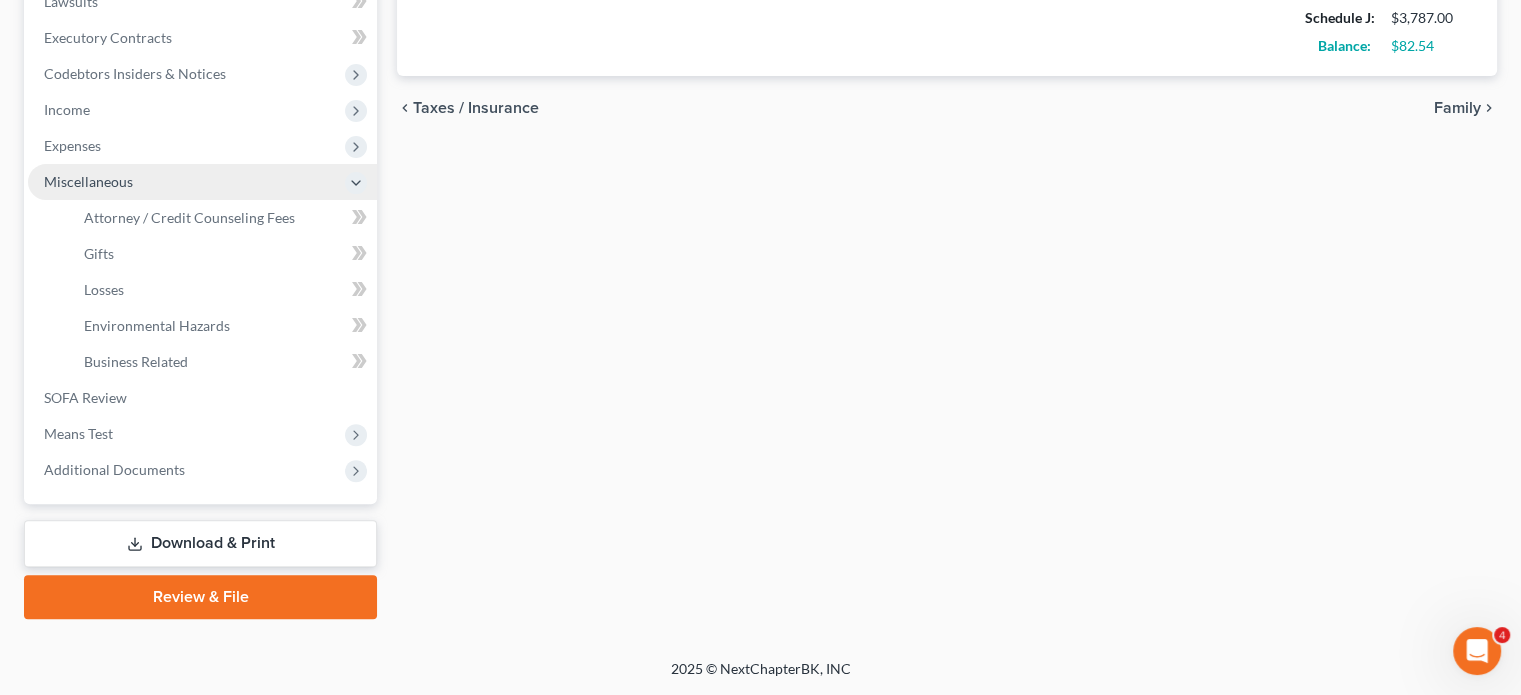 scroll, scrollTop: 853, scrollLeft: 0, axis: vertical 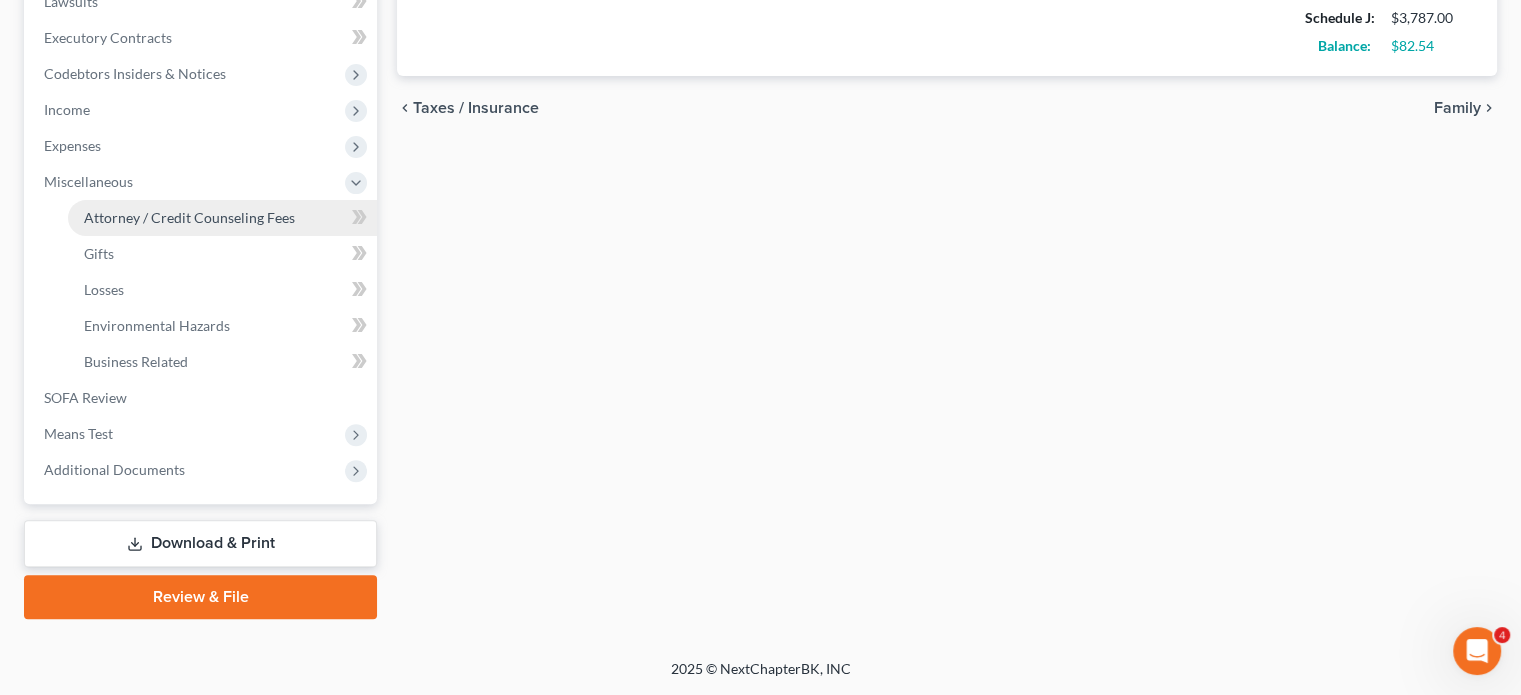 click on "Attorney / Credit Counseling Fees" at bounding box center (222, 218) 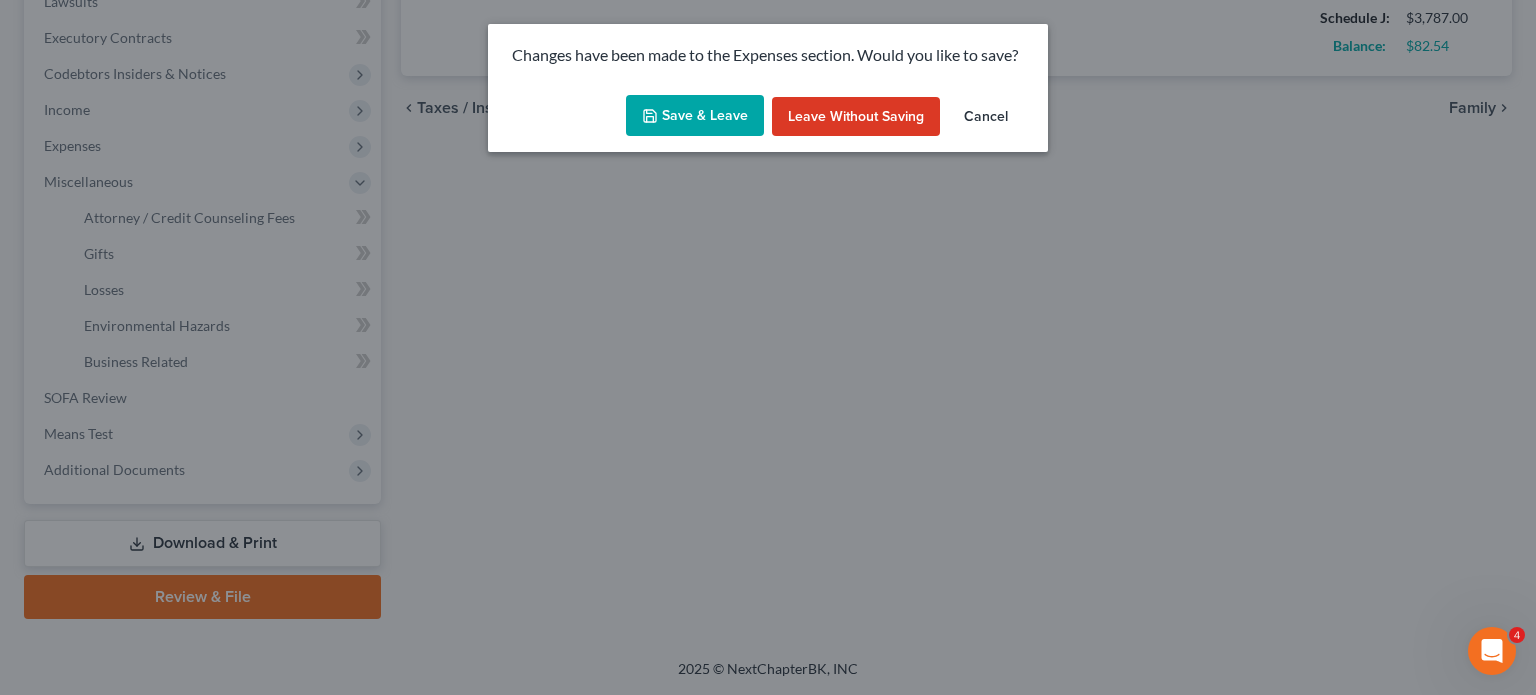 click on "Save & Leave" at bounding box center [695, 116] 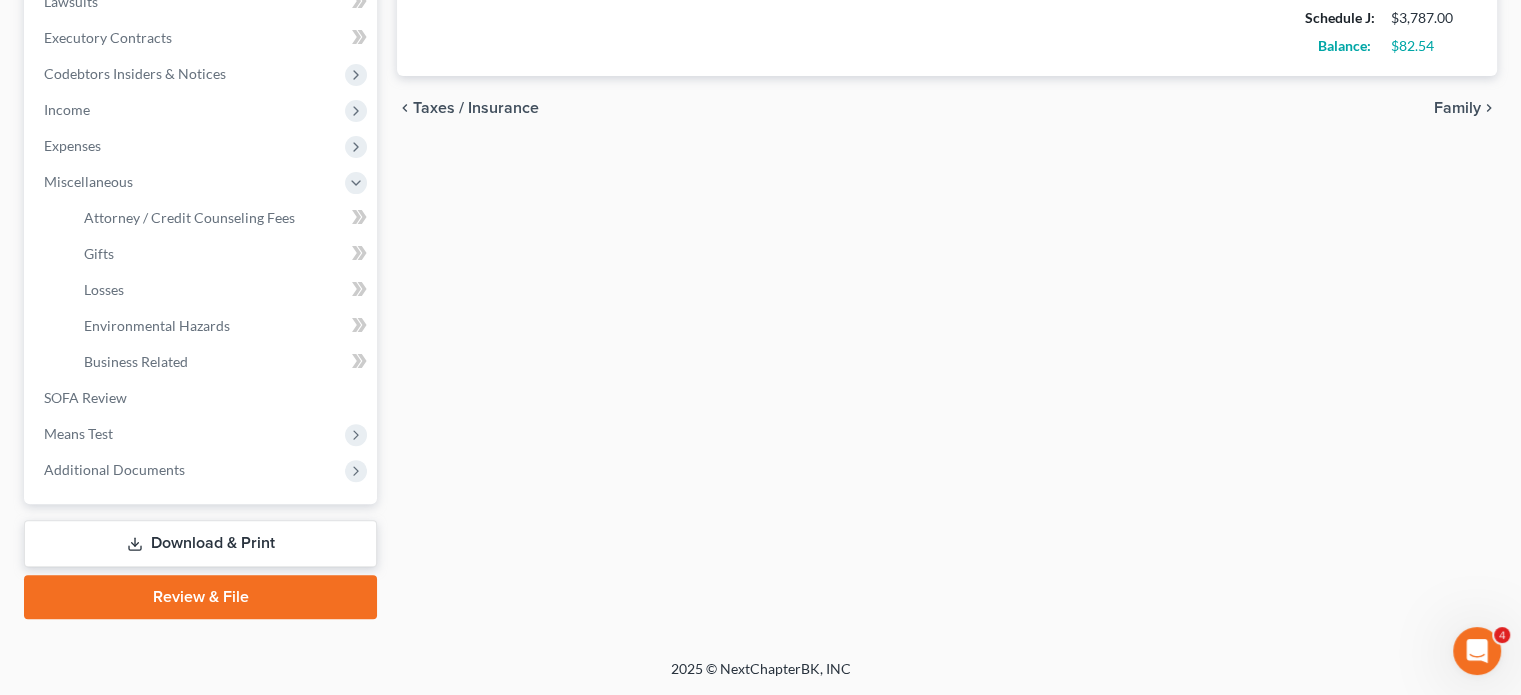 type on "400.00" 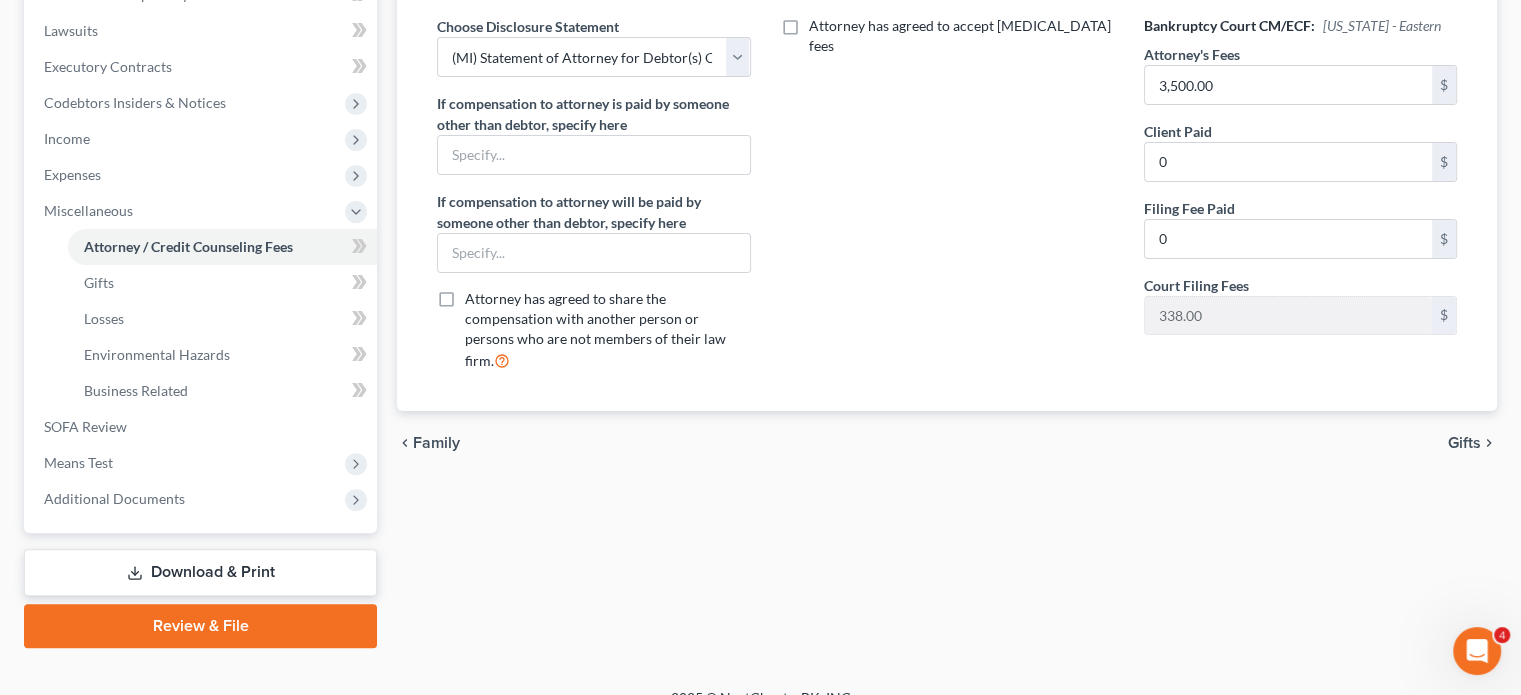 scroll, scrollTop: 520, scrollLeft: 0, axis: vertical 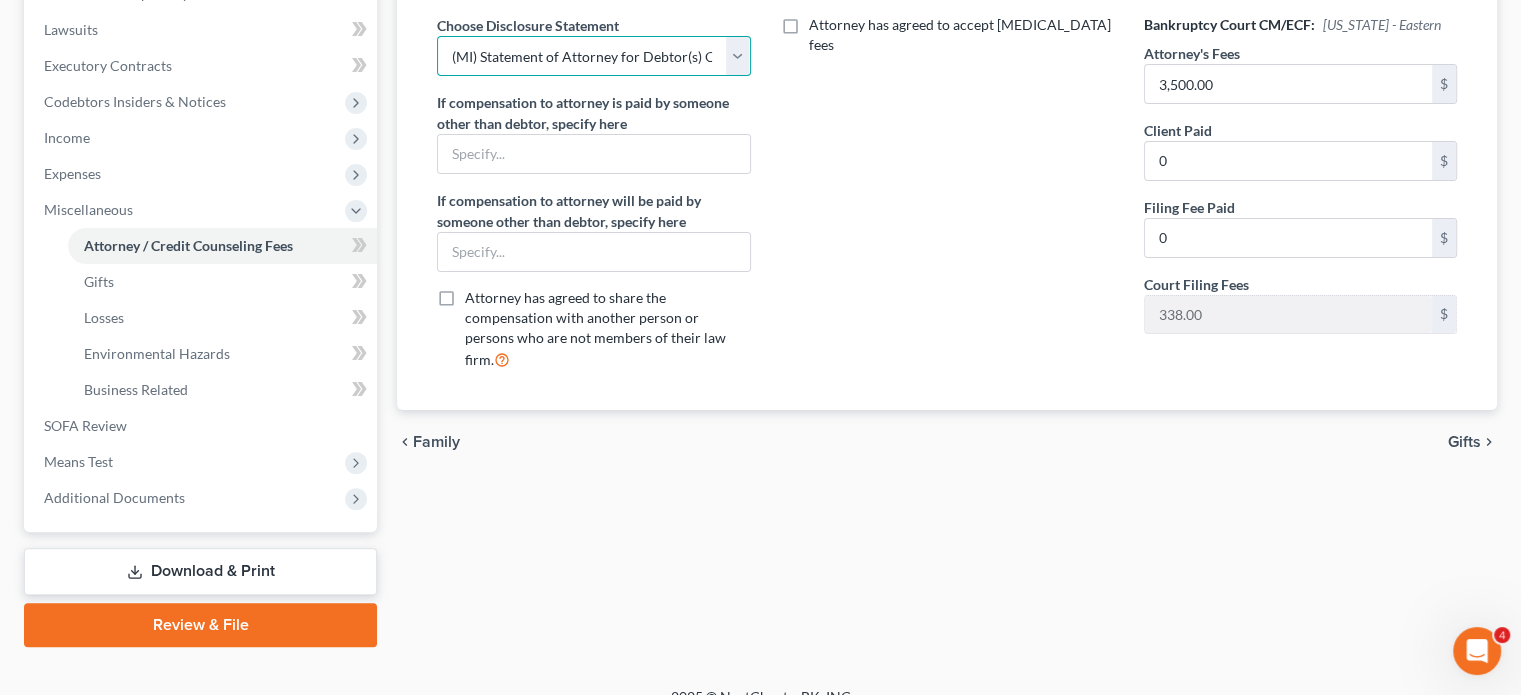click on "Select WDMI - Chapter 13 - Disclosure of Attorney Compensation OHNB & MIWB Disclosure [PERSON_NAME] Law Firm PLLC ZERO DOWN MIEB Statement of Attorney for Debtor(s) ZERO DOWN (MI) Statement of Attorney for Debtor(s) Chapter 13 (OH) Disclosure of Compensation of Attorney for Debtor(s) Chapter 13 ([GEOGRAPHIC_DATA]) Disclosure of Compensation of Attorney for Debtor(s) (MI) Statement of Attorney for Debtor(s) UPFRONT FEE" at bounding box center [593, 56] 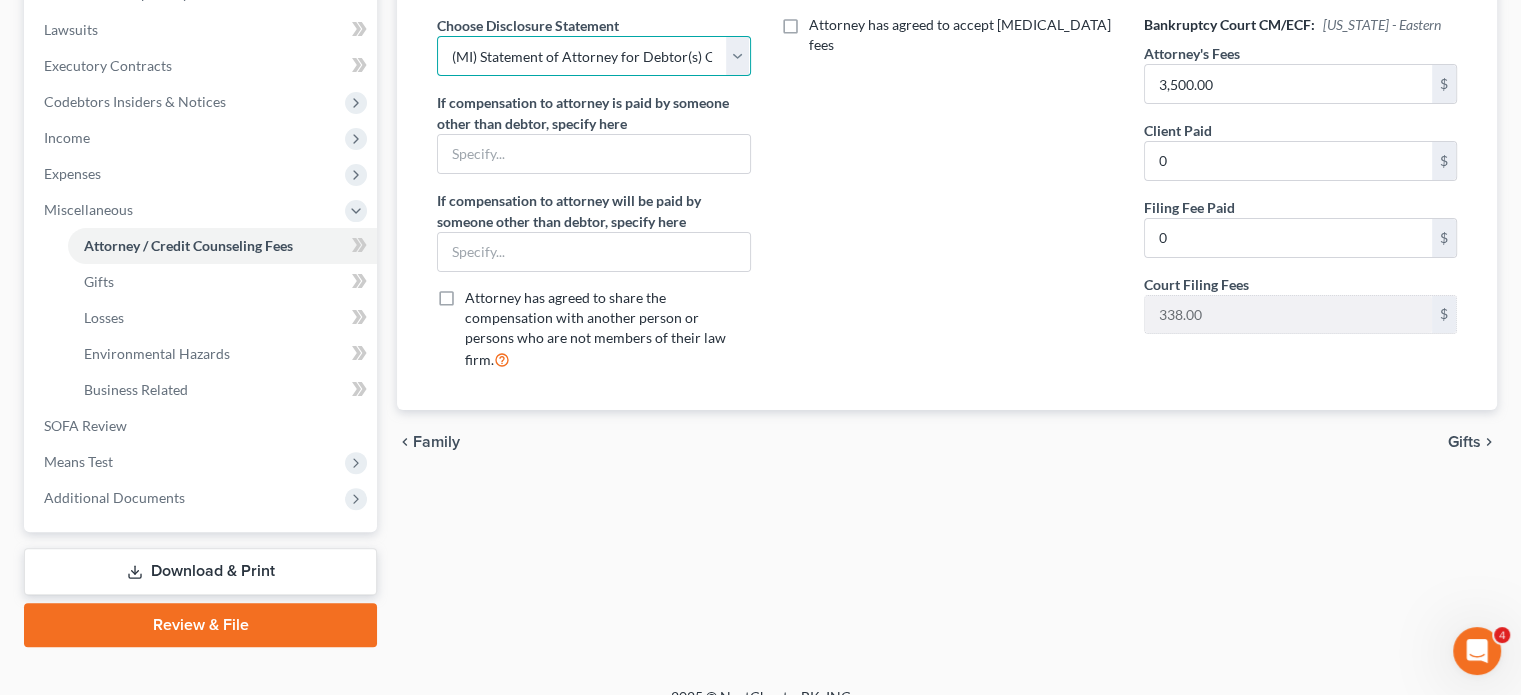 select on "2" 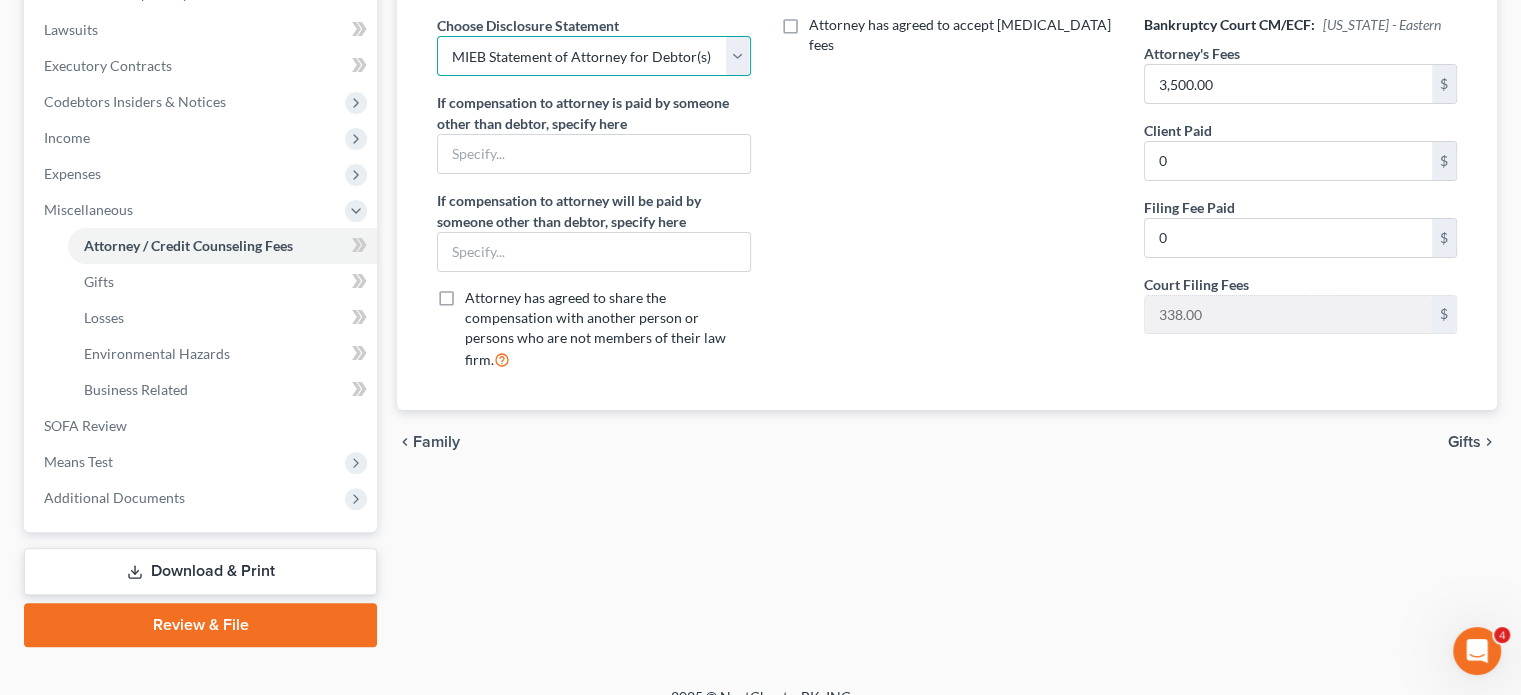 click on "Select WDMI - Chapter 13 - Disclosure of Attorney Compensation OHNB & MIWB Disclosure [PERSON_NAME] Law Firm PLLC ZERO DOWN MIEB Statement of Attorney for Debtor(s) ZERO DOWN (MI) Statement of Attorney for Debtor(s) Chapter 13 (OH) Disclosure of Compensation of Attorney for Debtor(s) Chapter 13 ([GEOGRAPHIC_DATA]) Disclosure of Compensation of Attorney for Debtor(s) (MI) Statement of Attorney for Debtor(s) UPFRONT FEE" at bounding box center (593, 56) 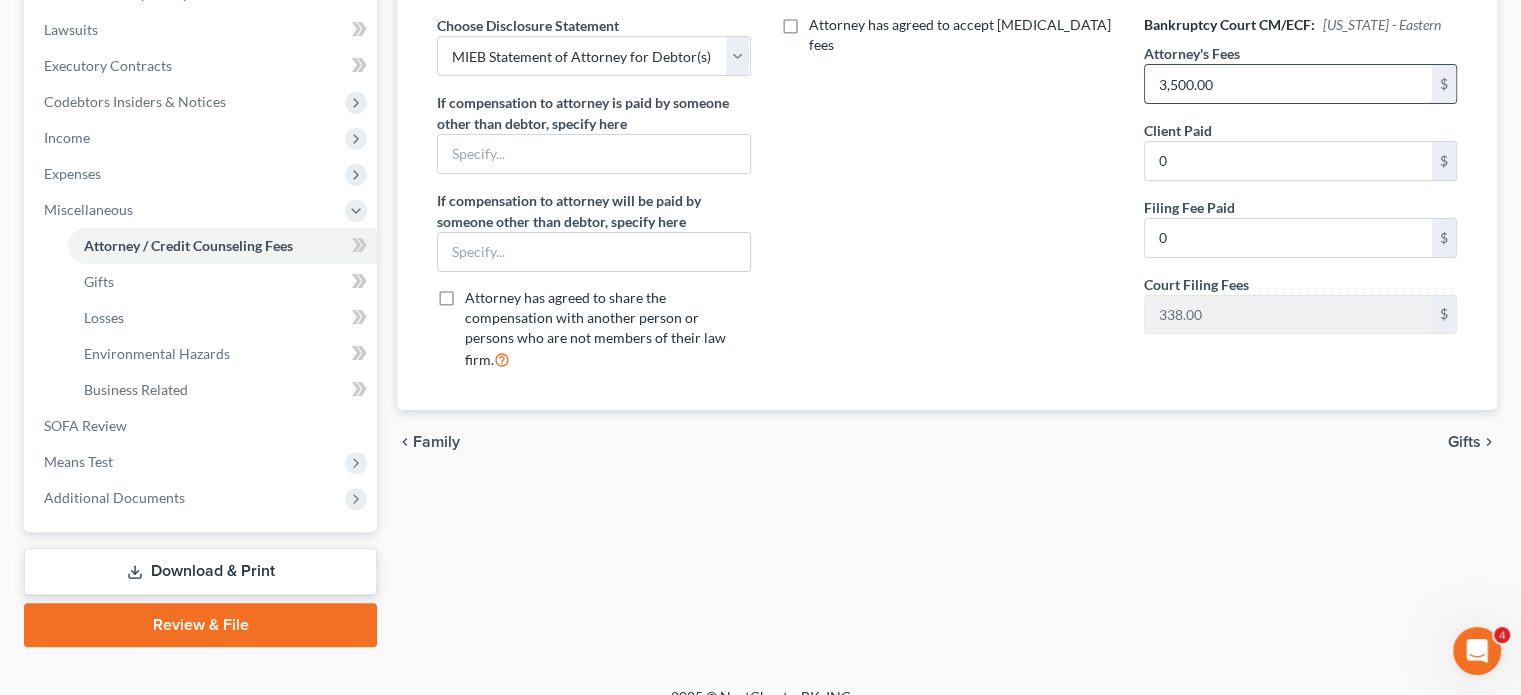 click on "3,500.00" at bounding box center [1288, 84] 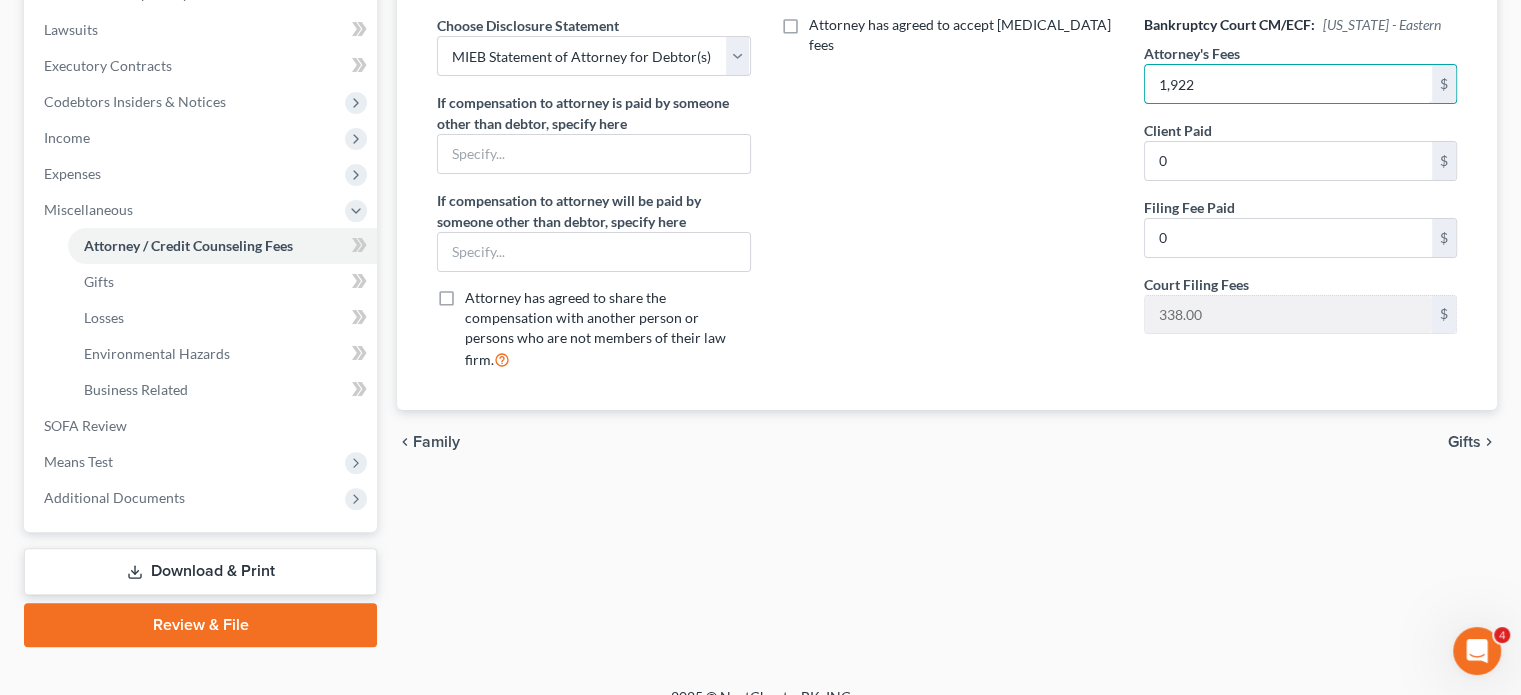 type on "1,922" 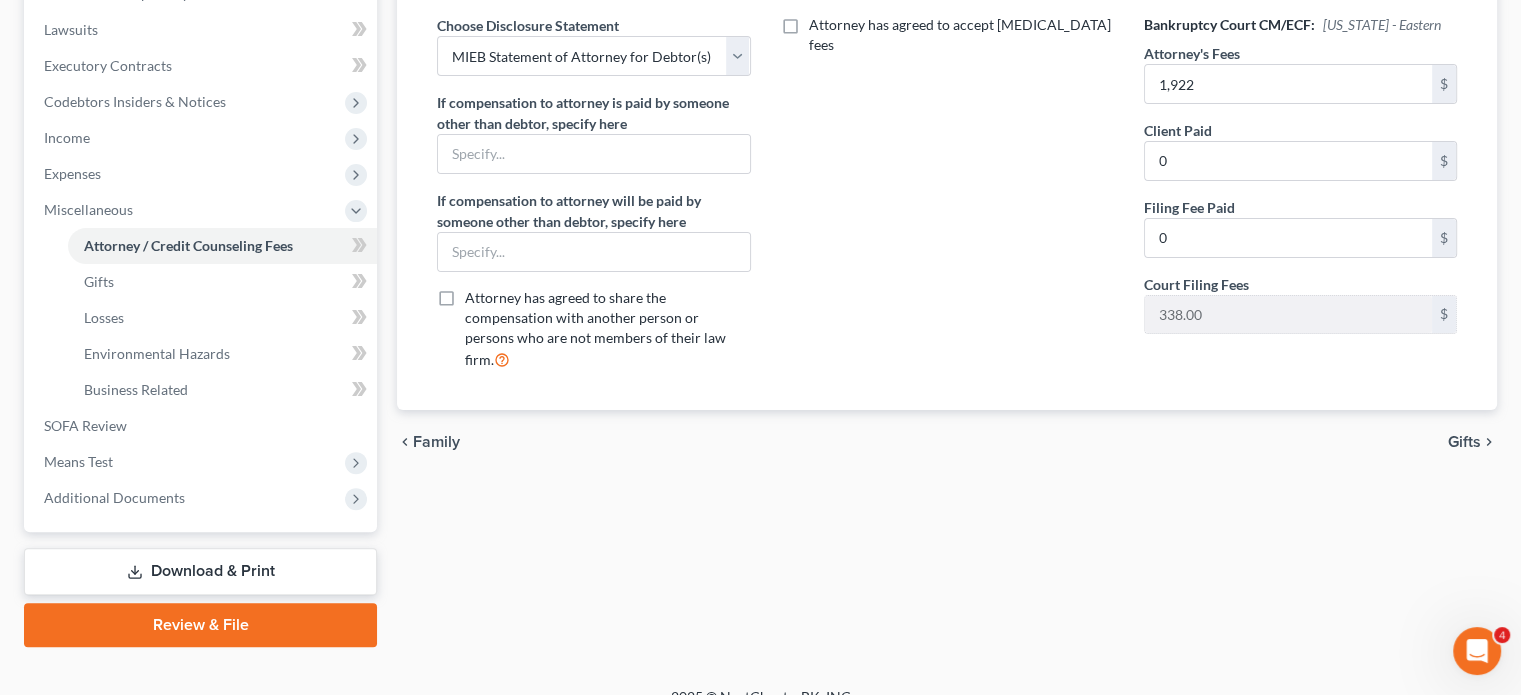 click on "Attorney has agreed to accept [MEDICAL_DATA] fees" at bounding box center [947, 200] 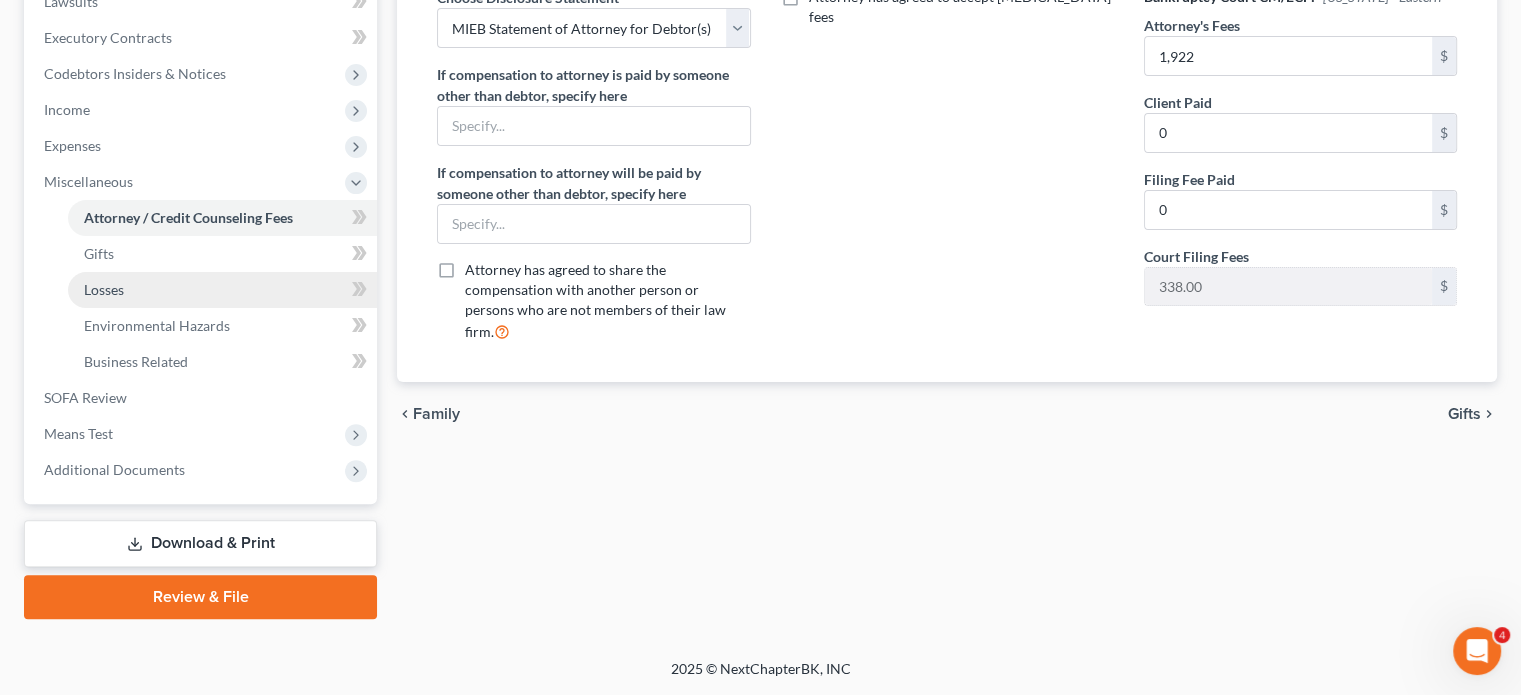 scroll, scrollTop: 852, scrollLeft: 0, axis: vertical 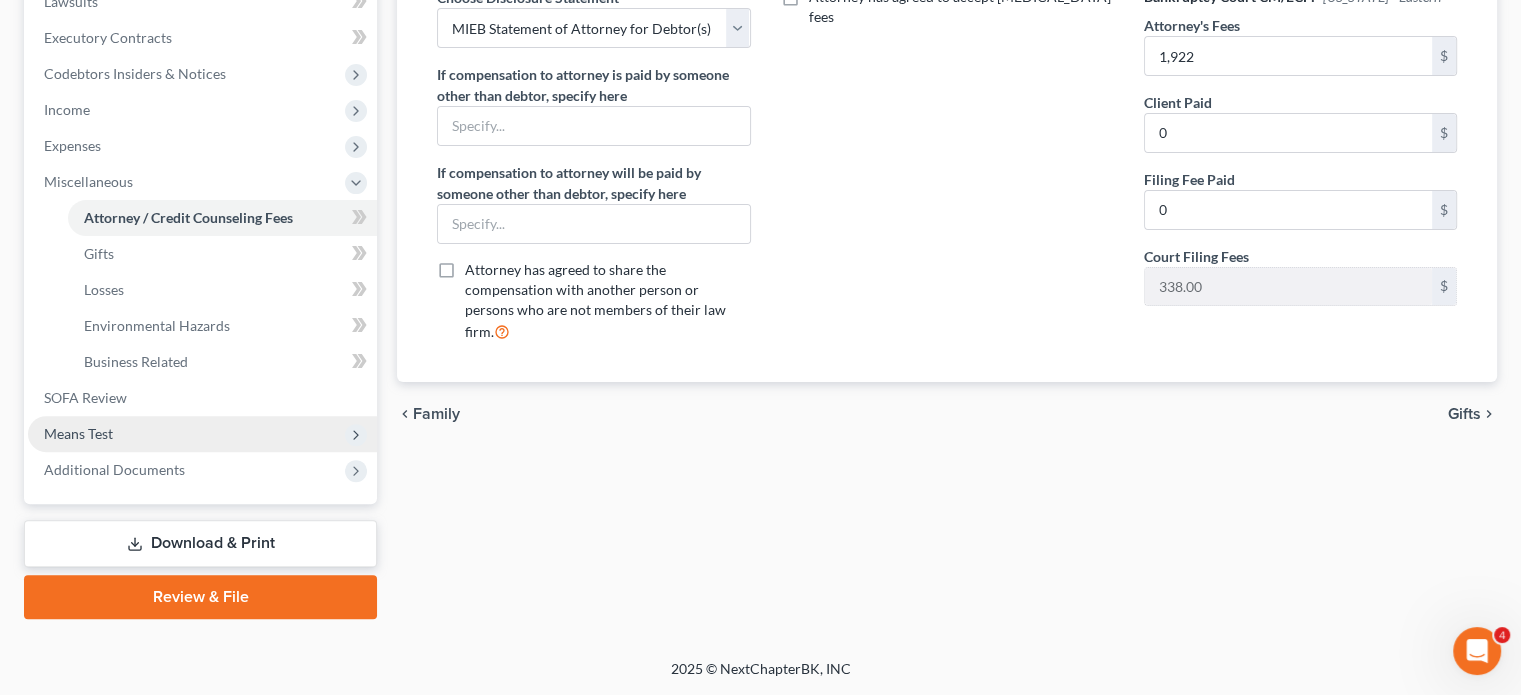 click on "Means Test" at bounding box center (202, 434) 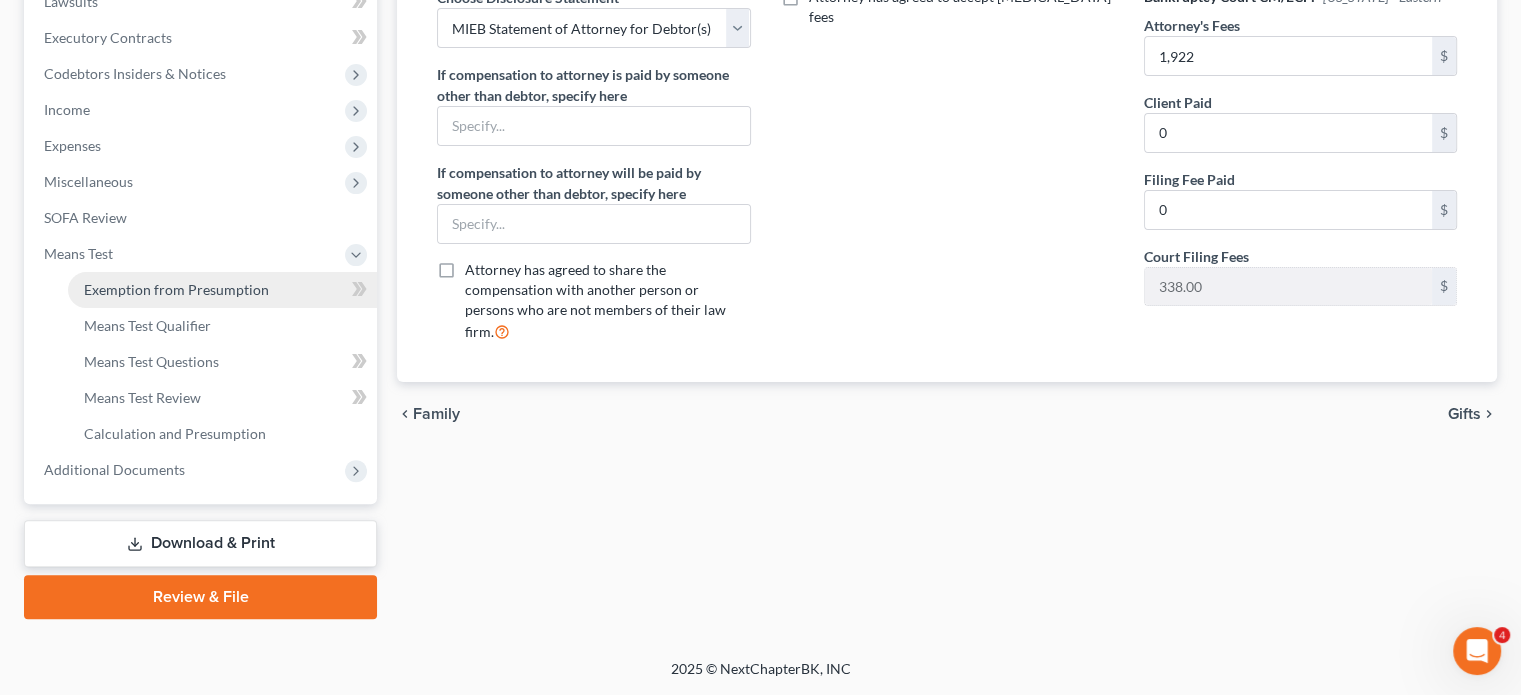 click on "Exemption from Presumption" at bounding box center [222, 290] 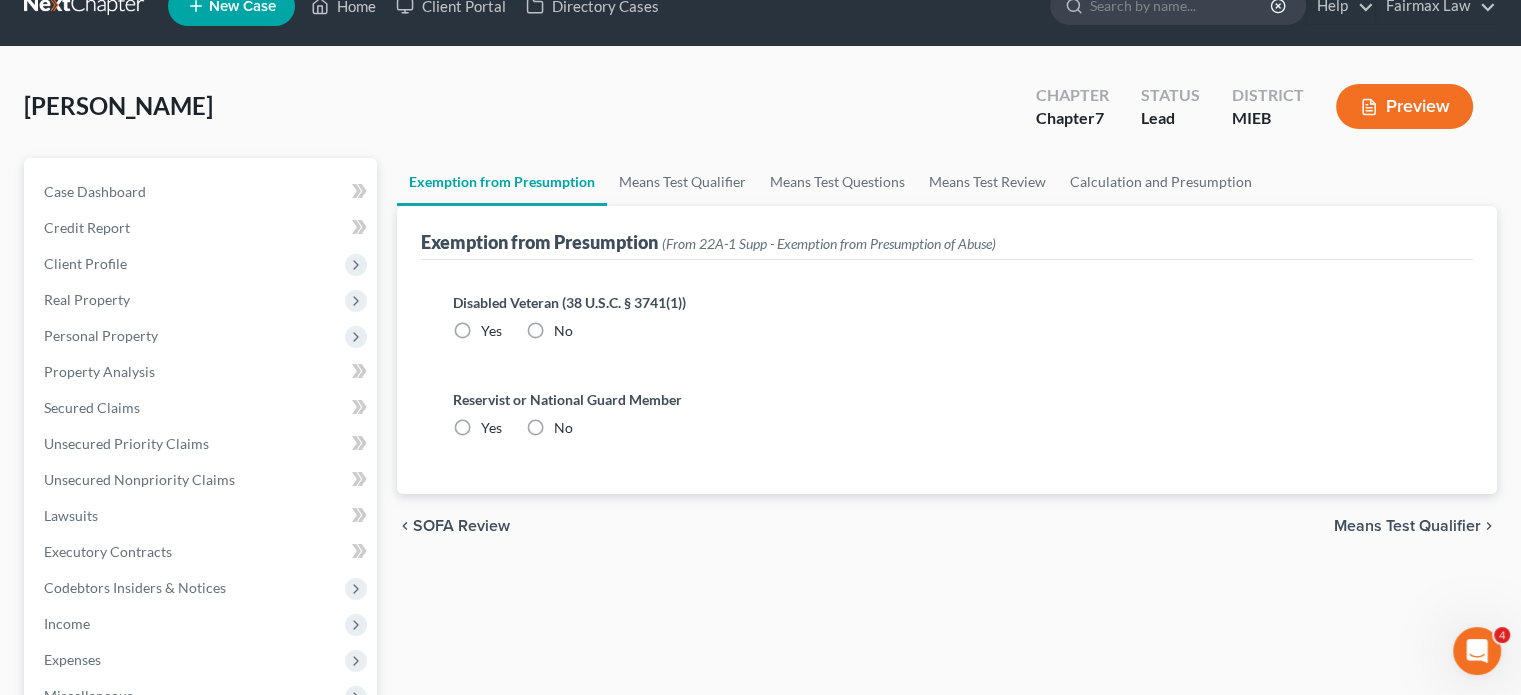scroll, scrollTop: 0, scrollLeft: 0, axis: both 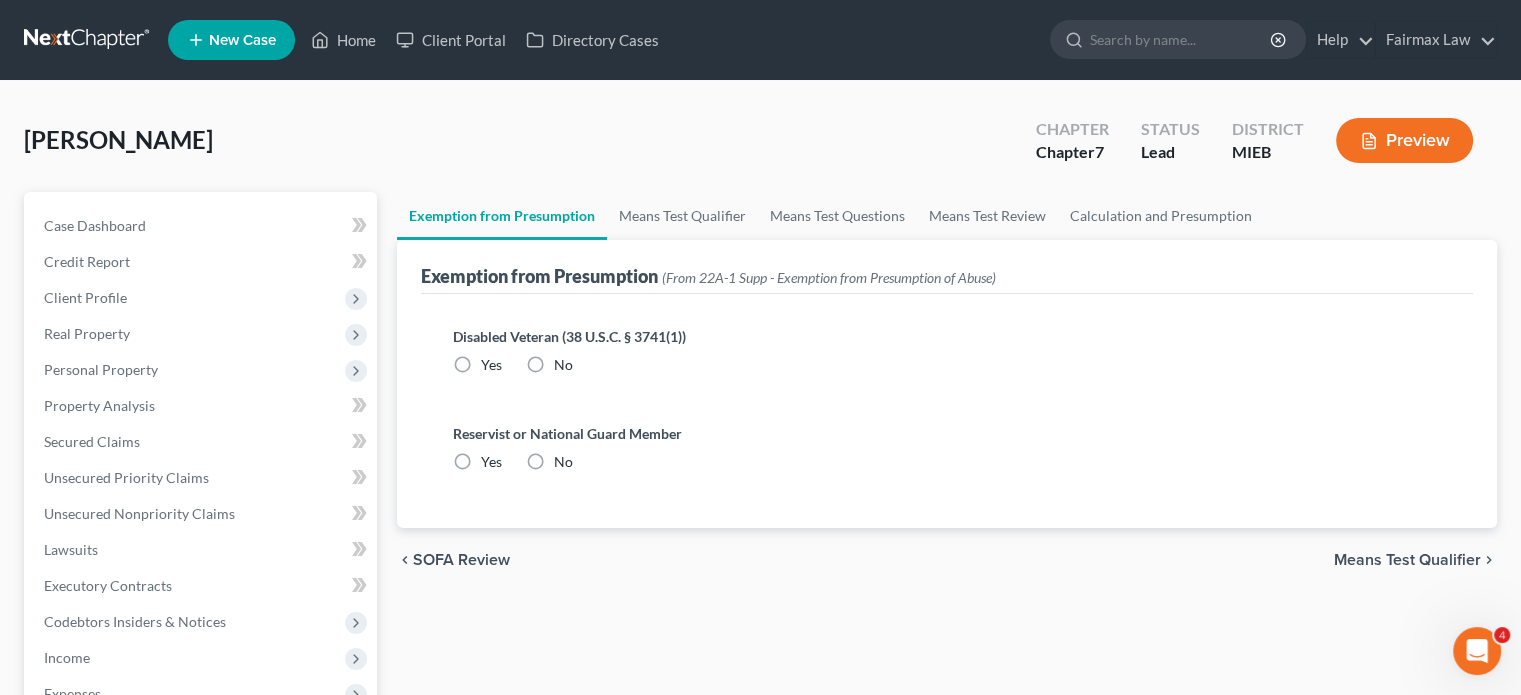 click on "No" at bounding box center [563, 365] 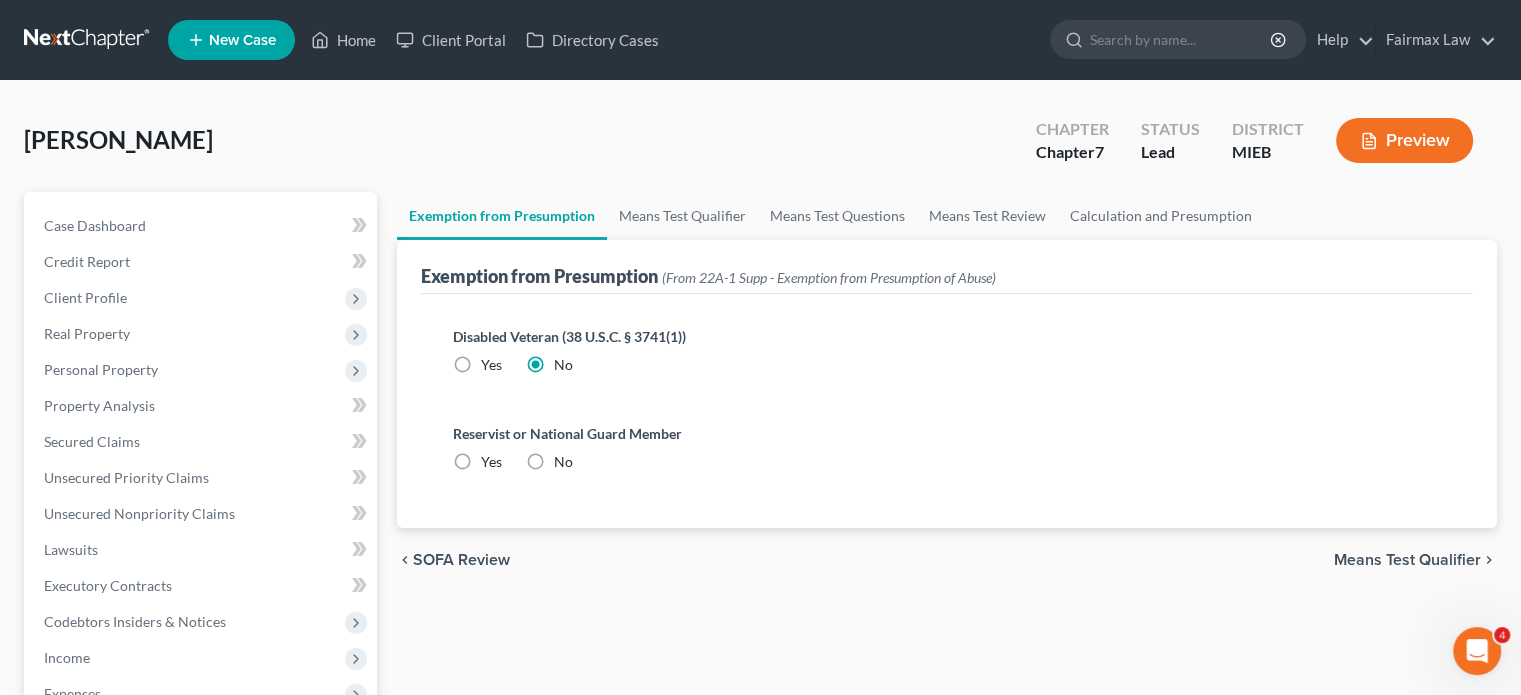 click on "No" at bounding box center [563, 462] 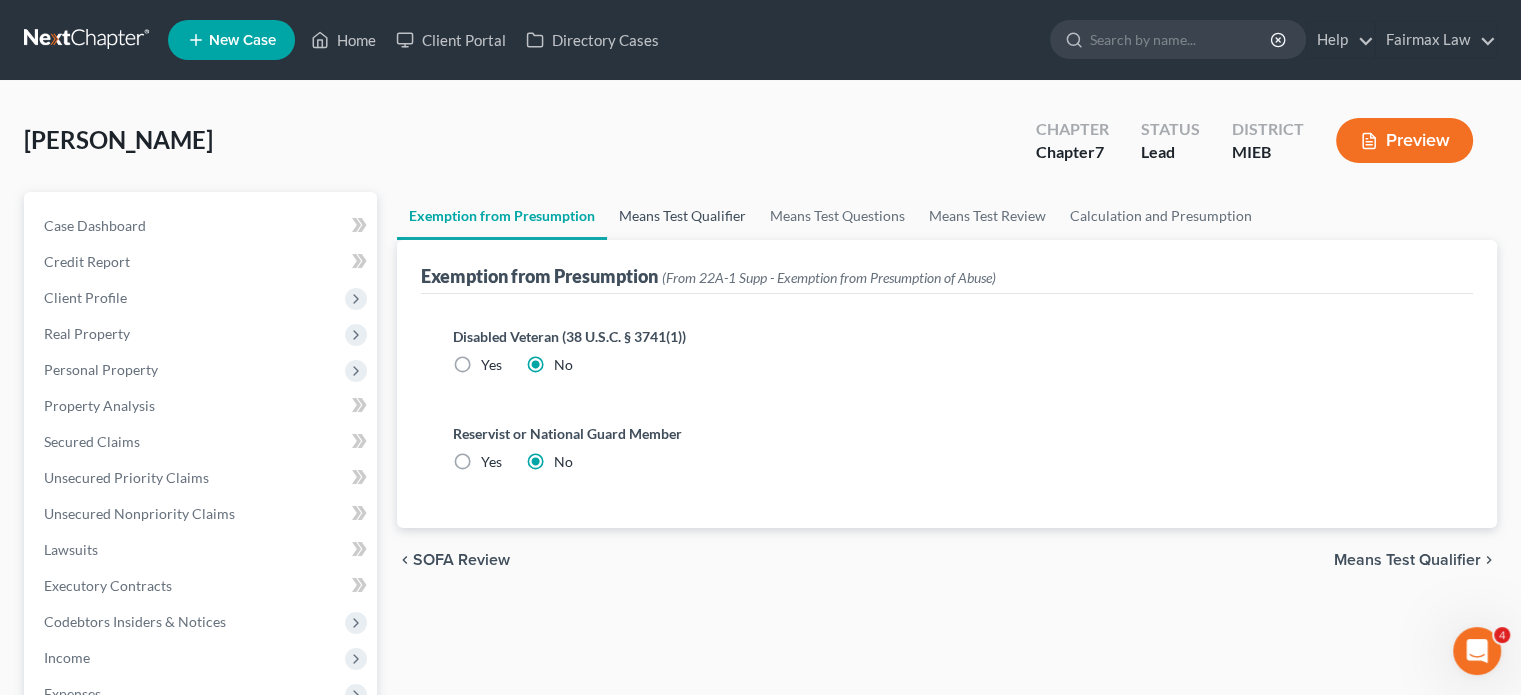 click on "Means Test Qualifier" at bounding box center [682, 216] 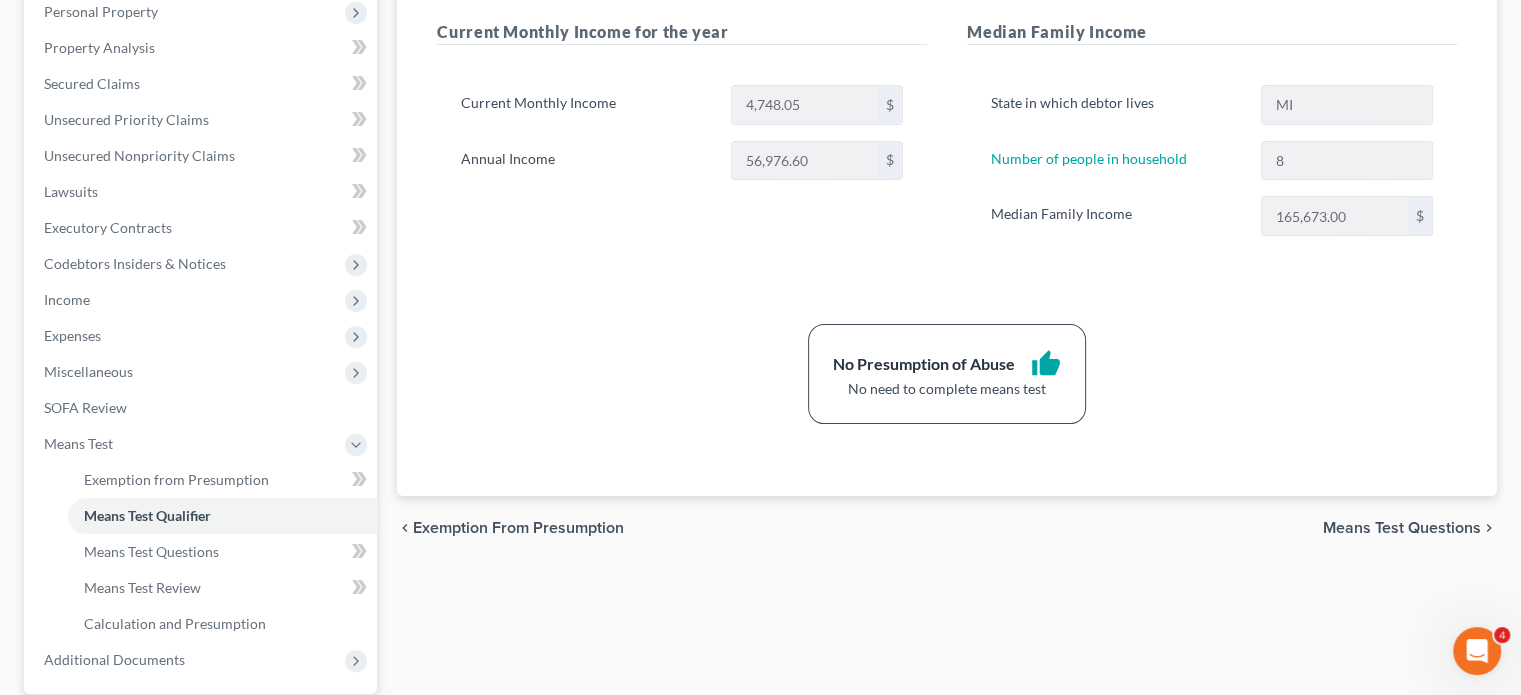 scroll, scrollTop: 853, scrollLeft: 0, axis: vertical 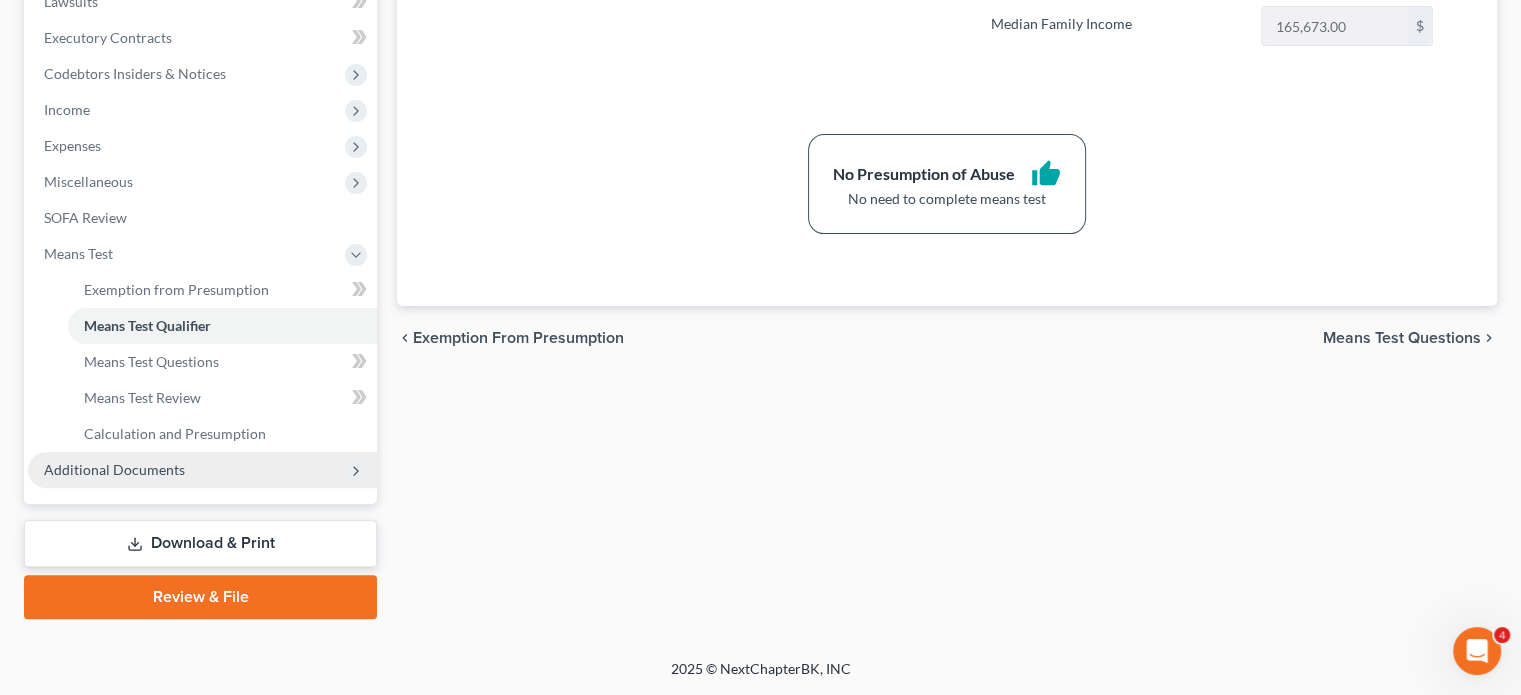 click on "Additional Documents" at bounding box center [202, 470] 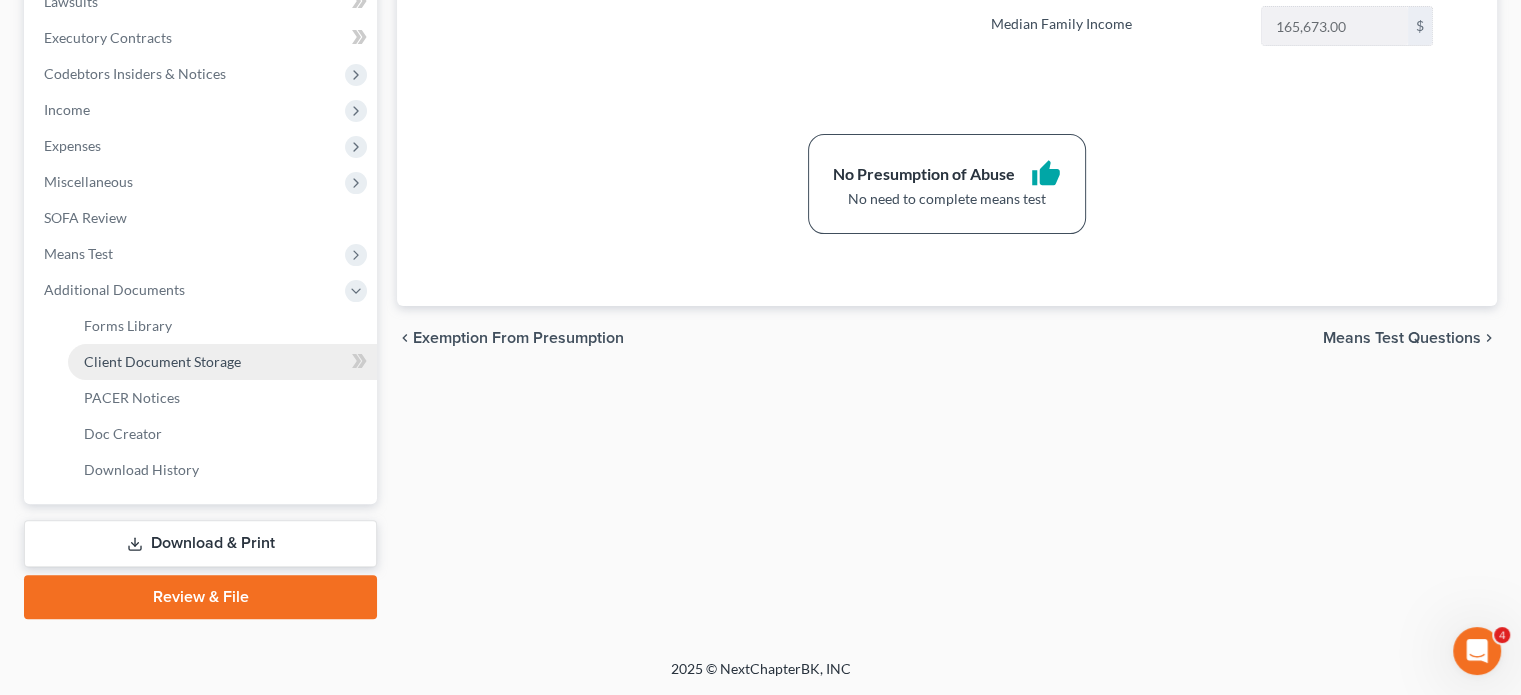 click on "Client Document Storage" at bounding box center [222, 362] 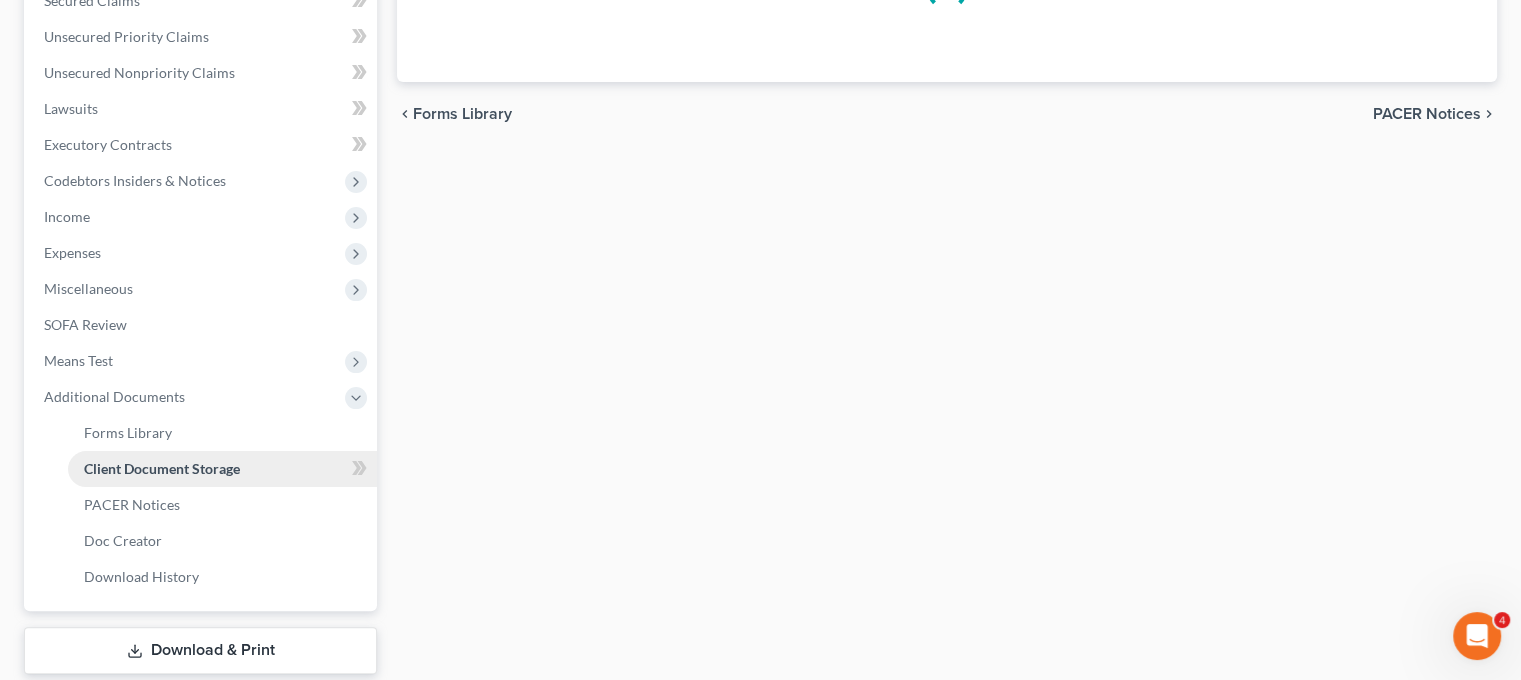 select on "6" 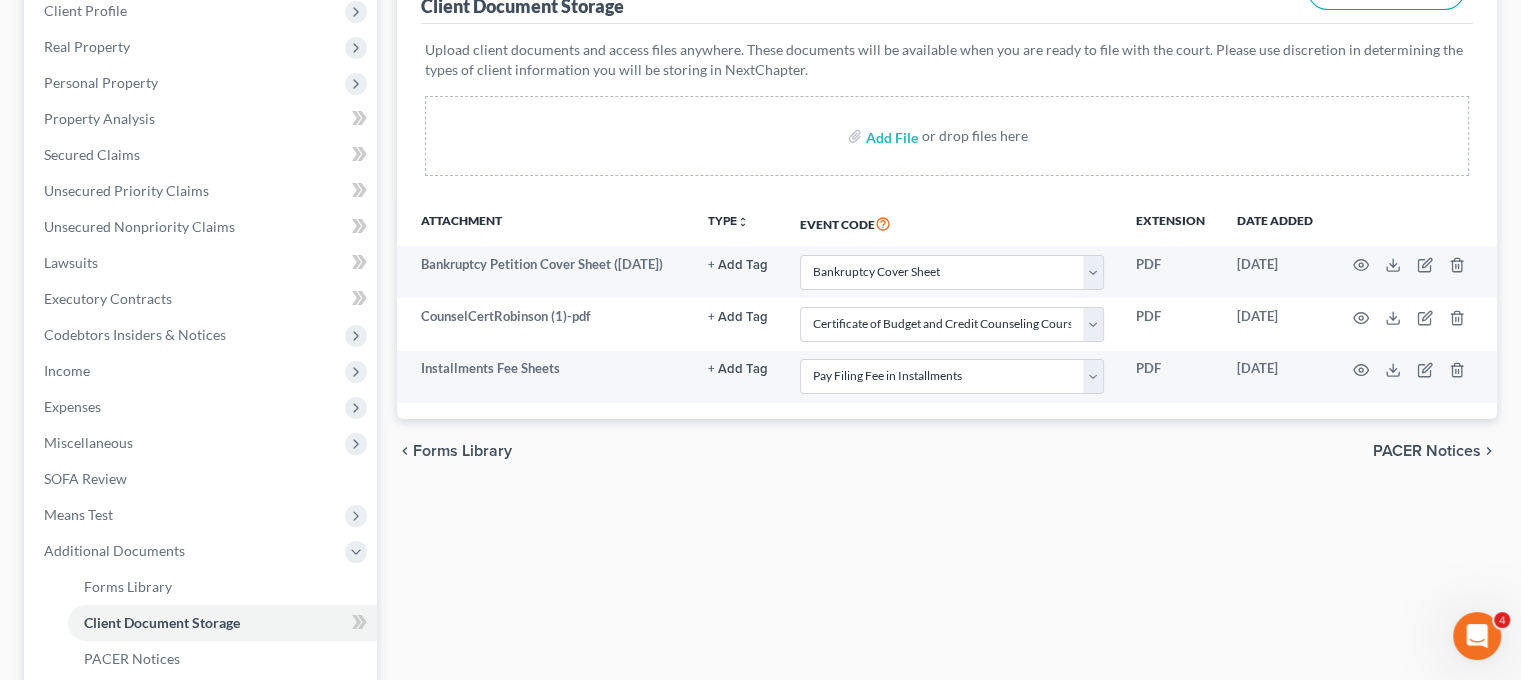 scroll, scrollTop: 406, scrollLeft: 0, axis: vertical 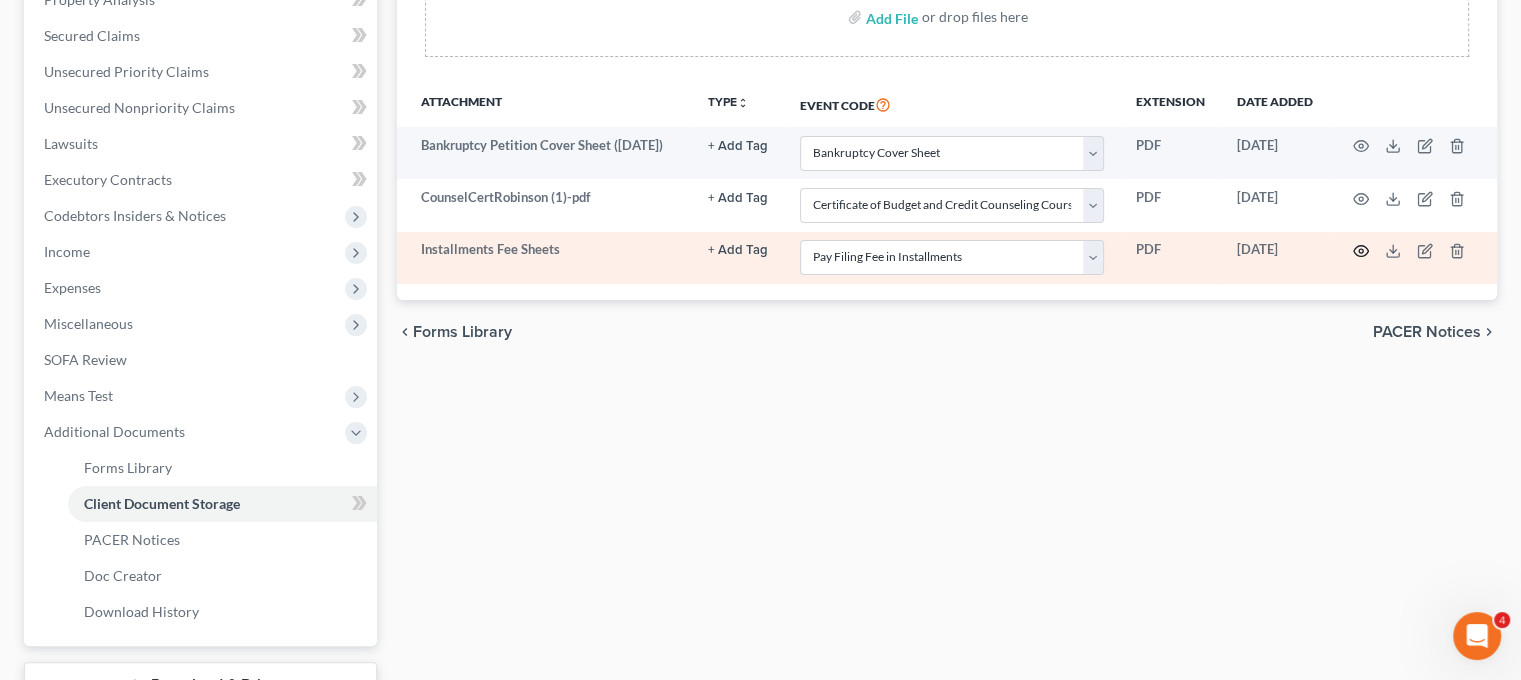 click 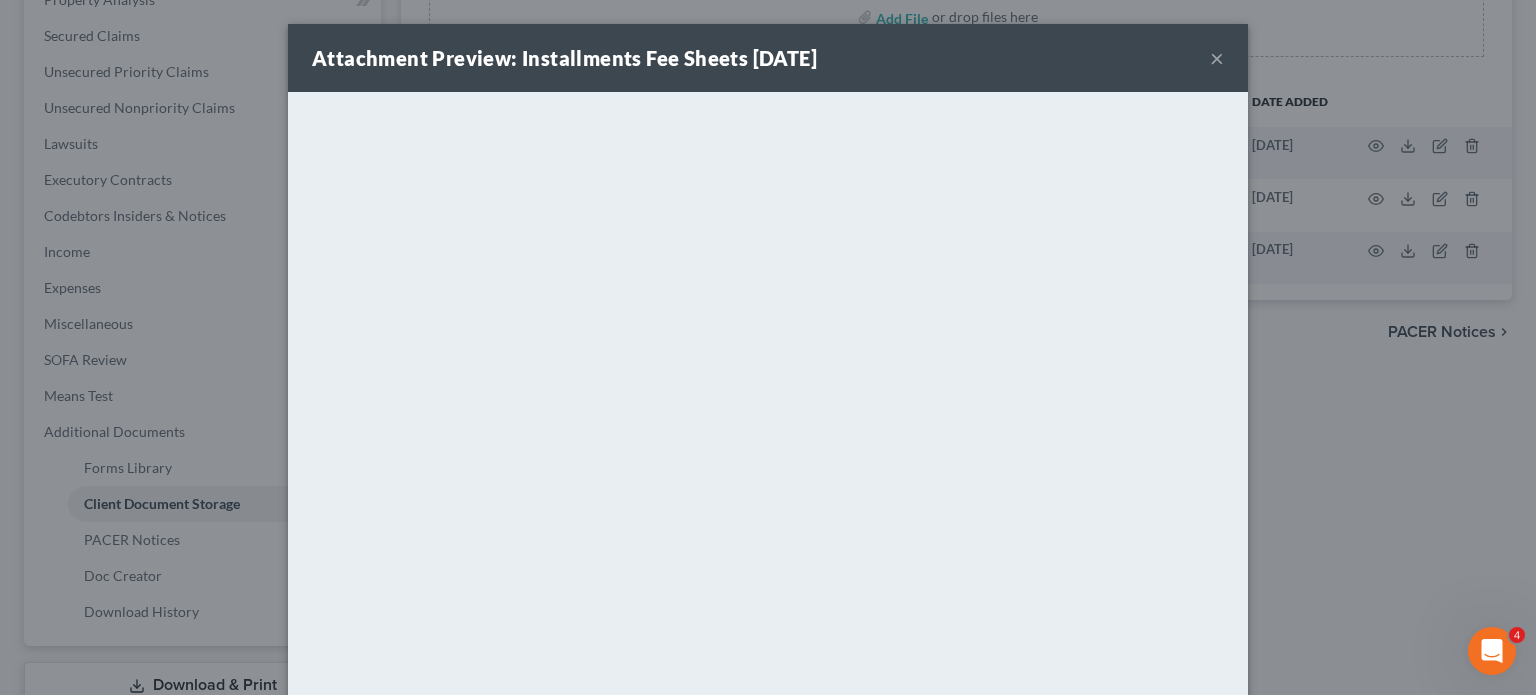 click on "Attachment Preview: Installments Fee Sheets [DATE] ×" at bounding box center (768, 58) 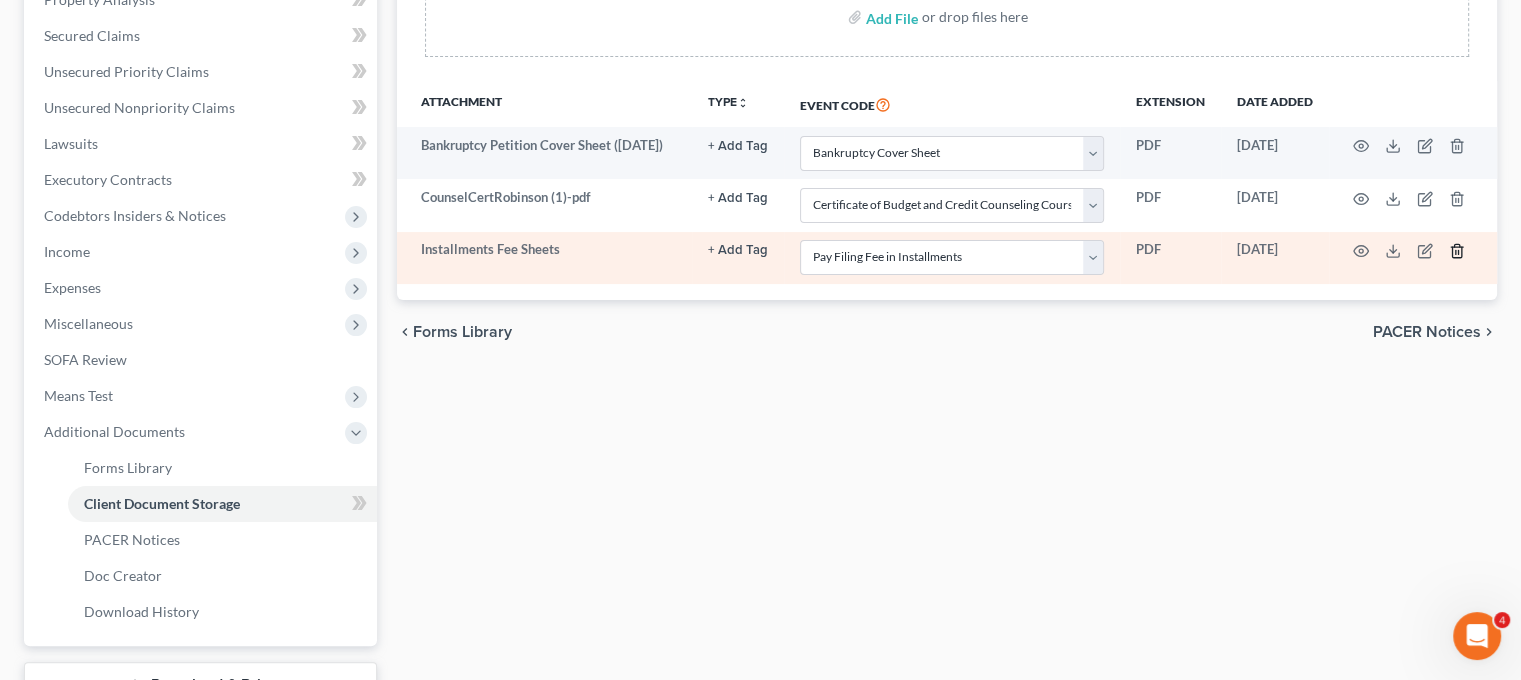 click 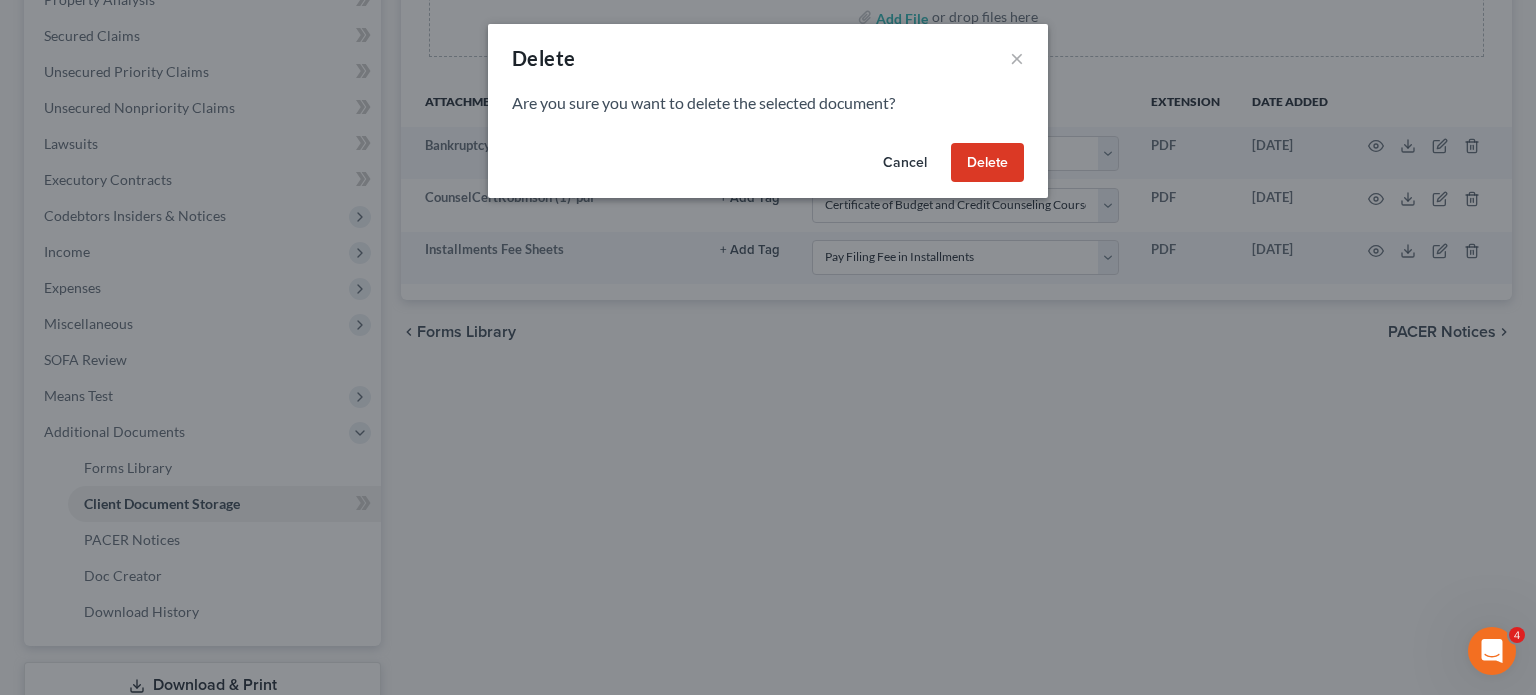 click on "Delete" at bounding box center (987, 163) 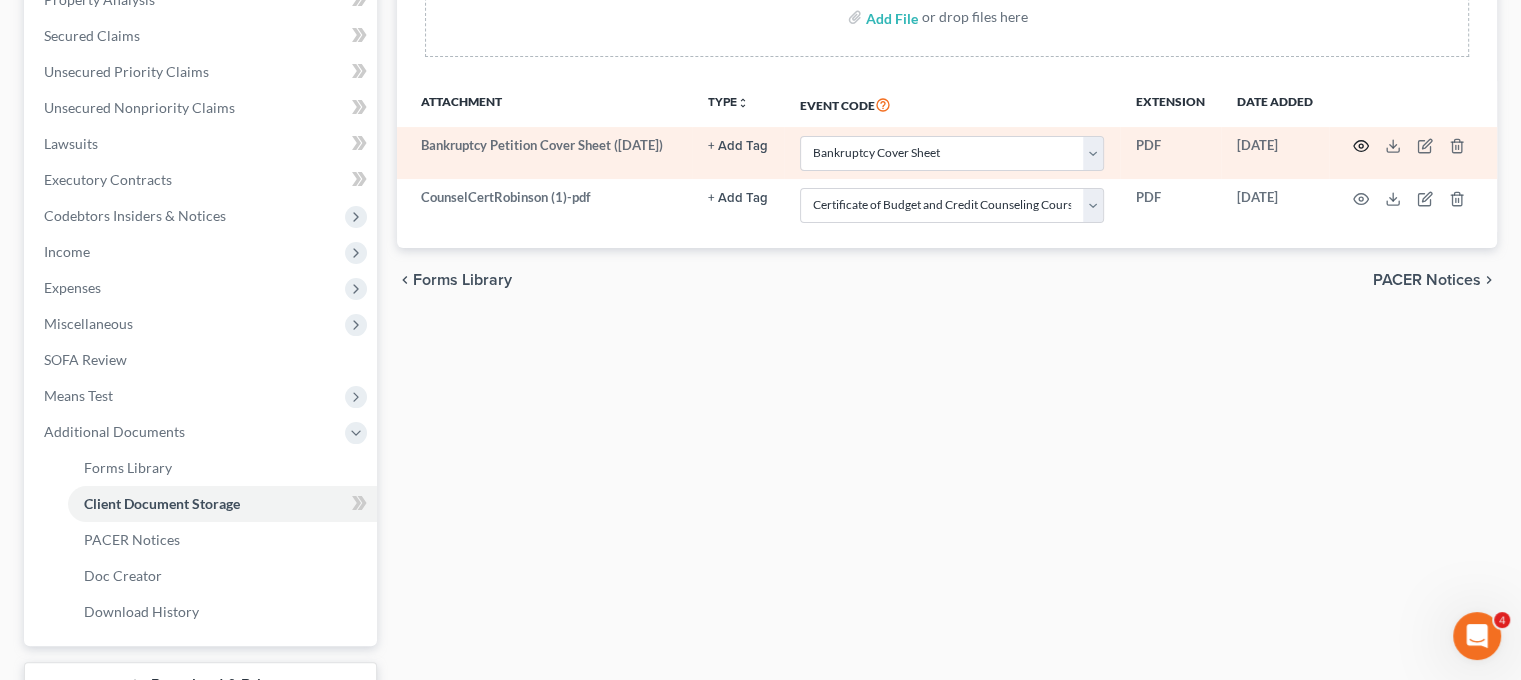 click 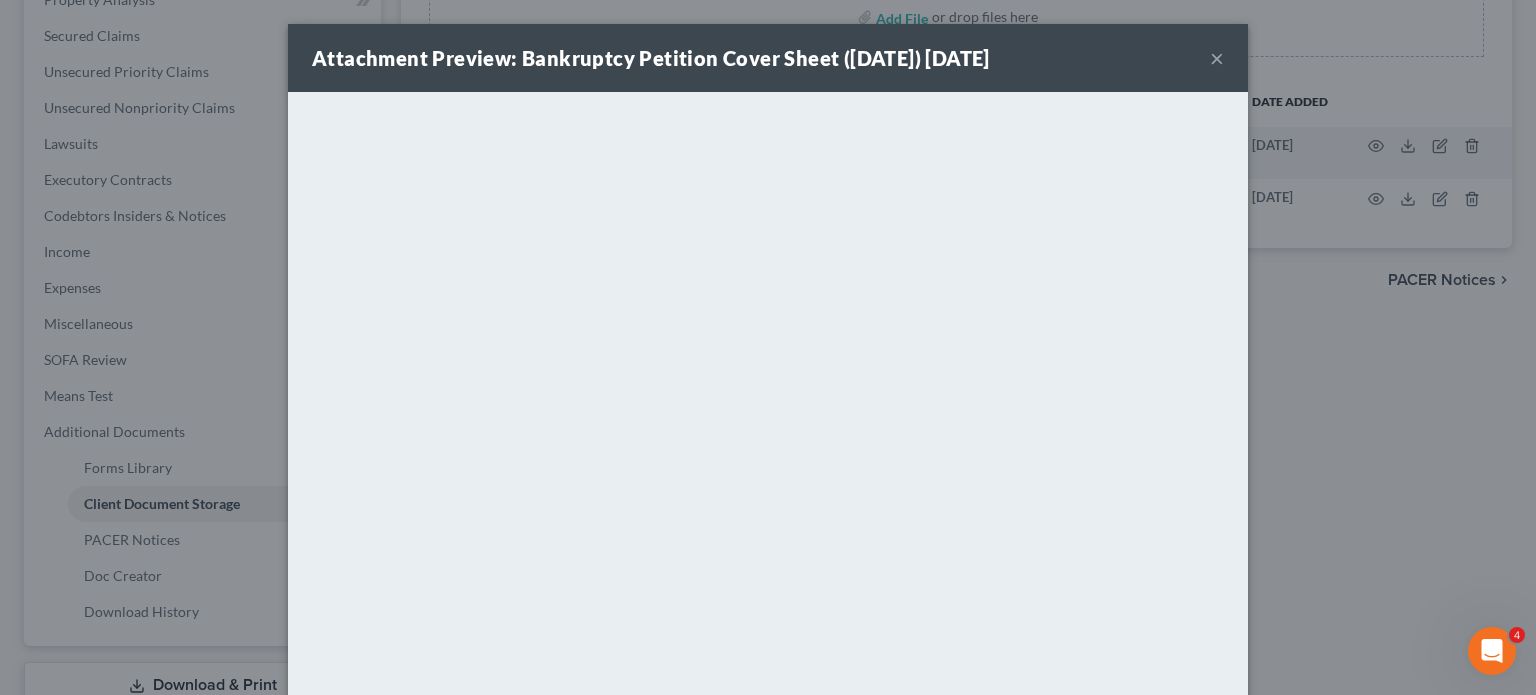 click on "×" at bounding box center (1217, 58) 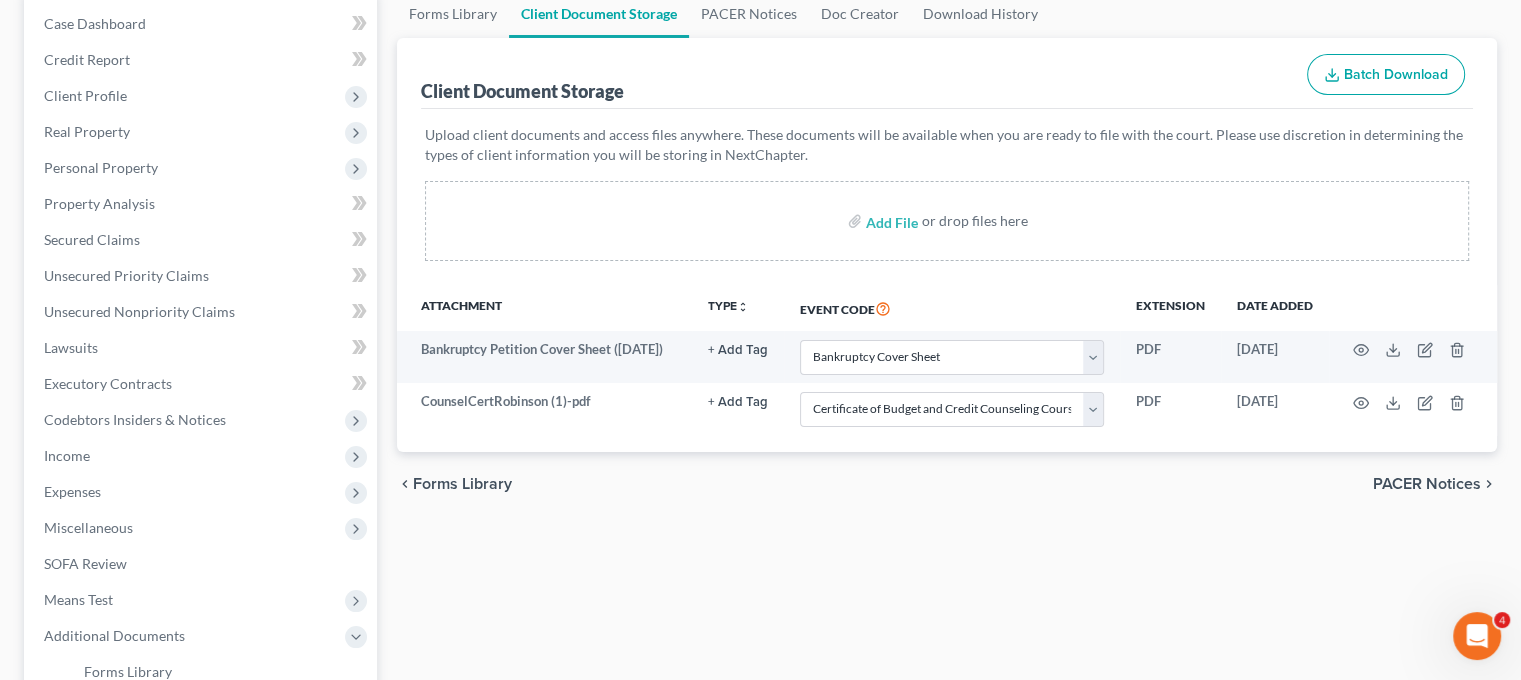 scroll, scrollTop: 196, scrollLeft: 0, axis: vertical 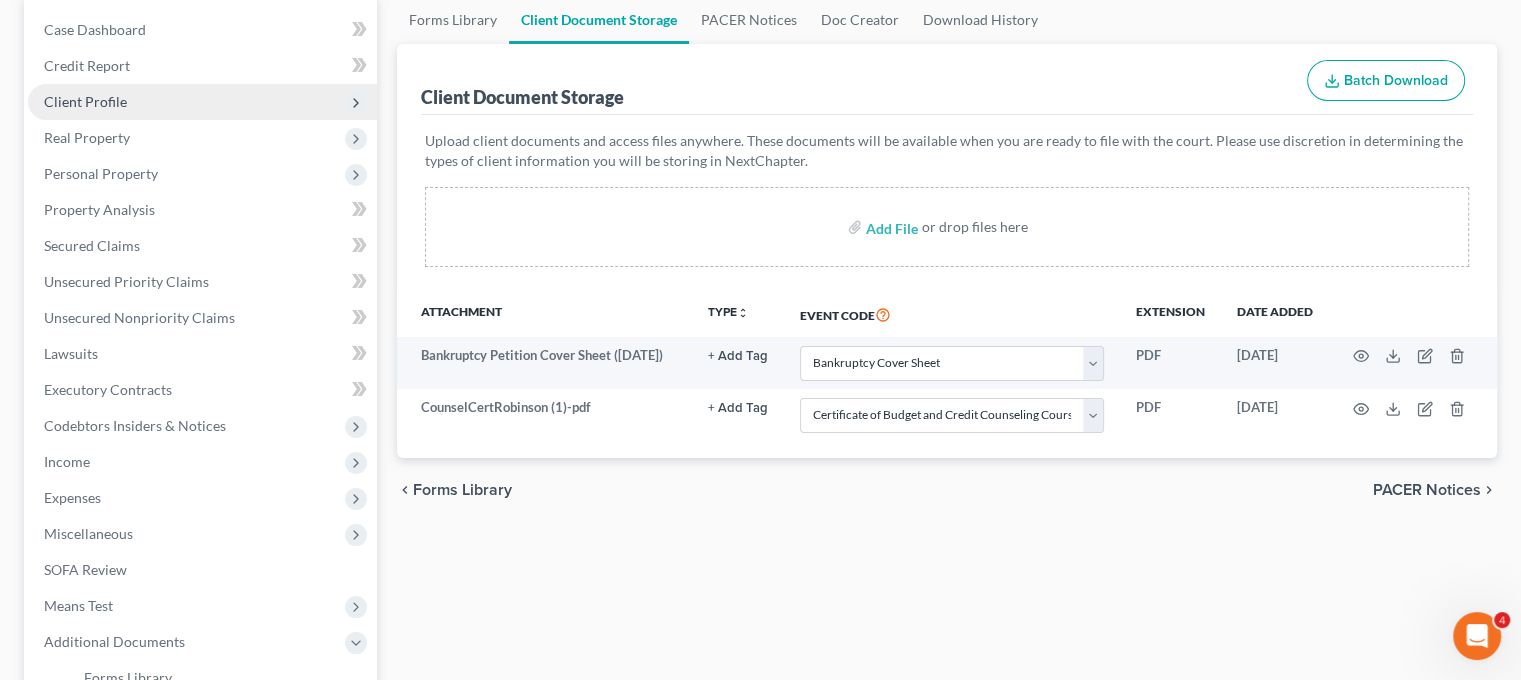 click on "Client Profile" at bounding box center (202, 102) 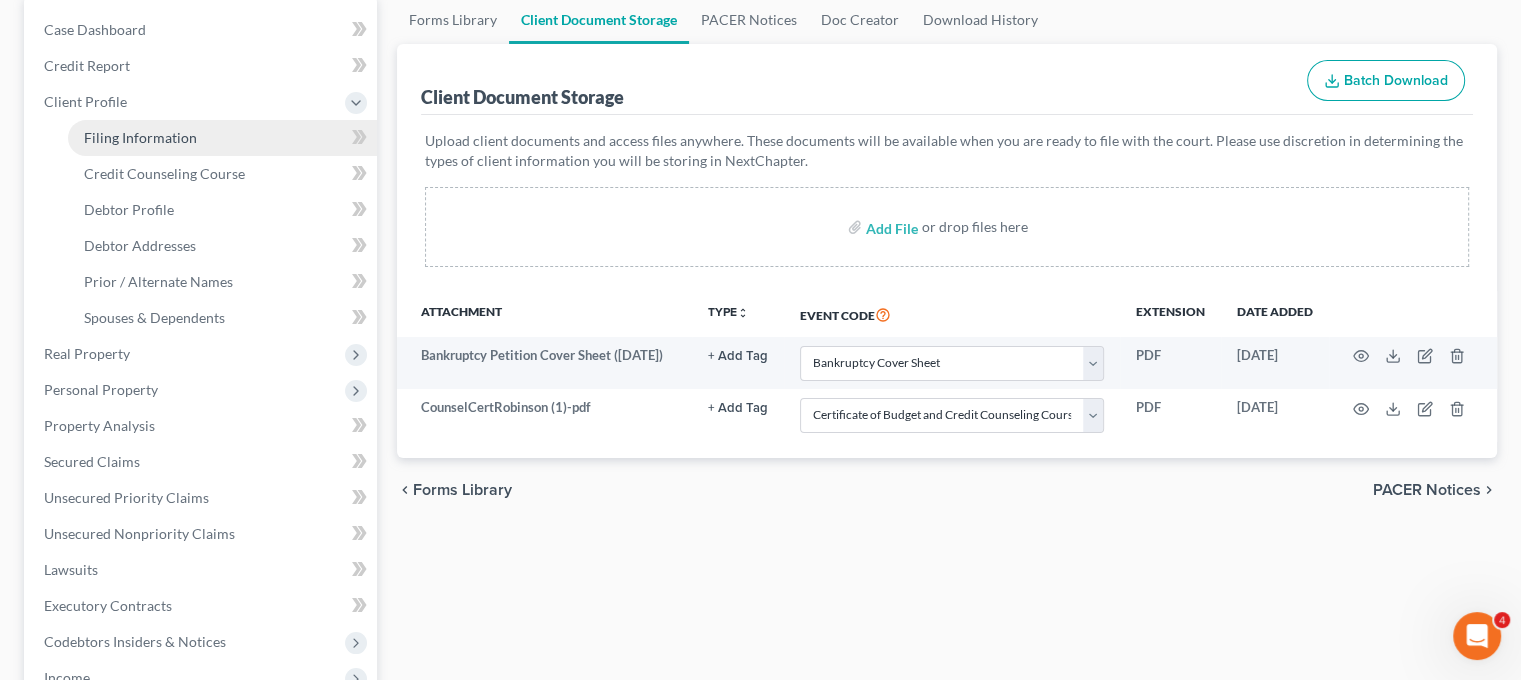 click on "Filing Information" at bounding box center [140, 137] 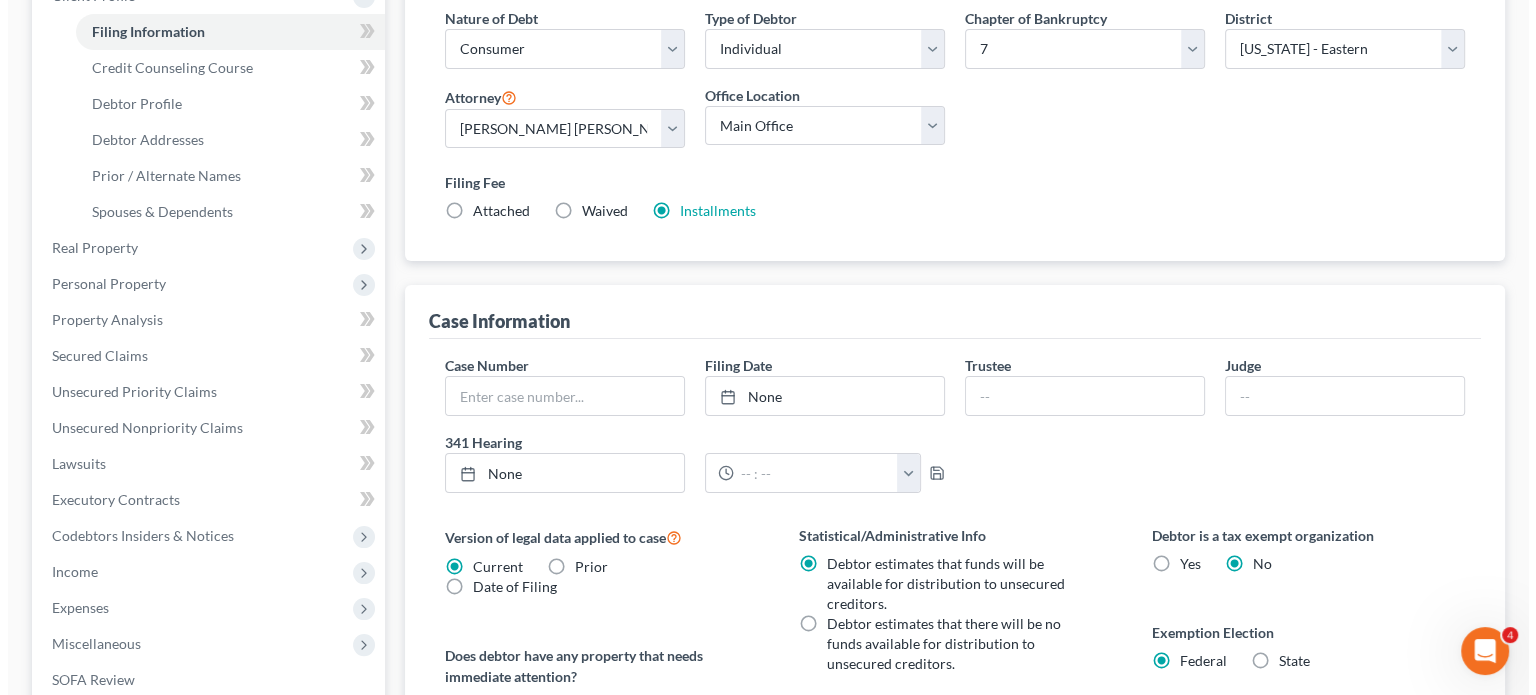 scroll, scrollTop: 304, scrollLeft: 0, axis: vertical 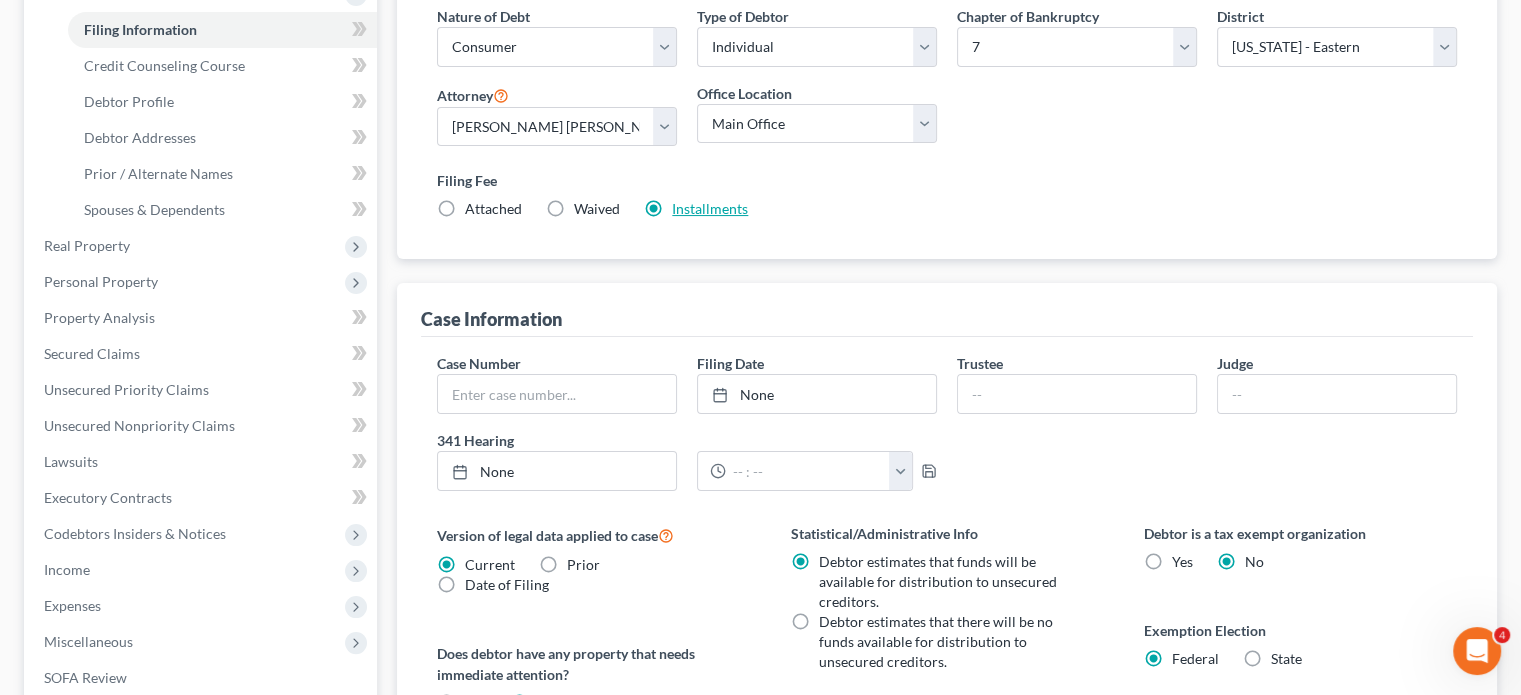 click on "Installments" at bounding box center [710, 208] 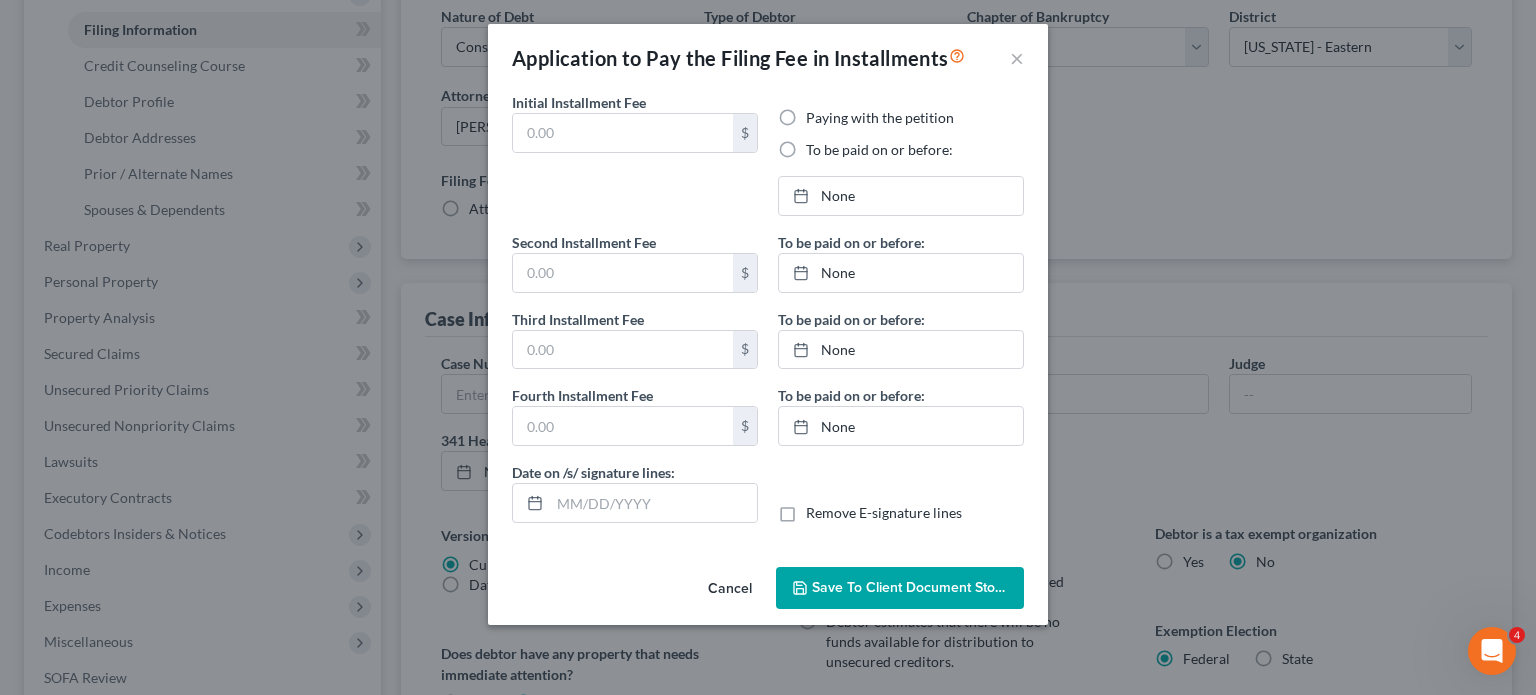 type on "100.00" 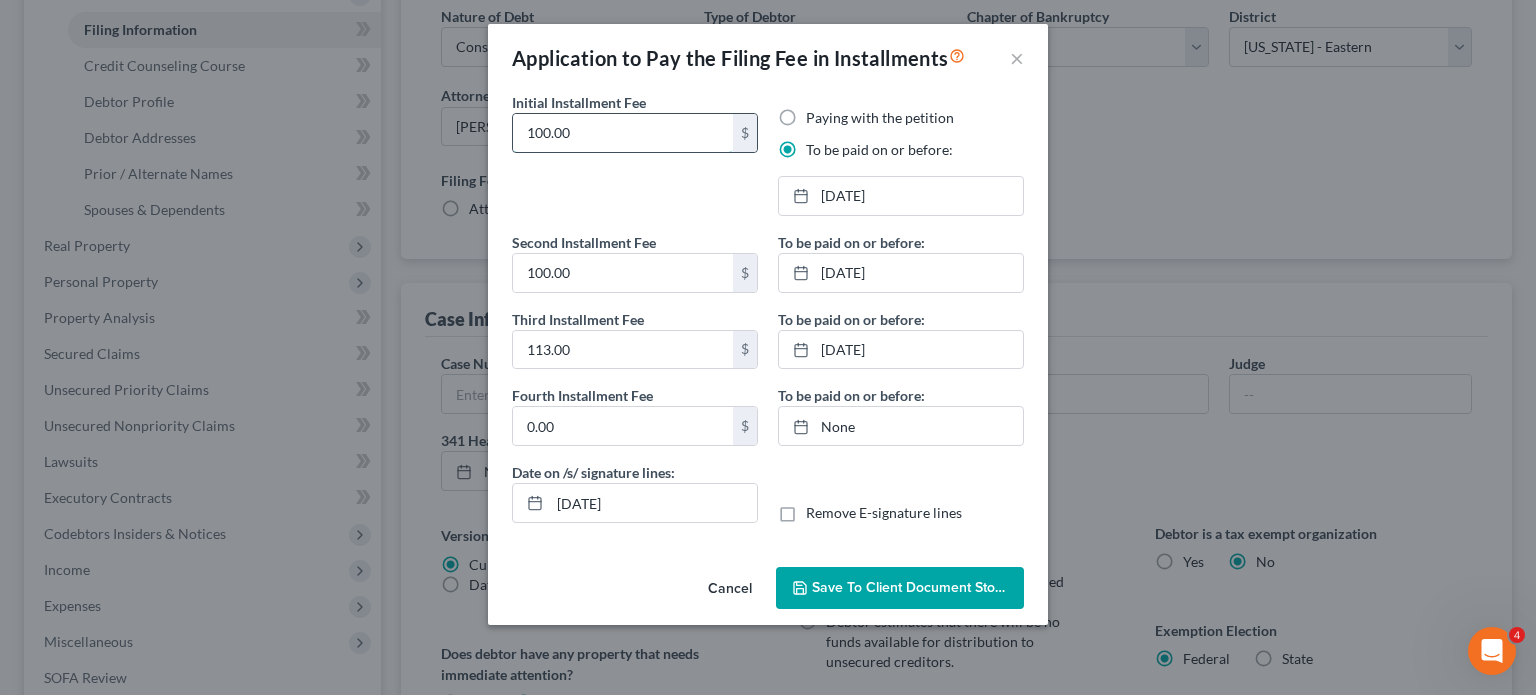 click on "100.00" at bounding box center [623, 133] 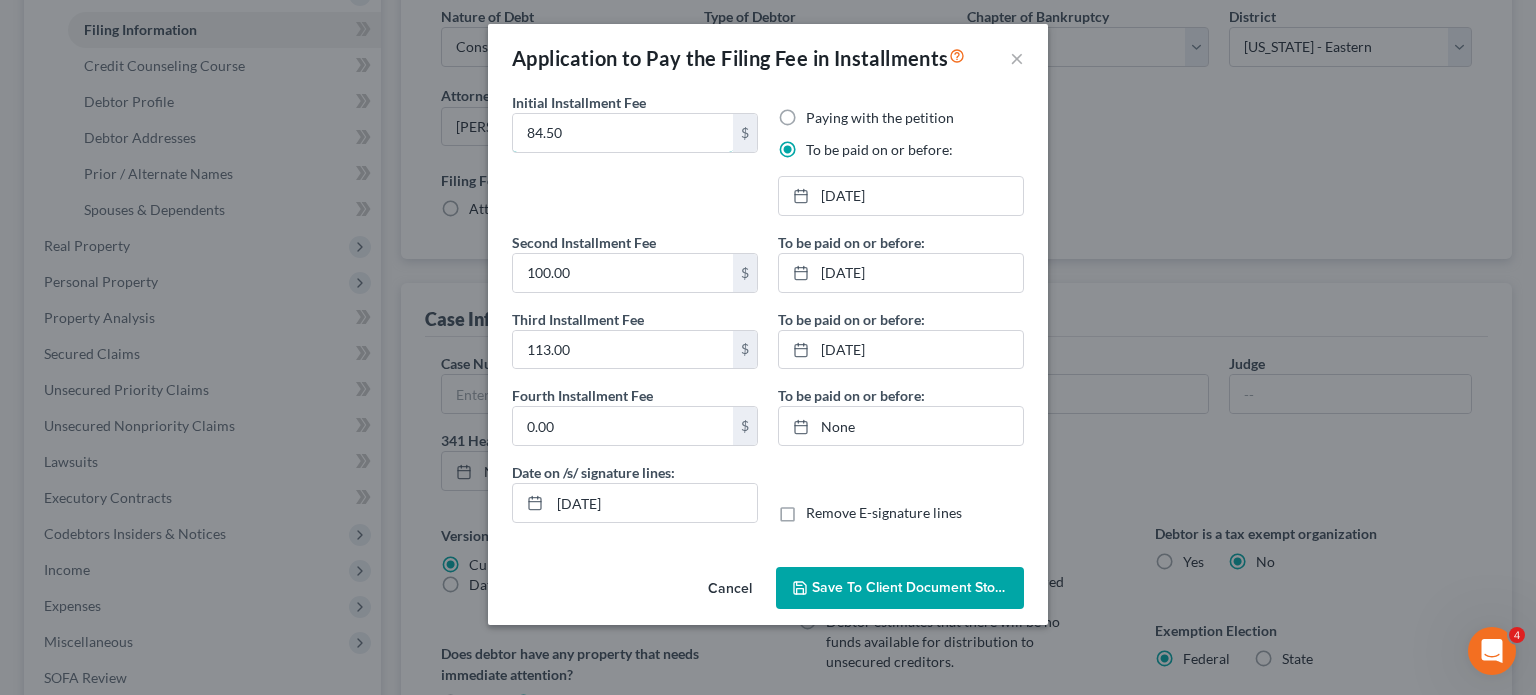 type on "84.50" 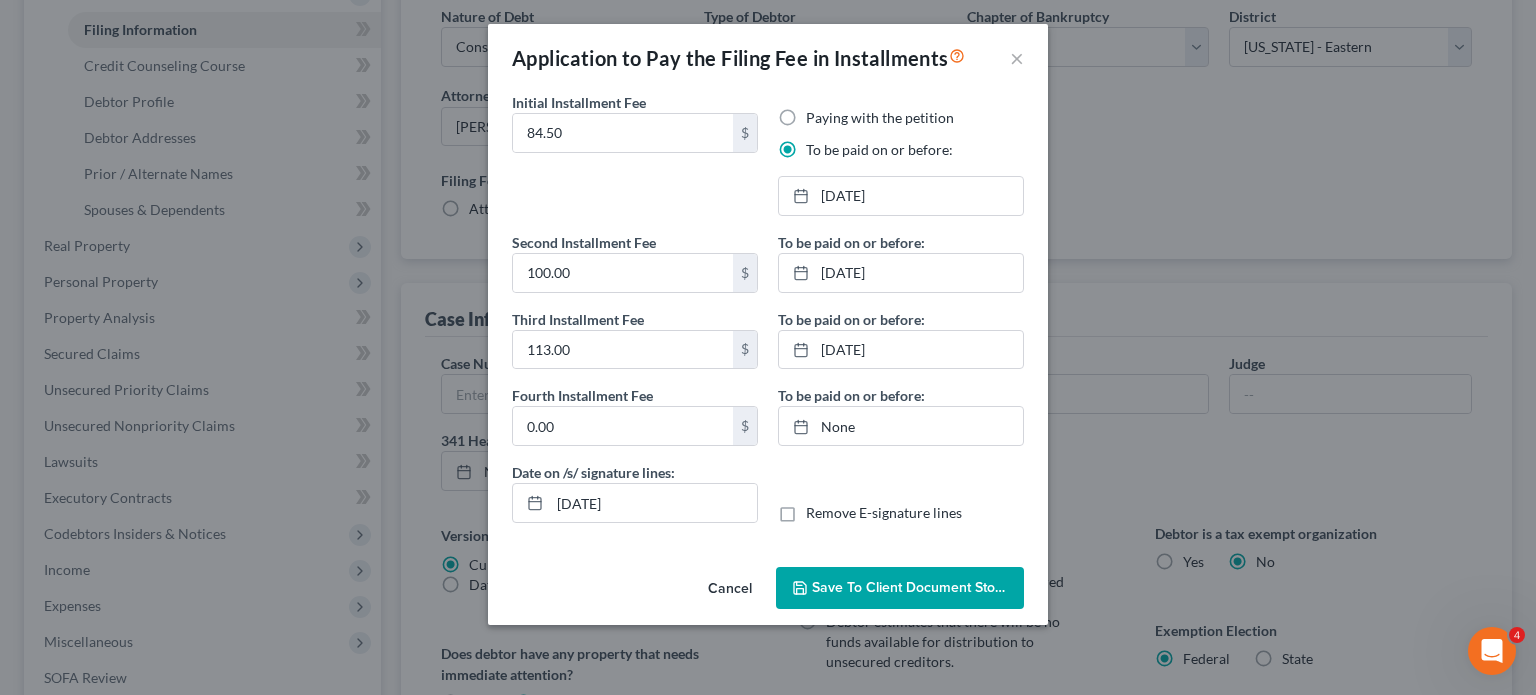 drag, startPoint x: 946, startPoint y: 138, endPoint x: 786, endPoint y: 156, distance: 161.00932 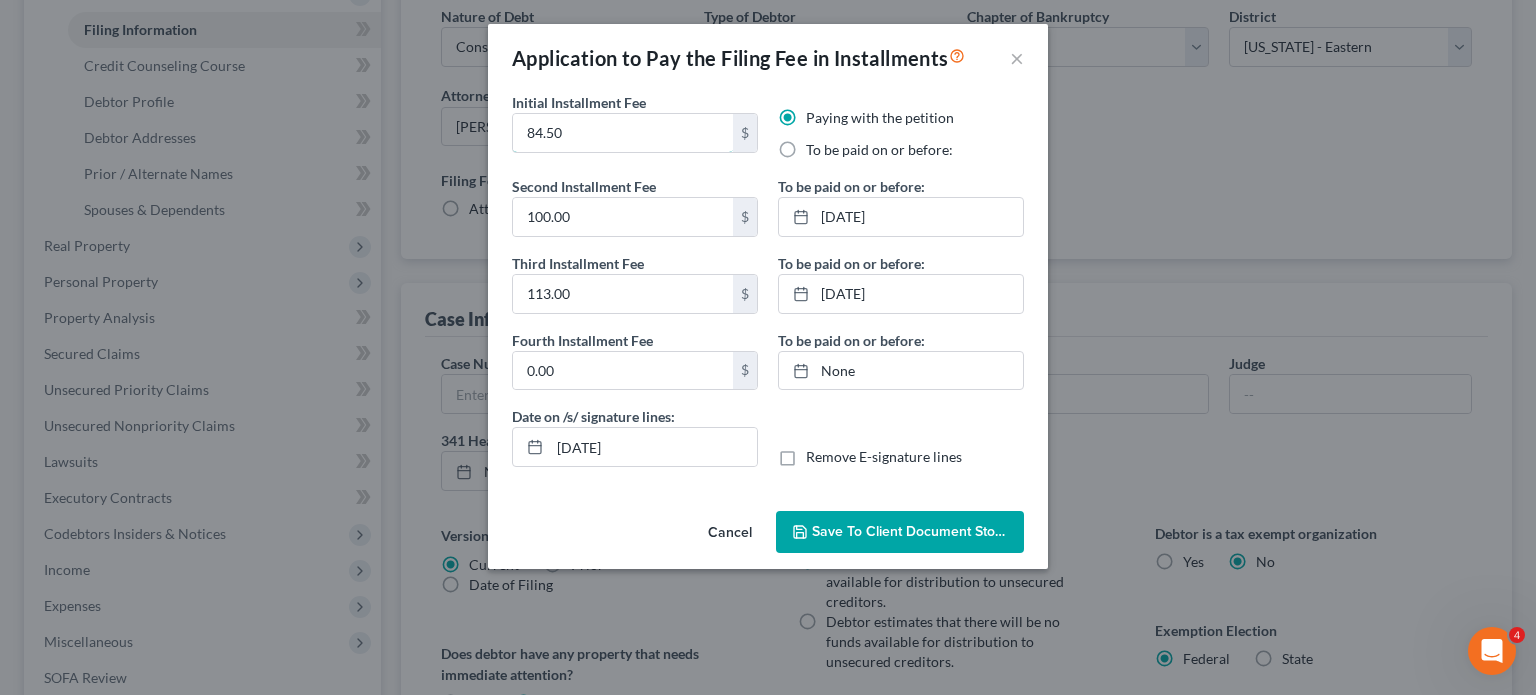 drag, startPoint x: 519, startPoint y: 165, endPoint x: 417, endPoint y: 178, distance: 102.825096 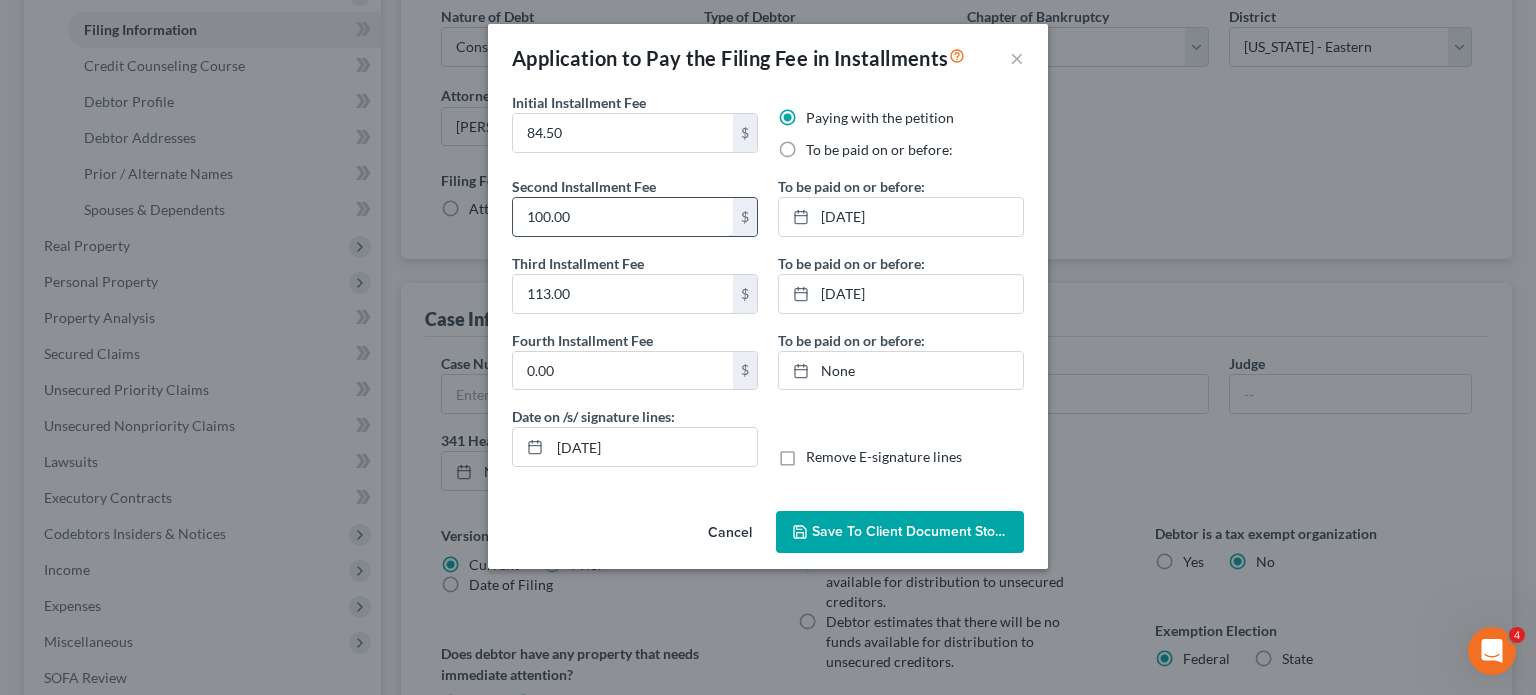 click on "100.00" at bounding box center [623, 217] 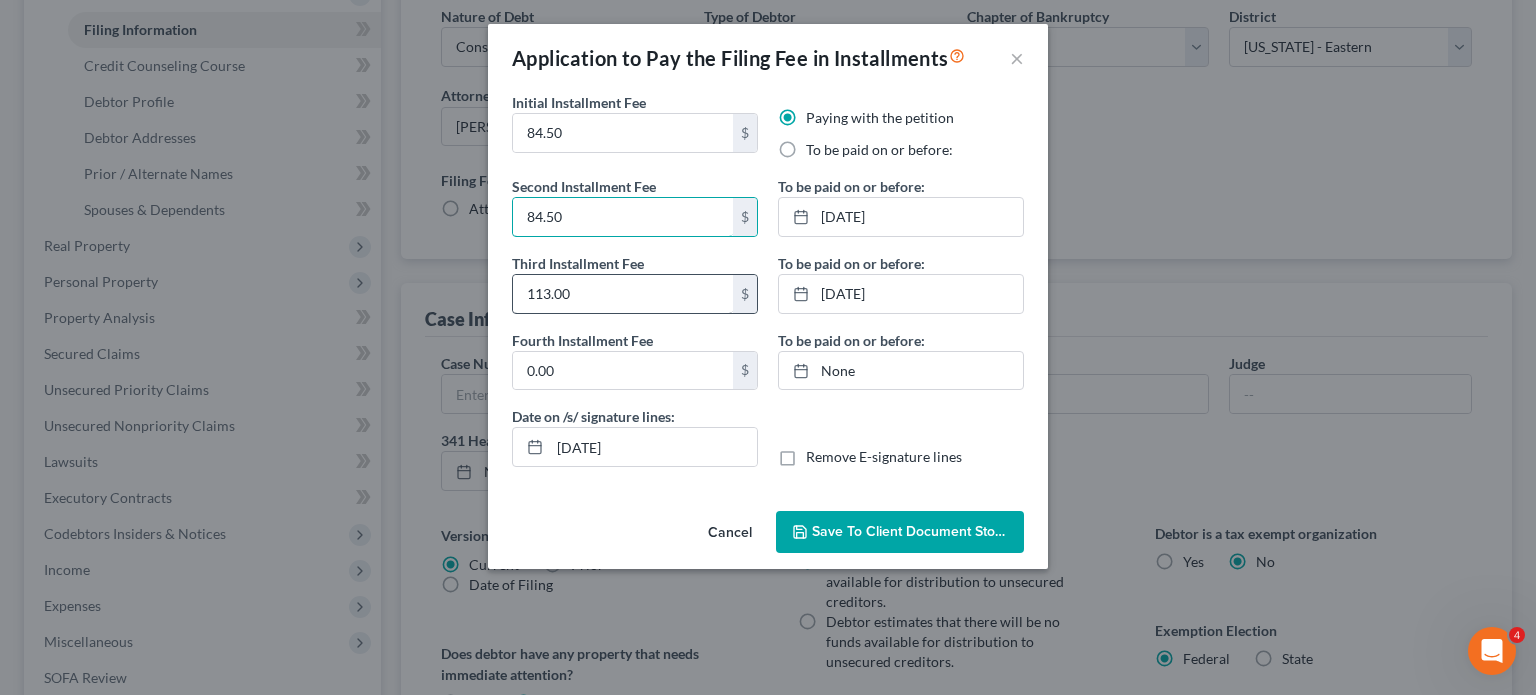 type on "84.50" 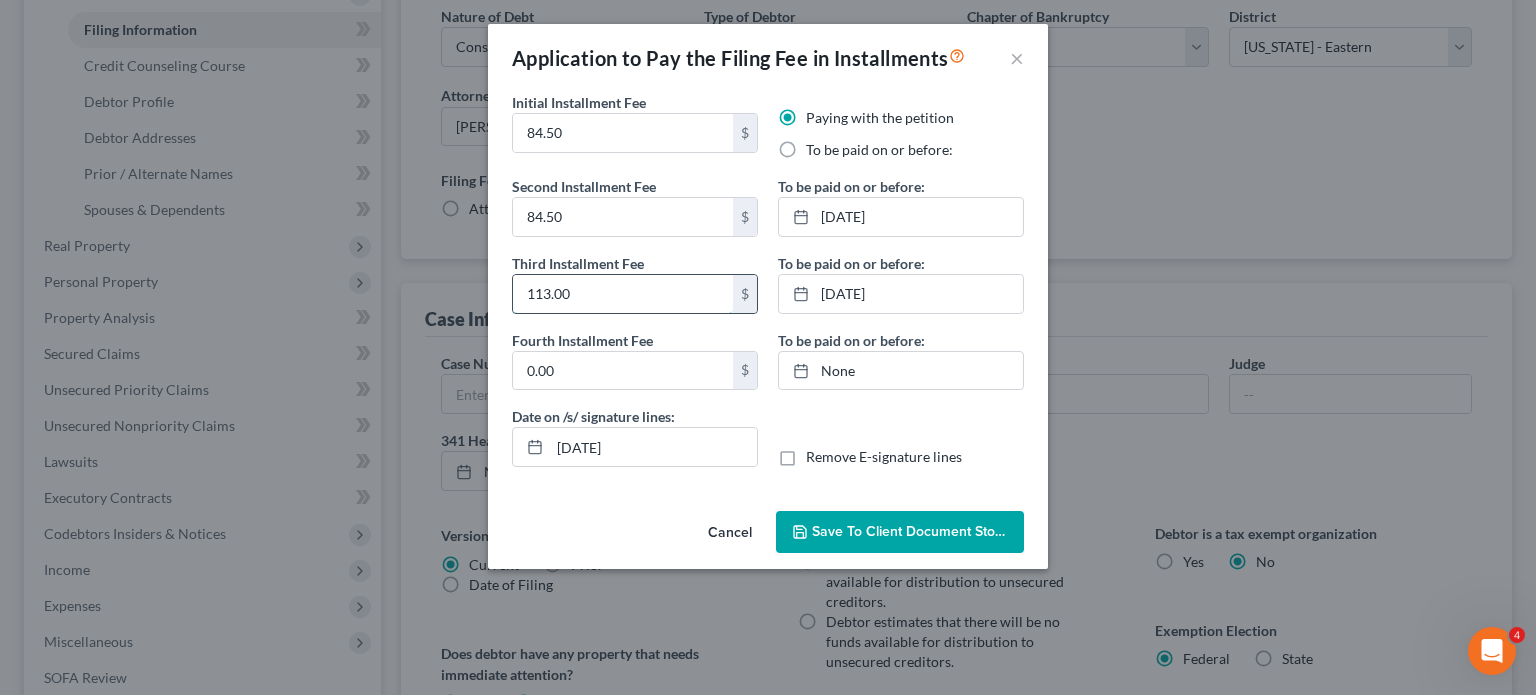 click on "113.00" at bounding box center (623, 294) 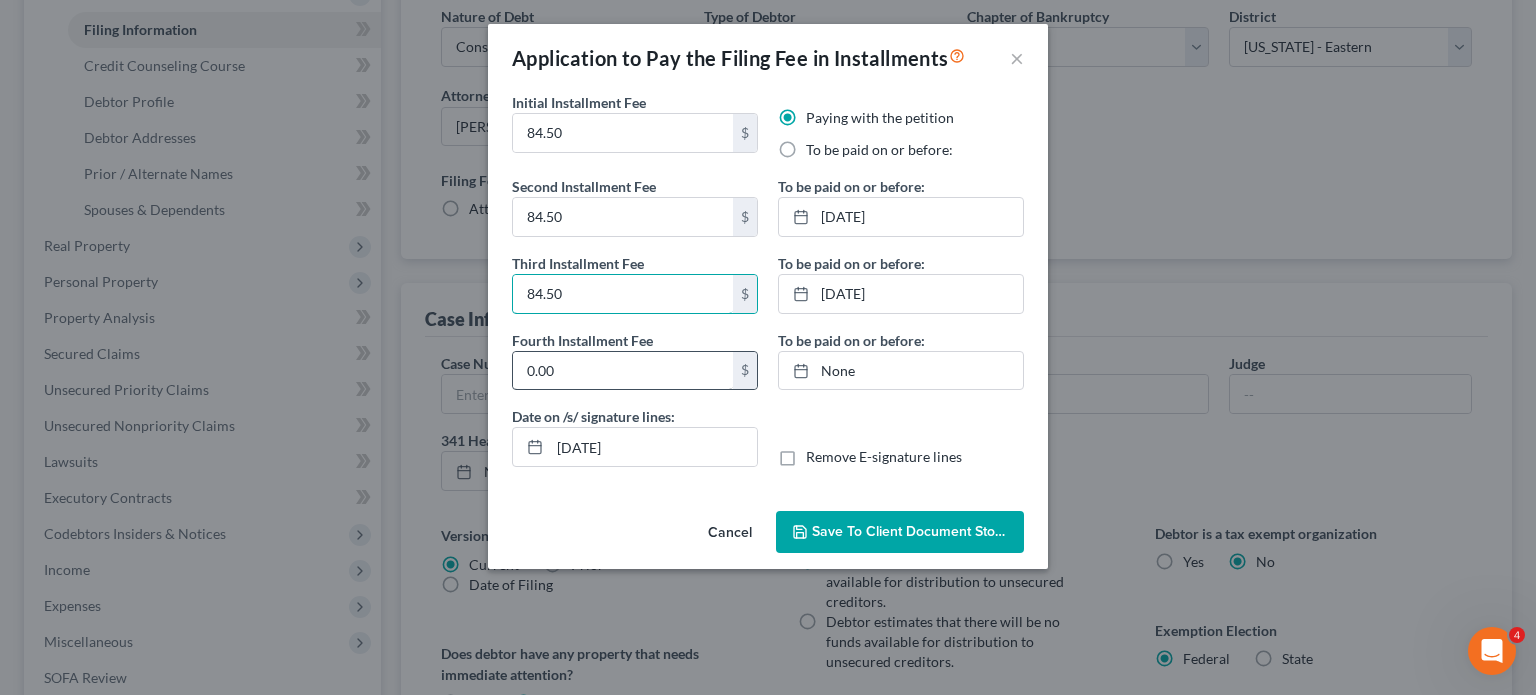 type on "84.50" 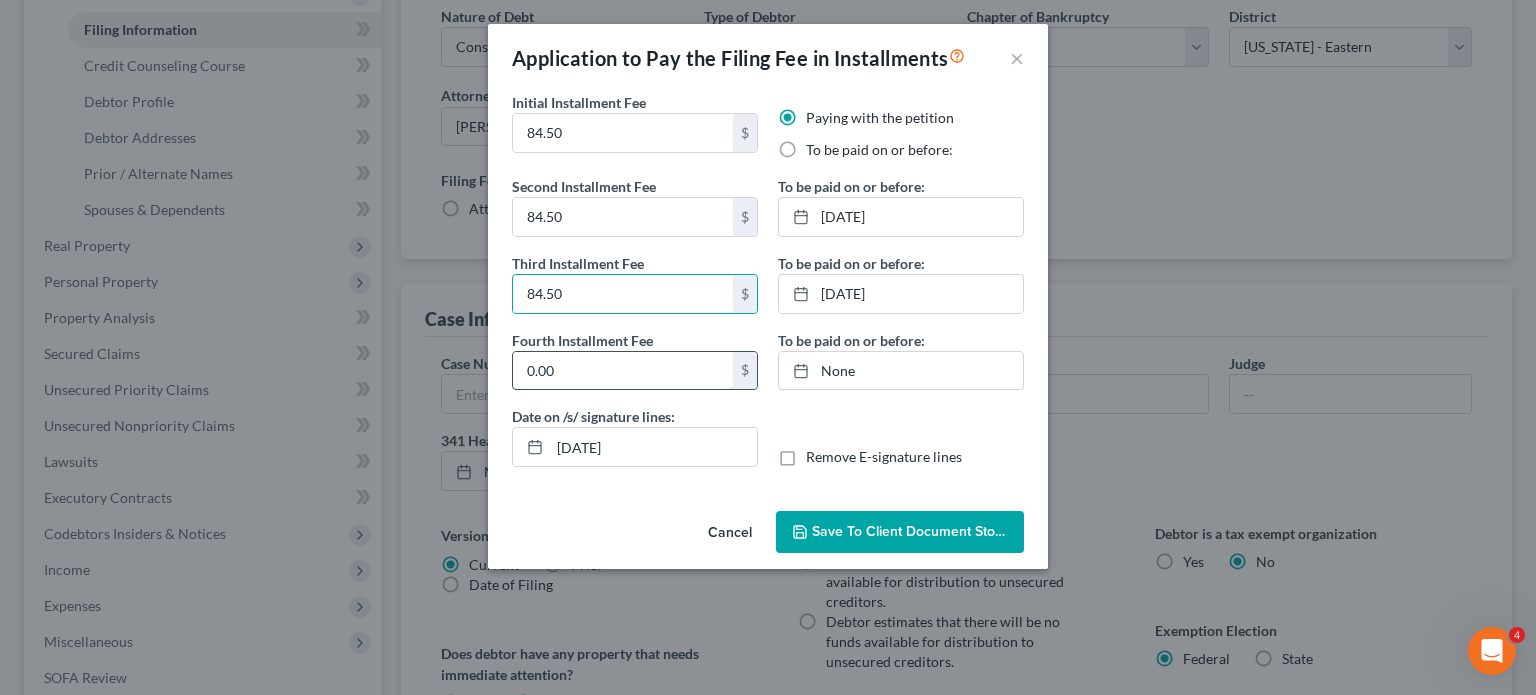 click on "0.00" at bounding box center [623, 371] 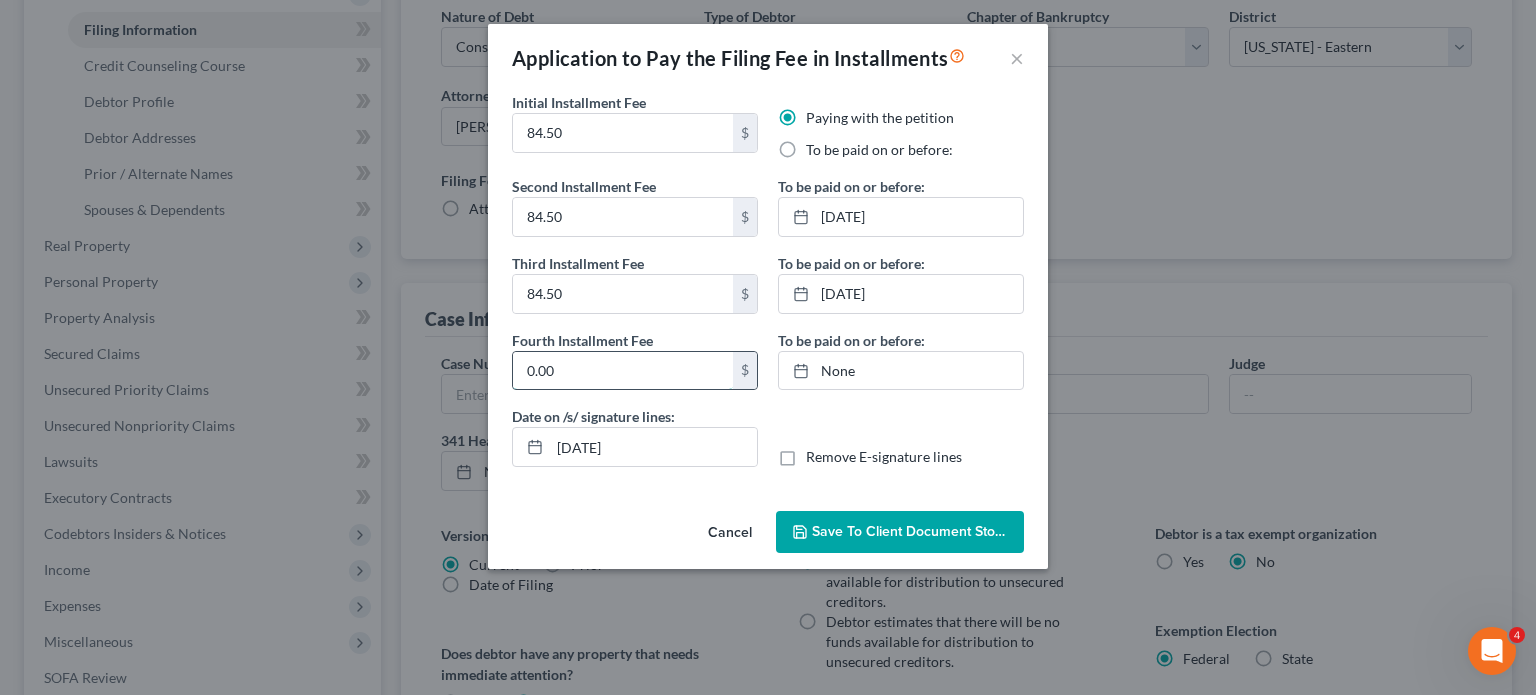 paste on "84.5" 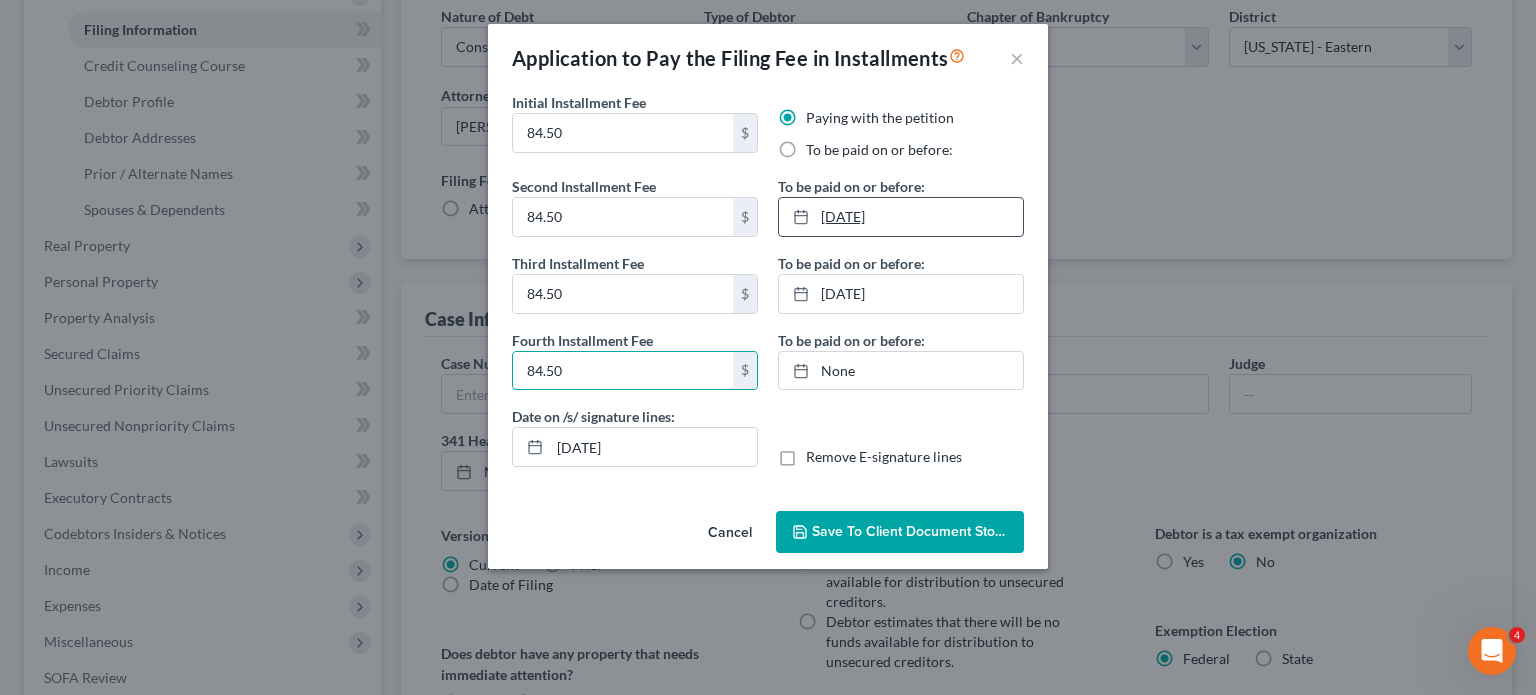 type on "84.50" 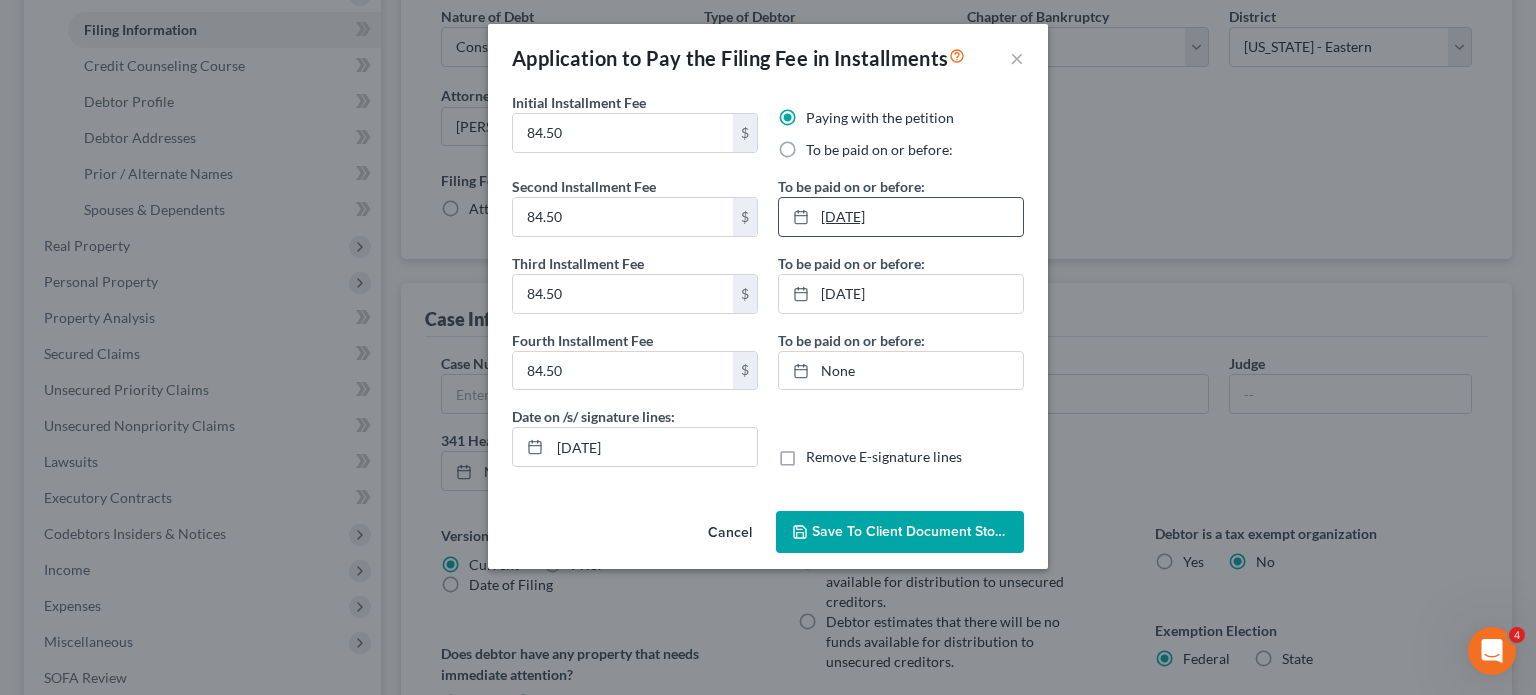 click on "[DATE]" at bounding box center [901, 217] 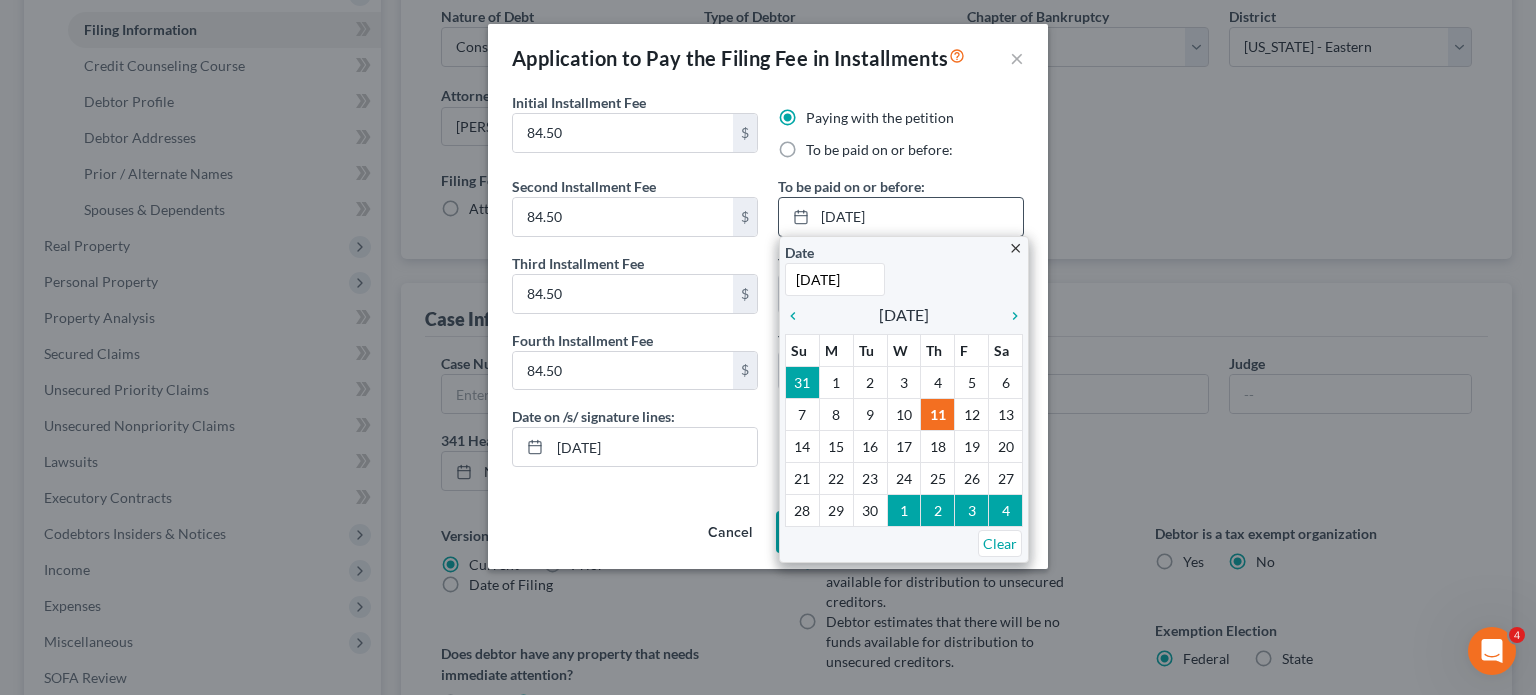 click on "[DATE]" at bounding box center (835, 279) 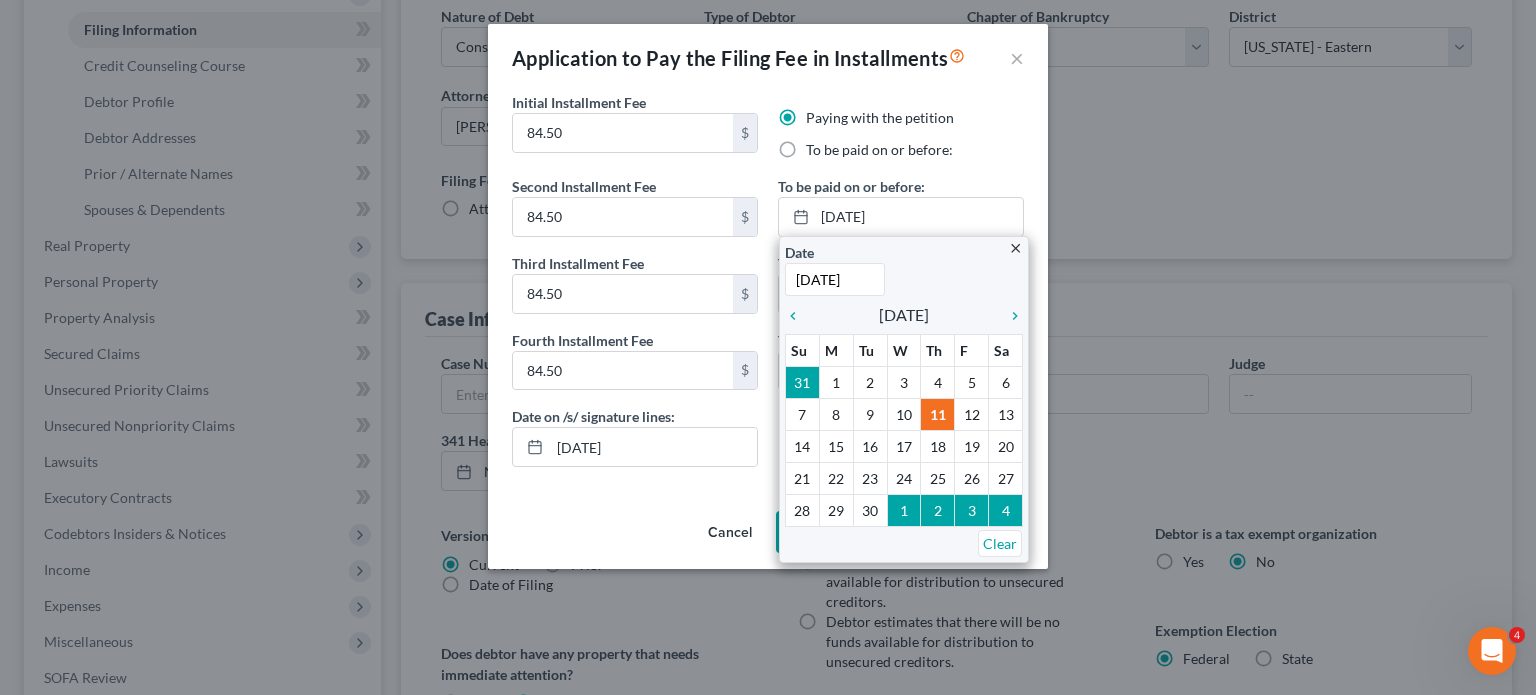type on "[DATE]" 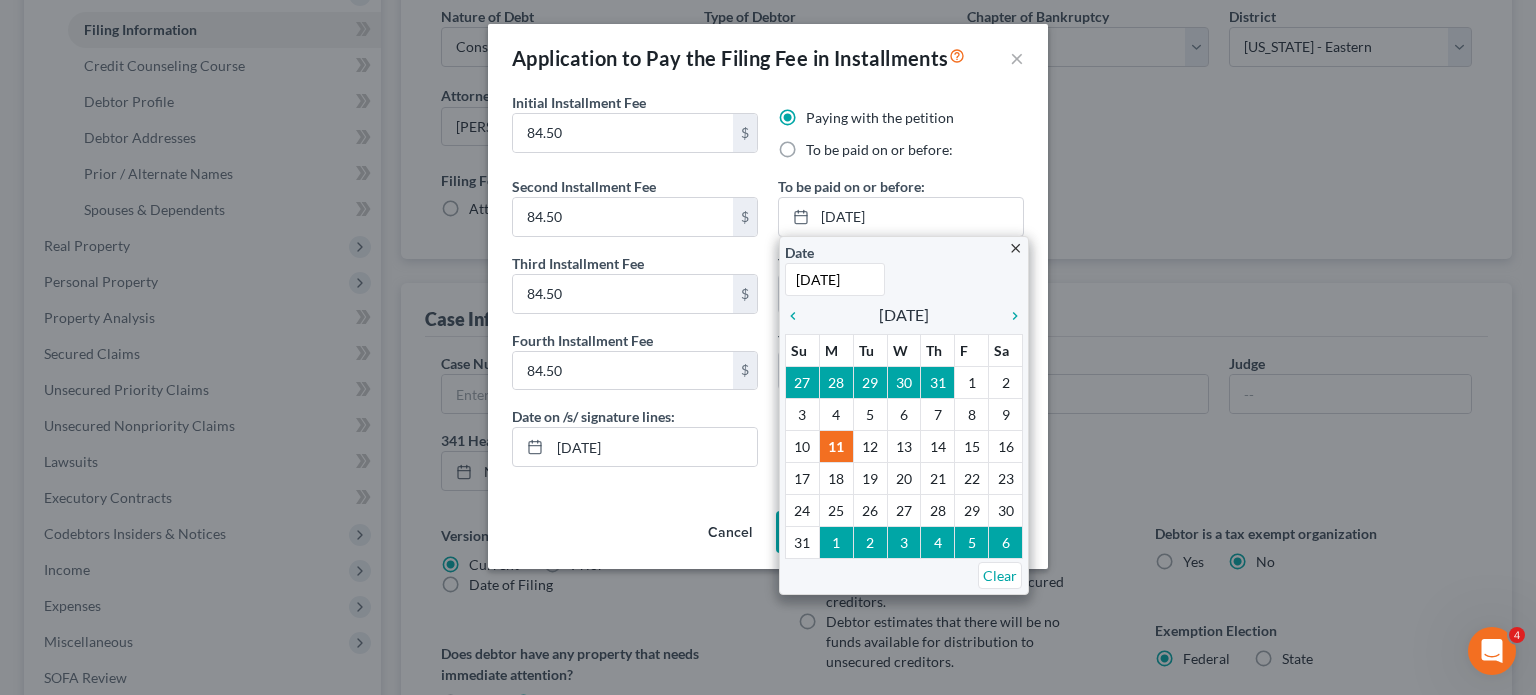click on "To be paid on or before:
[DATE]
close
Date
[DATE]
Time
12:00 AM
chevron_left
[DATE]
chevron_right
Su M Tu W Th F Sa
27 28 29 30 31 1 2
3 4 5 6 7 8 9
10 11 12 13 14 15 16
17 18 19 20 21 22 23
24 25 26 27 28 29 30
31 1 2 3 4 5 6
Clear
To be paid on or before:
[DATE]
close
Date
[DATE]
Time
12:00 AM
chevron_left
[DATE]
chevron_right
Su M Tu W Th F Sa
28 29 30 1 2 3 4
5 6 7 8 9 10 11" at bounding box center [901, 291] 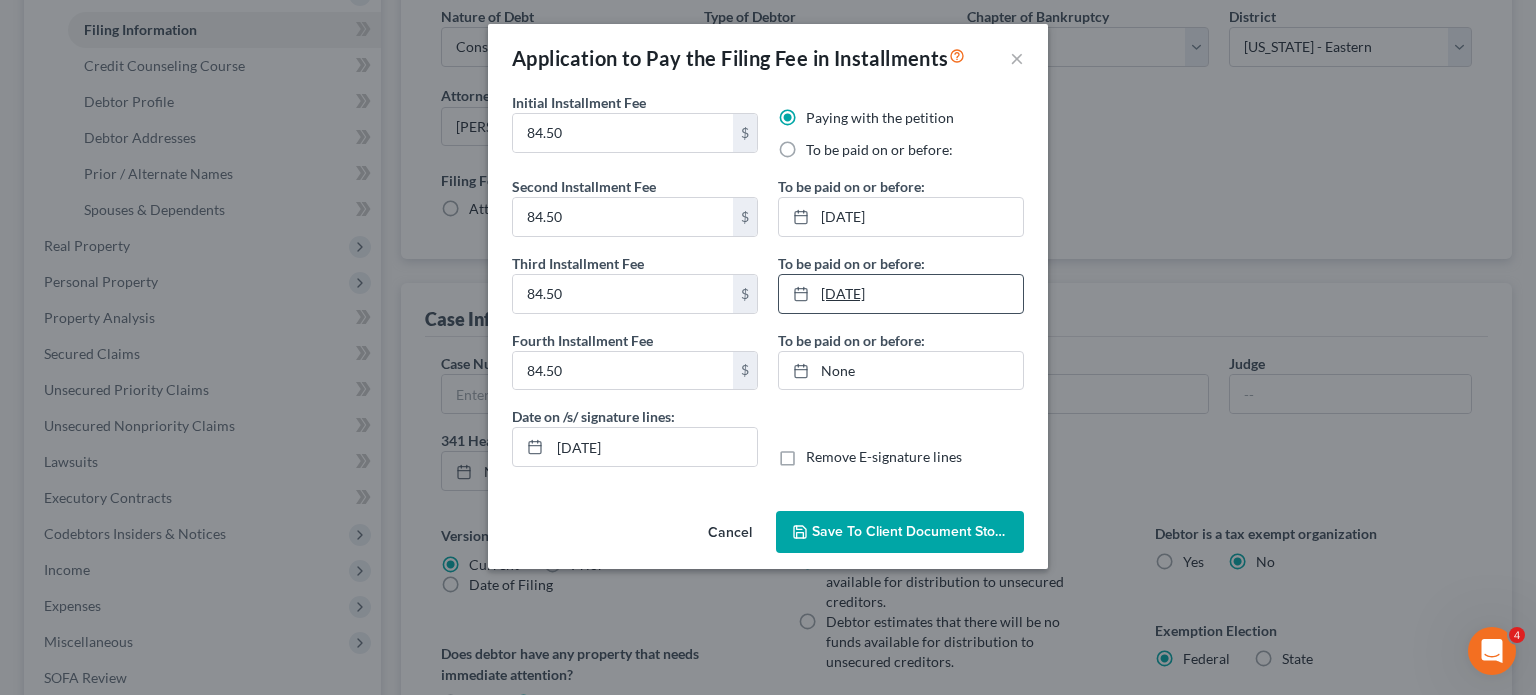 click on "[DATE]" at bounding box center (901, 294) 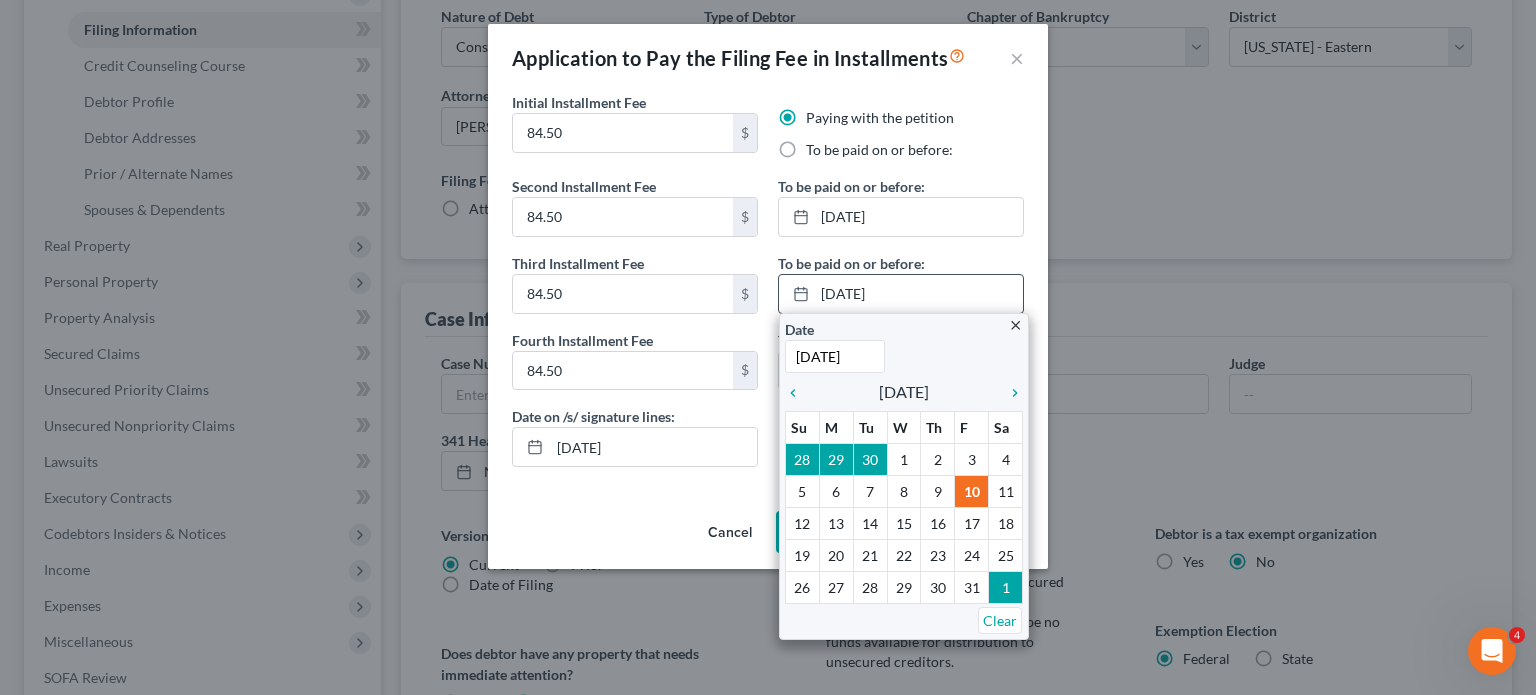 click on "[DATE]" at bounding box center (835, 356) 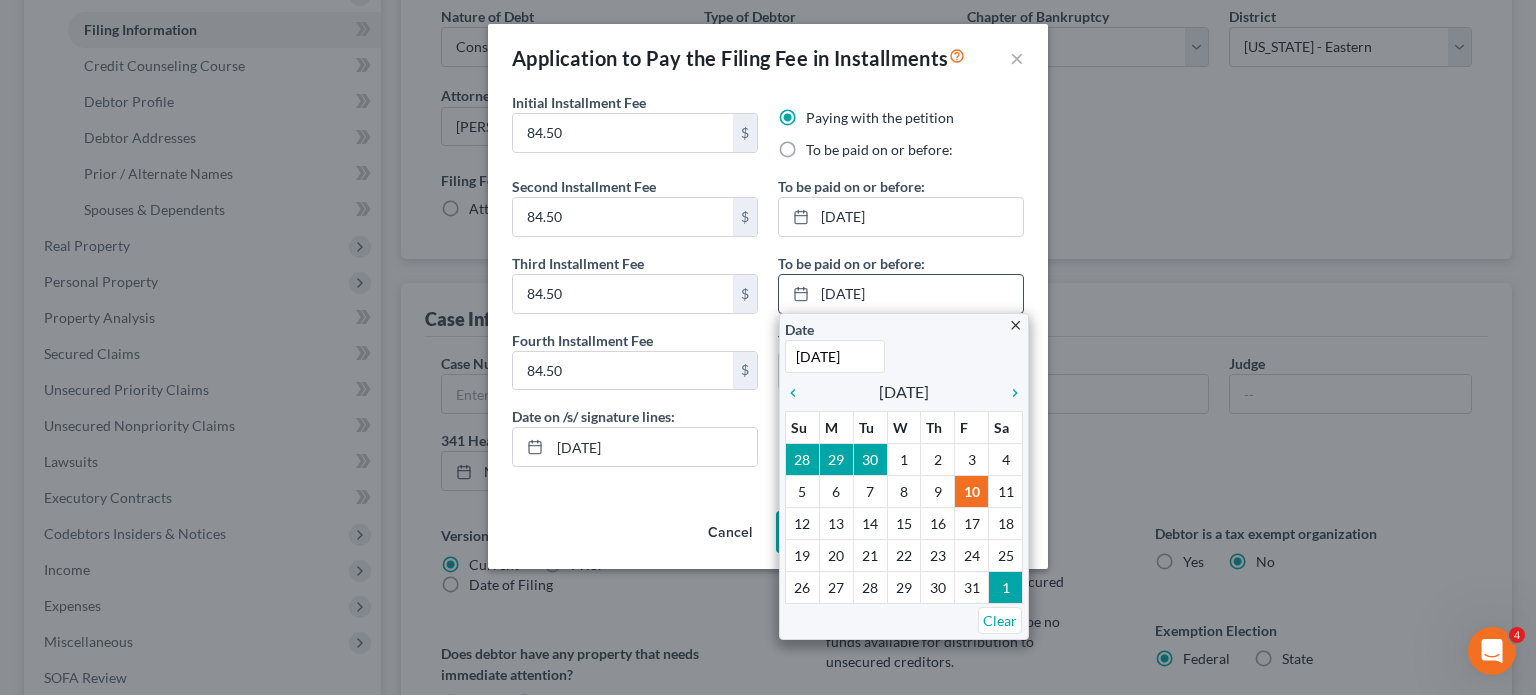 click on "[DATE]" at bounding box center (835, 356) 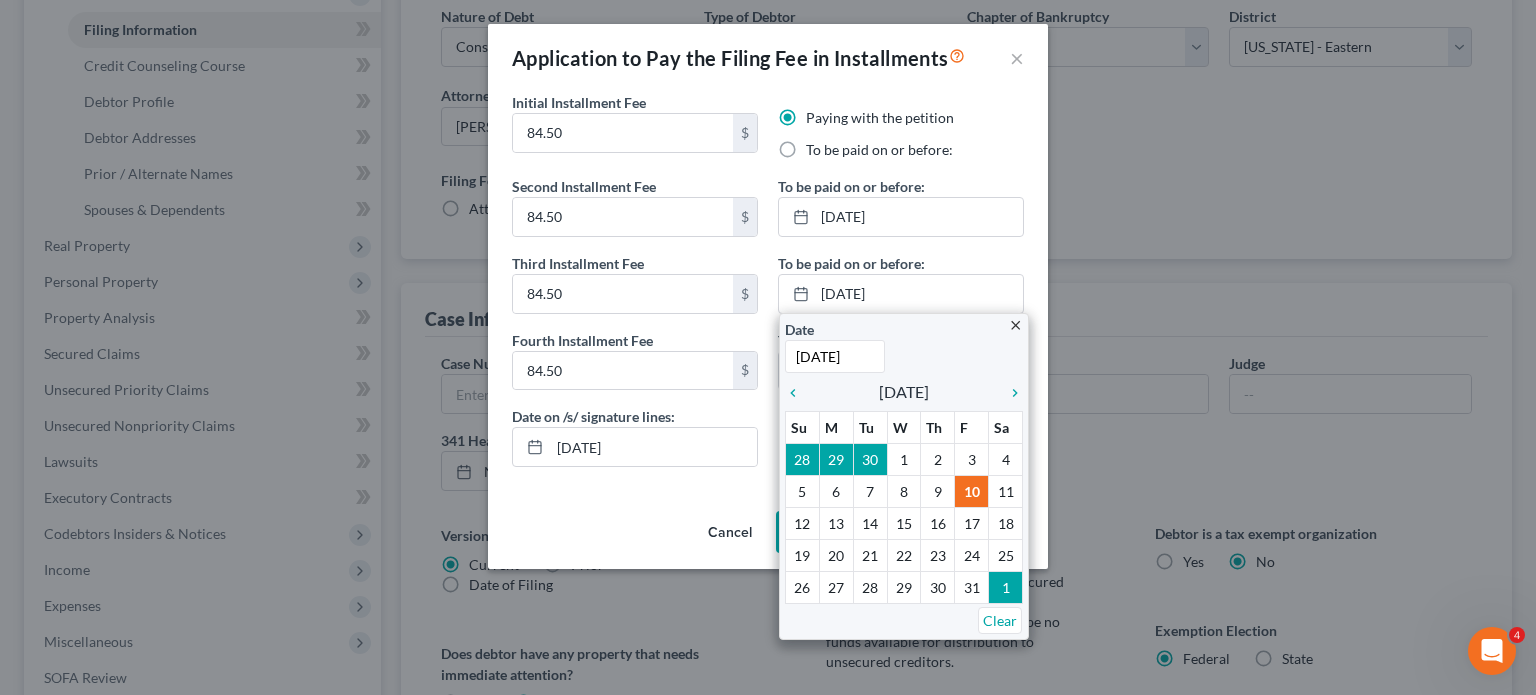 type on "[DATE]" 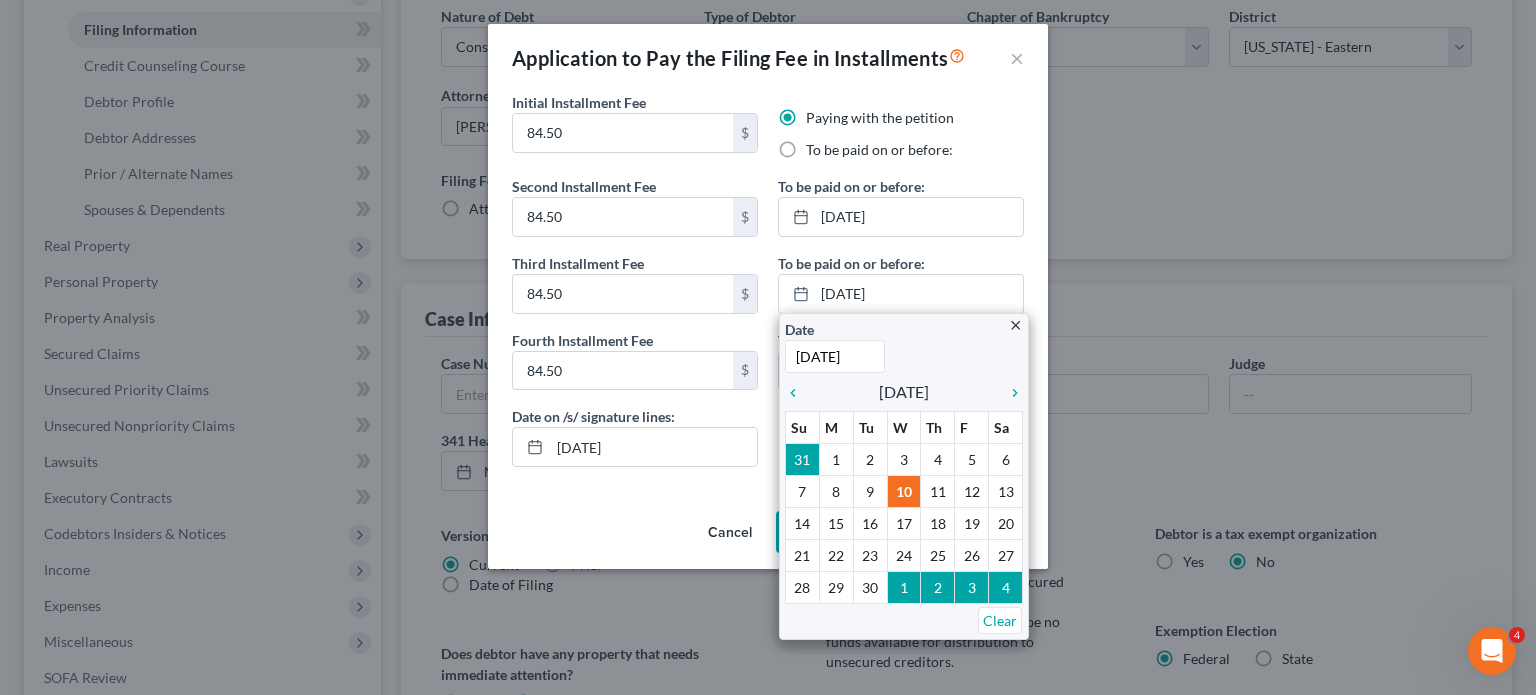 click on "To be paid on or before:
None
close
Date
Time
chevron_left
[DATE]
chevron_right
Su M Tu W Th F Sa
29 30 1 2 3 4 5
6 7 8 9 10 11 12
13 14 15 16 17 18 19
20 21 22 23 24 25 26
27 28 29 30 31 1 2
Clear" at bounding box center [901, 360] 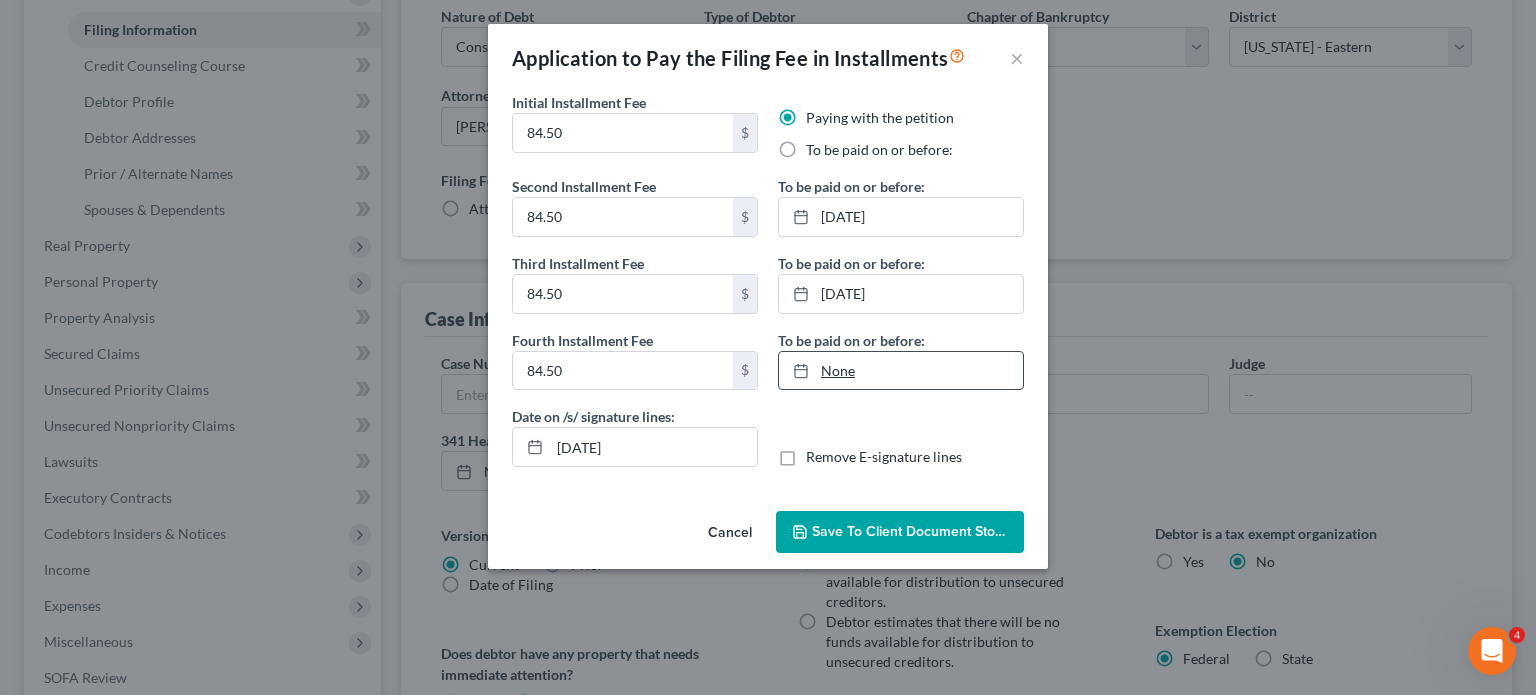type on "[DATE]" 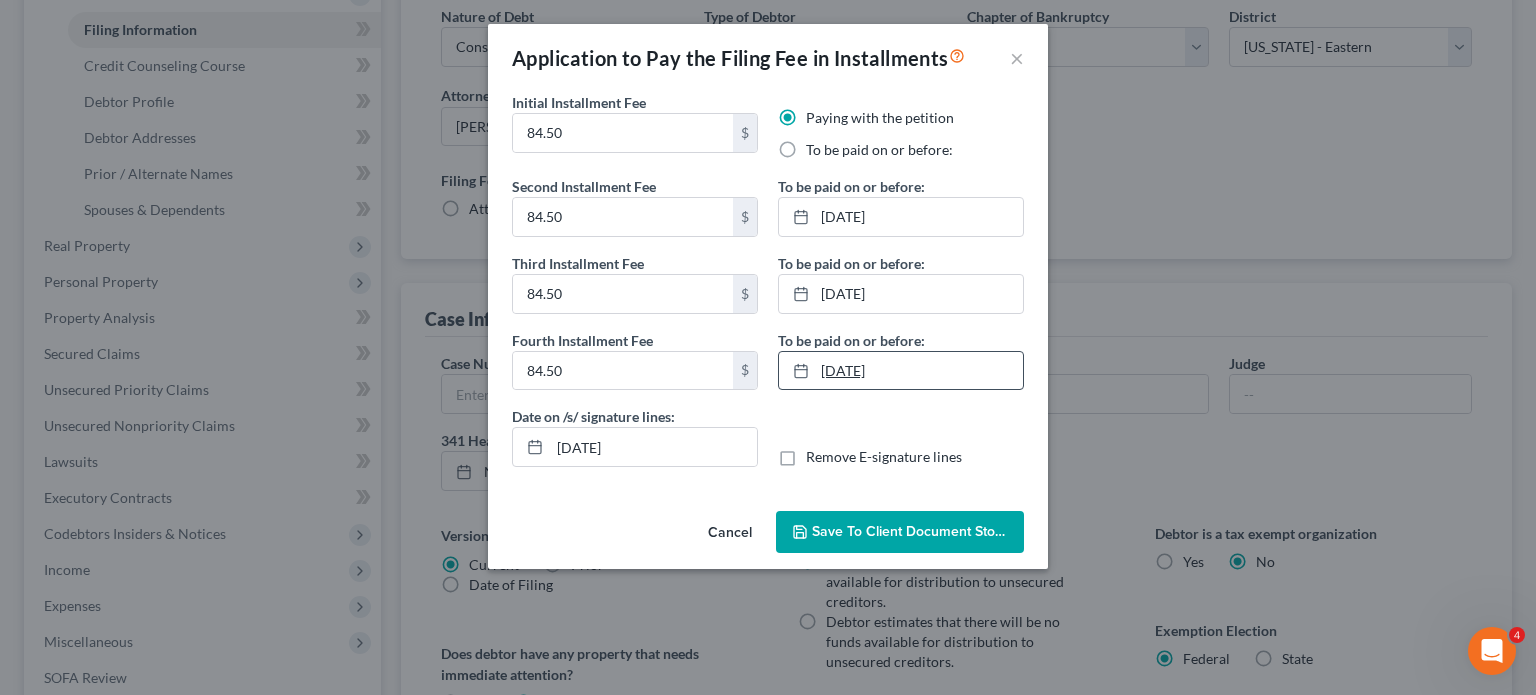 click on "[DATE]" at bounding box center (901, 371) 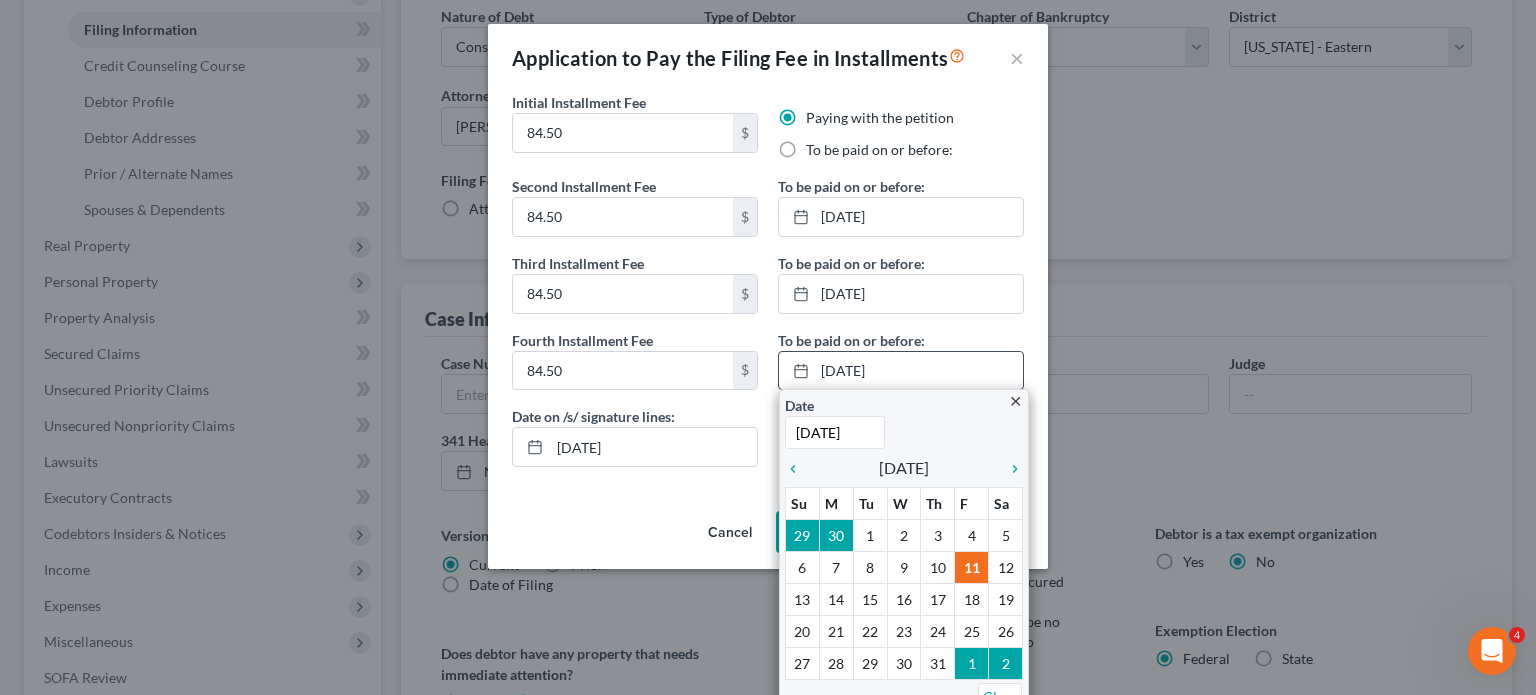 click on "[DATE]" at bounding box center (835, 432) 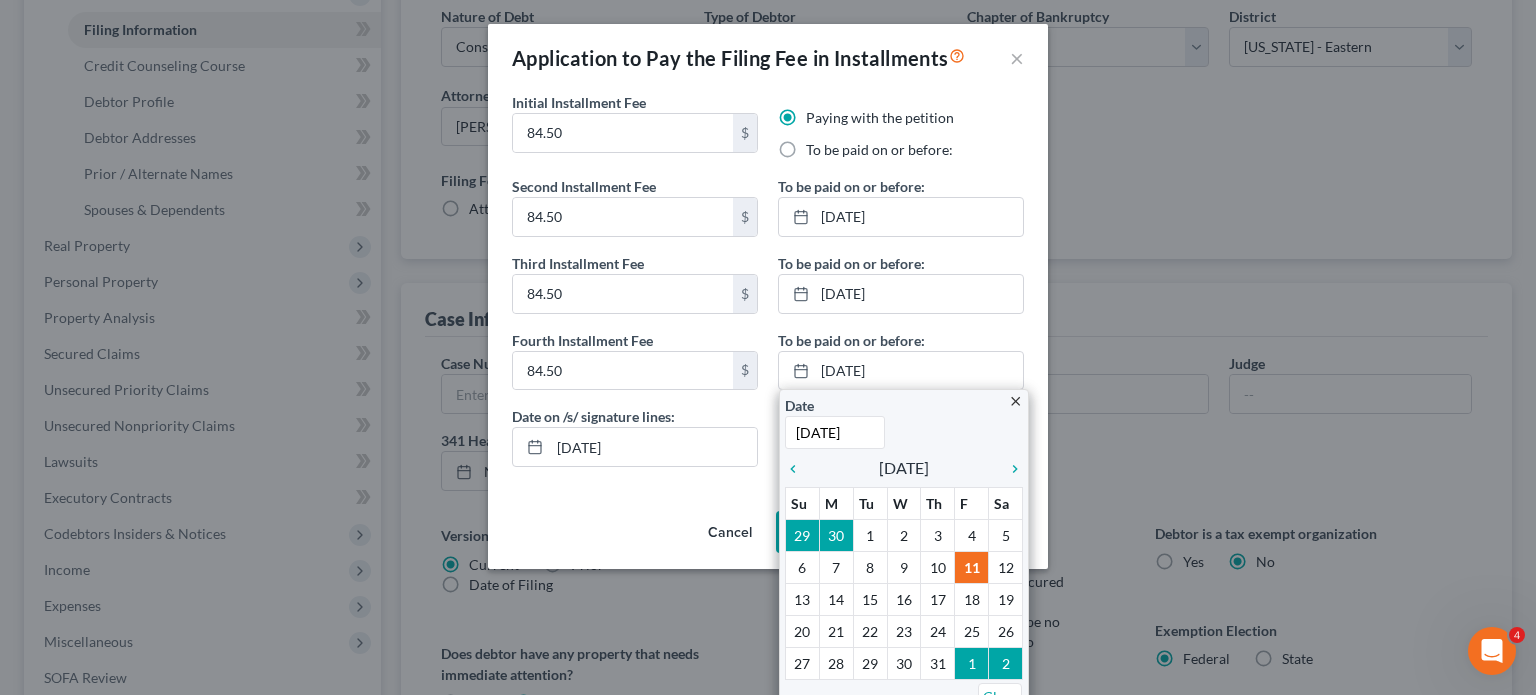 click on "To be paid on or before:
[DATE]
close
Date
[DATE]
Time
12:00 AM
chevron_left
[DATE]
chevron_right
Su M Tu W Th F Sa
27 28 29 30 31 1 2
3 4 5 6 7 8 9
10 11 12 13 14 15 16
17 18 19 20 21 22 23
24 25 26 27 28 29 30
31 1 2 3 4 5 6
Clear
To be paid on or before:
[DATE]
close
Date
[DATE]
Time
12:00 AM
chevron_left
[DATE]
chevron_right
Su M Tu W Th F Sa
31 1 2 3 4 5 6
7 8 9 10 11 12 13" at bounding box center [901, 291] 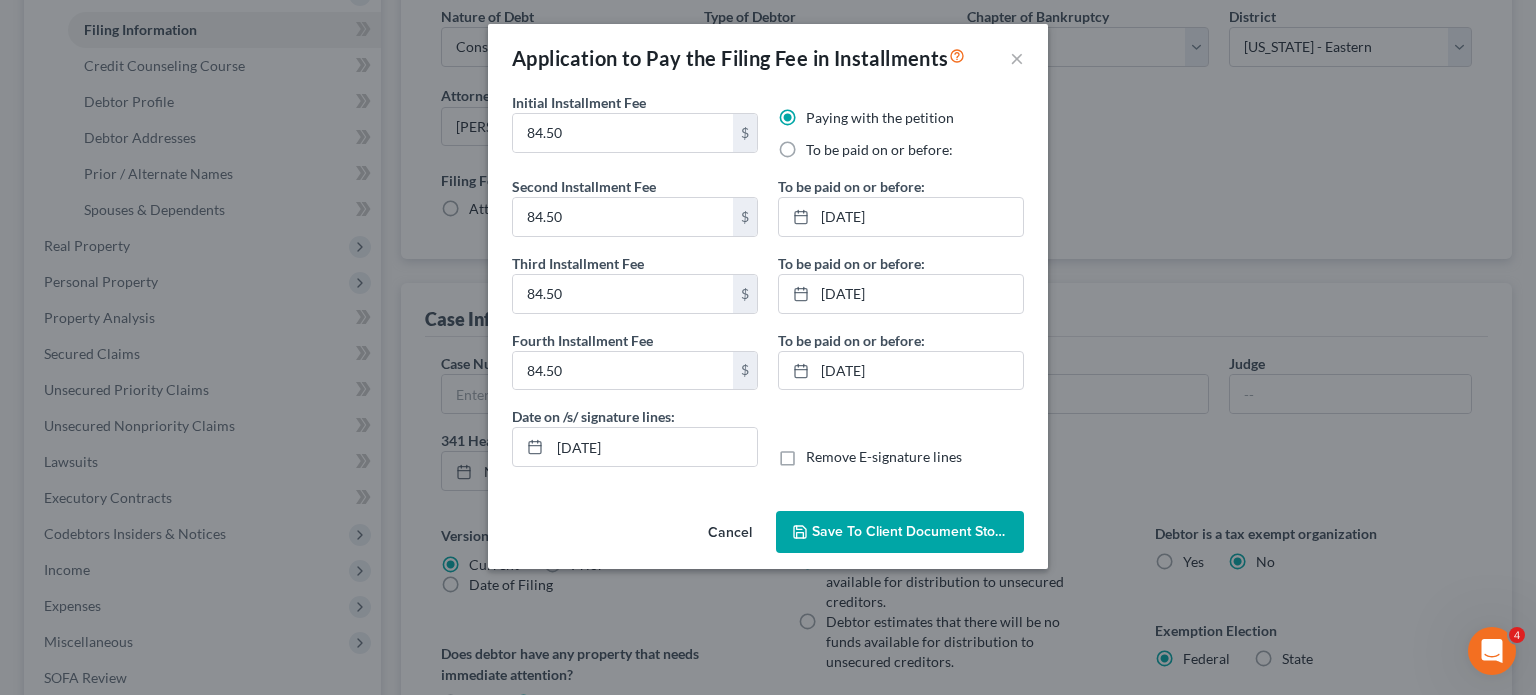 click on "To be paid on or before:" at bounding box center [879, 150] 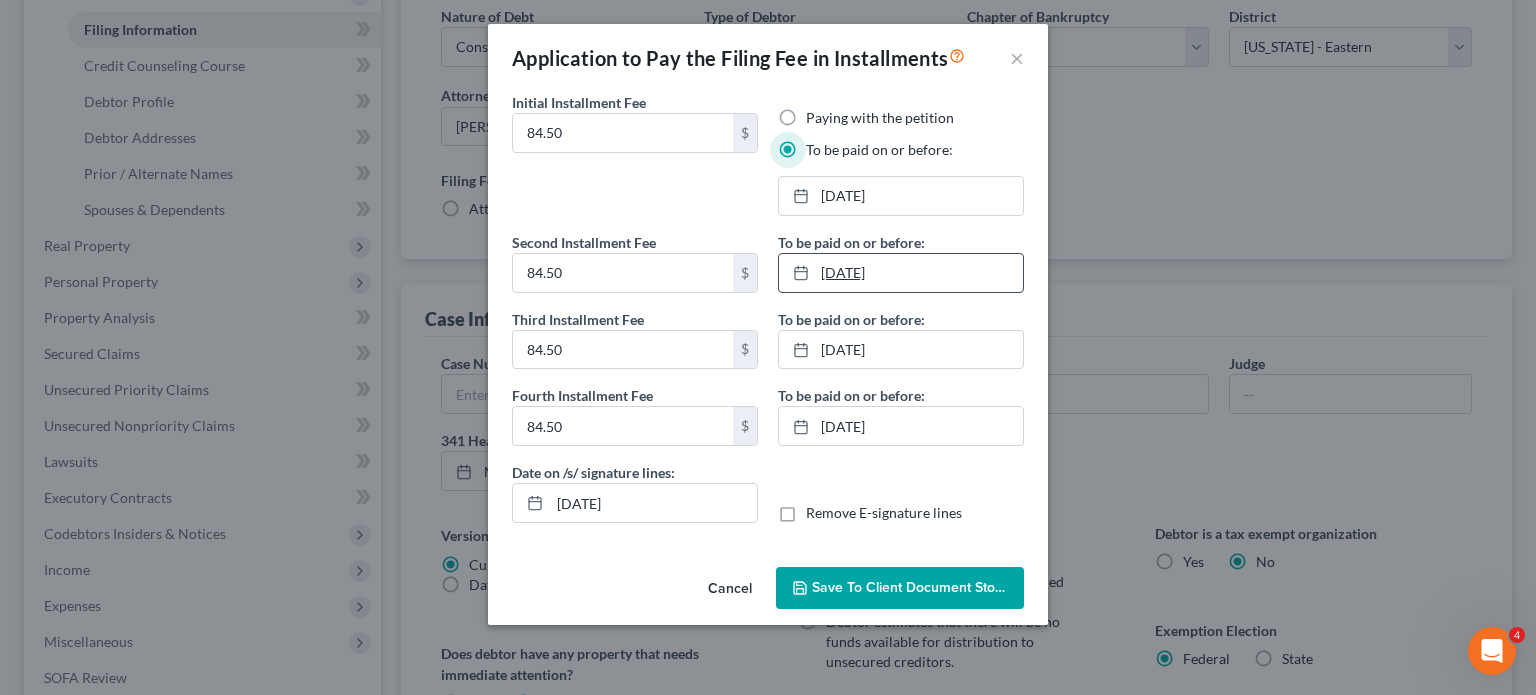 click at bounding box center (807, 272) 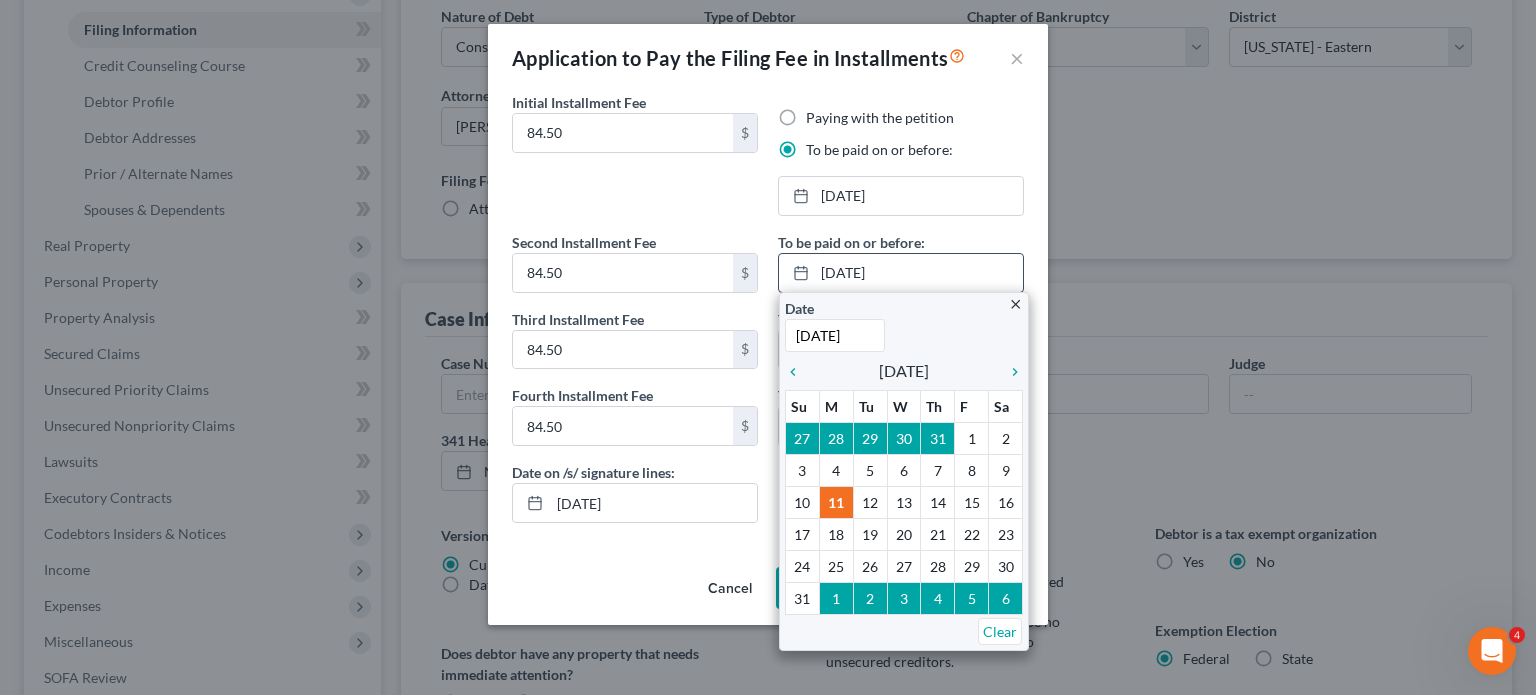 click on "[DATE]" at bounding box center [835, 335] 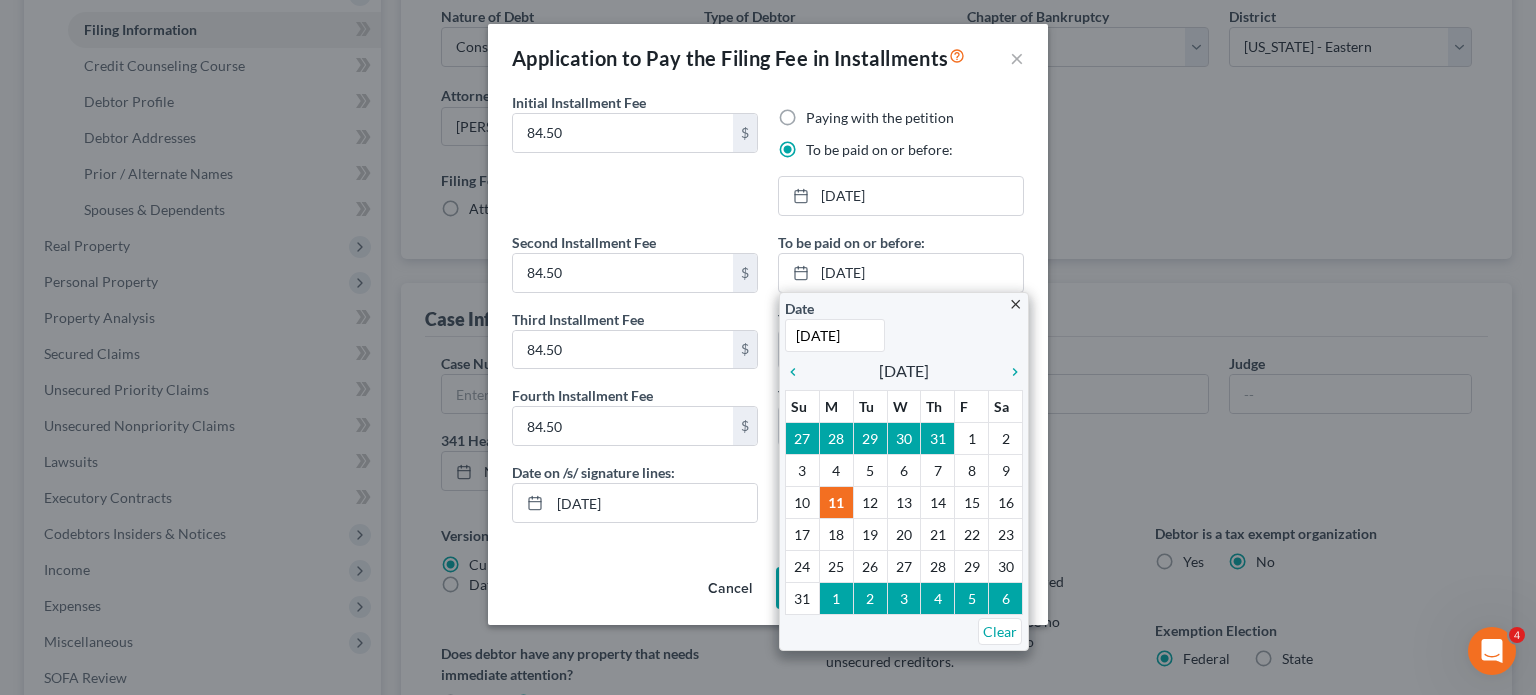 type on "[DATE]" 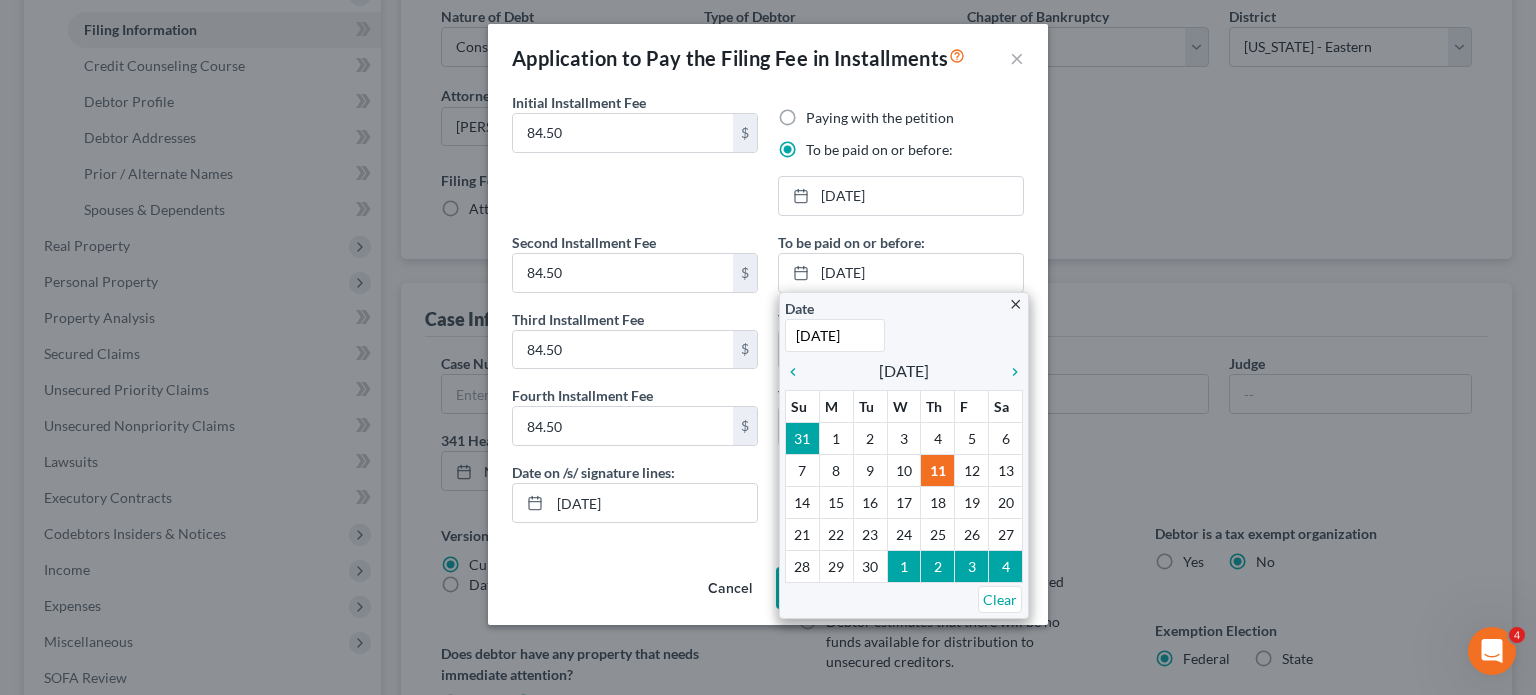 click on "To be paid on or before:
[DATE]
close
Date
[DATE]
Time
12:00 AM
chevron_left
[DATE]
chevron_right
Su M Tu W Th F Sa
31 1 2 3 4 5 6
7 8 9 10 11 12 13
14 15 16 17 18 19 20
21 22 23 24 25 26 27
28 29 30 1 2 3 4
Clear
To be paid on or before:
[DATE]
close
Date
[DATE]
Time
12:00 AM
chevron_left
[DATE]
chevron_right
Su M Tu W Th F Sa
31 1 2 3 4 5 6
7 8 9 10 11 12 13
14 15 16 17 18" at bounding box center (901, 347) 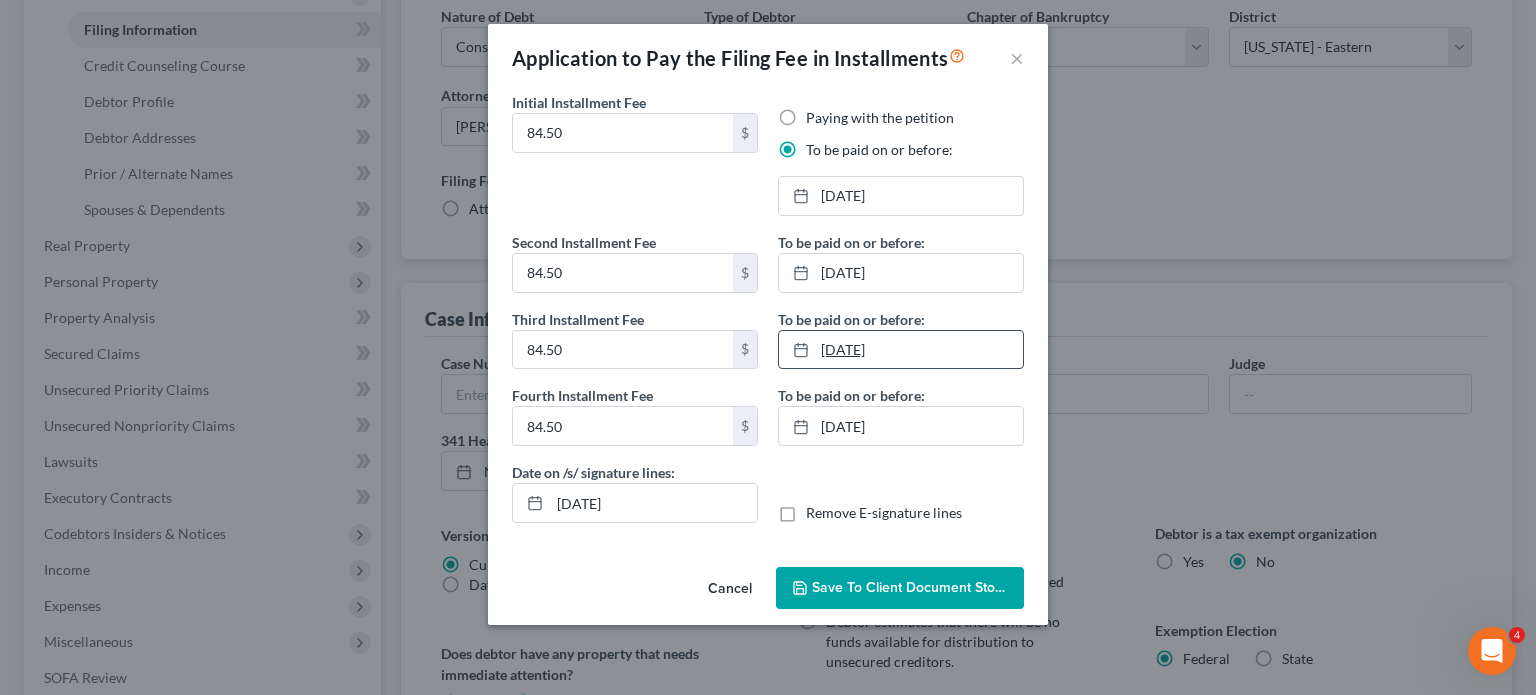 click on "[DATE]" at bounding box center [901, 350] 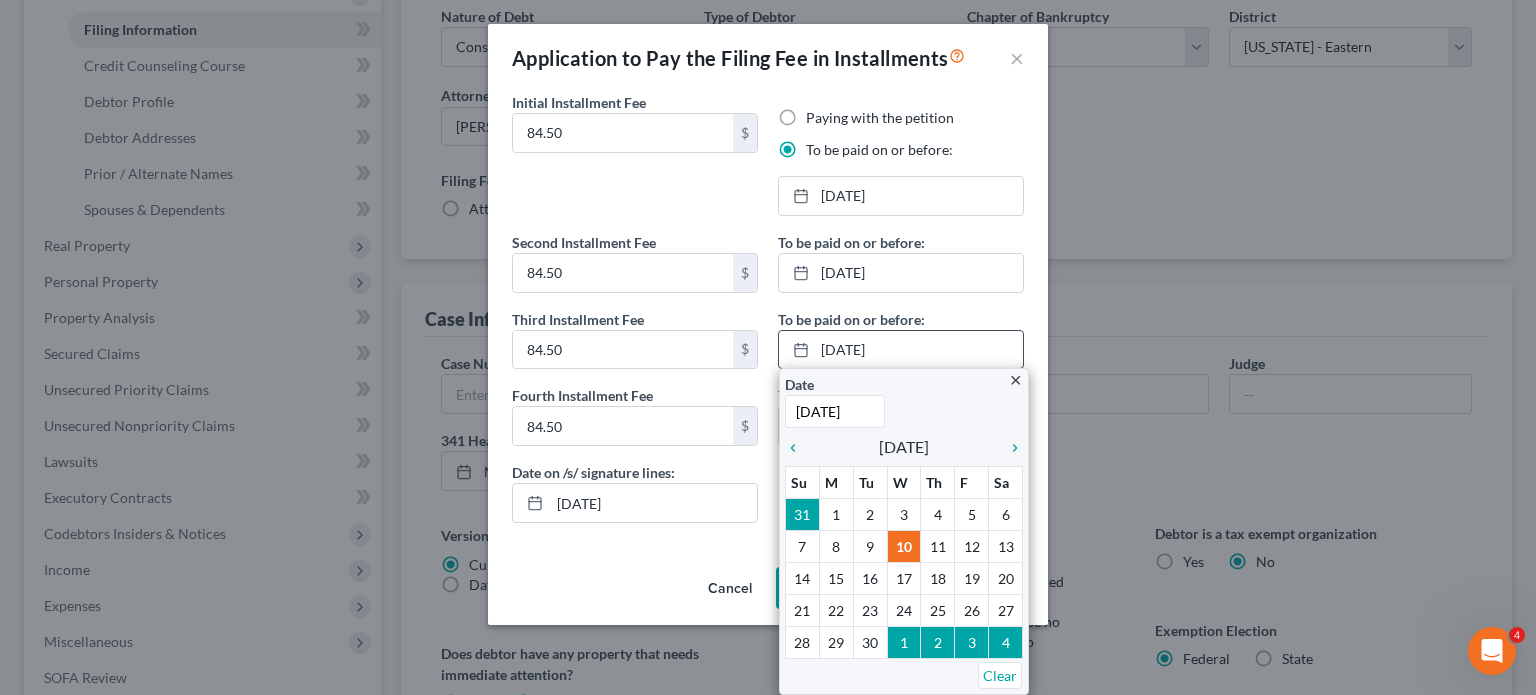 click on "[DATE]" at bounding box center (835, 411) 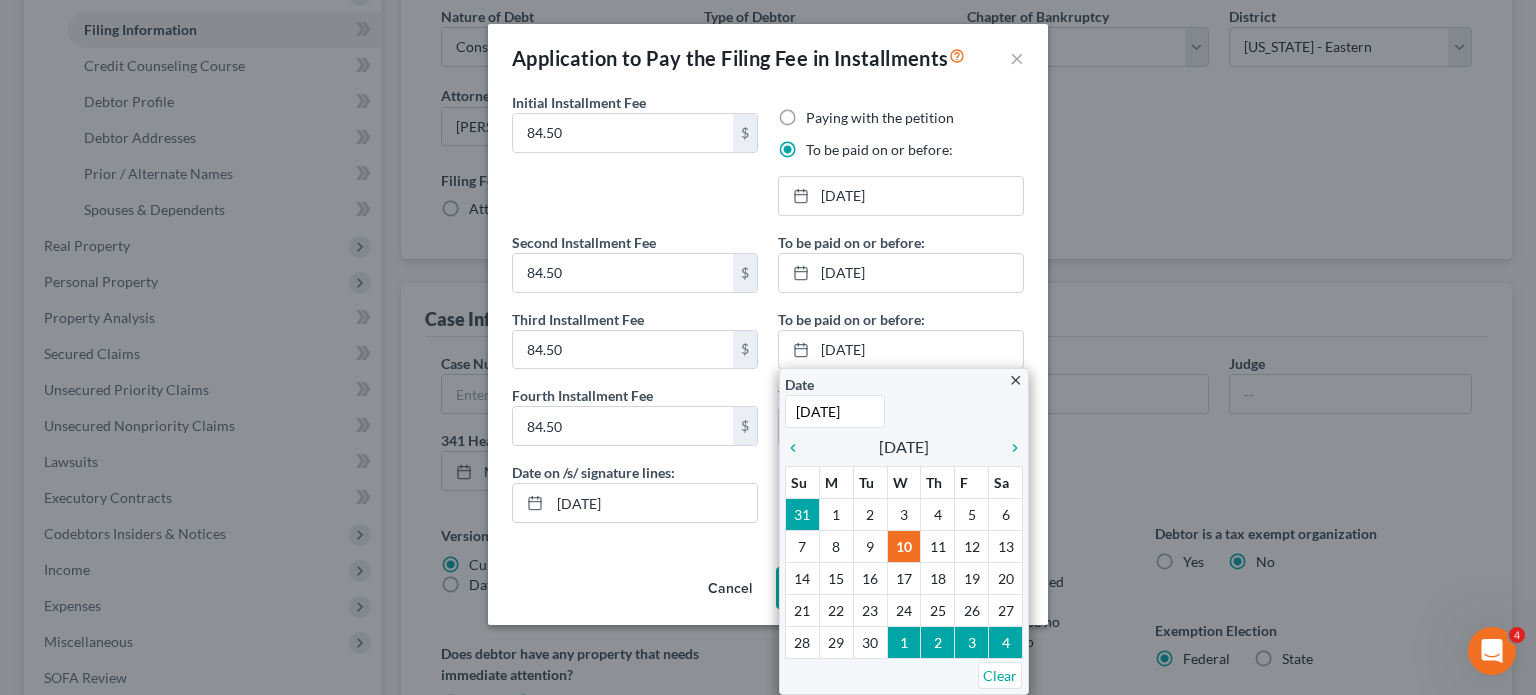 type on "[DATE]" 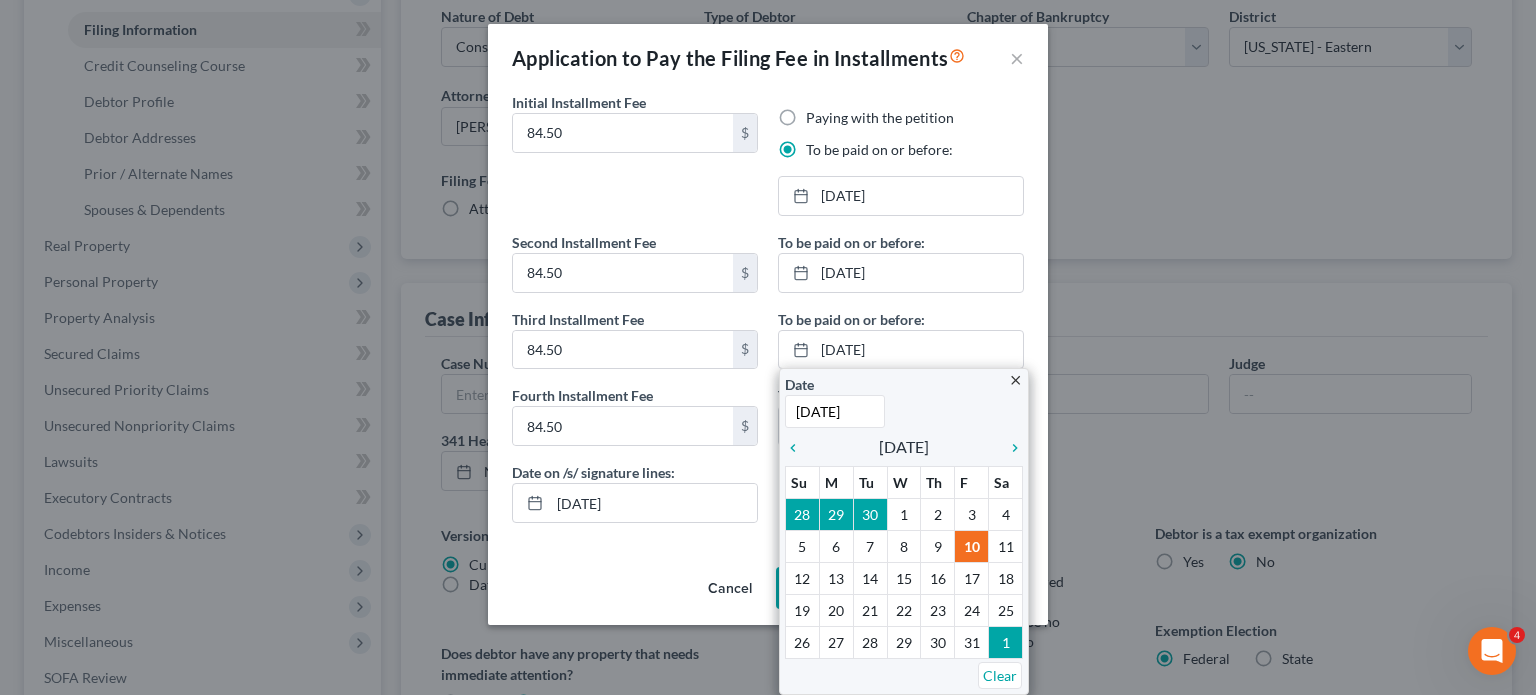 click on "Date on /s/ signature lines:         [DATE] Remove E-signature lines" at bounding box center (768, 500) 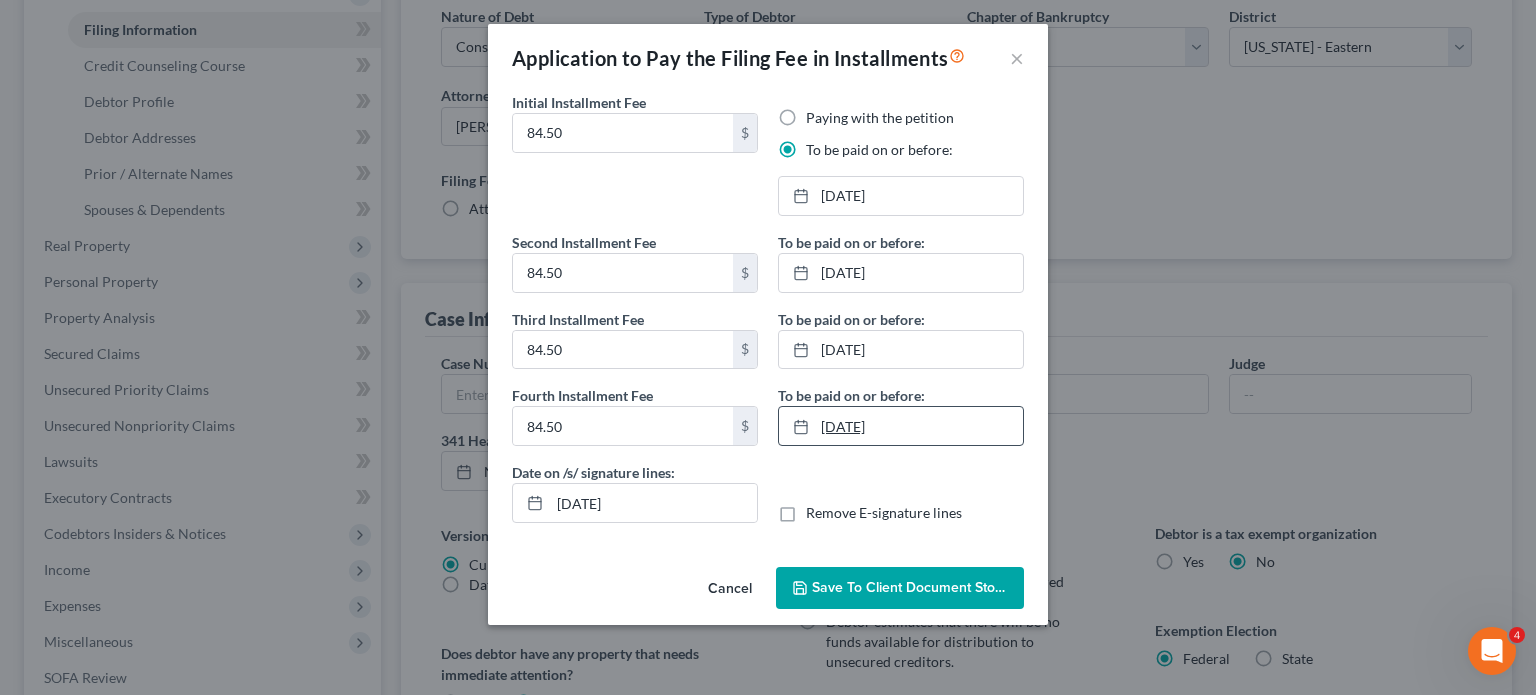 click on "[DATE]" at bounding box center [901, 426] 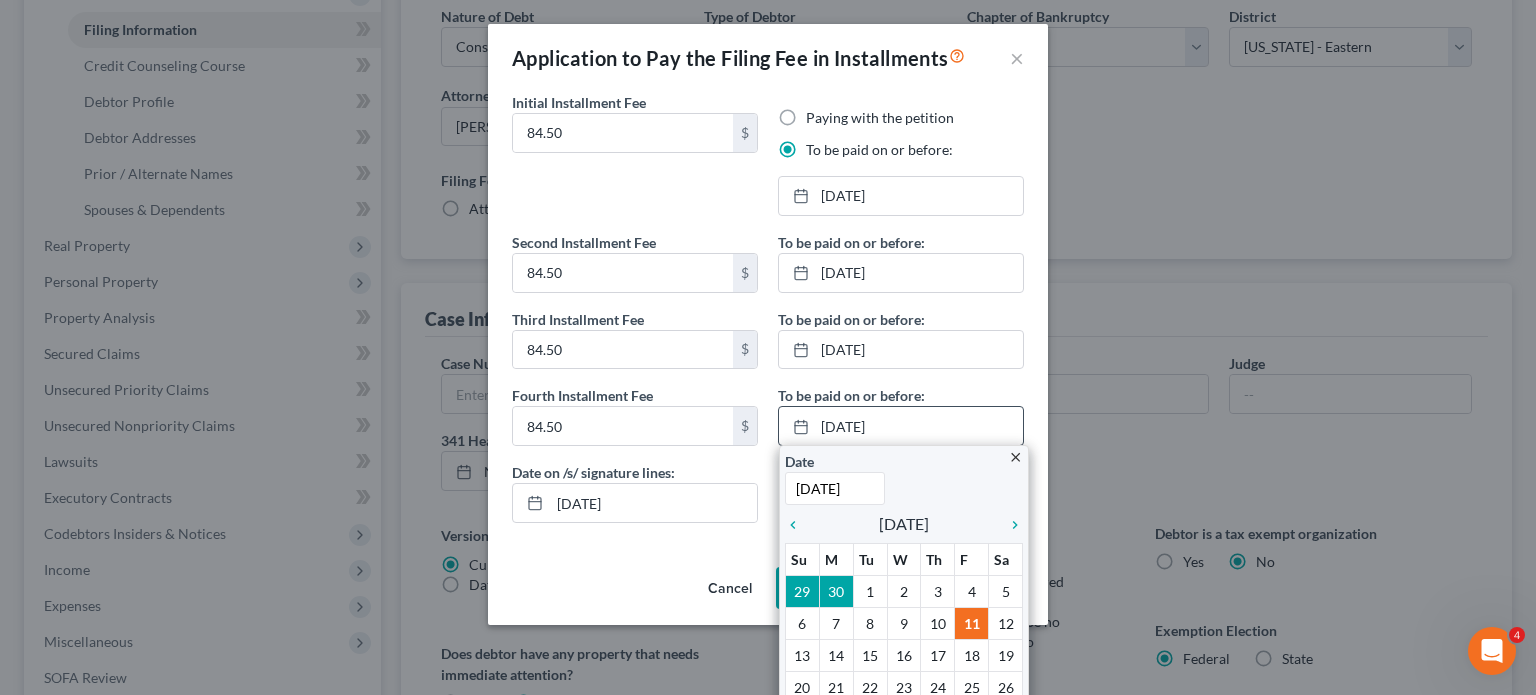 click on "[DATE]" at bounding box center [835, 488] 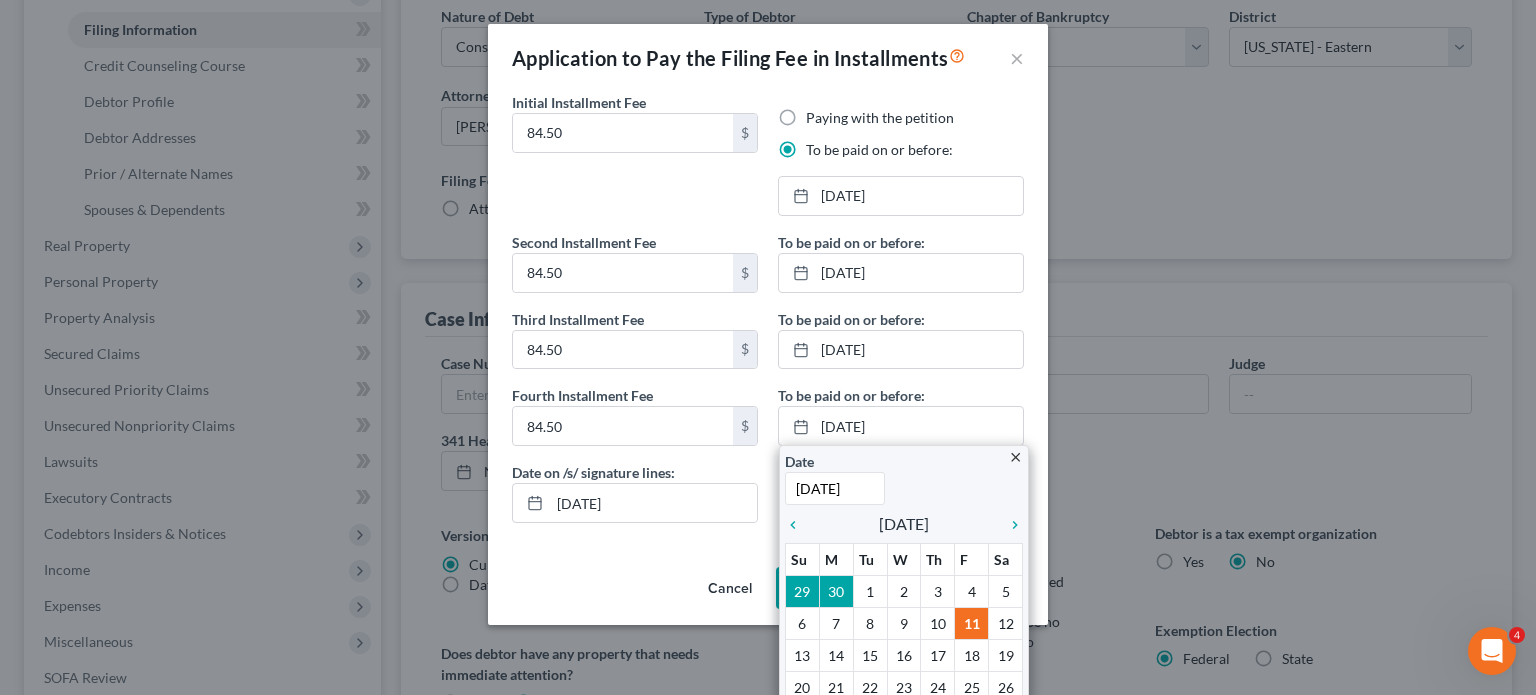 type on "[DATE]" 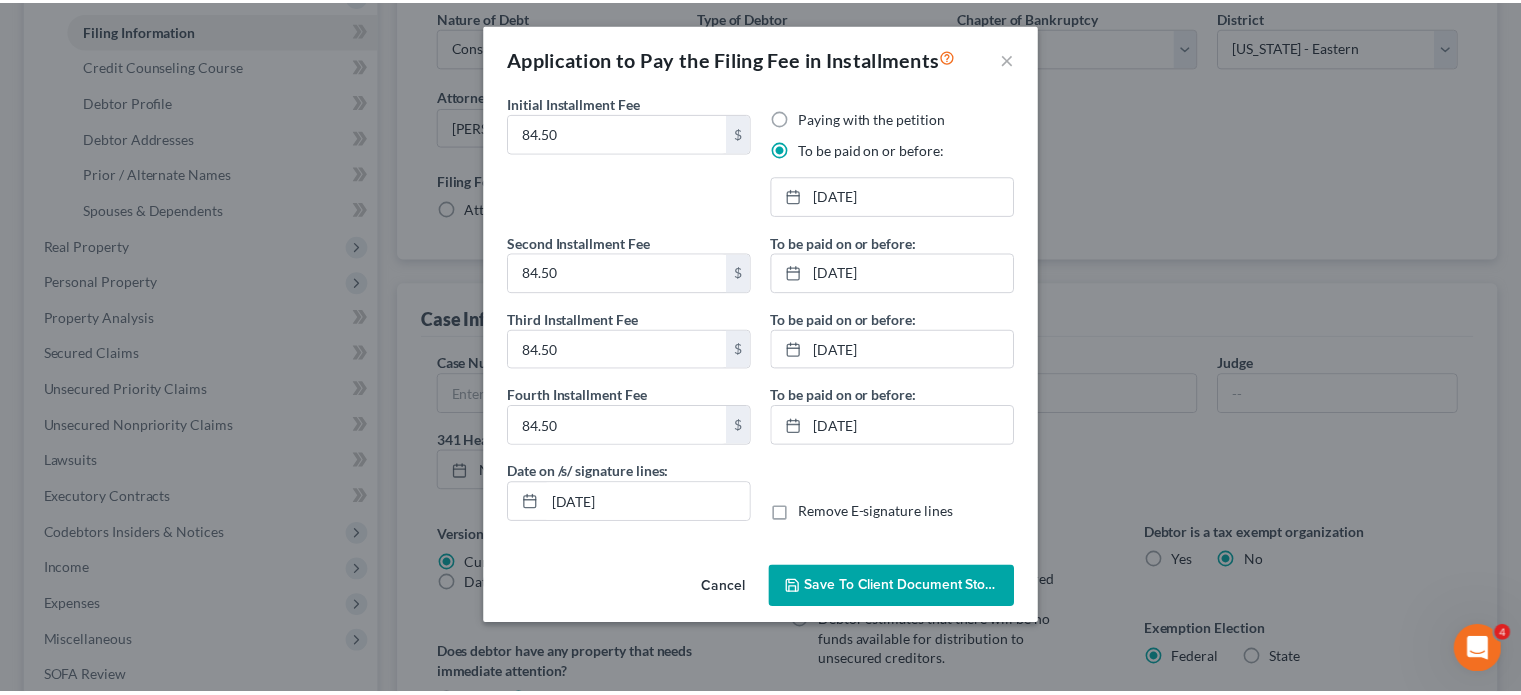 scroll, scrollTop: 108, scrollLeft: 0, axis: vertical 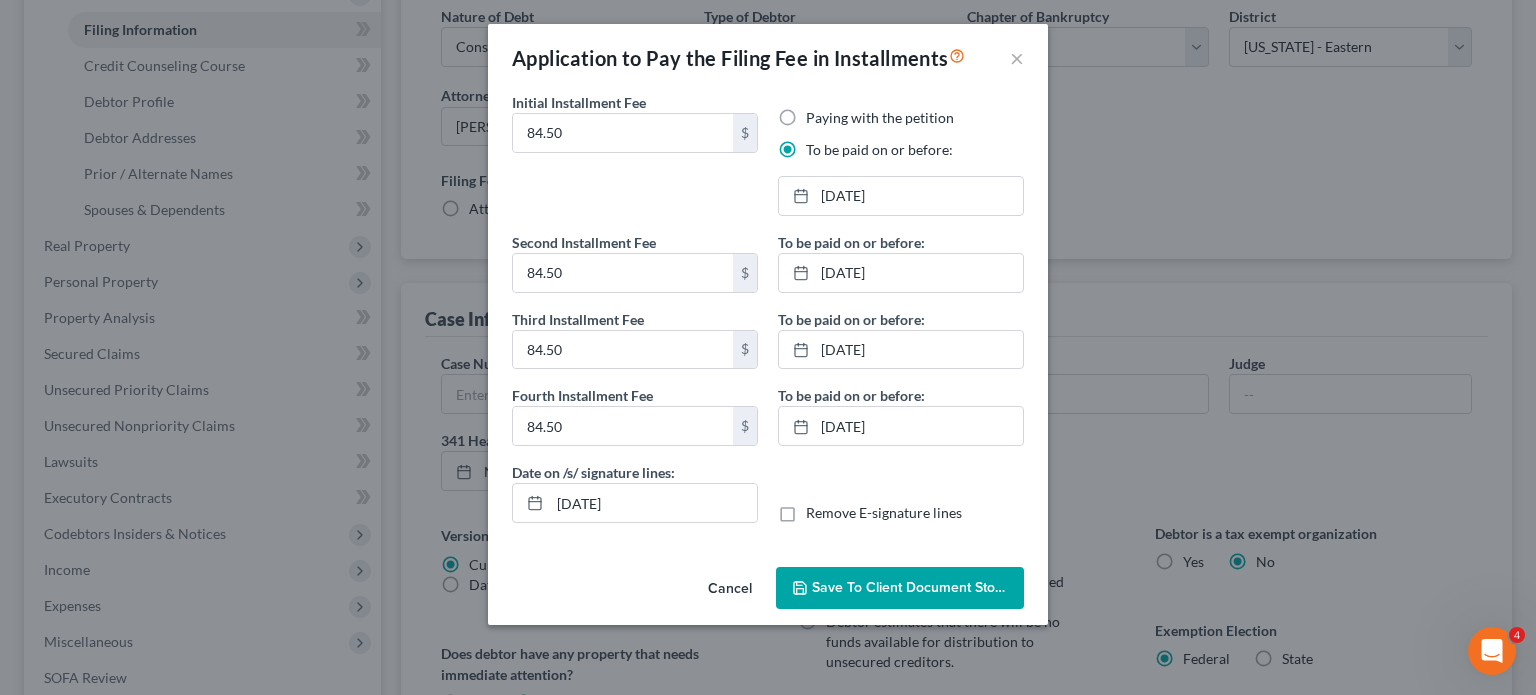 click on "Save to Client Document Storage" at bounding box center (918, 587) 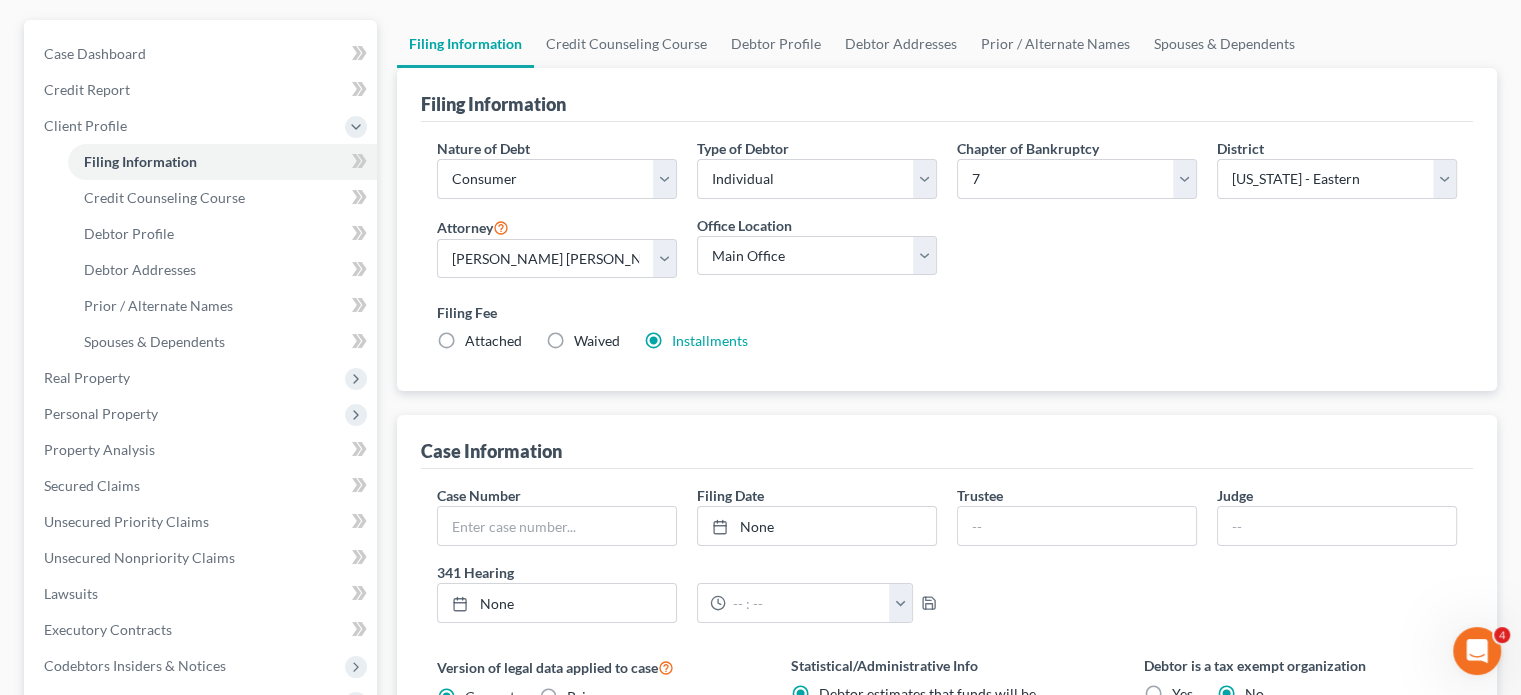 scroll, scrollTop: 188, scrollLeft: 0, axis: vertical 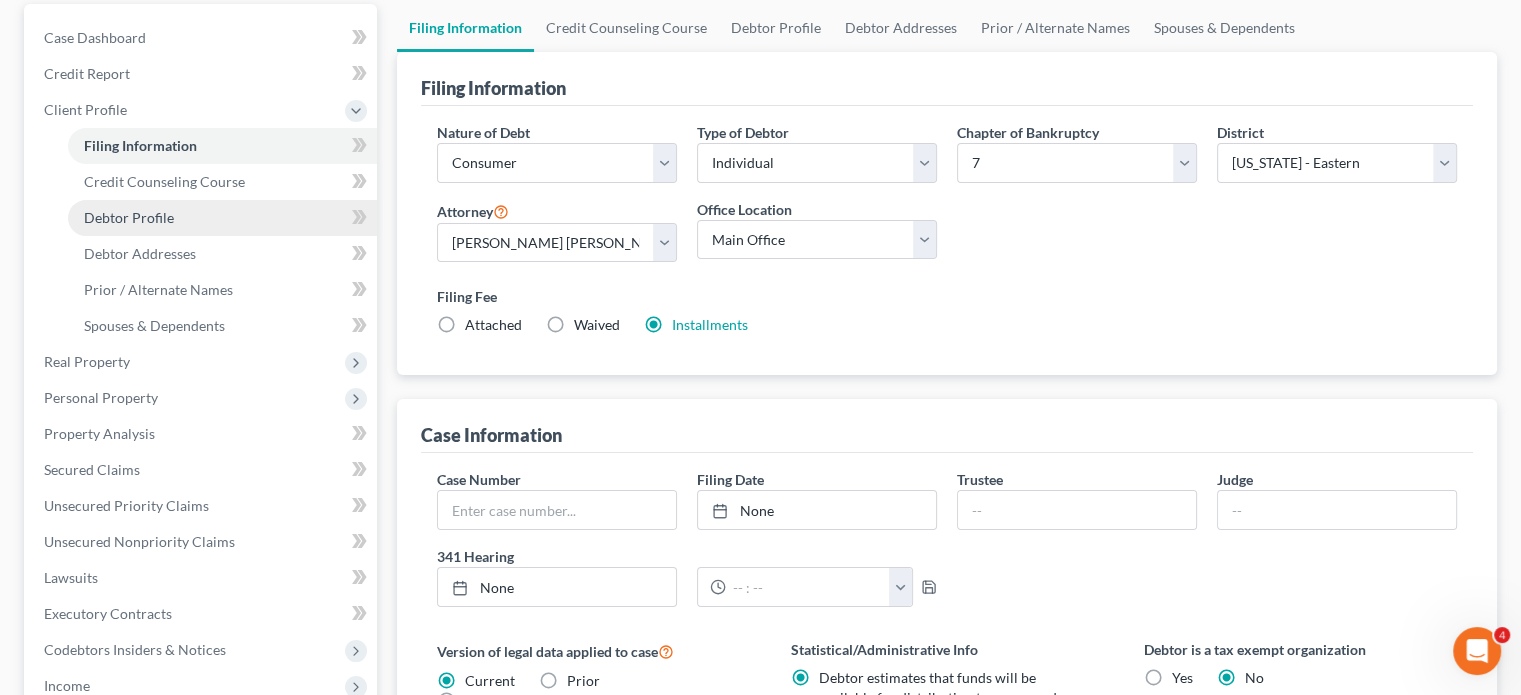 click on "Debtor Profile" at bounding box center [222, 218] 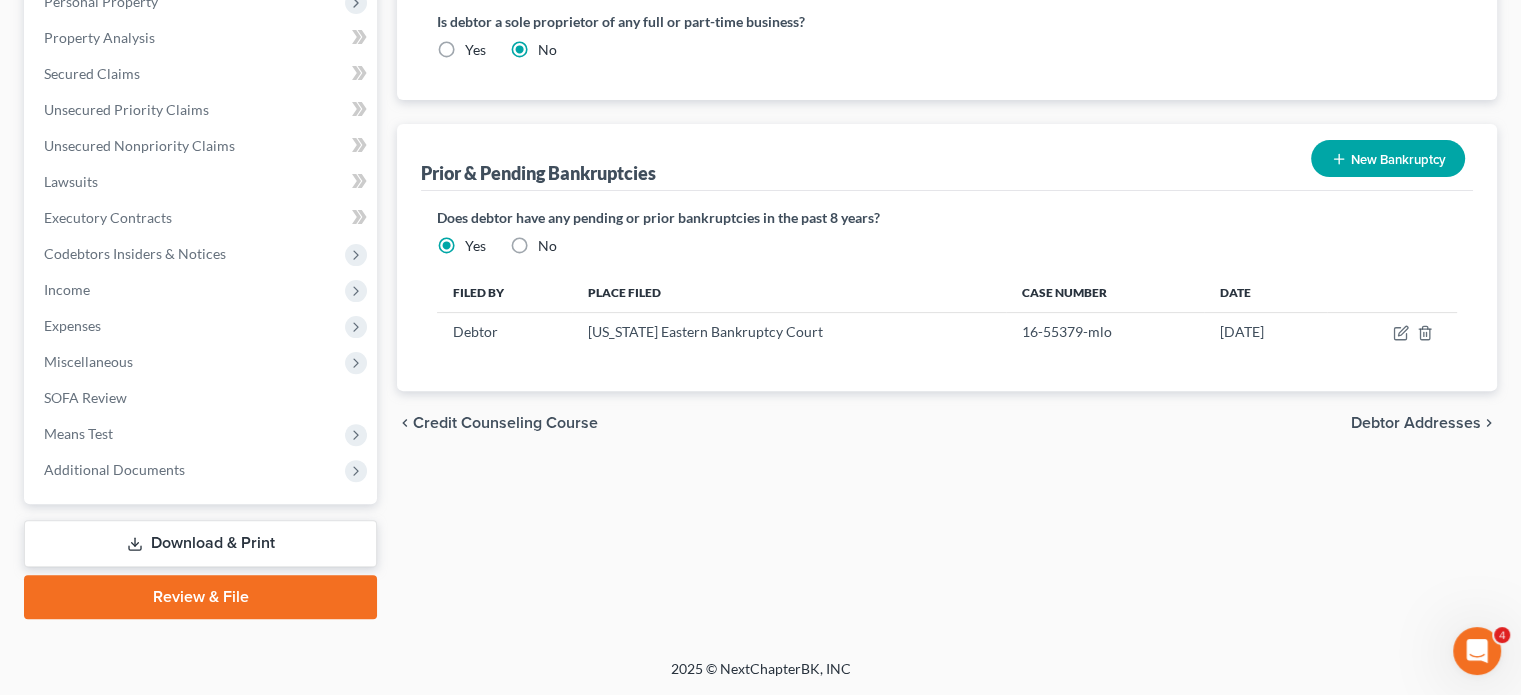 scroll, scrollTop: 804, scrollLeft: 0, axis: vertical 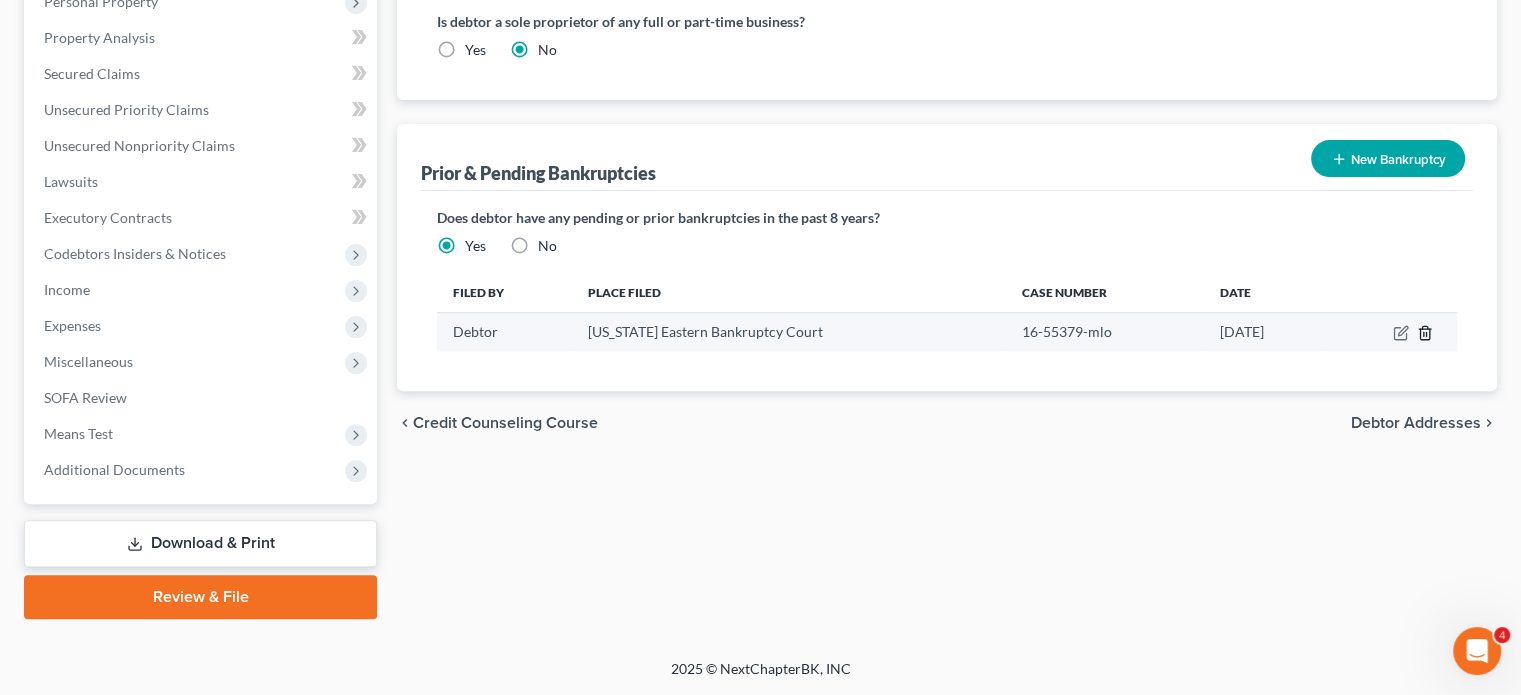 click 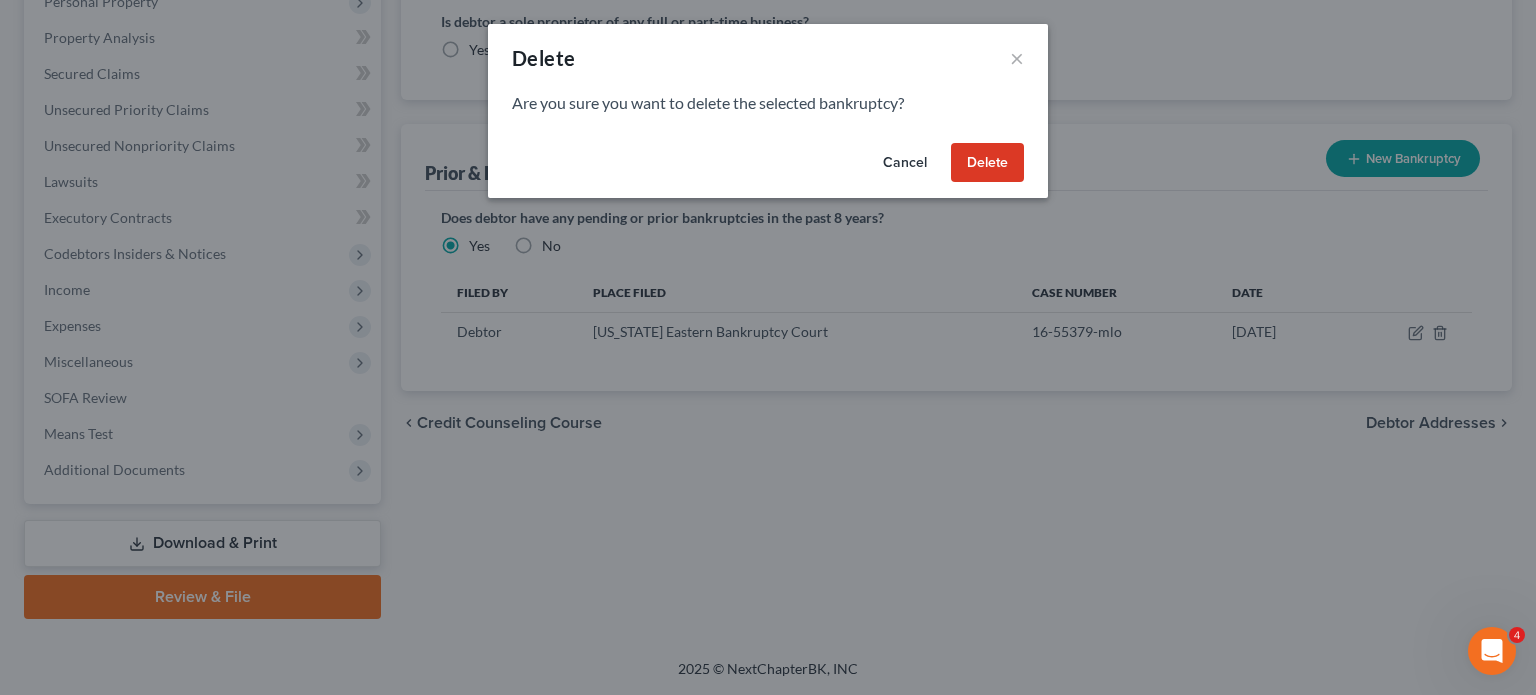 click on "Delete" at bounding box center (987, 163) 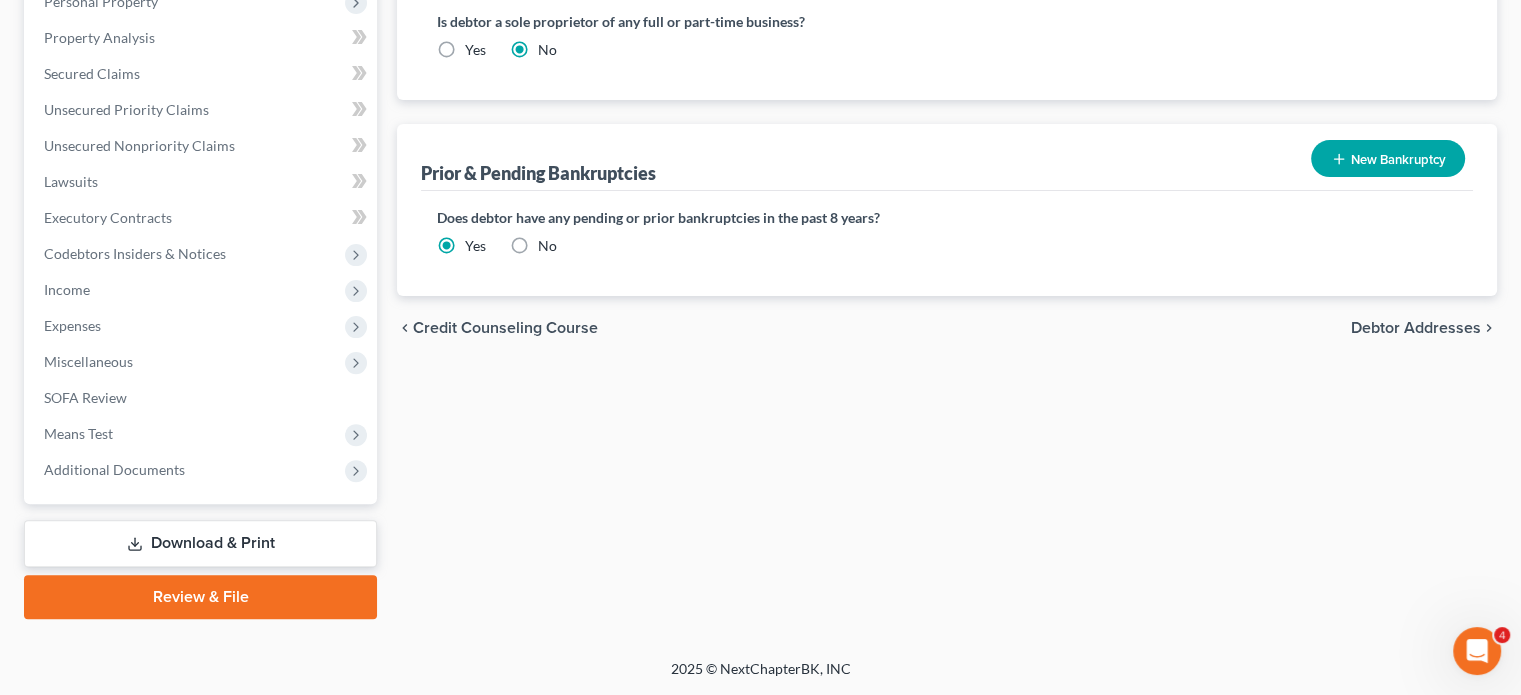 click on "No" at bounding box center (547, 246) 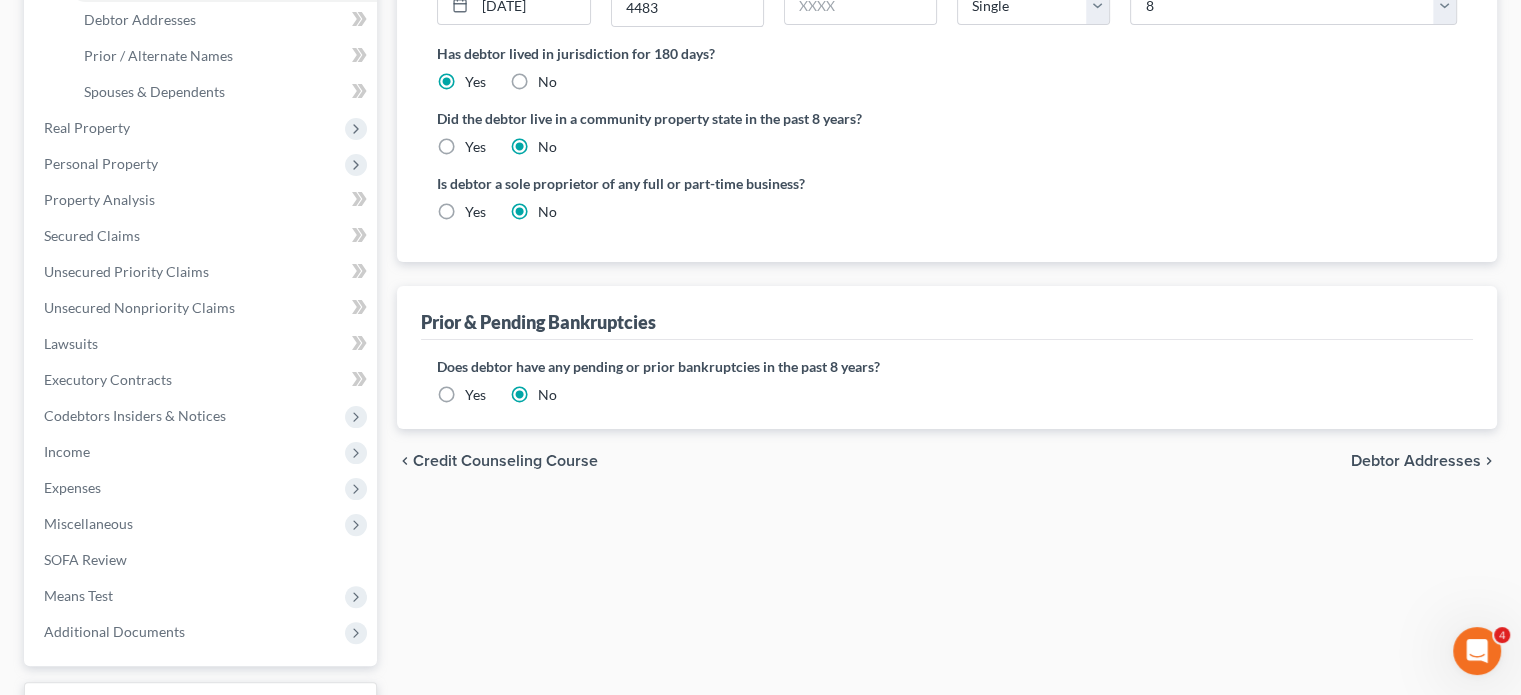 scroll, scrollTop: 423, scrollLeft: 0, axis: vertical 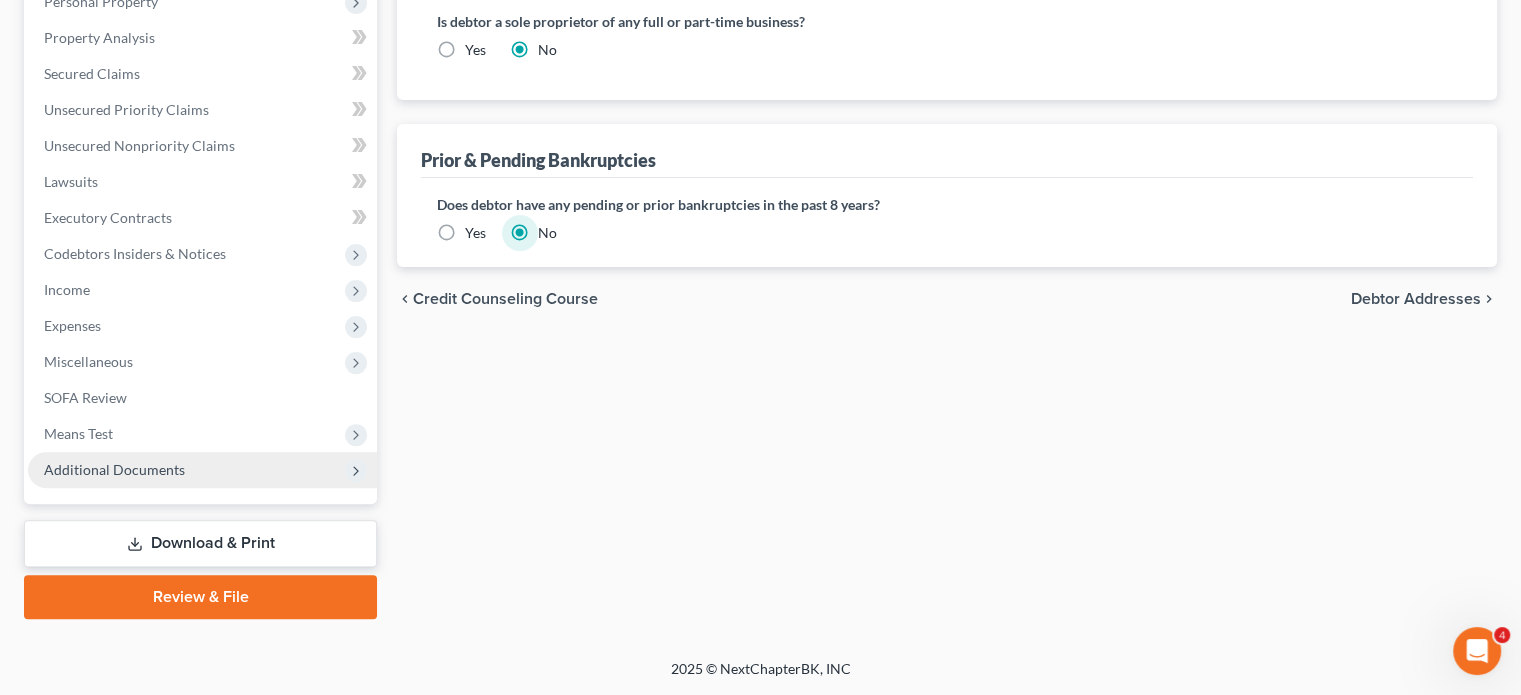 click on "Additional Documents" at bounding box center [114, 469] 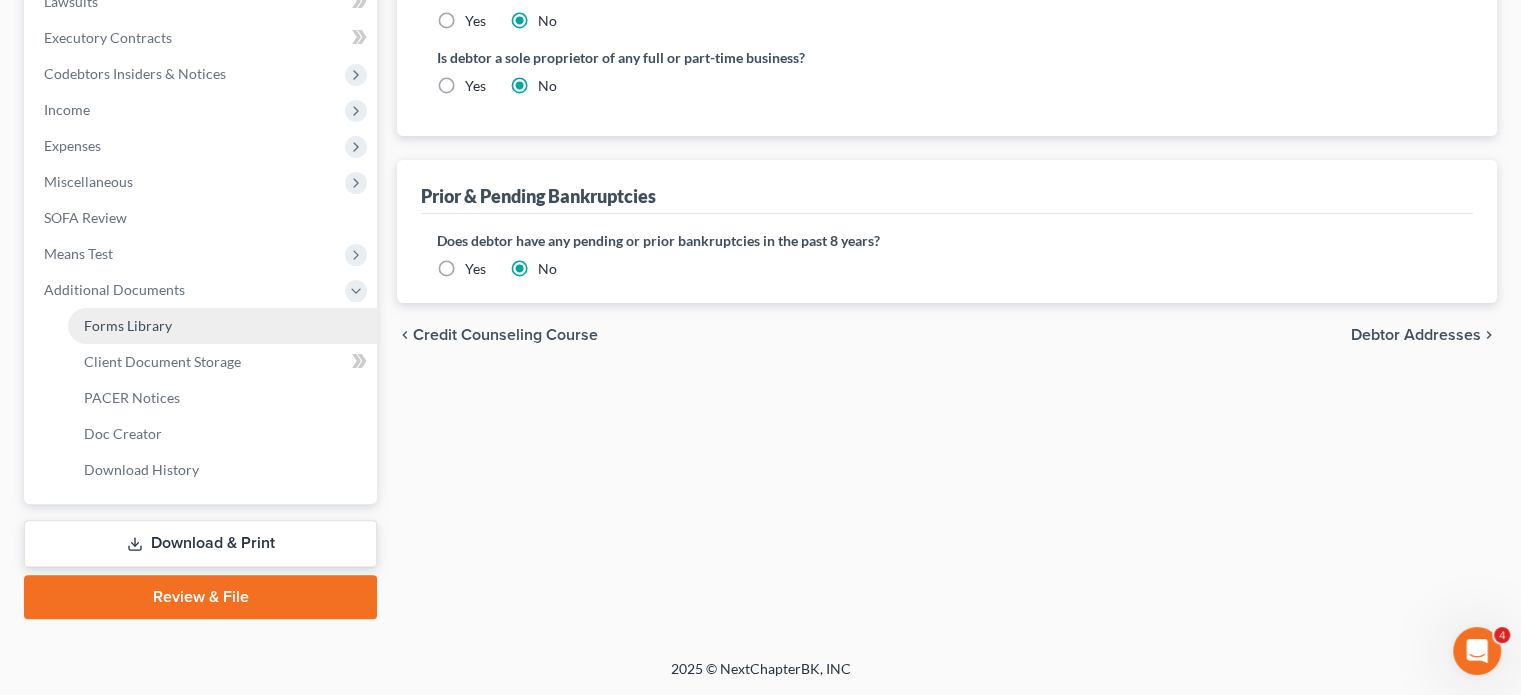 scroll, scrollTop: 628, scrollLeft: 0, axis: vertical 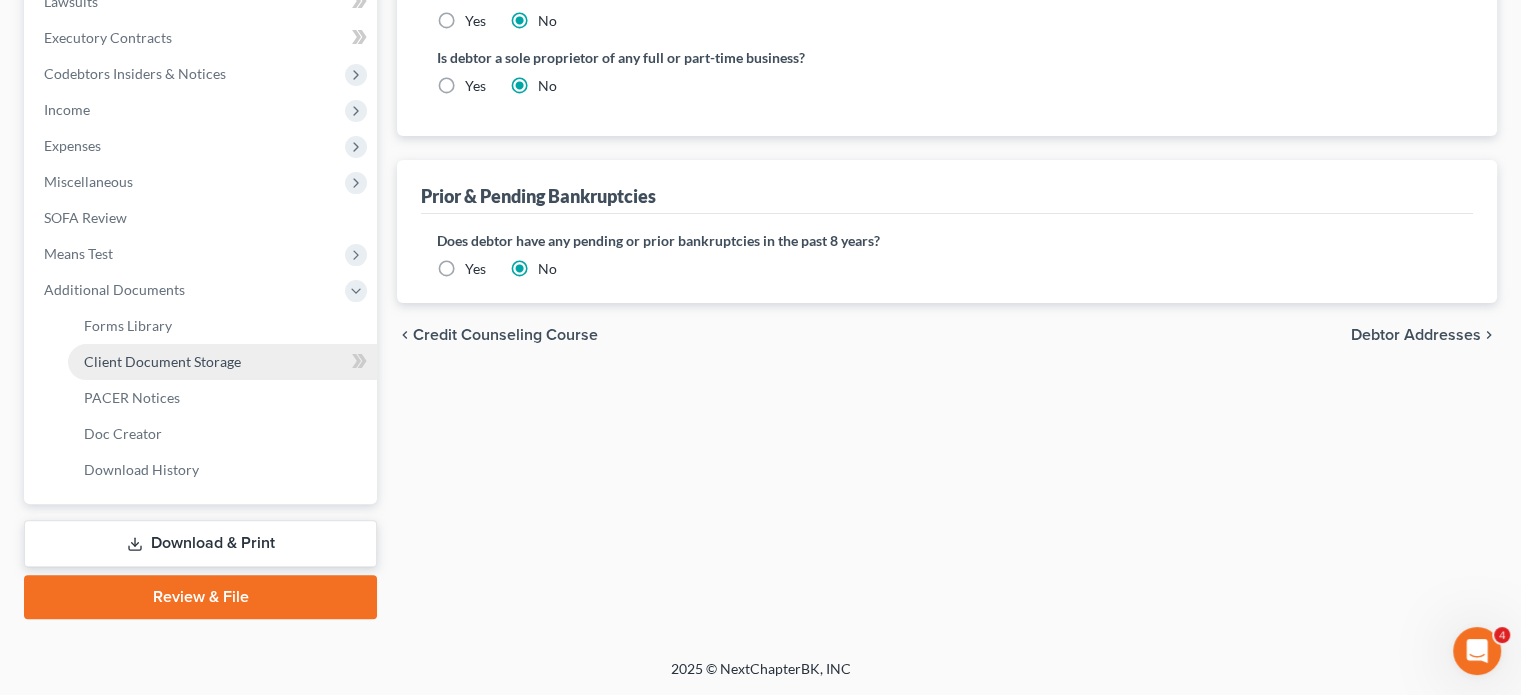 click on "Client Document Storage" at bounding box center [162, 361] 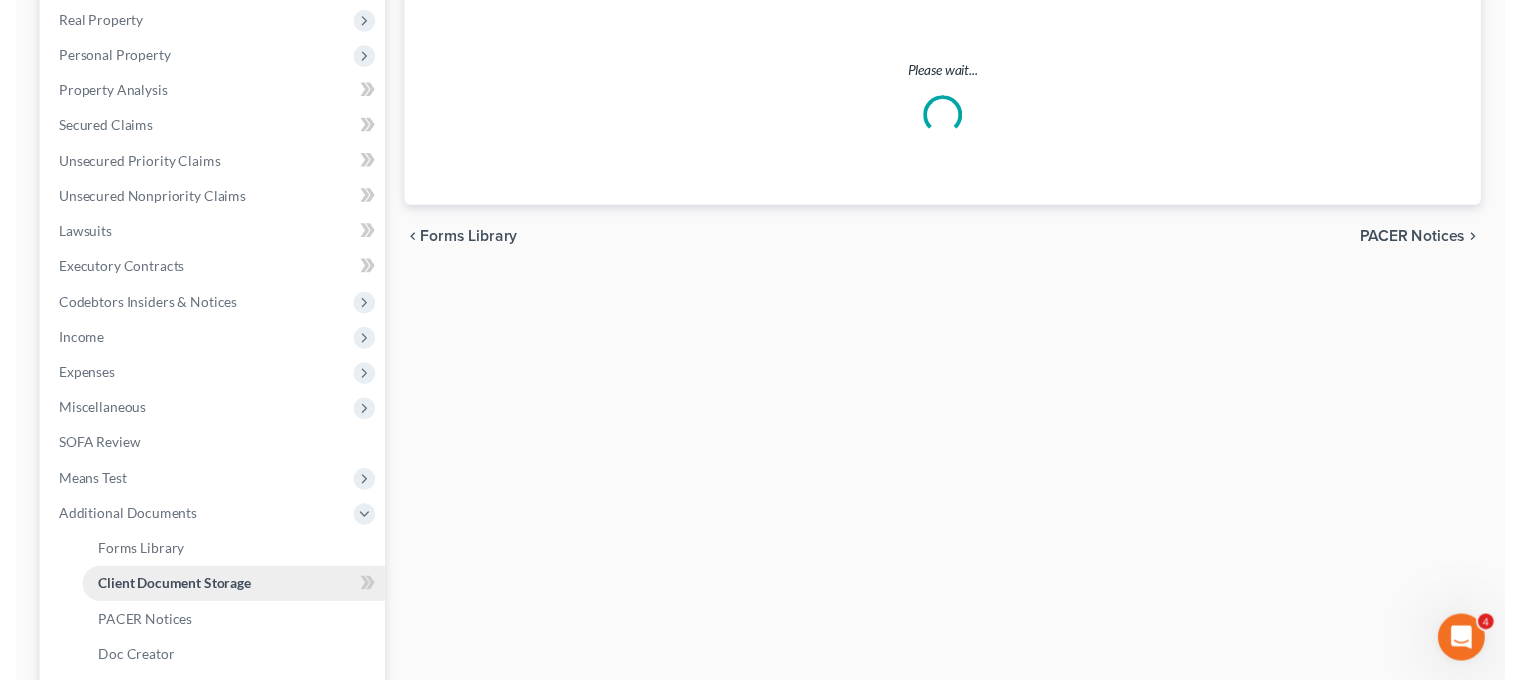 scroll, scrollTop: 81, scrollLeft: 0, axis: vertical 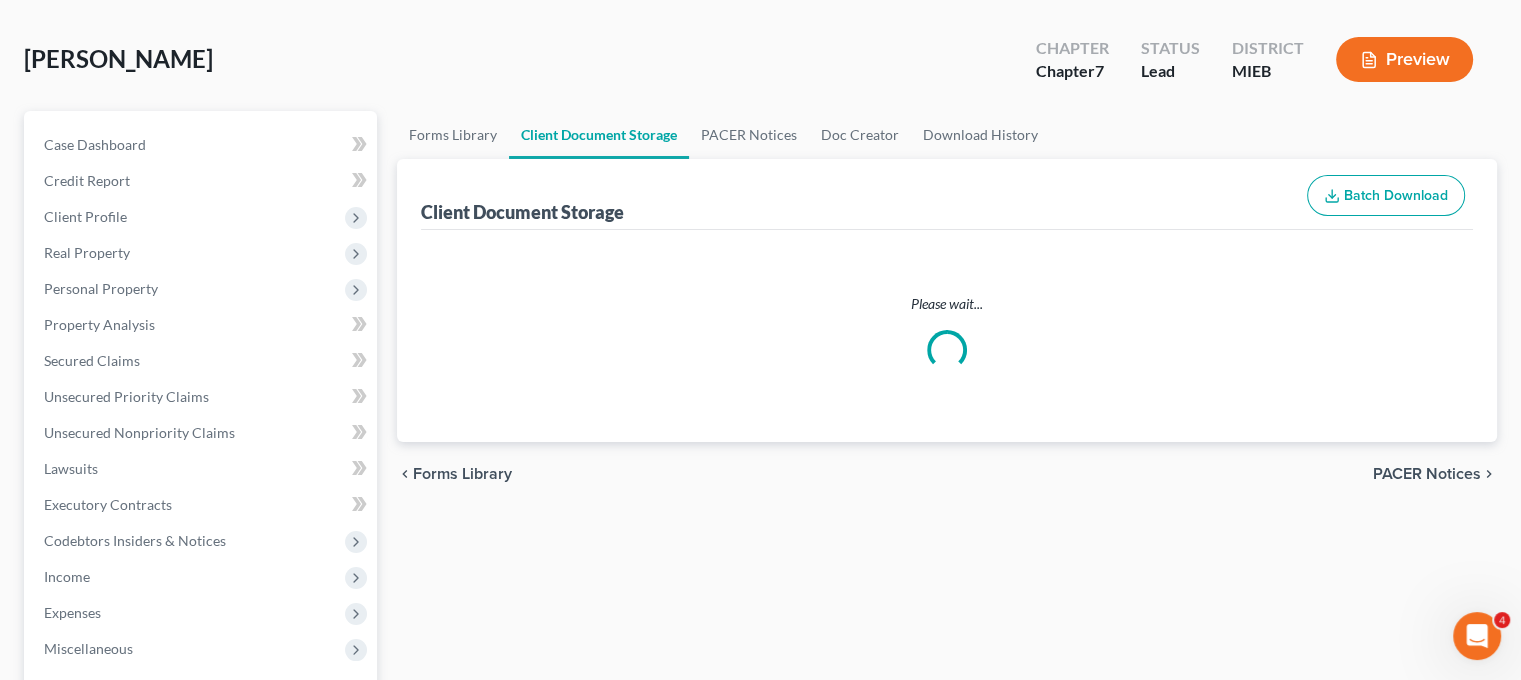 select on "6" 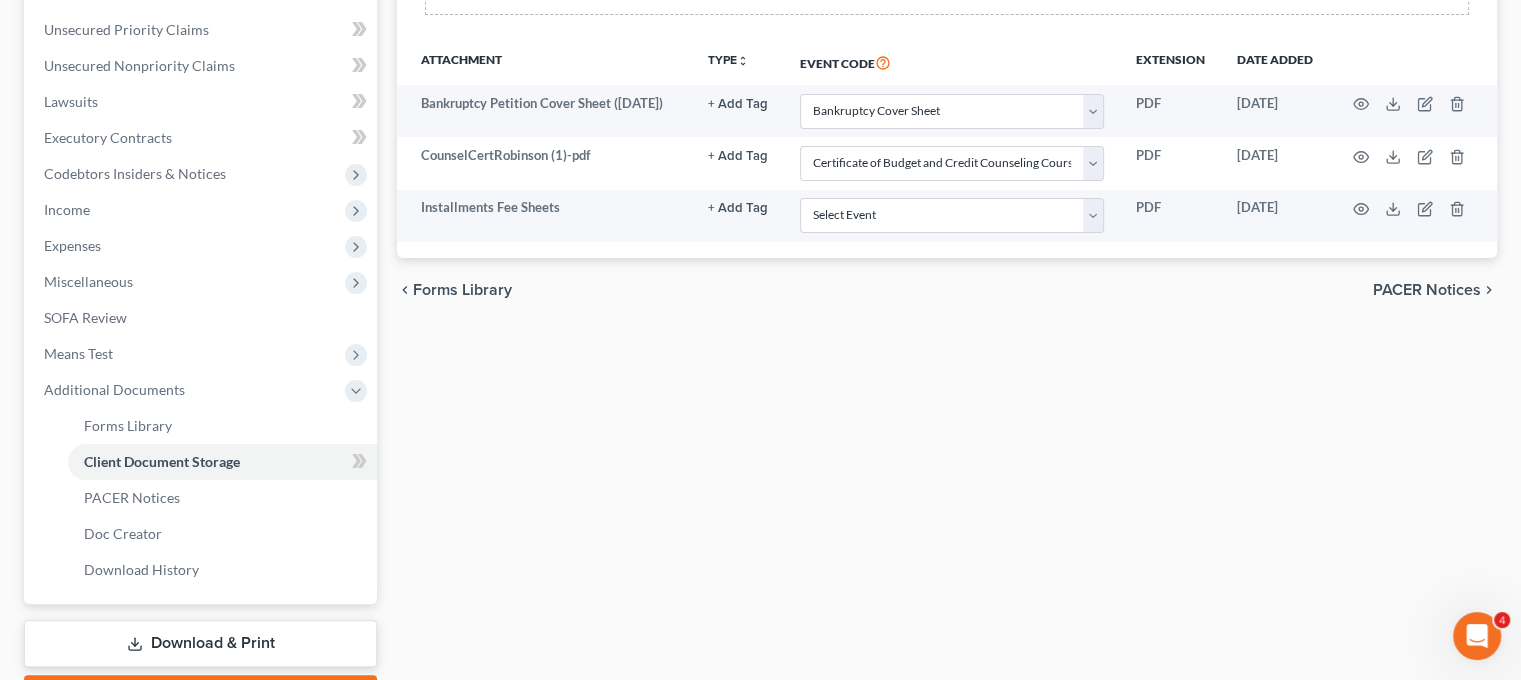 scroll, scrollTop: 491, scrollLeft: 0, axis: vertical 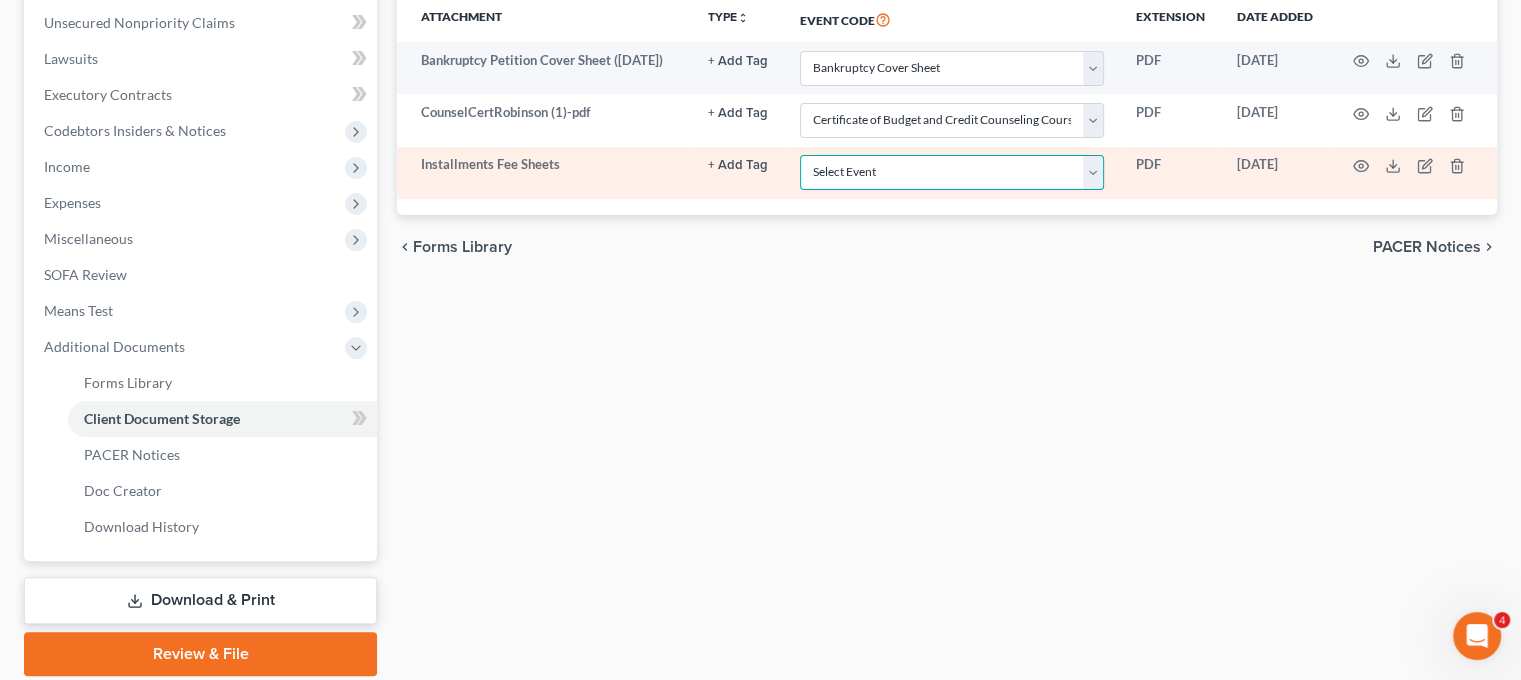 click on "Select Event 20 Largest Unsecured Creditors Amended Chapter 11 Plan Amended Chapter 11 Plan Small Business Subchapter V Amended Chapter 11 Small Business Plan Amended Disclosure Statement Balance Sheet for Small Business Bankruptcy Cover Sheet Certificate of Budget and Credit Counseling Course Certificate of Service Certification Regarding Domestic Support Obligations Certification of Completion of Financial Management Course Chapter 11 Monthly Operating Report for Non-Small Business Chapter 11 Monthly Operating Report for Small Business/Subchapter V Chapter 11 Plan Chapter 11 Plan Small Business Subchapter V Chapter 11 Small Business Plan Chapter 13 Calculation of Your Disposable Income Form 122C-2 Chapter 13 Plan Chapter 13 Post-Confirmation Plan Modification Chapter 13 Statement of Your Current Monthly Income Form 122C-1 Chapter 7 Filing Fee Waived Chapter 7 Means Test Calculation Form 122A-2 Chapter 7 Monthly Income & Expense Statement Cover Sheet for Amendments to Schedules and or Statements Schedule A/B" at bounding box center (952, 172) 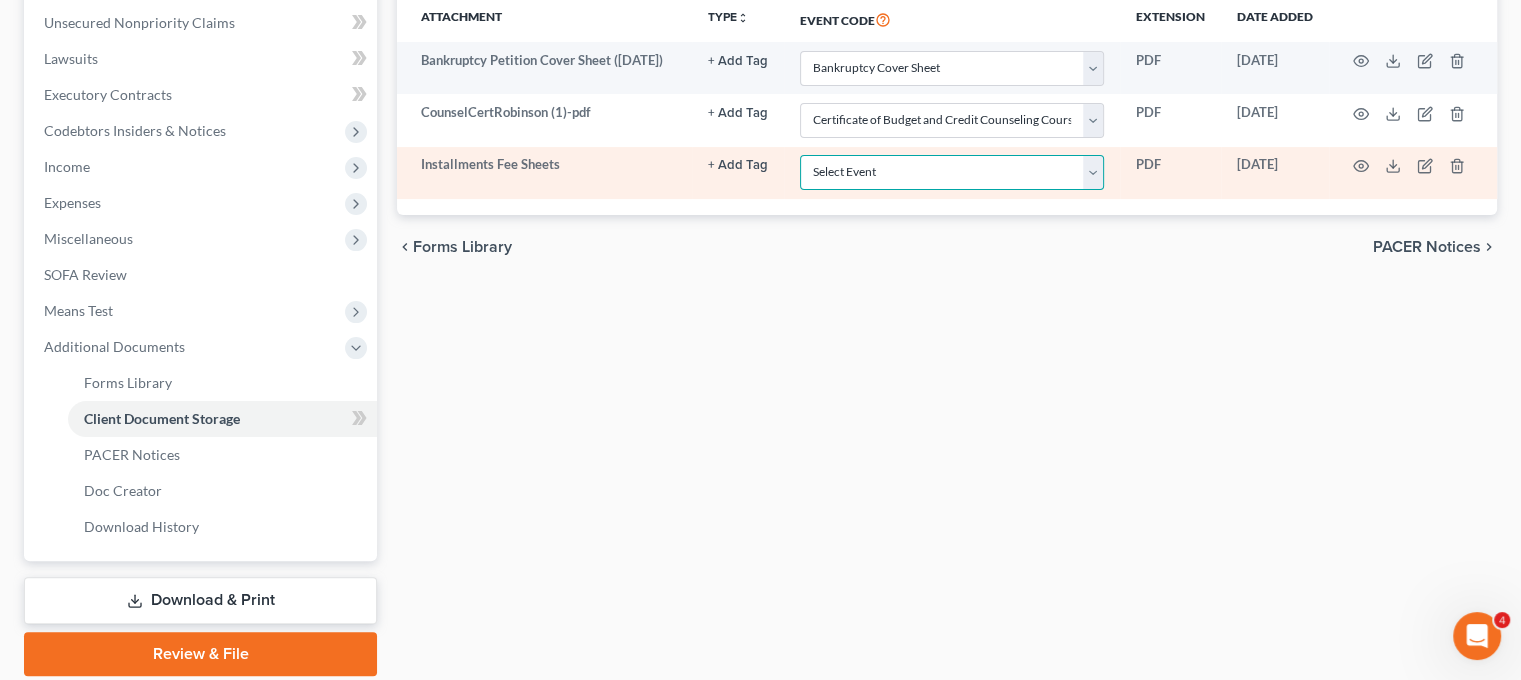 select on "32" 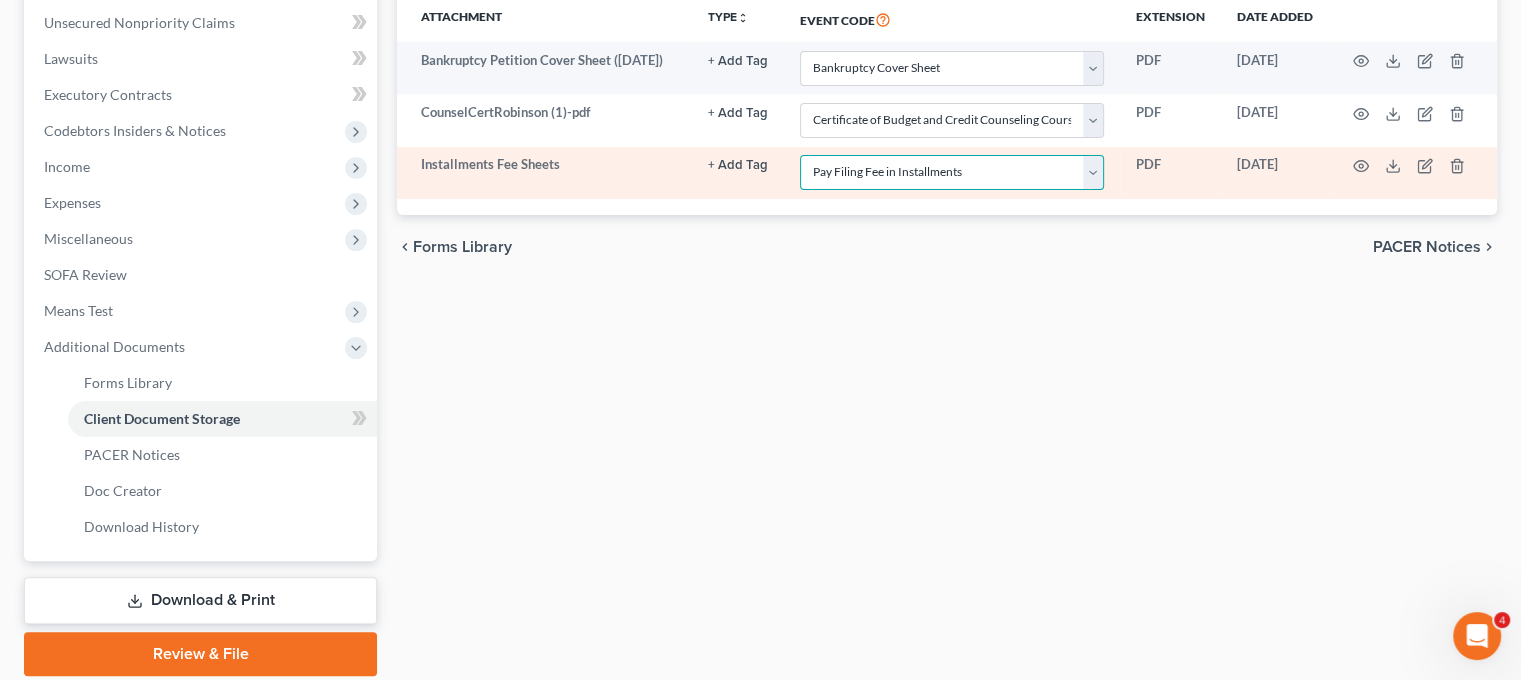 click on "Select Event 20 Largest Unsecured Creditors Amended Chapter 11 Plan Amended Chapter 11 Plan Small Business Subchapter V Amended Chapter 11 Small Business Plan Amended Disclosure Statement Balance Sheet for Small Business Bankruptcy Cover Sheet Certificate of Budget and Credit Counseling Course Certificate of Service Certification Regarding Domestic Support Obligations Certification of Completion of Financial Management Course Chapter 11 Monthly Operating Report for Non-Small Business Chapter 11 Monthly Operating Report for Small Business/Subchapter V Chapter 11 Plan Chapter 11 Plan Small Business Subchapter V Chapter 11 Small Business Plan Chapter 13 Calculation of Your Disposable Income Form 122C-2 Chapter 13 Plan Chapter 13 Post-Confirmation Plan Modification Chapter 13 Statement of Your Current Monthly Income Form 122C-1 Chapter 7 Filing Fee Waived Chapter 7 Means Test Calculation Form 122A-2 Chapter 7 Monthly Income & Expense Statement Cover Sheet for Amendments to Schedules and or Statements Schedule A/B" at bounding box center [952, 172] 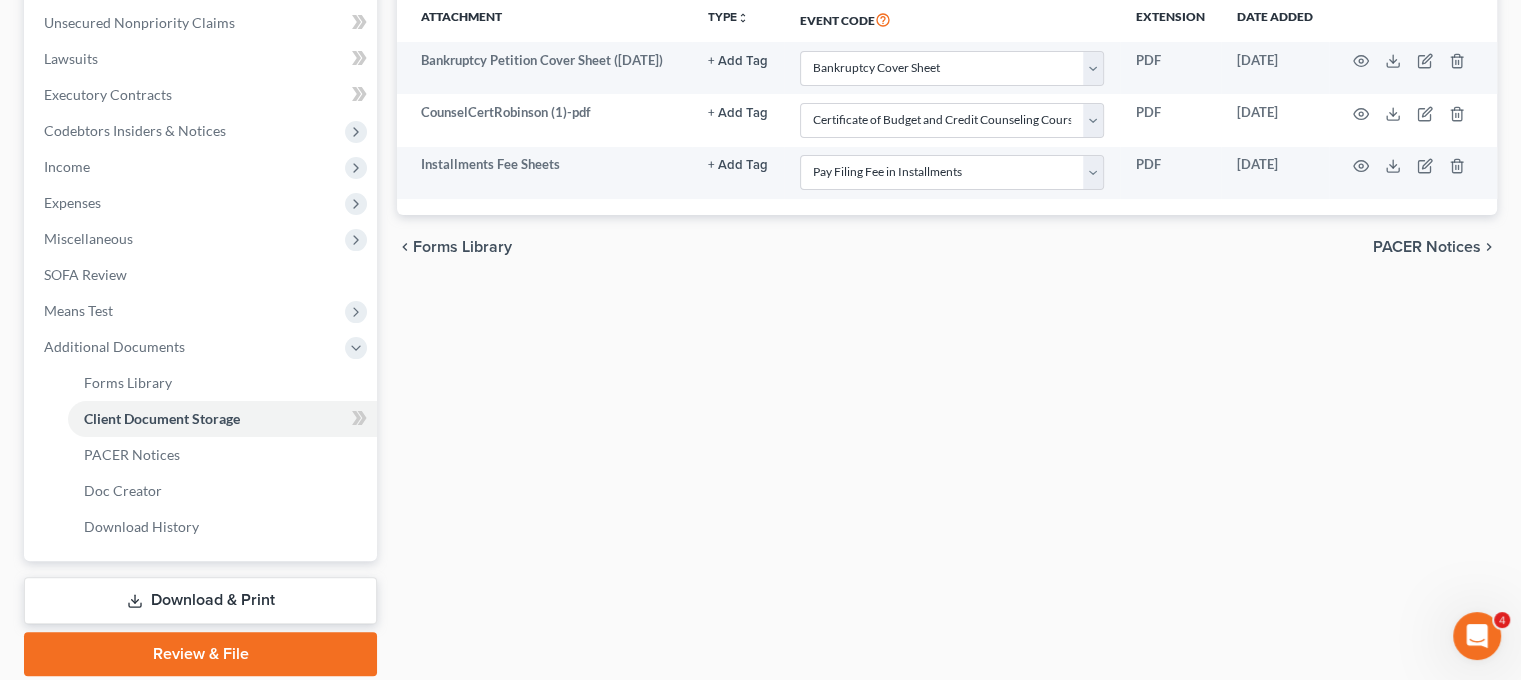 click on "chevron_left
Forms Library
PACER Notices
chevron_right" at bounding box center (947, 247) 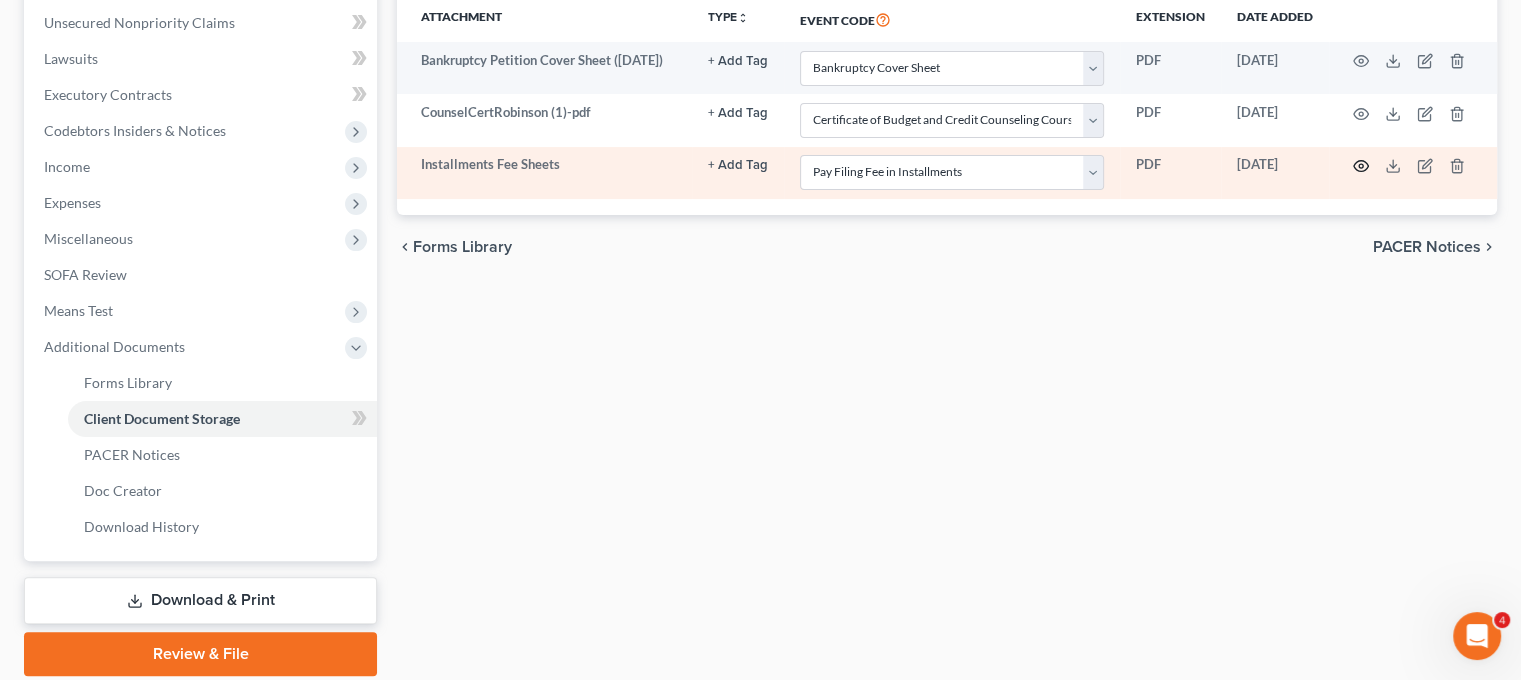 click 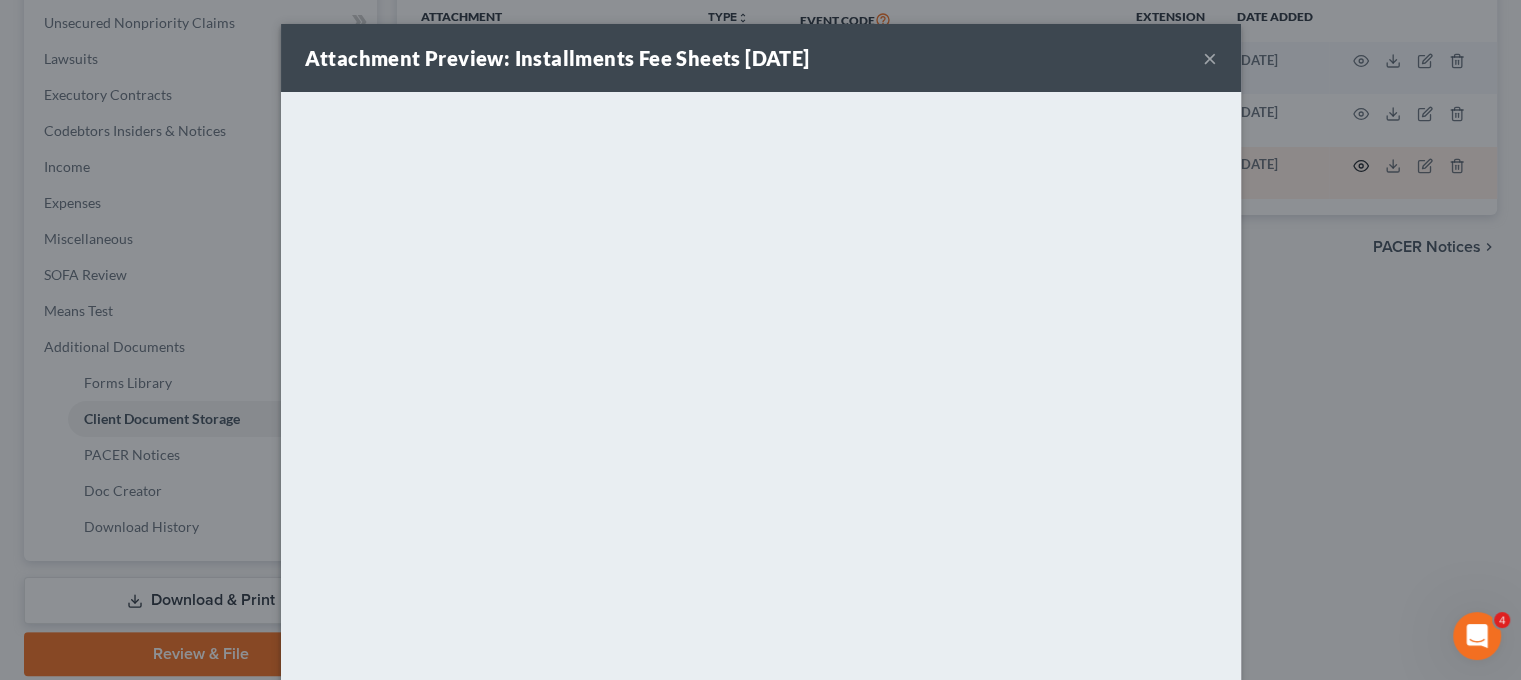 scroll, scrollTop: 491, scrollLeft: 0, axis: vertical 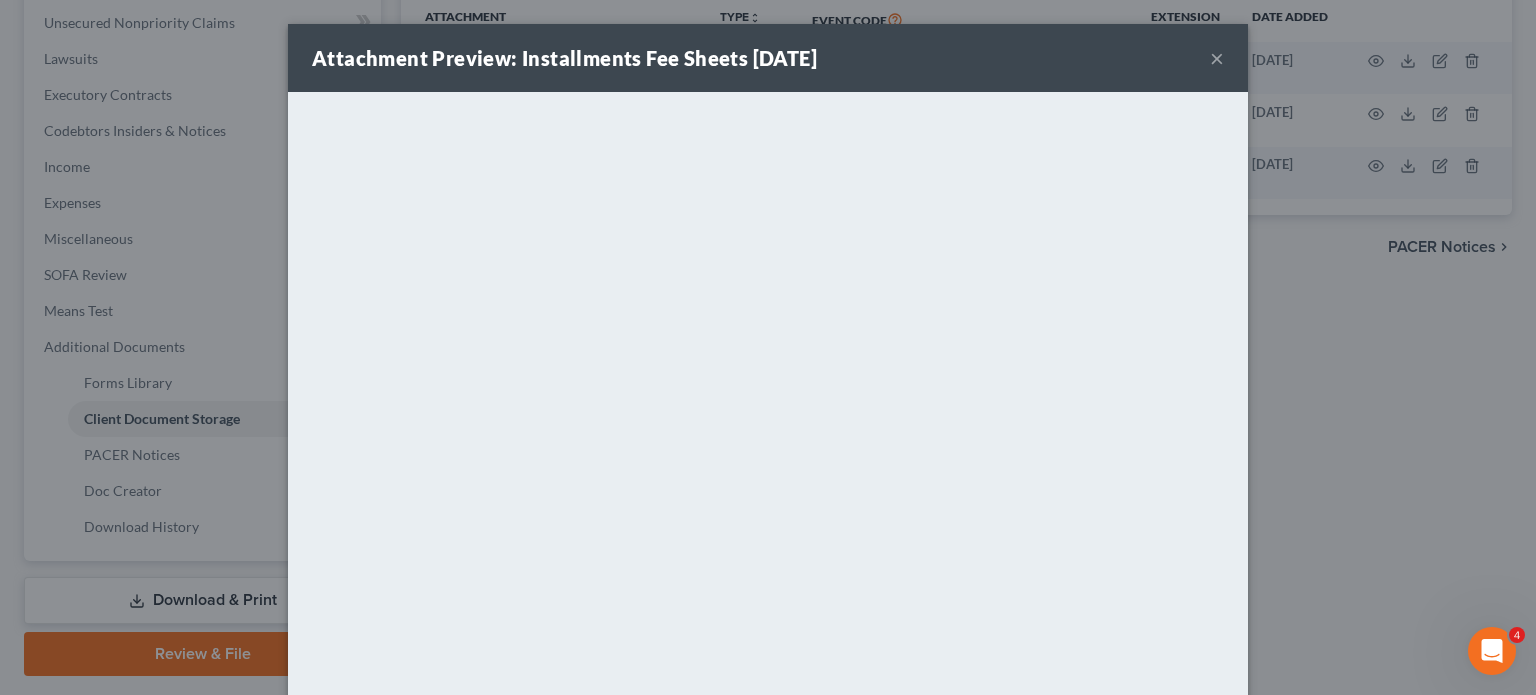 click on "Attachment Preview: Installments Fee Sheets [DATE] ×" at bounding box center [768, 58] 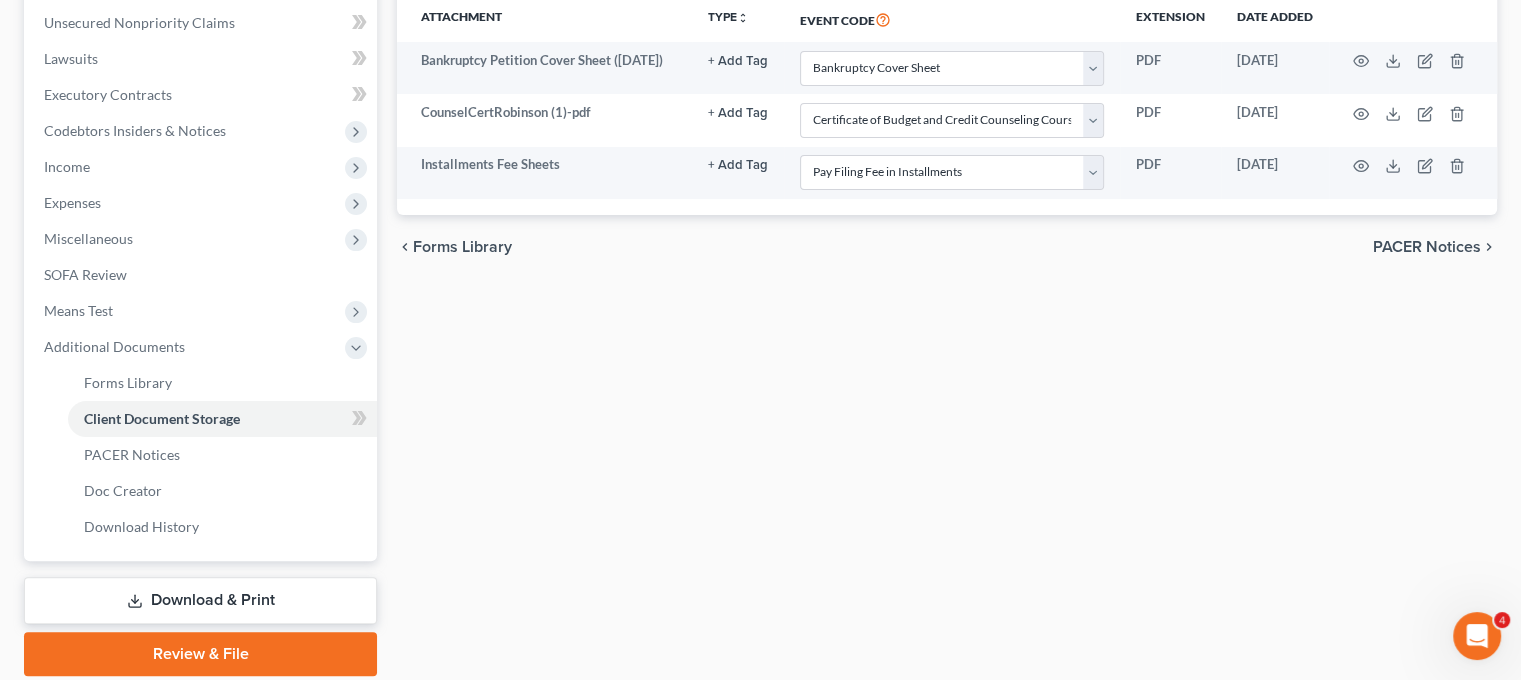 click on "Forms Library
Client Document Storage
PACER Notices
Doc Creator
Download History
Client Document Storage
Batch Download
Upload client documents and access files anywhere. These documents will be available when you are ready to file with the court. Please use discretion in determining the types of client information you will be storing in NextChapter.
Add File
or drop files here
Attachment TYPE unfold_more NONE 341 Hearing Notice Proof of Claim Receipt of Installment Payment Trustee Objection Event Code  Extension Date added Bankruptcy Petition Cover Sheet ([DATE]) + Add Tag Select an option or create one 341 Hearing Notice Proof of Claim Receipt of Installment Payment Trustee Objection Select Event 20 Largest Unsecured Creditors Amended Chapter 11 Plan Amended Chapter 11 Plan Small Business Subchapter V Amended Chapter 11 Small Business Plan Amended Disclosure Statement Schedule A/B" at bounding box center [947, 188] 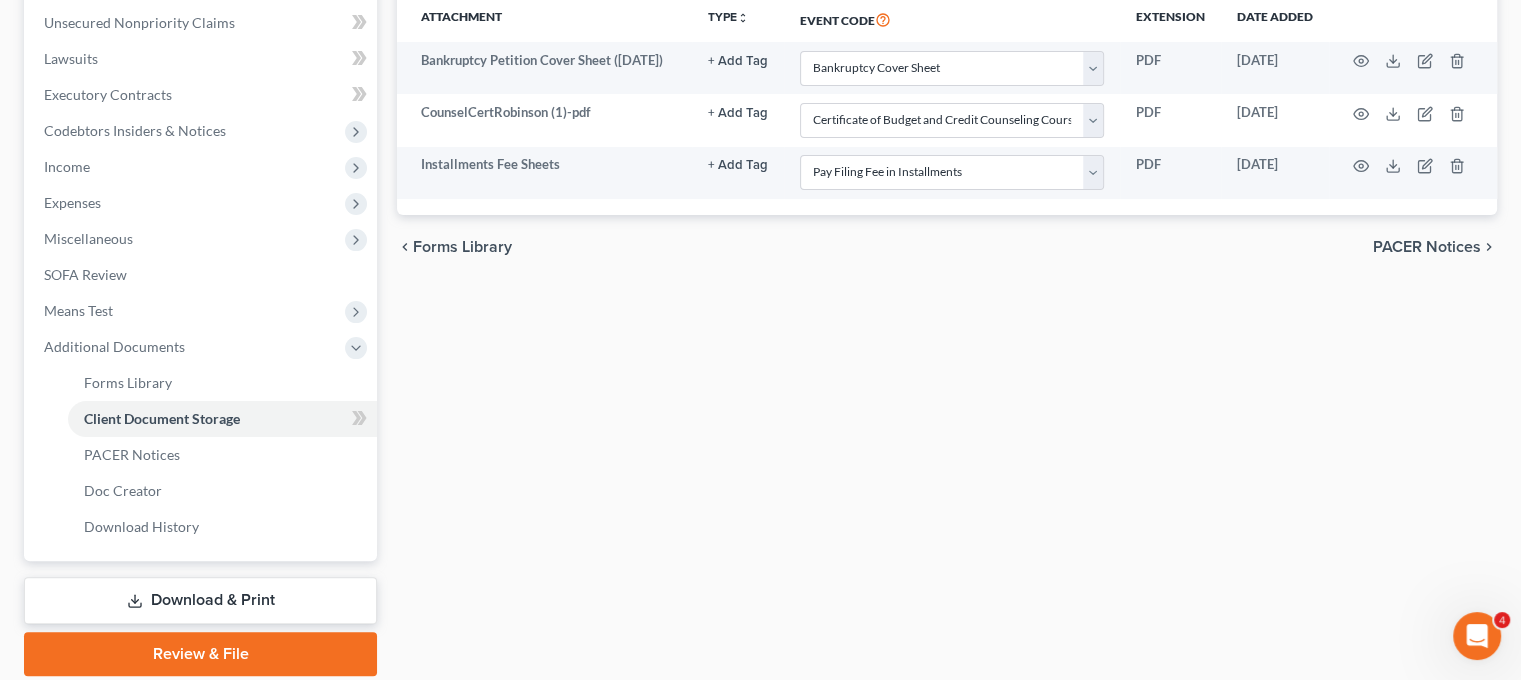 click on "Forms Library
Client Document Storage
PACER Notices
Doc Creator
Download History
Client Document Storage
Batch Download
Upload client documents and access files anywhere. These documents will be available when you are ready to file with the court. Please use discretion in determining the types of client information you will be storing in NextChapter.
Add File
or drop files here
Attachment TYPE unfold_more NONE 341 Hearing Notice Proof of Claim Receipt of Installment Payment Trustee Objection Event Code  Extension Date added Bankruptcy Petition Cover Sheet ([DATE]) + Add Tag Select an option or create one 341 Hearing Notice Proof of Claim Receipt of Installment Payment Trustee Objection Select Event 20 Largest Unsecured Creditors Amended Chapter 11 Plan Amended Chapter 11 Plan Small Business Subchapter V Amended Chapter 11 Small Business Plan Amended Disclosure Statement Schedule A/B" at bounding box center (947, 188) 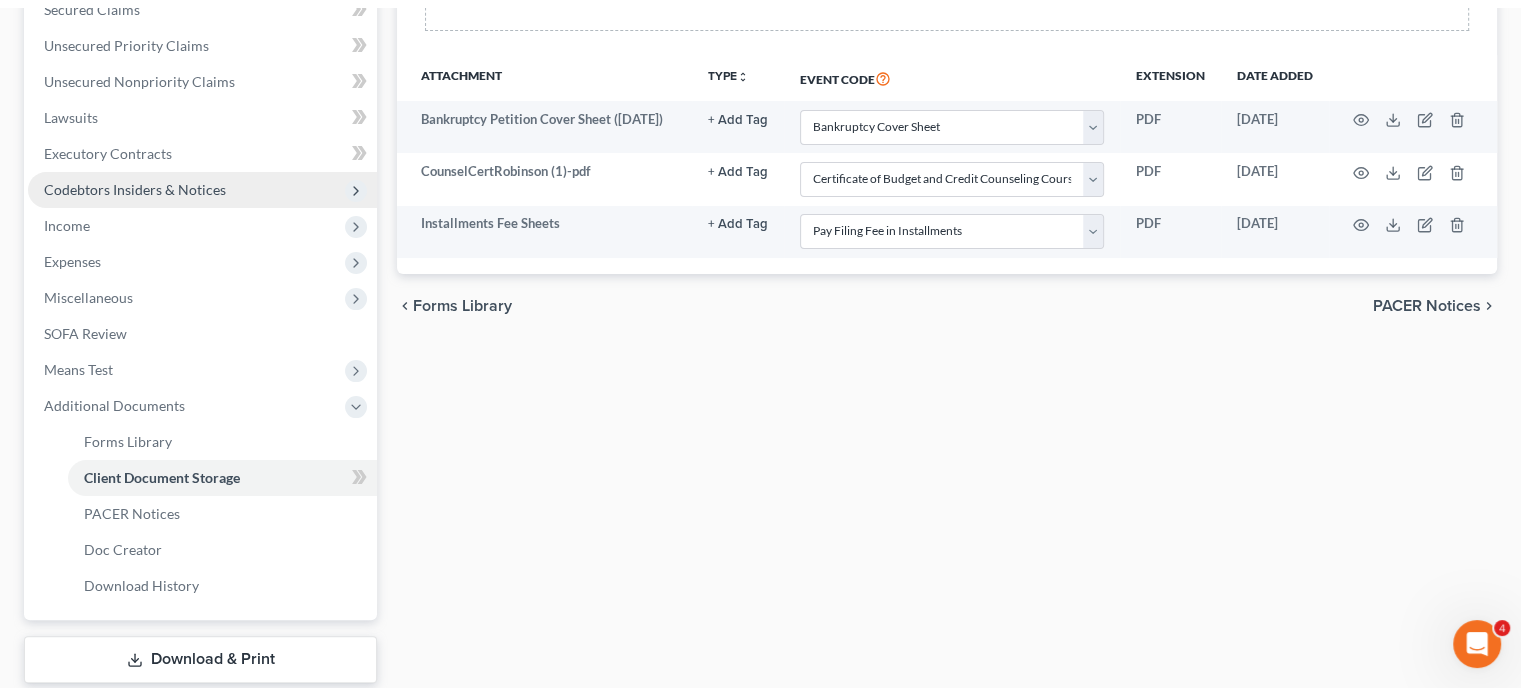 scroll, scrollTop: 347, scrollLeft: 0, axis: vertical 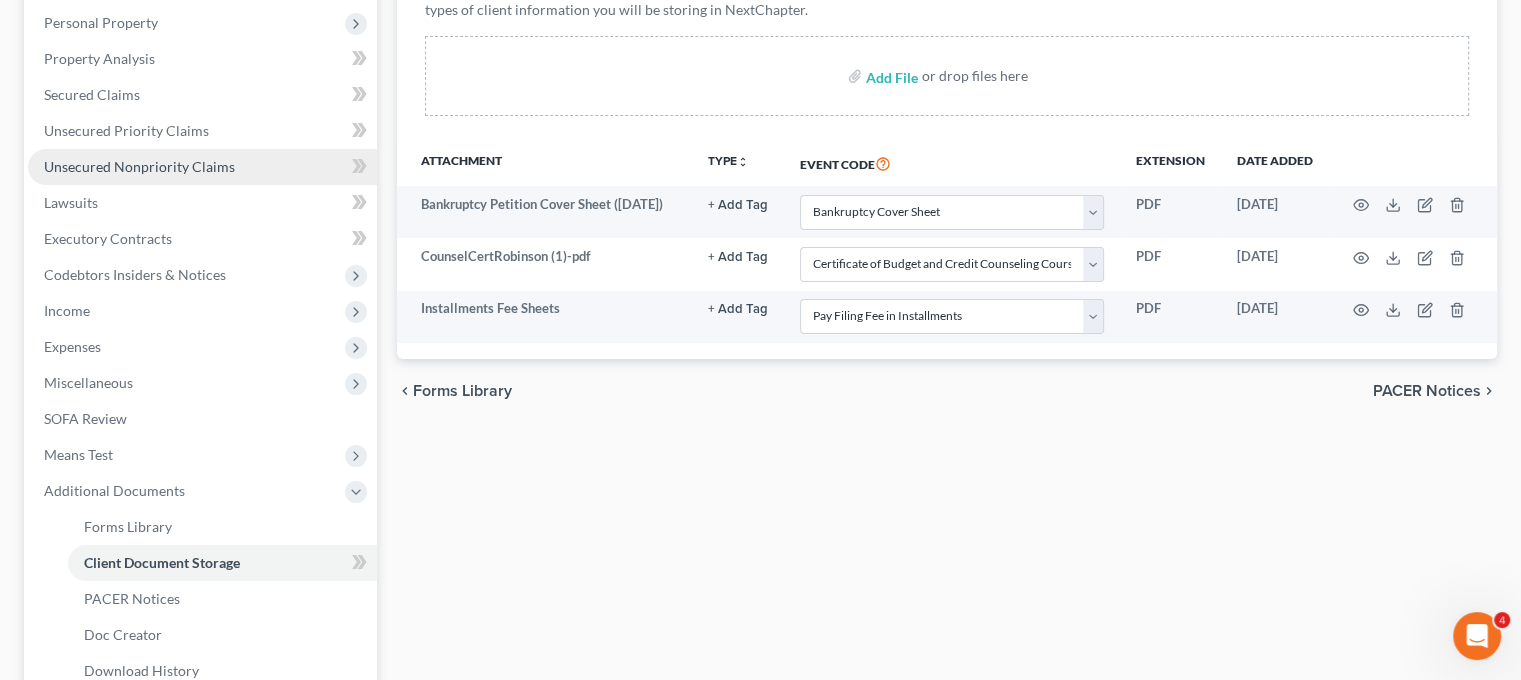 click on "Unsecured Nonpriority Claims" at bounding box center [139, 166] 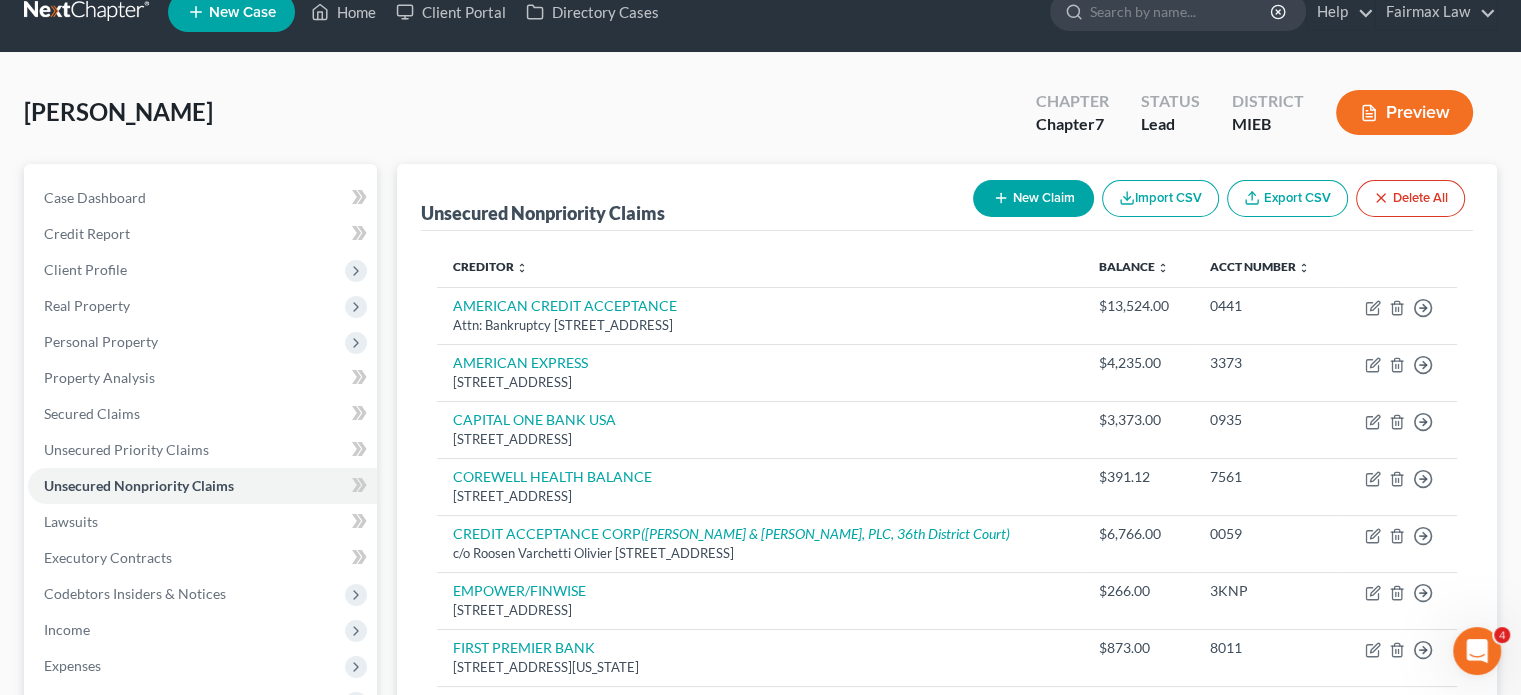 scroll, scrollTop: 0, scrollLeft: 0, axis: both 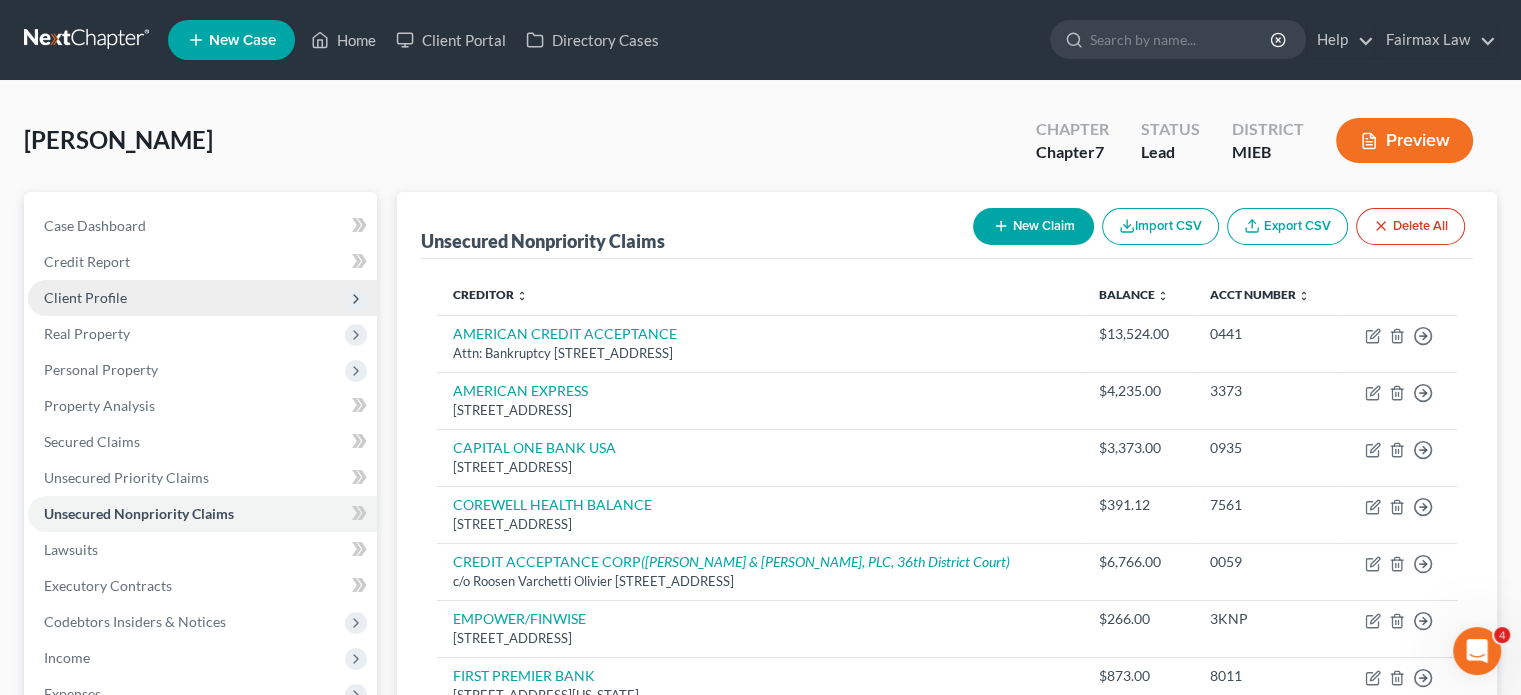 click on "Client Profile" at bounding box center [202, 298] 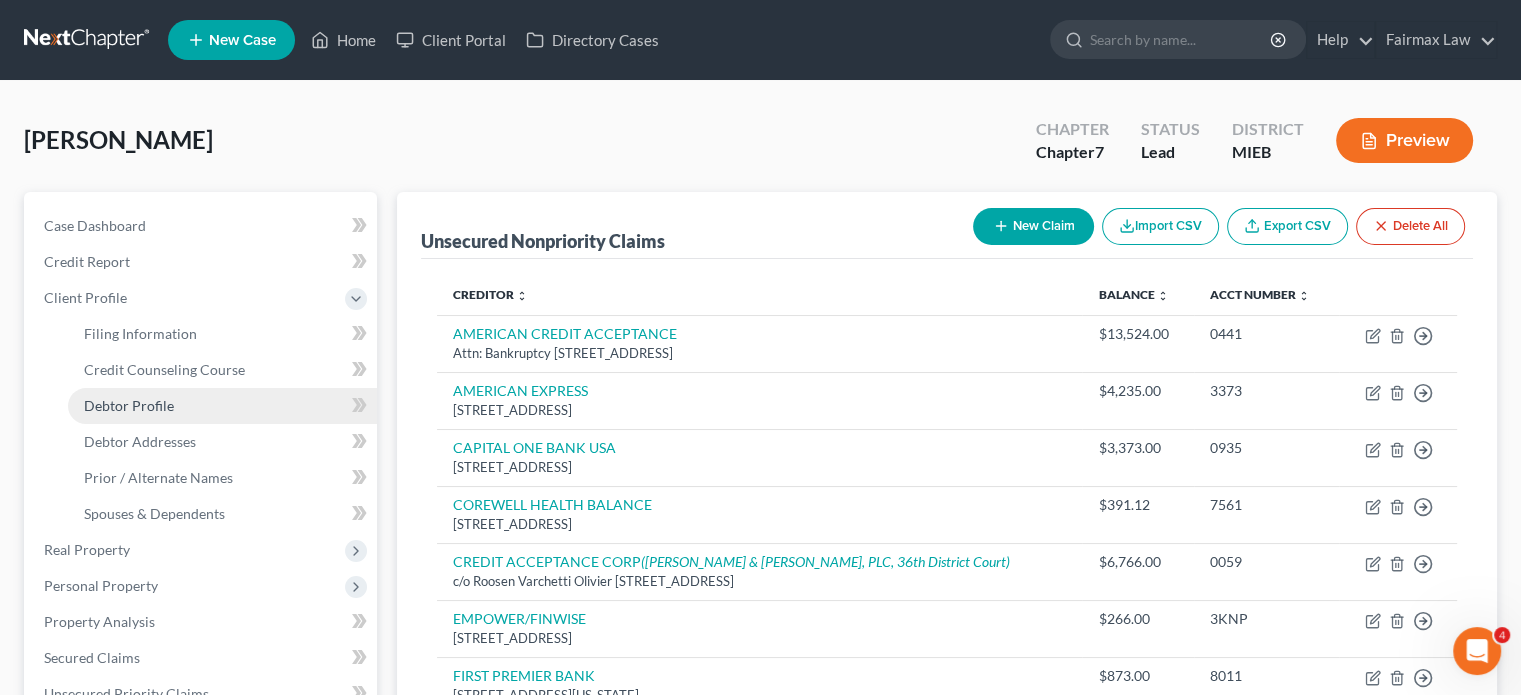 click on "Debtor Profile" at bounding box center [129, 405] 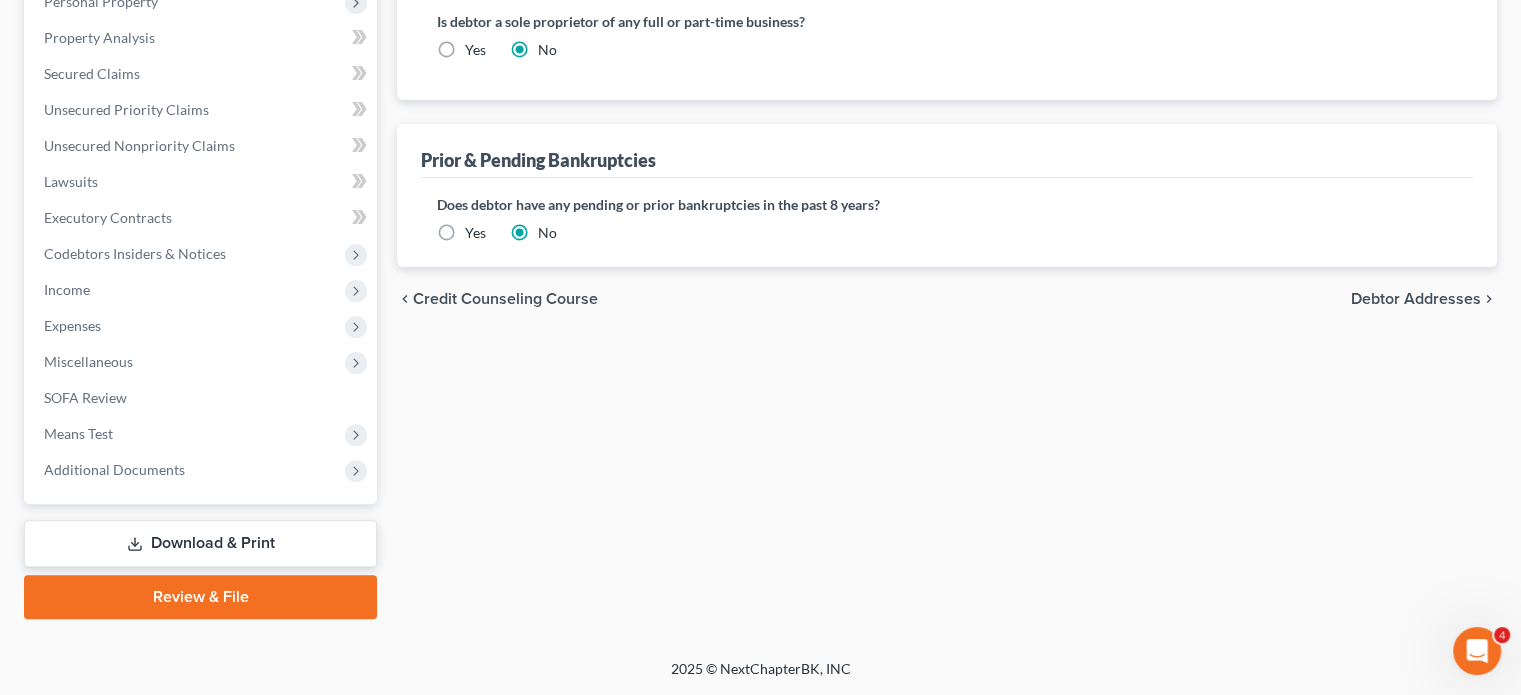 scroll, scrollTop: 898, scrollLeft: 0, axis: vertical 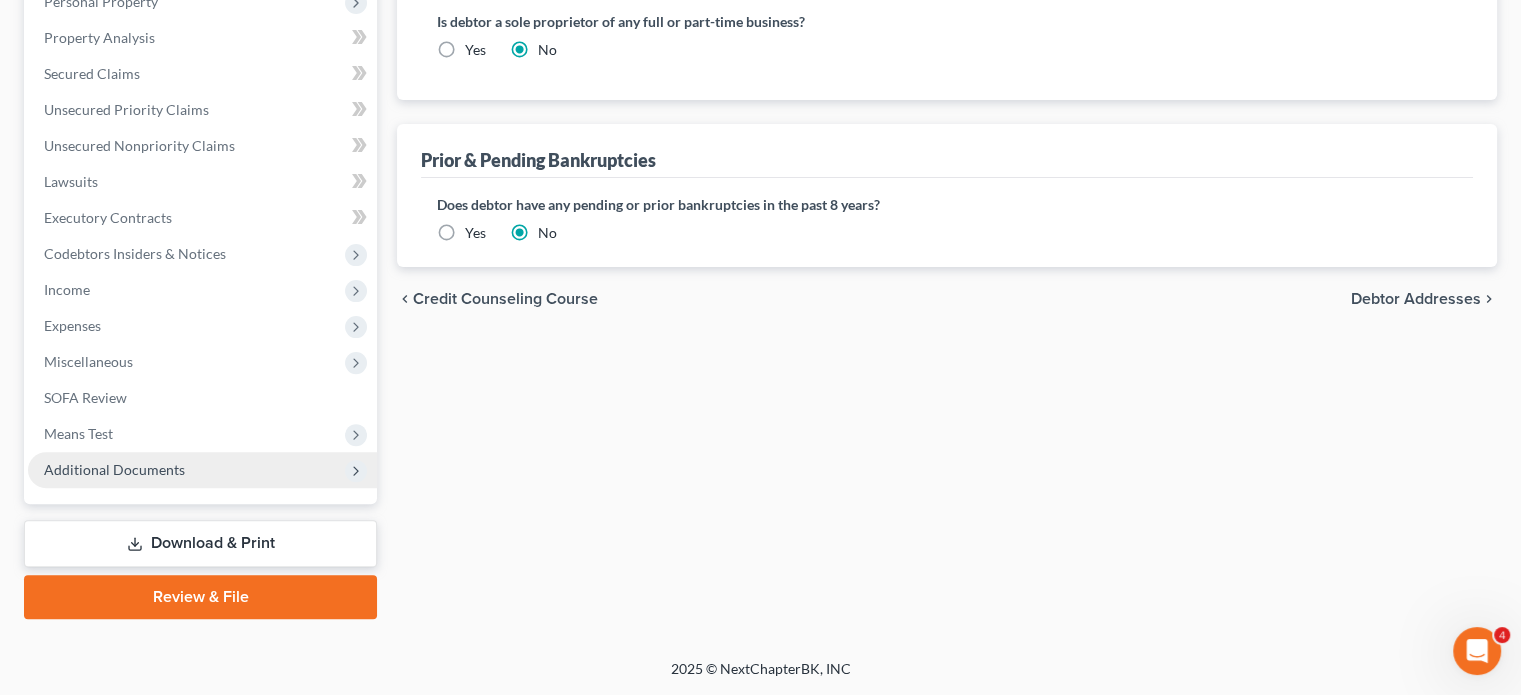 click on "Additional Documents" at bounding box center [114, 469] 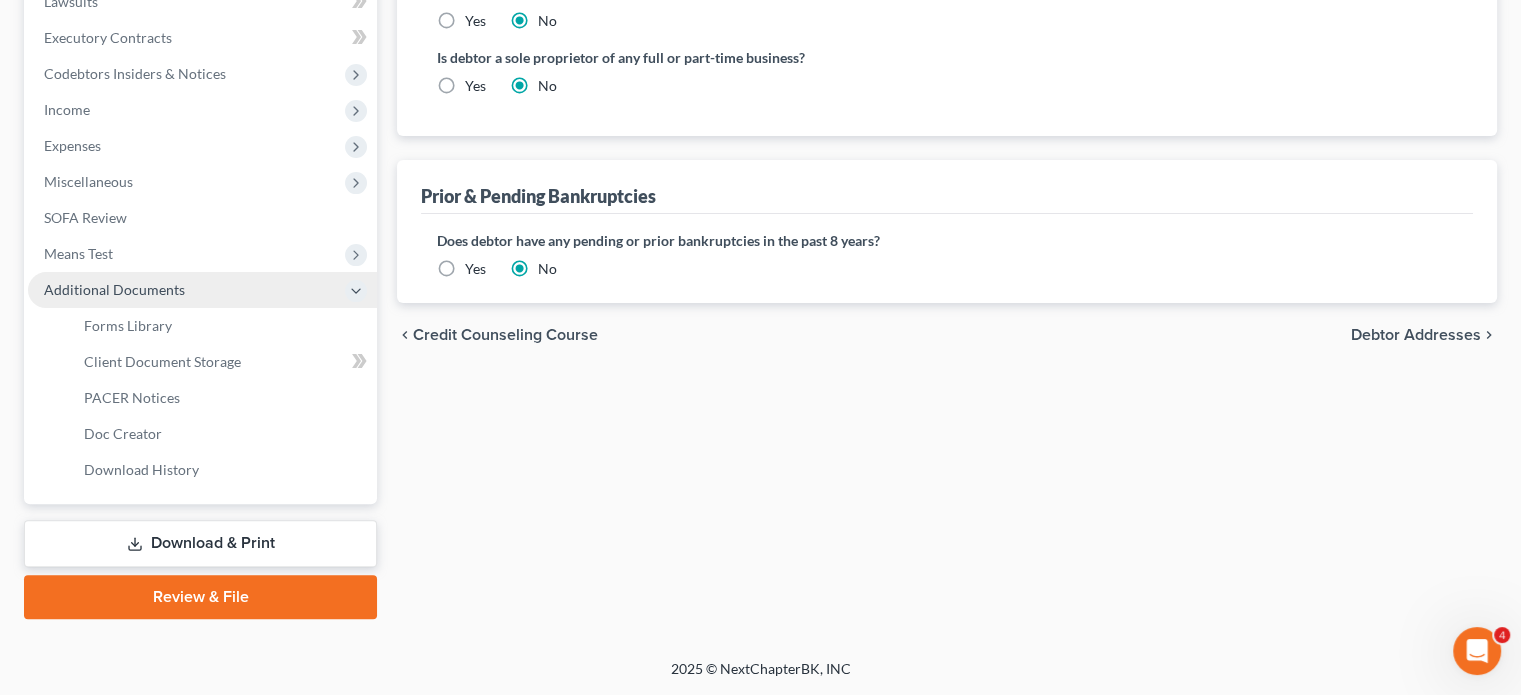 scroll, scrollTop: 628, scrollLeft: 0, axis: vertical 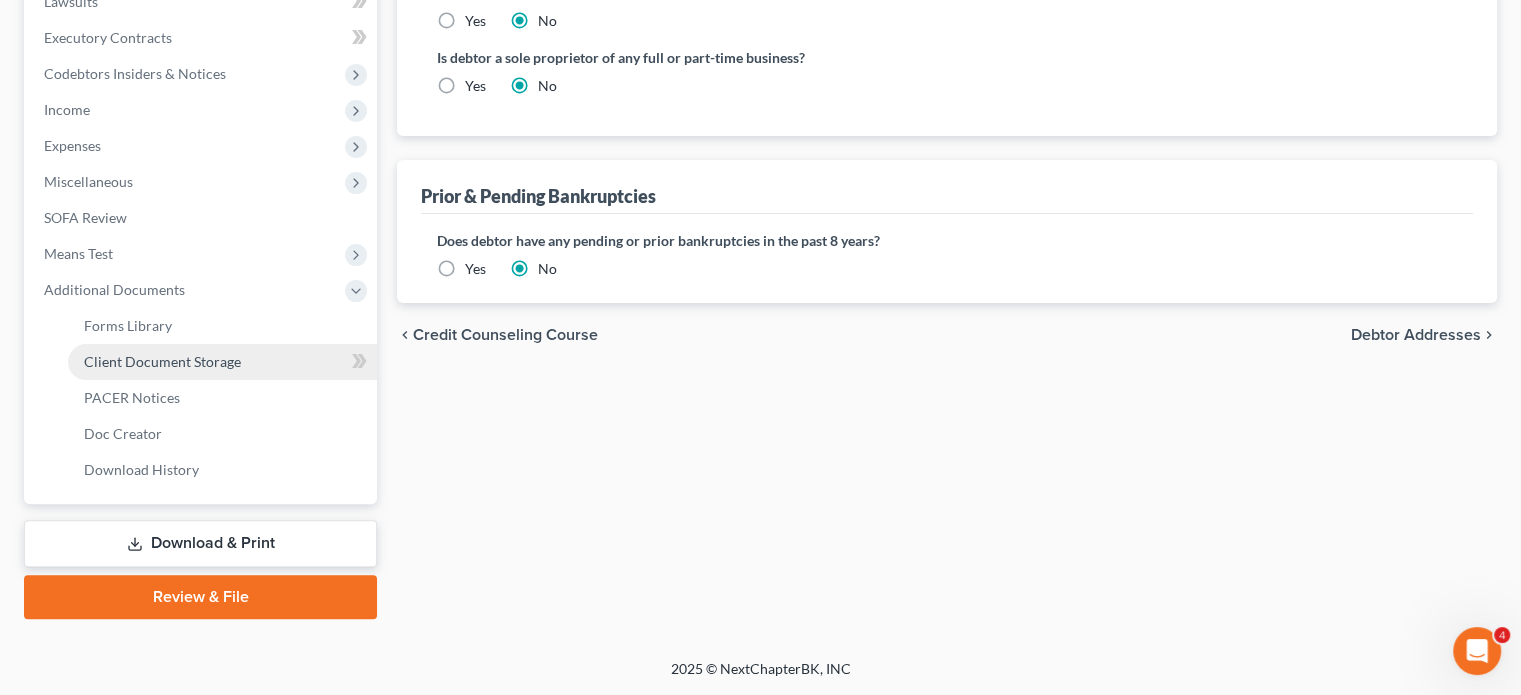 click on "Client Document Storage" at bounding box center (162, 361) 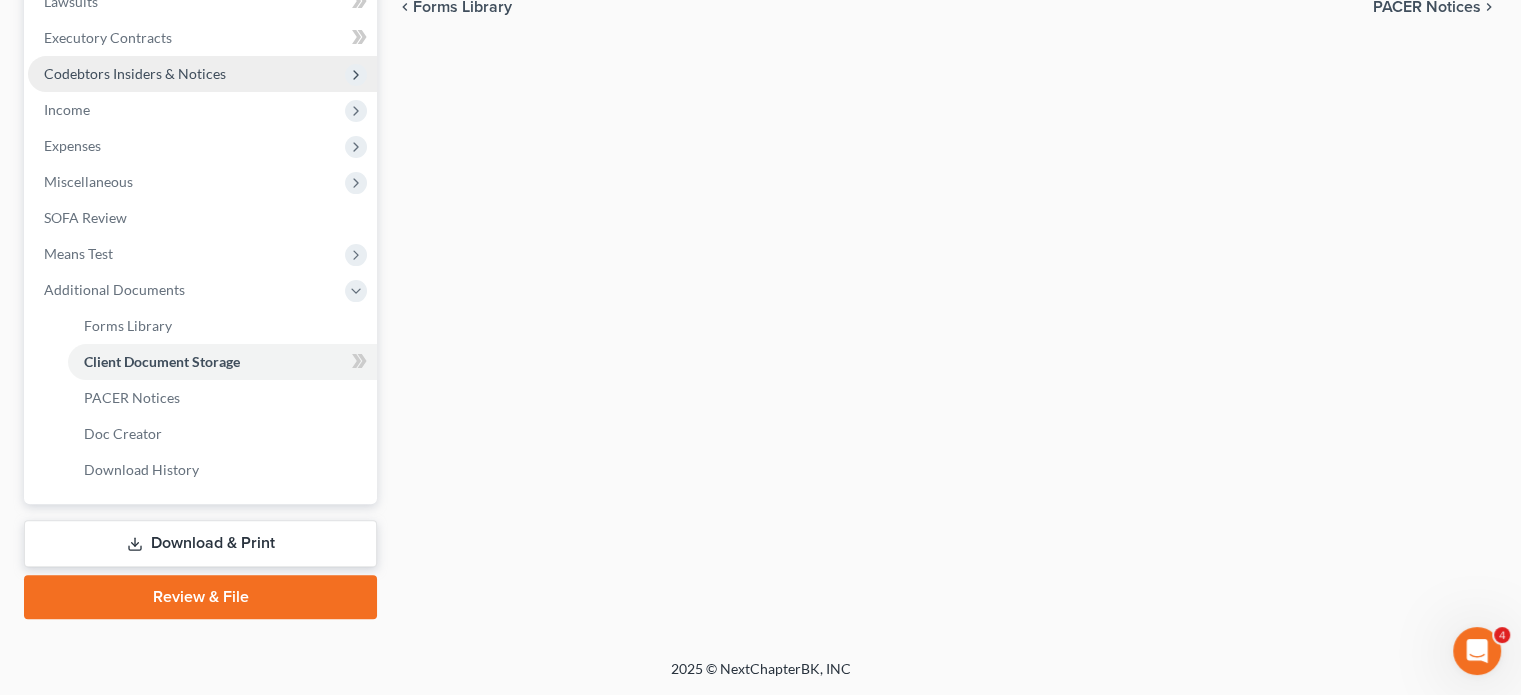 select on "6" 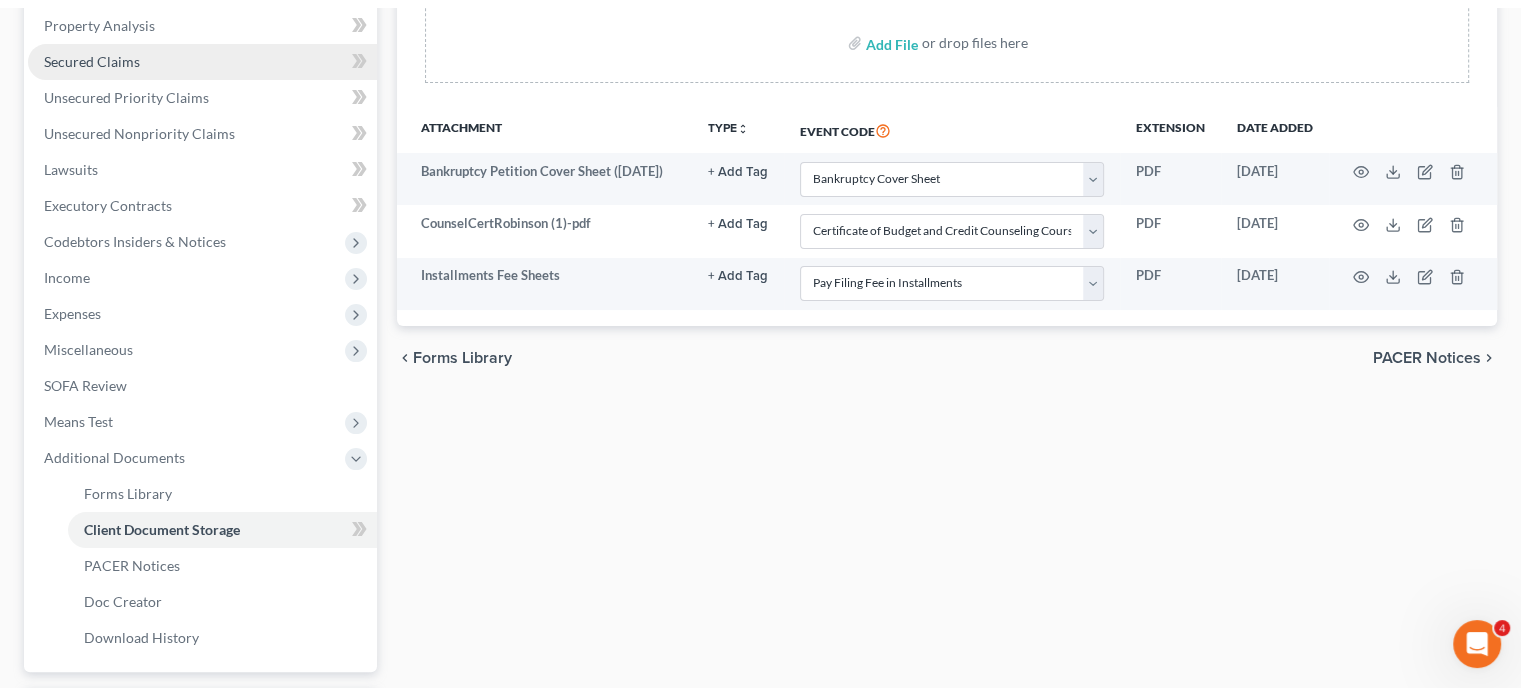 scroll, scrollTop: 40, scrollLeft: 0, axis: vertical 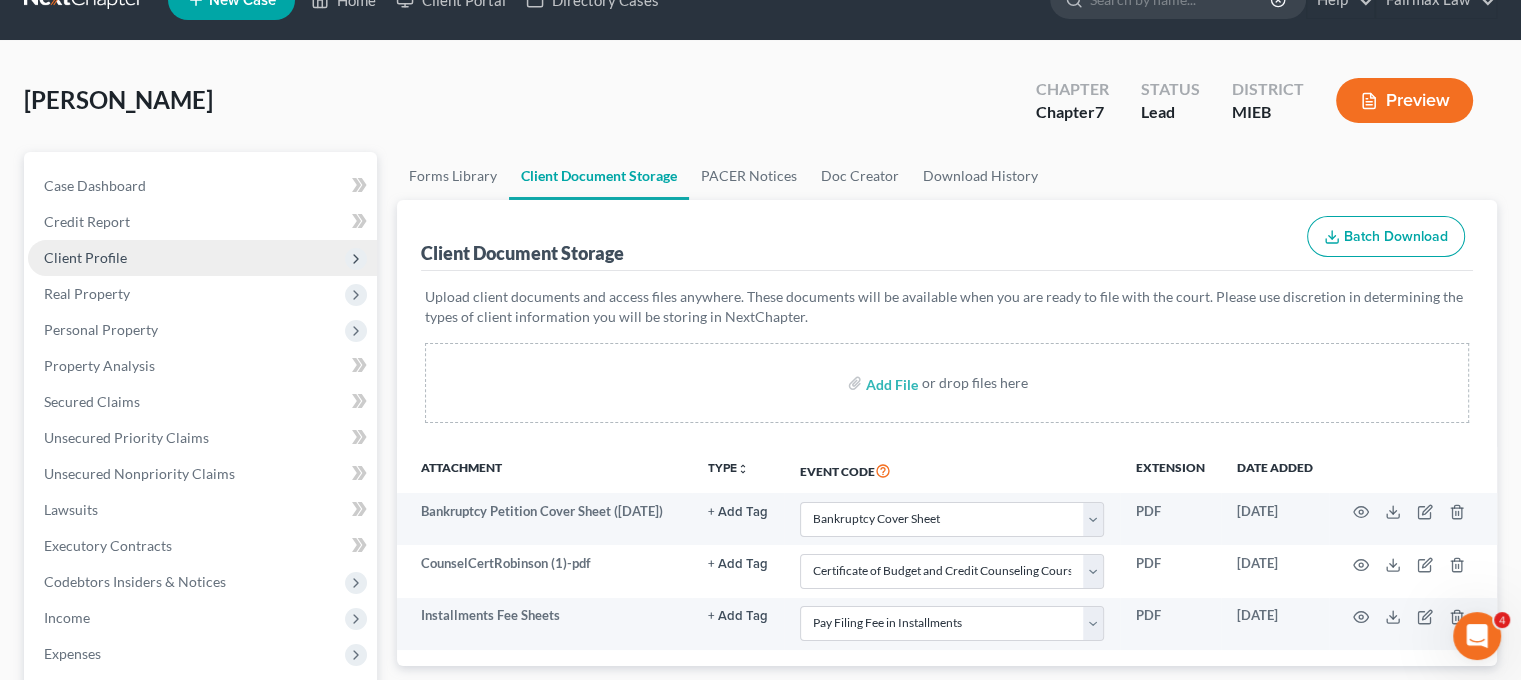 click on "Client Profile" at bounding box center (202, 258) 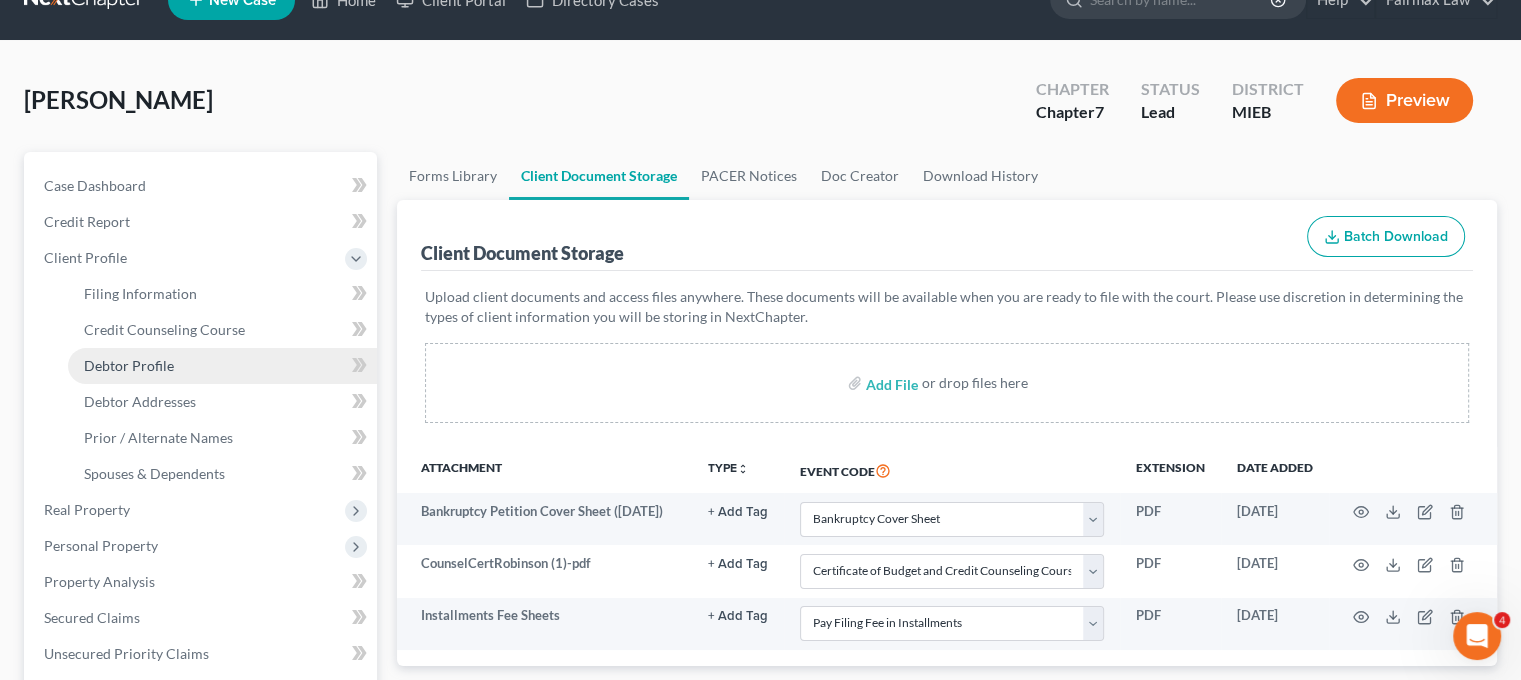 click on "Debtor Profile" at bounding box center [222, 366] 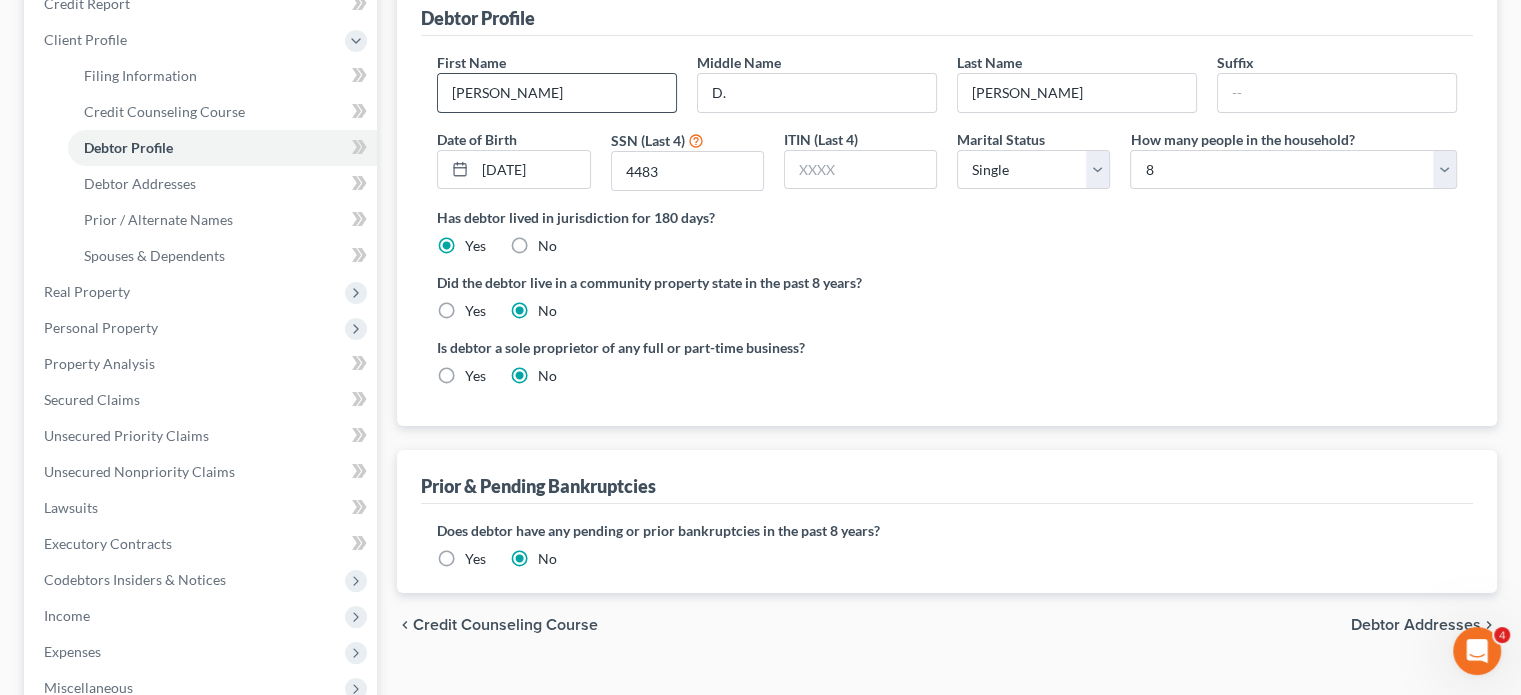 scroll, scrollTop: 268, scrollLeft: 0, axis: vertical 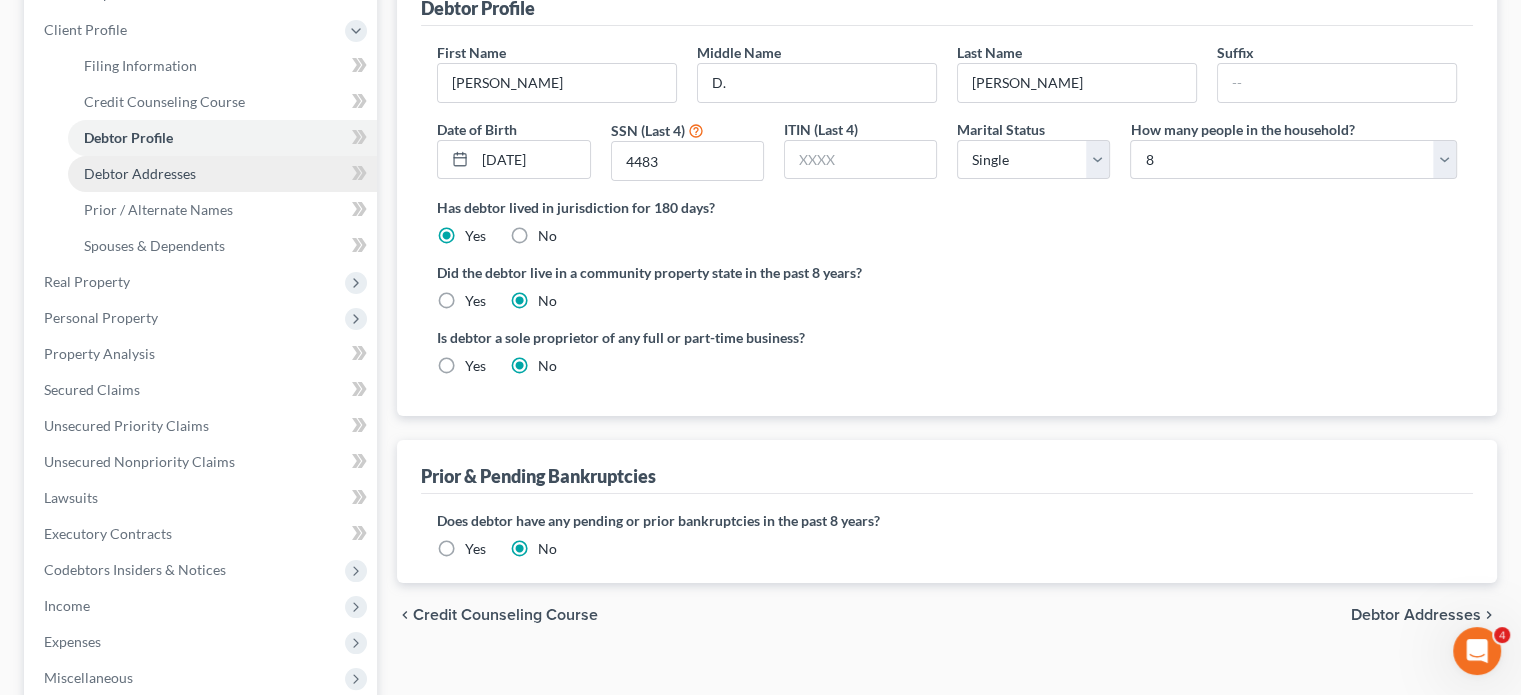 click on "Debtor Addresses" at bounding box center (140, 173) 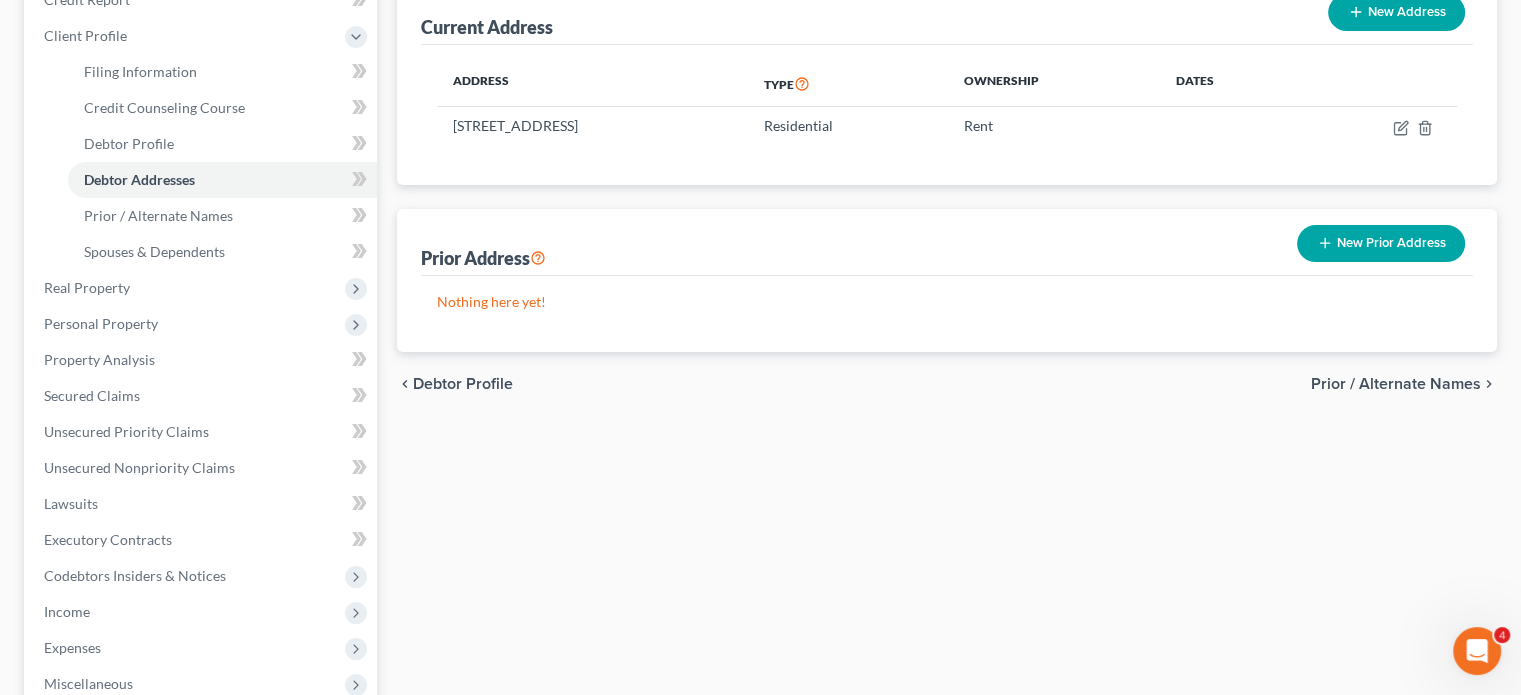 scroll, scrollTop: 264, scrollLeft: 0, axis: vertical 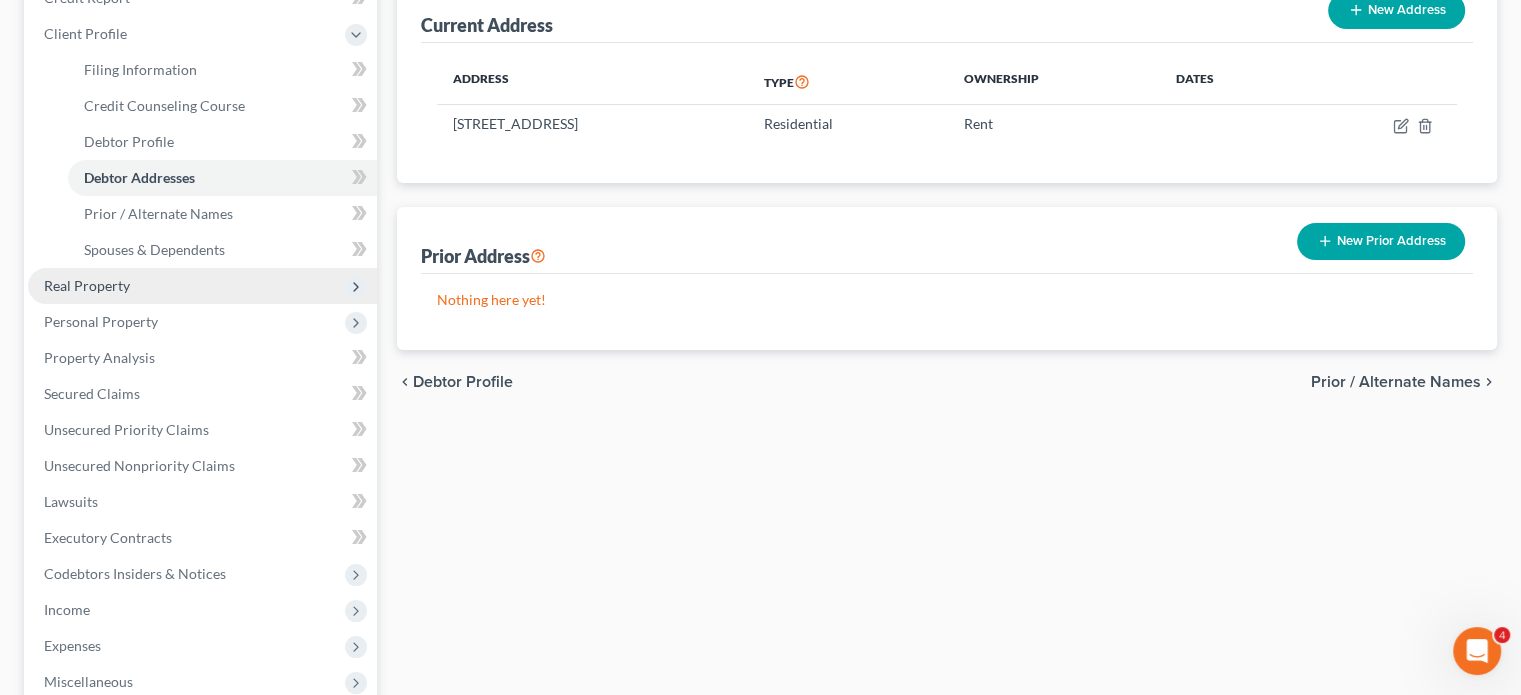 click on "Real Property" at bounding box center (202, 286) 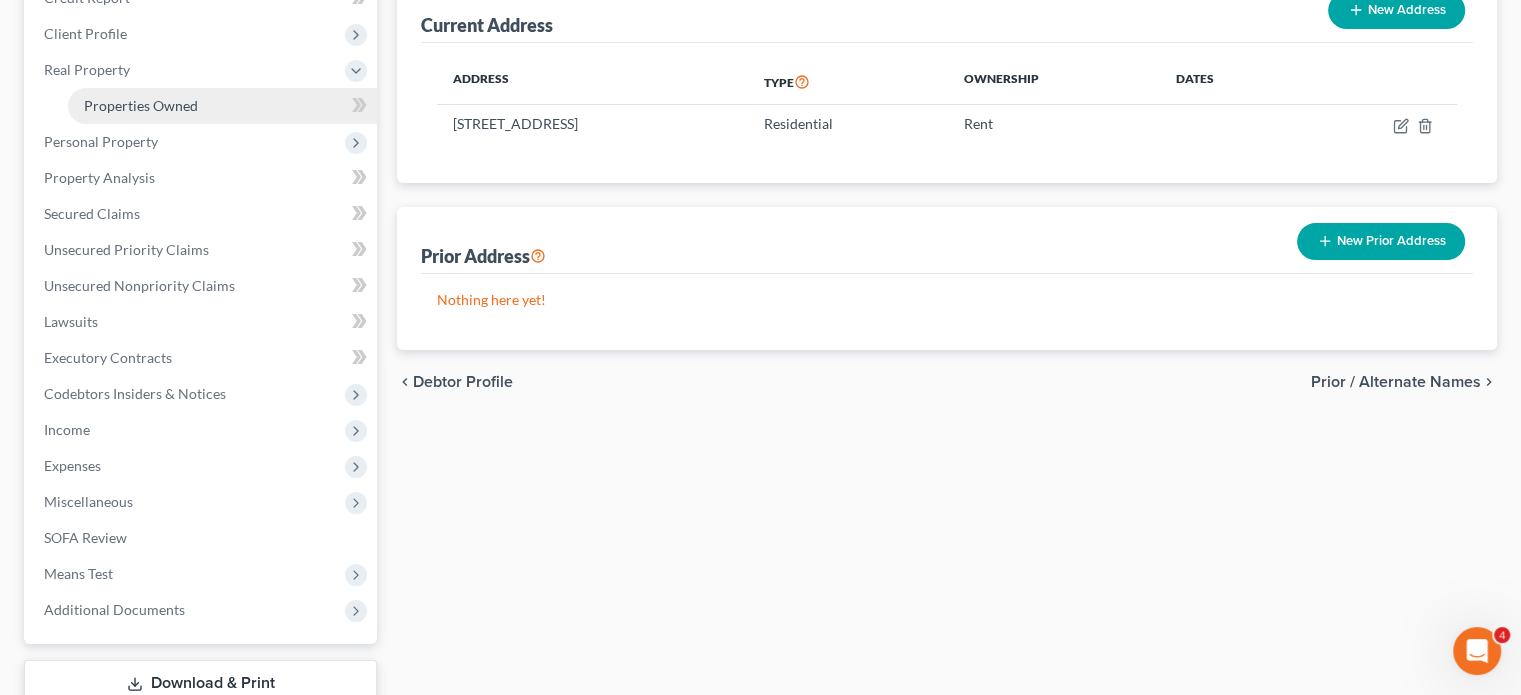 click on "Properties Owned" at bounding box center (222, 106) 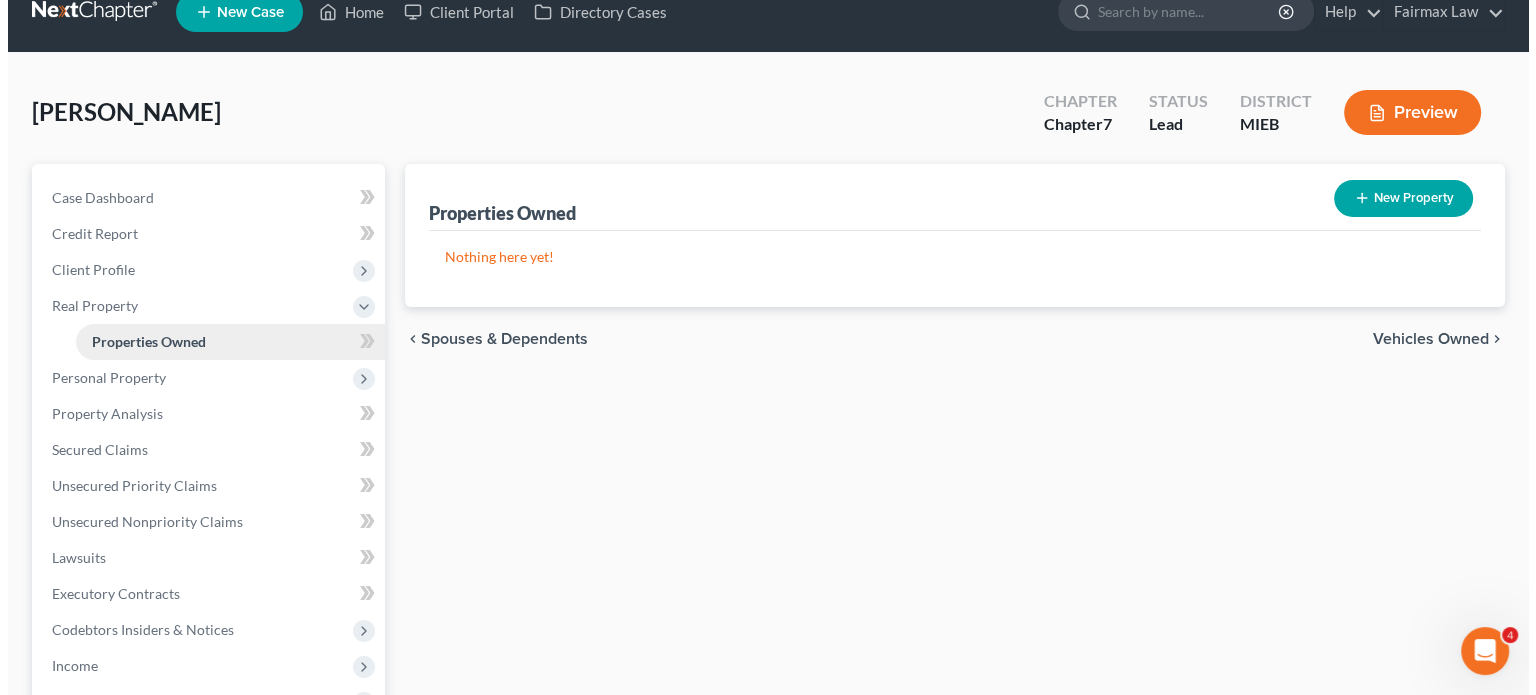 scroll, scrollTop: 0, scrollLeft: 0, axis: both 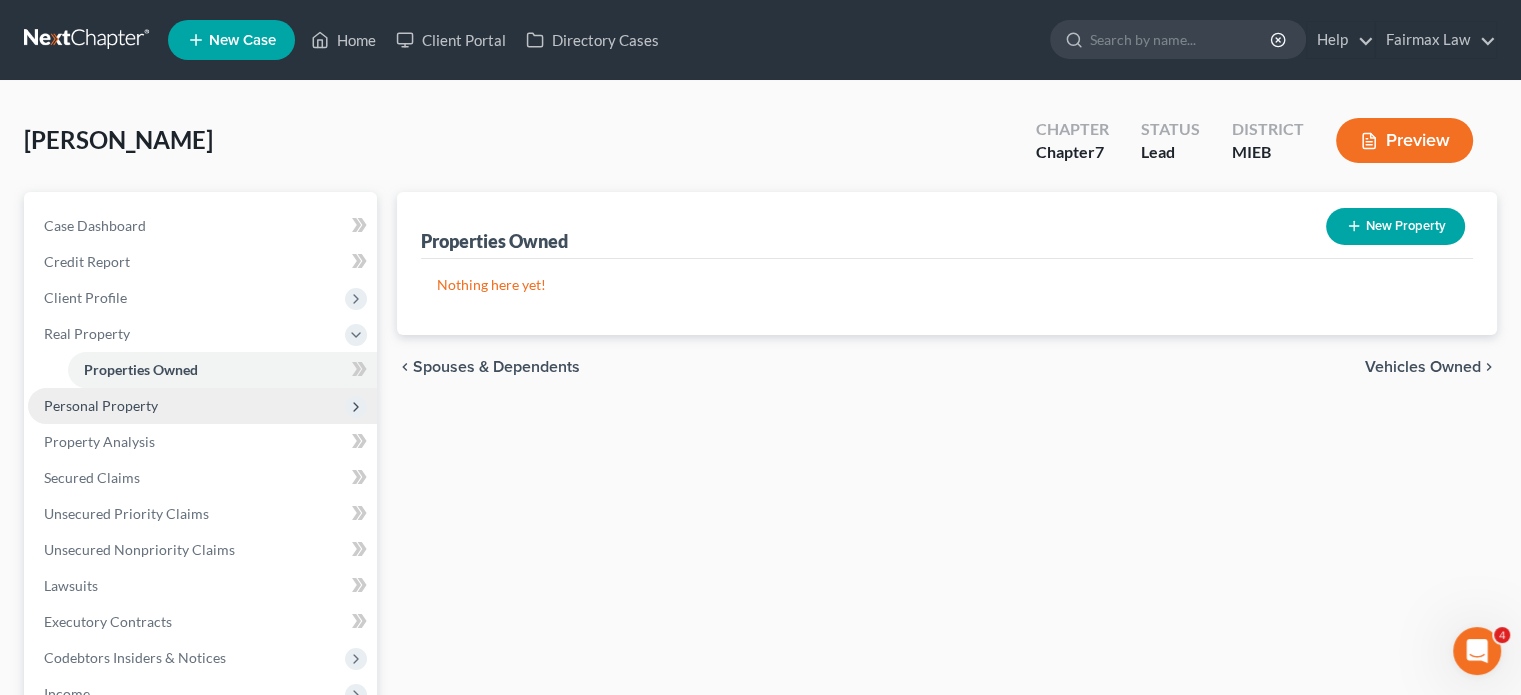 click on "Personal Property" at bounding box center (101, 405) 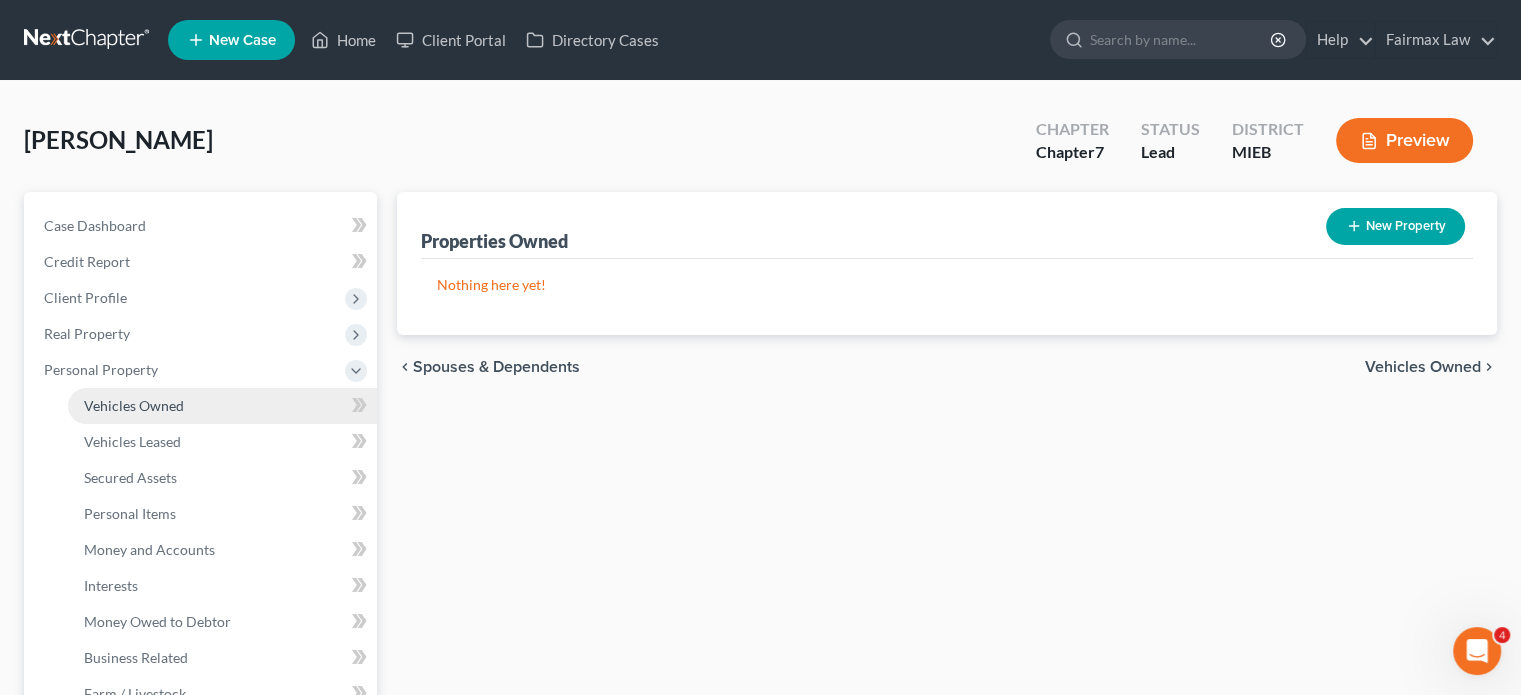 click on "Vehicles Owned" at bounding box center [222, 406] 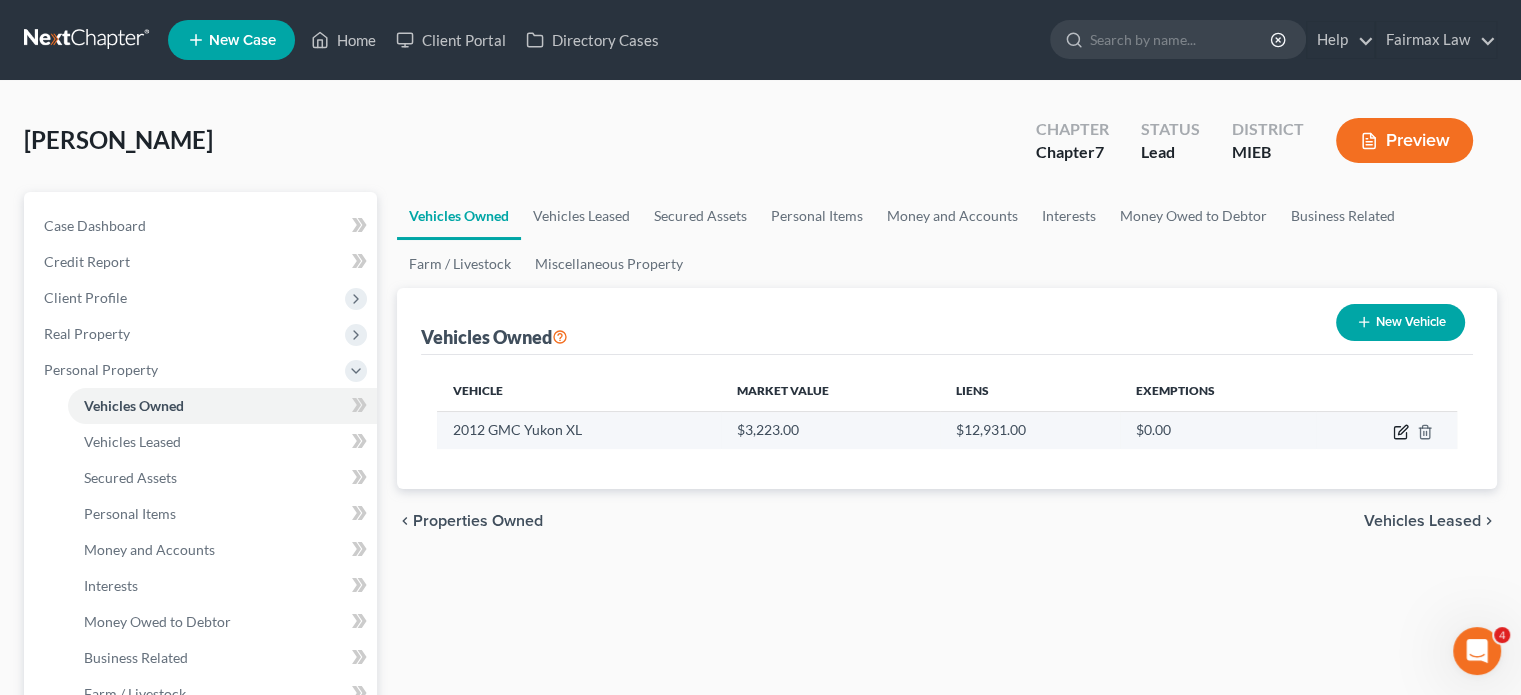 click at bounding box center [1401, 432] 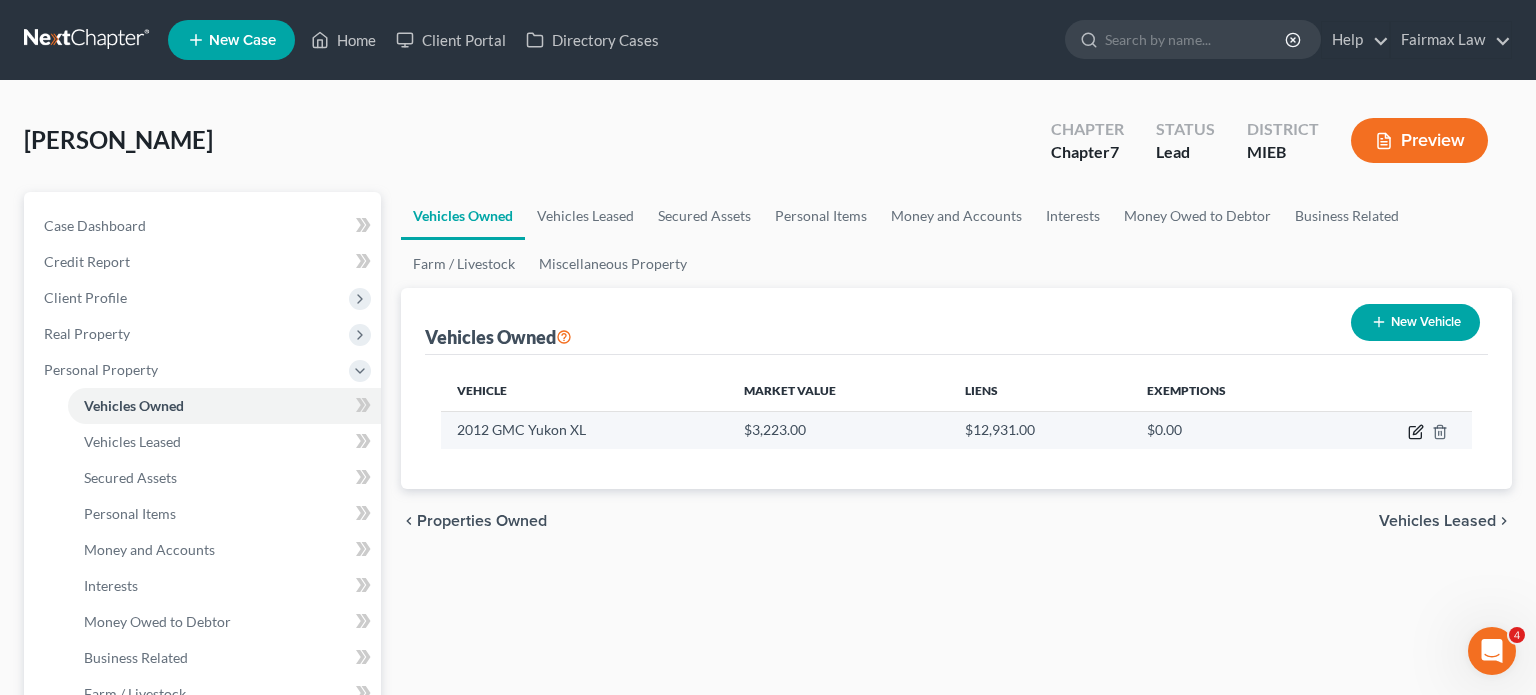 select on "0" 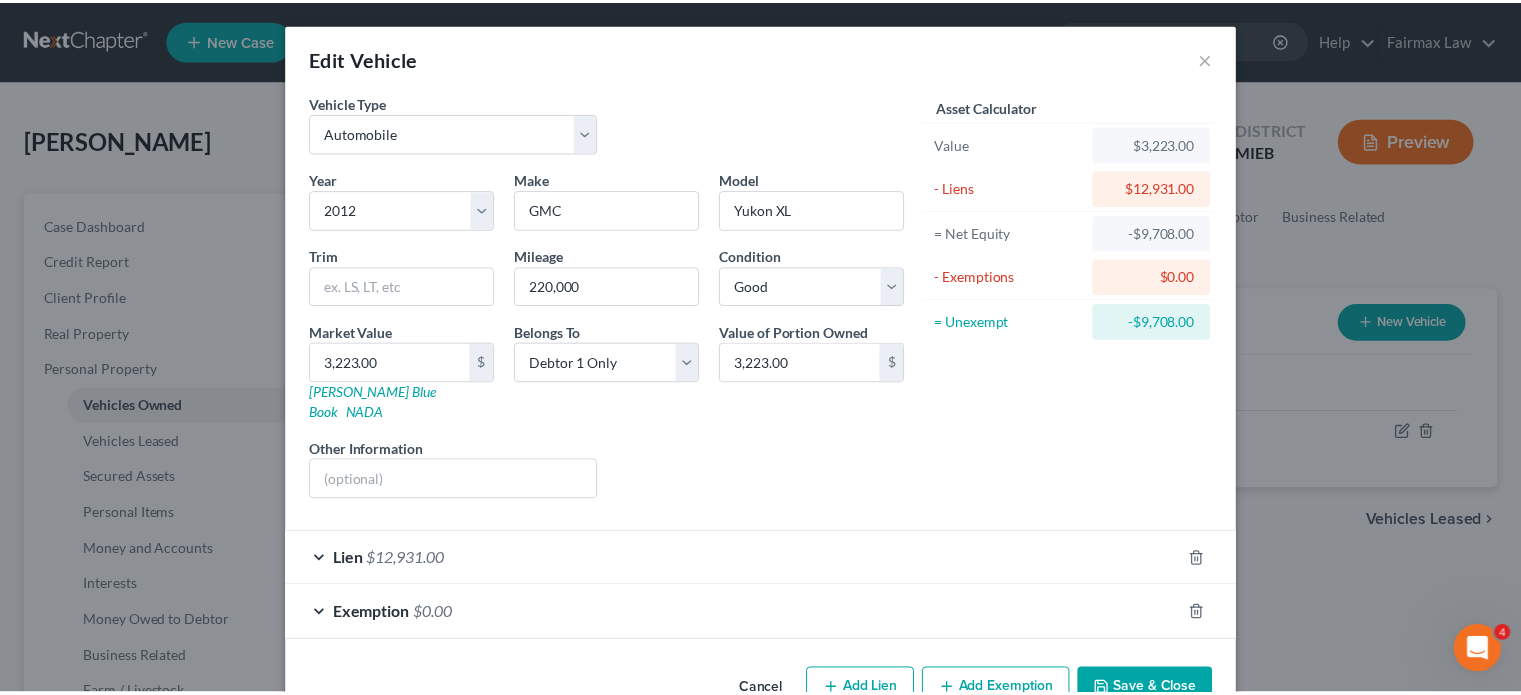 scroll, scrollTop: 211, scrollLeft: 0, axis: vertical 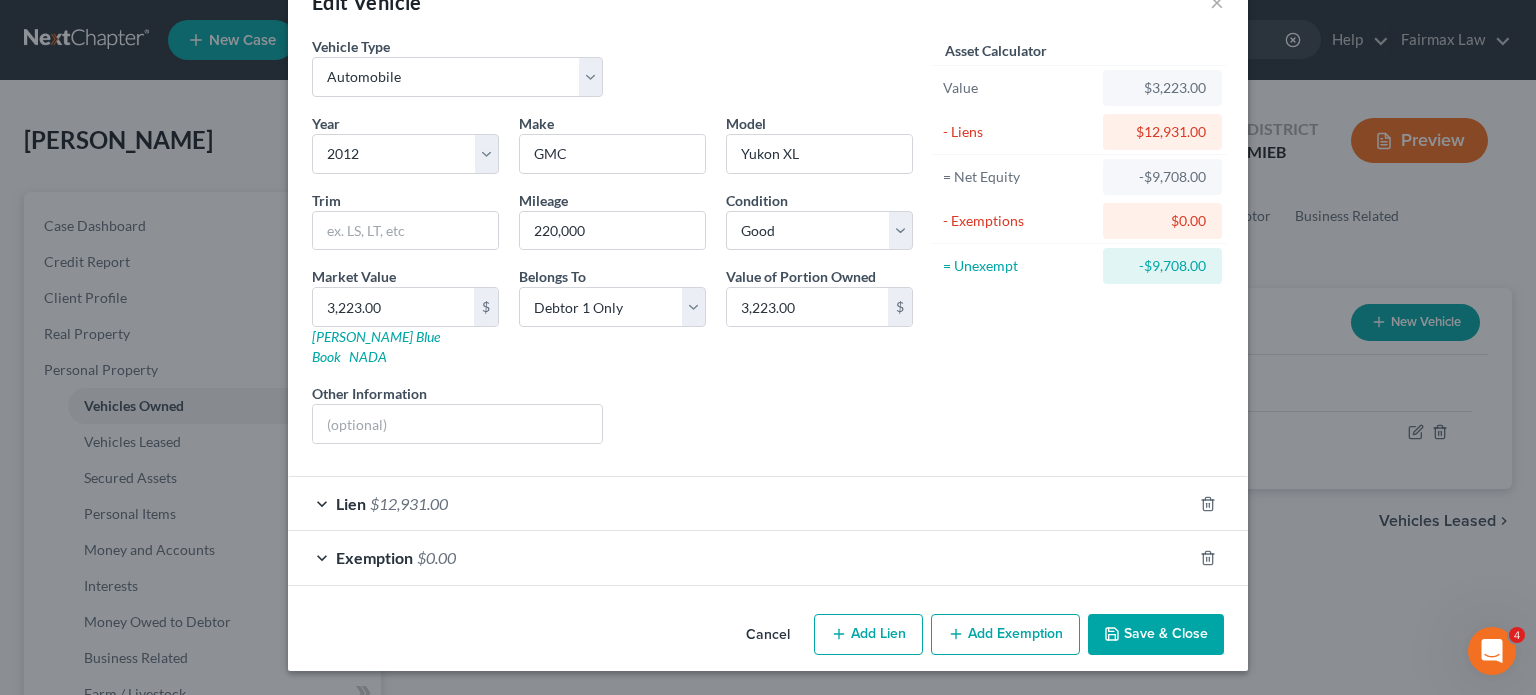 click on "Cancel" at bounding box center [768, 636] 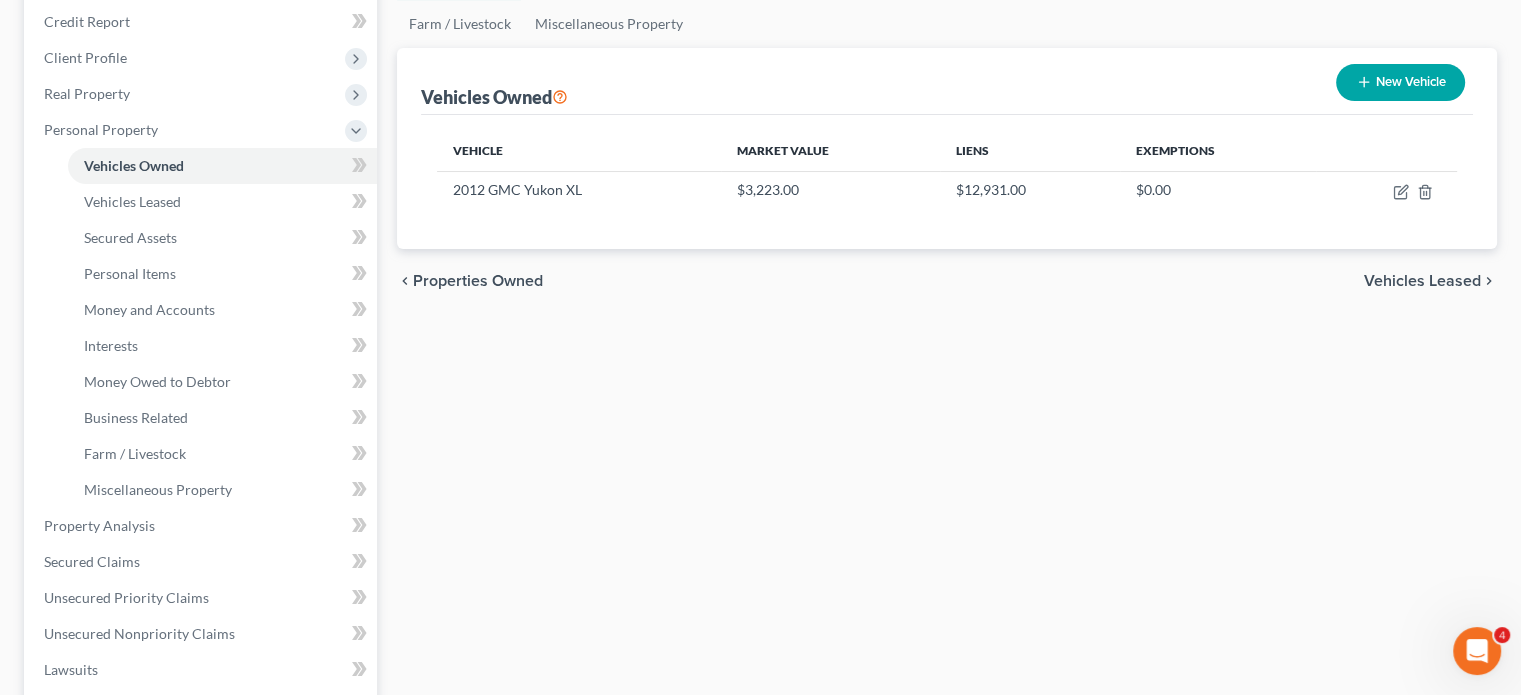 scroll, scrollTop: 248, scrollLeft: 0, axis: vertical 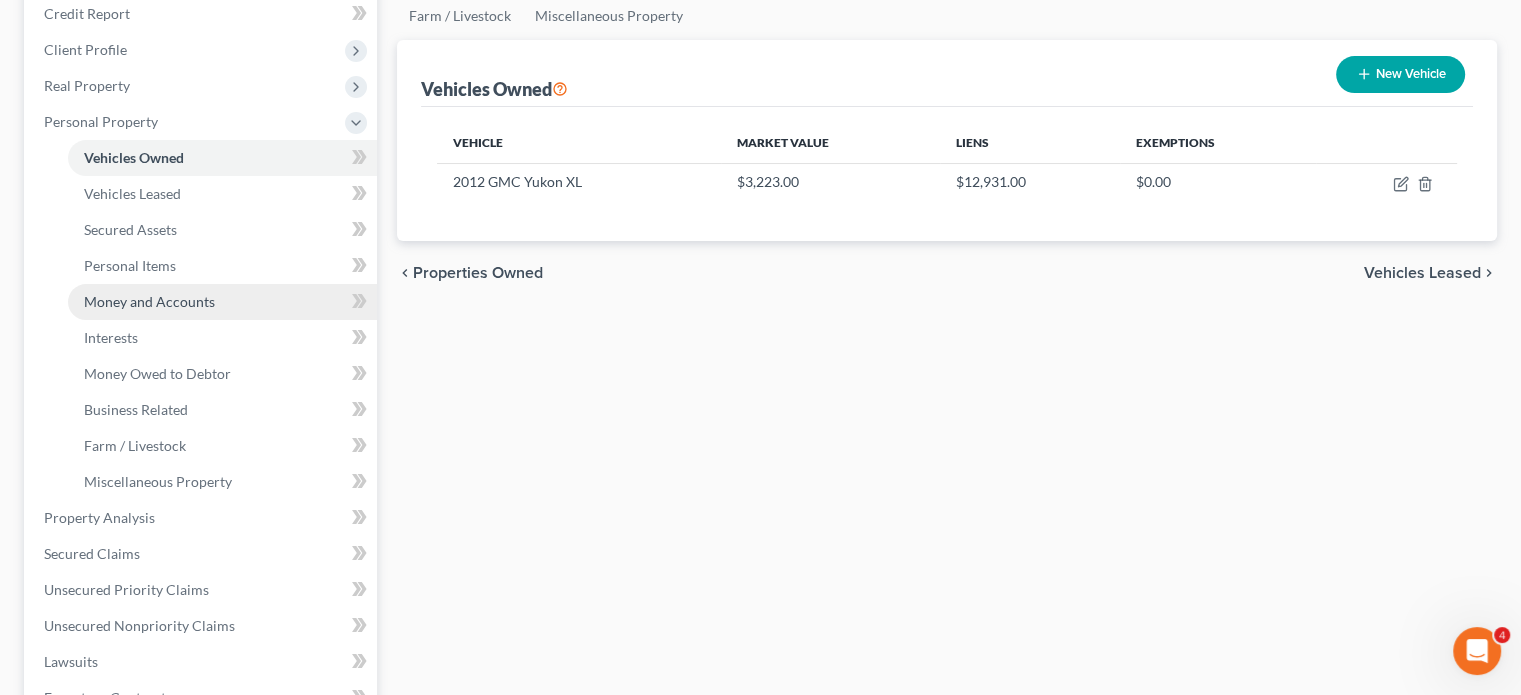 click on "Money and Accounts" at bounding box center [149, 301] 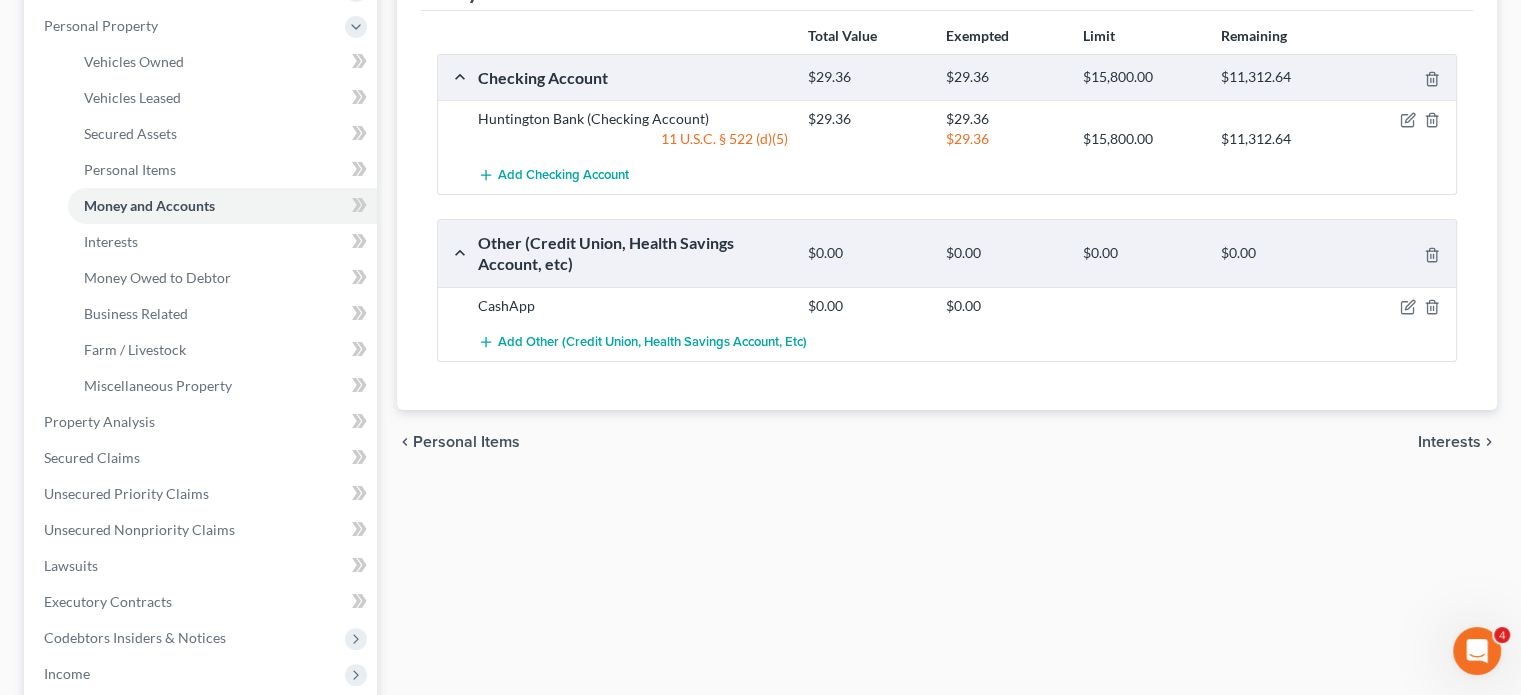 scroll, scrollTop: 356, scrollLeft: 0, axis: vertical 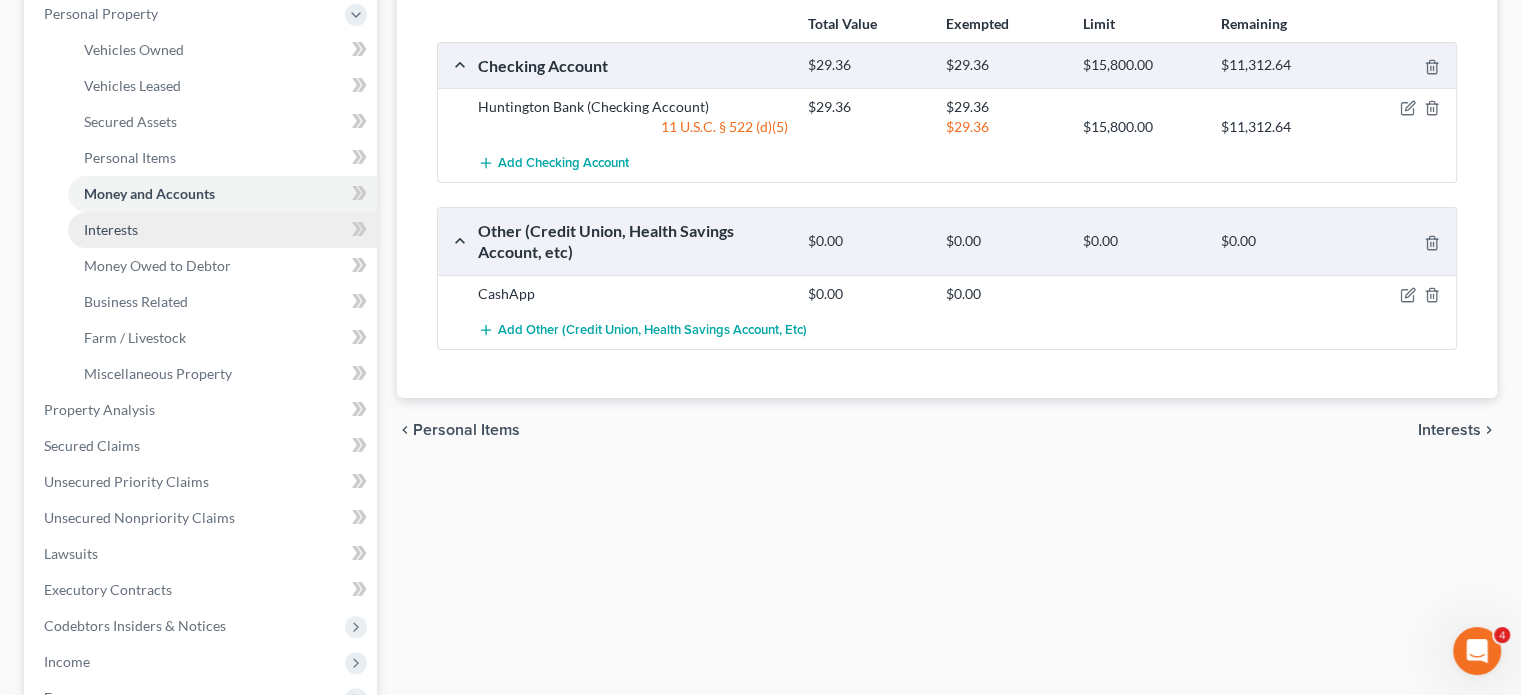 click on "Interests" at bounding box center (222, 230) 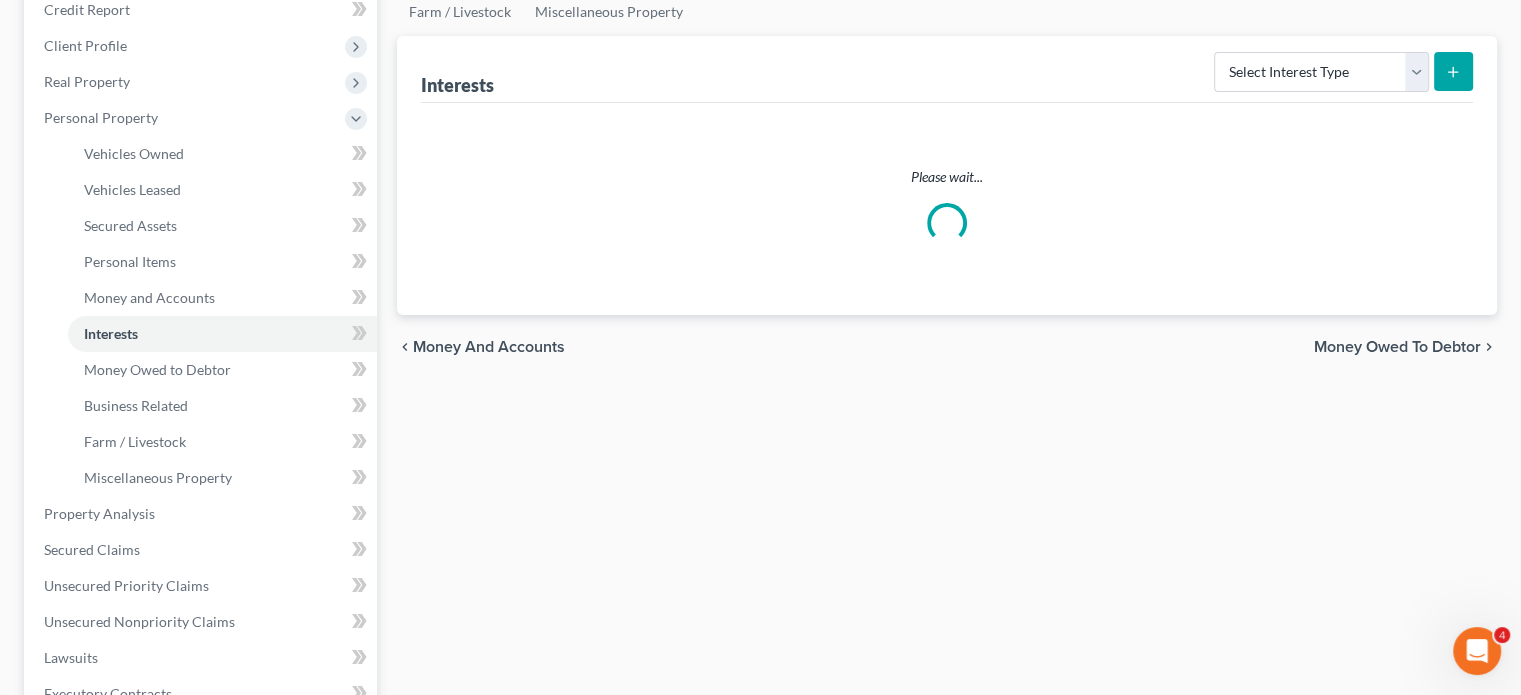 scroll, scrollTop: 264, scrollLeft: 0, axis: vertical 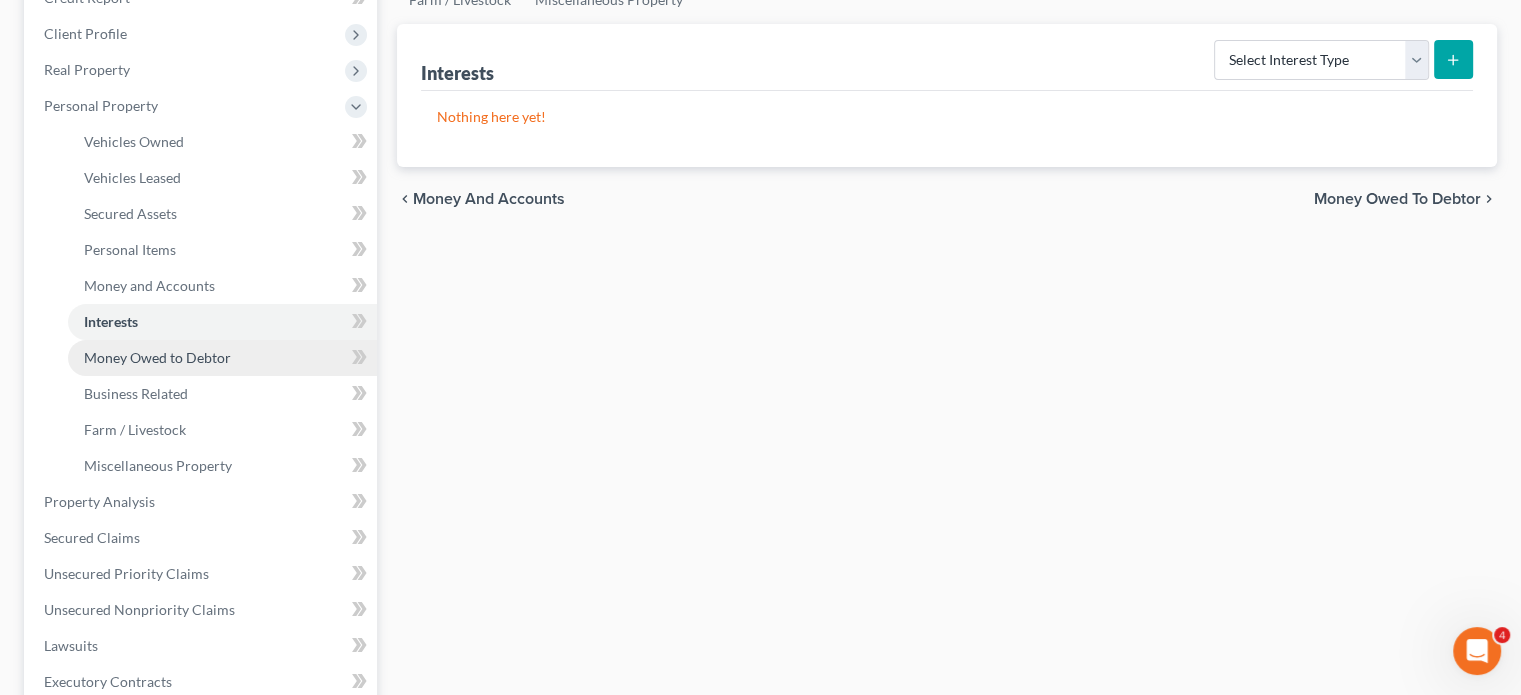 click on "Money Owed to Debtor" at bounding box center (157, 357) 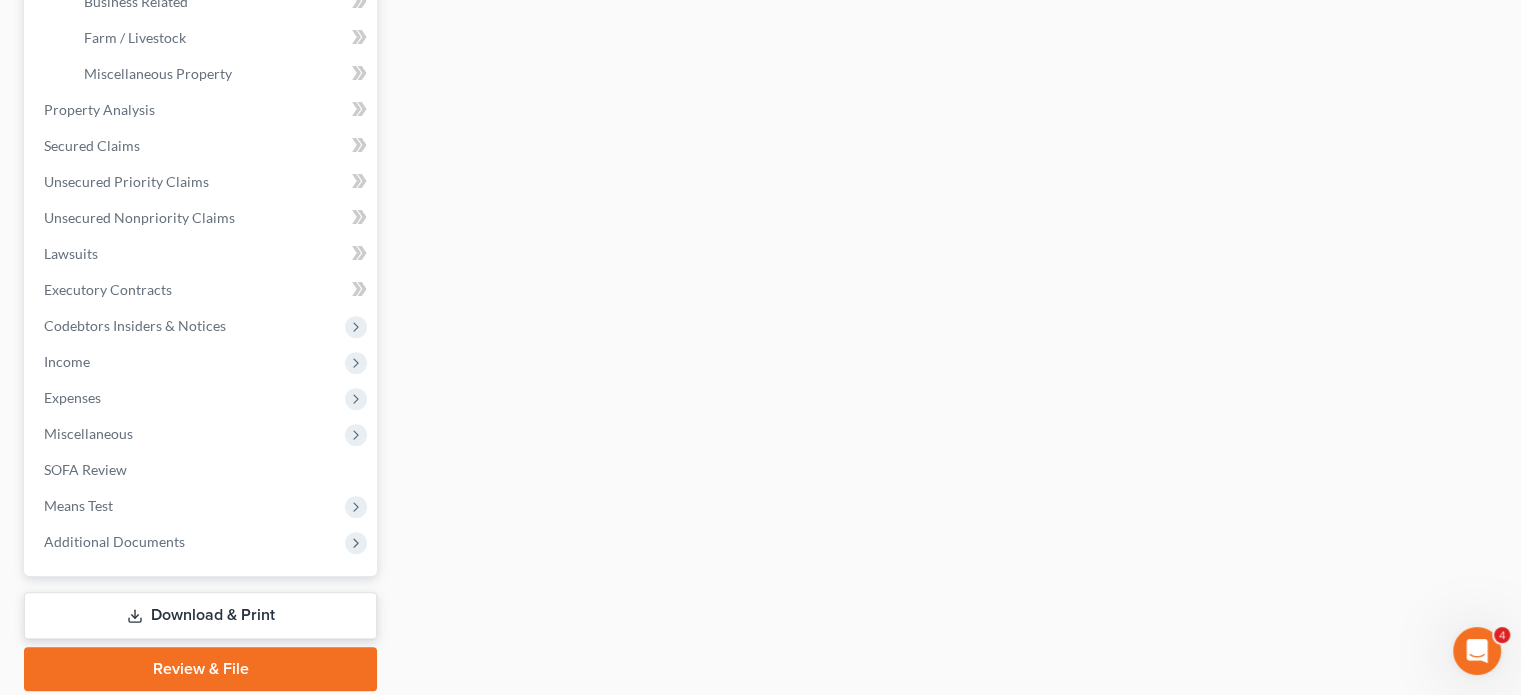 scroll, scrollTop: 660, scrollLeft: 0, axis: vertical 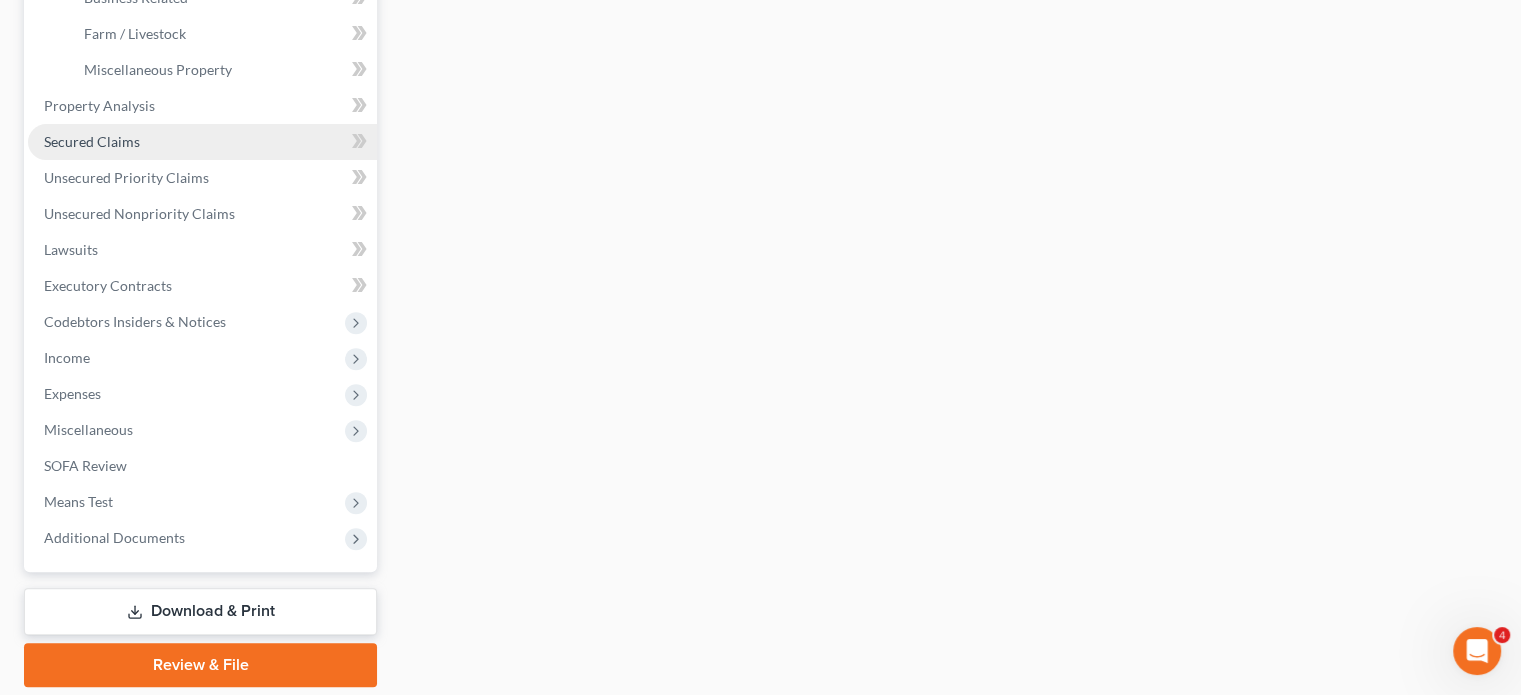click on "Secured Claims" at bounding box center (92, 141) 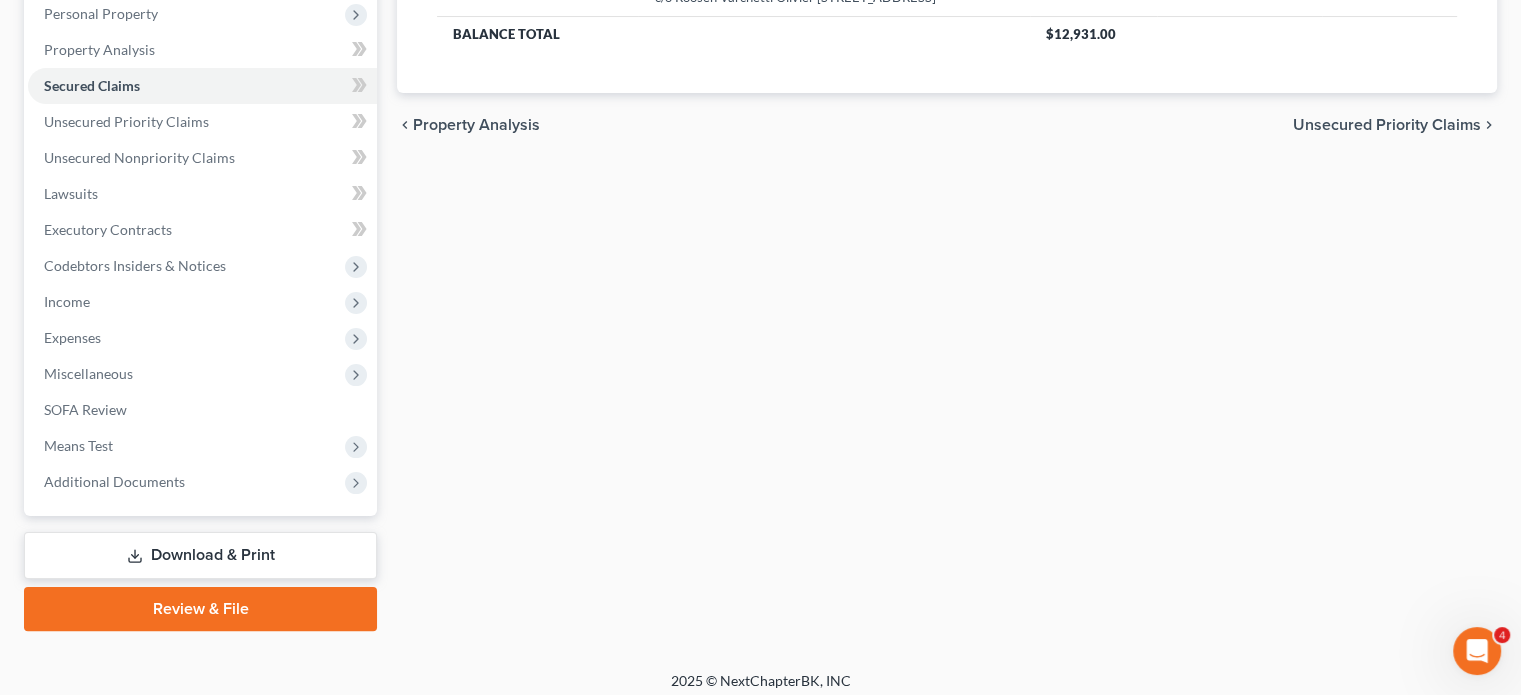 scroll, scrollTop: 363, scrollLeft: 0, axis: vertical 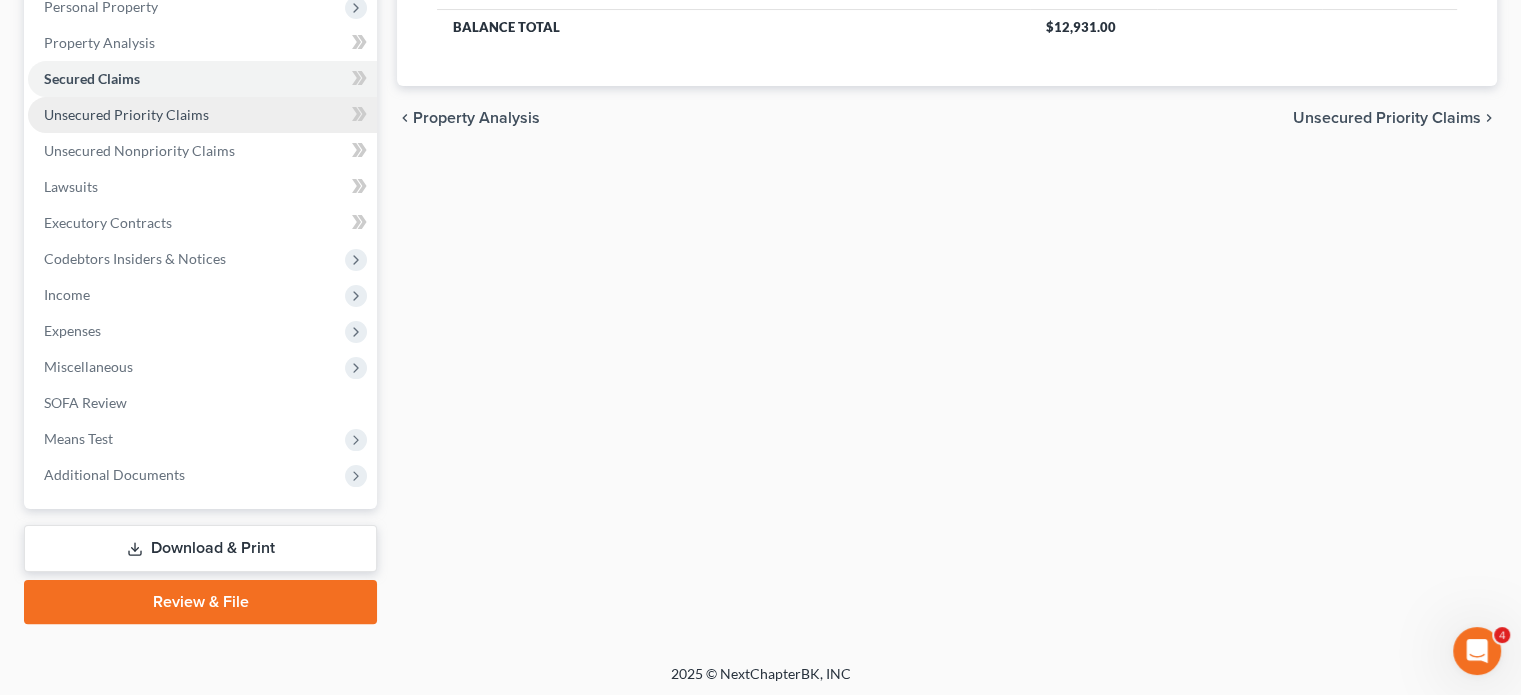 click on "Unsecured Priority Claims" at bounding box center [126, 114] 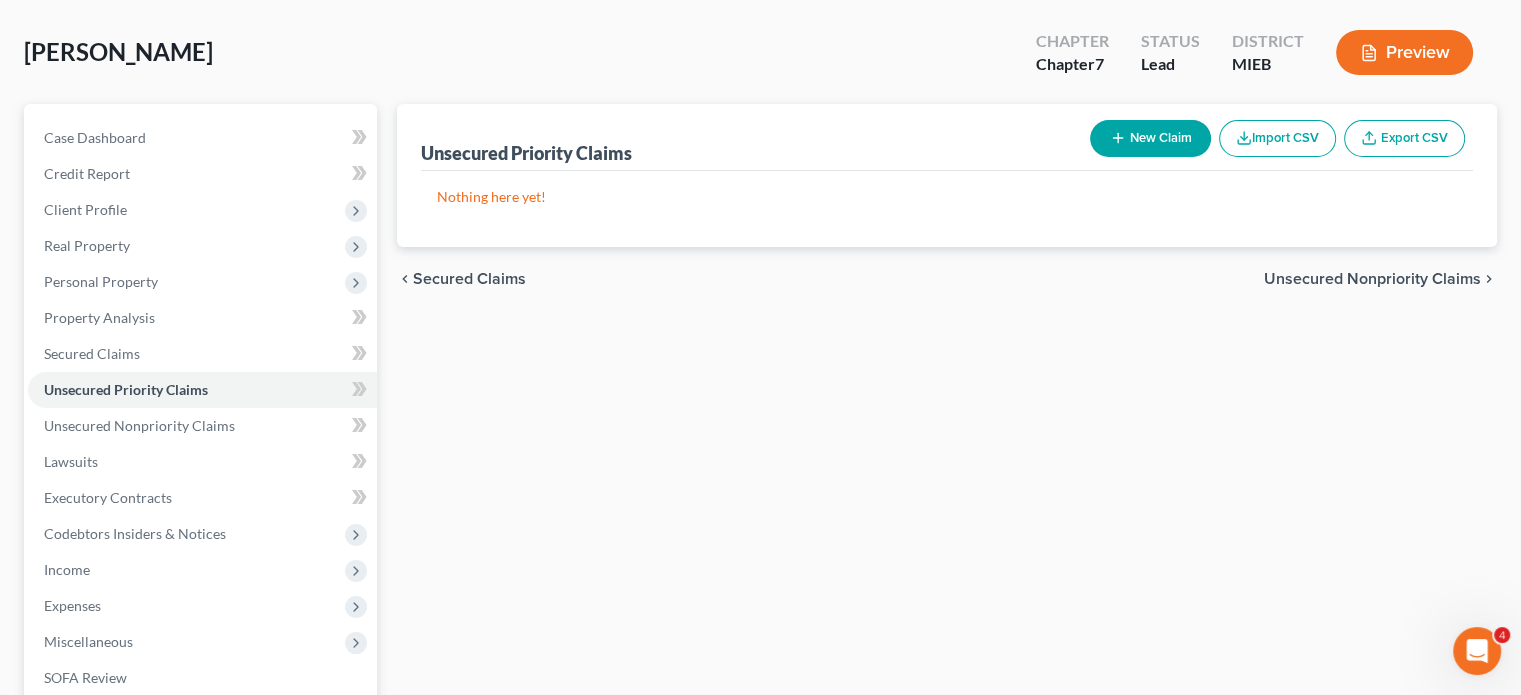 scroll, scrollTop: 0, scrollLeft: 0, axis: both 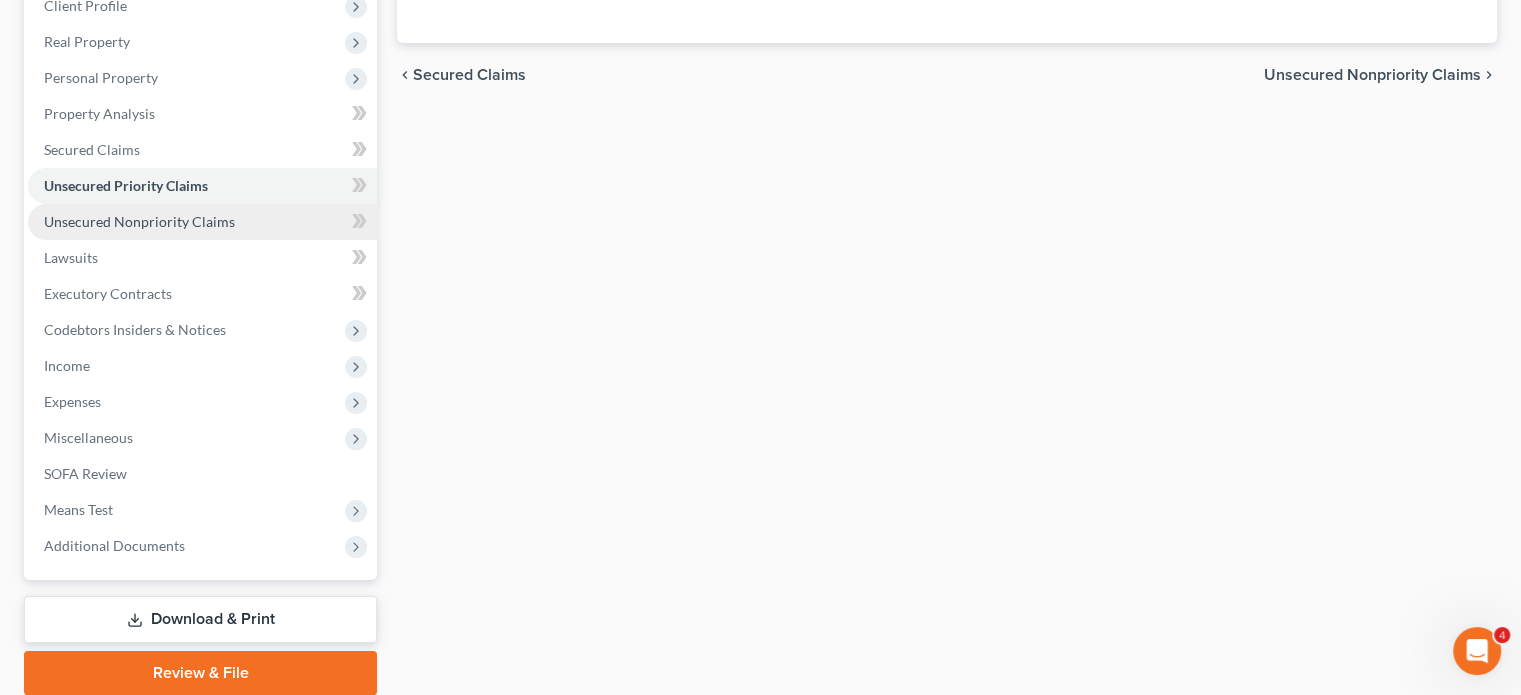 click on "Unsecured Nonpriority Claims" at bounding box center (139, 221) 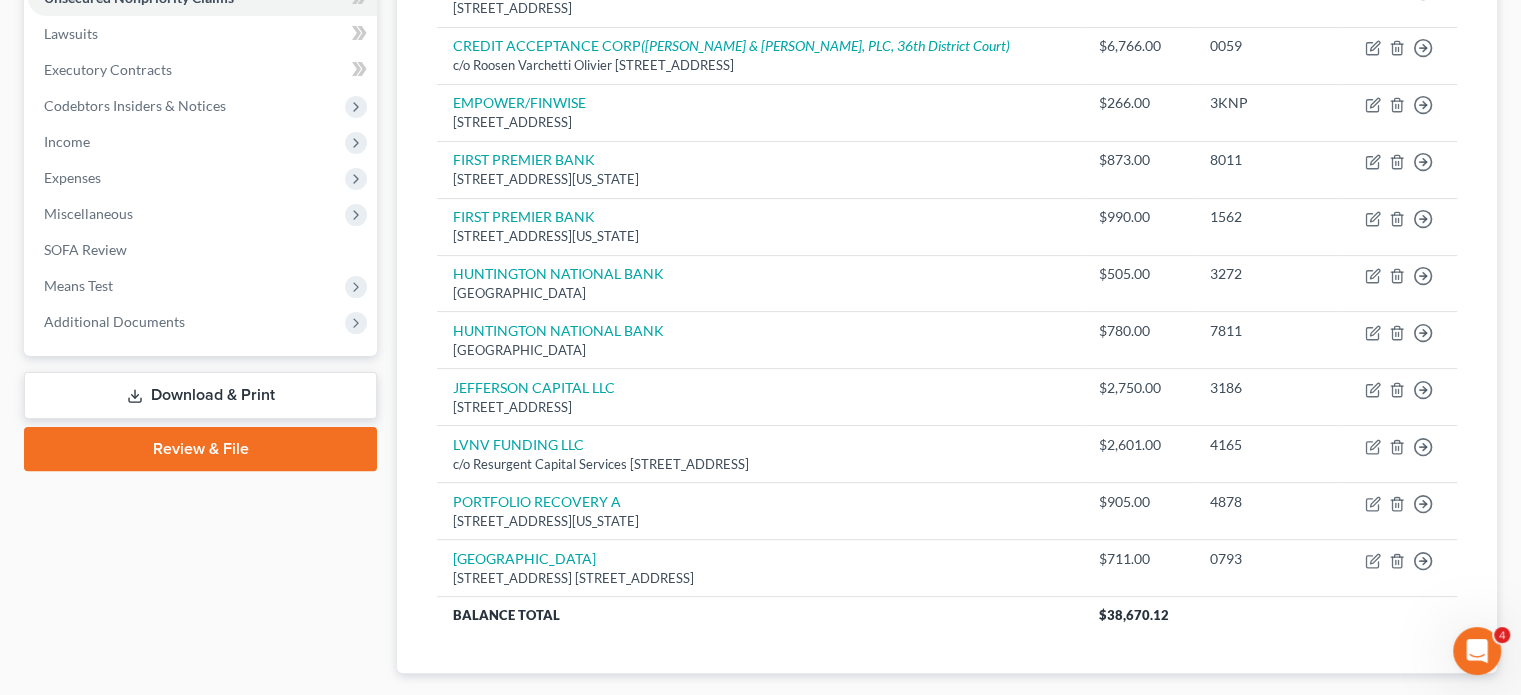 scroll, scrollTop: 517, scrollLeft: 0, axis: vertical 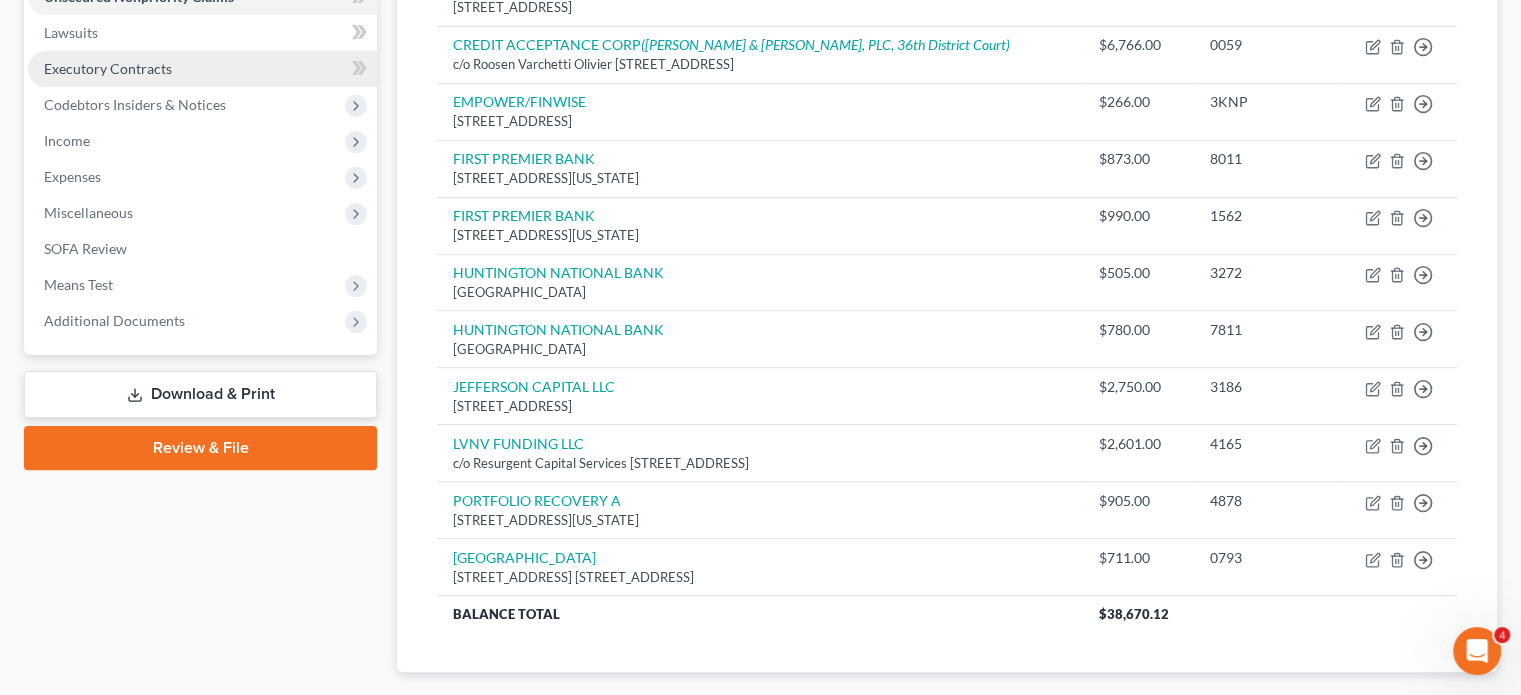 click on "Executory Contracts" at bounding box center (108, 68) 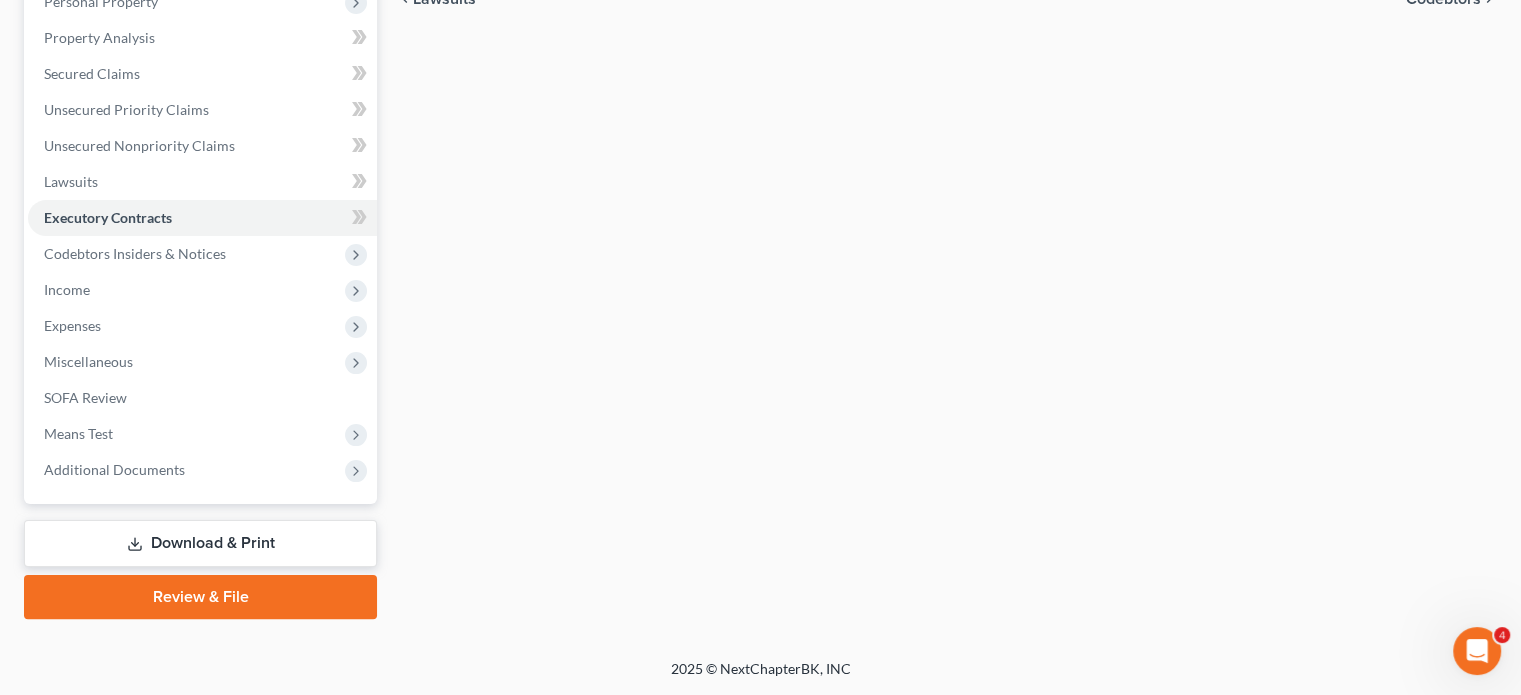scroll, scrollTop: 460, scrollLeft: 0, axis: vertical 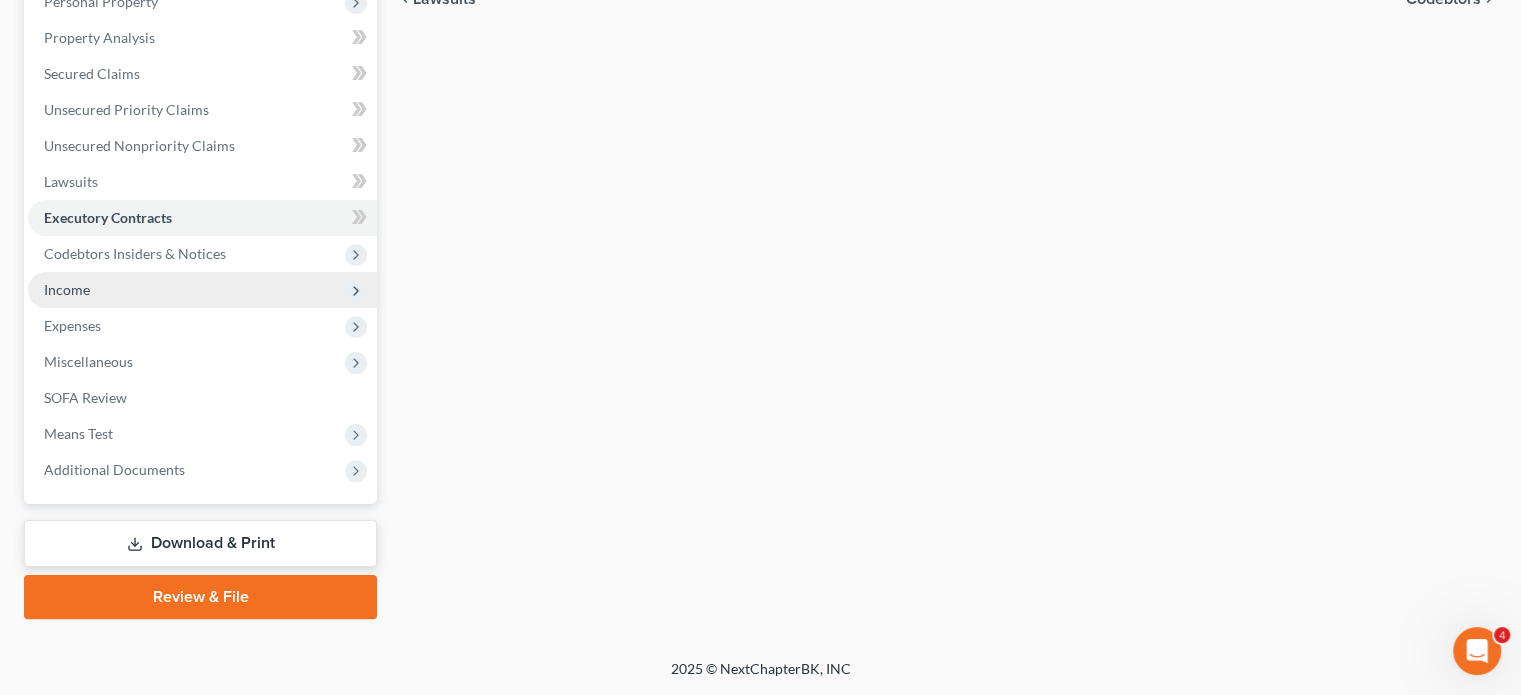click on "Income" at bounding box center [202, 290] 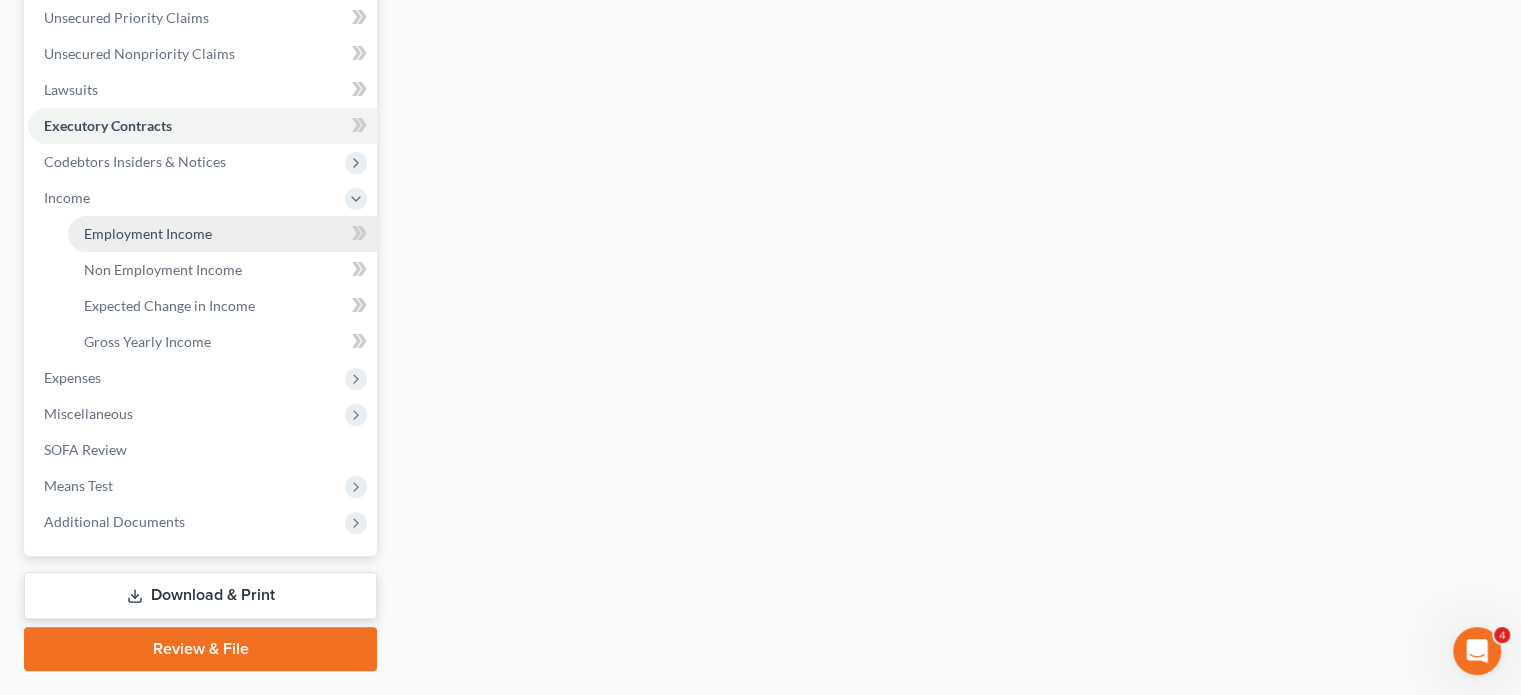 click on "Employment Income" at bounding box center (148, 233) 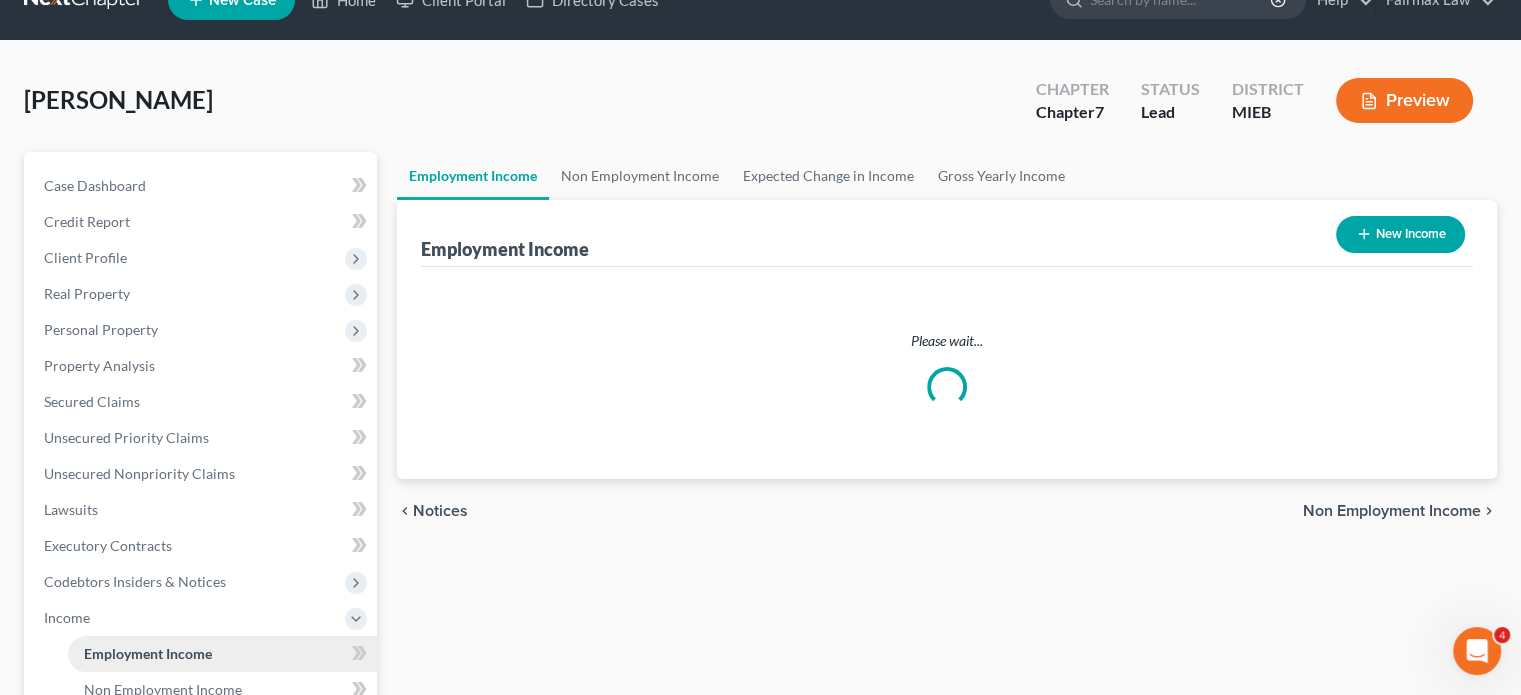 scroll, scrollTop: 0, scrollLeft: 0, axis: both 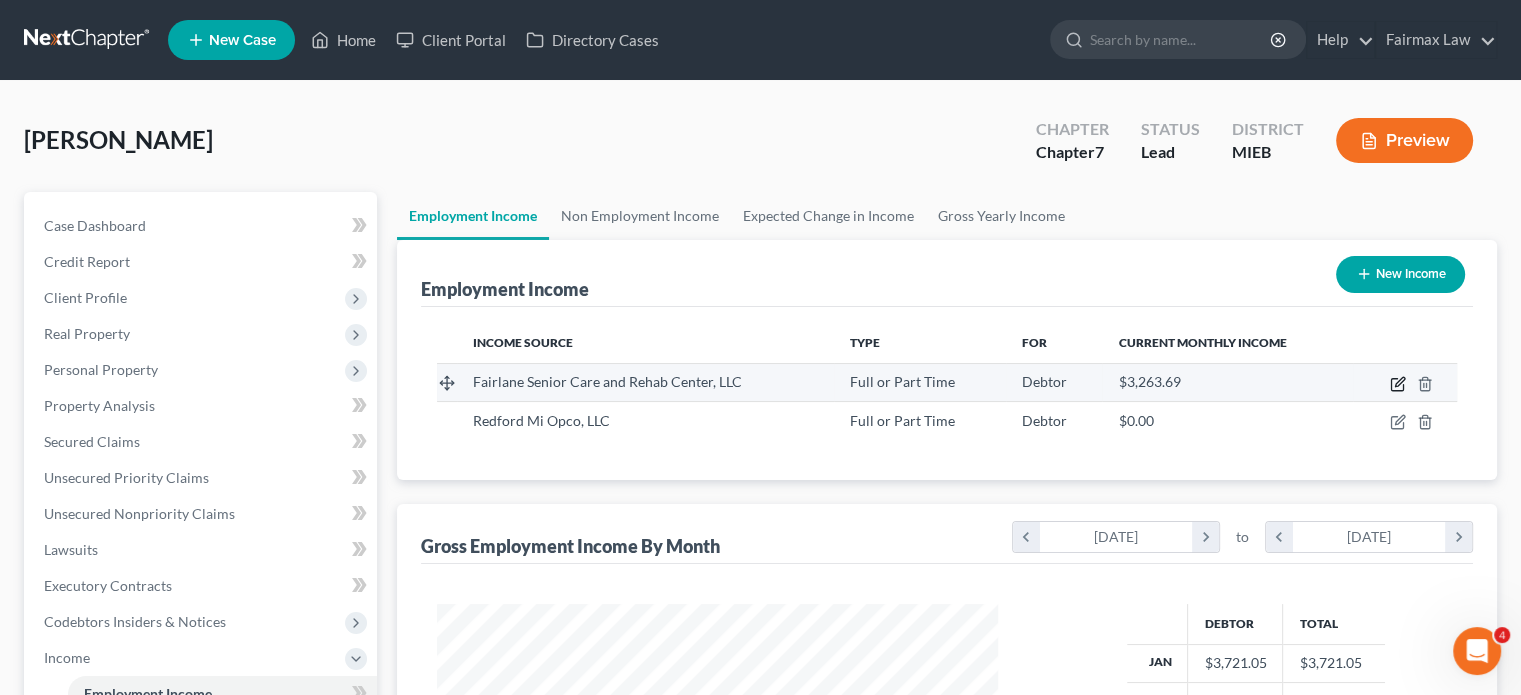 click 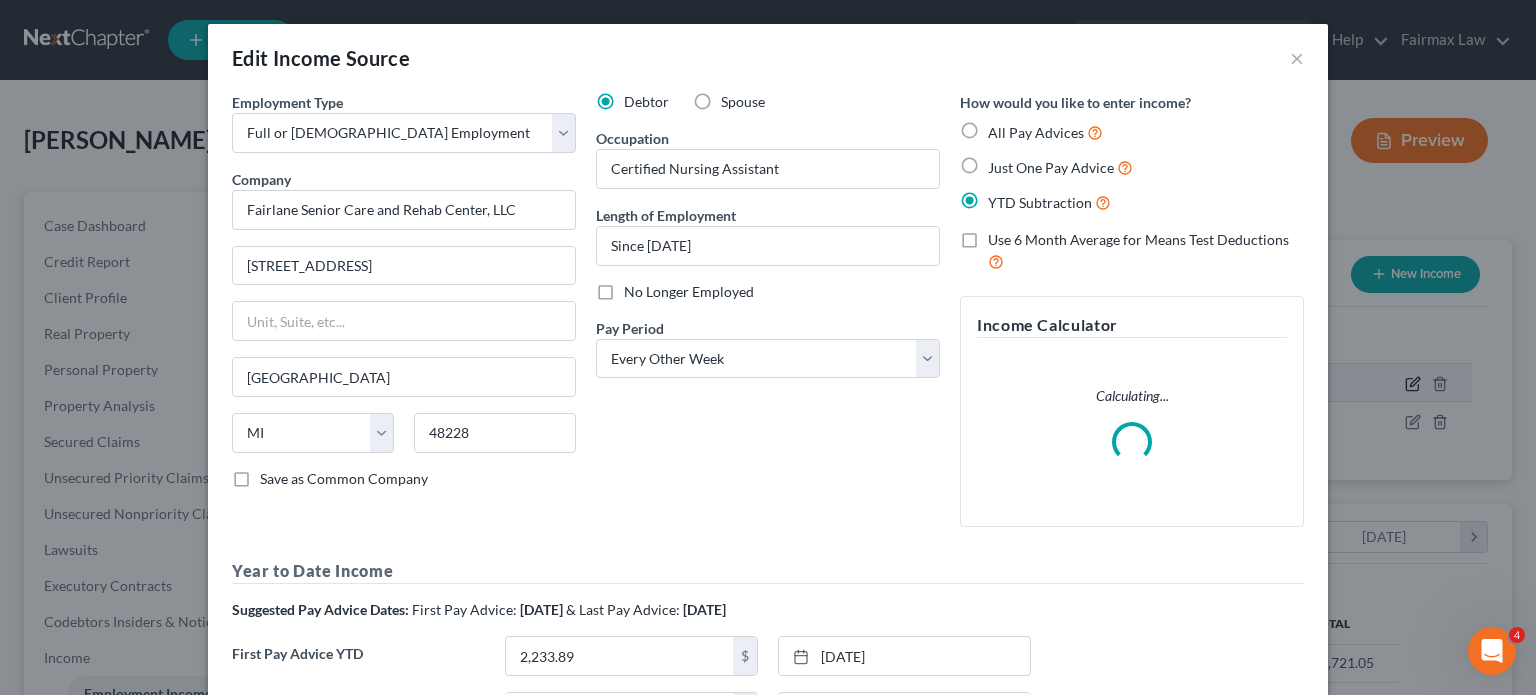 scroll, scrollTop: 999555, scrollLeft: 999392, axis: both 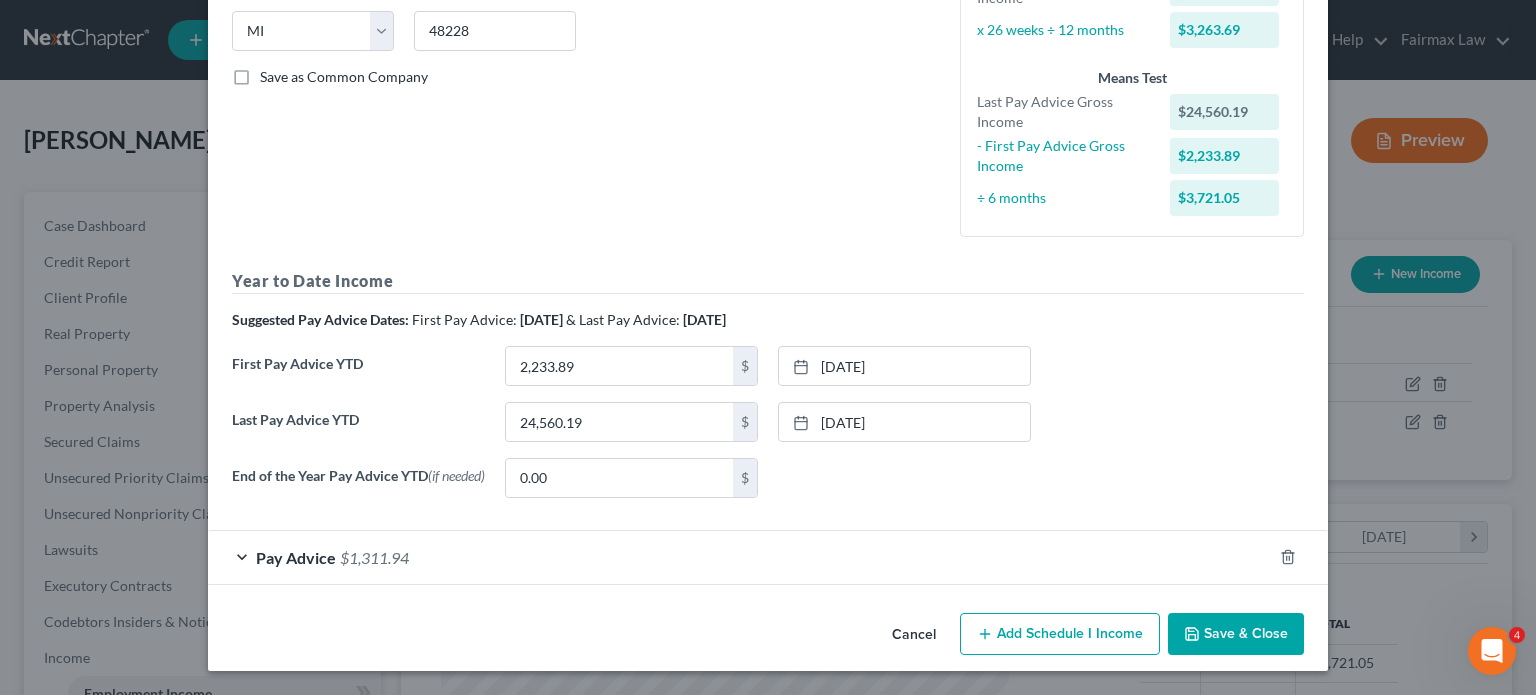 click on "Save & Close" at bounding box center (1236, 634) 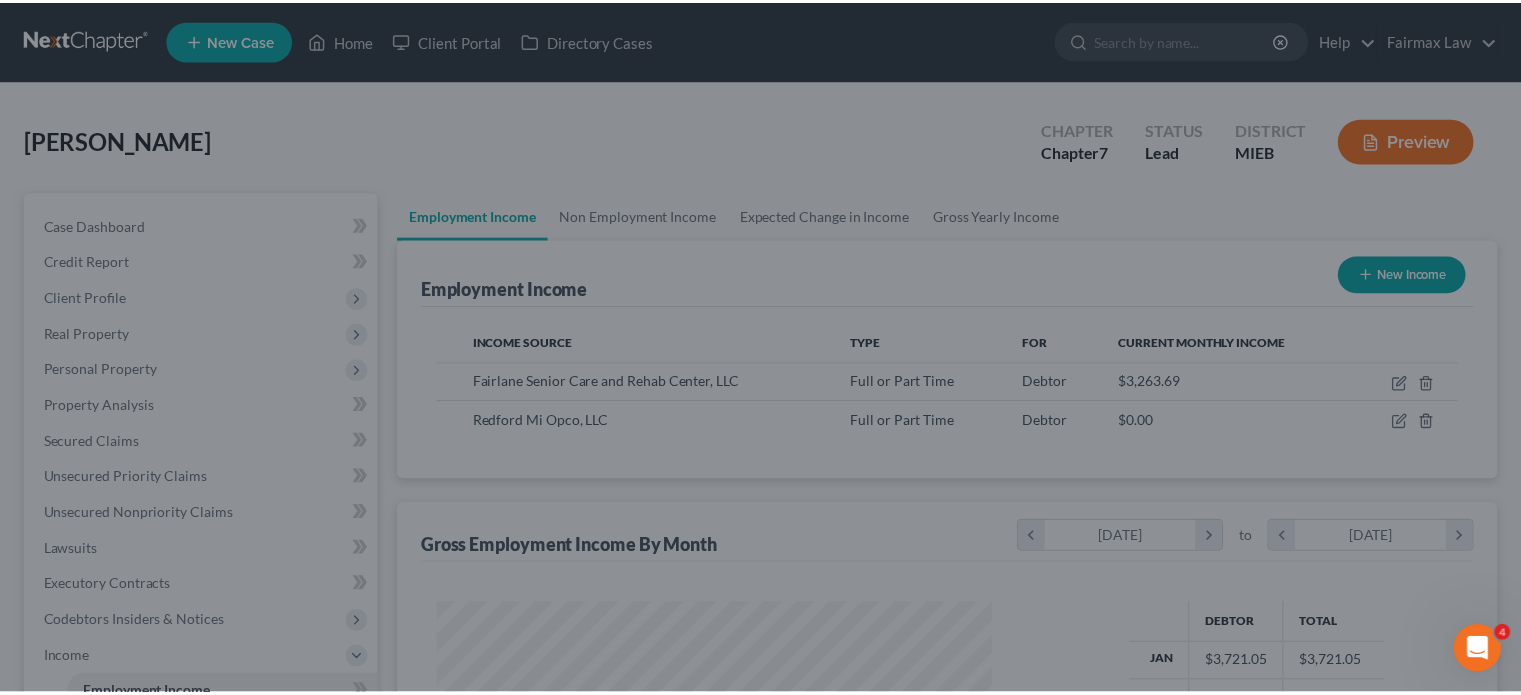 scroll, scrollTop: 444, scrollLeft: 601, axis: both 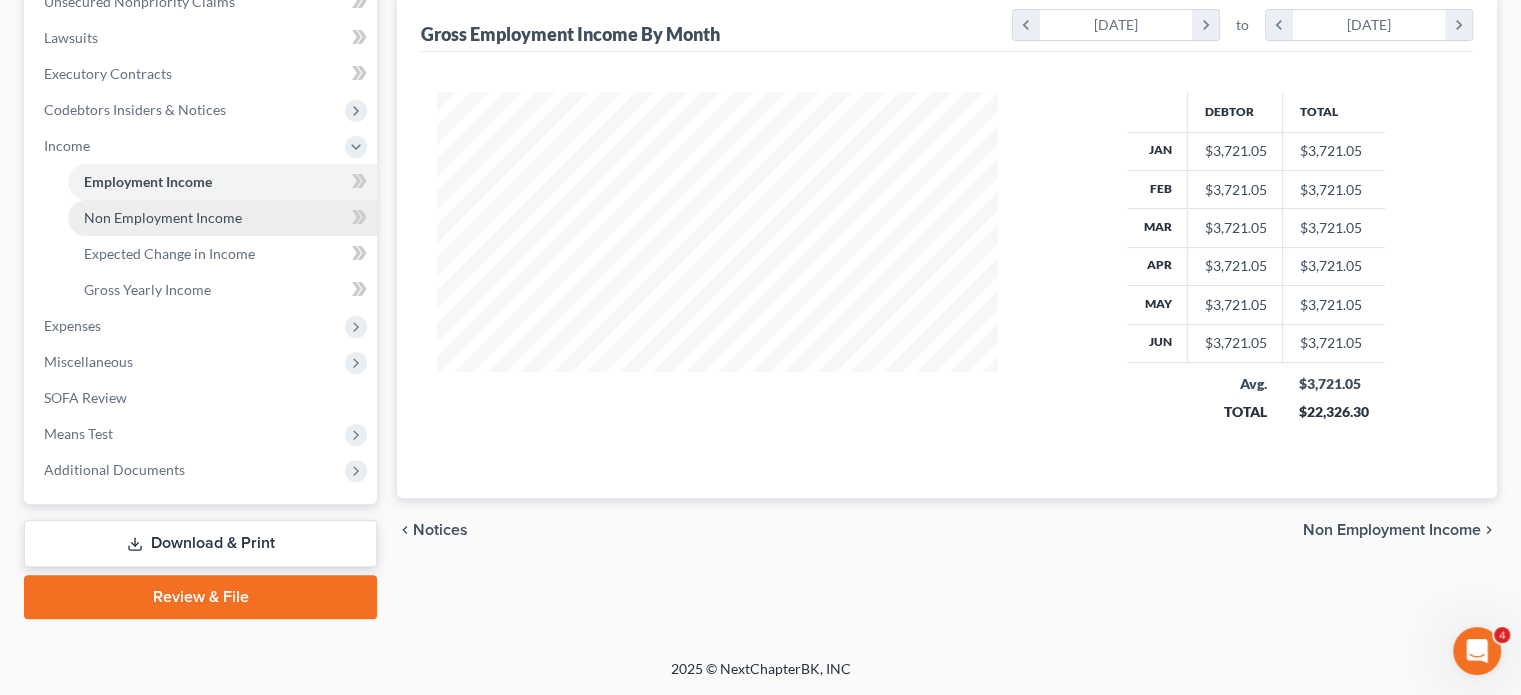 click on "Non Employment Income" at bounding box center [163, 217] 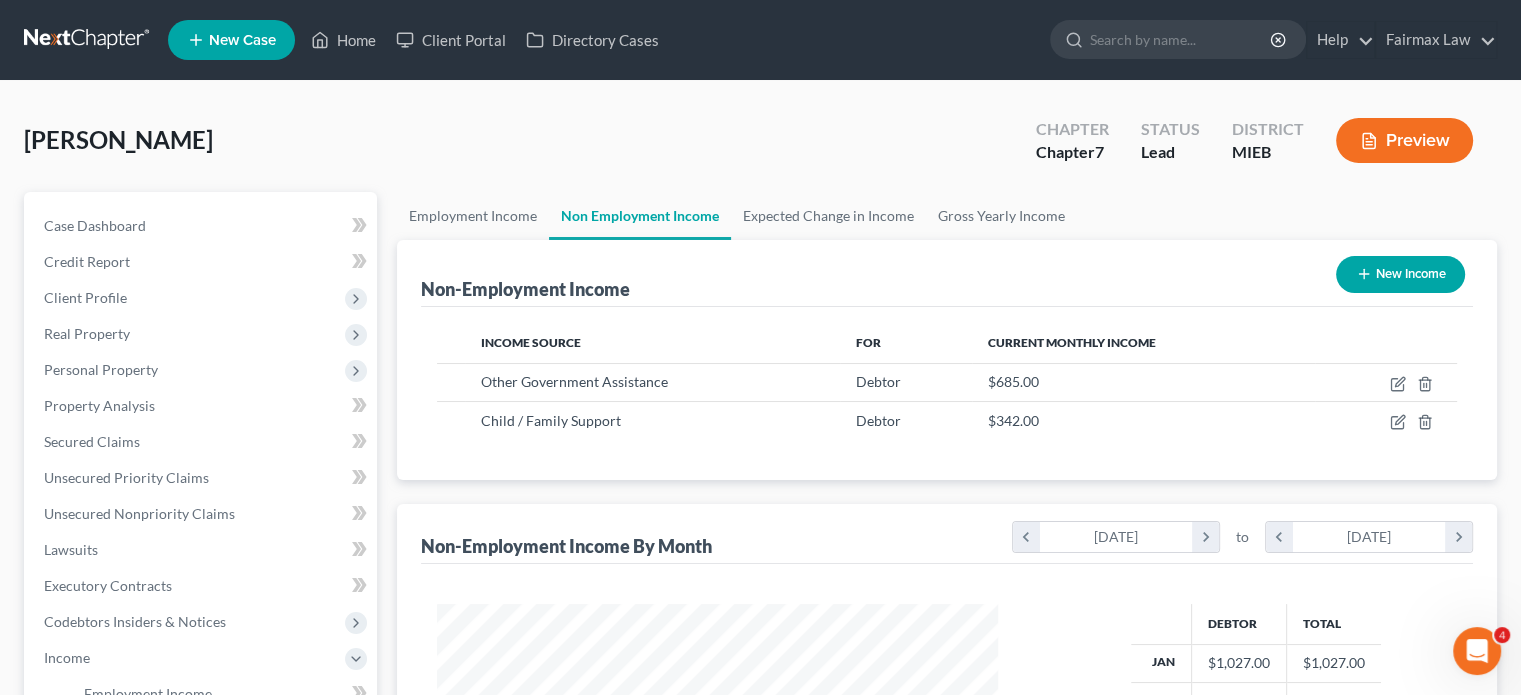 scroll, scrollTop: 255, scrollLeft: 0, axis: vertical 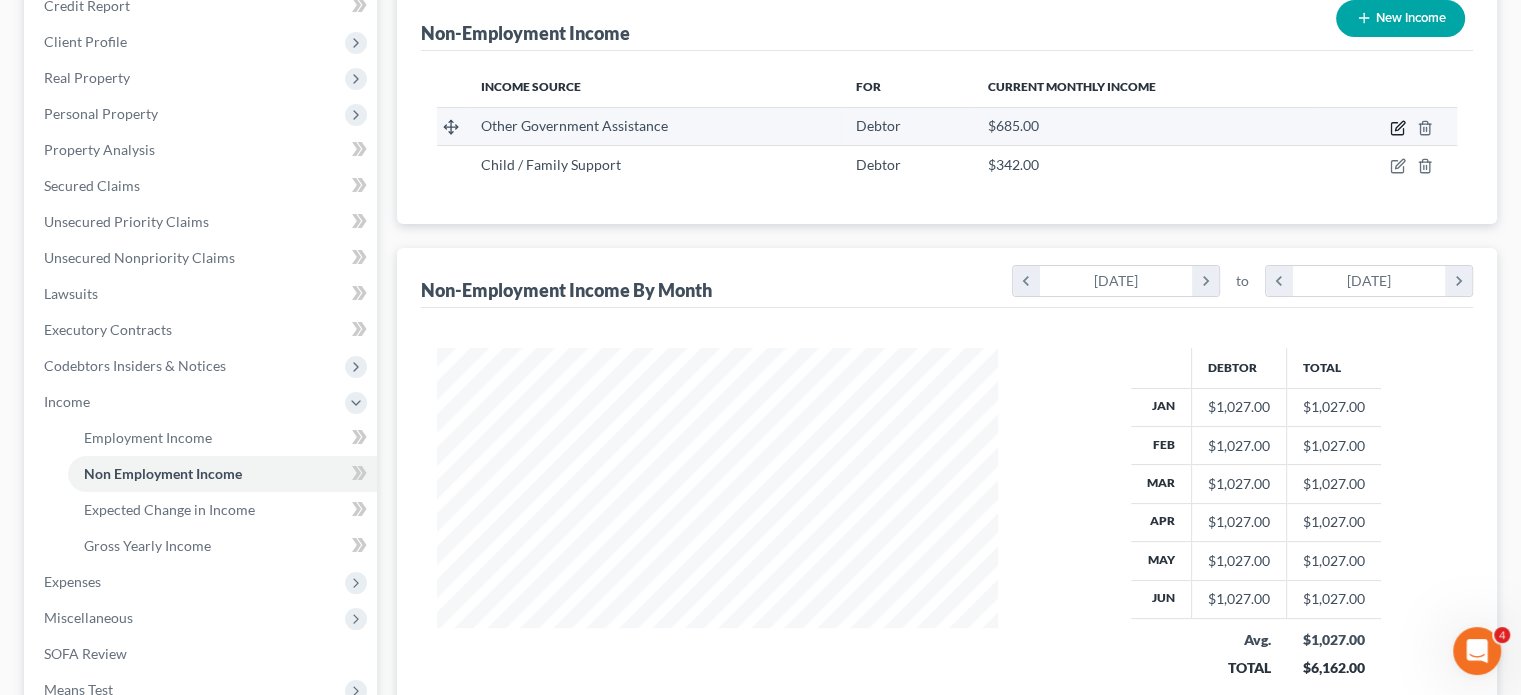 click 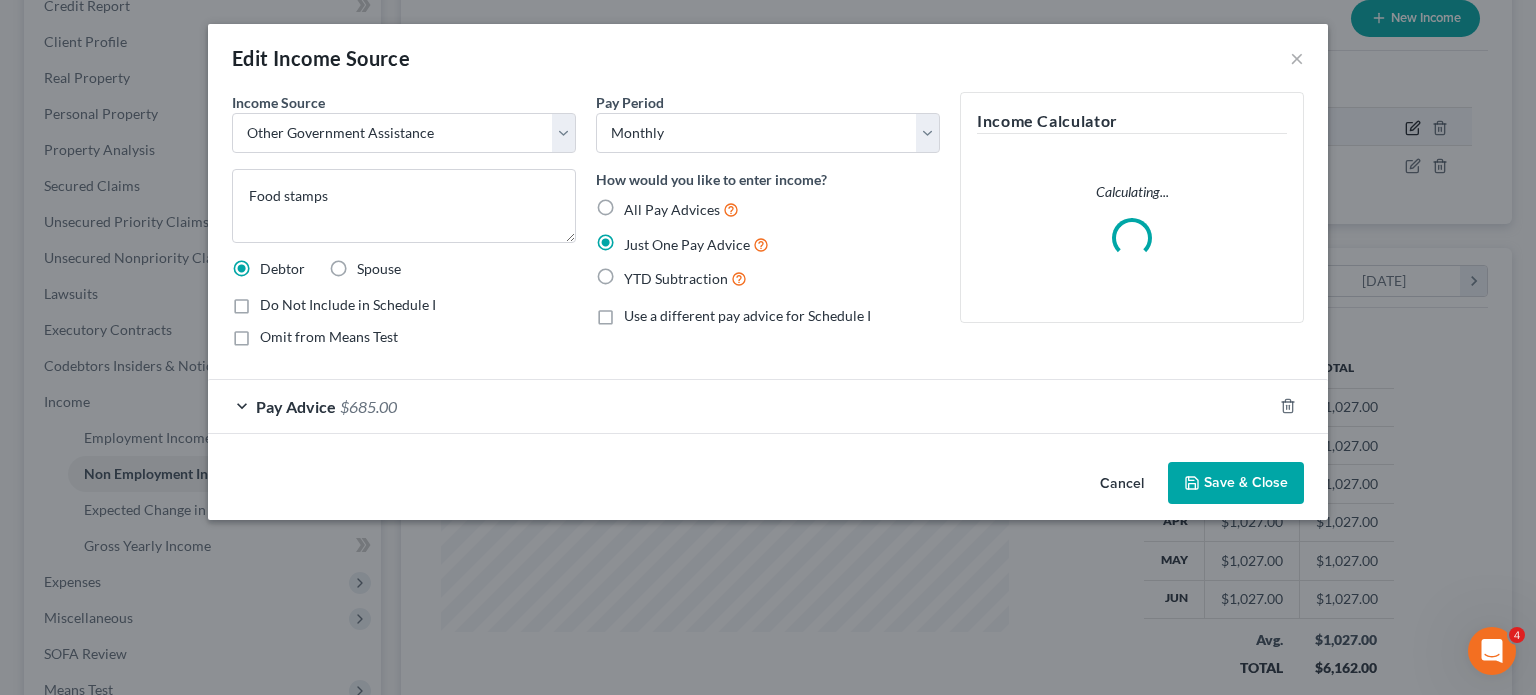 scroll, scrollTop: 999555, scrollLeft: 999392, axis: both 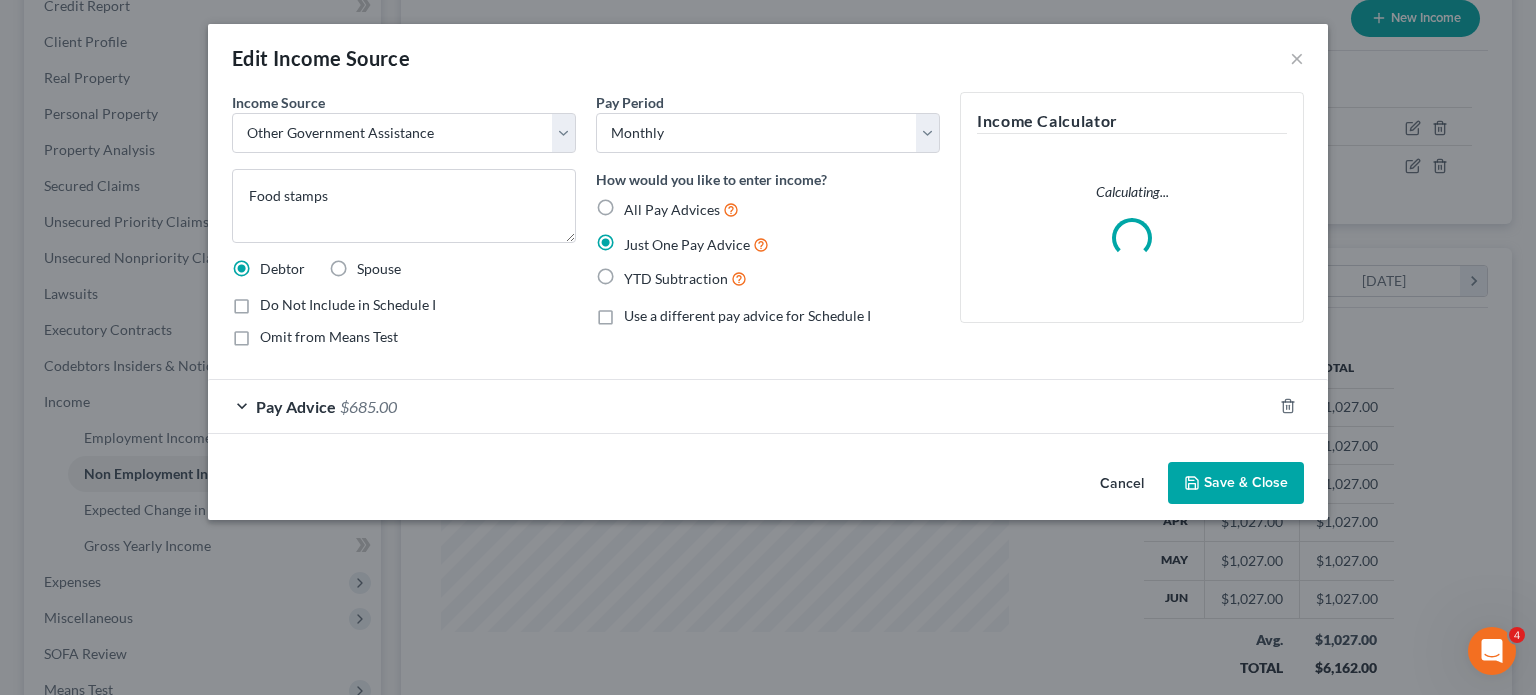 click on "Cancel" at bounding box center (1122, 484) 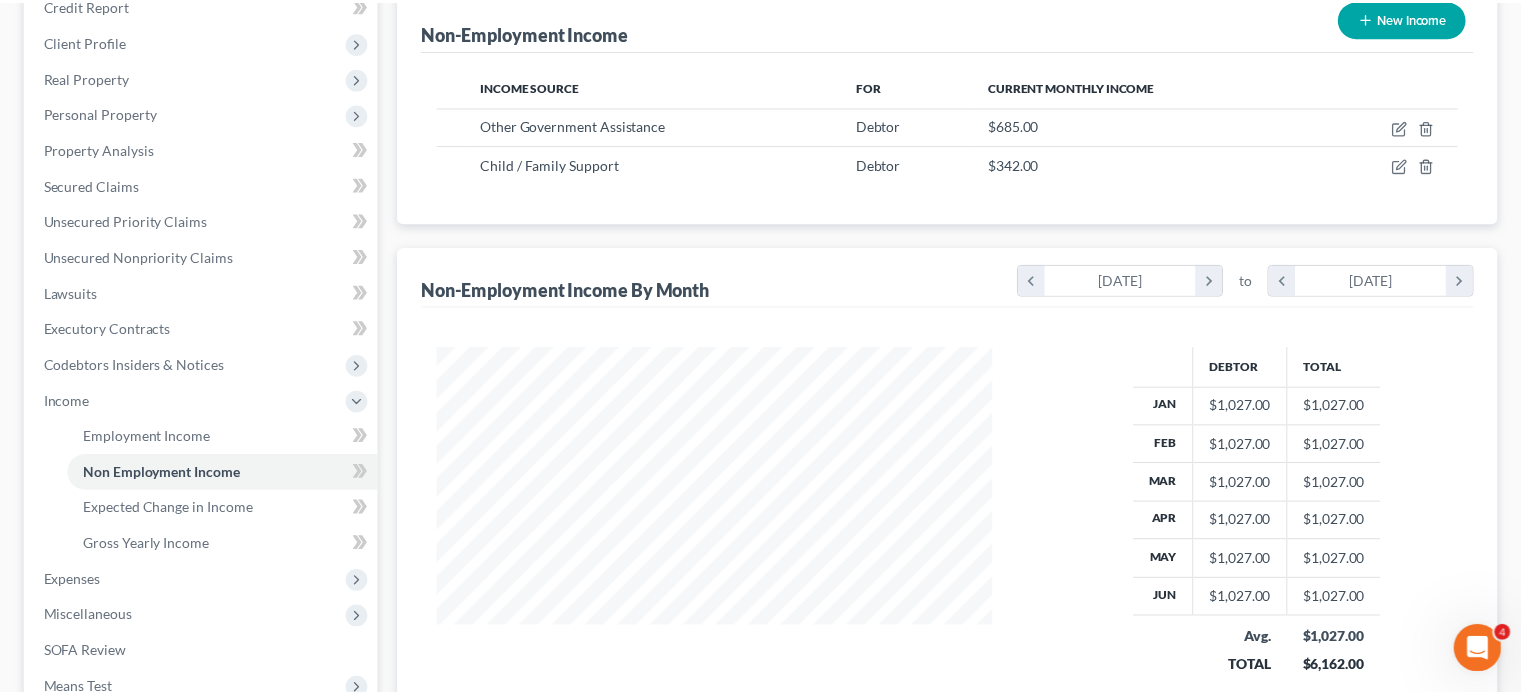 scroll, scrollTop: 444, scrollLeft: 601, axis: both 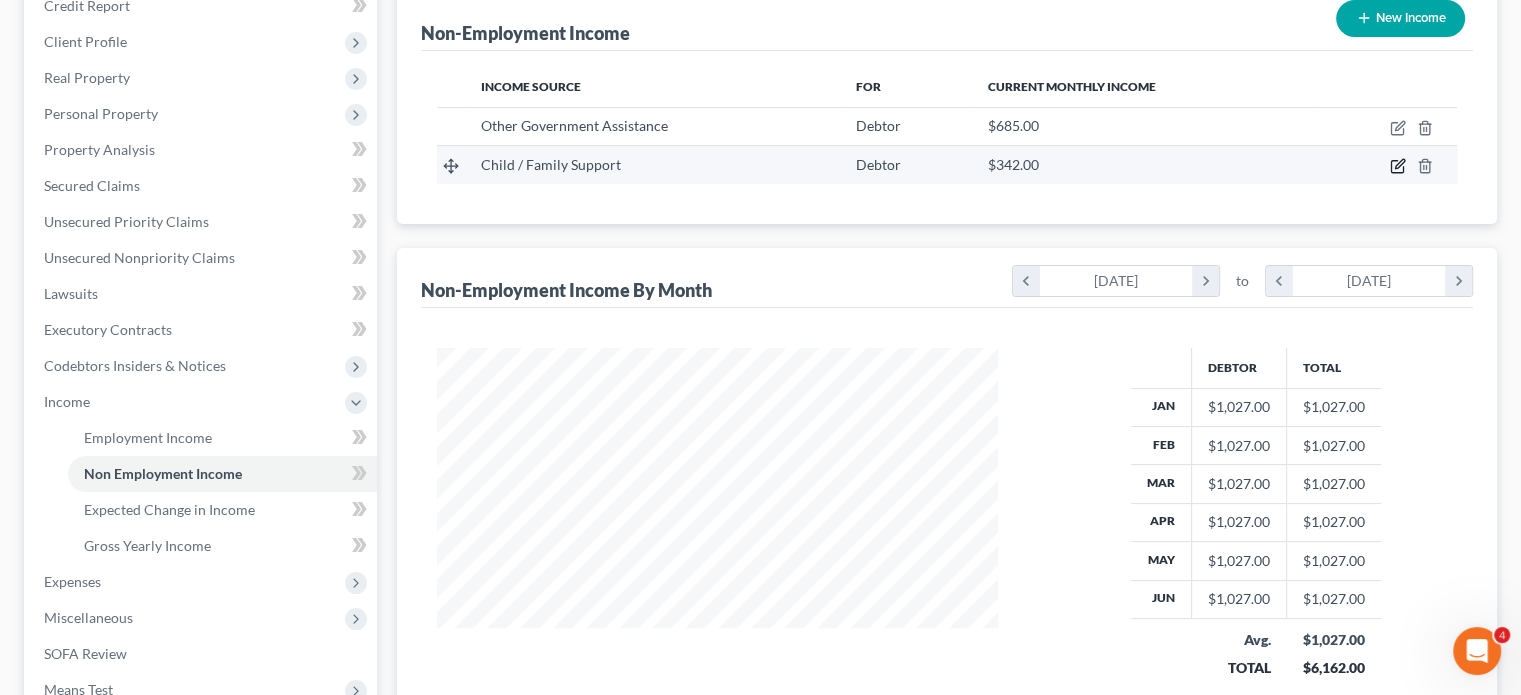 click 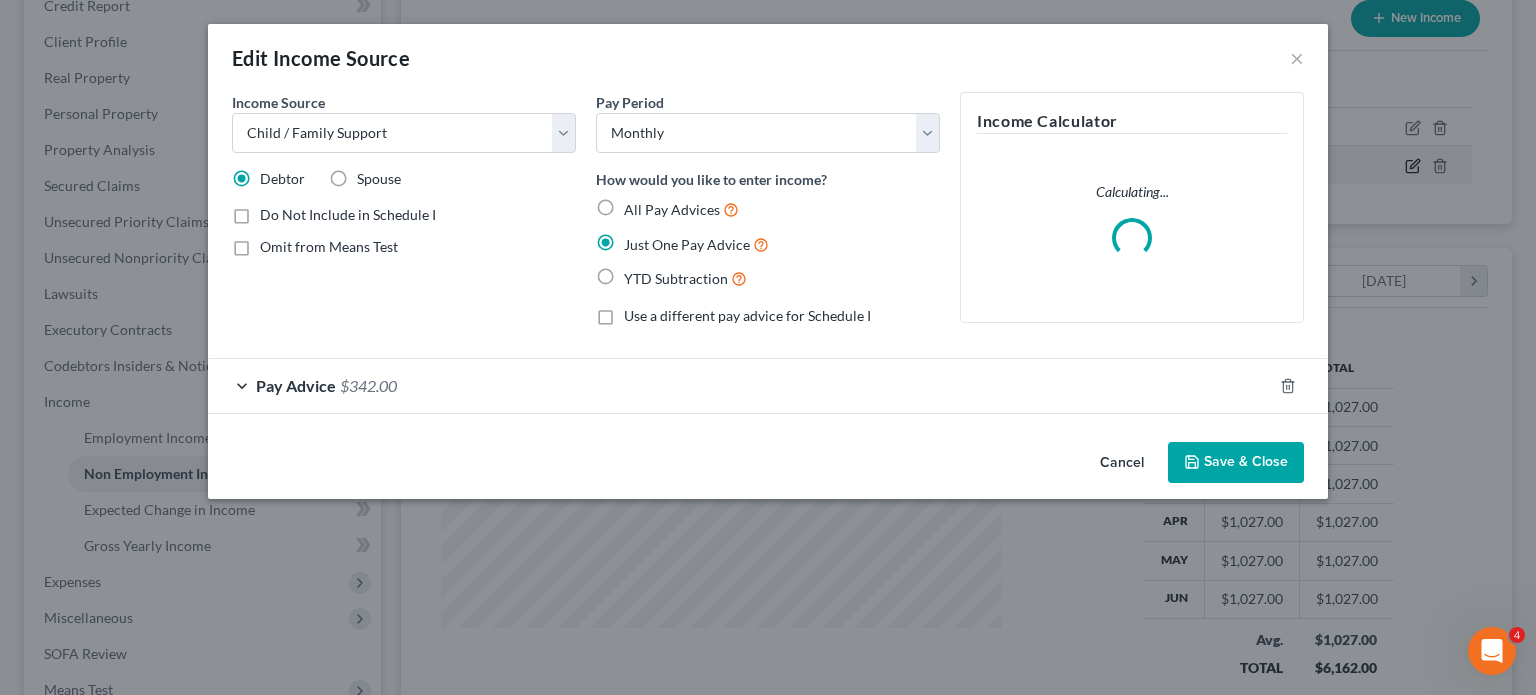 scroll, scrollTop: 999555, scrollLeft: 999392, axis: both 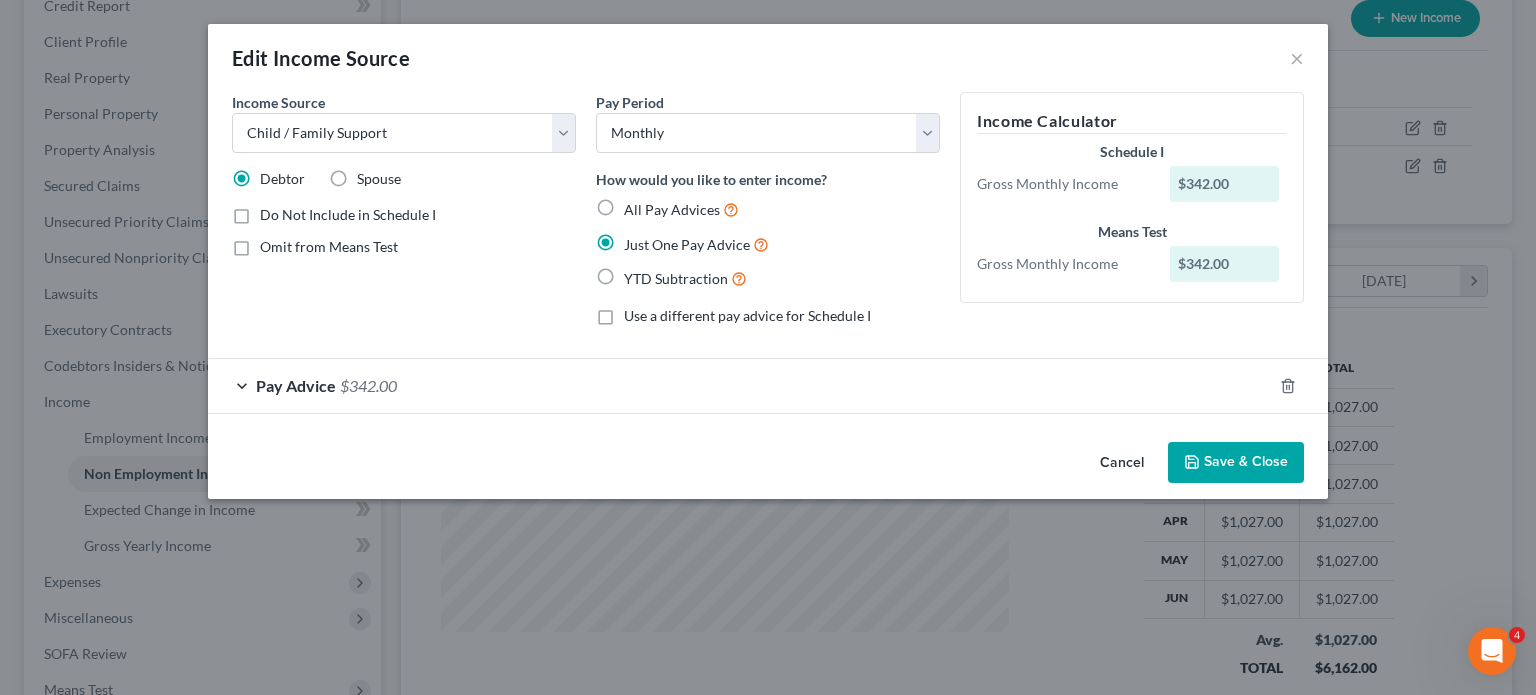 click on "Cancel" at bounding box center (1122, 464) 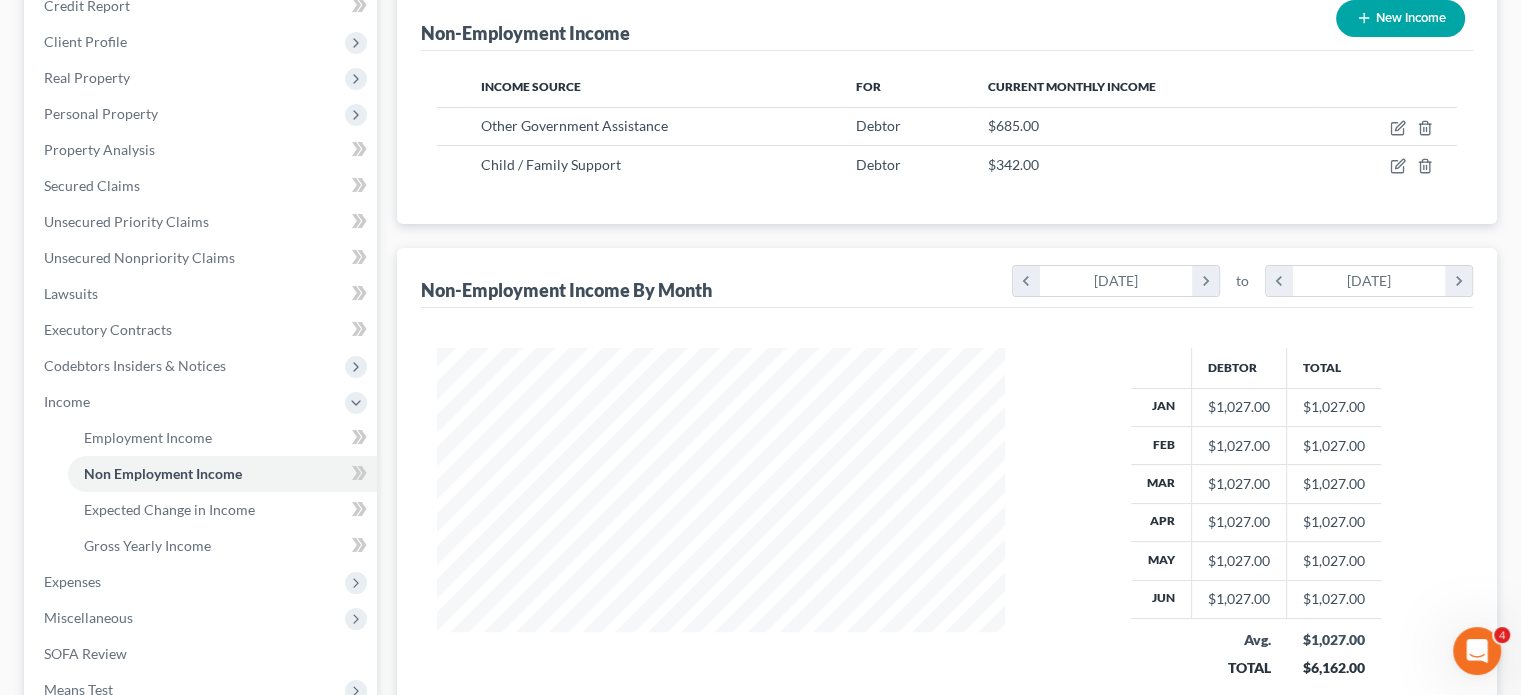 scroll, scrollTop: 444, scrollLeft: 601, axis: both 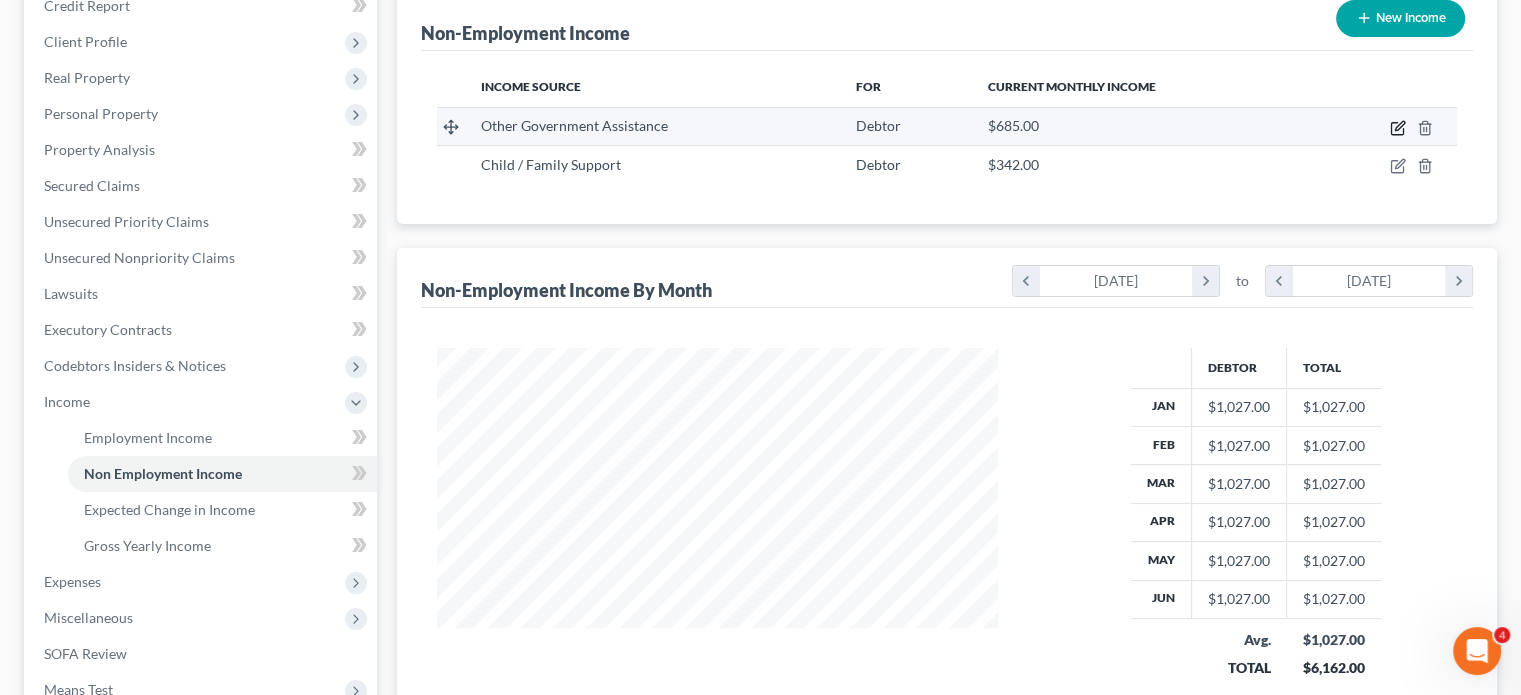 click 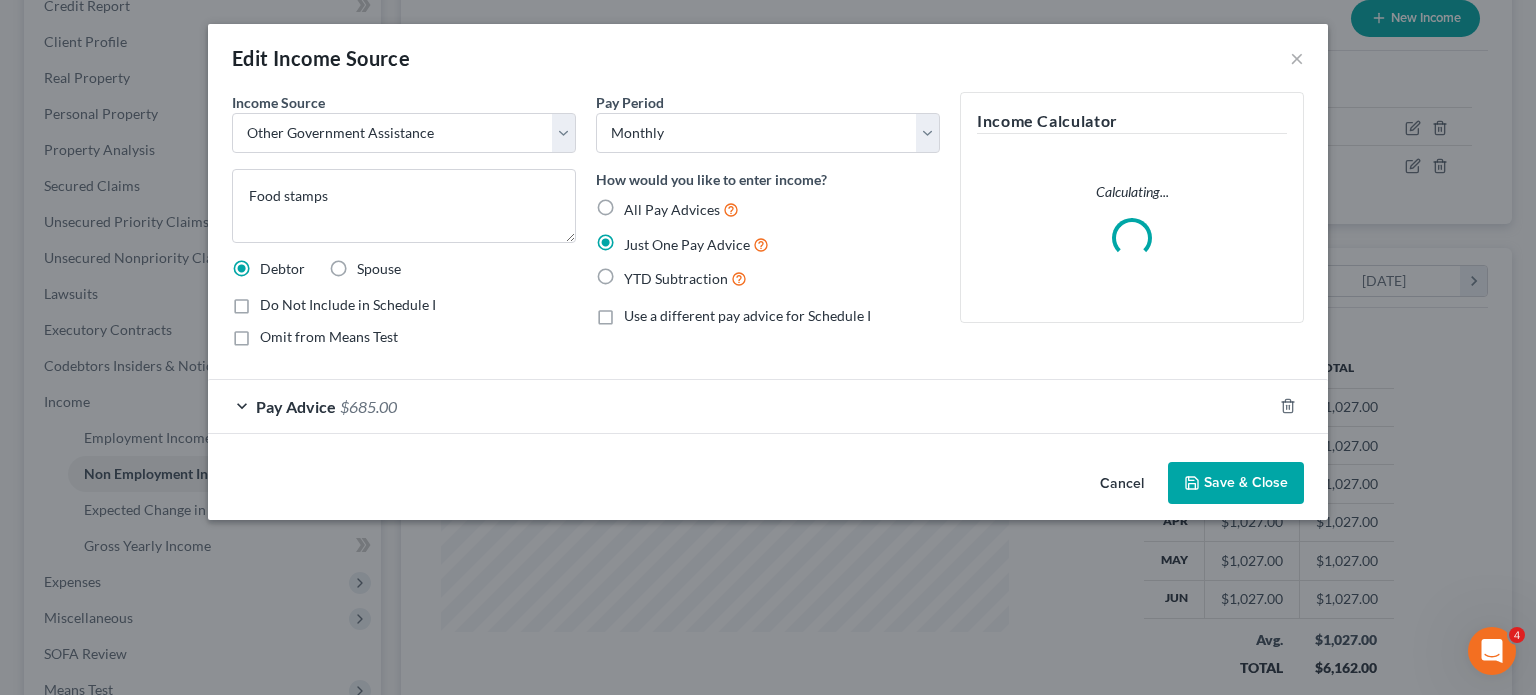 click on "Pay Advice $685.00" at bounding box center (740, 406) 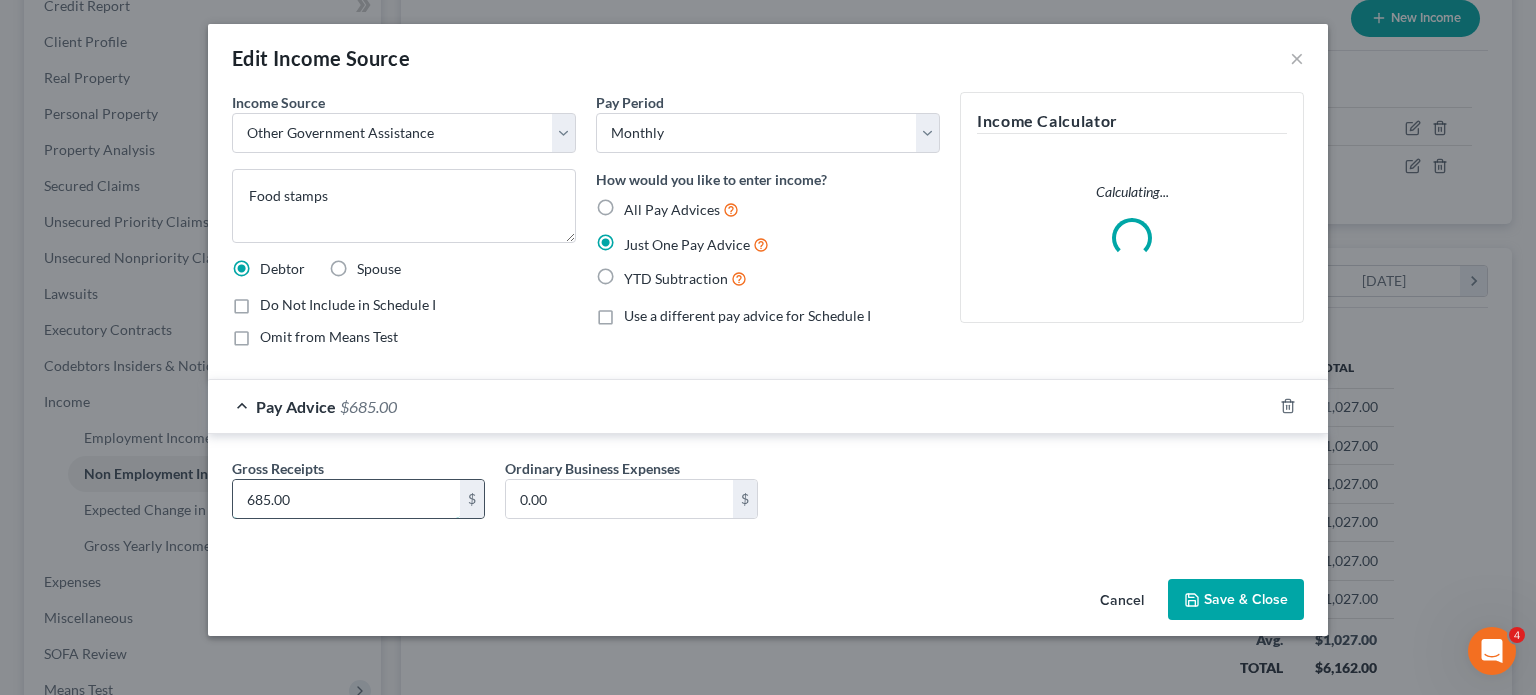 click on "685.00" at bounding box center [346, 499] 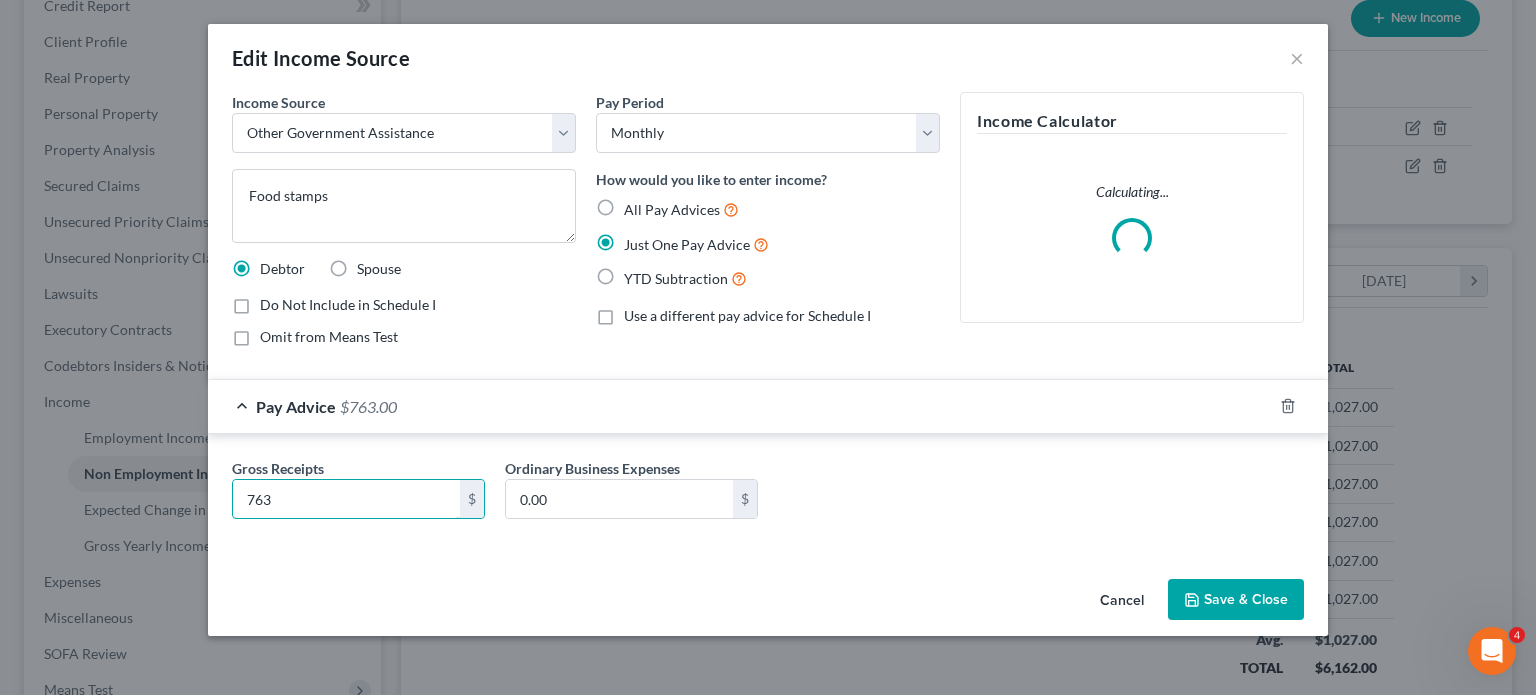 type on "763" 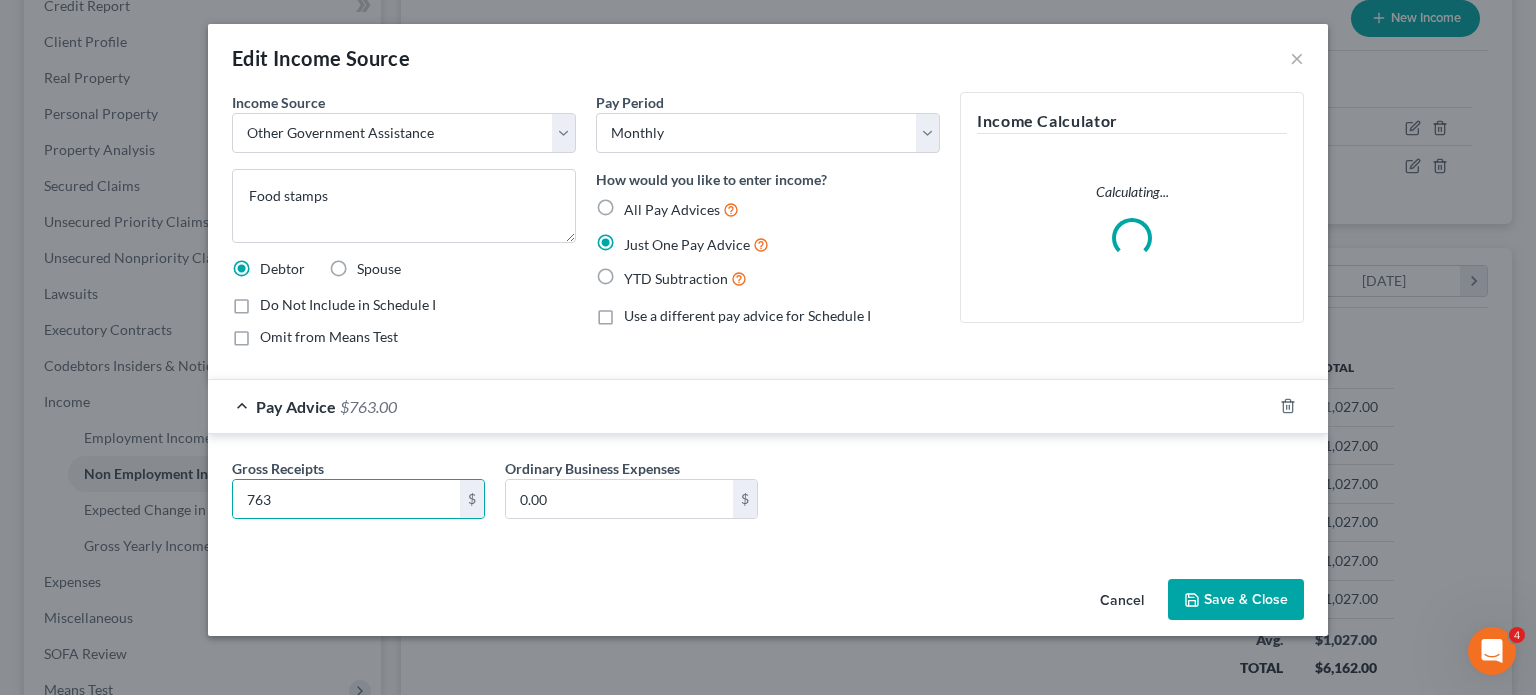 click on "Save & Close" at bounding box center [1236, 600] 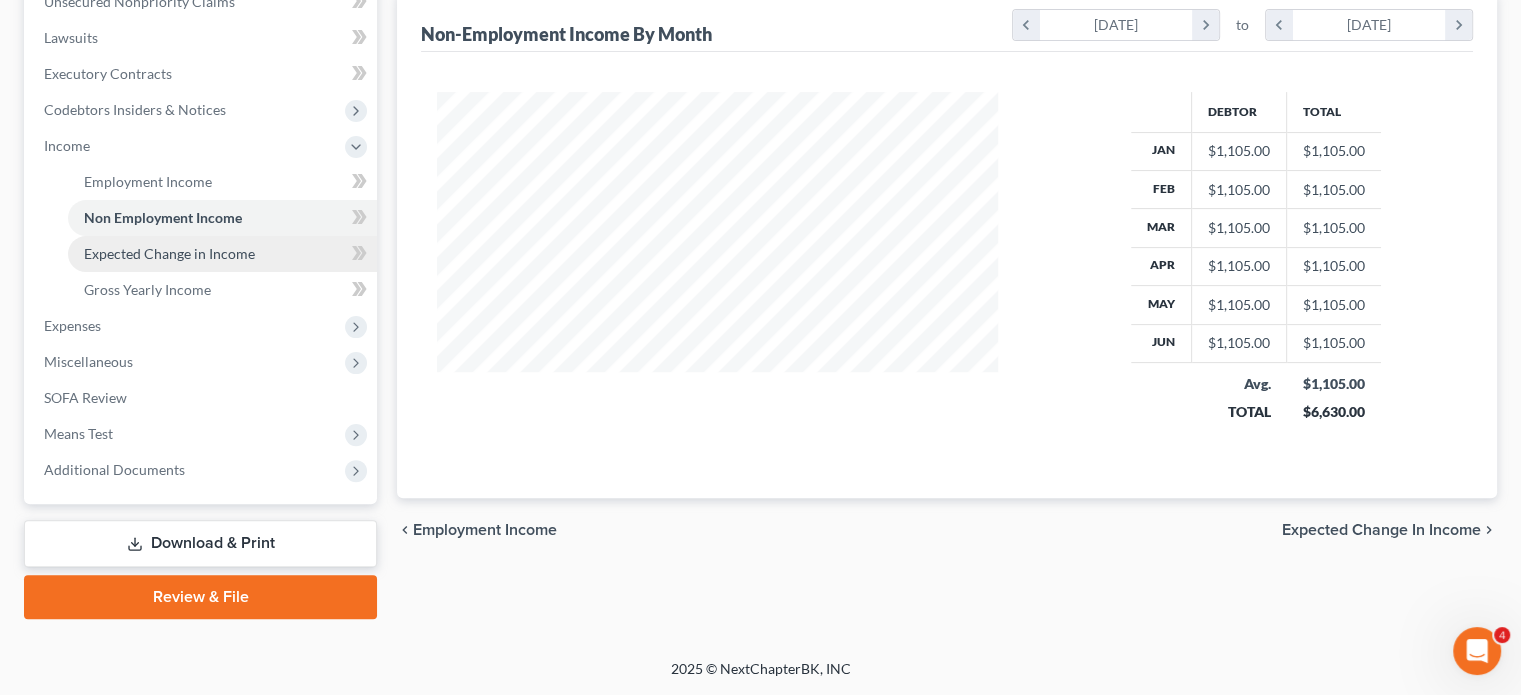 click on "Expected Change in Income" at bounding box center (169, 253) 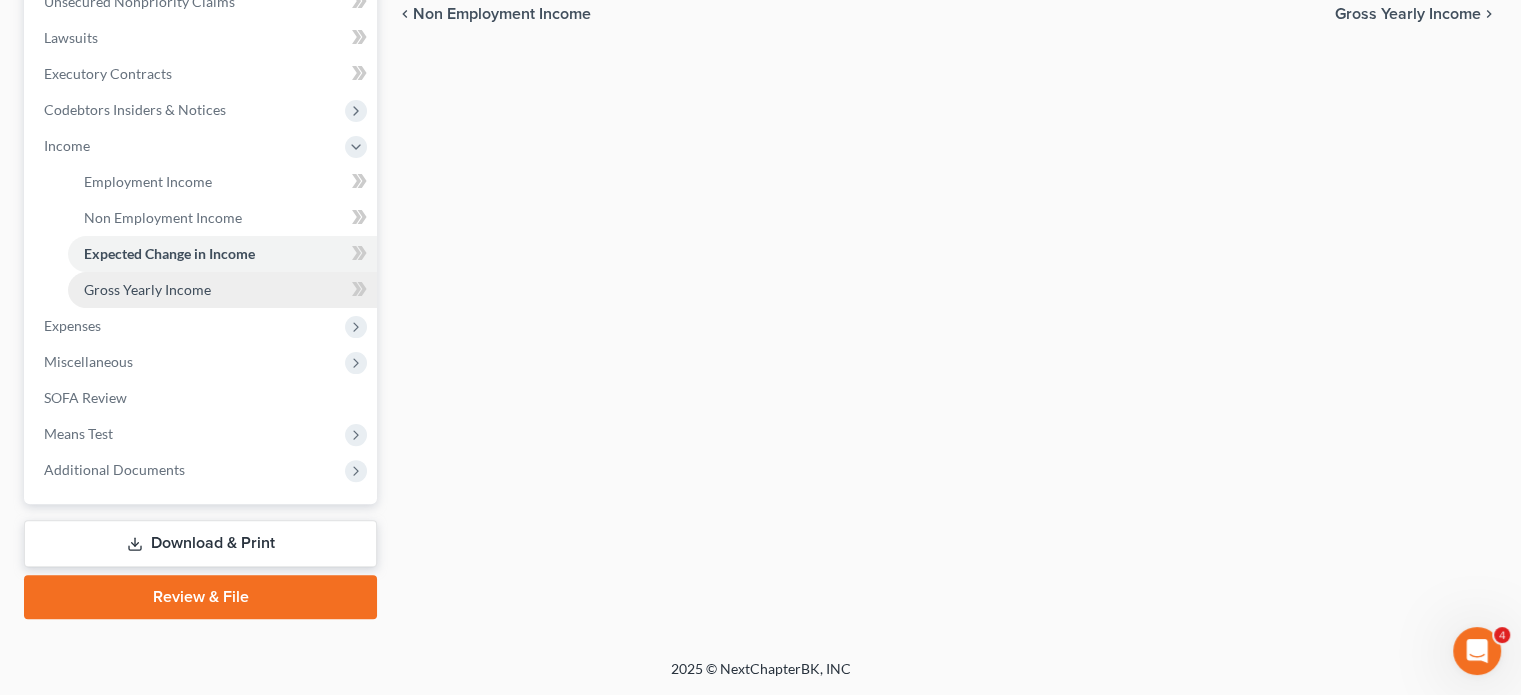 click on "Gross Yearly Income" at bounding box center [147, 289] 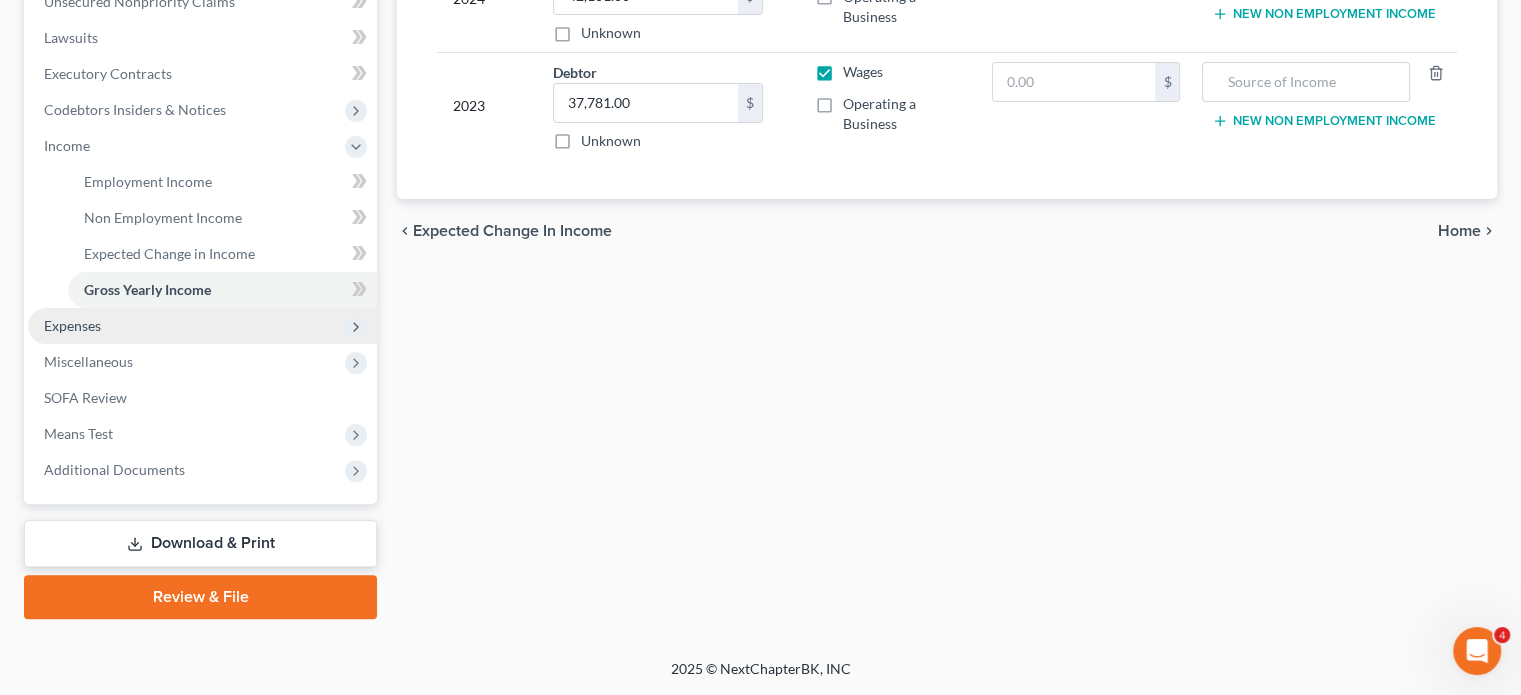 click on "Expenses" at bounding box center [202, 326] 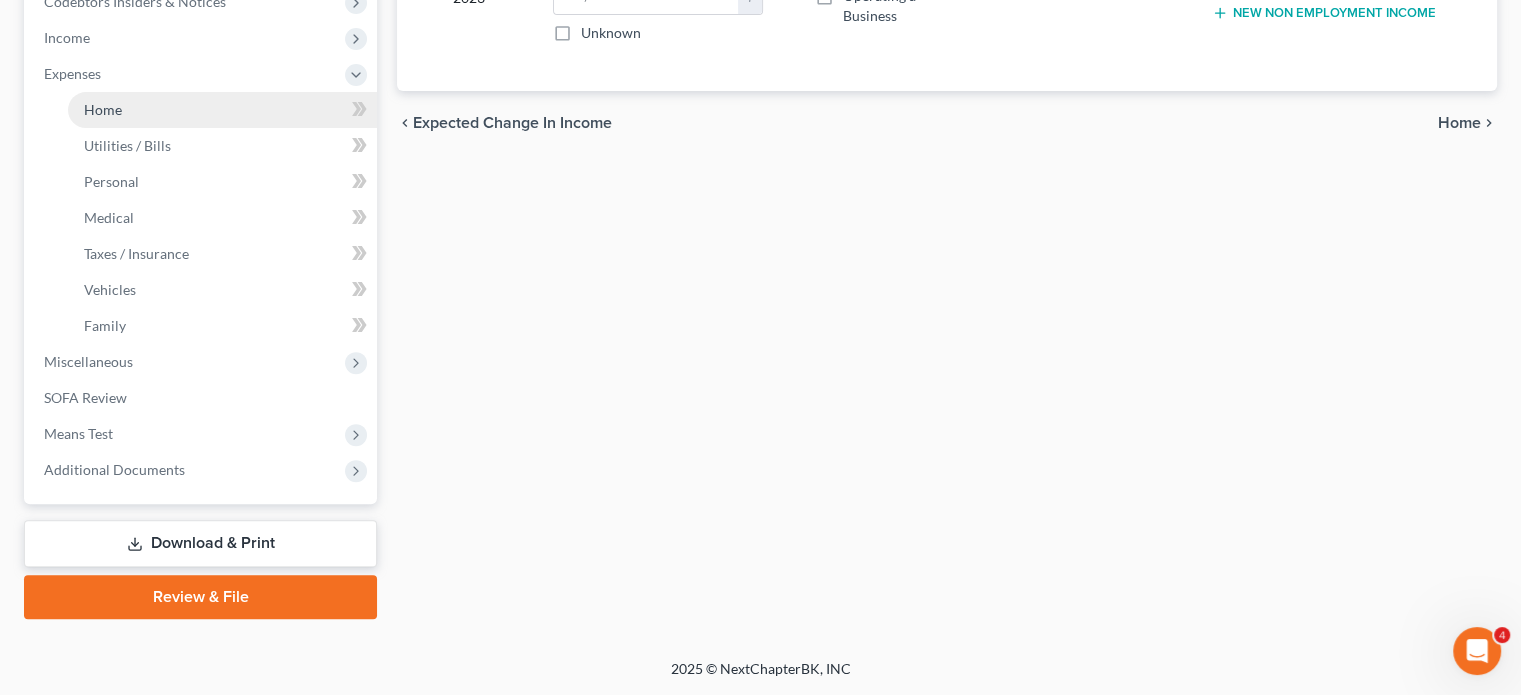 click on "Home" at bounding box center (222, 110) 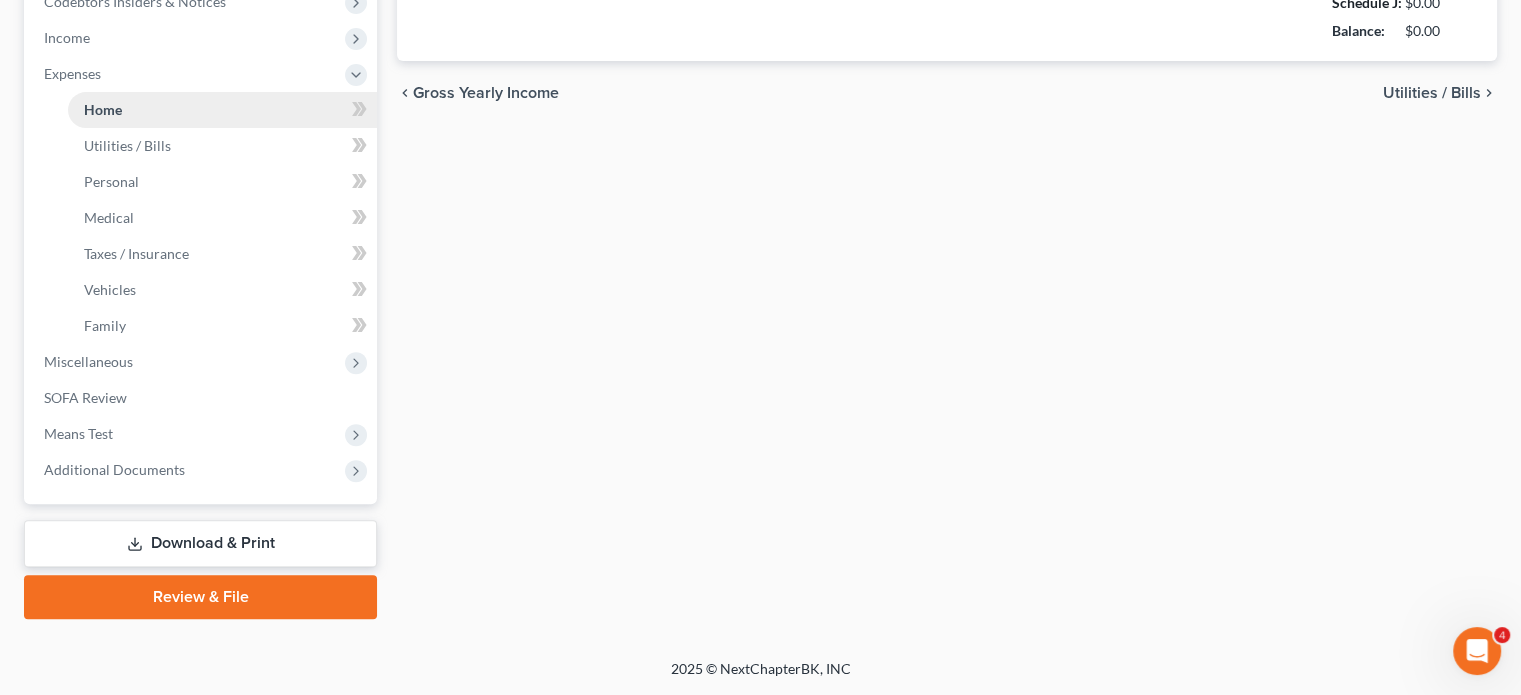 type on "1,000.00" 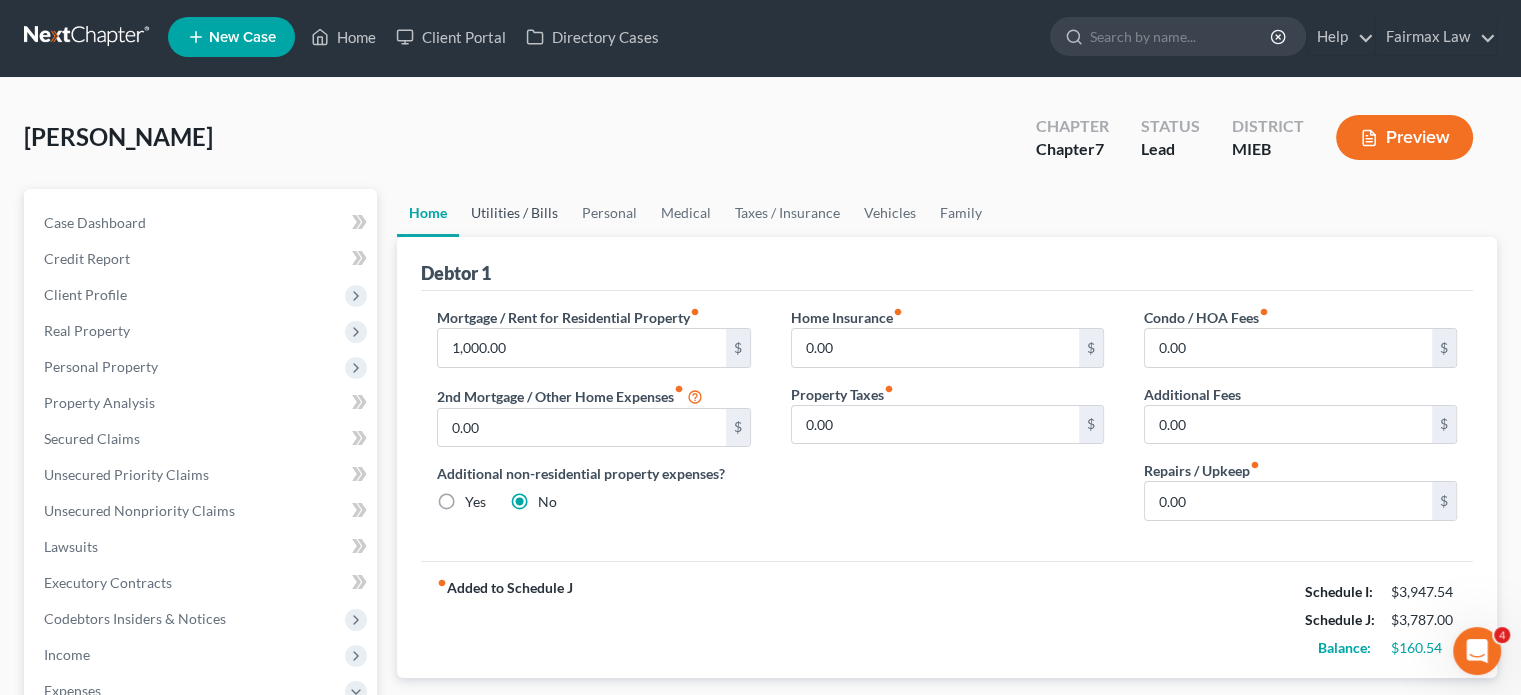 click on "Utilities / Bills" at bounding box center (514, 213) 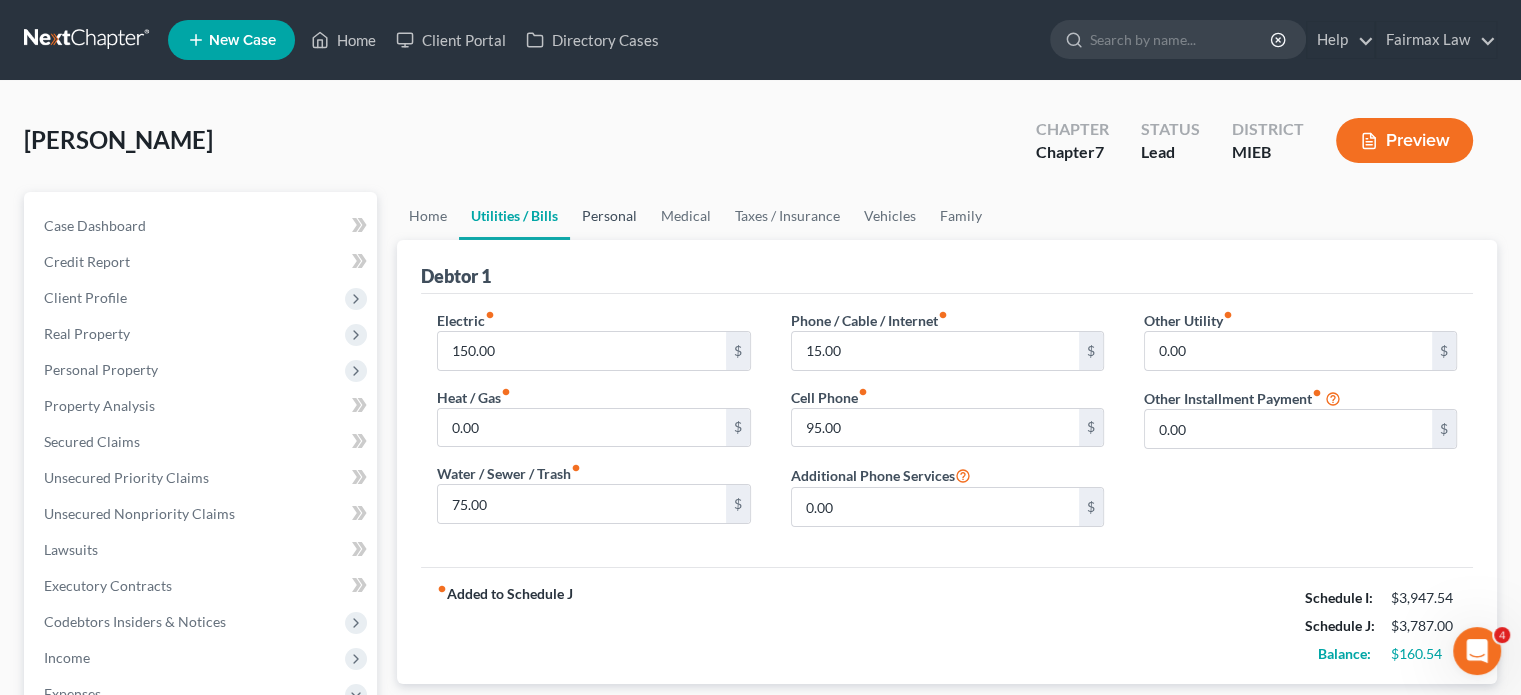 click on "Personal" at bounding box center (609, 216) 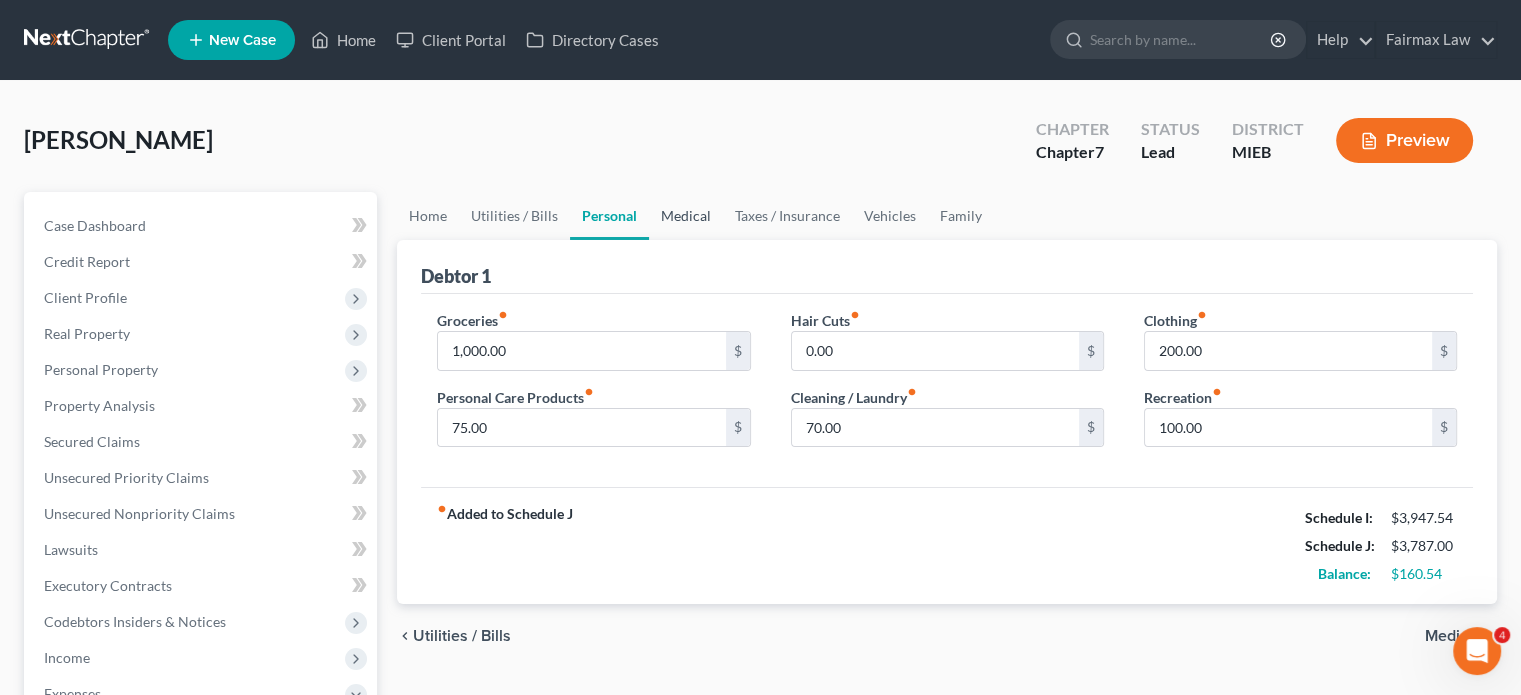 click on "Medical" at bounding box center (686, 216) 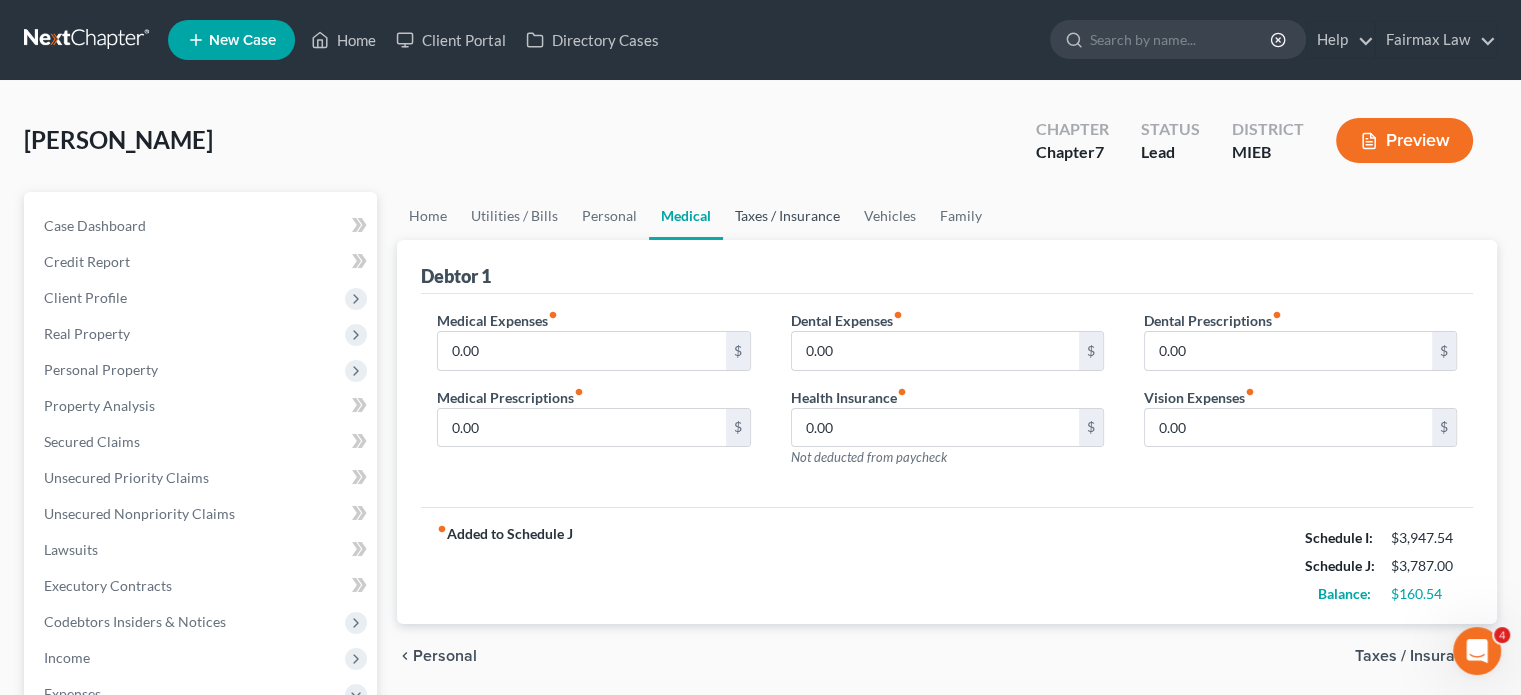 click on "Taxes / Insurance" at bounding box center (787, 216) 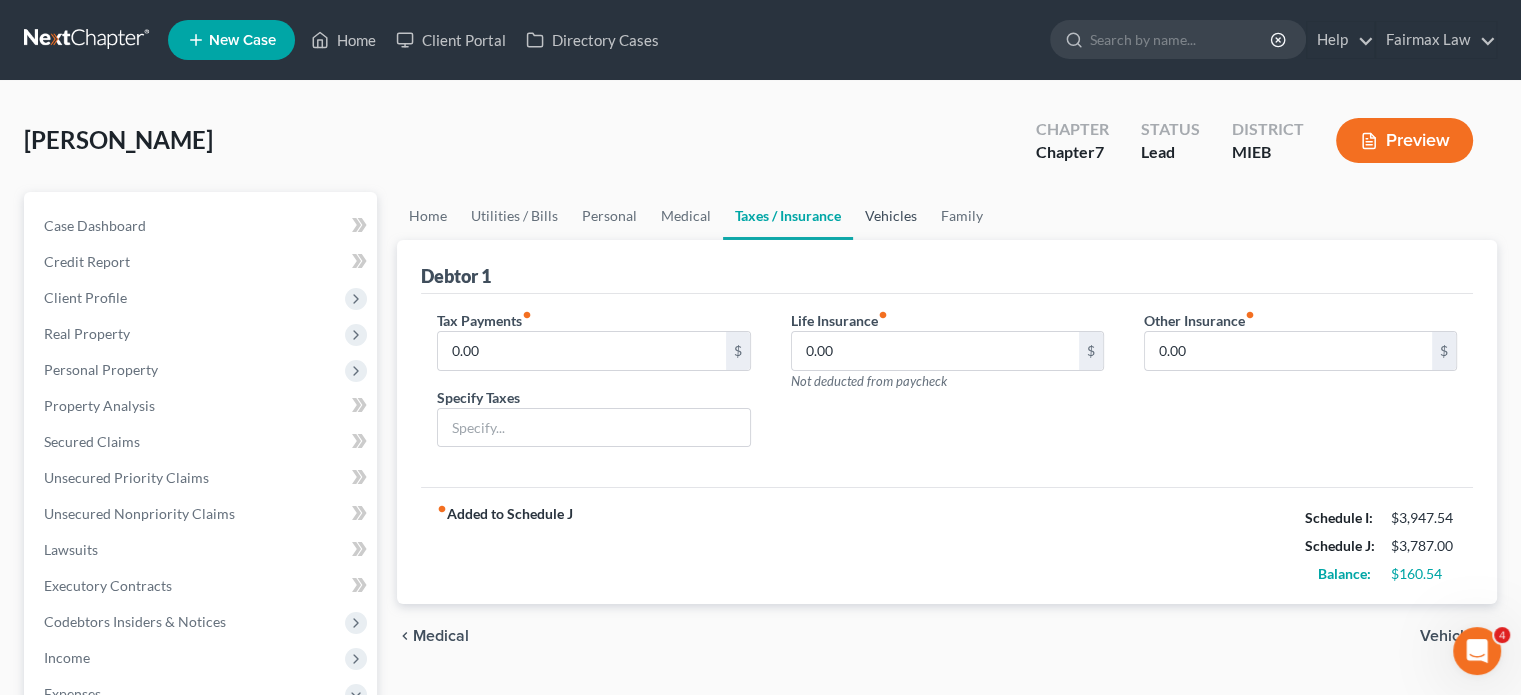 click on "Vehicles" at bounding box center [891, 216] 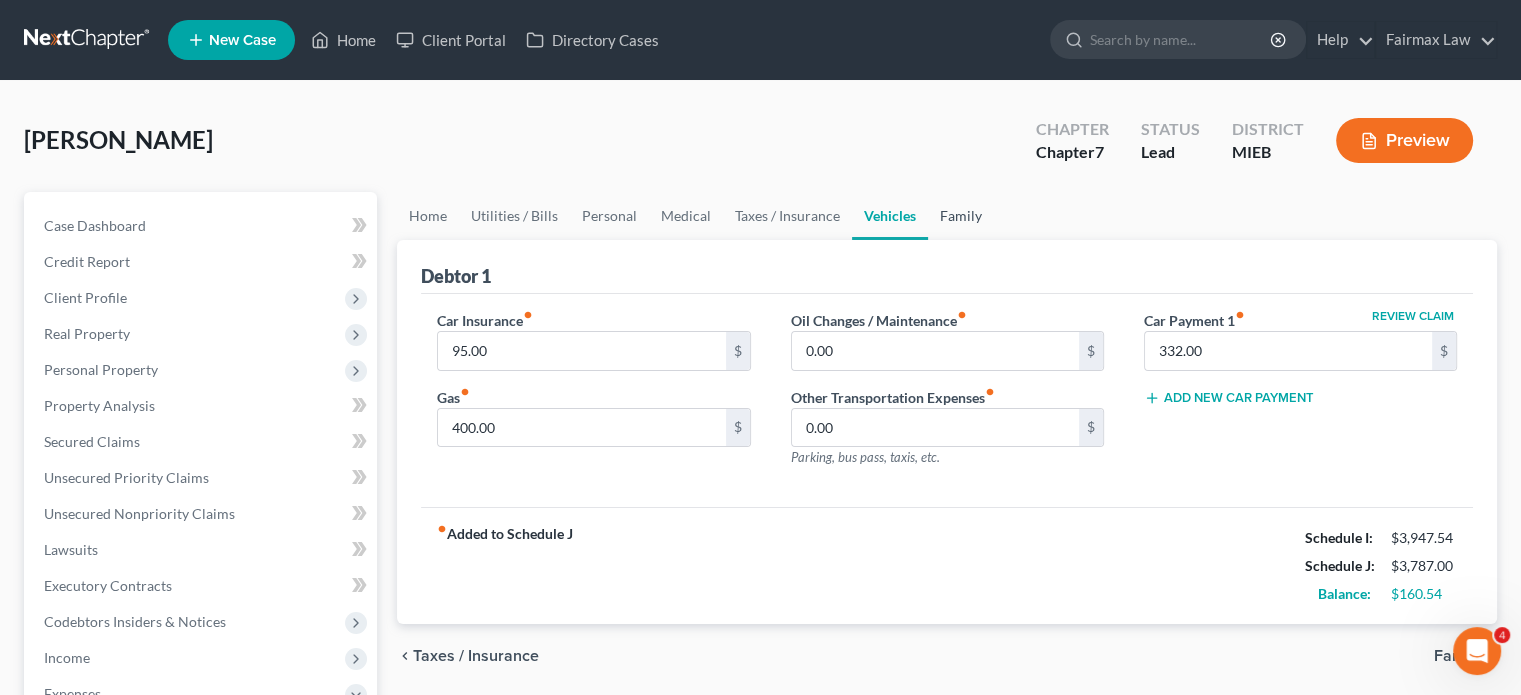 click on "Family" at bounding box center (961, 216) 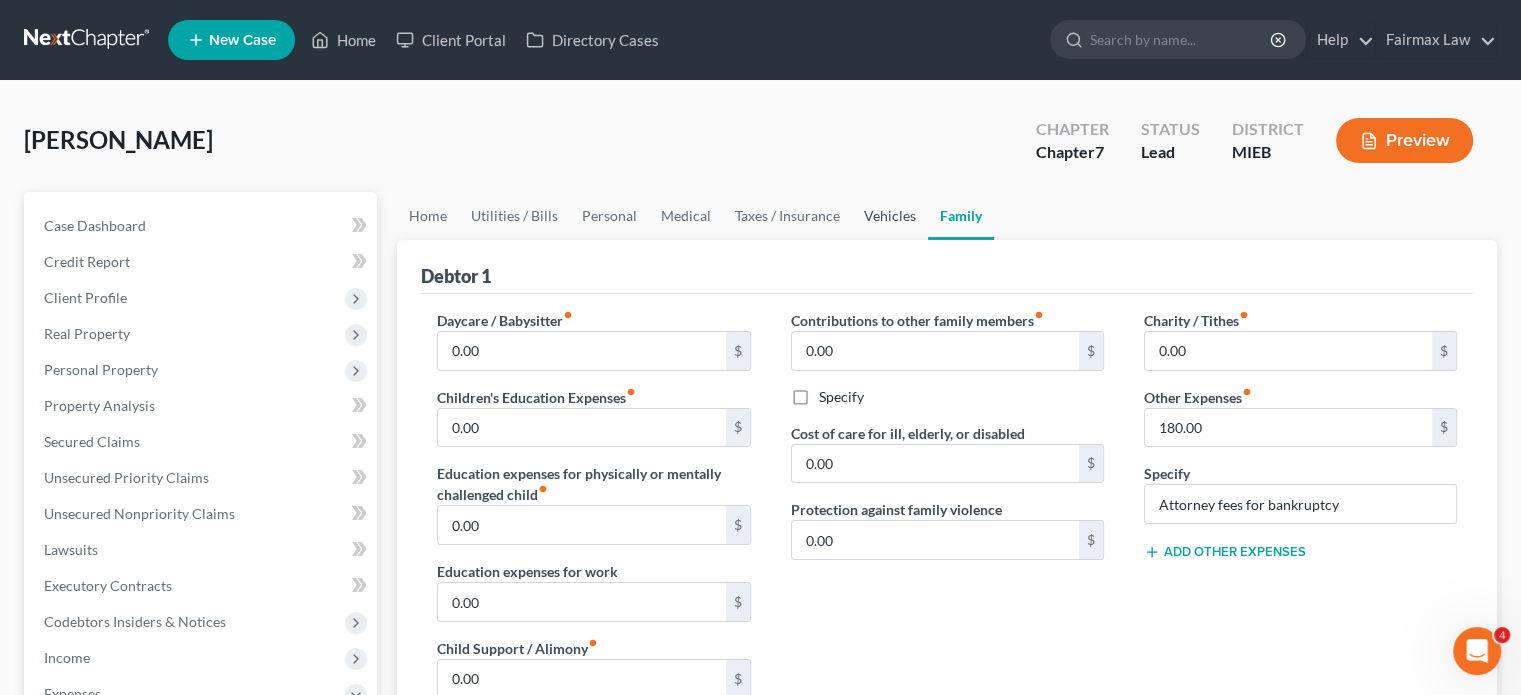 click on "Vehicles" at bounding box center (890, 216) 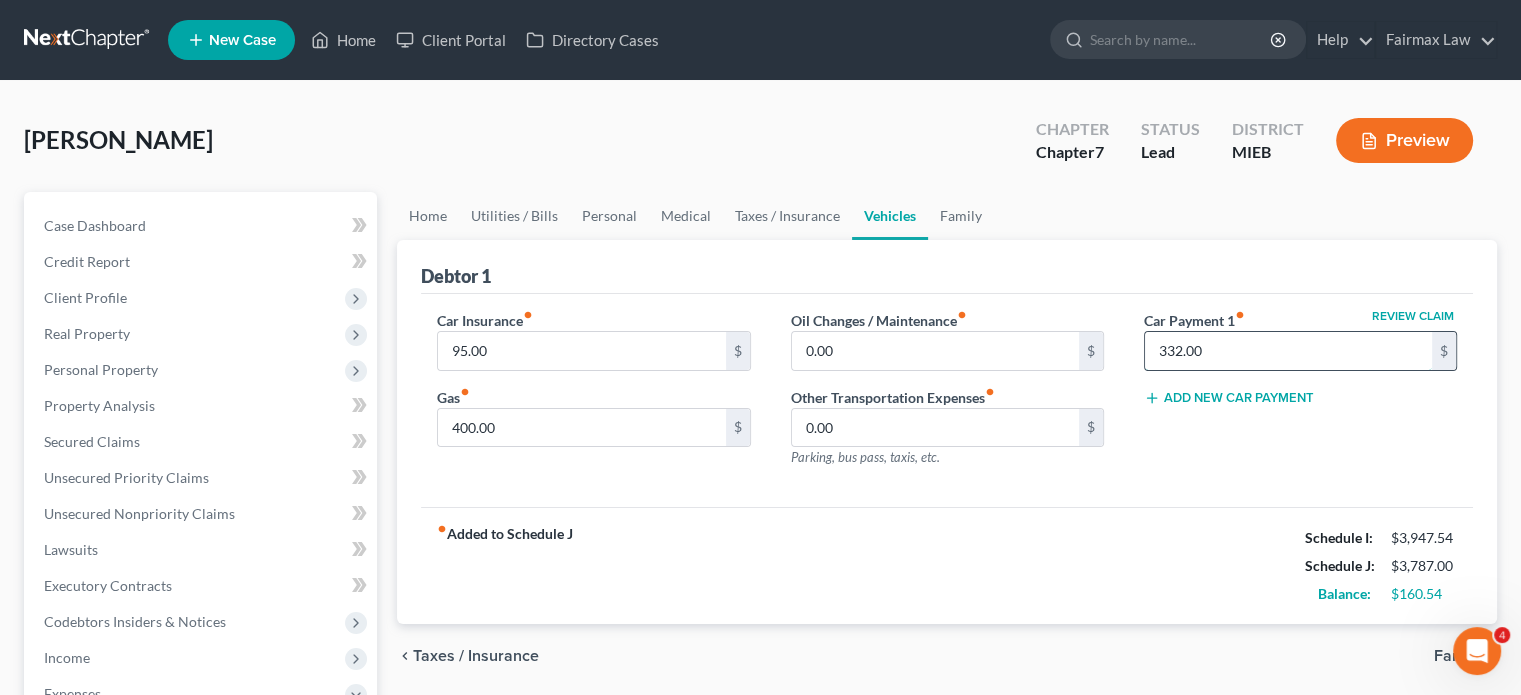 click on "332.00" at bounding box center [1288, 351] 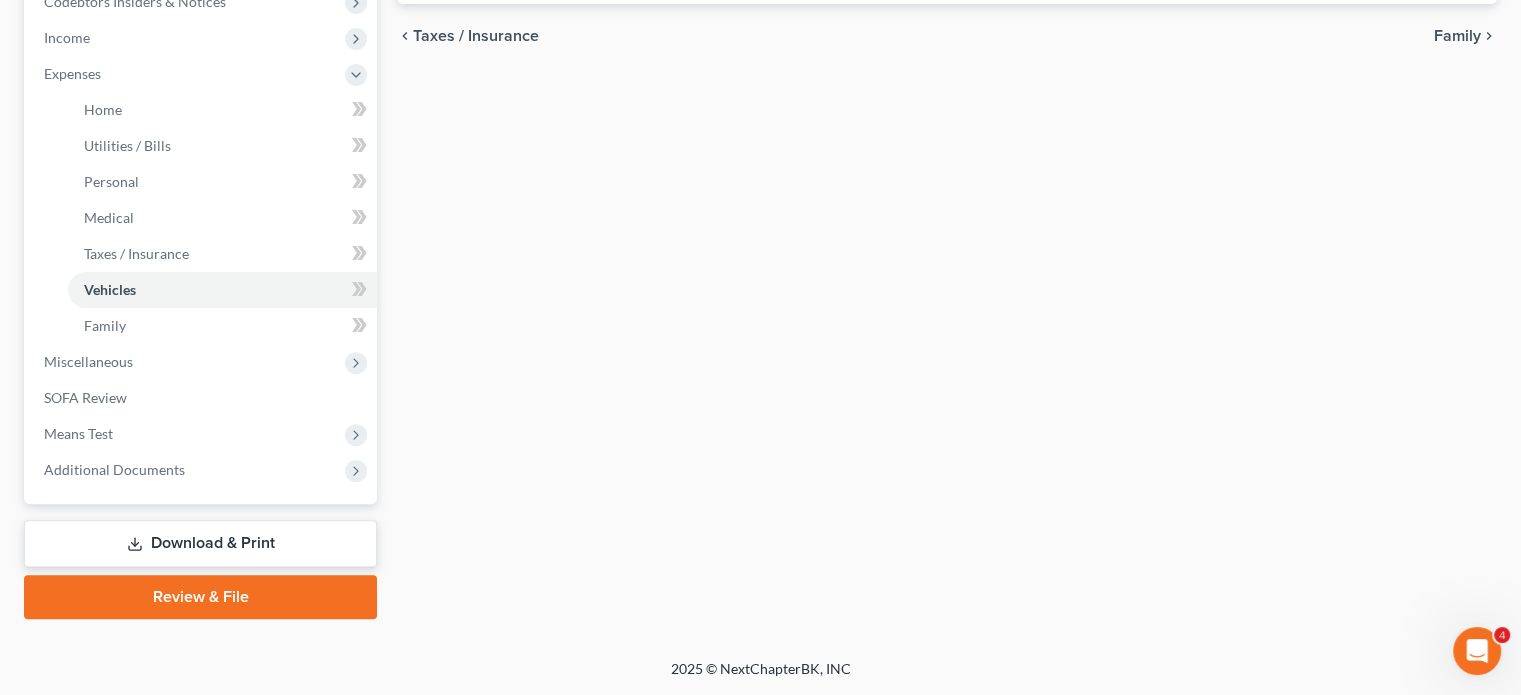scroll, scrollTop: 819, scrollLeft: 0, axis: vertical 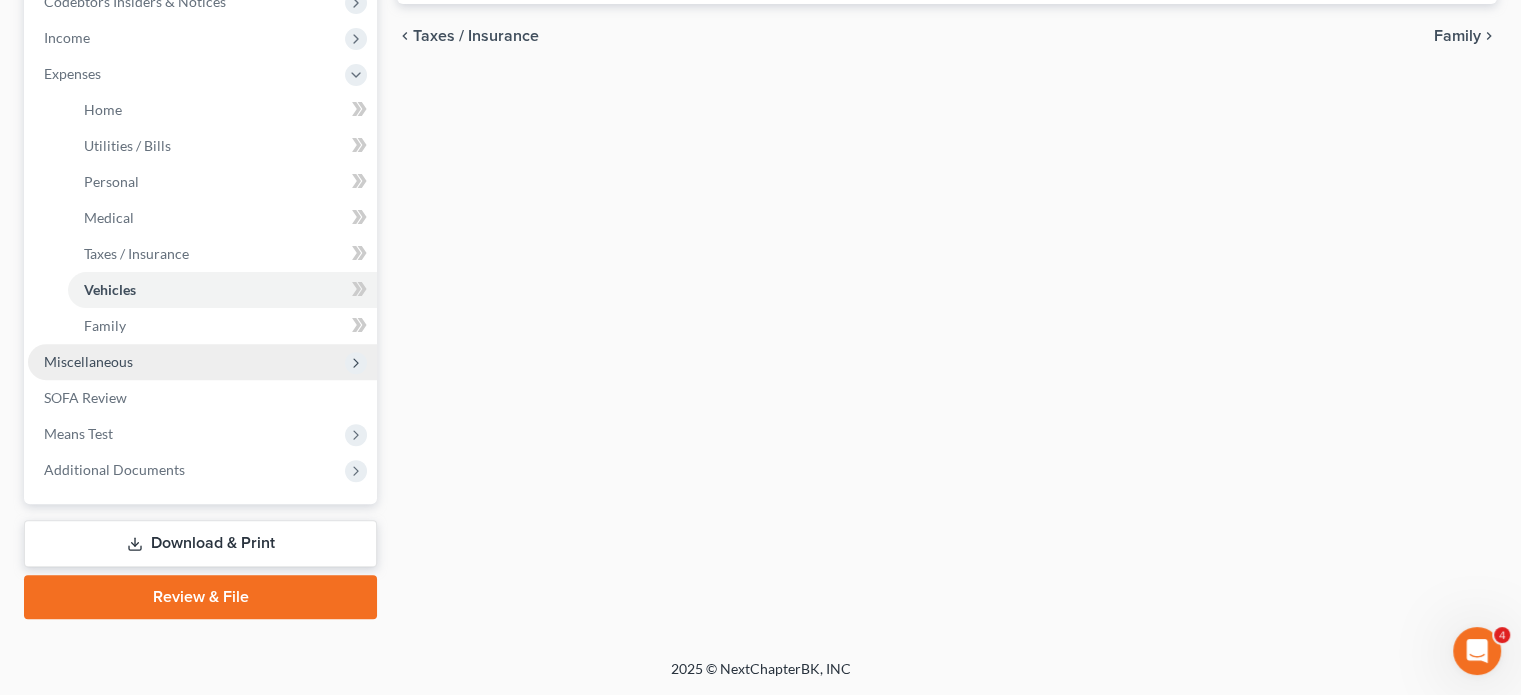 type on "522" 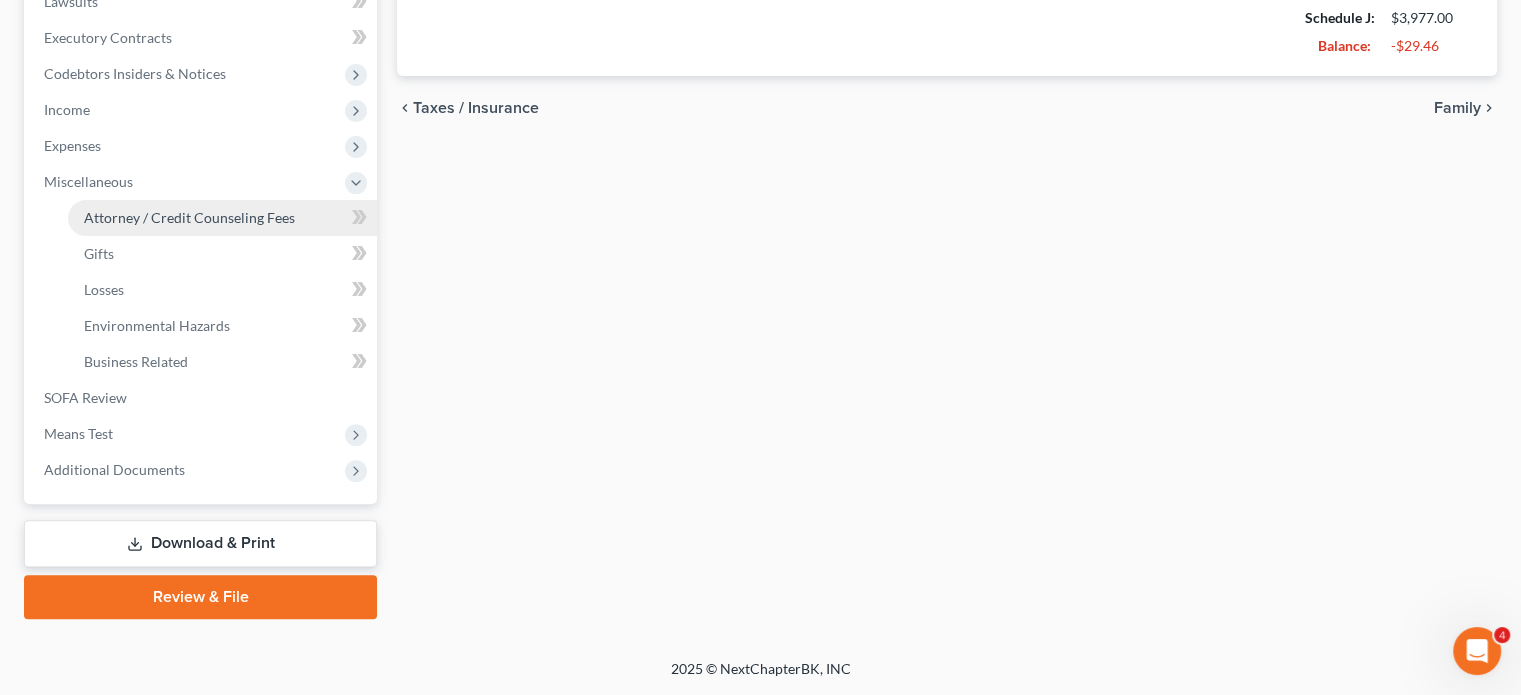 click on "Attorney / Credit Counseling Fees" at bounding box center [189, 217] 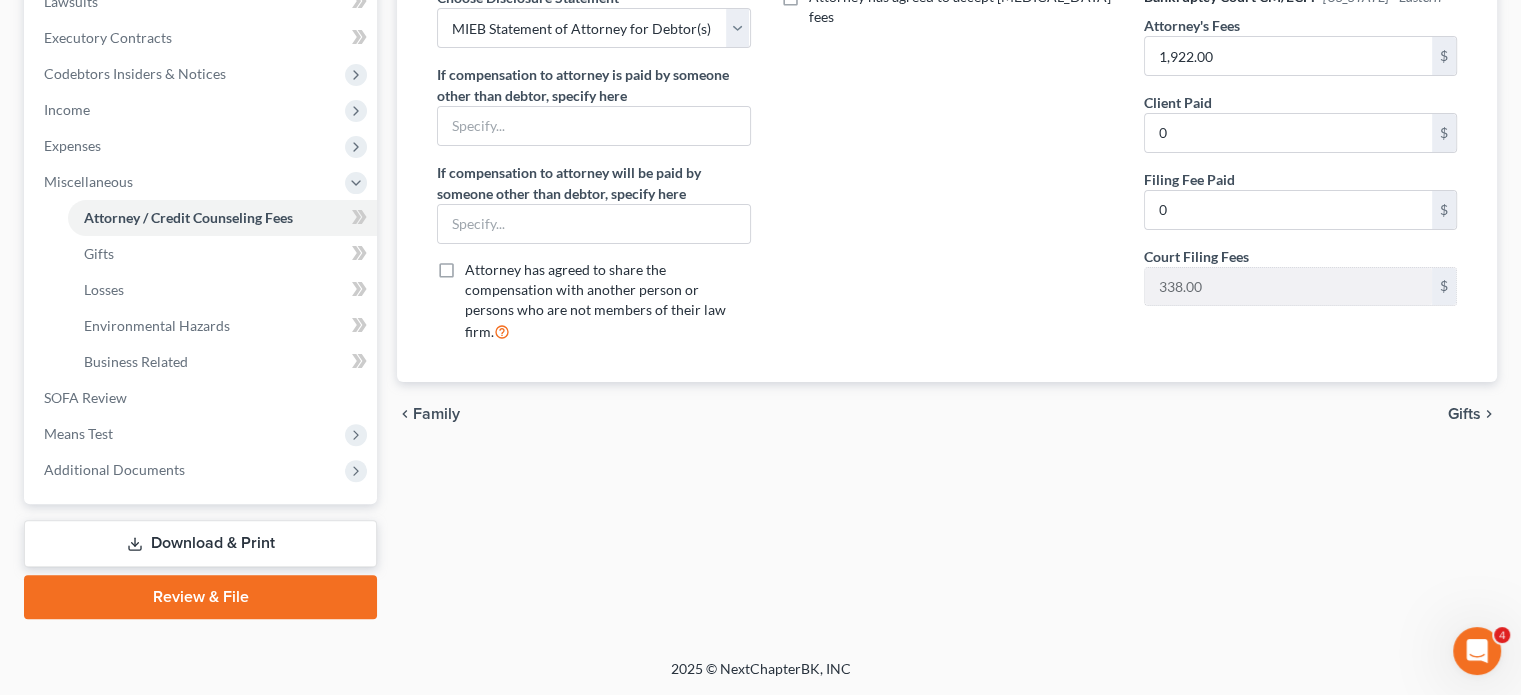 scroll, scrollTop: 652, scrollLeft: 0, axis: vertical 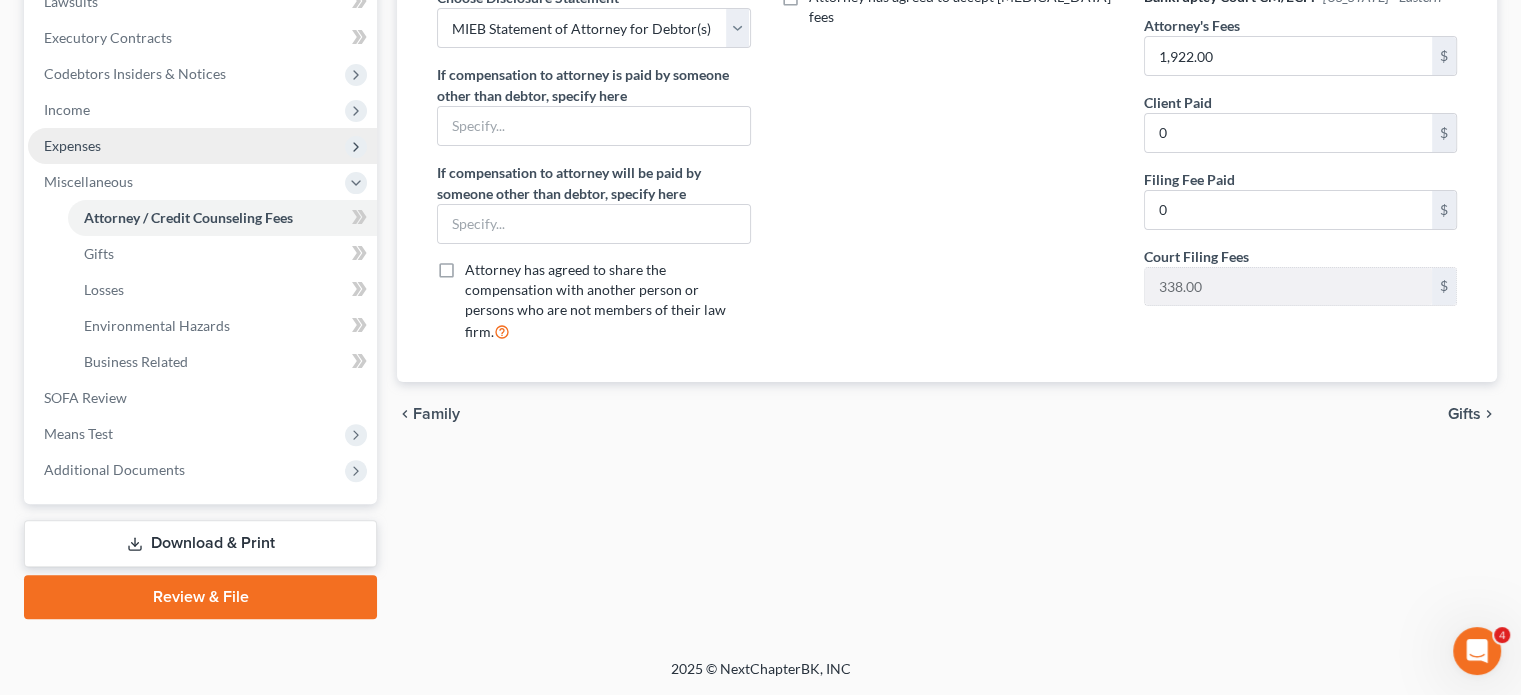 click on "Expenses" at bounding box center [202, 146] 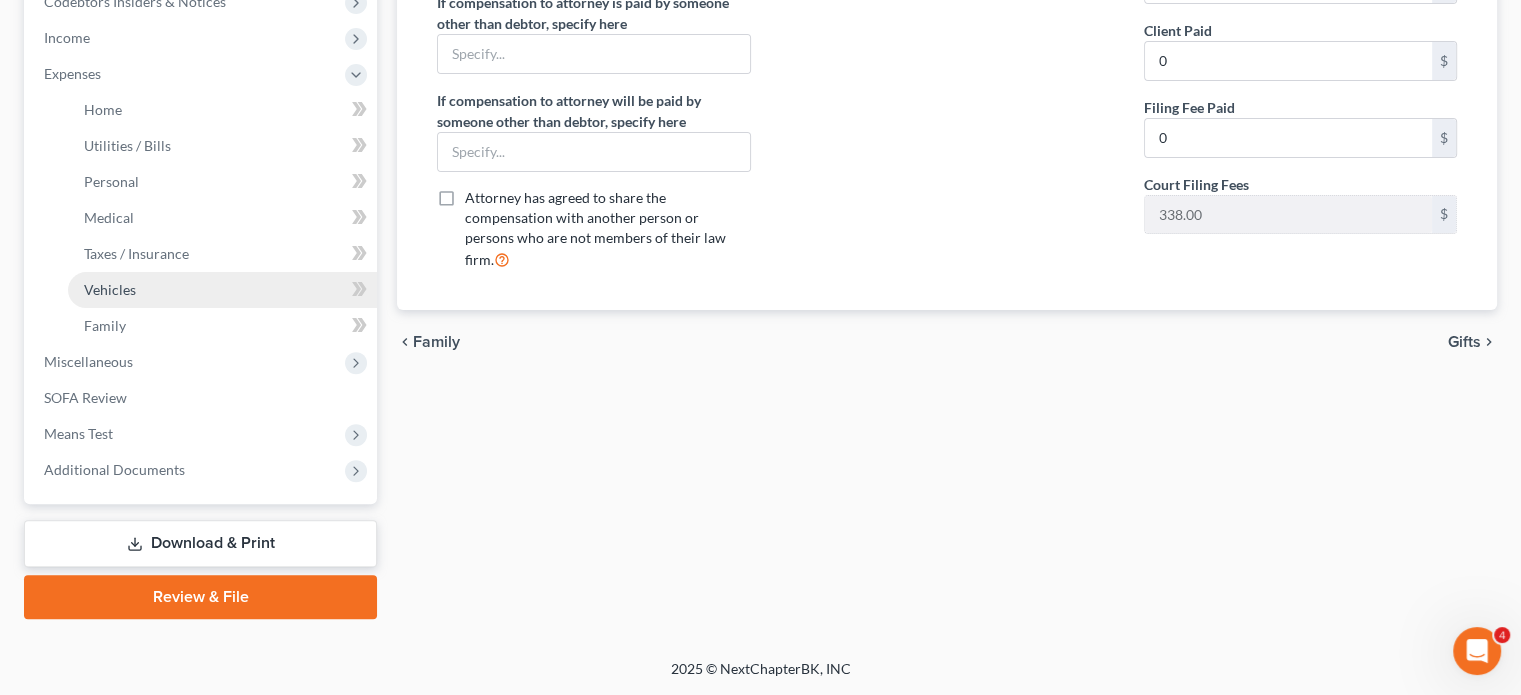 click on "Vehicles" at bounding box center (110, 289) 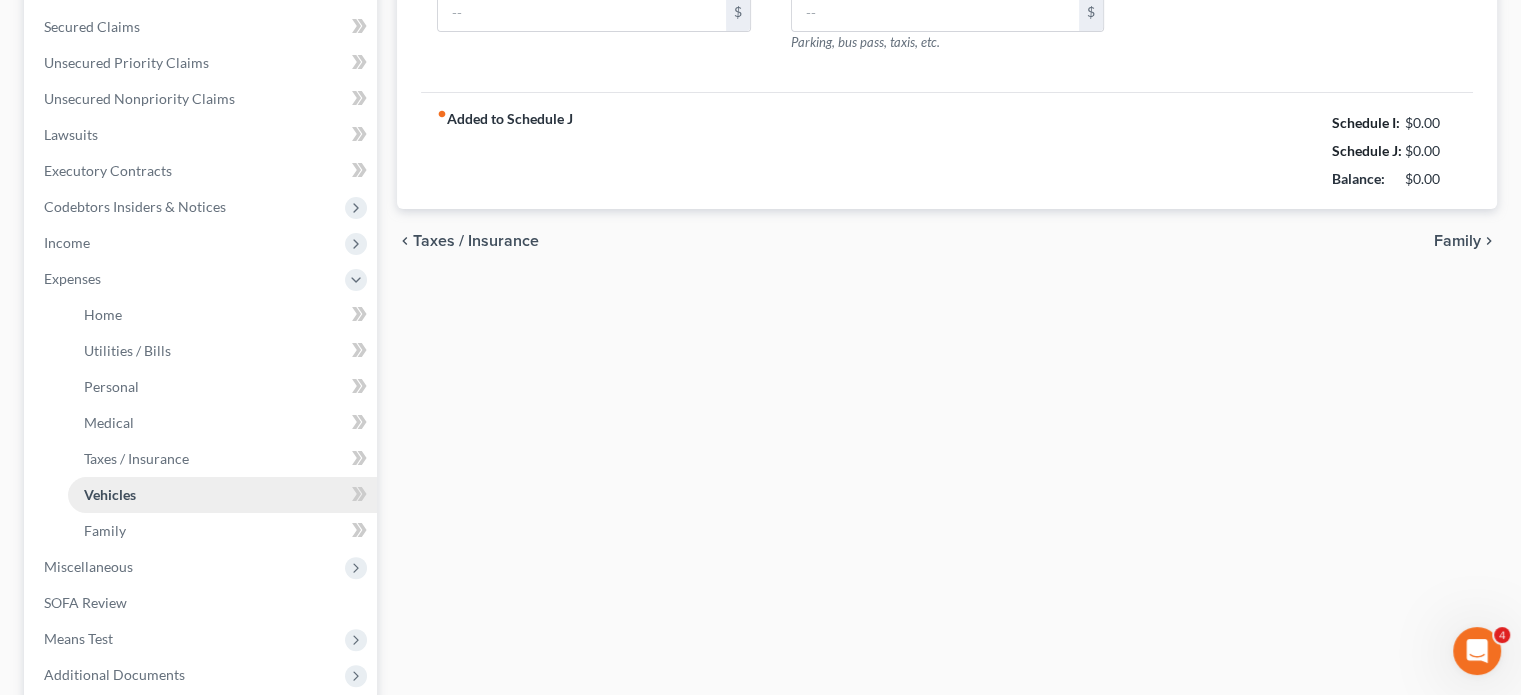 type on "95.00" 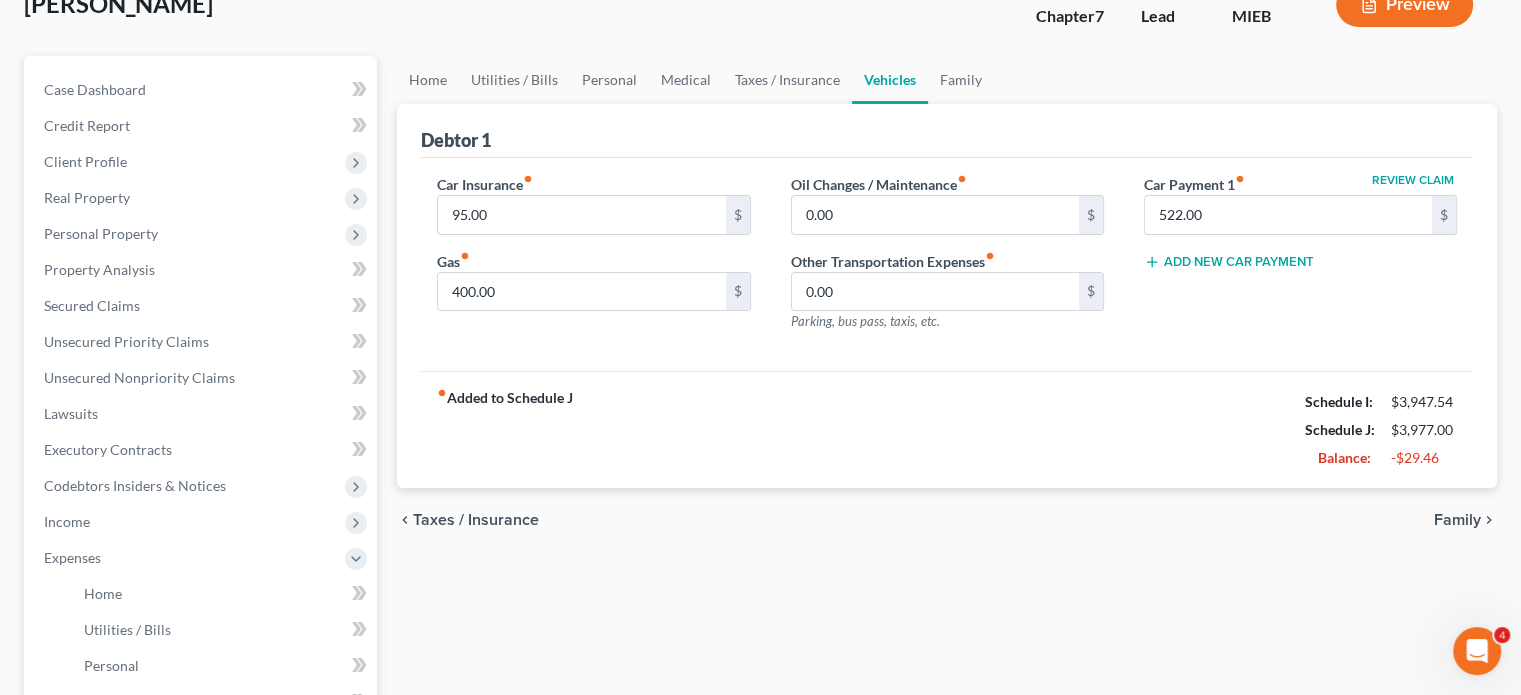 scroll, scrollTop: 138, scrollLeft: 0, axis: vertical 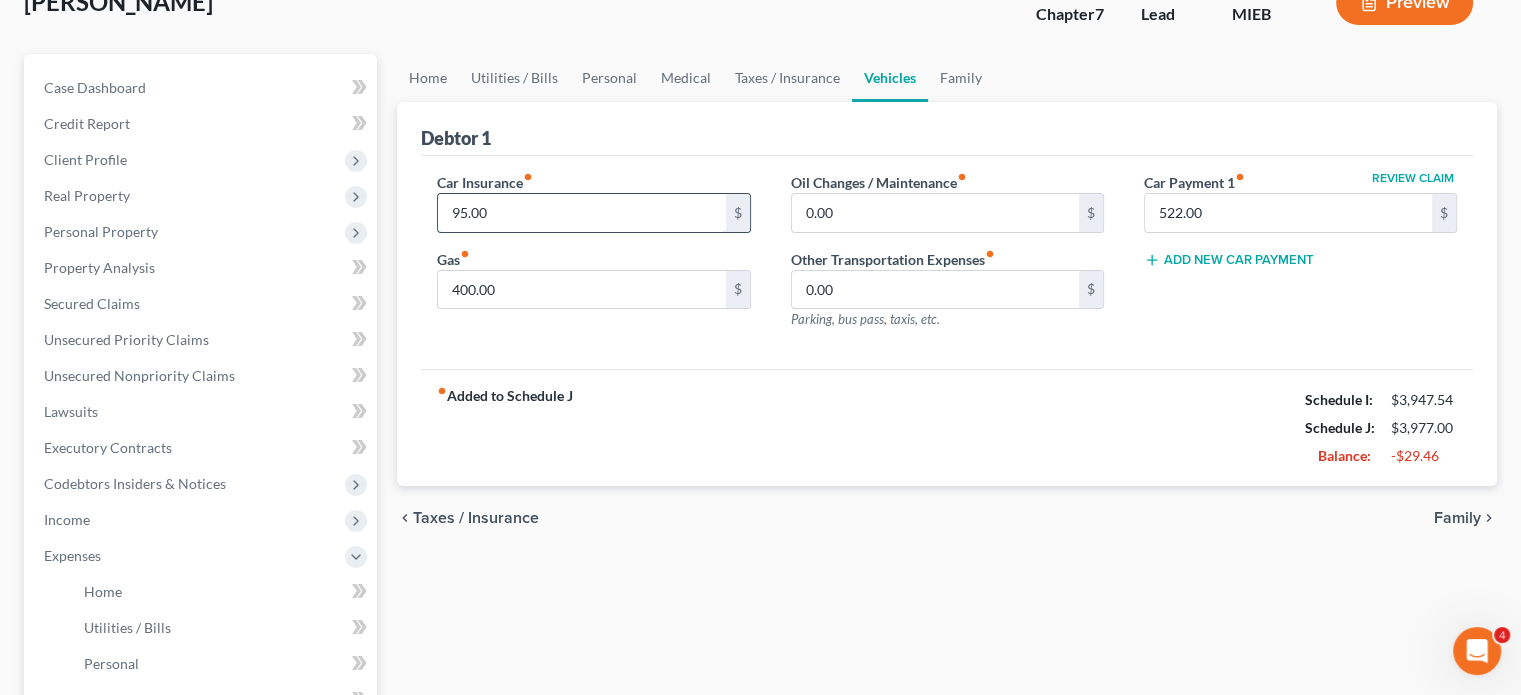 click on "95.00" at bounding box center (581, 213) 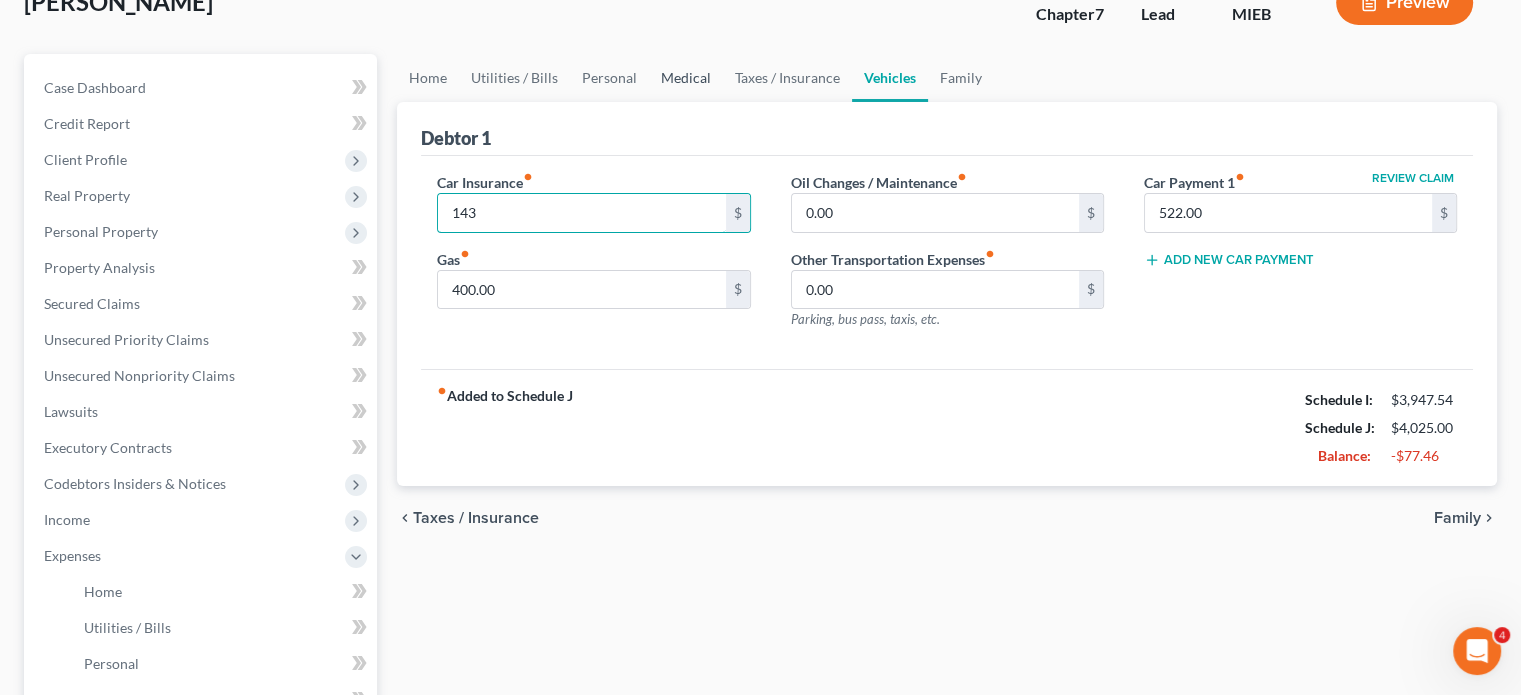 type on "143" 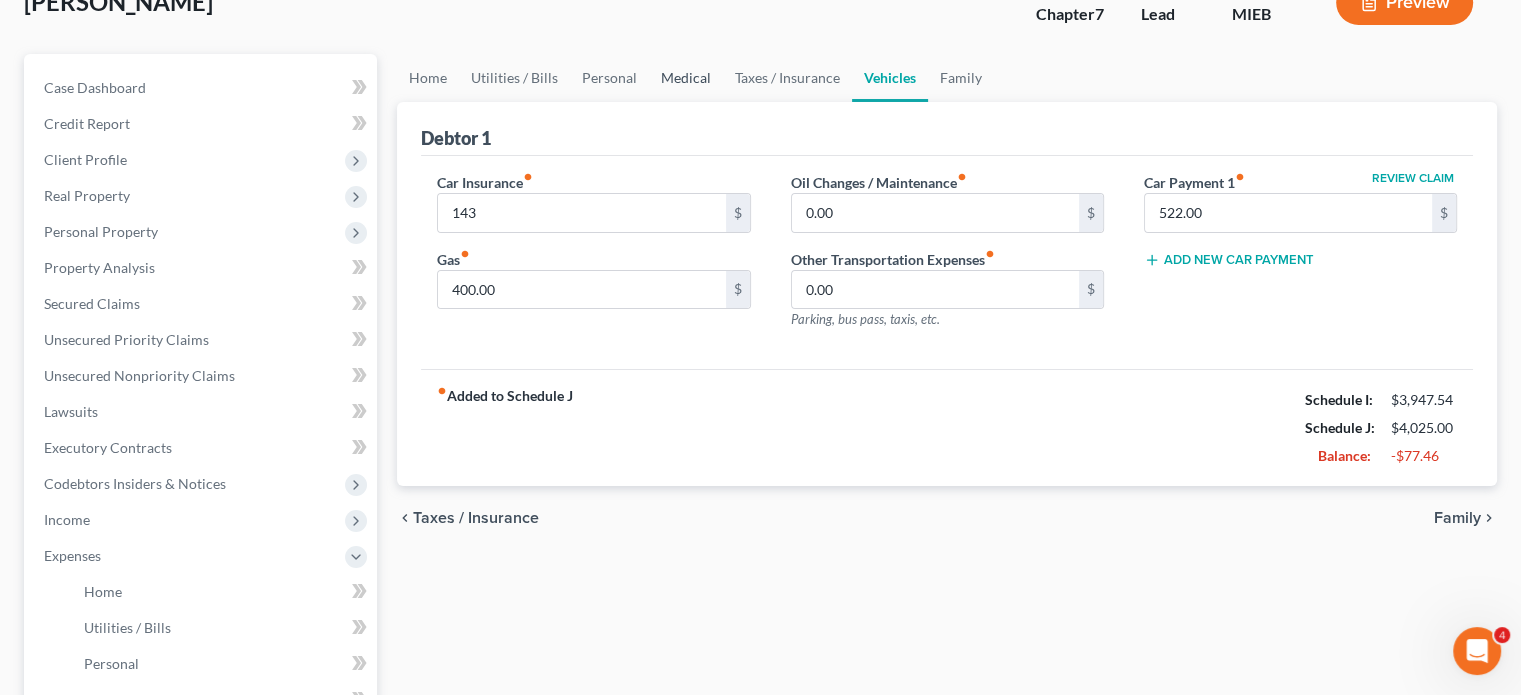 click on "Medical" at bounding box center (686, 78) 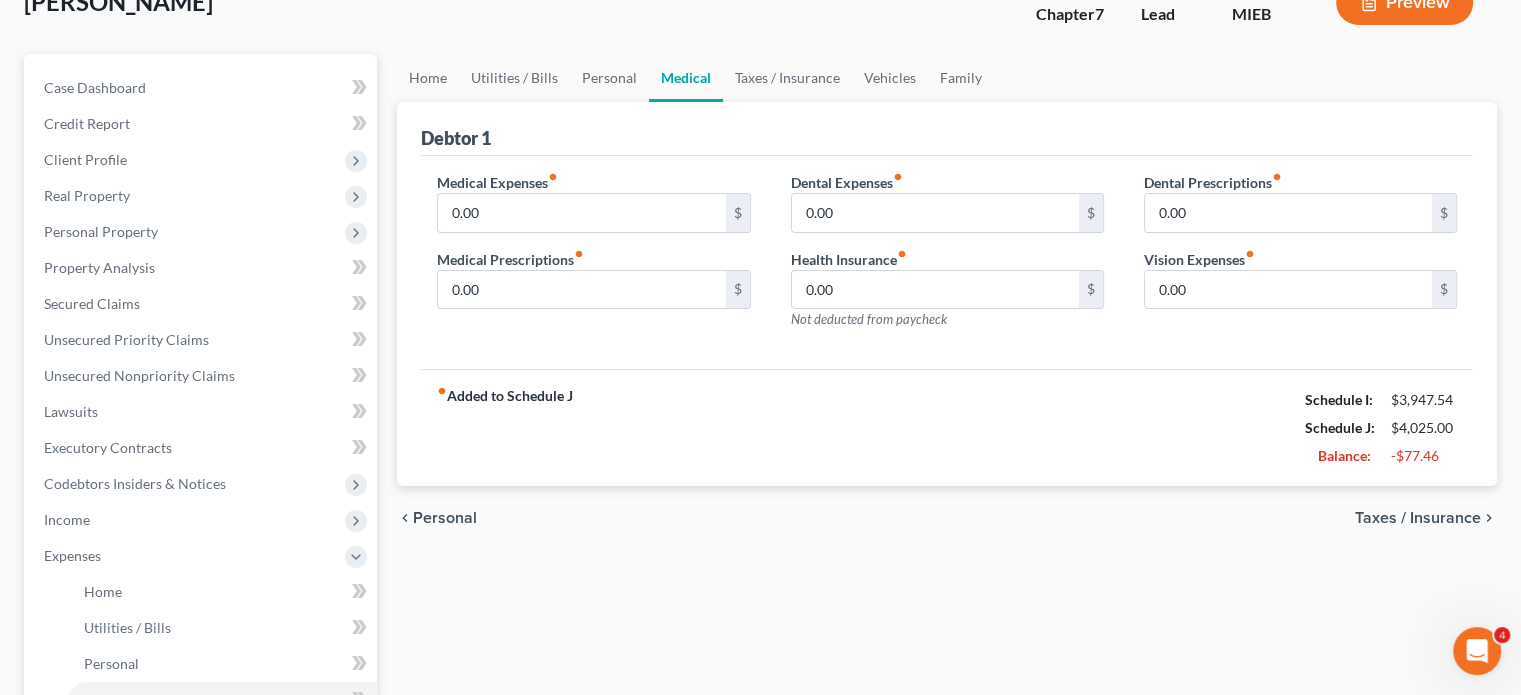 scroll, scrollTop: 0, scrollLeft: 0, axis: both 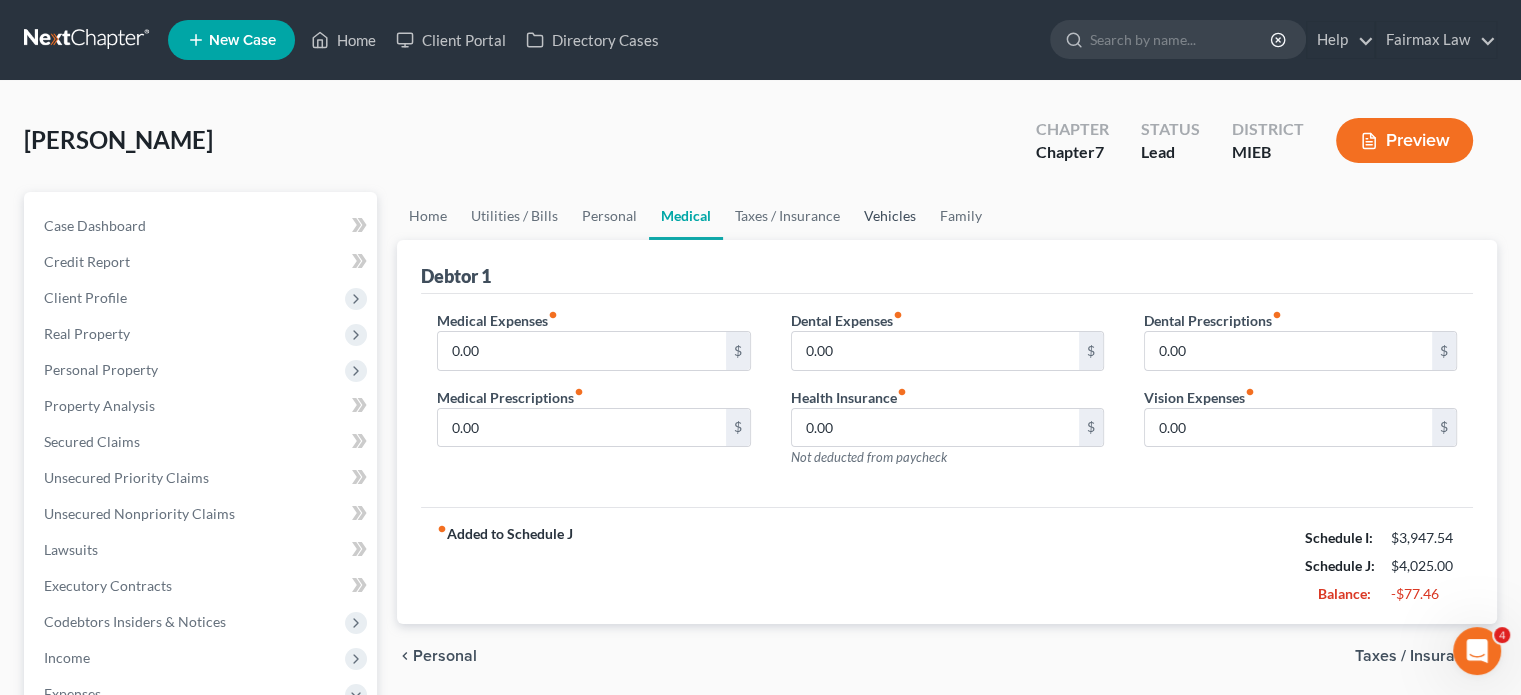 click on "Vehicles" at bounding box center [890, 216] 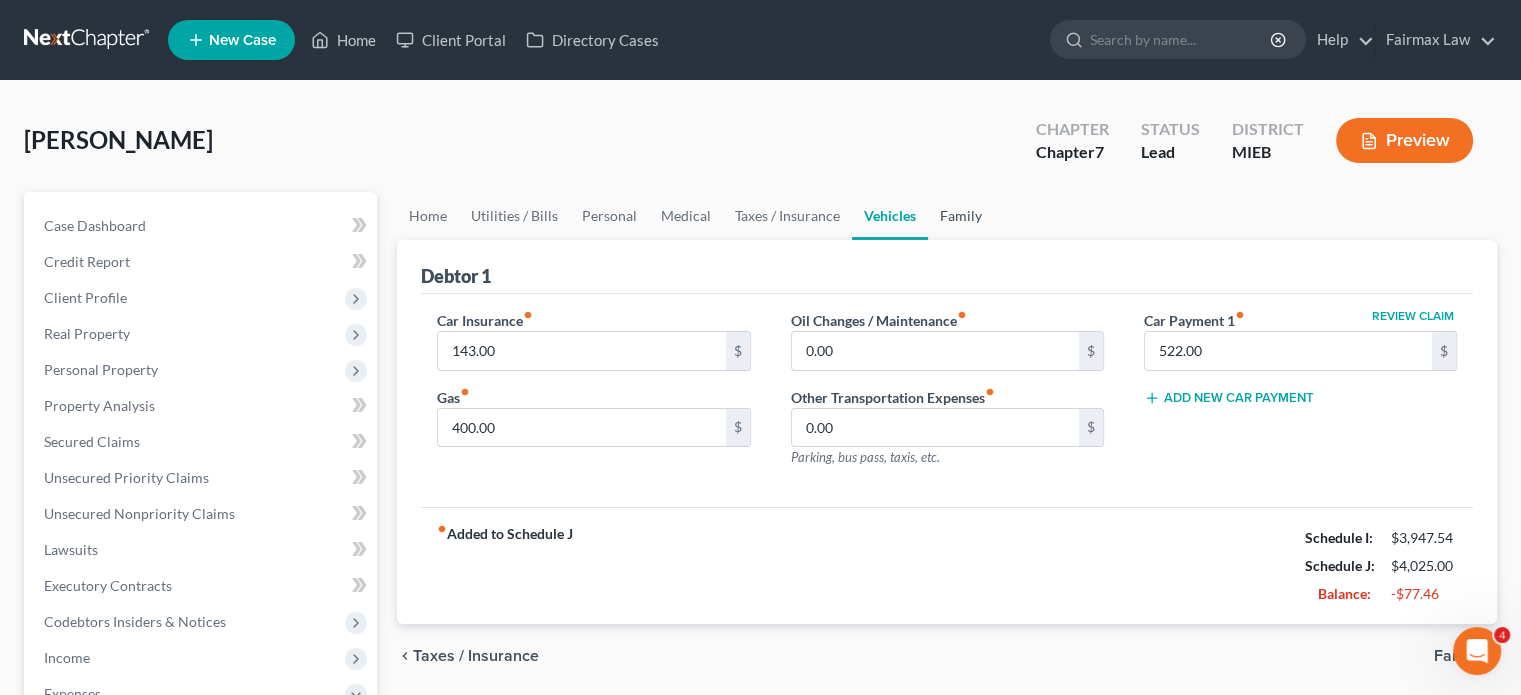 click on "Family" at bounding box center [961, 216] 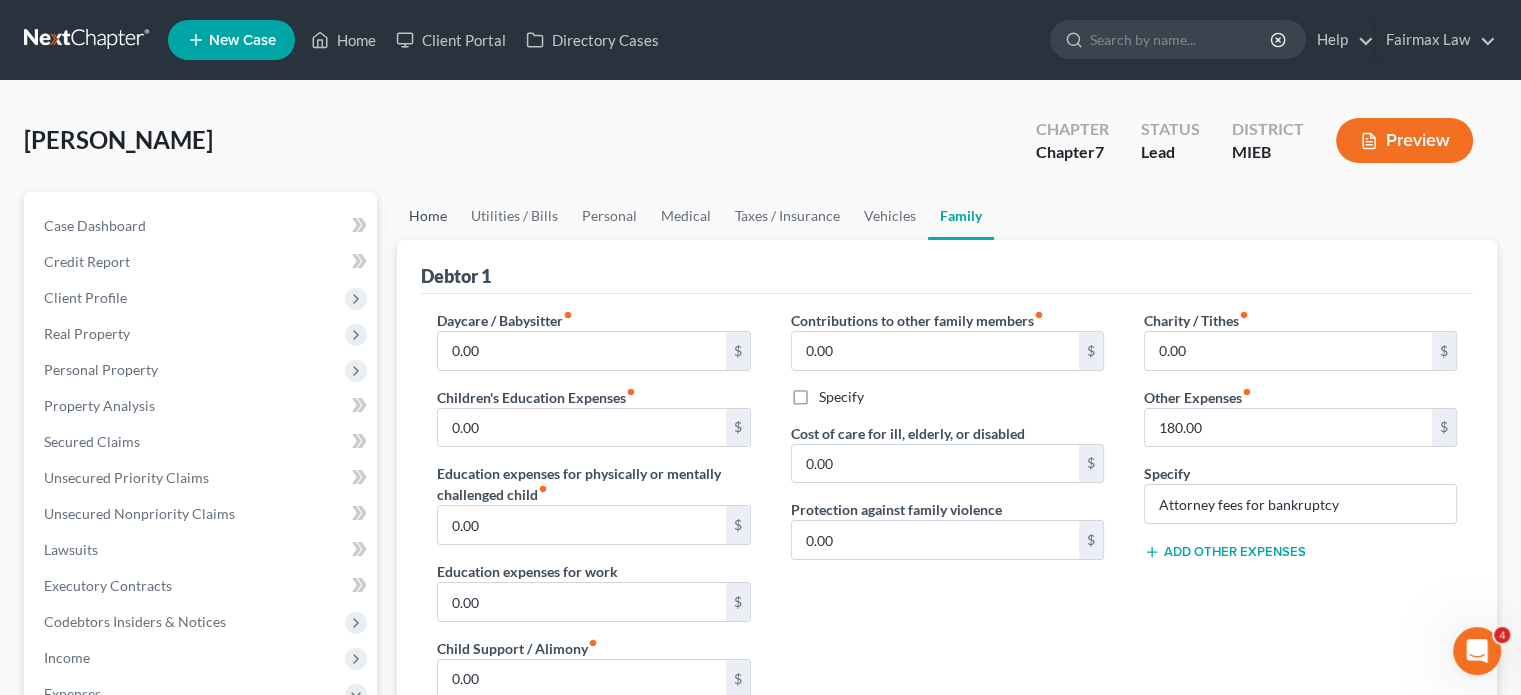 click on "Home" at bounding box center [428, 216] 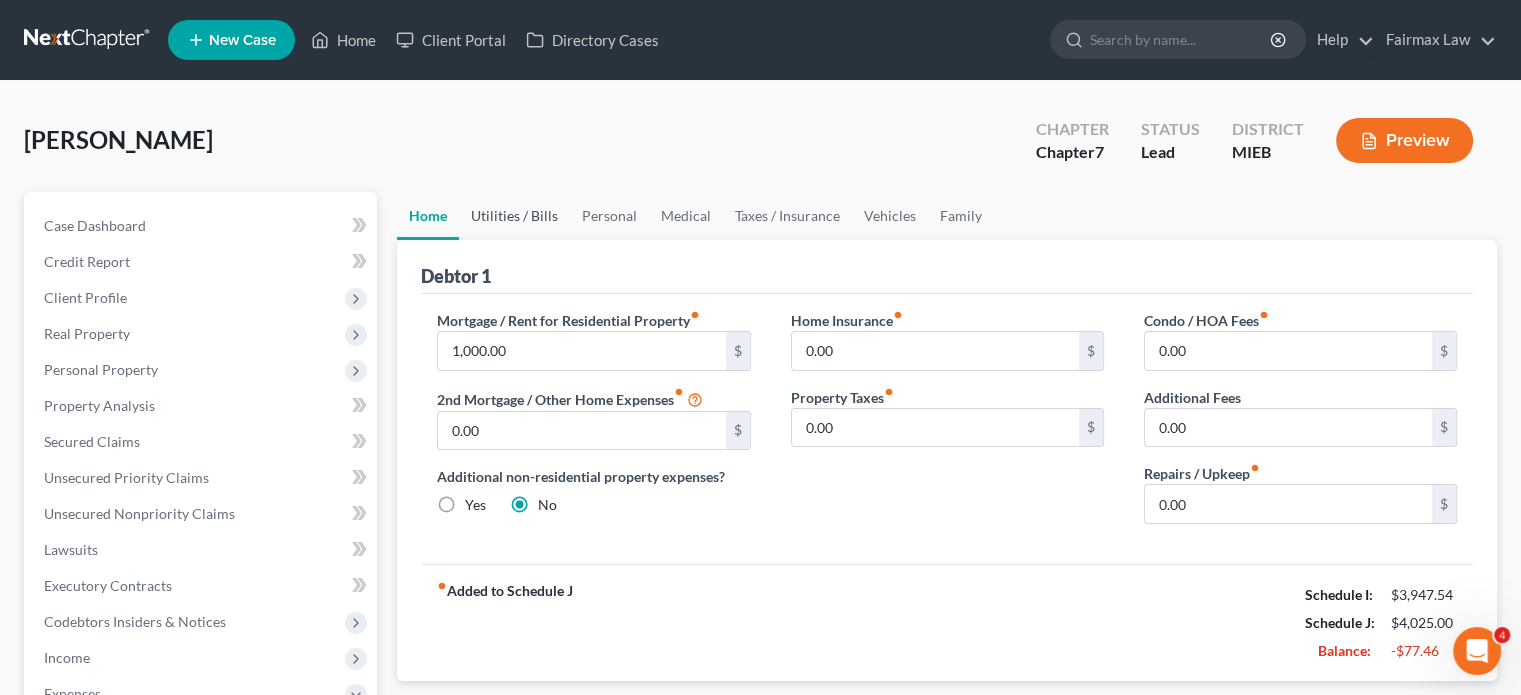 click on "Utilities / Bills" at bounding box center (514, 216) 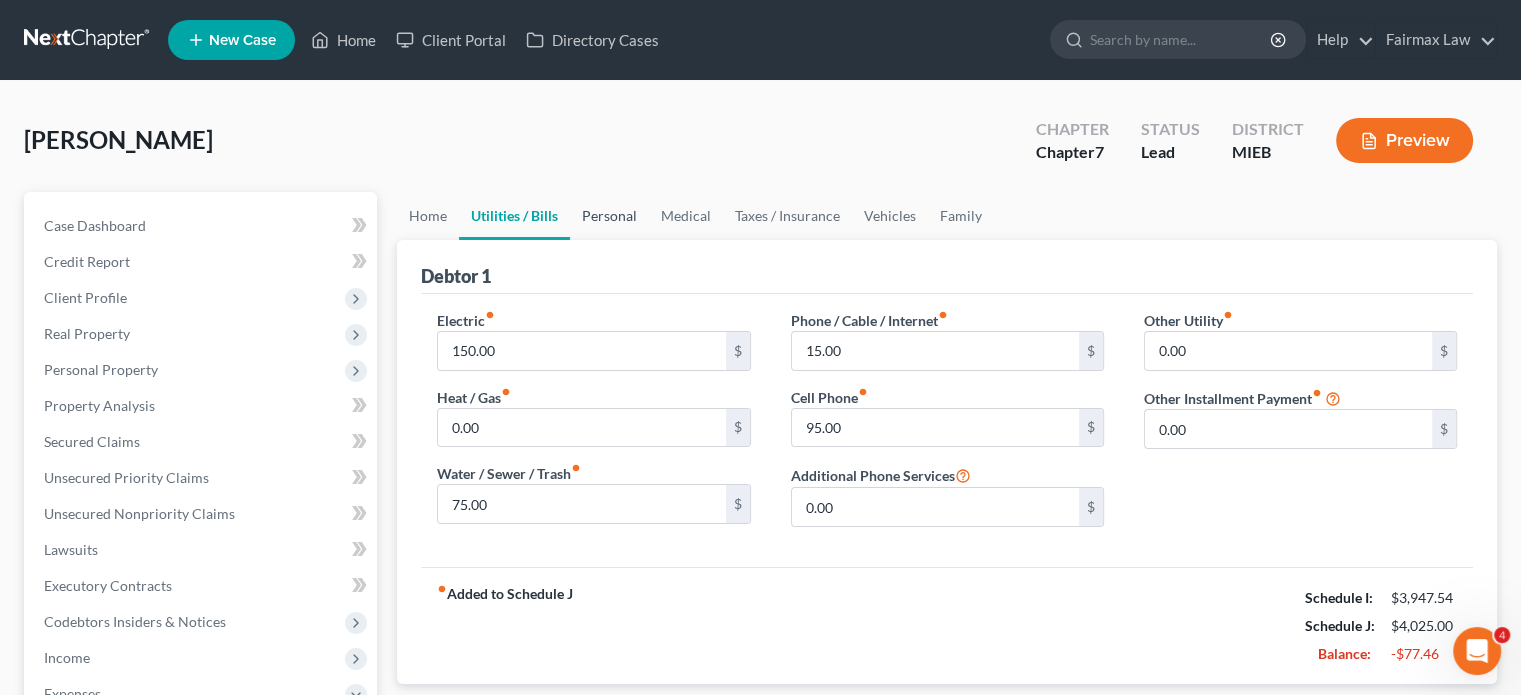 scroll, scrollTop: 4, scrollLeft: 0, axis: vertical 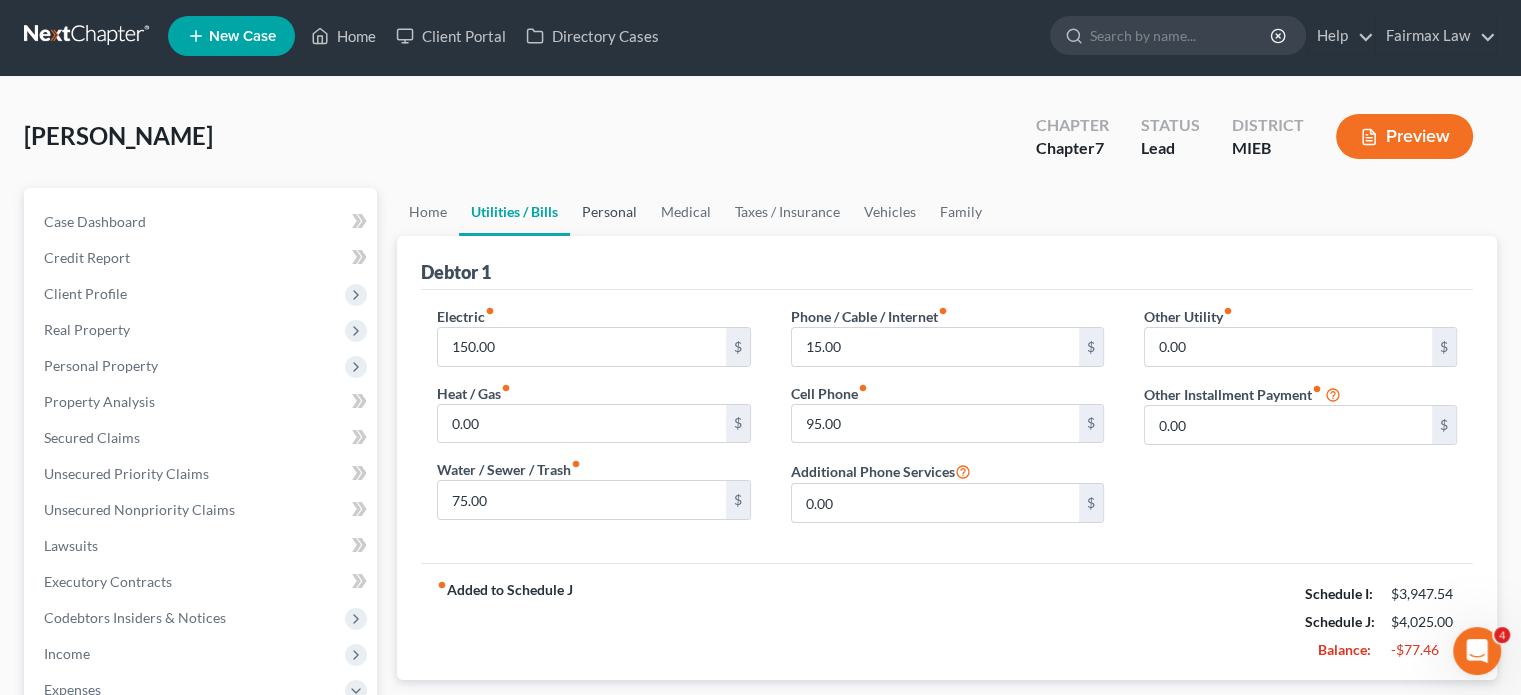 click on "Personal" at bounding box center (609, 212) 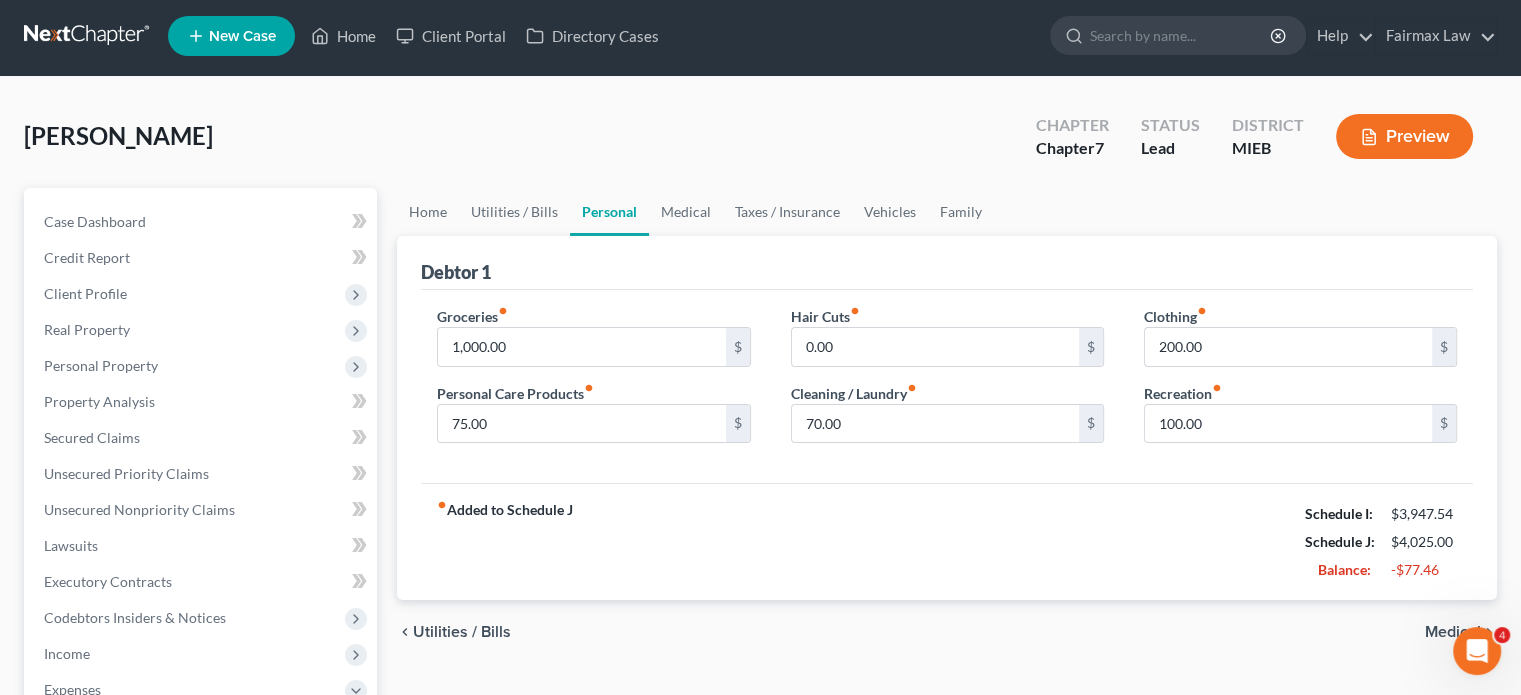 scroll, scrollTop: 0, scrollLeft: 0, axis: both 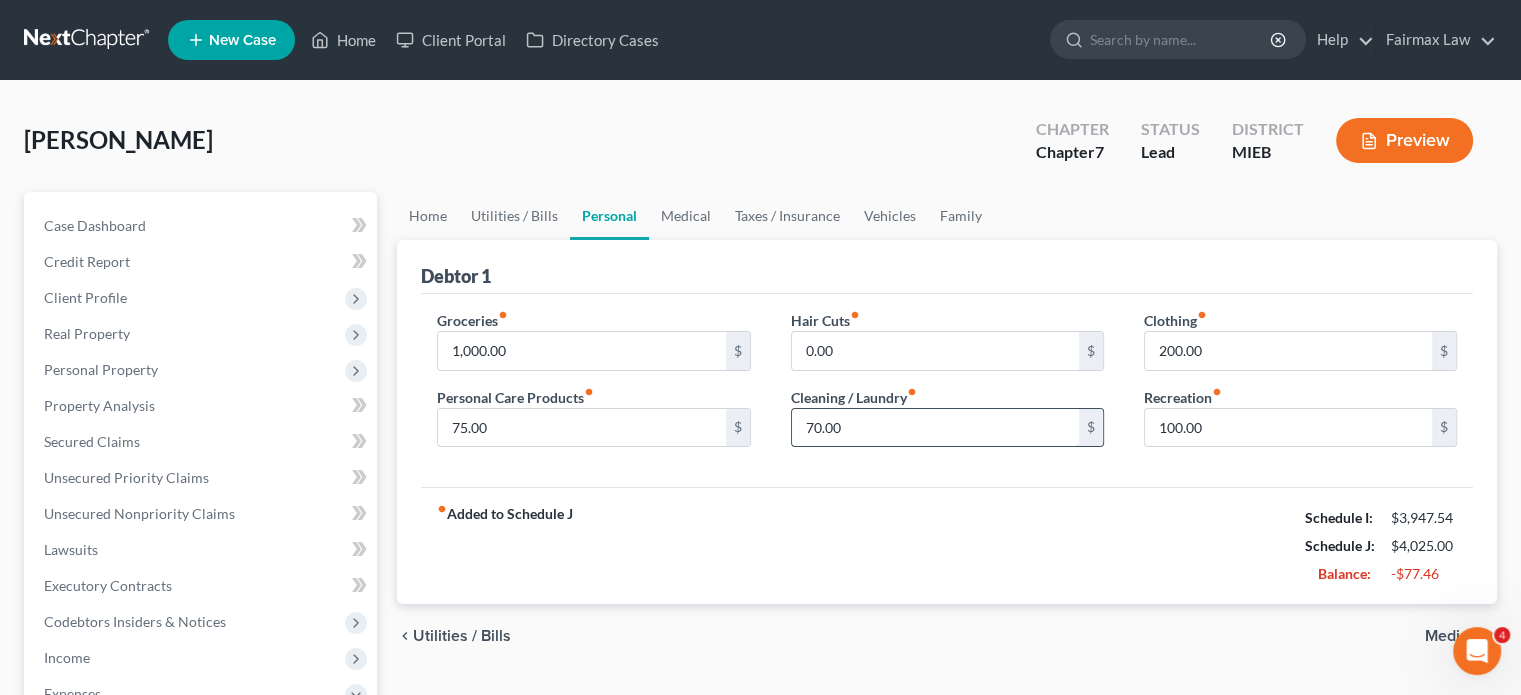 click on "70.00" at bounding box center [935, 428] 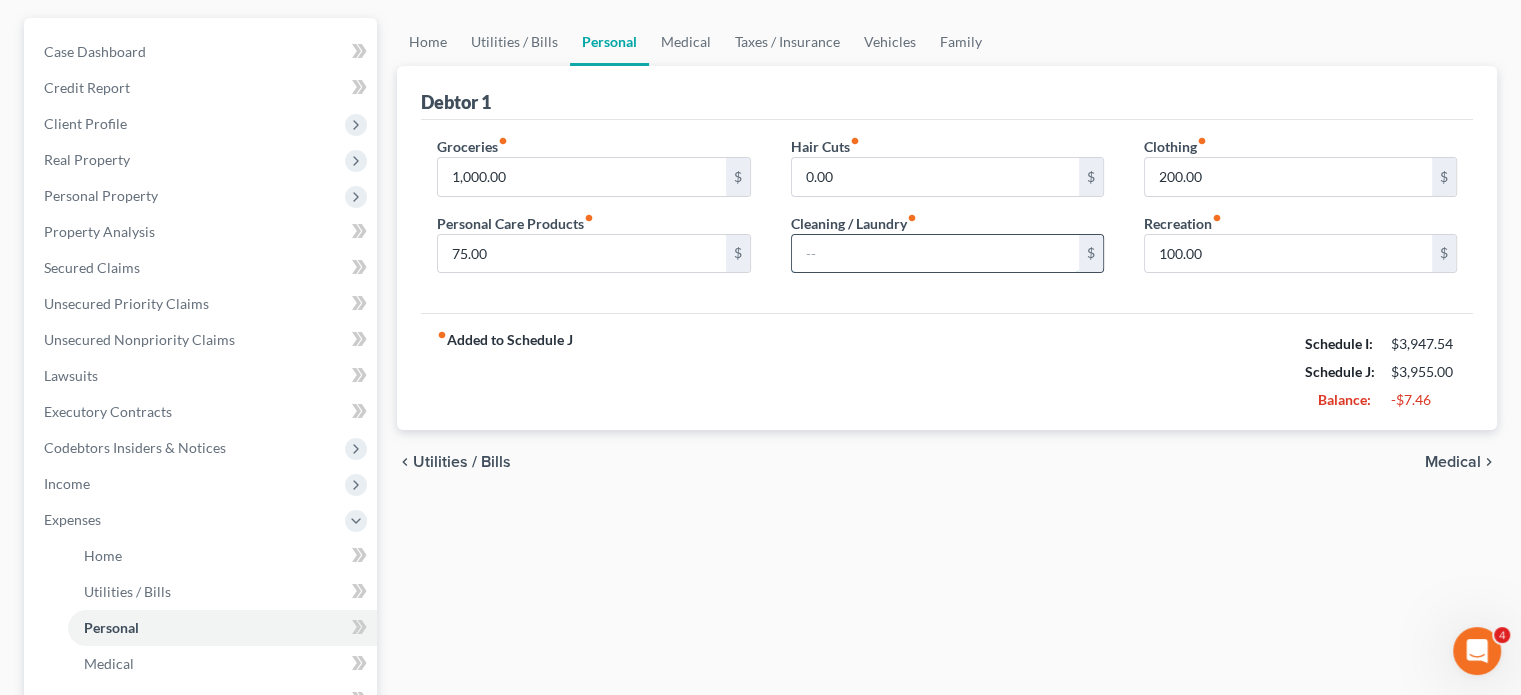 scroll, scrollTop: 208, scrollLeft: 0, axis: vertical 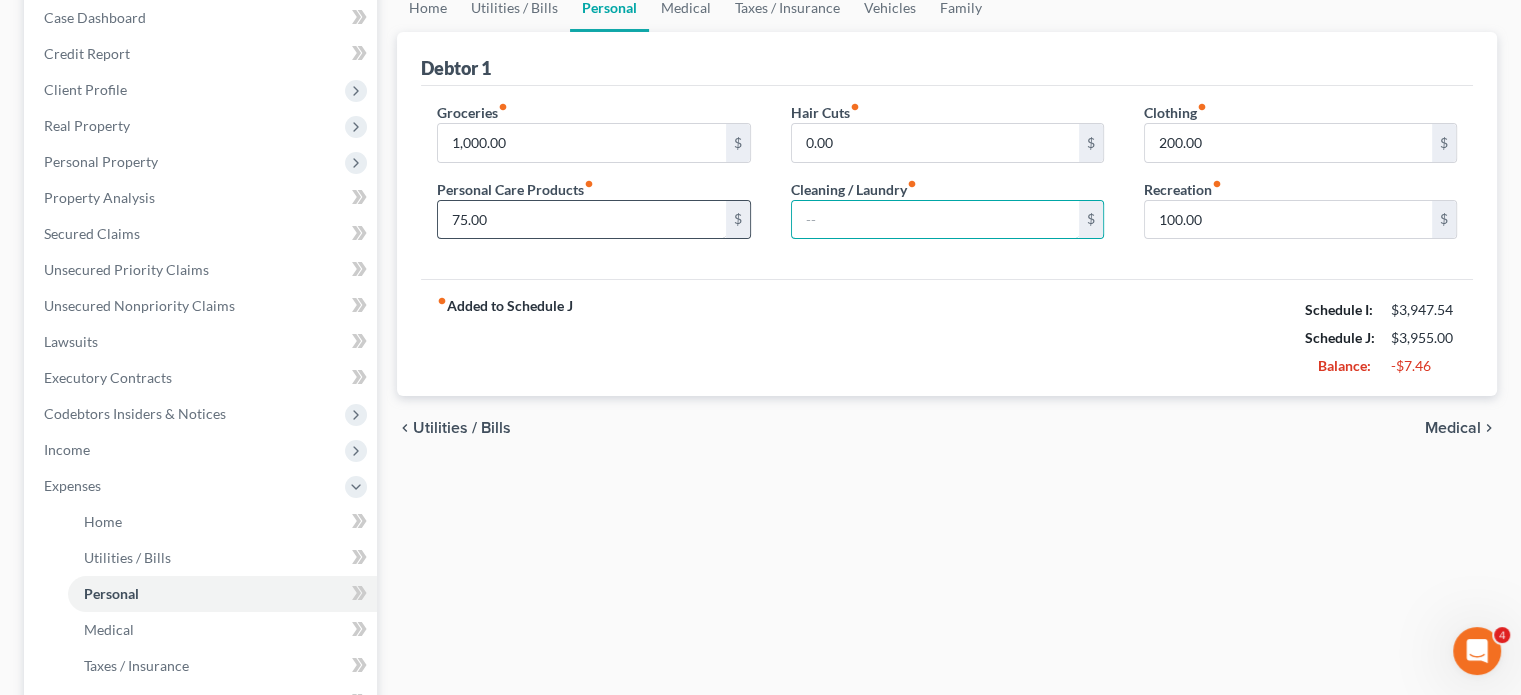type 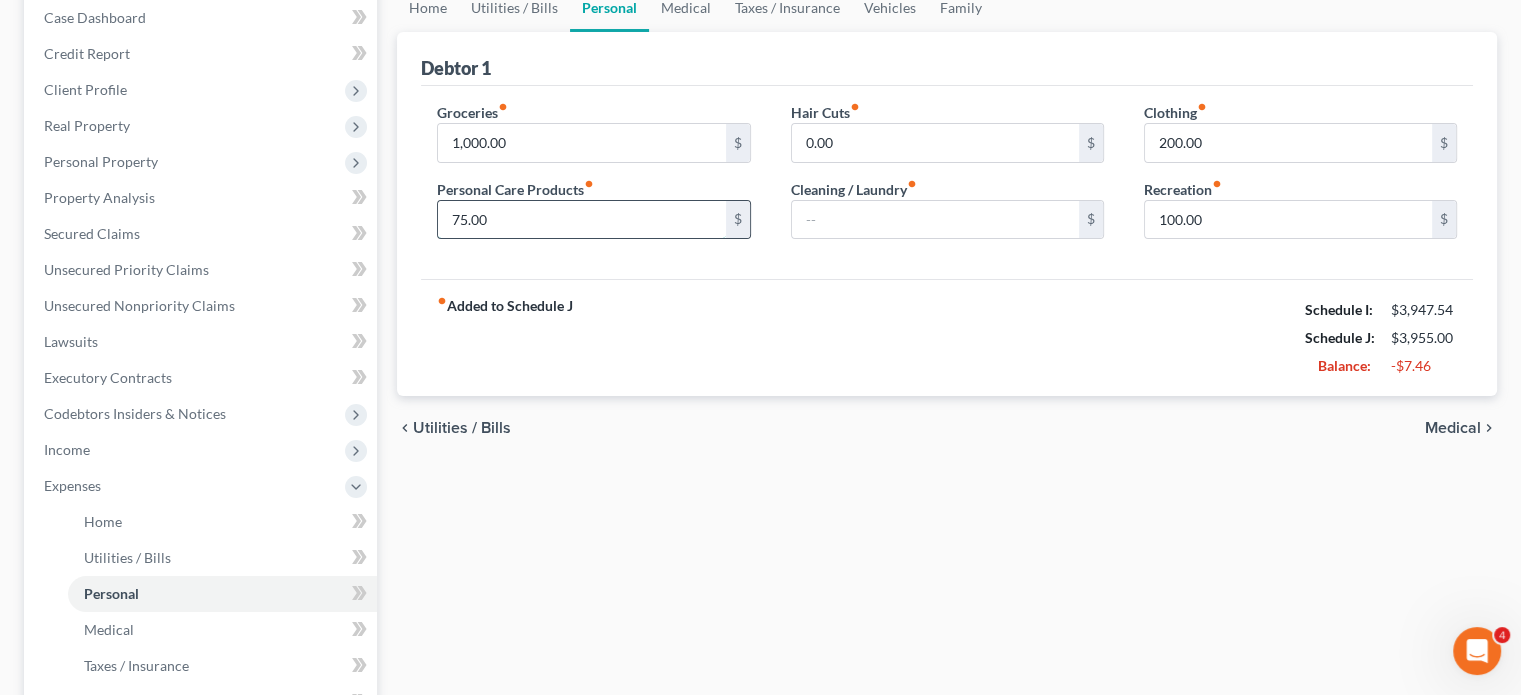 click on "75.00" at bounding box center (581, 220) 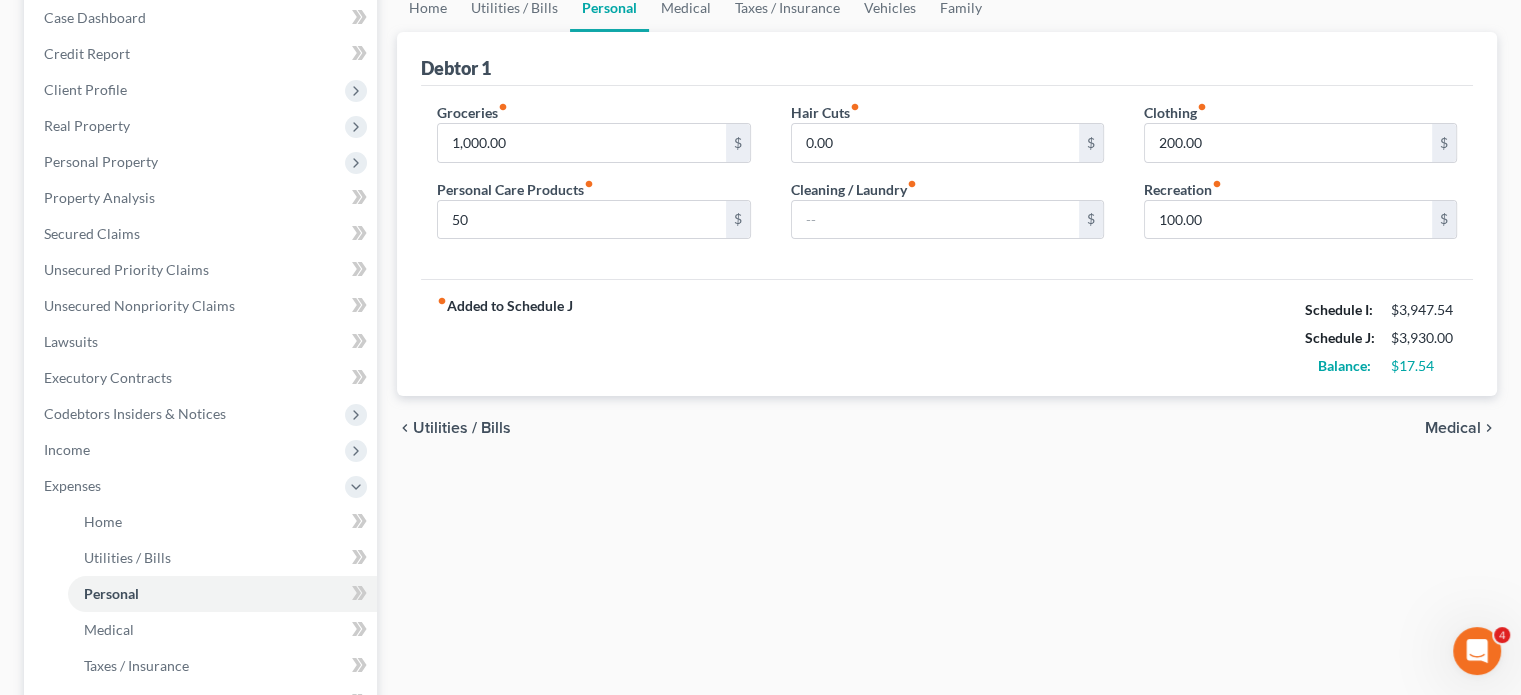 click on "fiber_manual_record  Added to Schedule J Schedule I: $3,947.54 Schedule J: $3,930.00 Balance: $17.54" at bounding box center [947, 337] 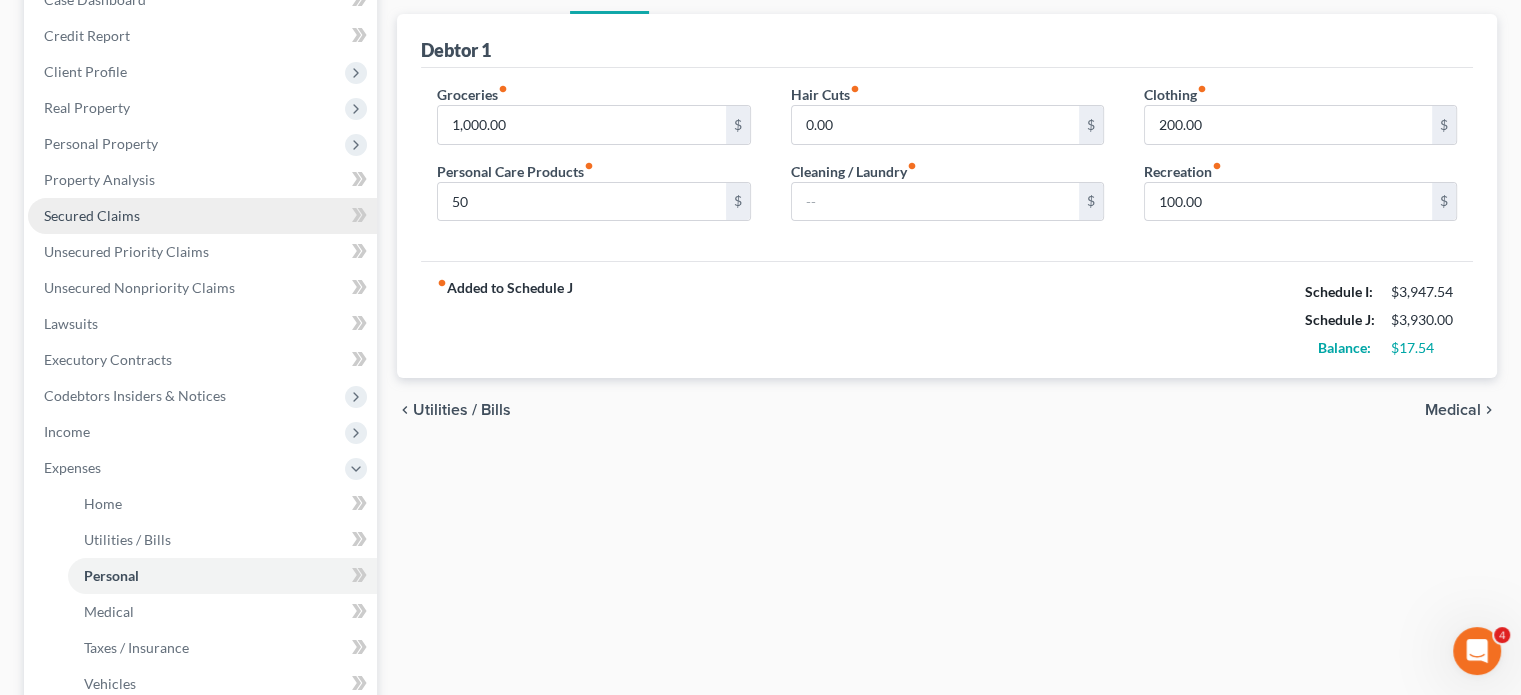 scroll, scrollTop: 225, scrollLeft: 0, axis: vertical 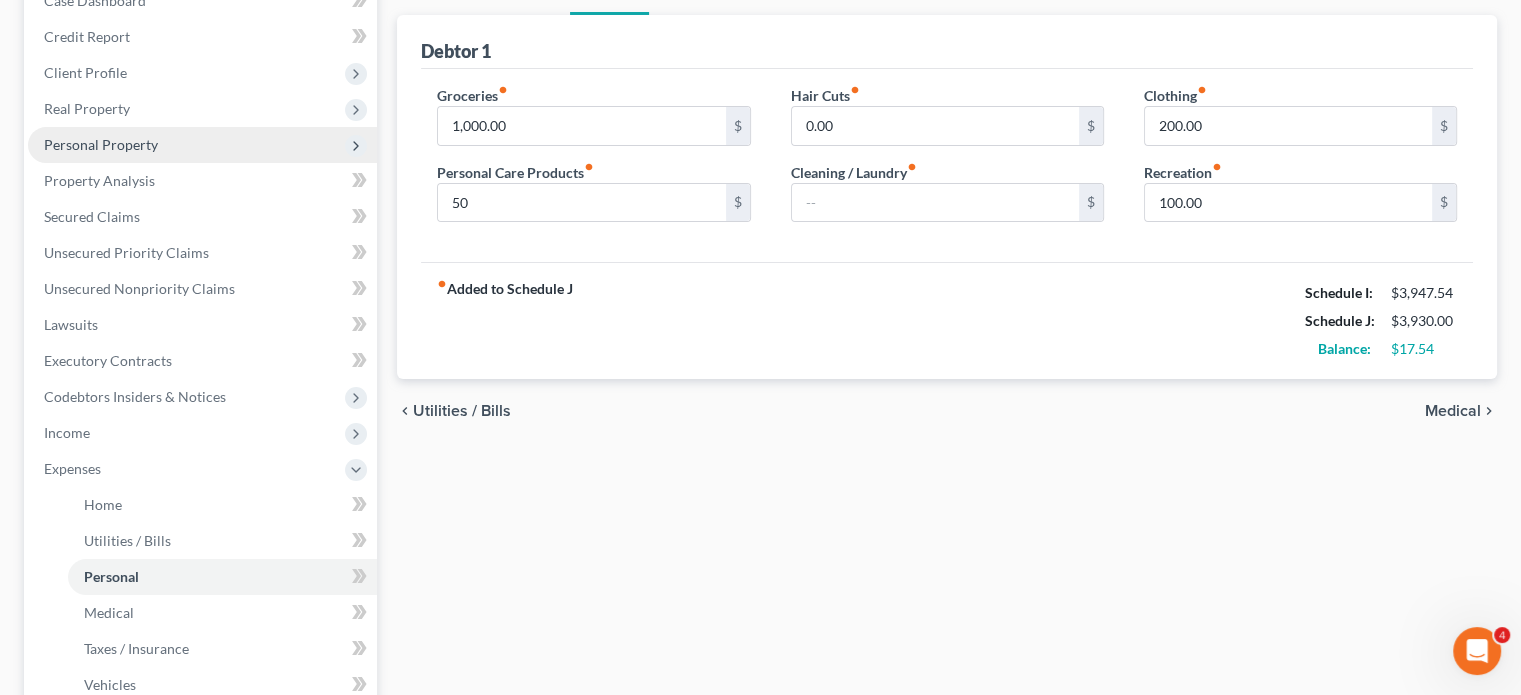 click on "Personal Property" at bounding box center (202, 145) 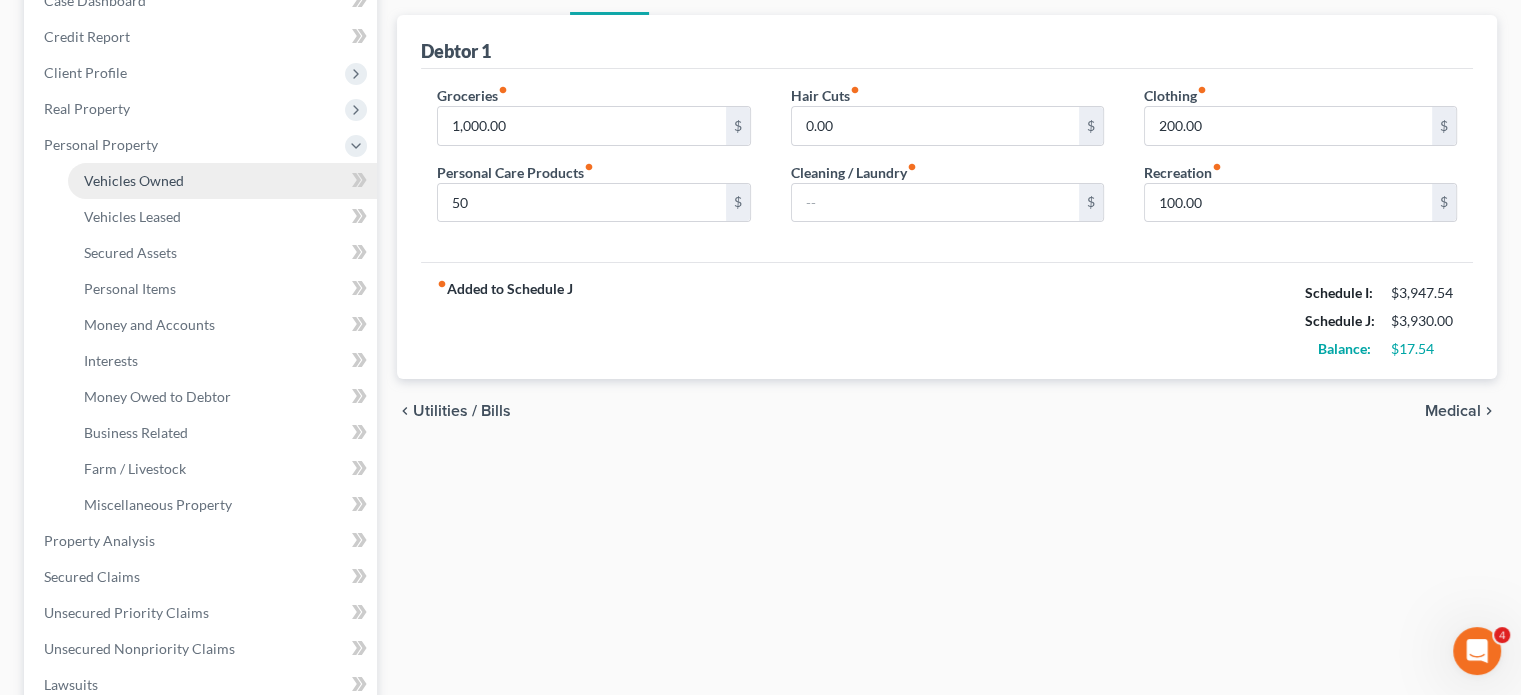 click on "Vehicles Owned" at bounding box center [134, 180] 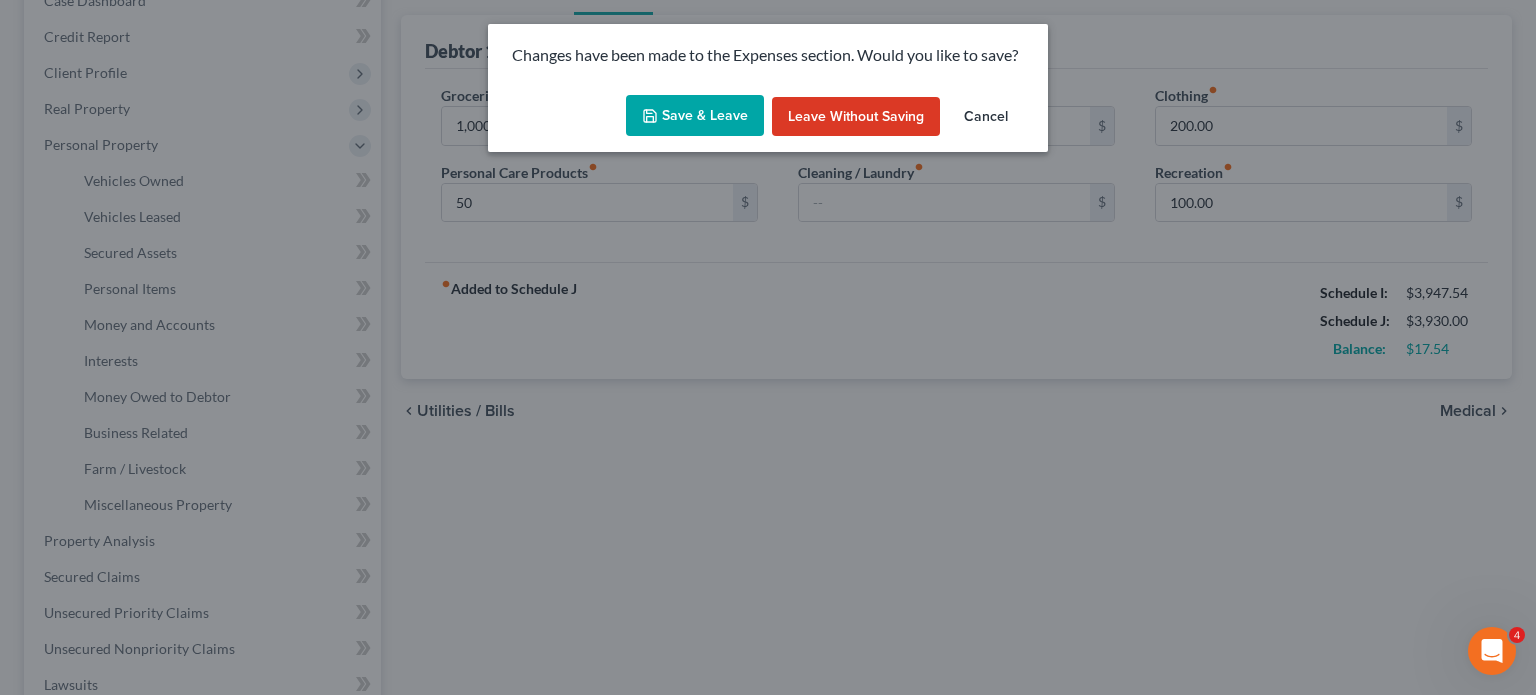 click on "Save & Leave" at bounding box center [695, 116] 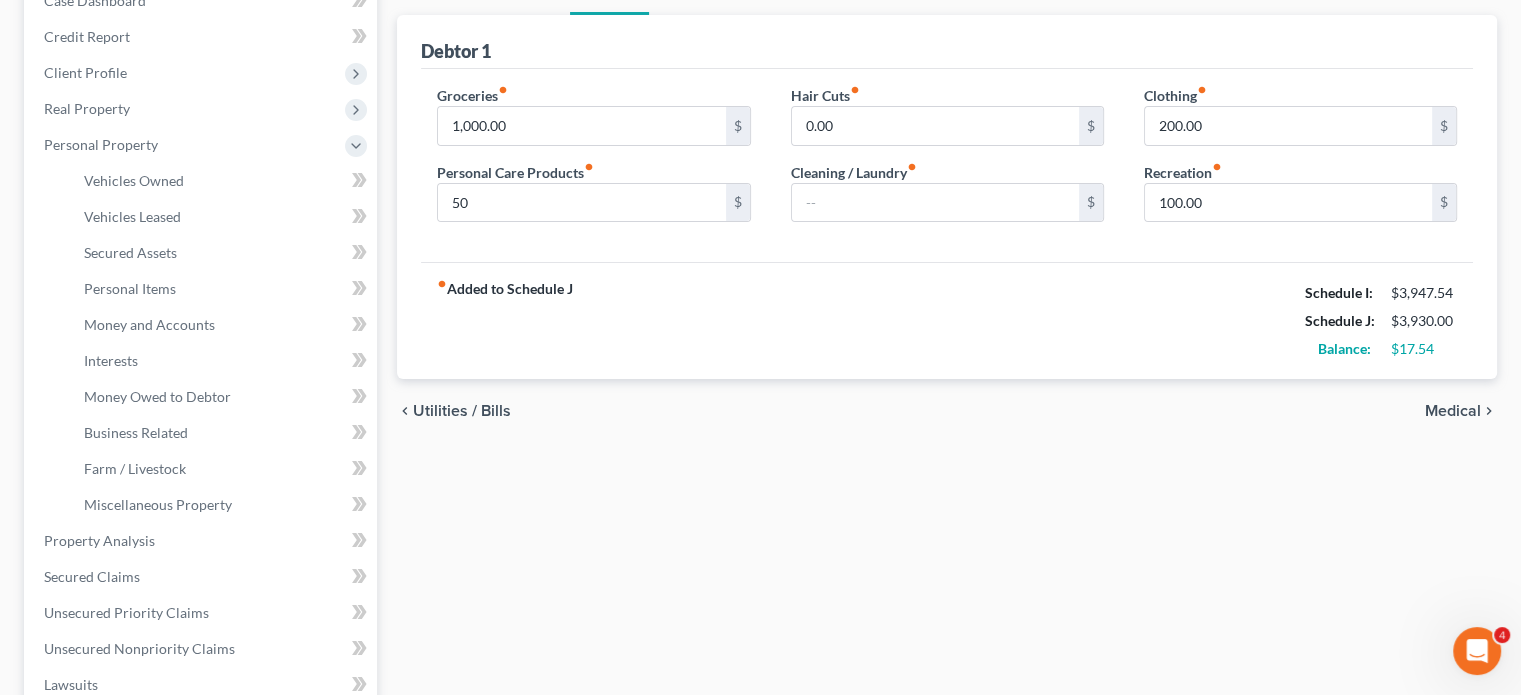 type on "50.00" 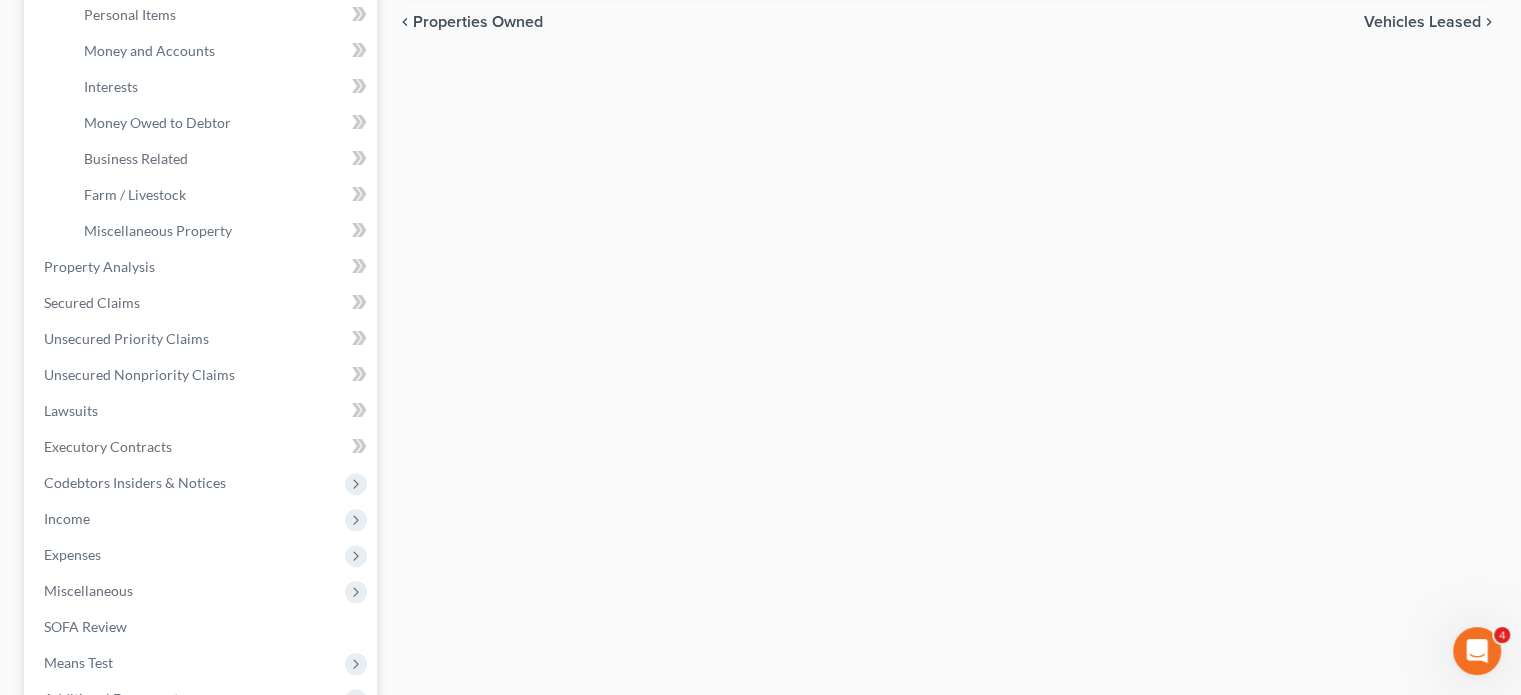 scroll, scrollTop: 700, scrollLeft: 0, axis: vertical 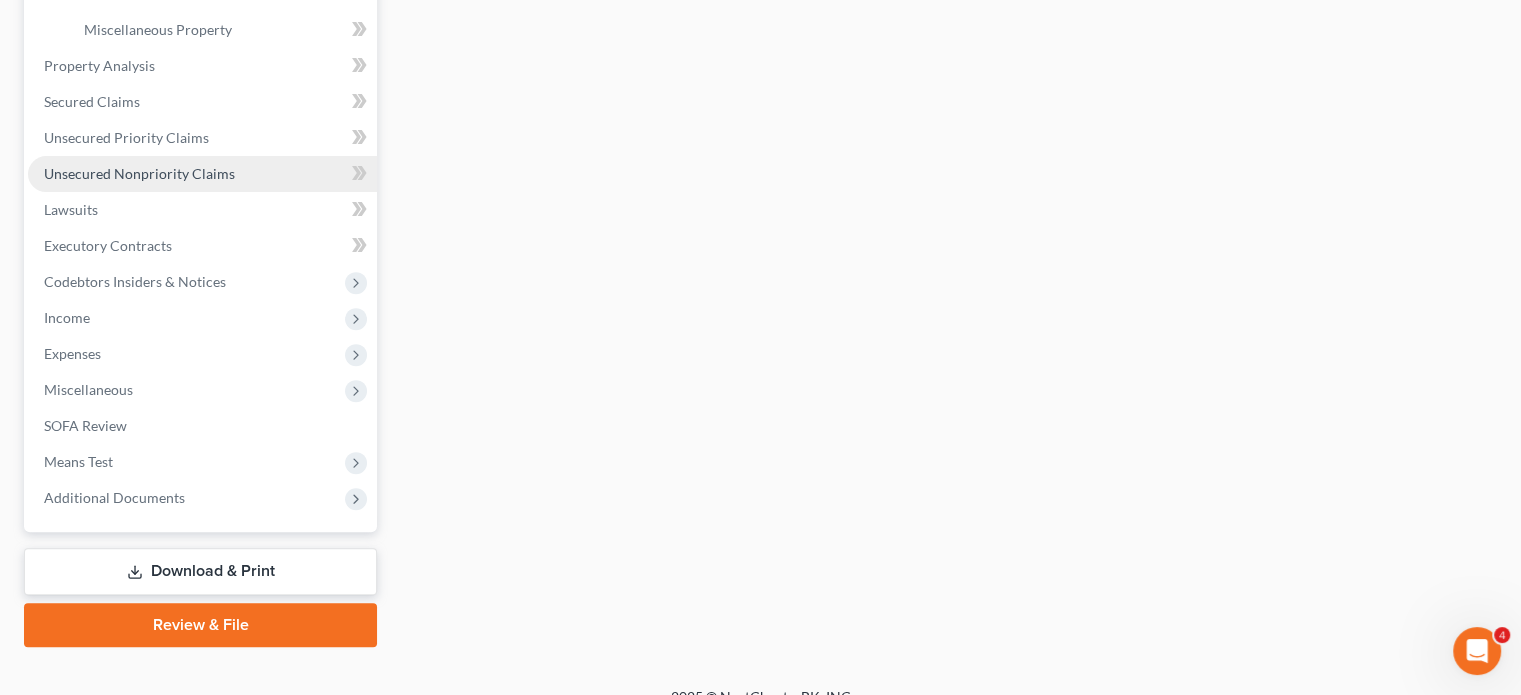 click on "Unsecured Nonpriority Claims" at bounding box center (139, 173) 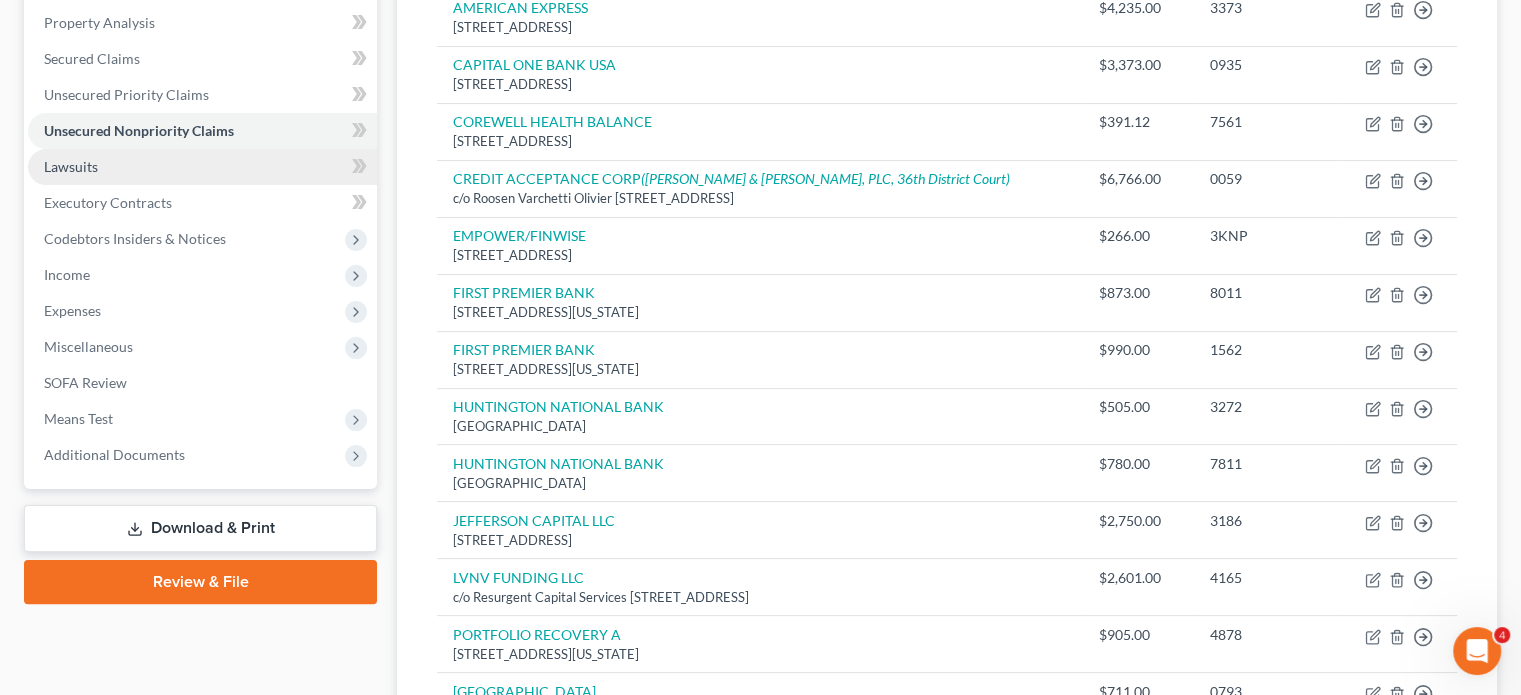 scroll, scrollTop: 384, scrollLeft: 0, axis: vertical 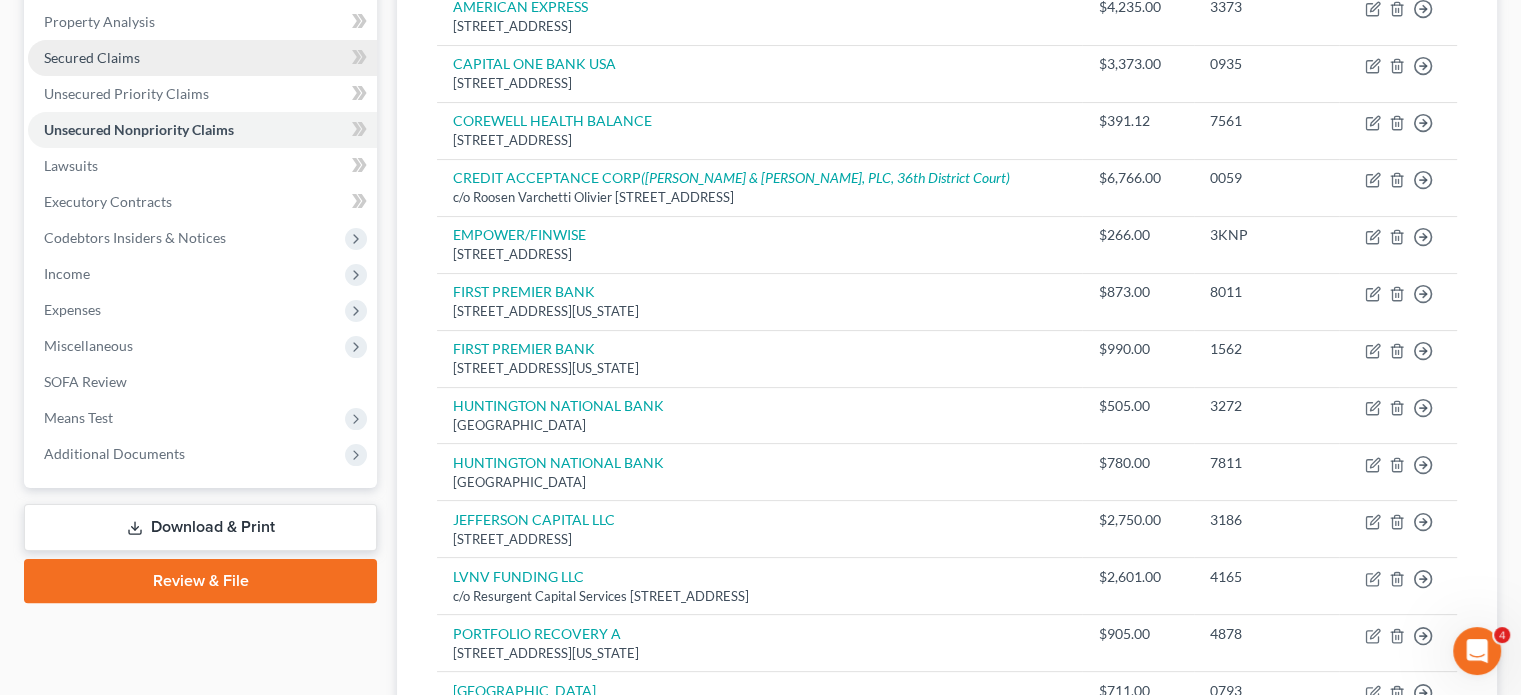 click on "Secured Claims" at bounding box center [92, 57] 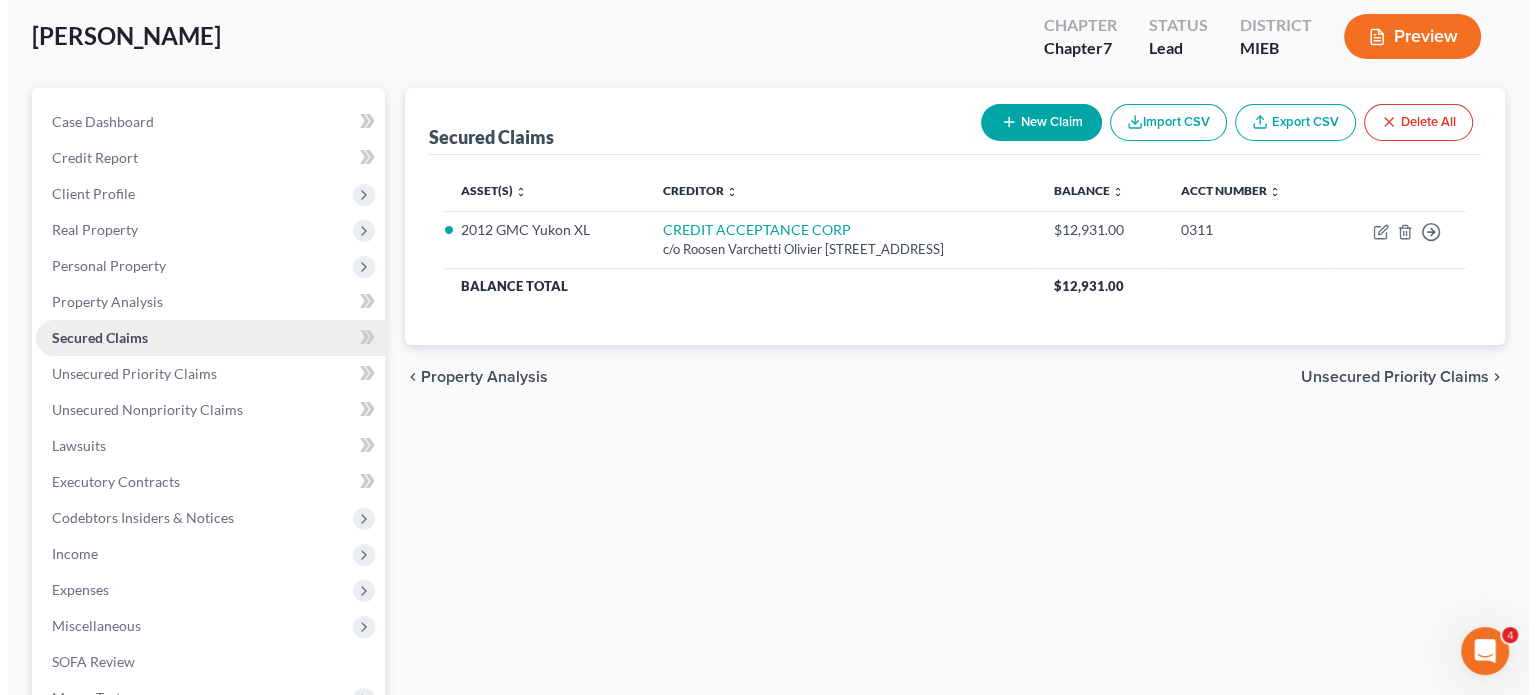 scroll, scrollTop: 0, scrollLeft: 0, axis: both 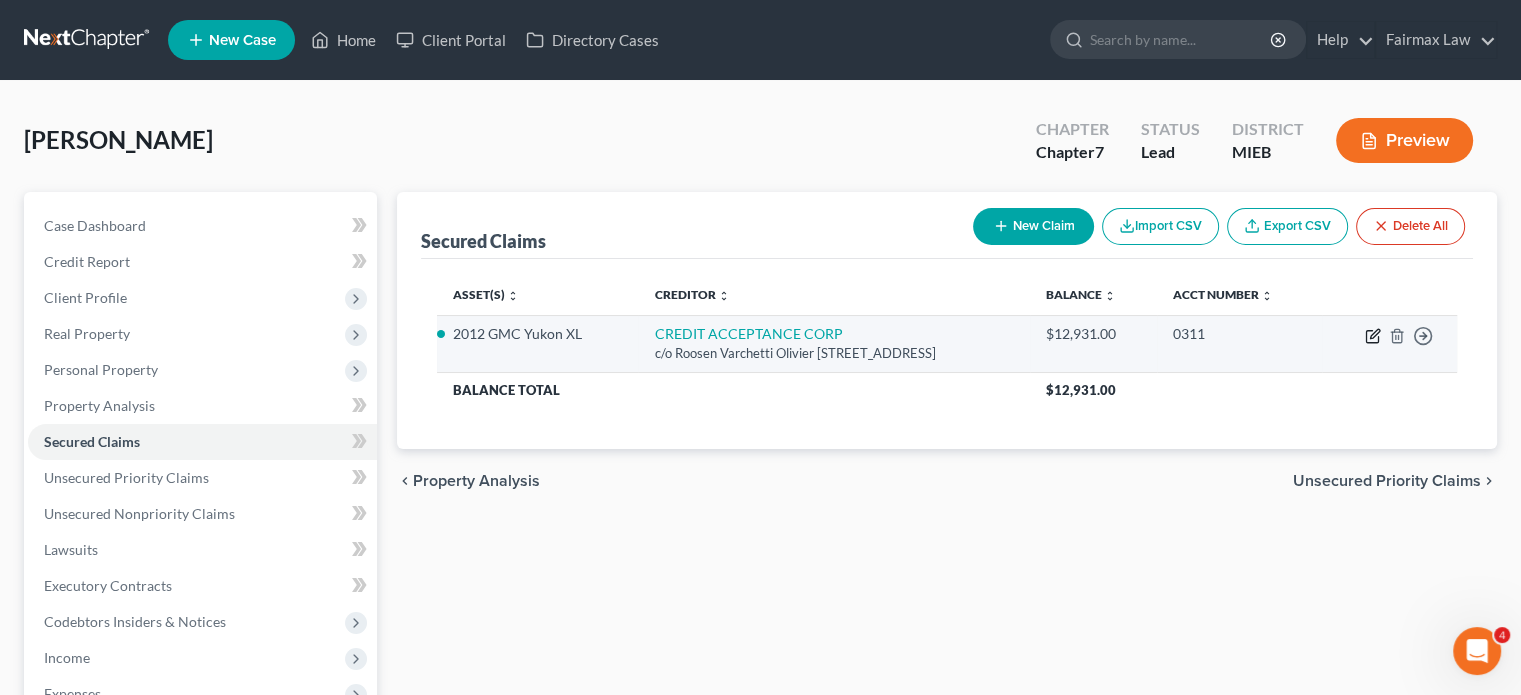 click 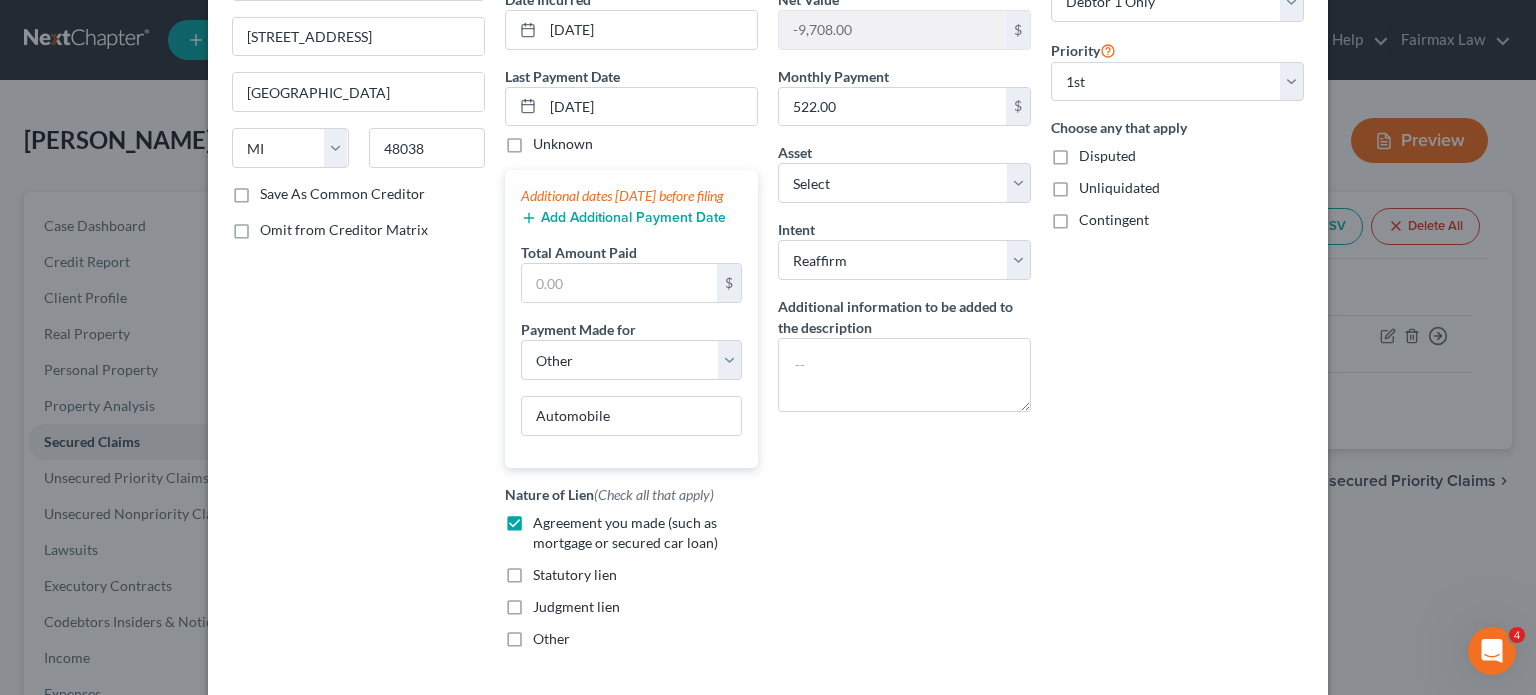 scroll, scrollTop: 239, scrollLeft: 0, axis: vertical 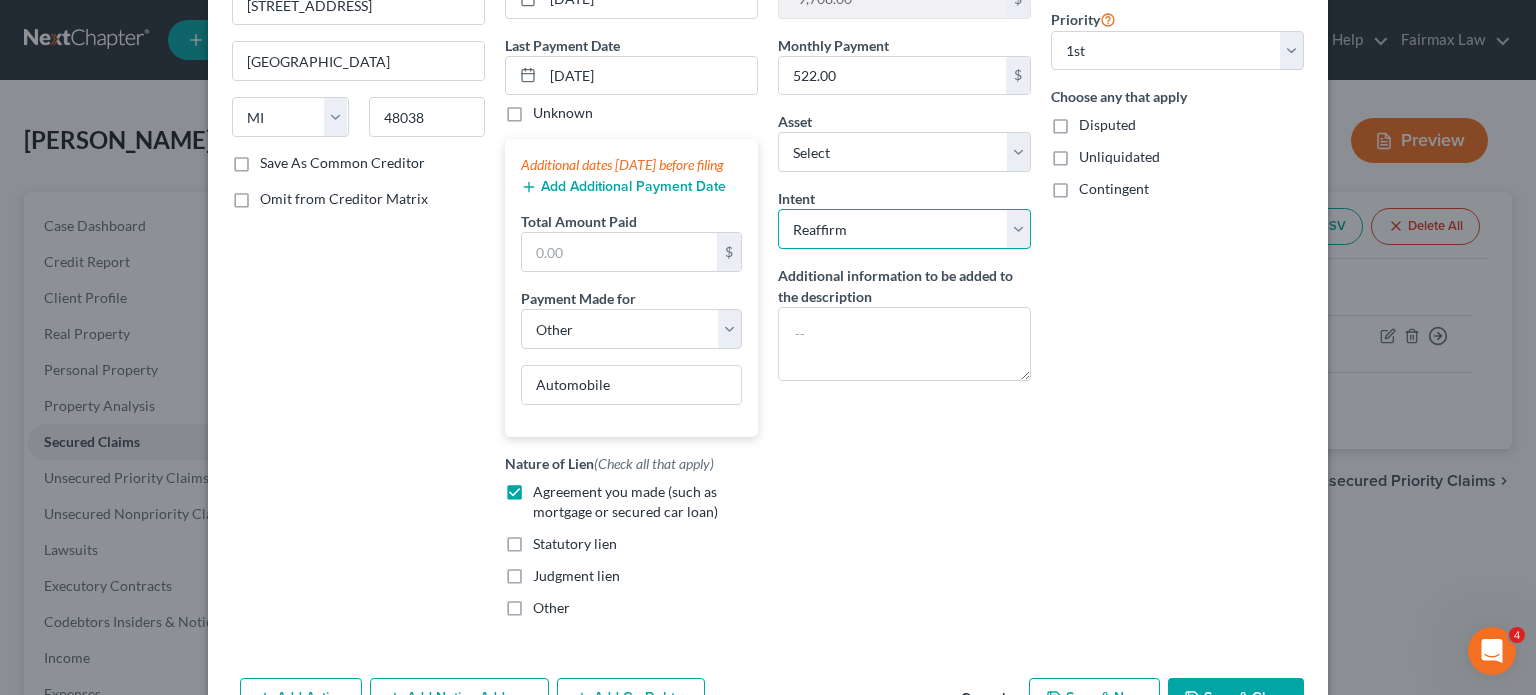 click on "Select Surrender Redeem Reaffirm Avoid Other" at bounding box center (904, 229) 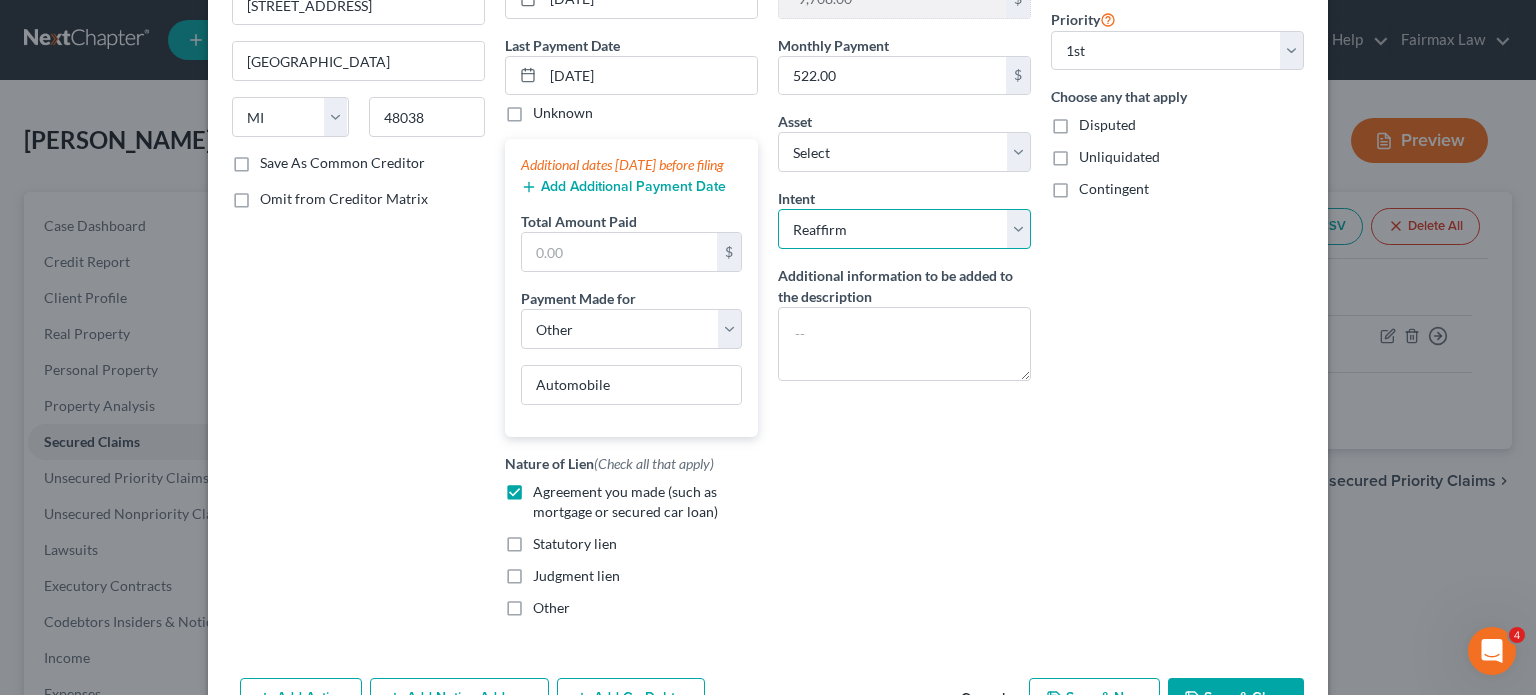 select on "0" 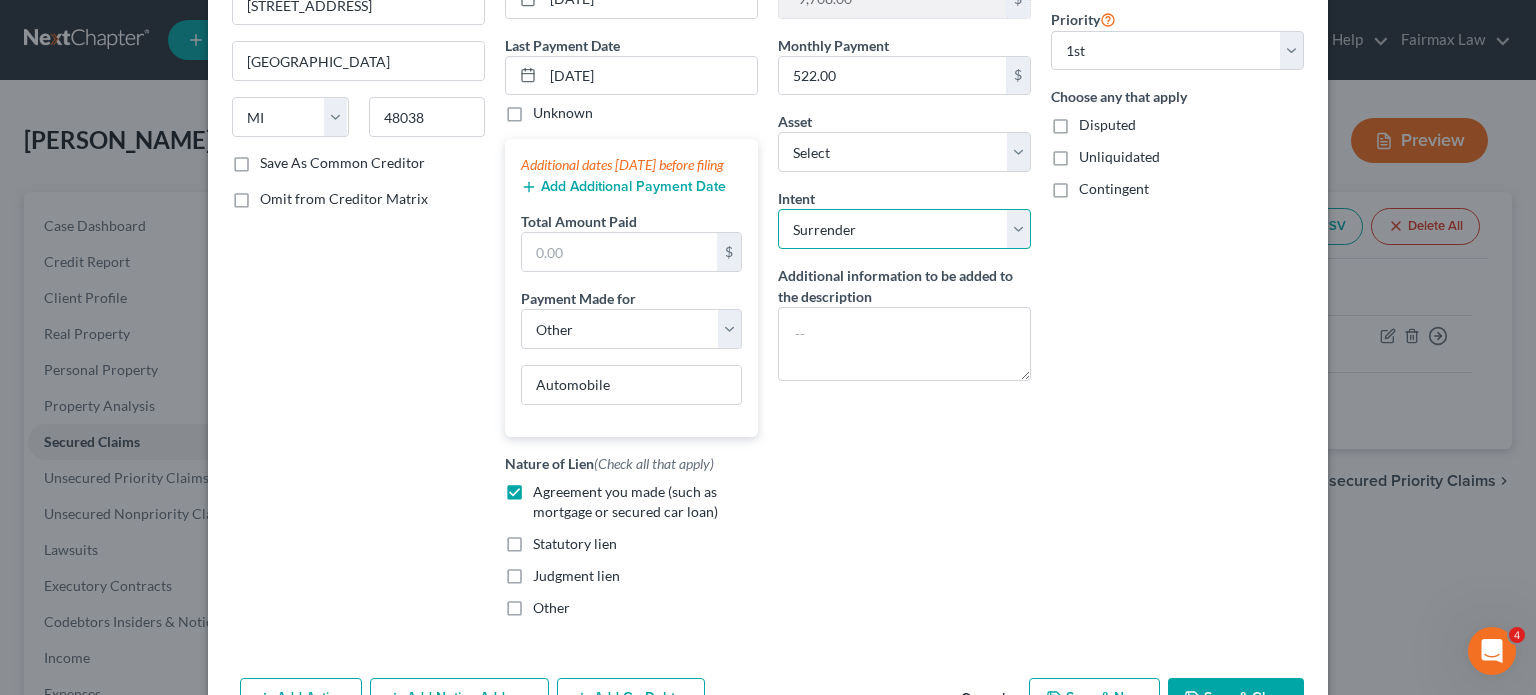 click on "Select Surrender Redeem Reaffirm Avoid Other" at bounding box center [904, 229] 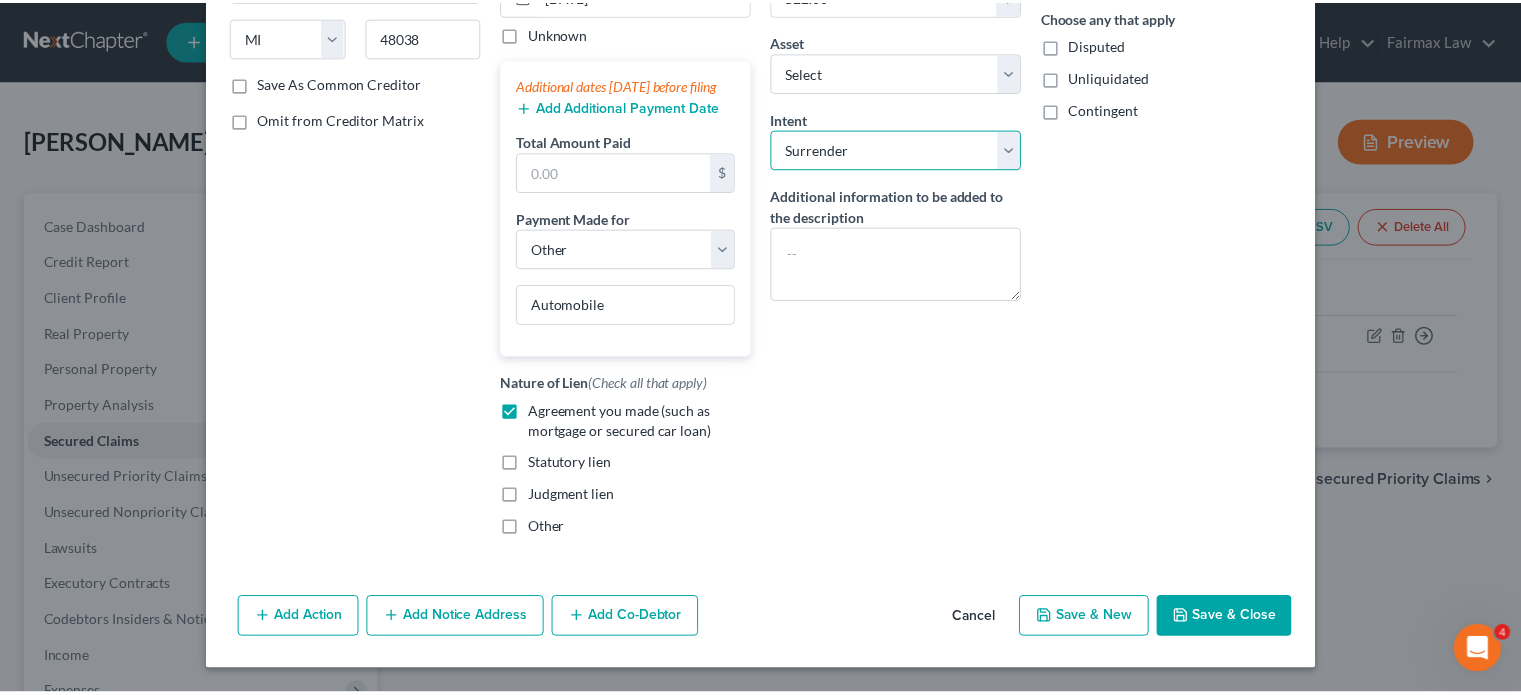 scroll, scrollTop: 590, scrollLeft: 0, axis: vertical 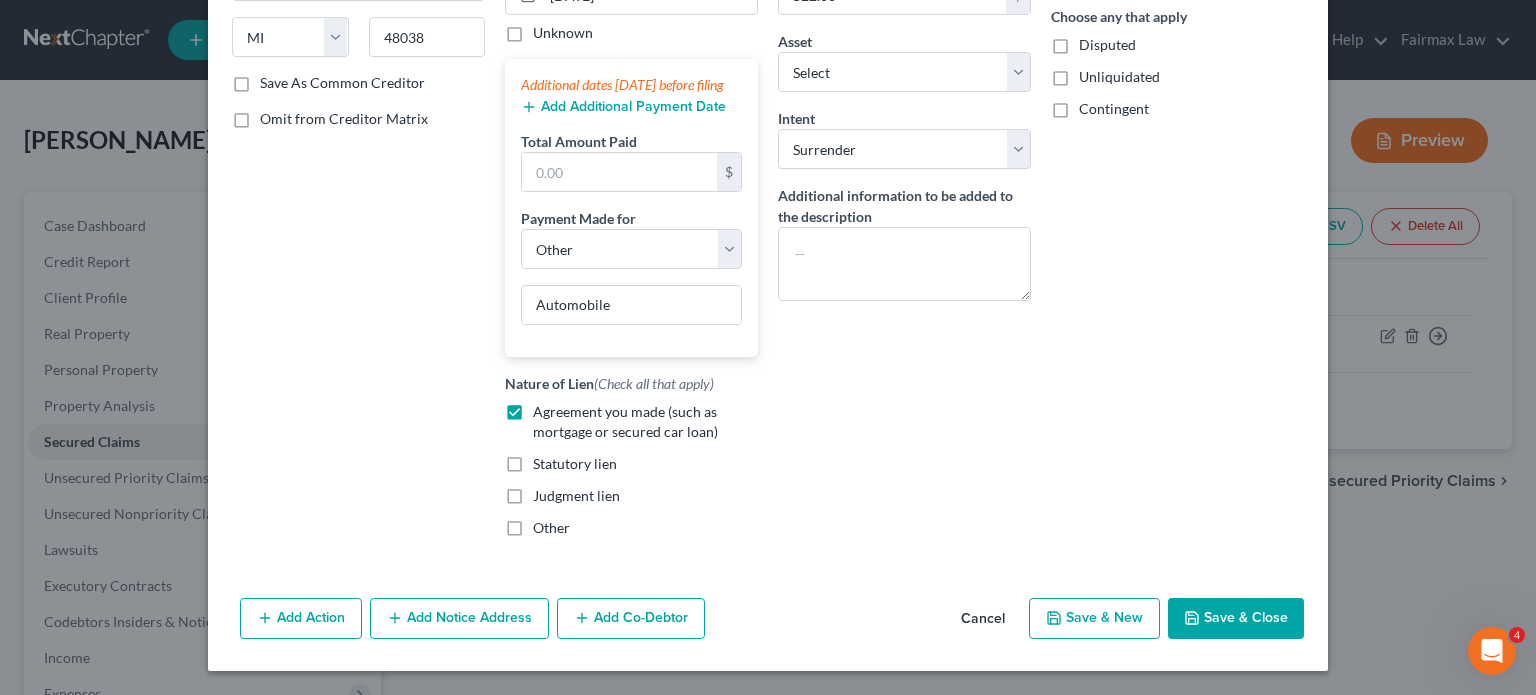 click on "Save & Close" at bounding box center [1236, 619] 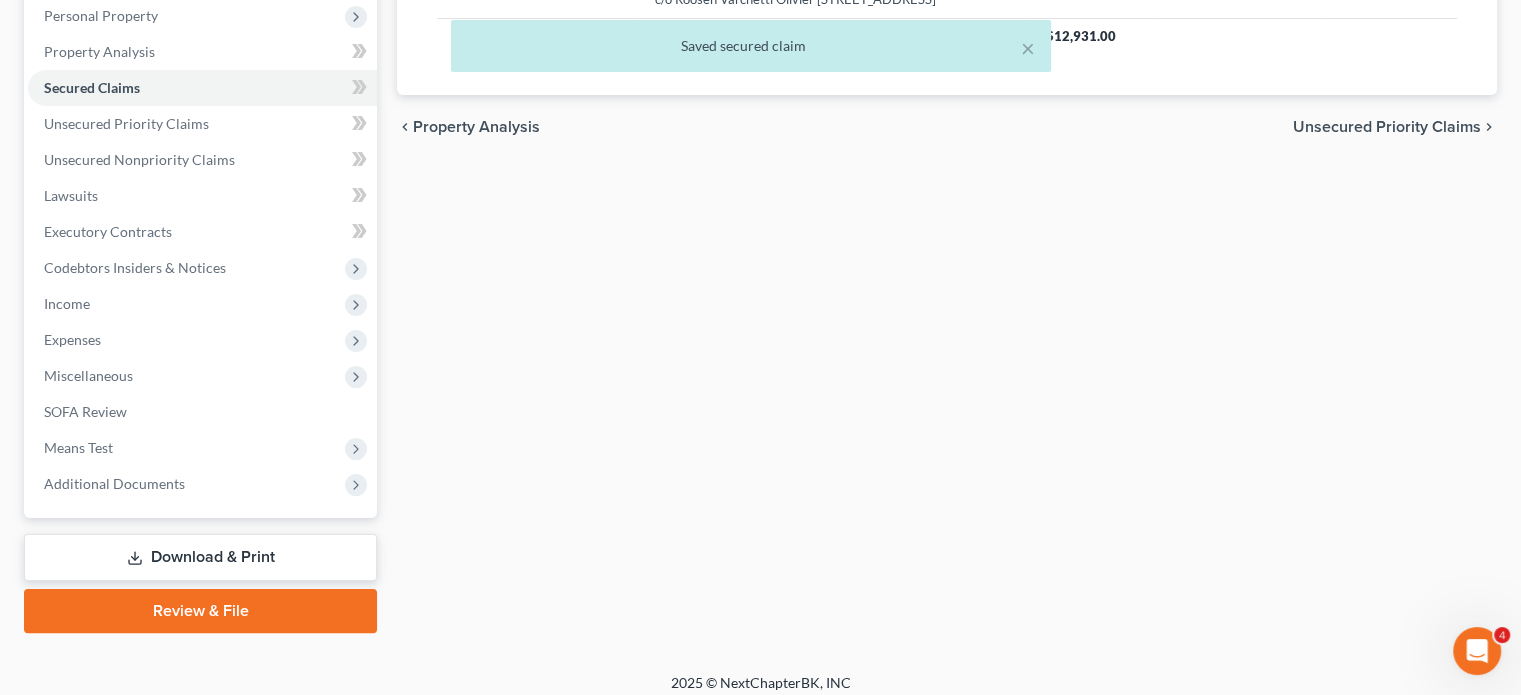 scroll, scrollTop: 628, scrollLeft: 0, axis: vertical 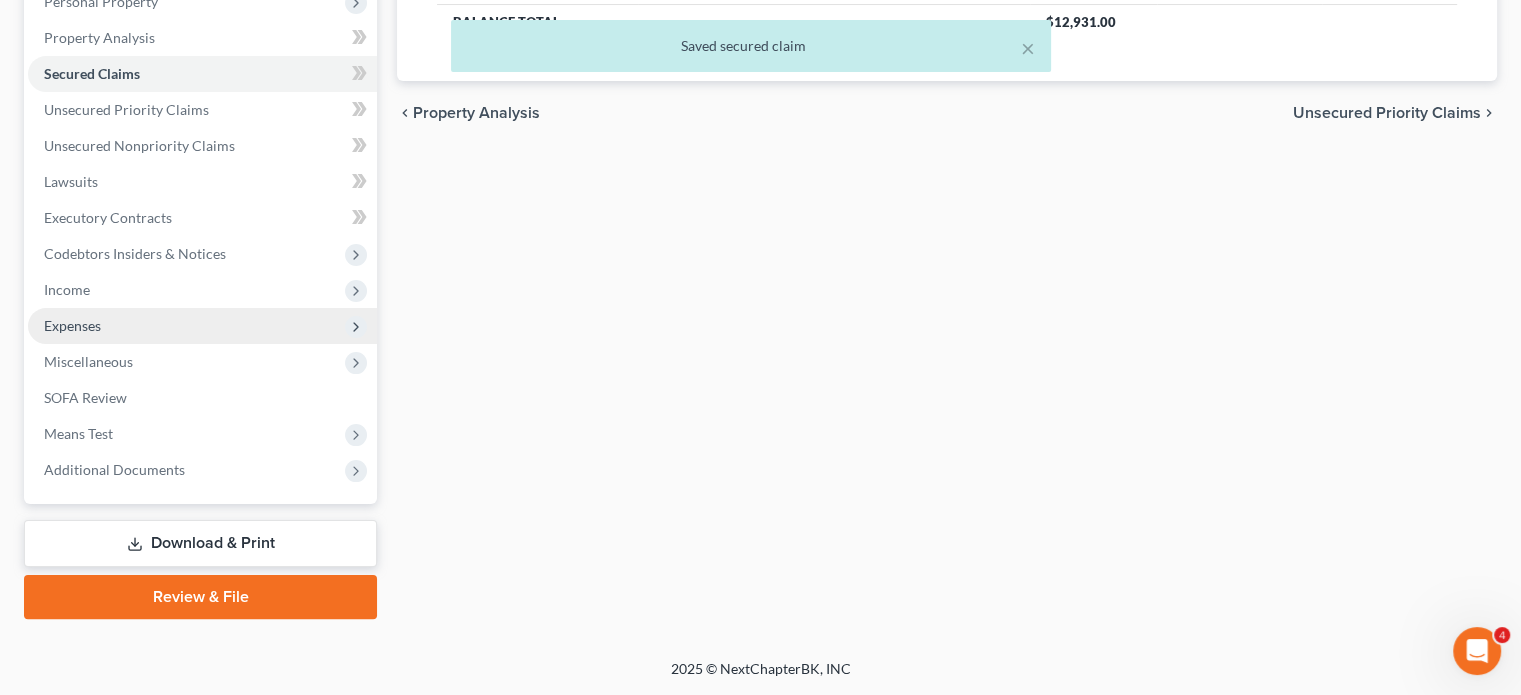 click on "Expenses" at bounding box center [202, 326] 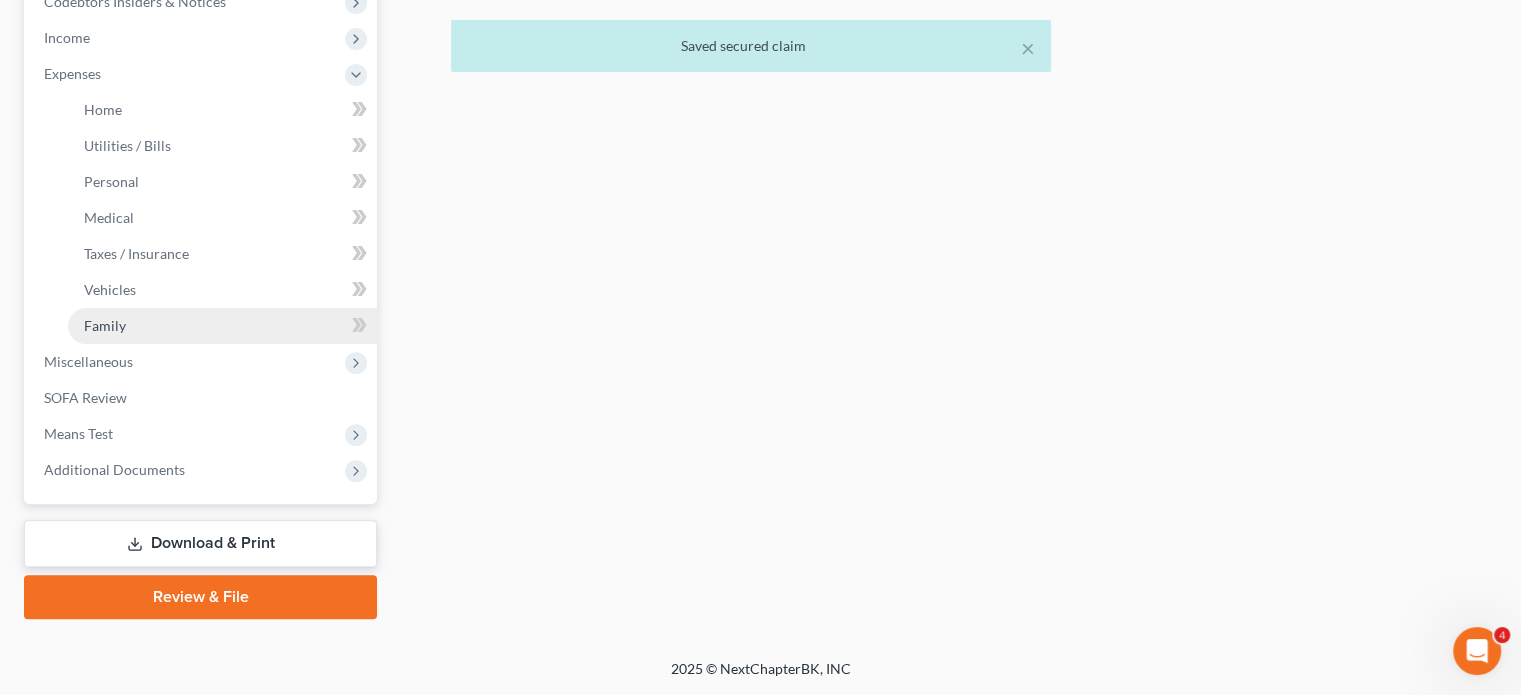 click on "Family" at bounding box center (222, 326) 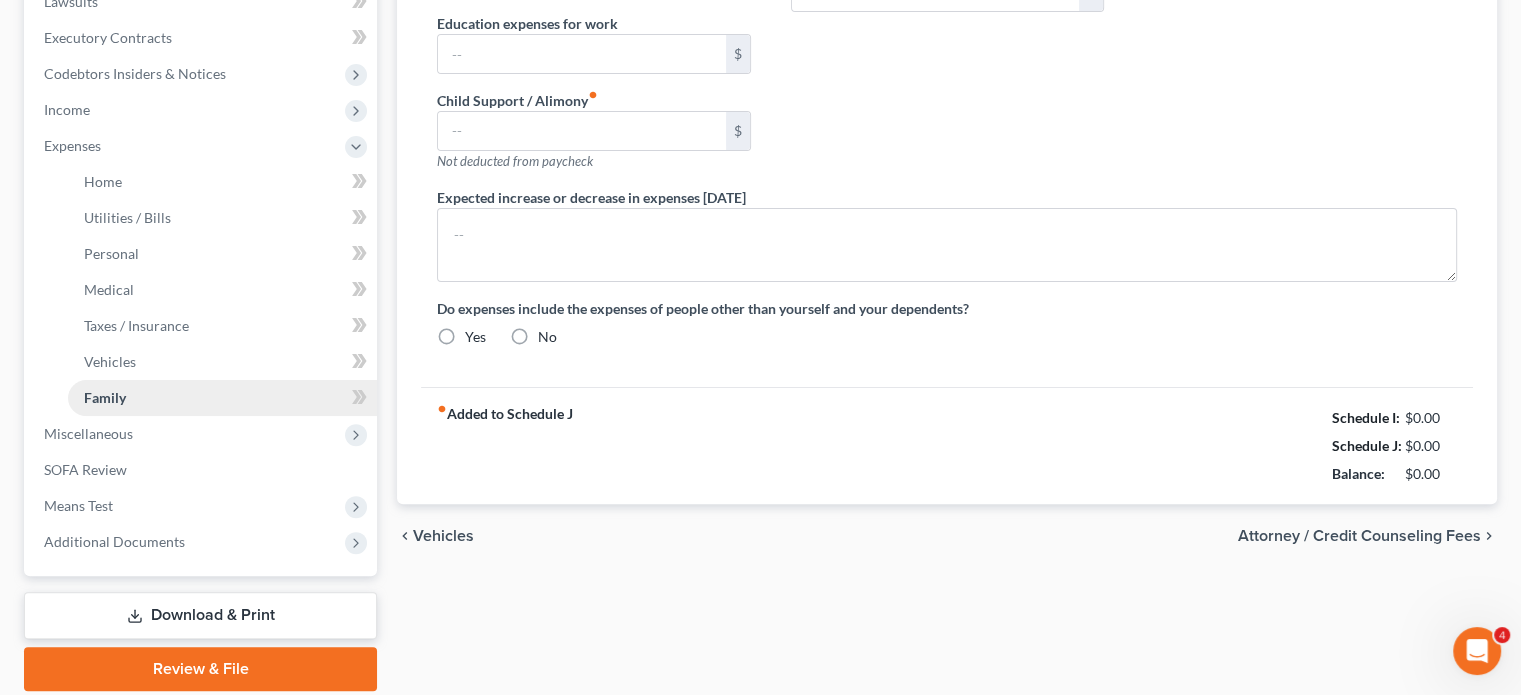 type on "0.00" 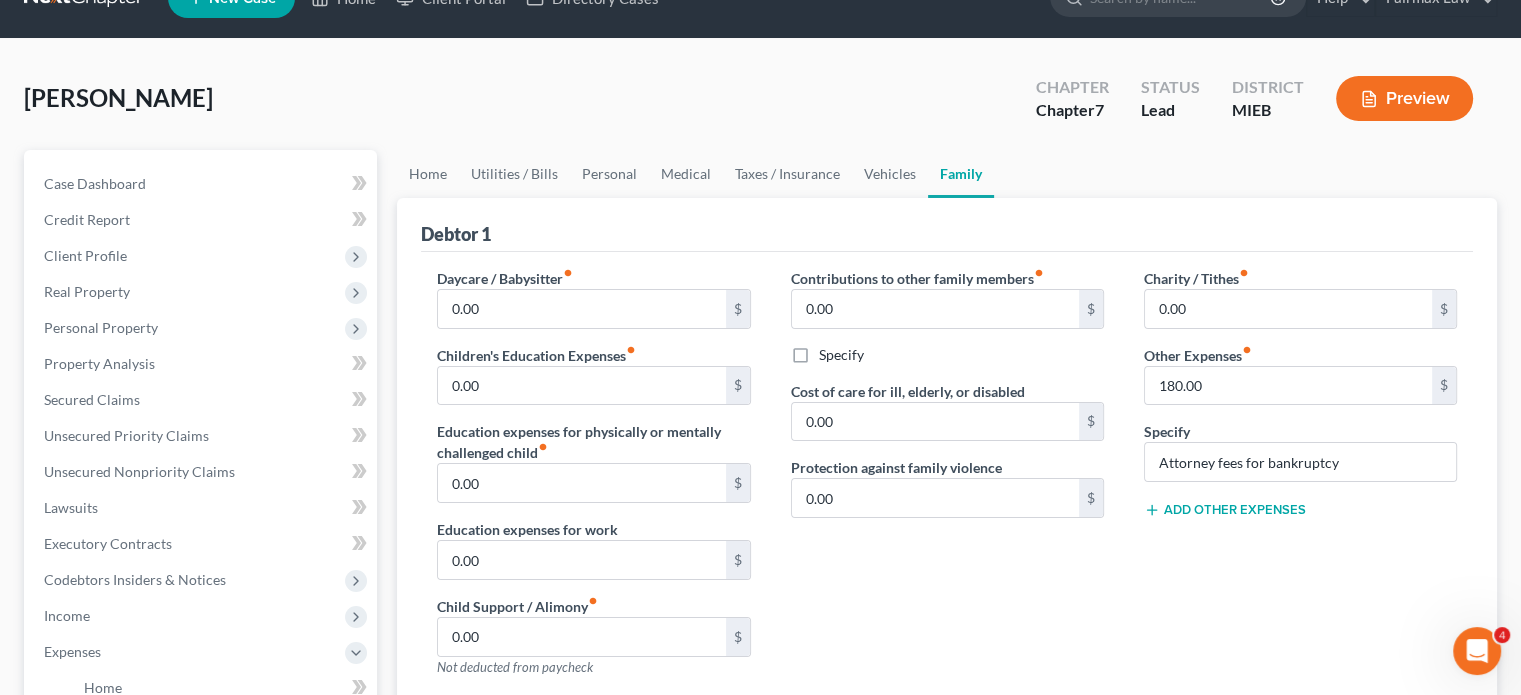 scroll, scrollTop: 16, scrollLeft: 0, axis: vertical 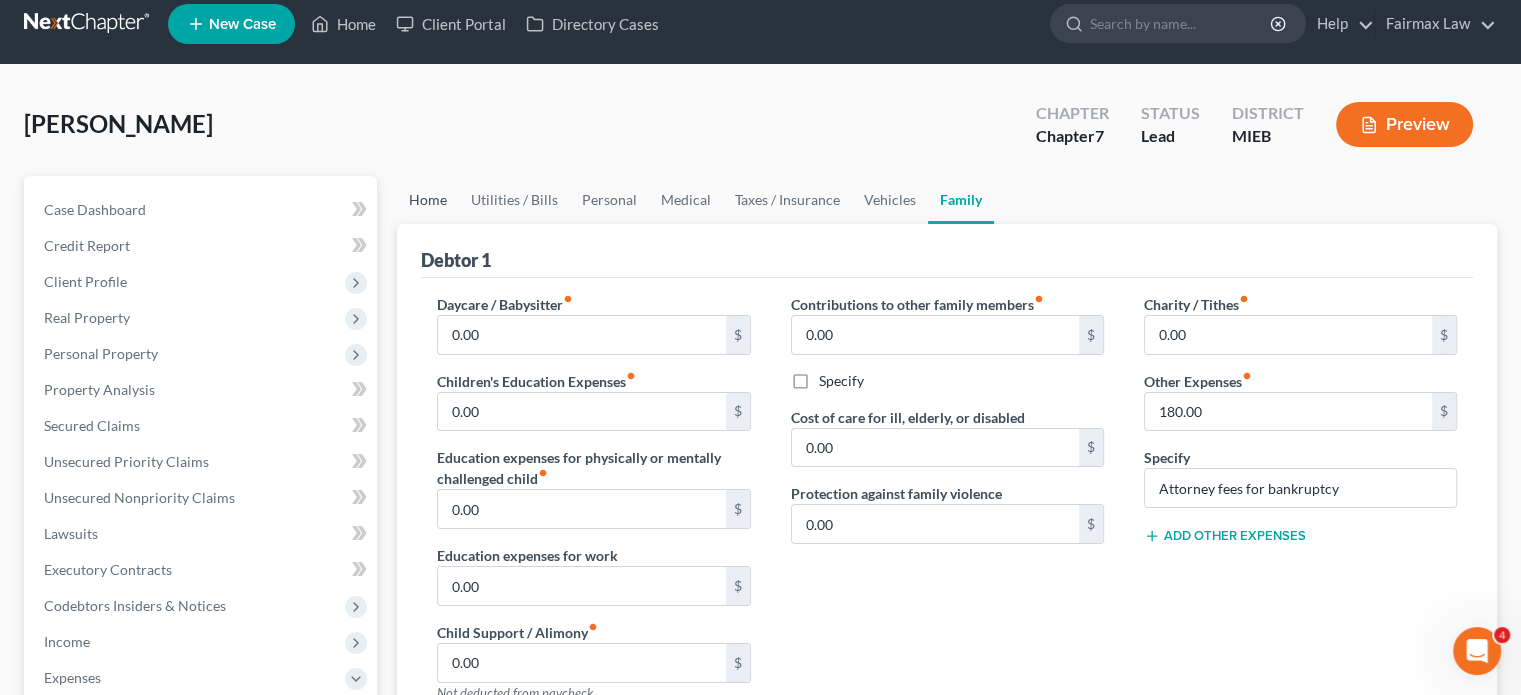 click on "Home" at bounding box center (428, 200) 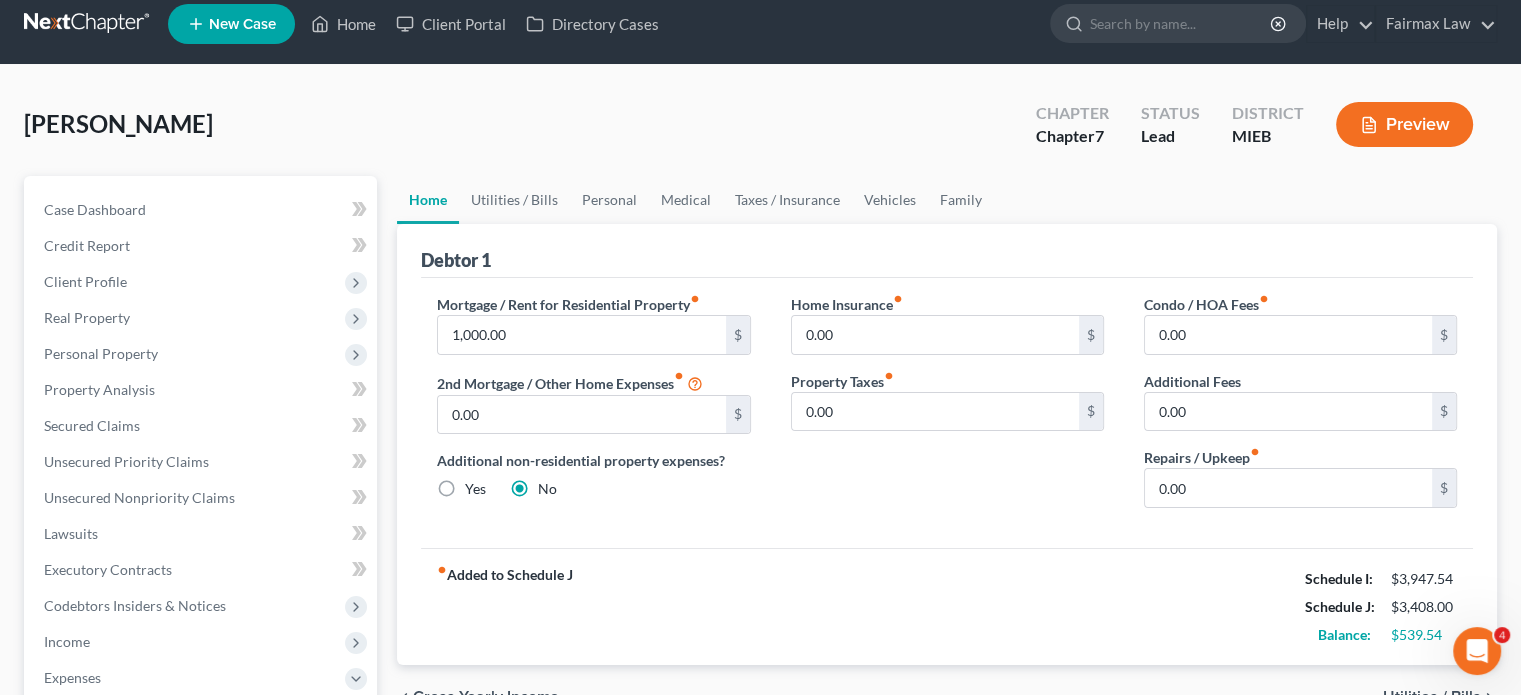 scroll, scrollTop: 0, scrollLeft: 0, axis: both 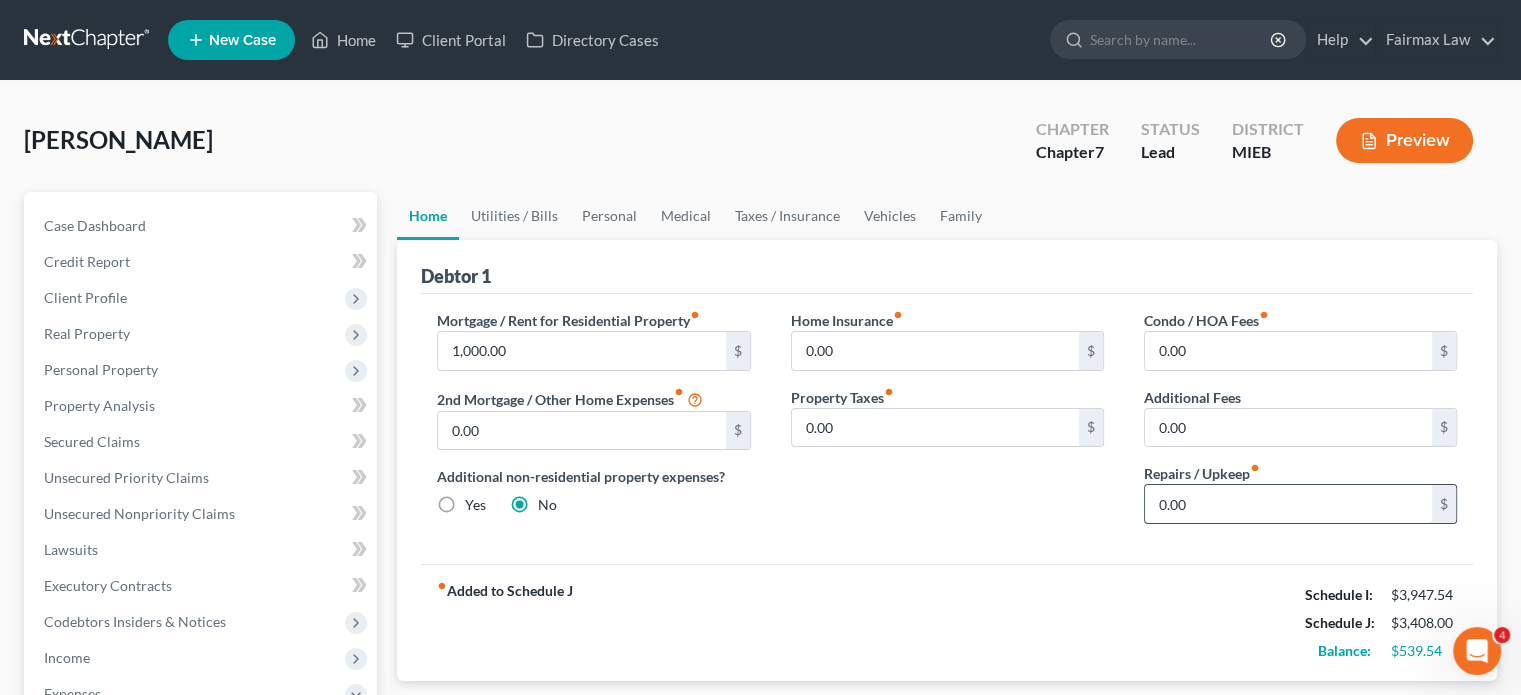 click on "0.00" at bounding box center (1288, 504) 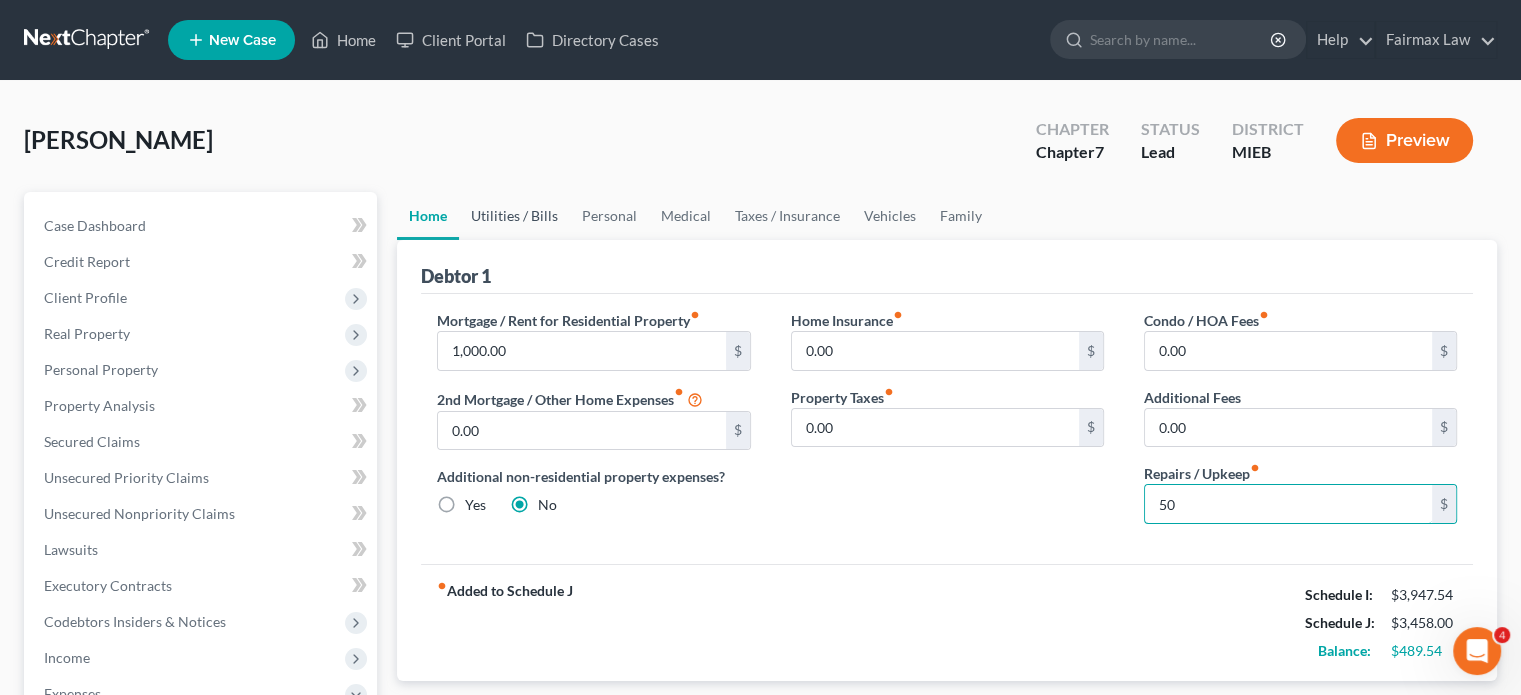 type on "50" 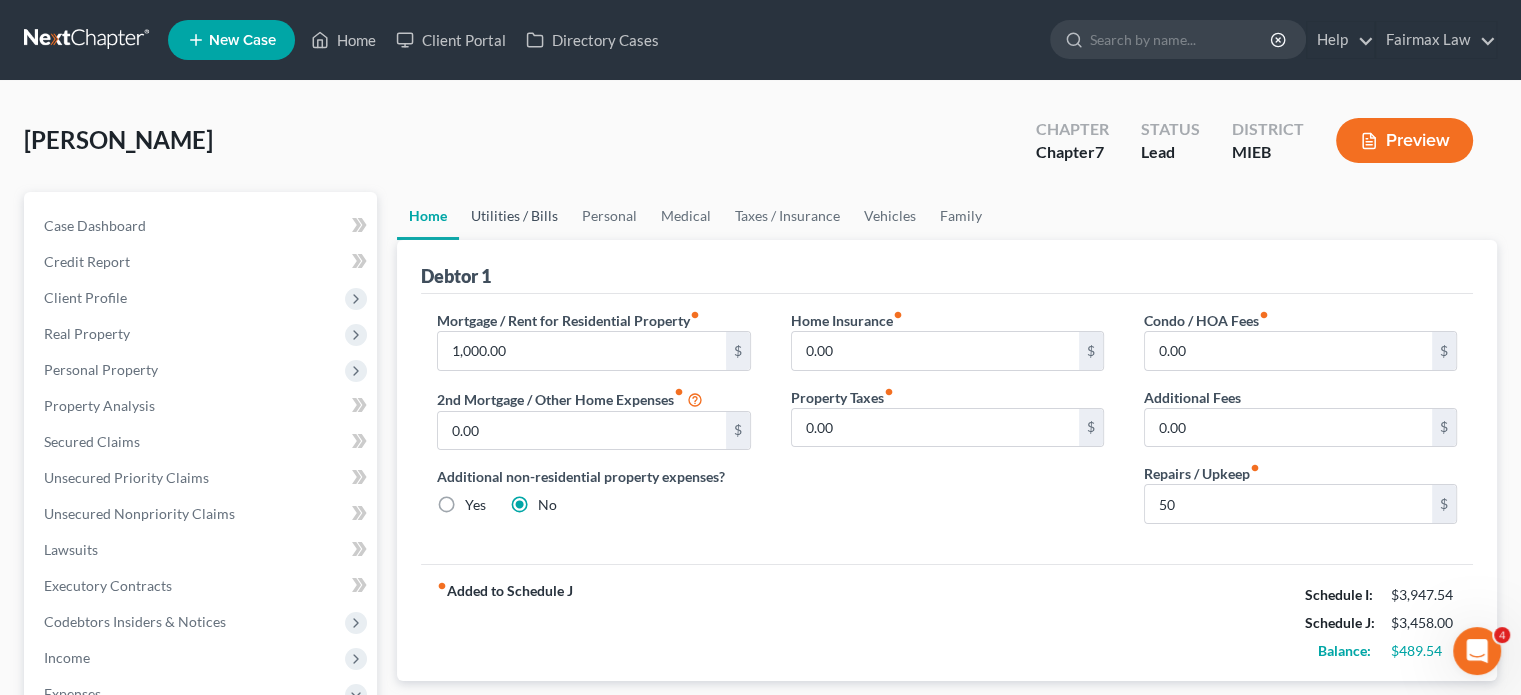 click on "Utilities / Bills" at bounding box center [514, 216] 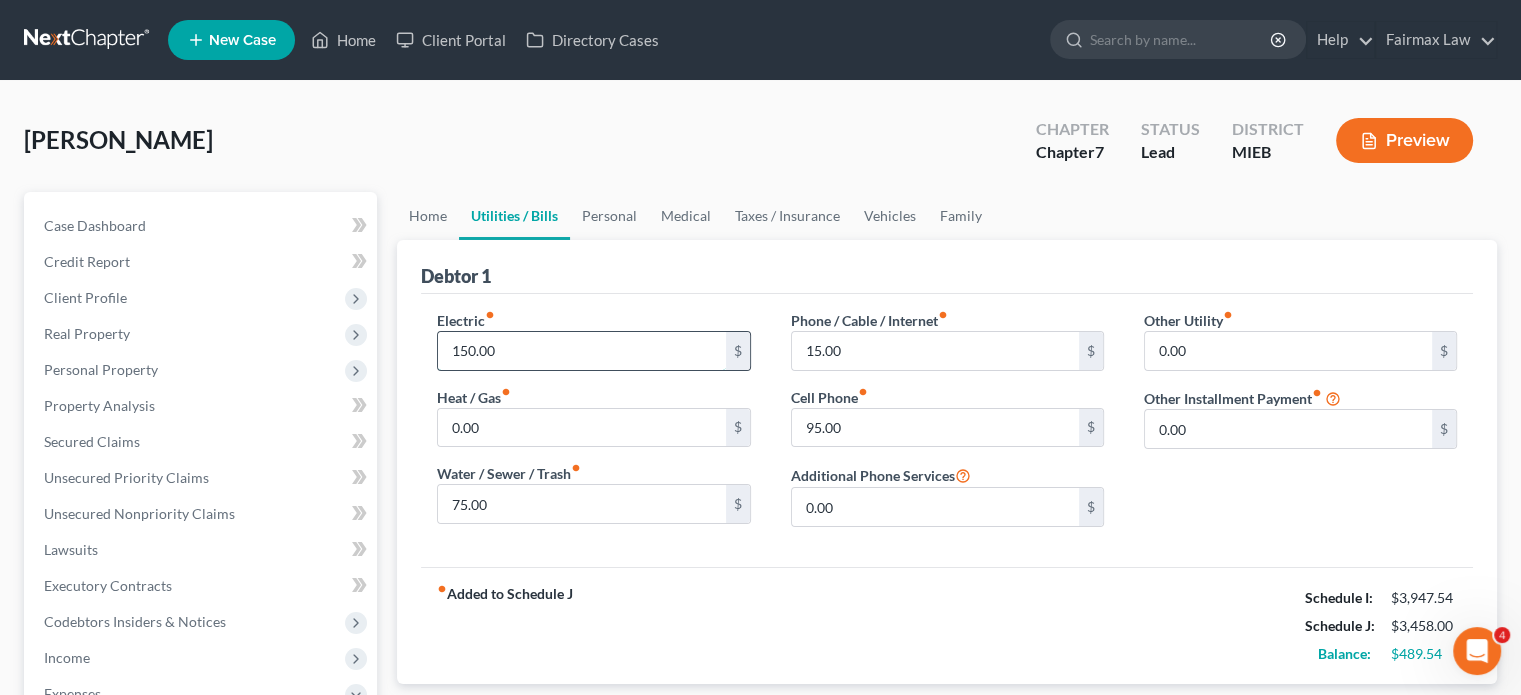 click on "150.00" at bounding box center (581, 351) 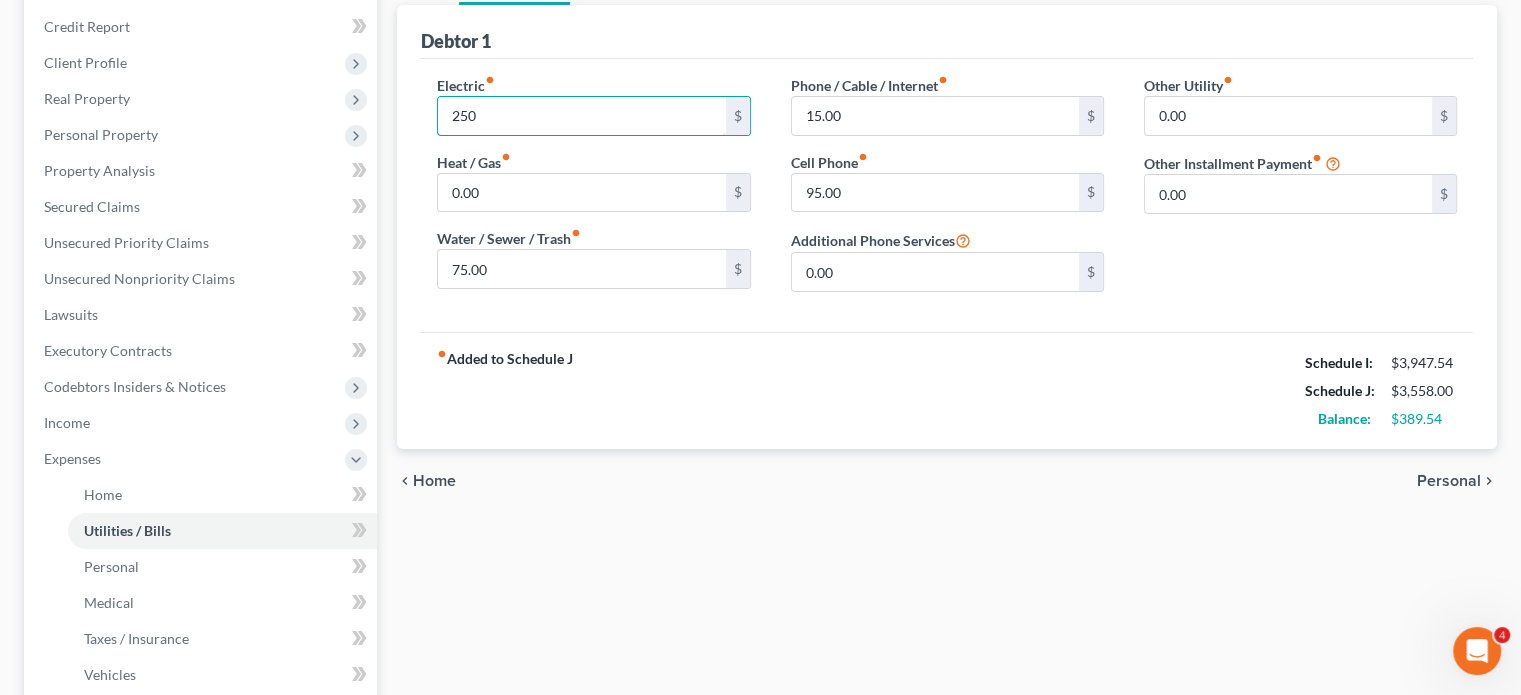 scroll, scrollTop: 236, scrollLeft: 0, axis: vertical 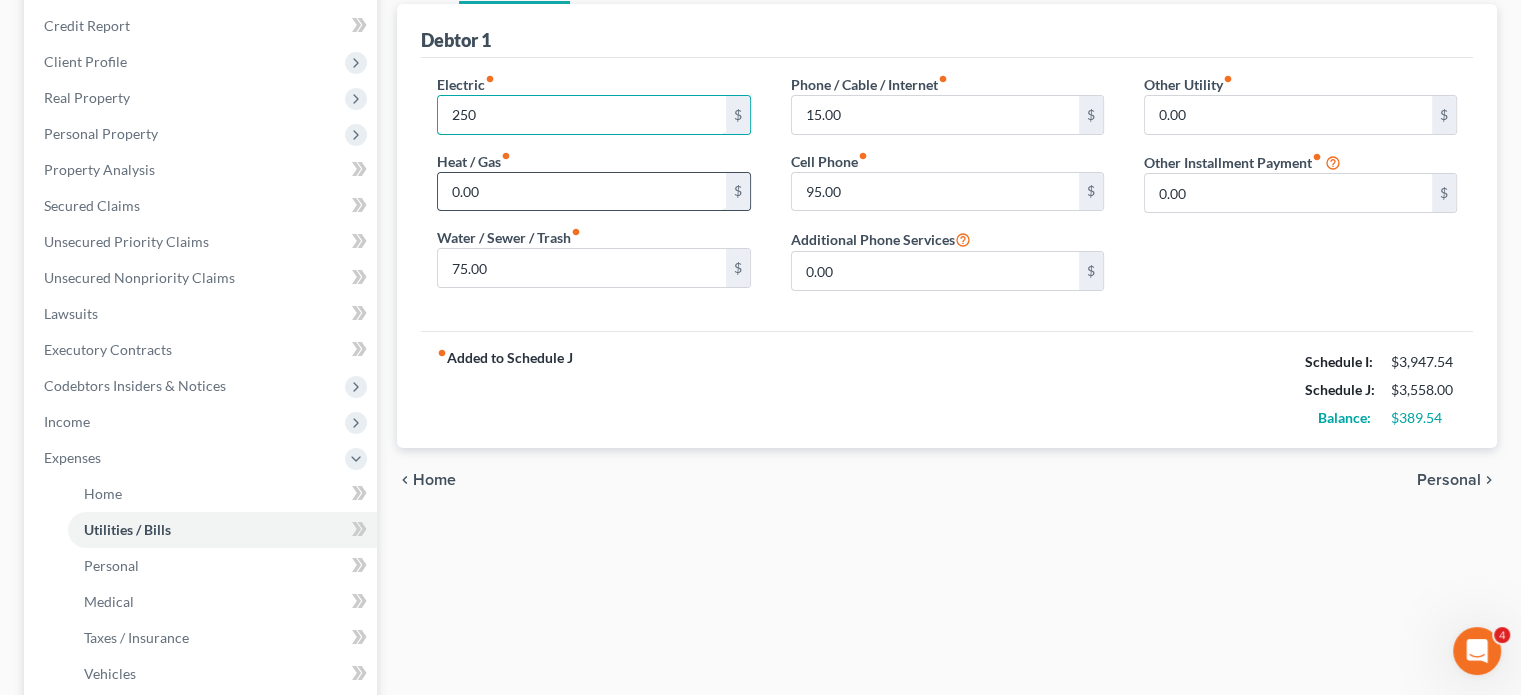 type on "250" 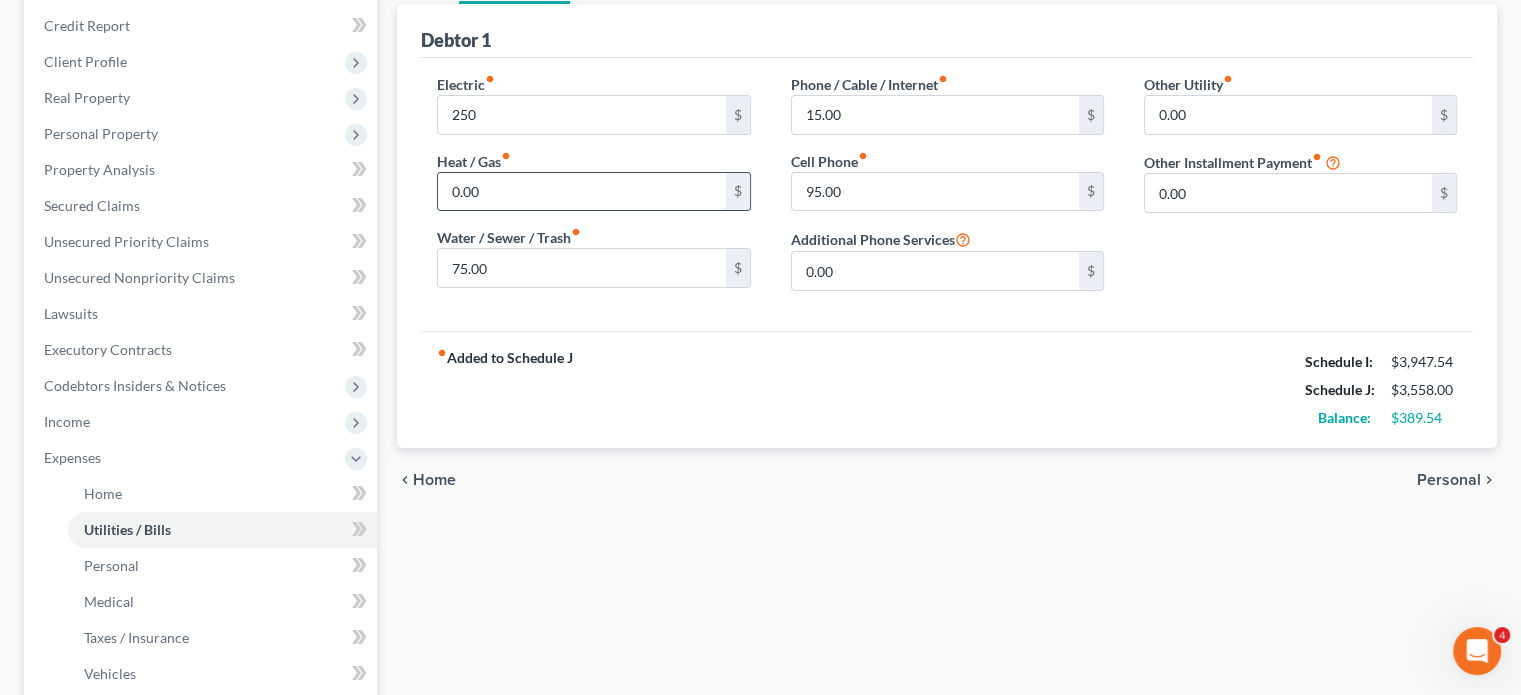 click on "0.00" at bounding box center [581, 192] 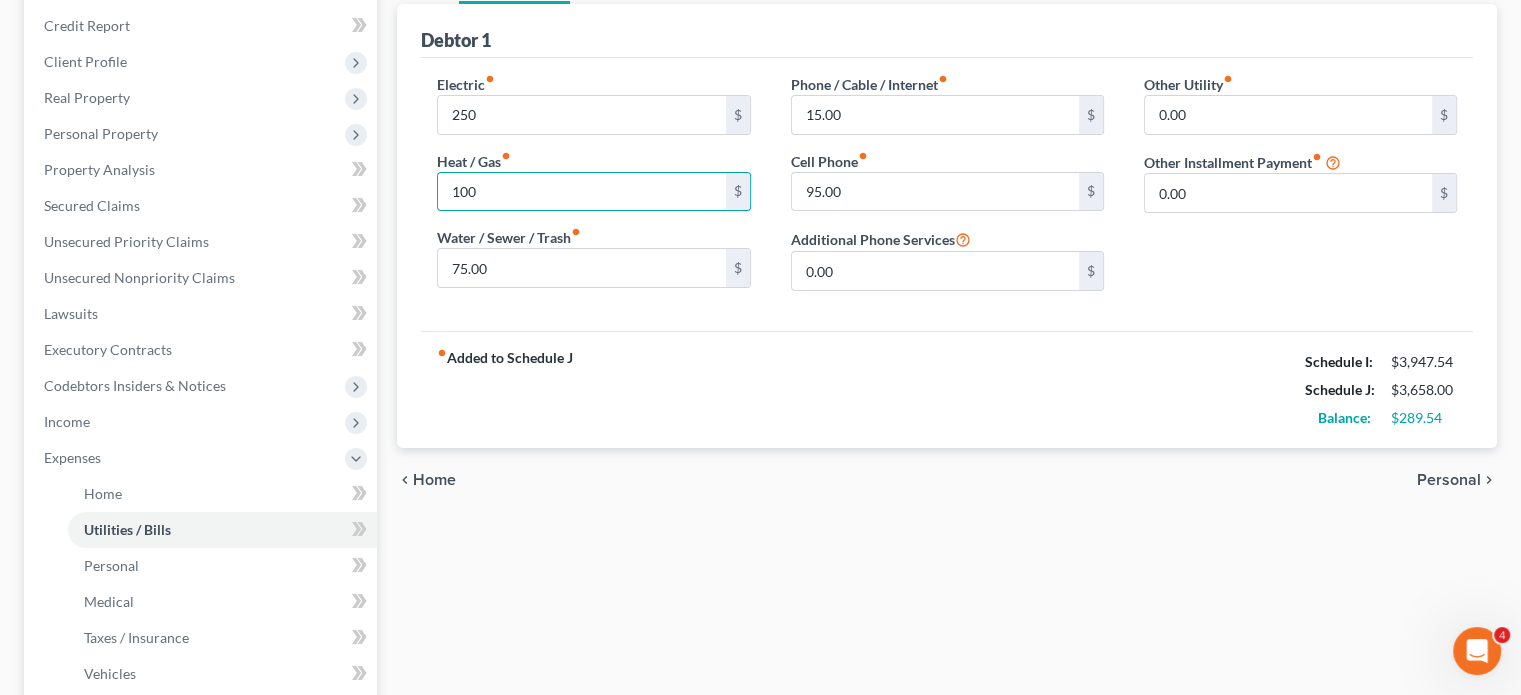 type on "100" 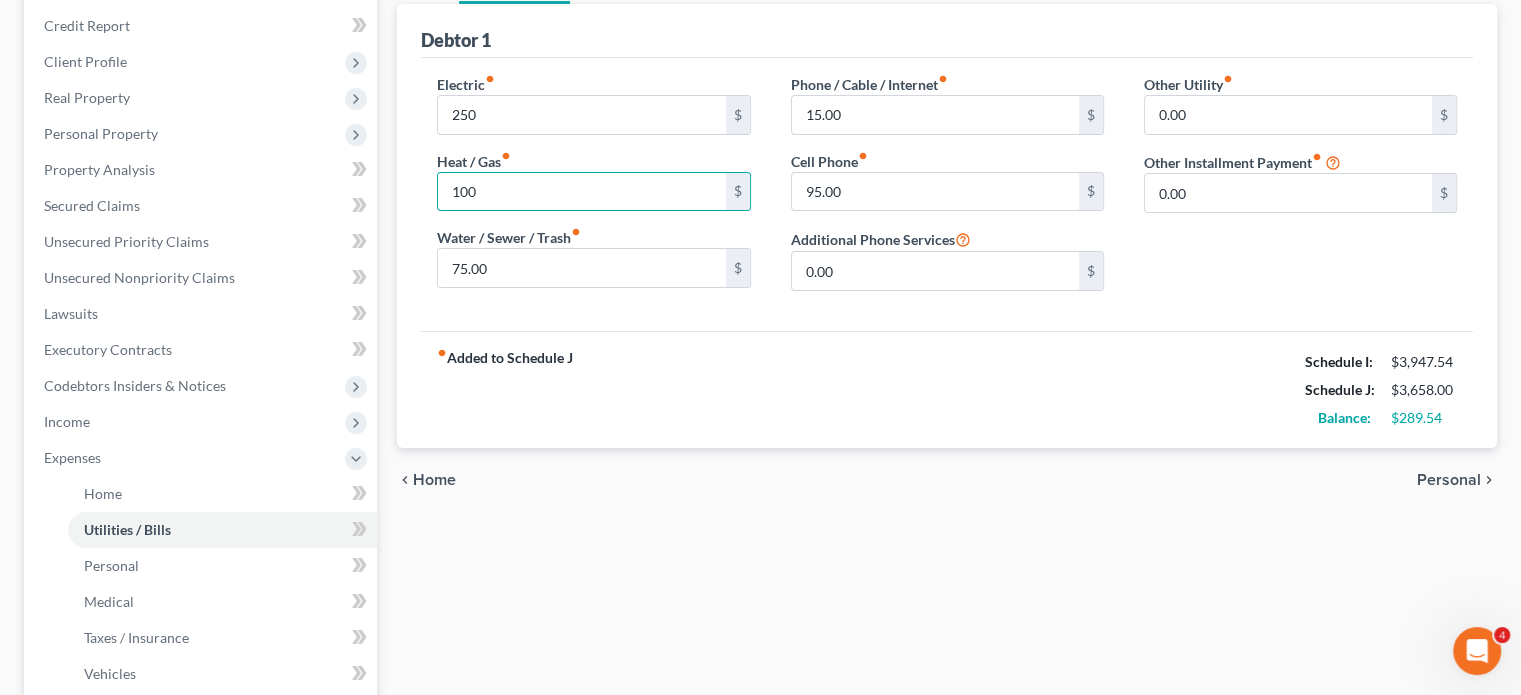 click on "Personal" at bounding box center (609, -20) 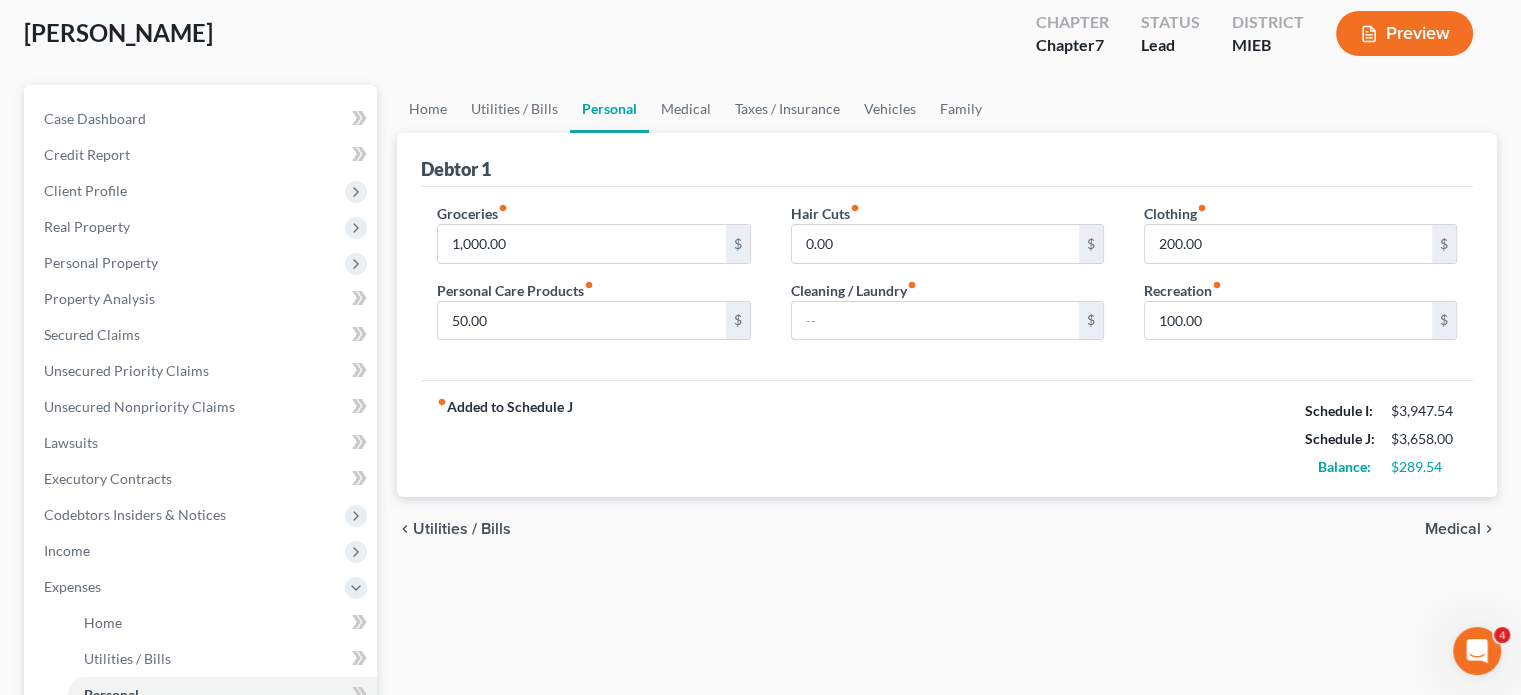 scroll, scrollTop: 108, scrollLeft: 0, axis: vertical 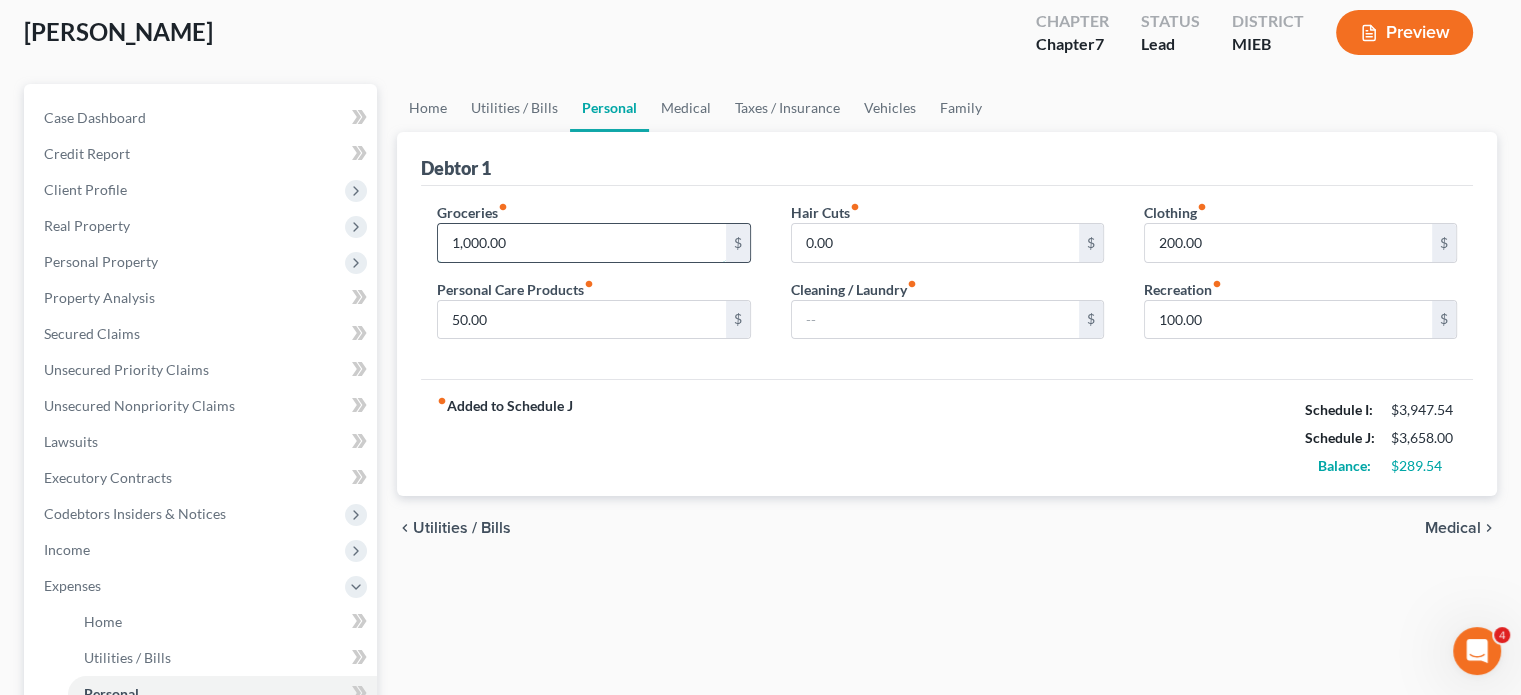click on "1,000.00" at bounding box center (581, 243) 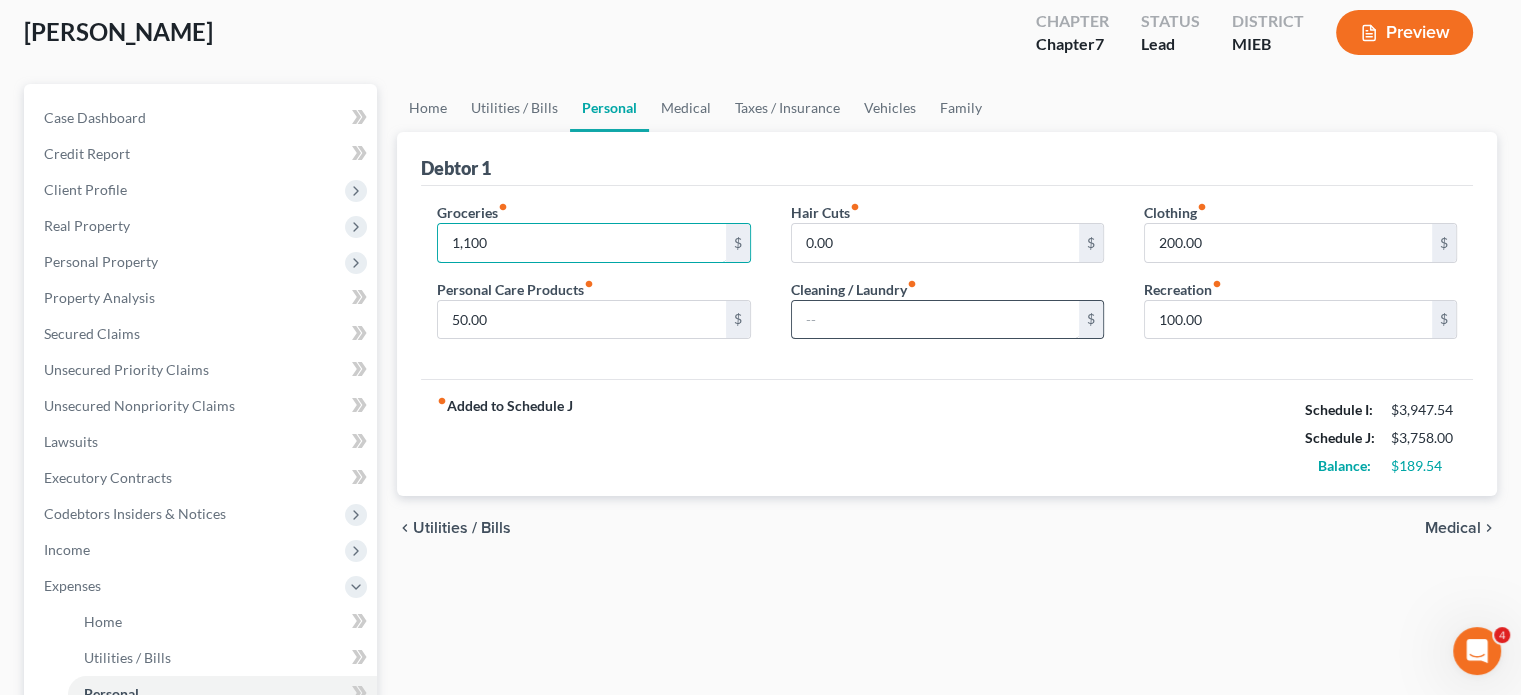 type on "1,100" 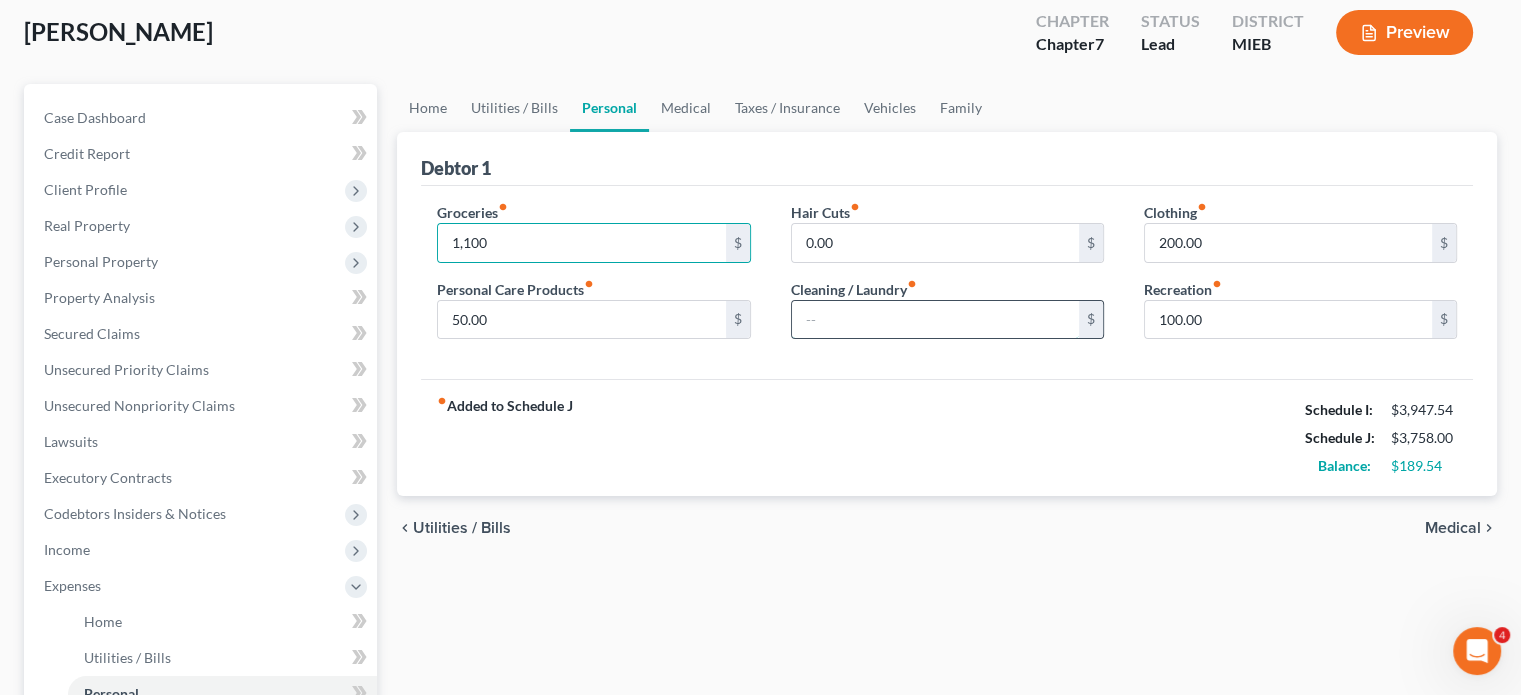 click at bounding box center (935, 320) 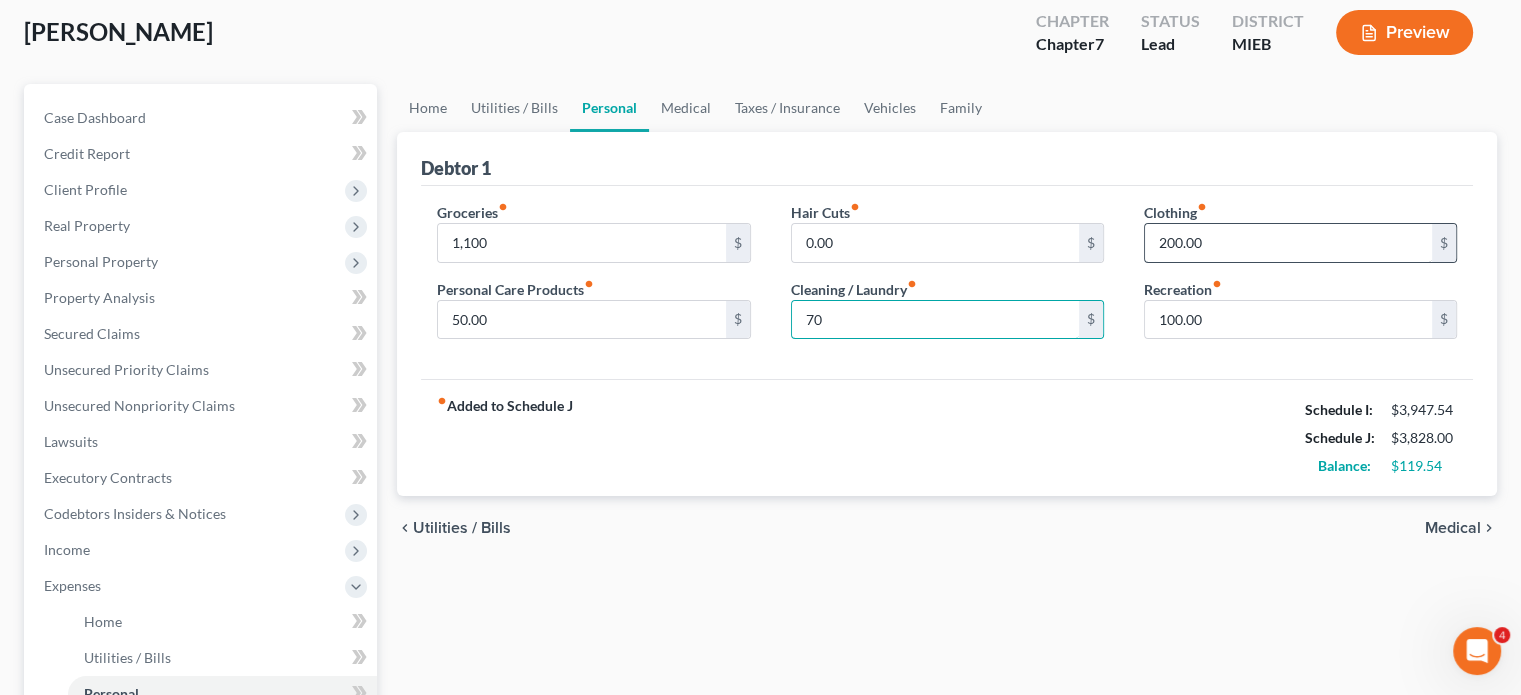 type on "70" 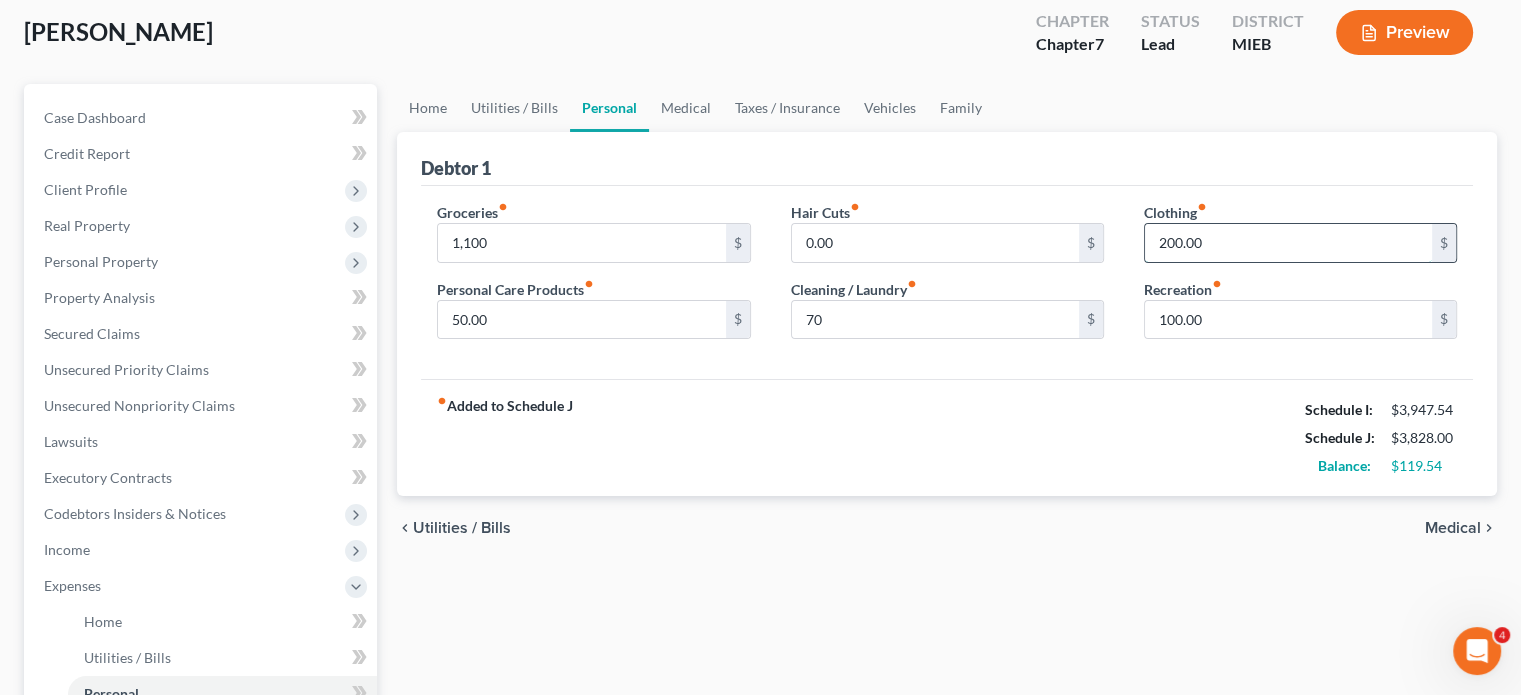 click on "200.00" at bounding box center (1288, 243) 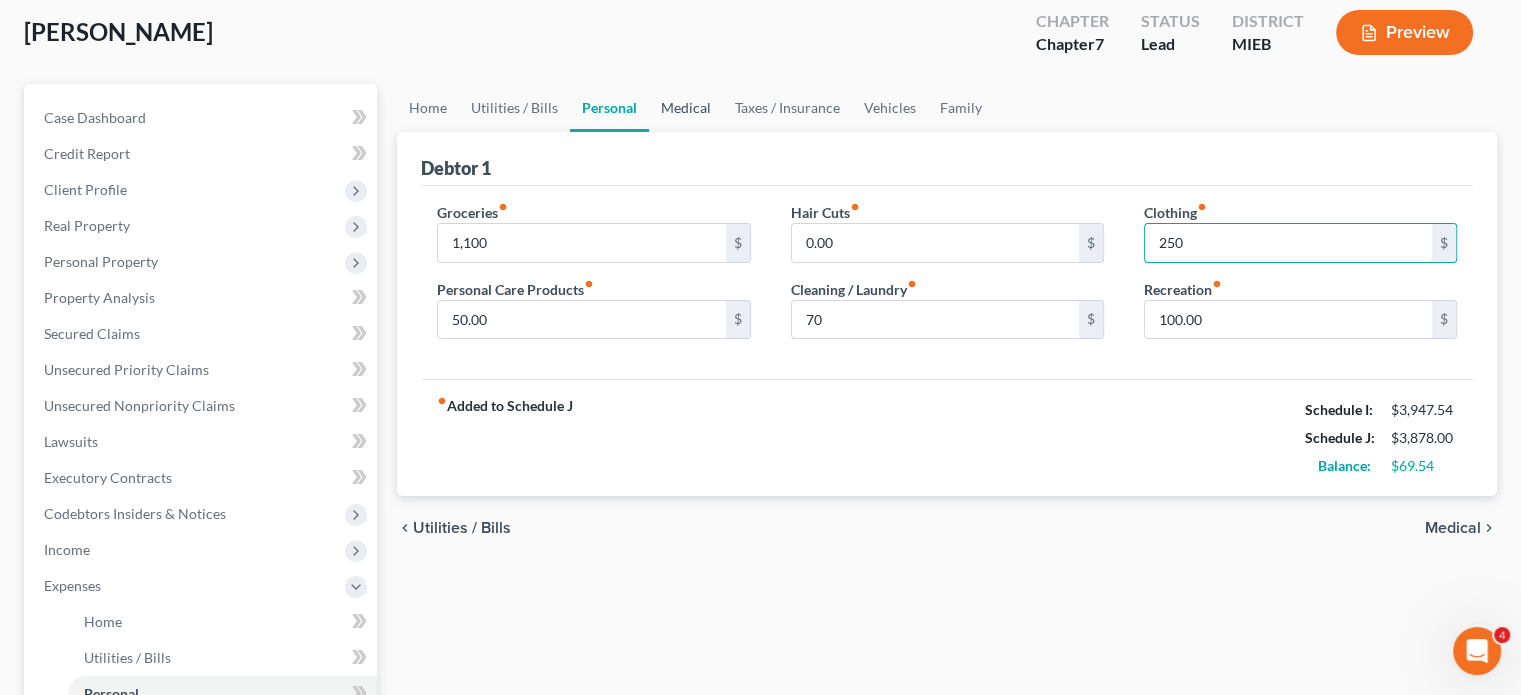 type on "250" 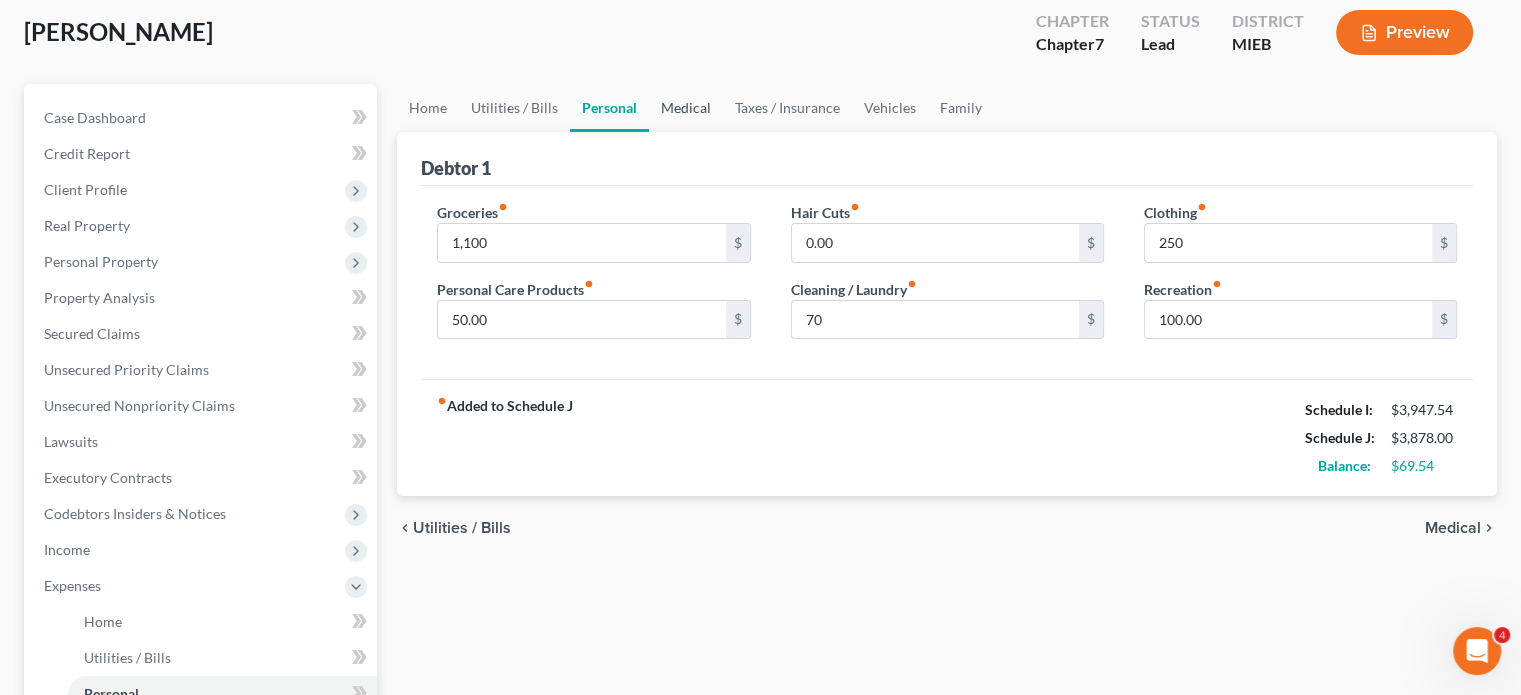 click on "Medical" at bounding box center (686, 108) 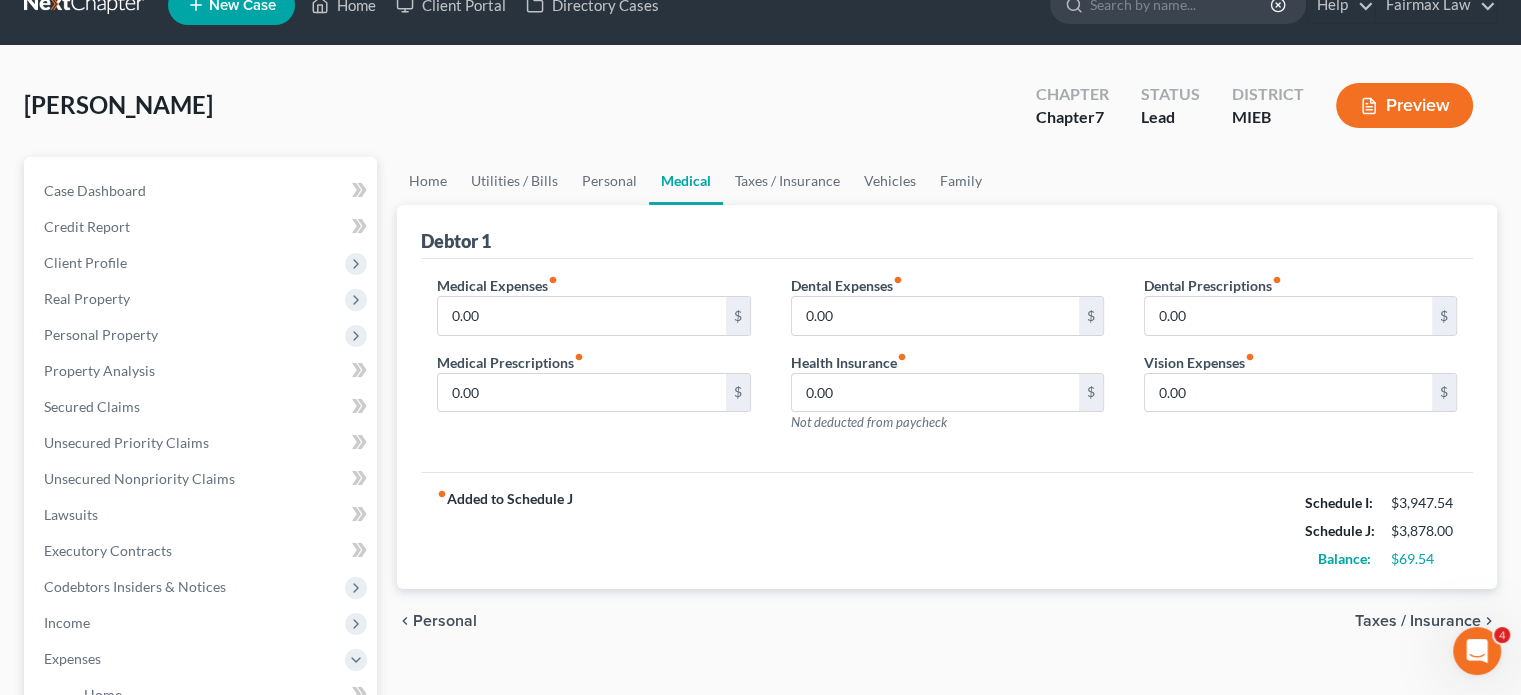 scroll, scrollTop: 0, scrollLeft: 0, axis: both 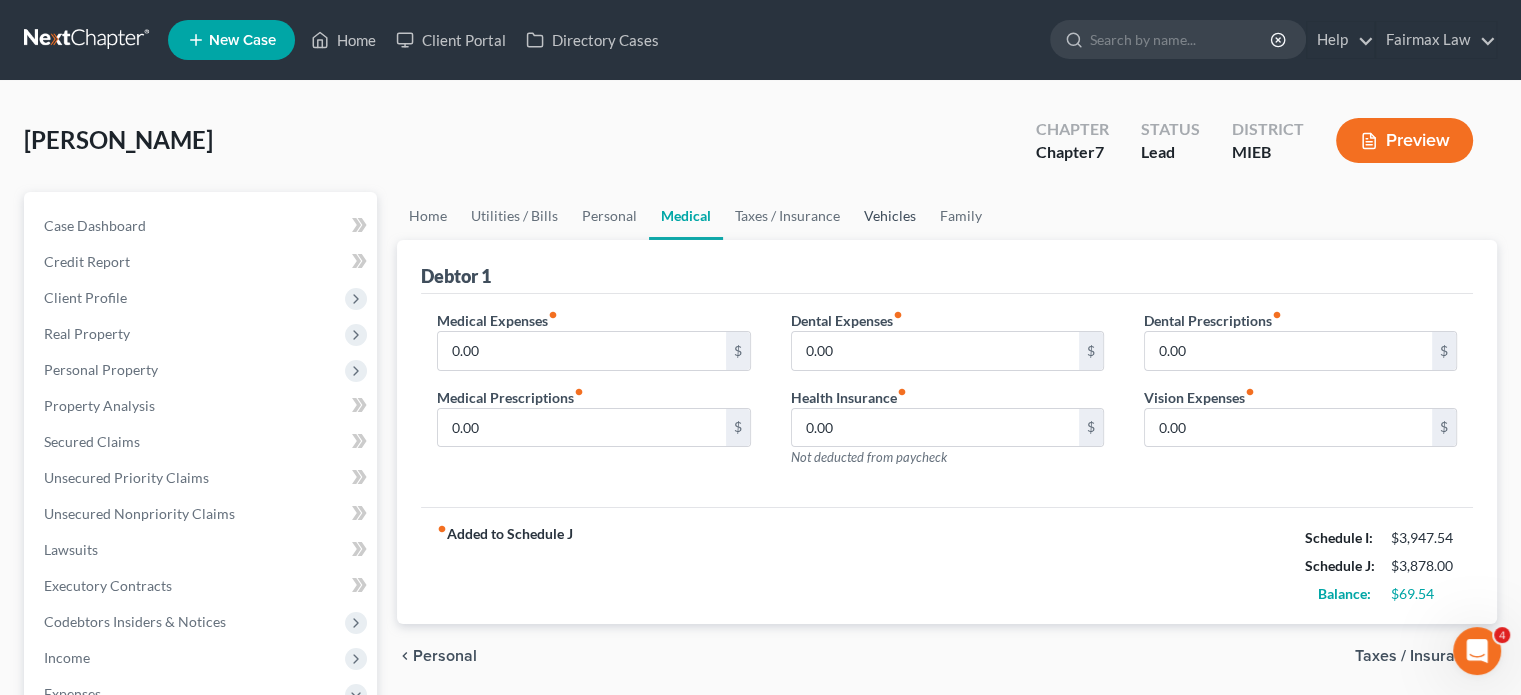 click on "Vehicles" at bounding box center (890, 216) 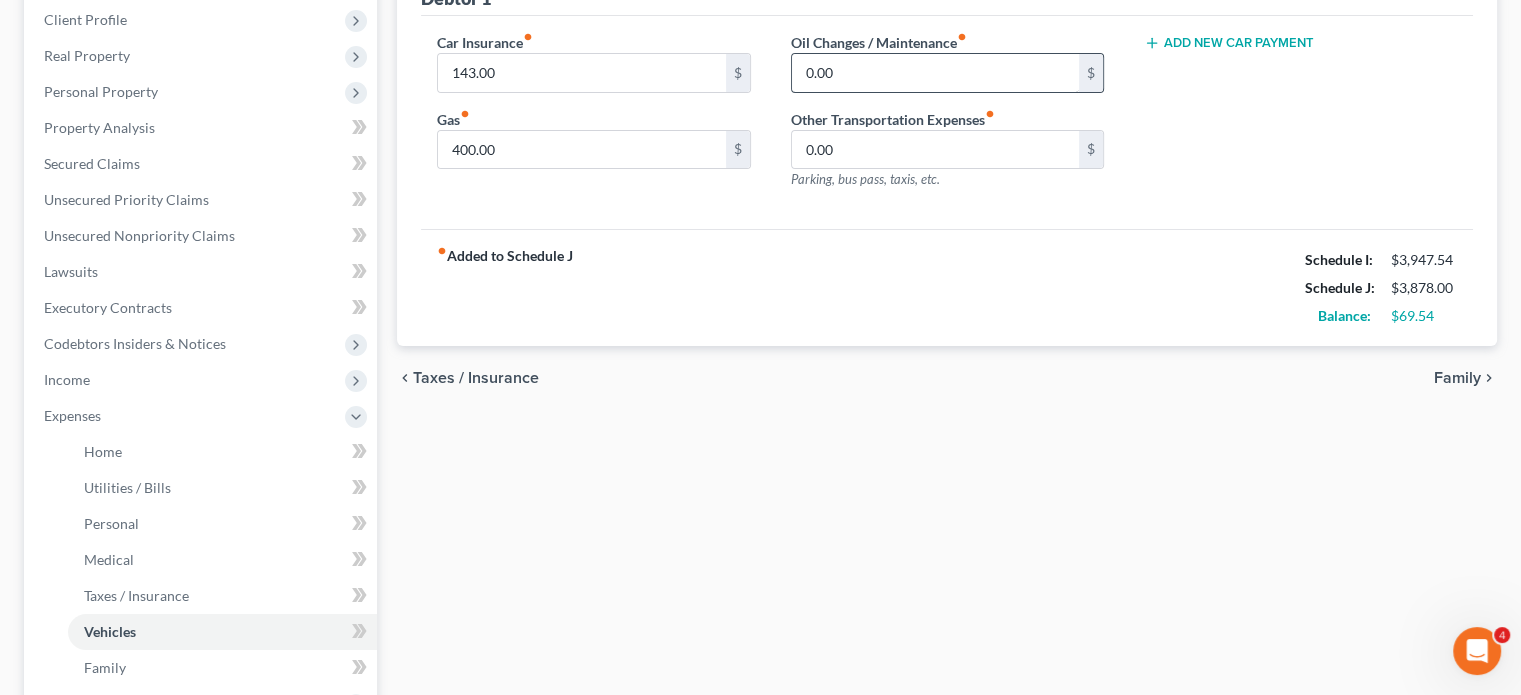scroll, scrollTop: 0, scrollLeft: 0, axis: both 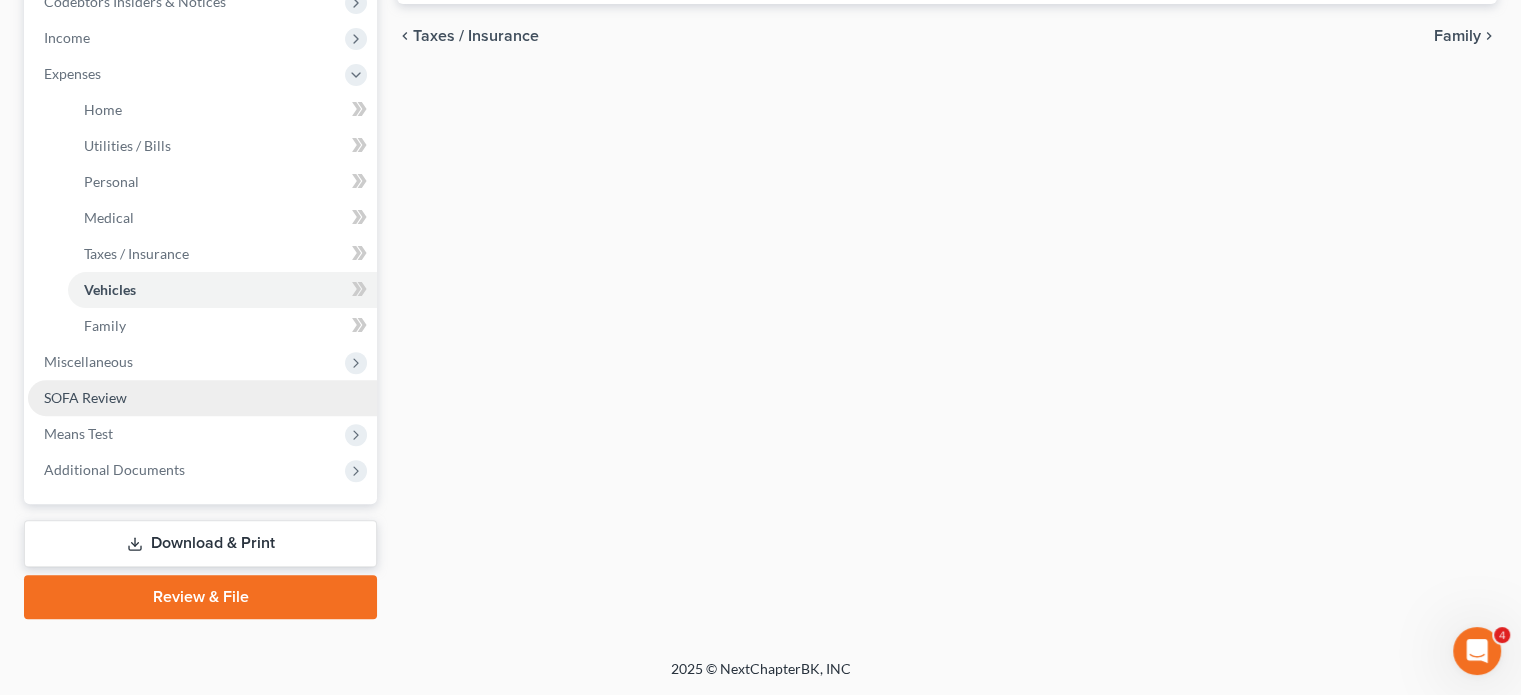 click on "SOFA Review" at bounding box center (85, 397) 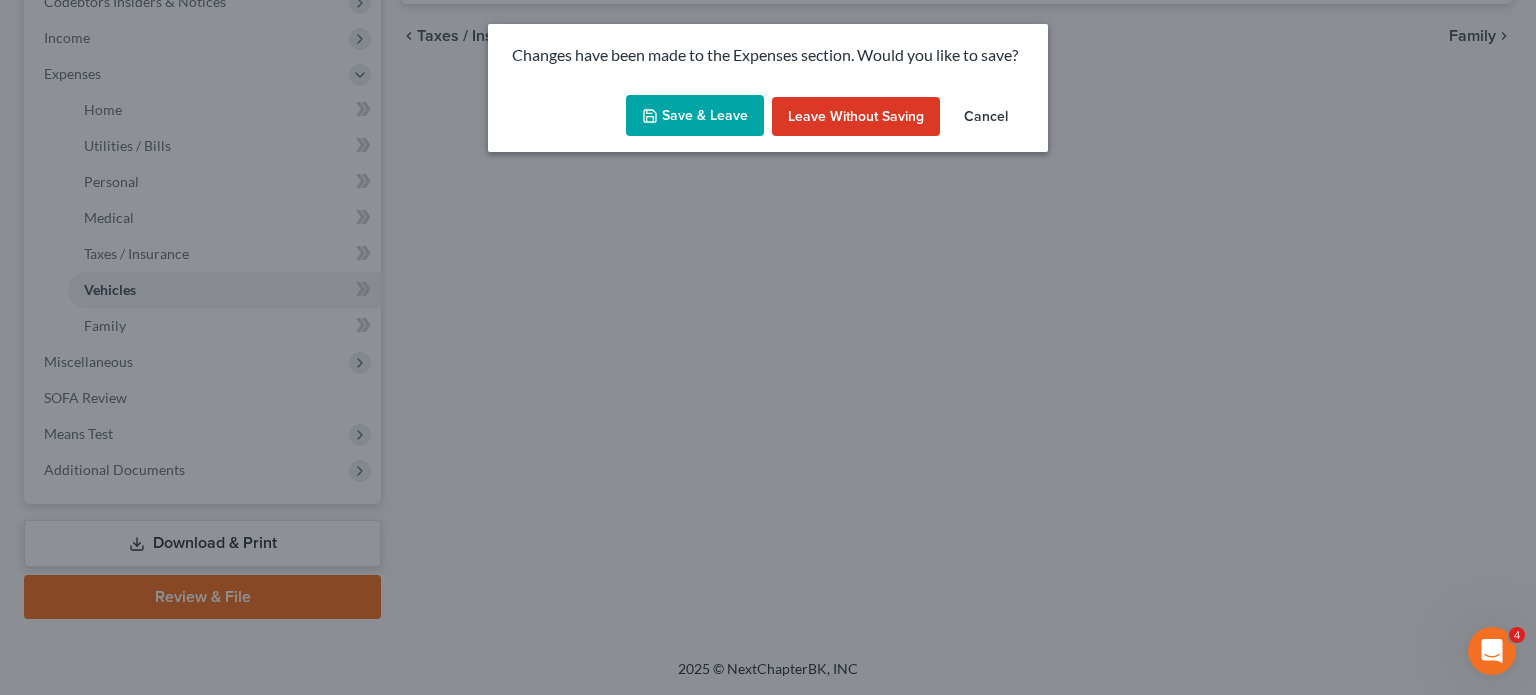 click on "Save & Leave" at bounding box center (695, 116) 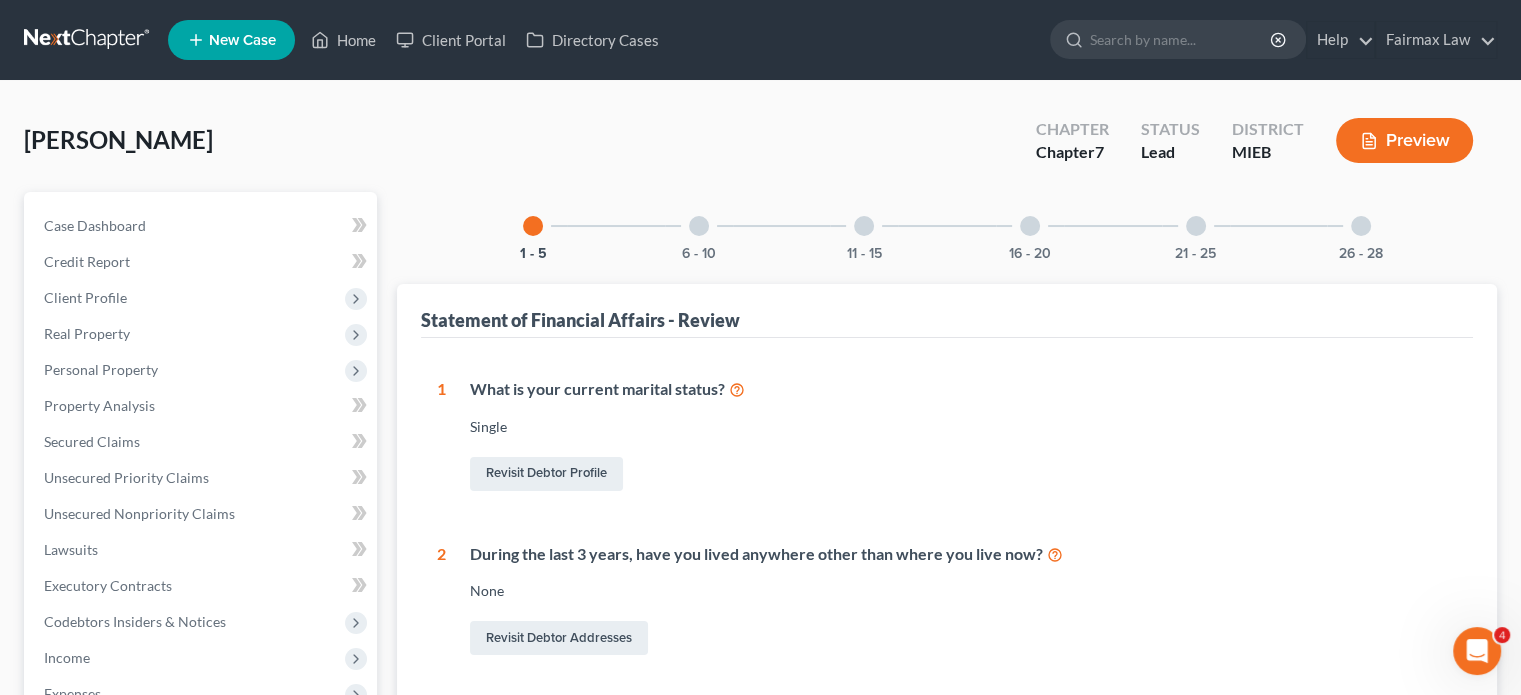 scroll, scrollTop: 0, scrollLeft: 0, axis: both 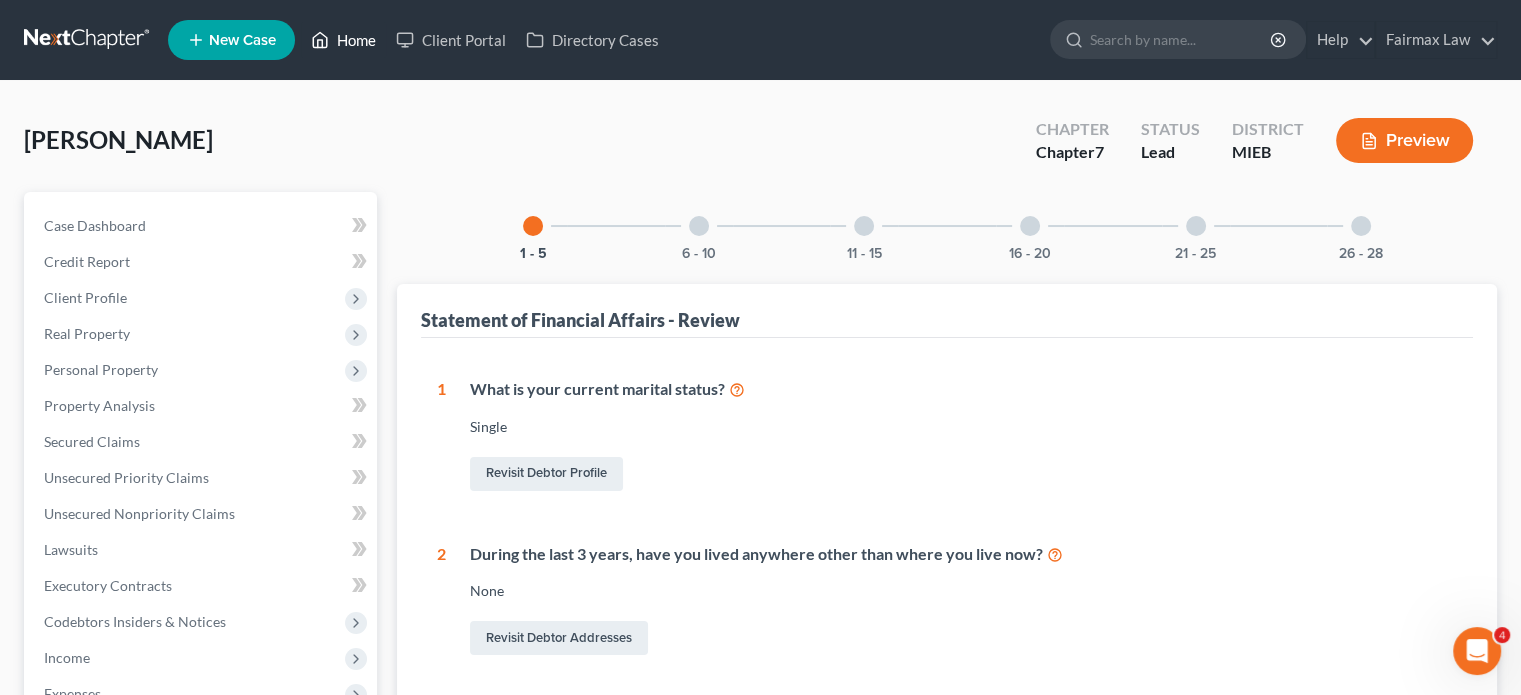 click on "Home" at bounding box center (343, 40) 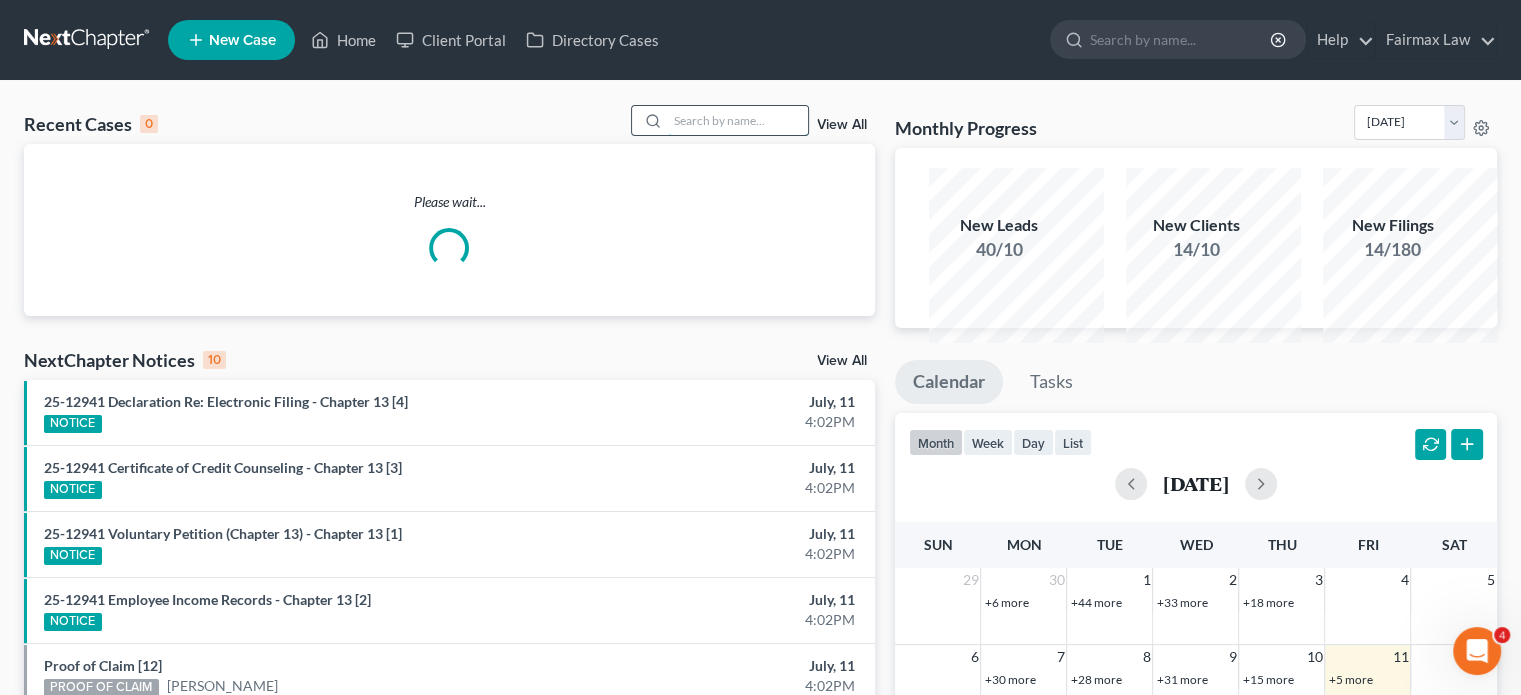 click at bounding box center (738, 120) 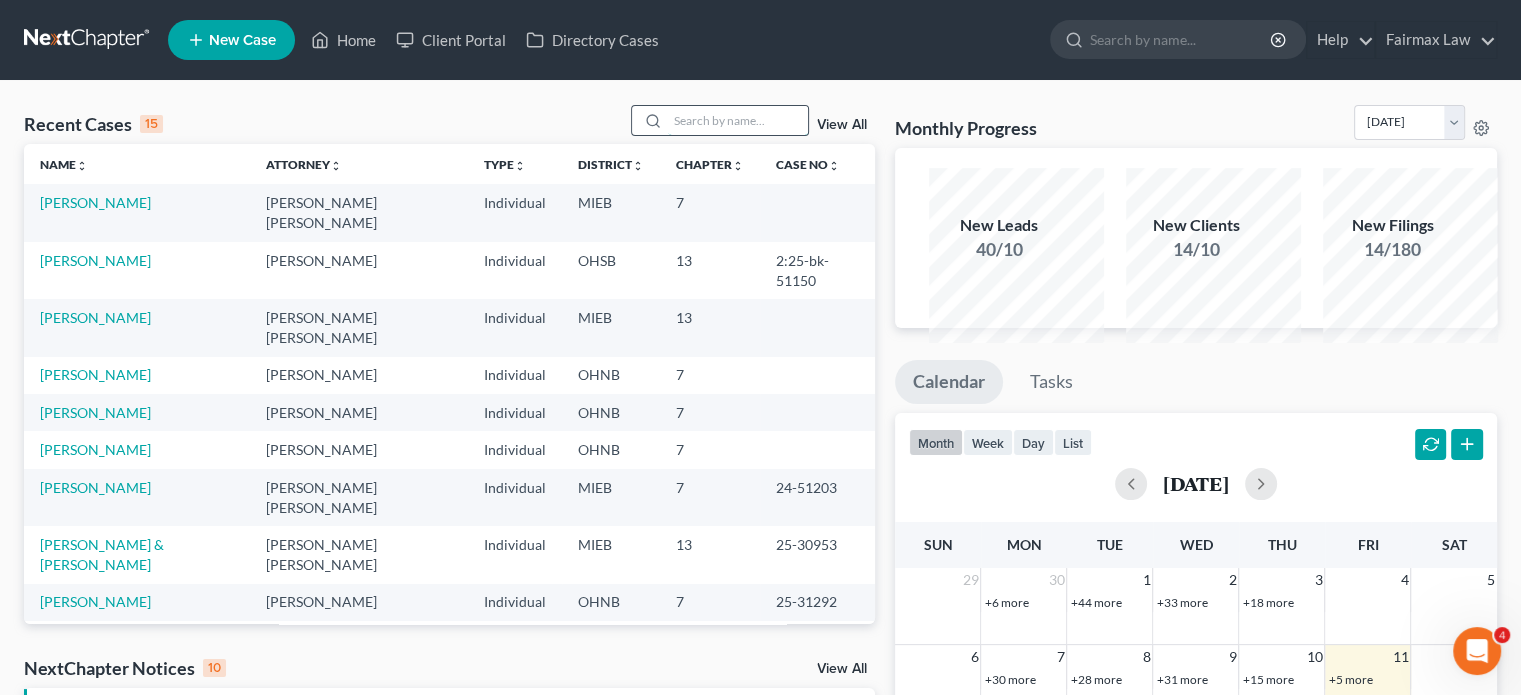 click at bounding box center [738, 120] 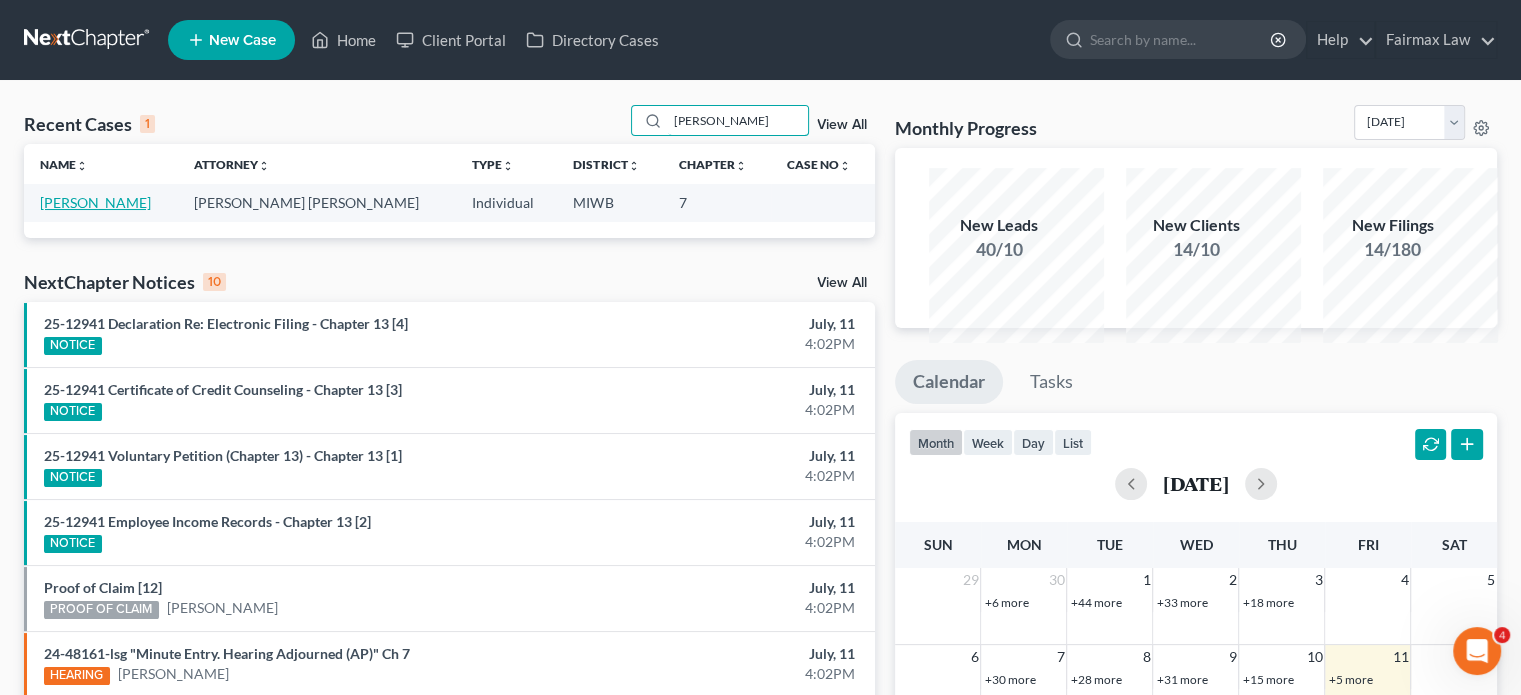 type on "[PERSON_NAME]" 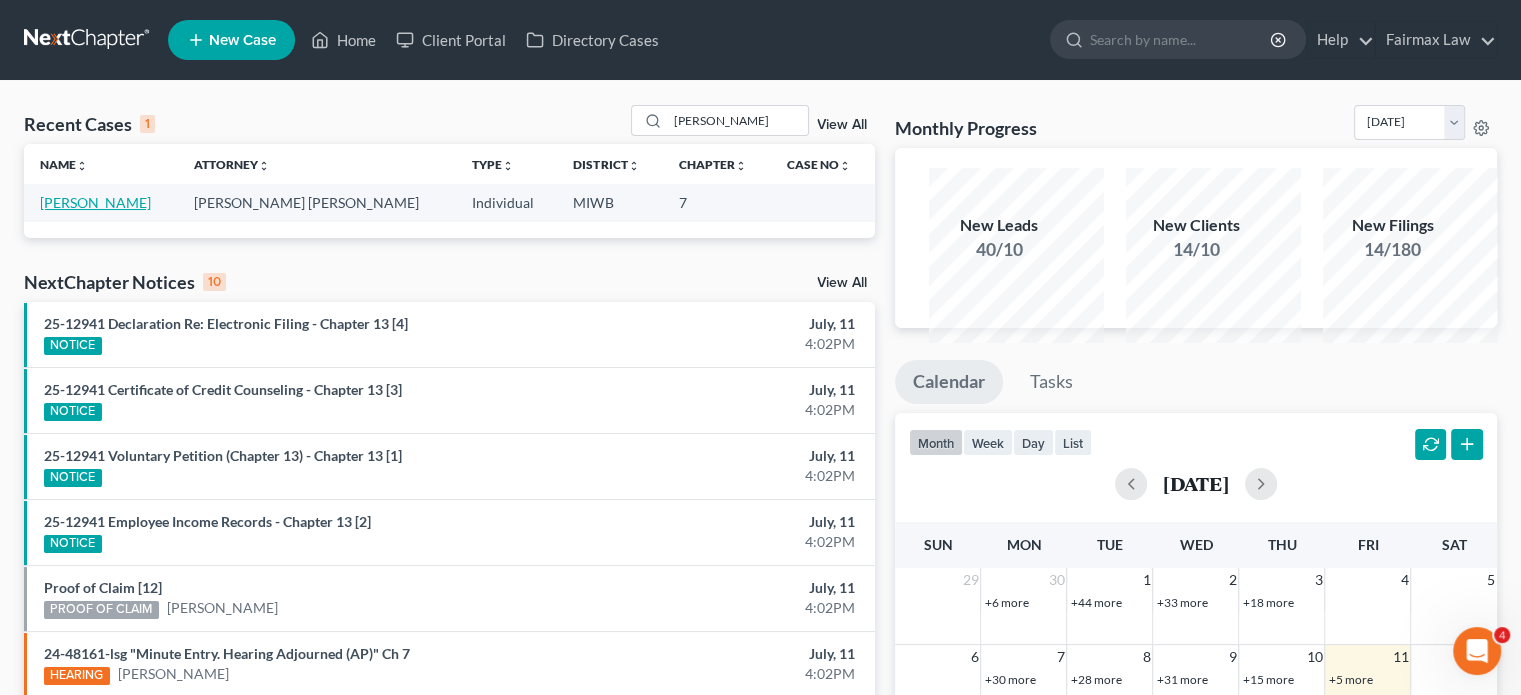 click on "[PERSON_NAME]" at bounding box center (95, 202) 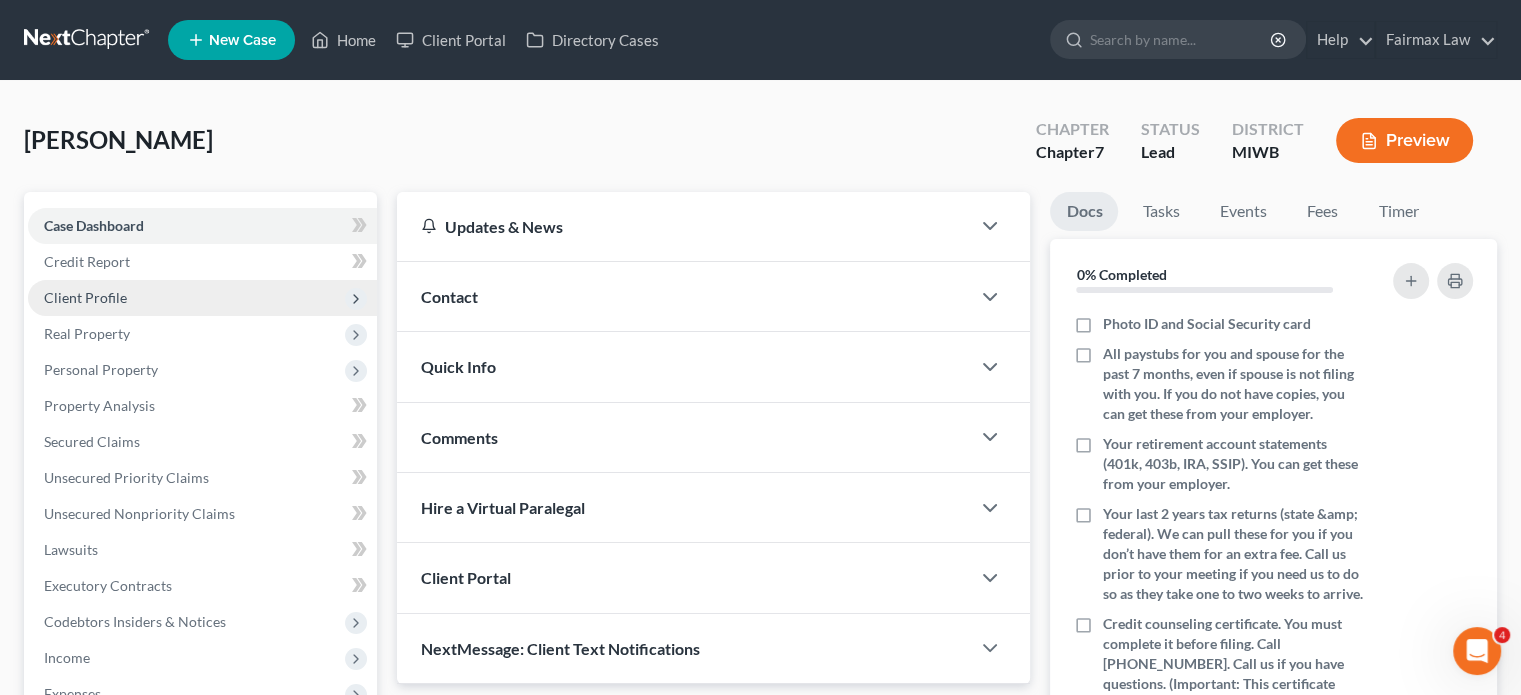 click on "Client Profile" at bounding box center (202, 298) 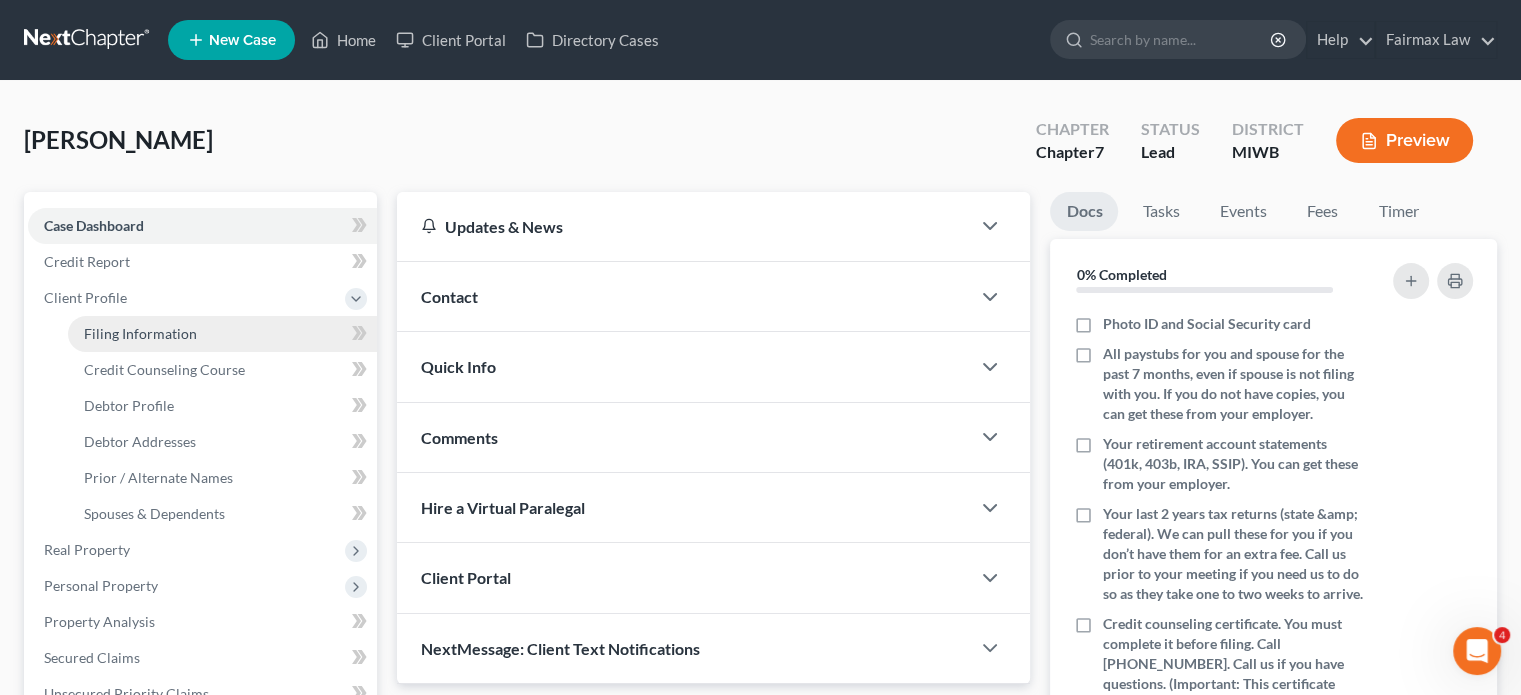 click on "Filing Information" at bounding box center (222, 334) 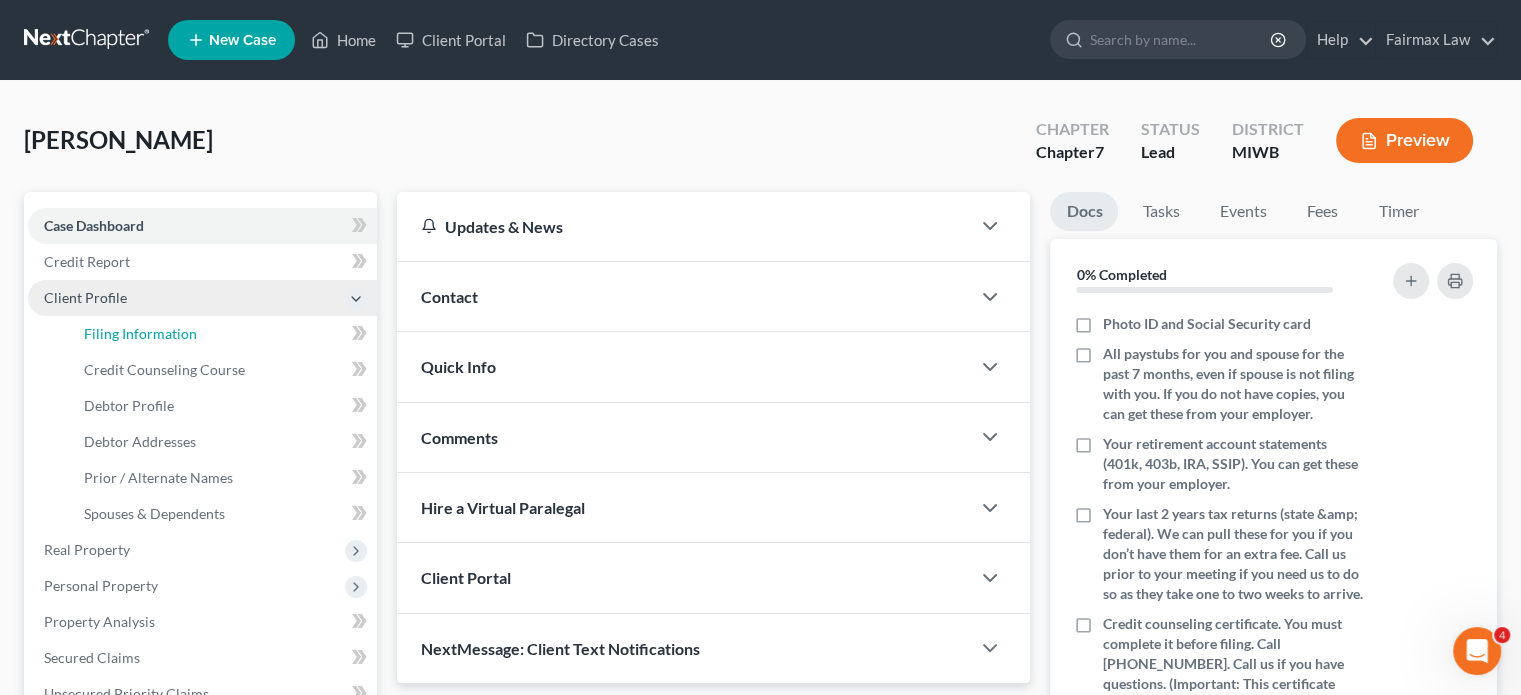 select on "1" 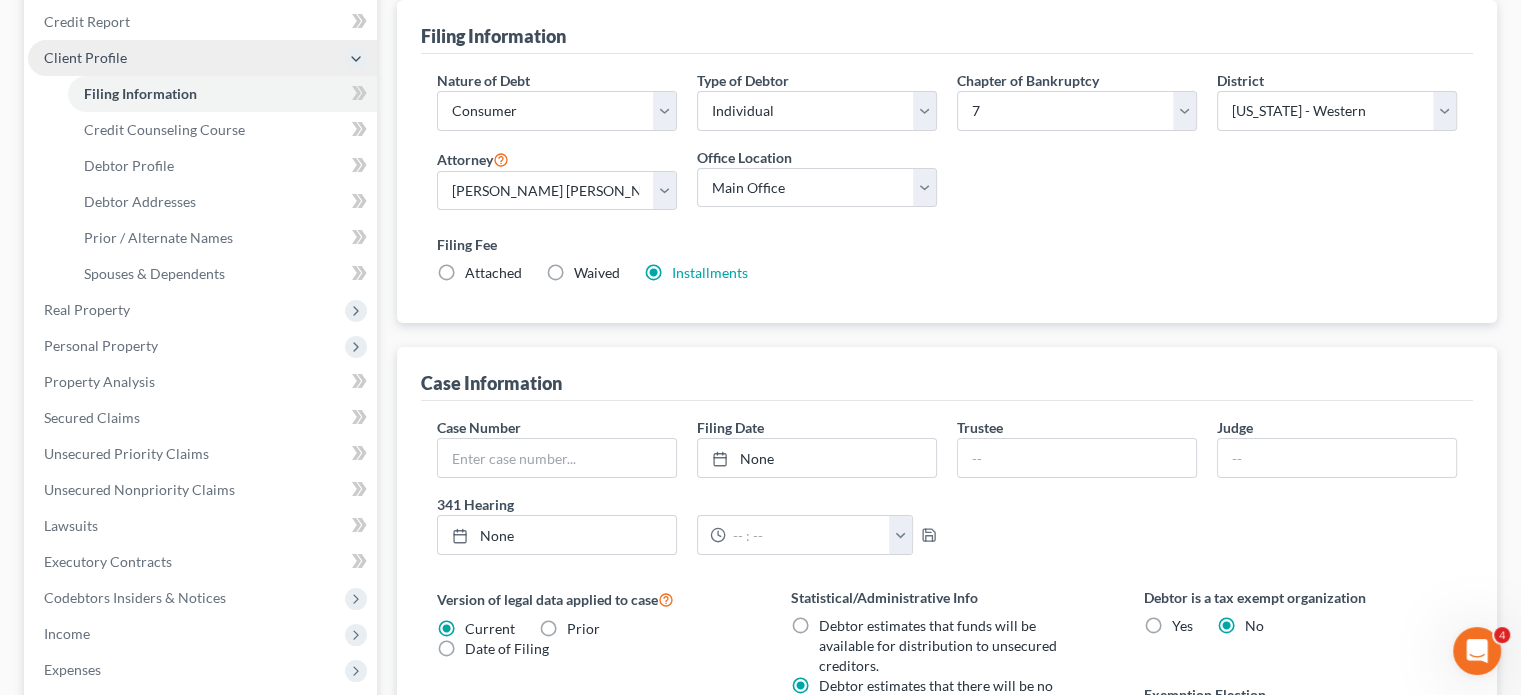 scroll, scrollTop: 242, scrollLeft: 0, axis: vertical 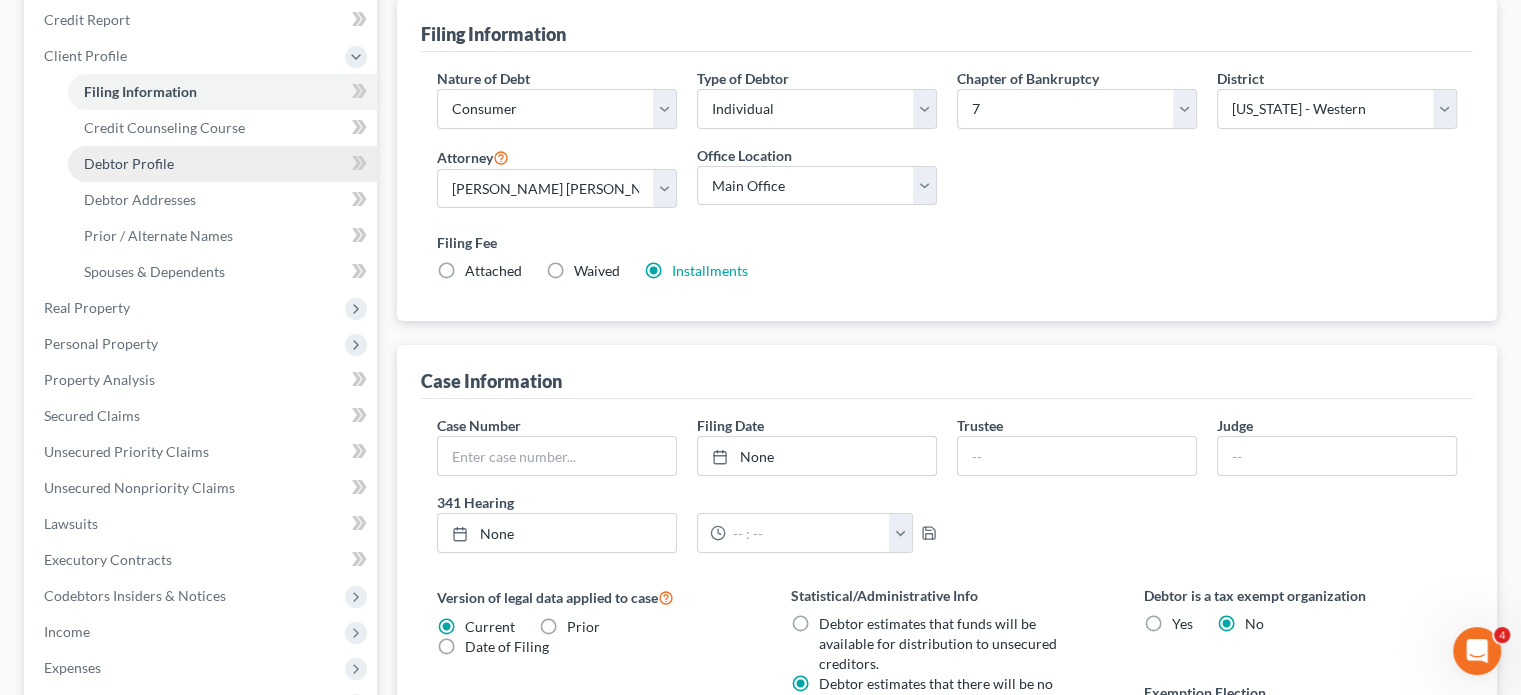 click on "Debtor Profile" at bounding box center [222, 164] 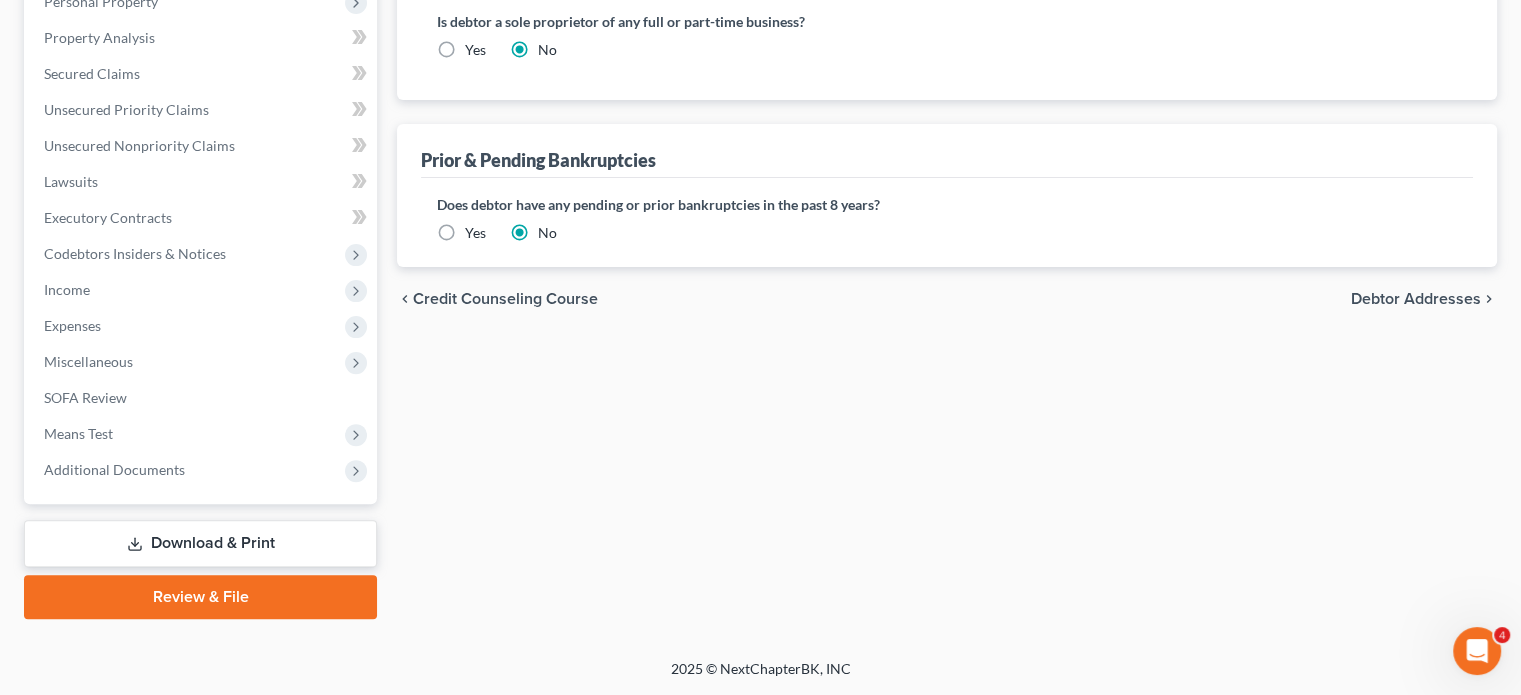 scroll, scrollTop: 876, scrollLeft: 0, axis: vertical 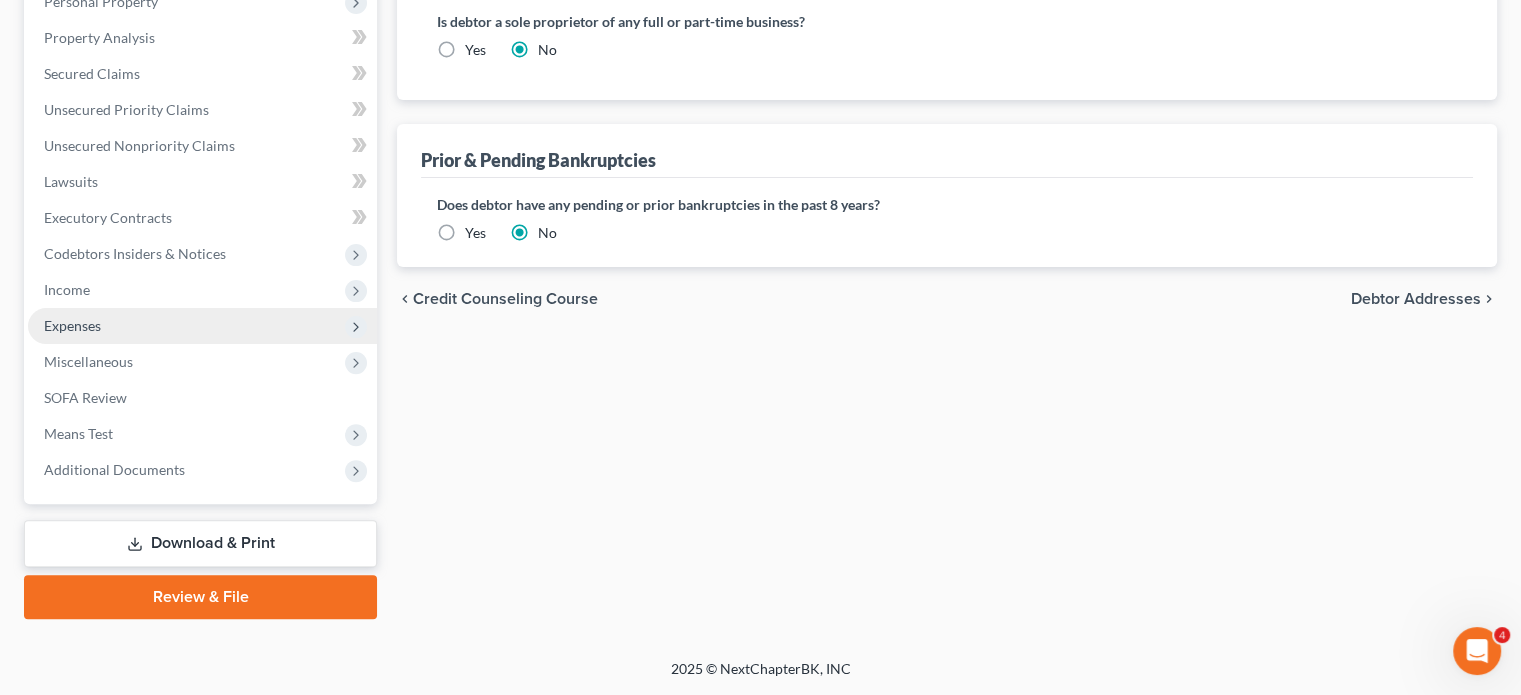 click on "Expenses" at bounding box center (202, 326) 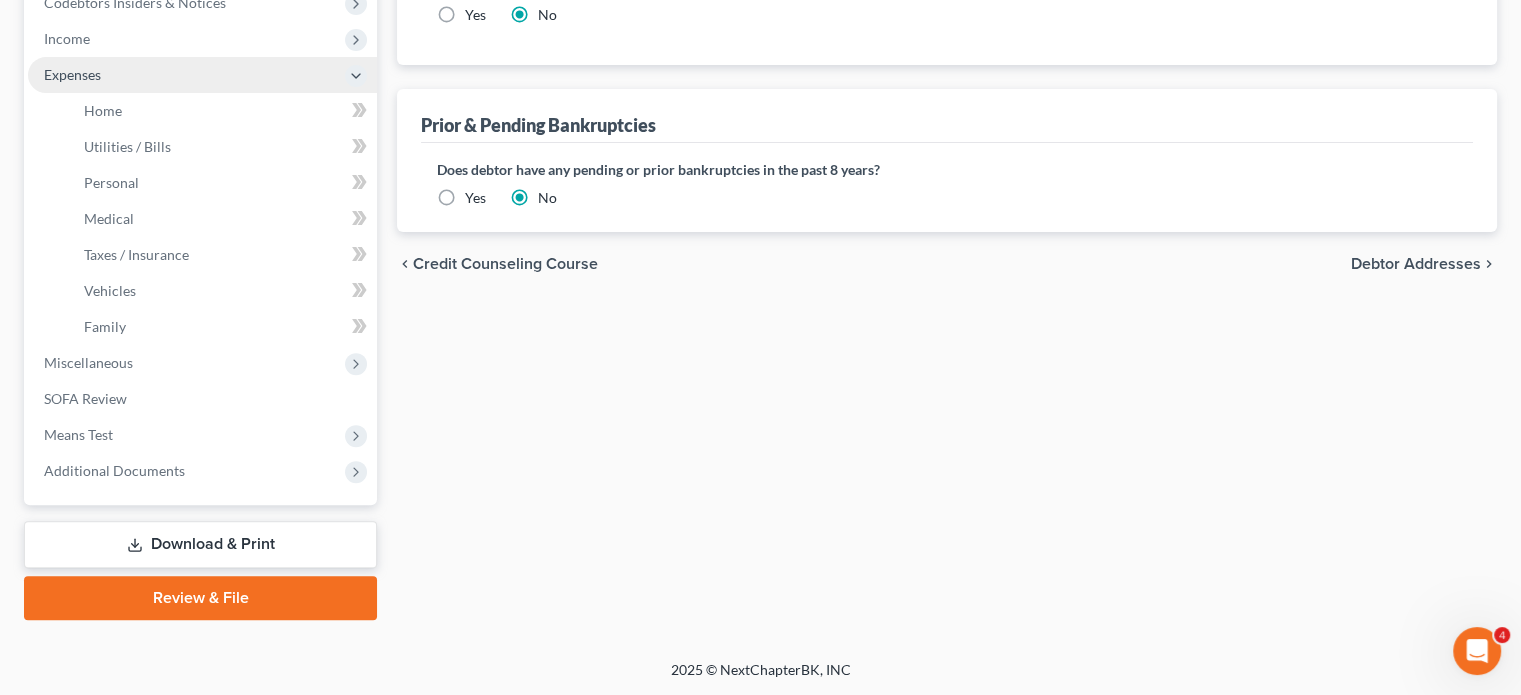 scroll, scrollTop: 606, scrollLeft: 0, axis: vertical 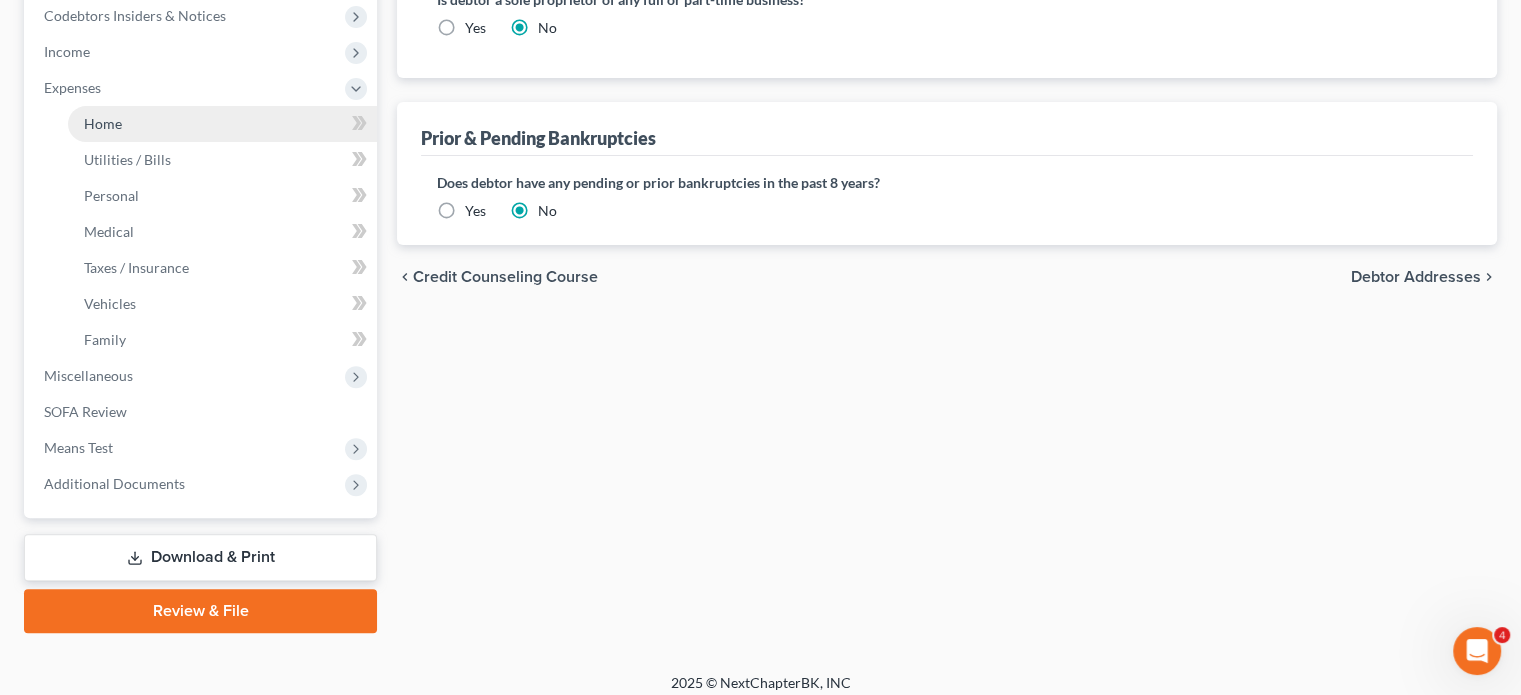 click on "Home" at bounding box center (222, 124) 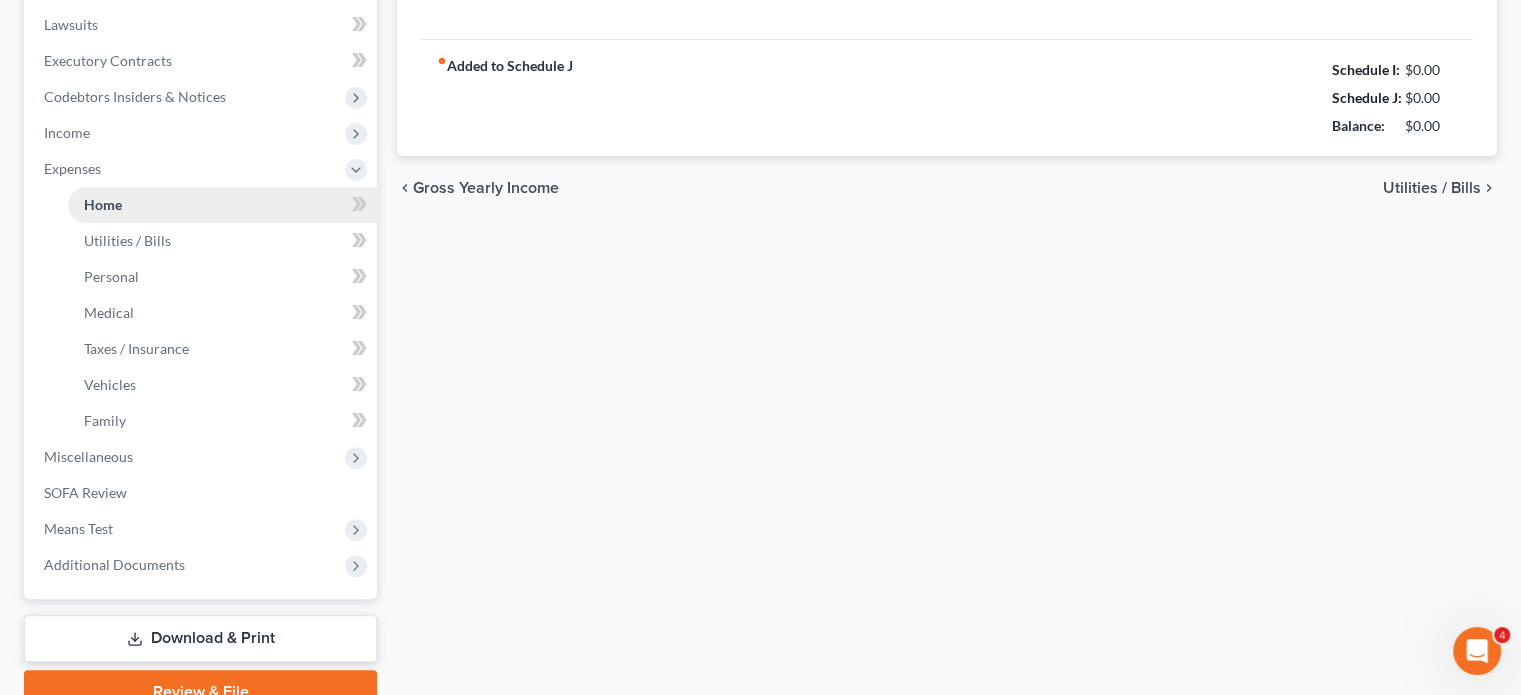 type on "0.00" 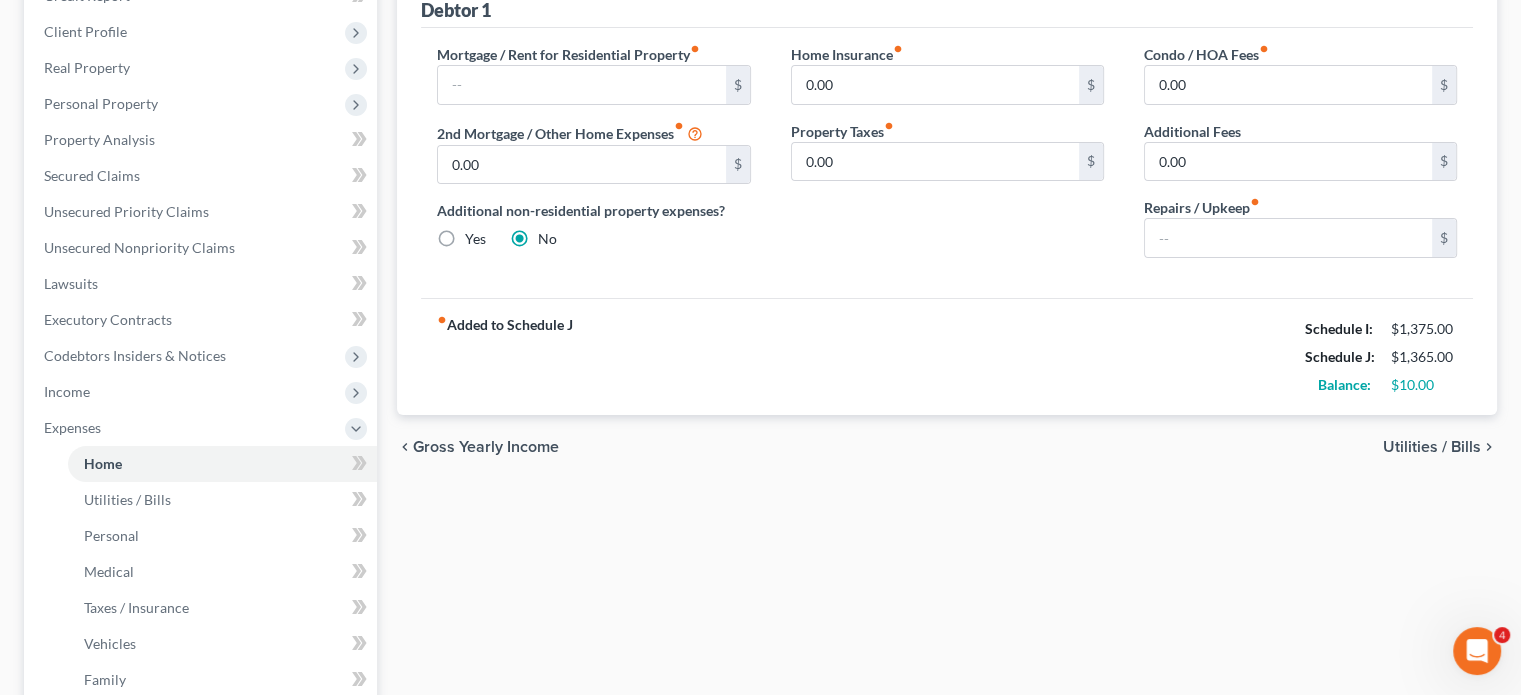 scroll, scrollTop: 126, scrollLeft: 0, axis: vertical 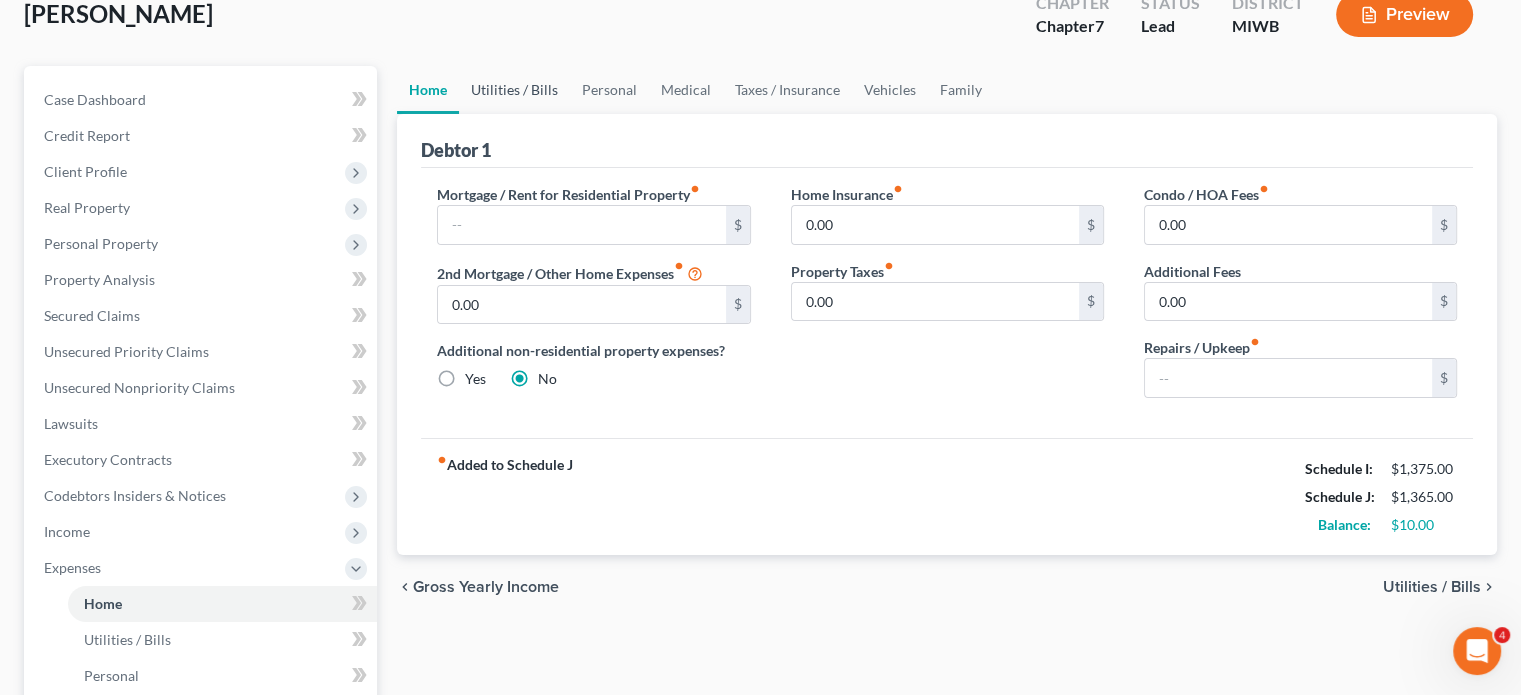 click on "Utilities / Bills" at bounding box center (514, 90) 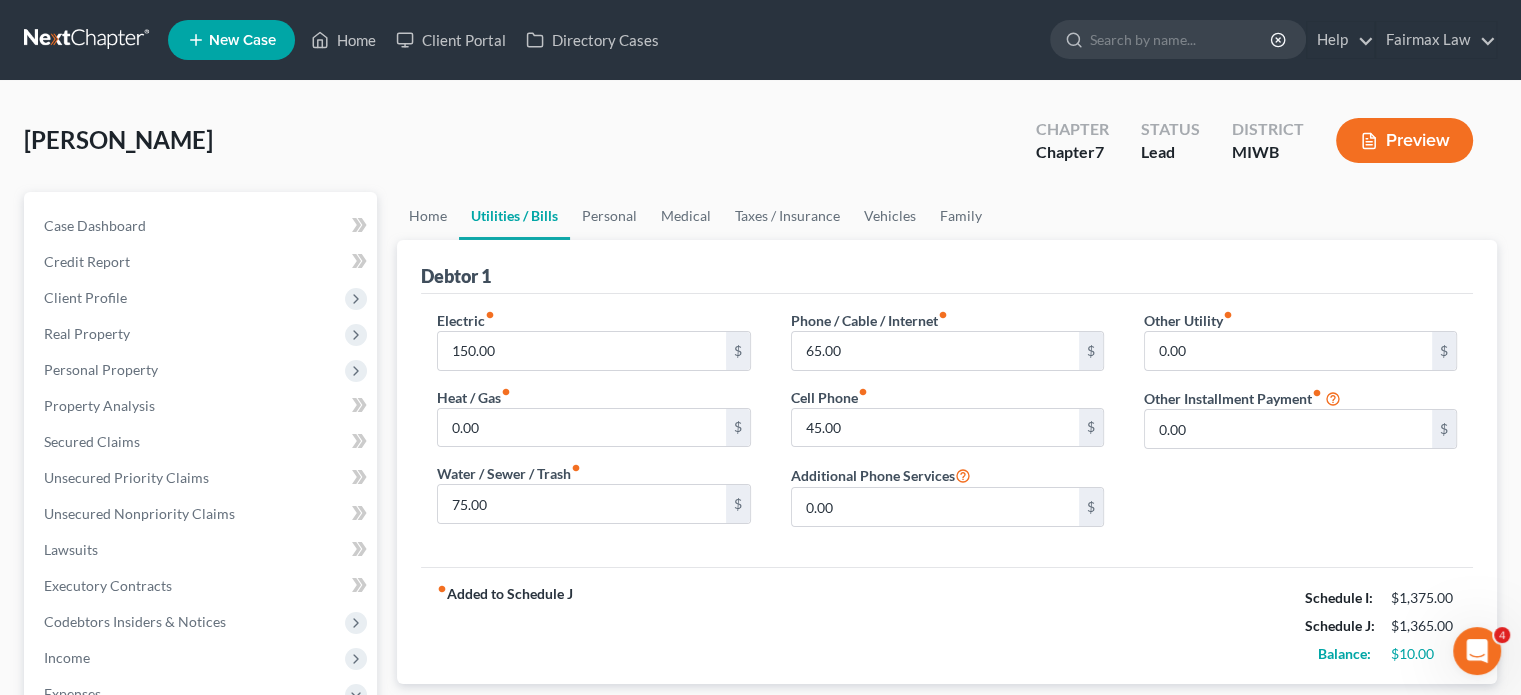 scroll, scrollTop: 0, scrollLeft: 0, axis: both 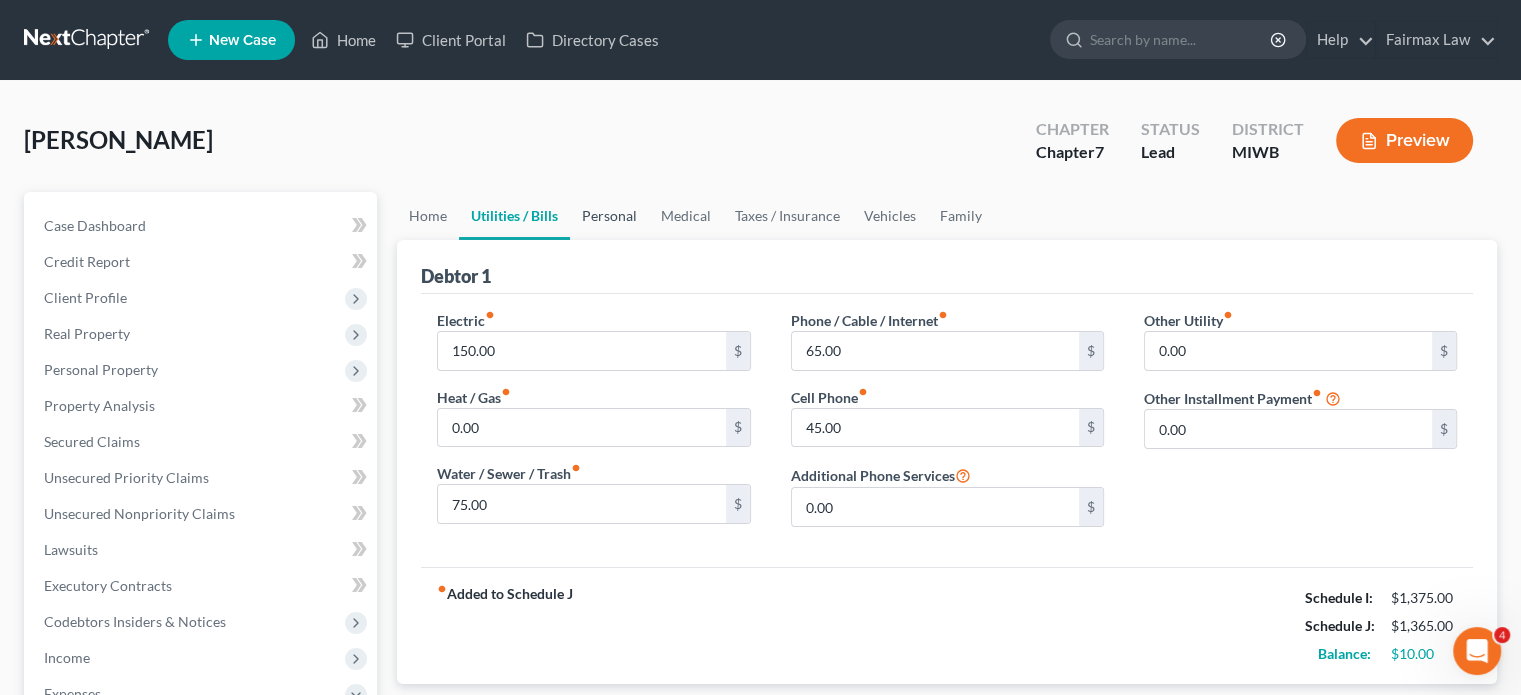 click on "Personal" at bounding box center [609, 216] 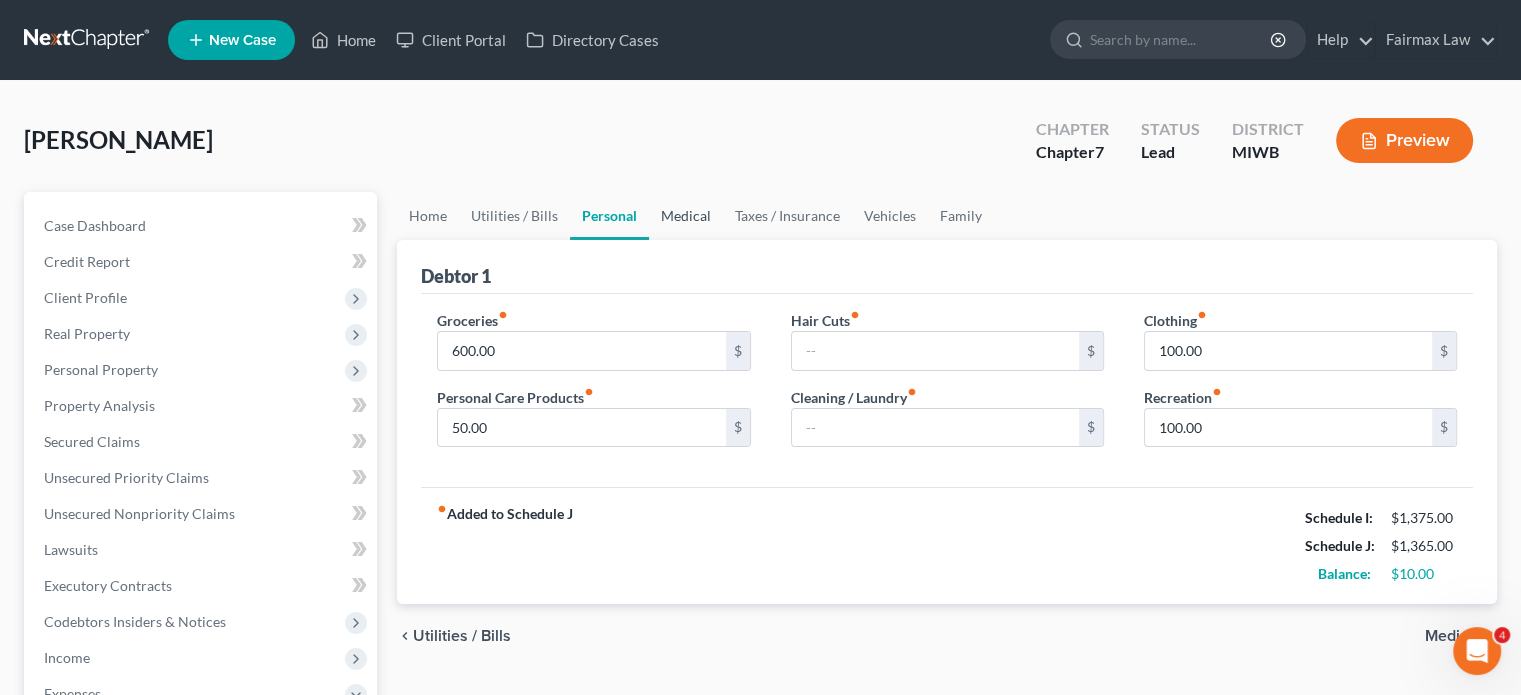 click on "Medical" at bounding box center (686, 216) 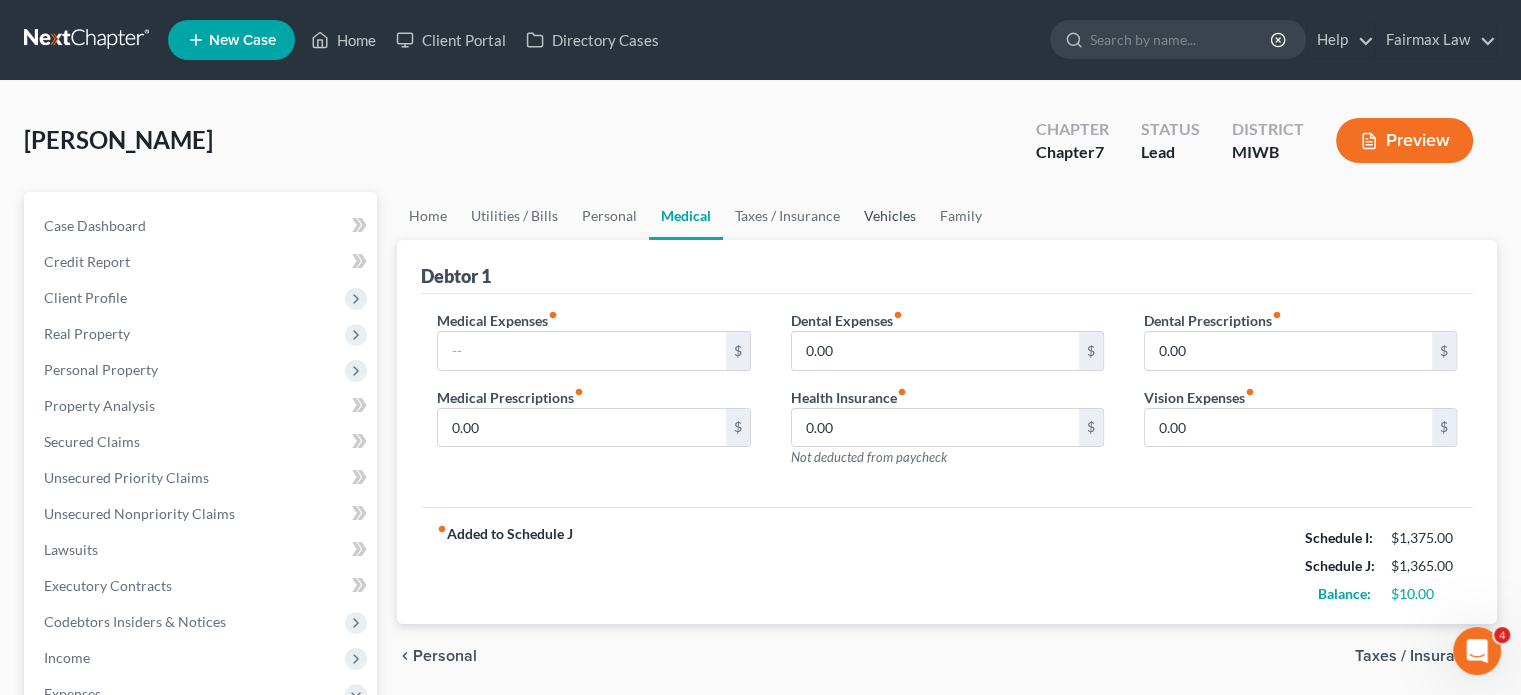 click on "Vehicles" at bounding box center [890, 216] 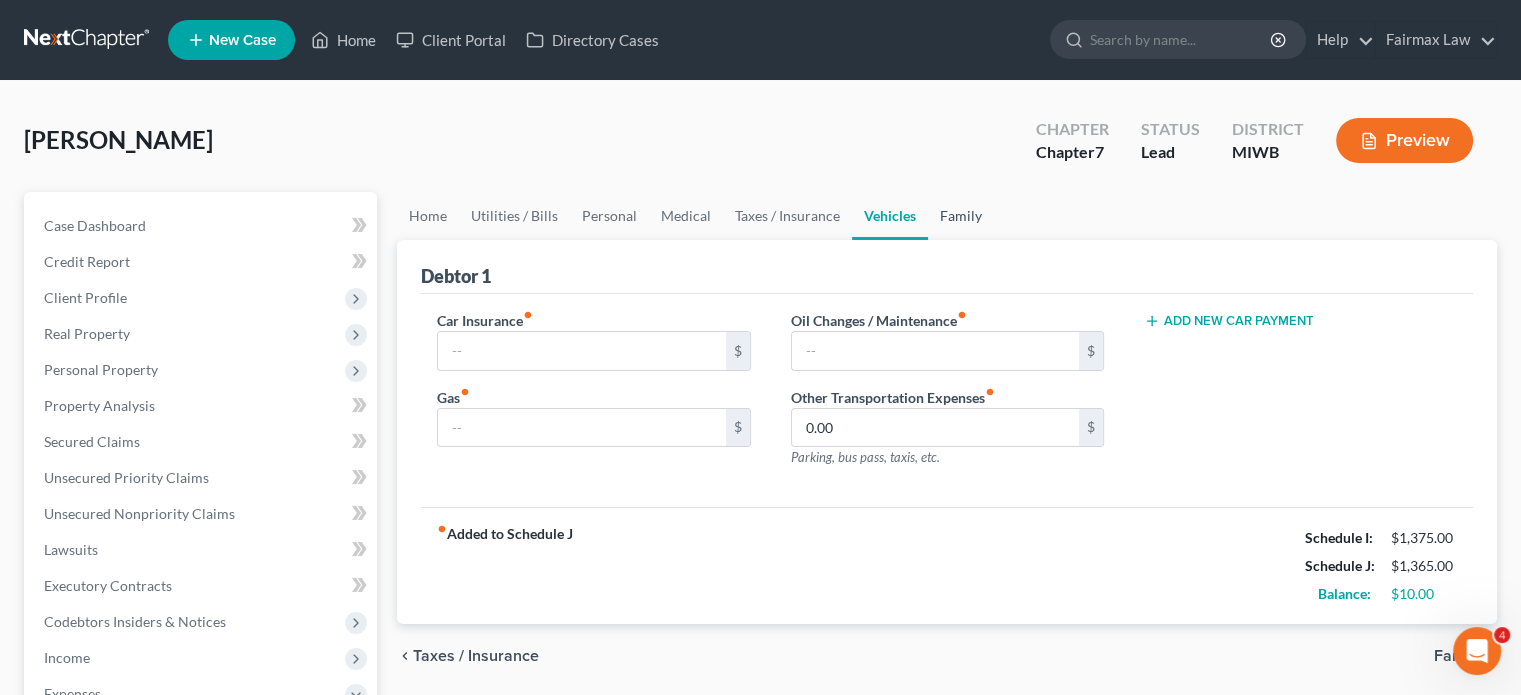 click on "Family" at bounding box center (961, 216) 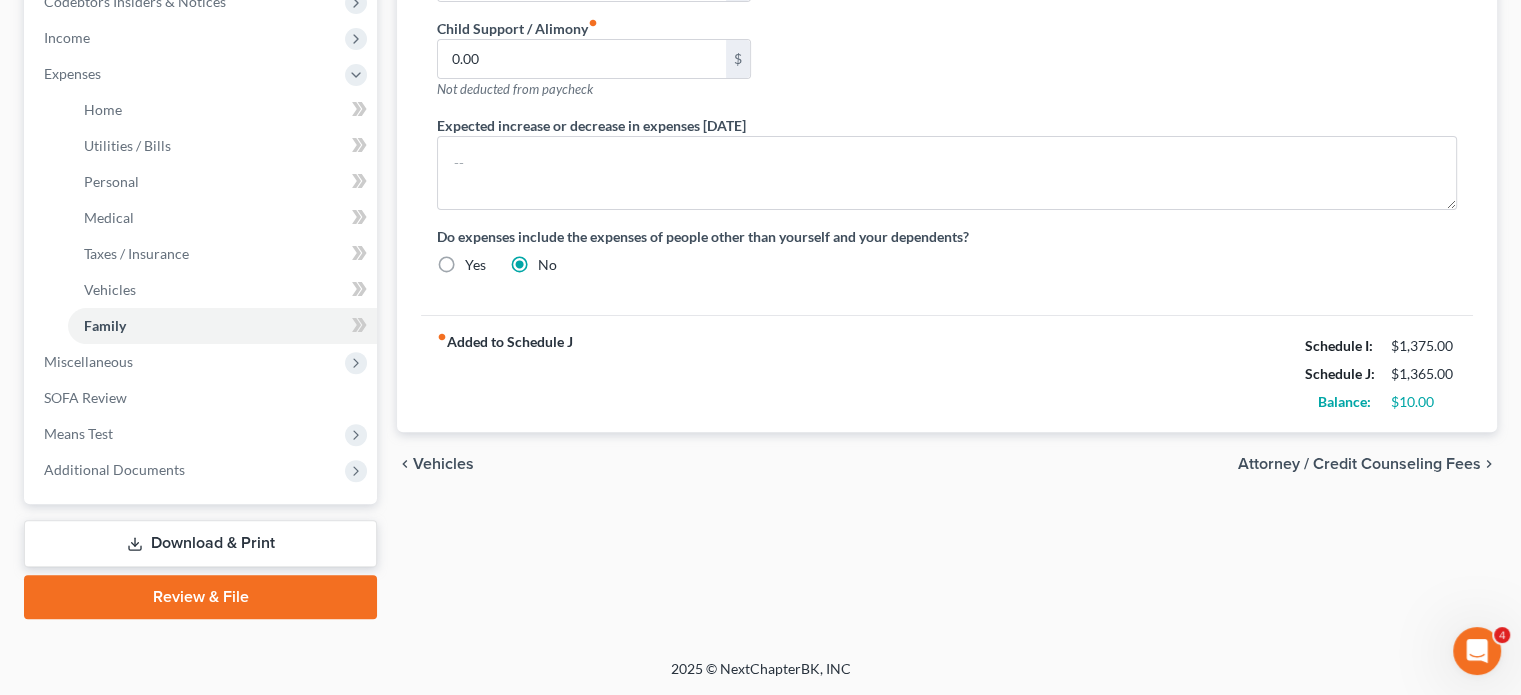 scroll, scrollTop: 943, scrollLeft: 0, axis: vertical 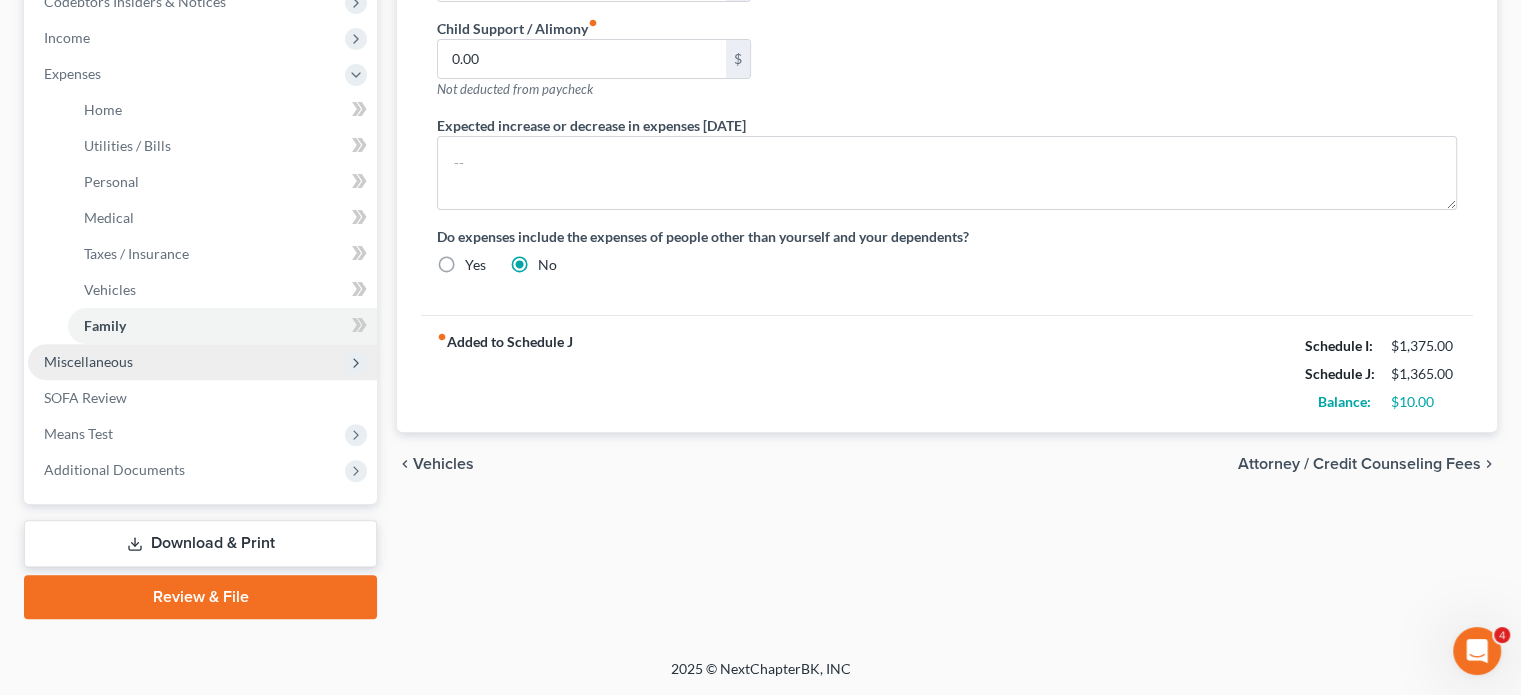 click on "Miscellaneous" at bounding box center [202, 362] 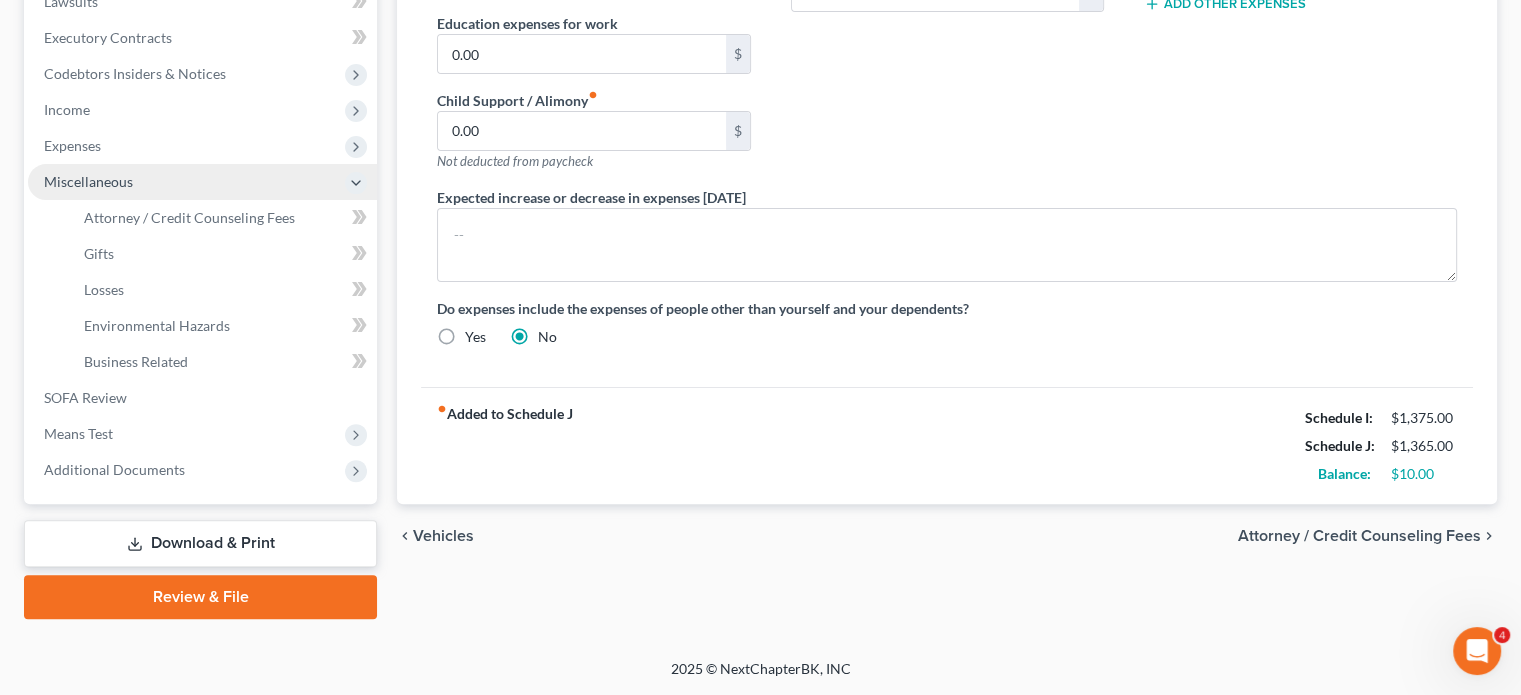 scroll, scrollTop: 853, scrollLeft: 0, axis: vertical 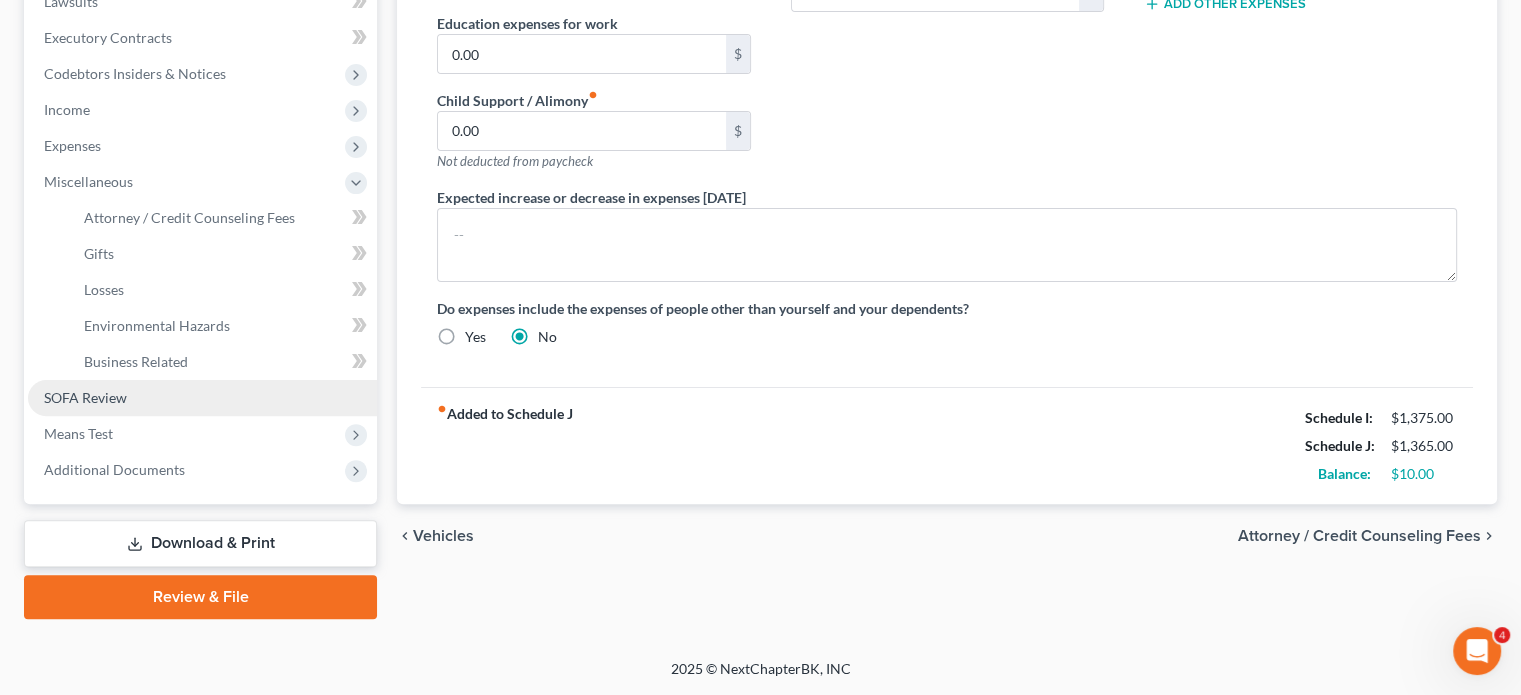 click on "SOFA Review" at bounding box center [85, 397] 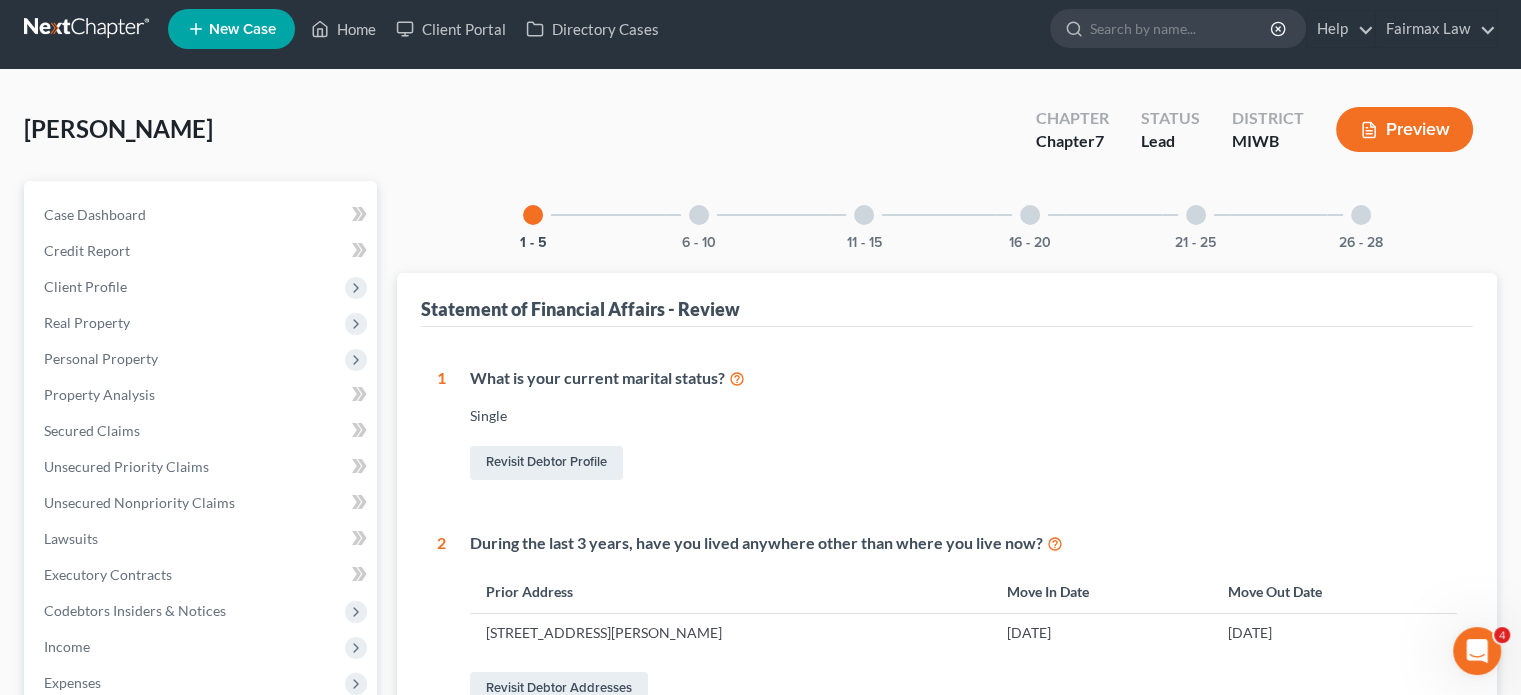 scroll, scrollTop: 0, scrollLeft: 0, axis: both 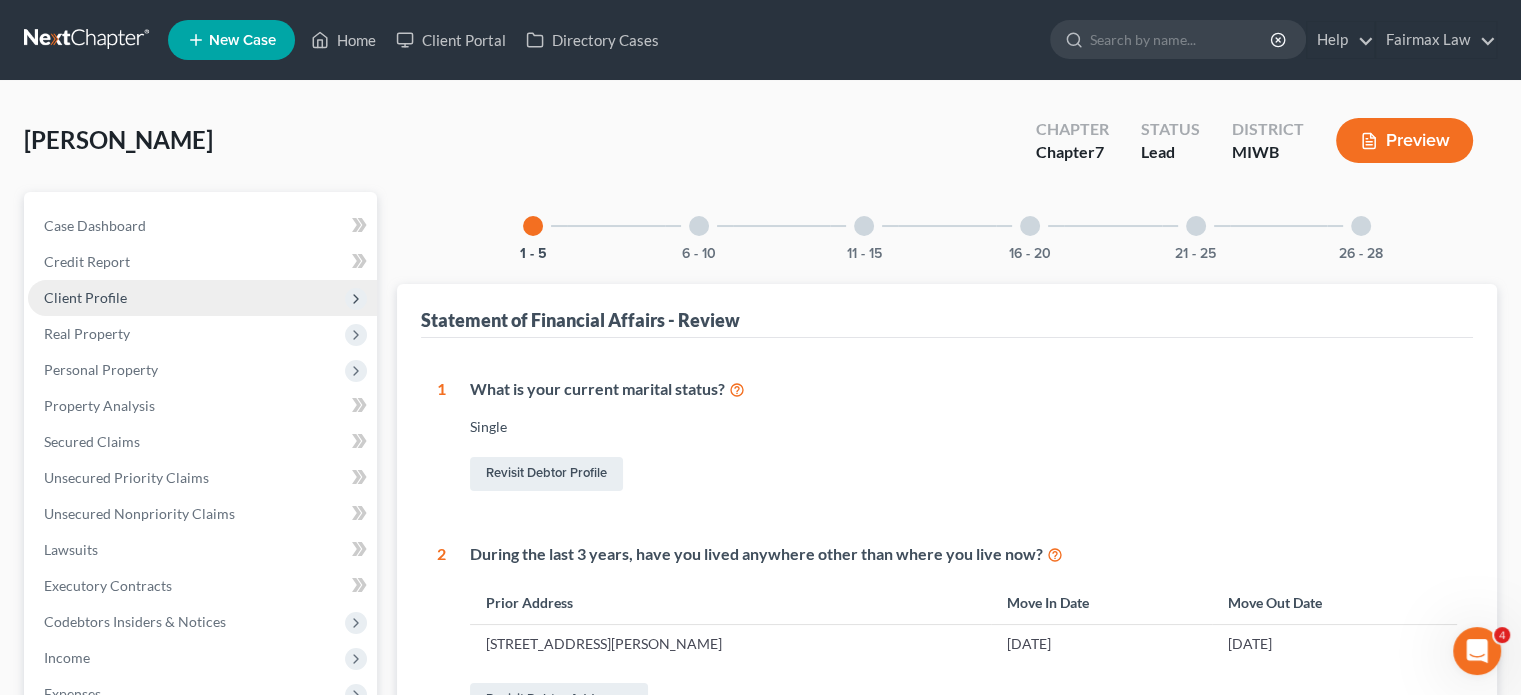click on "Client Profile" at bounding box center [202, 298] 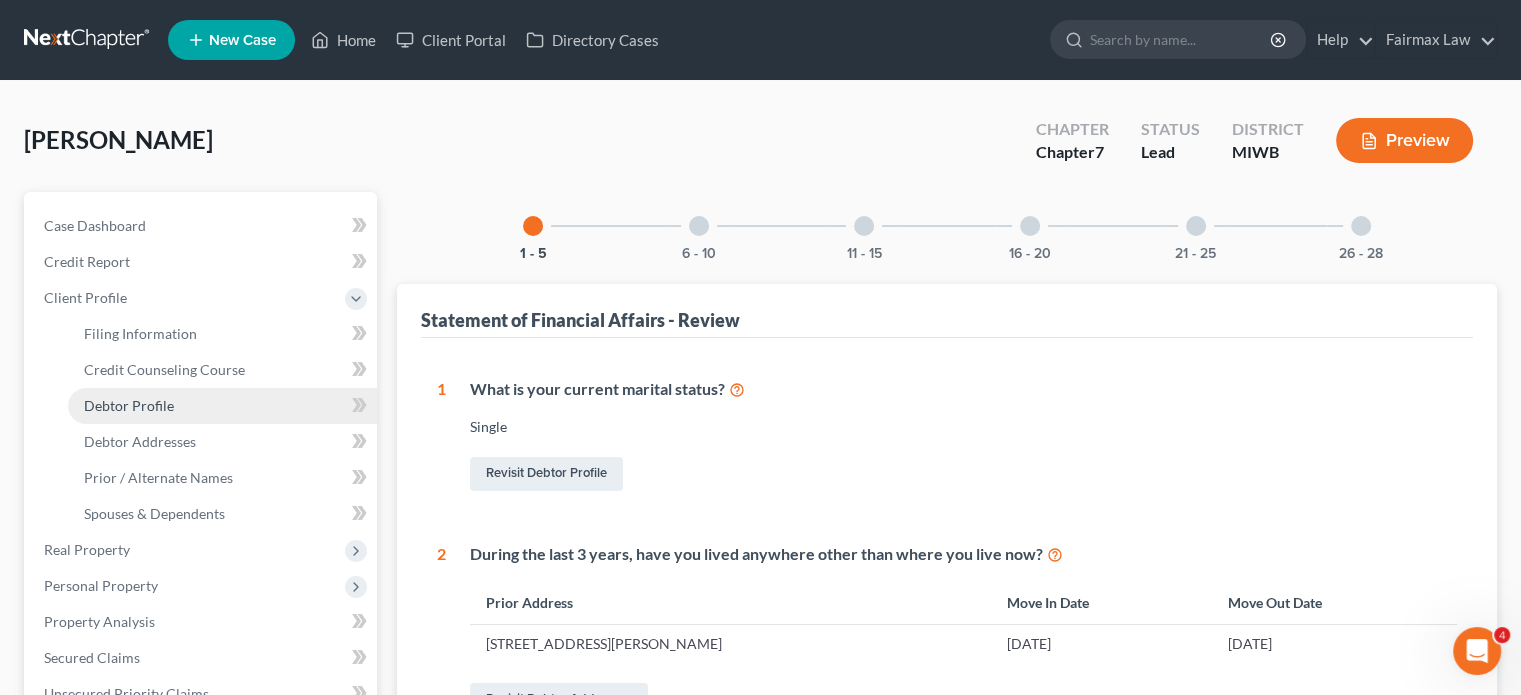 click on "Debtor Profile" at bounding box center [222, 406] 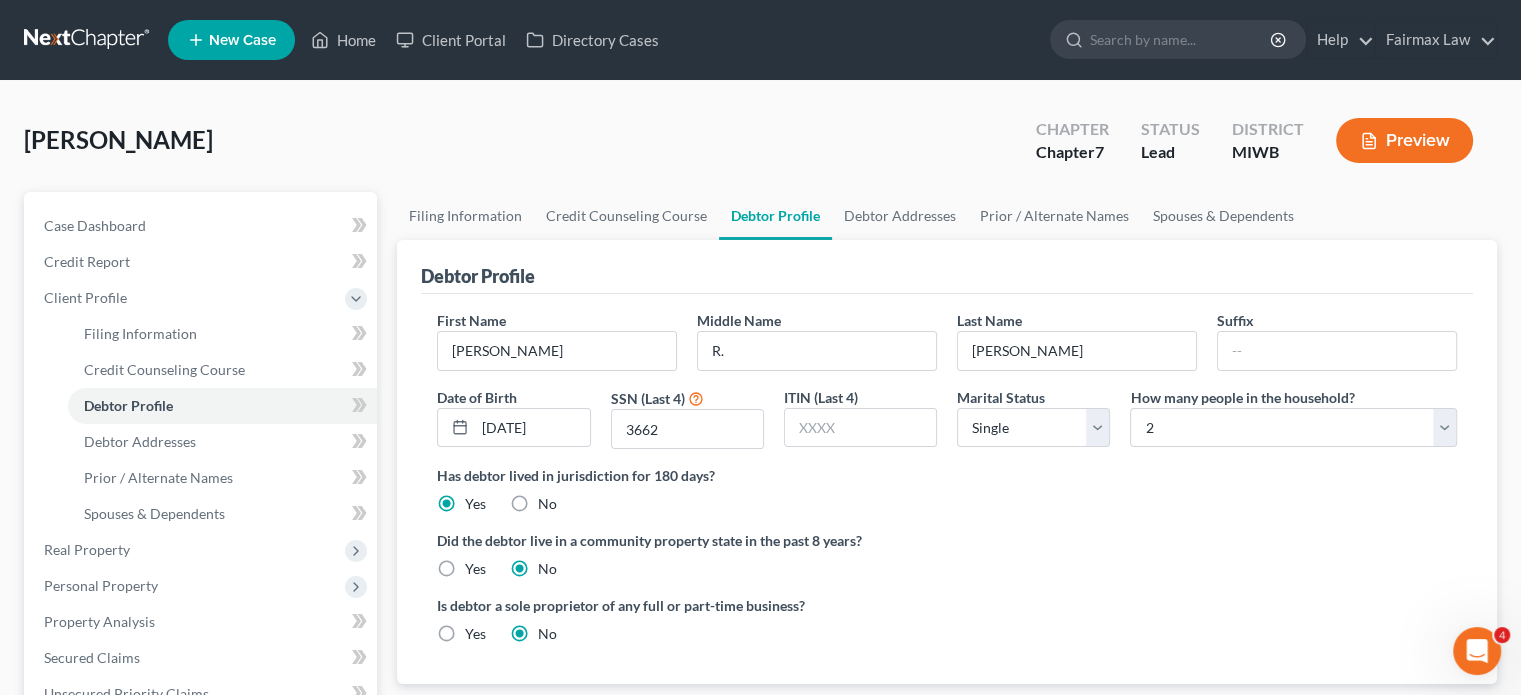 click on "Debtor Profile" at bounding box center (947, 267) 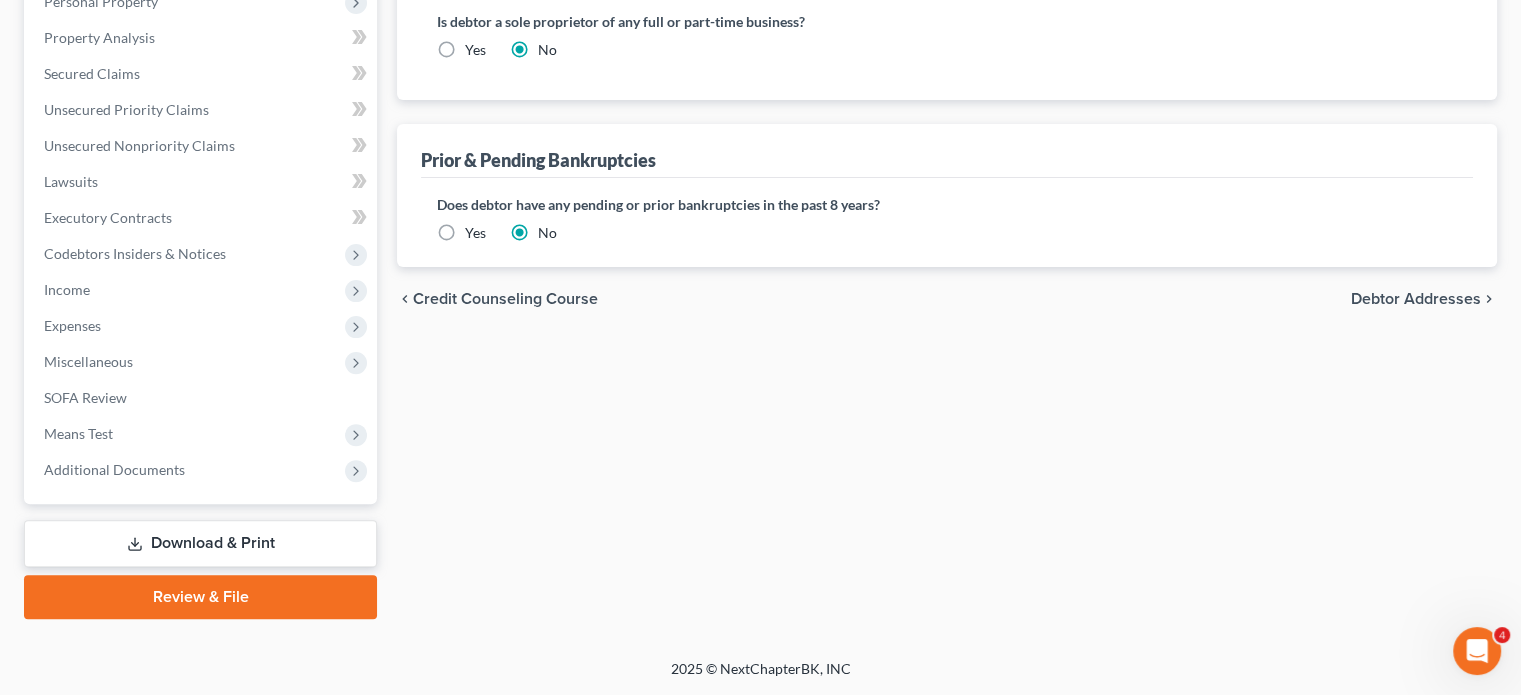 scroll, scrollTop: 855, scrollLeft: 0, axis: vertical 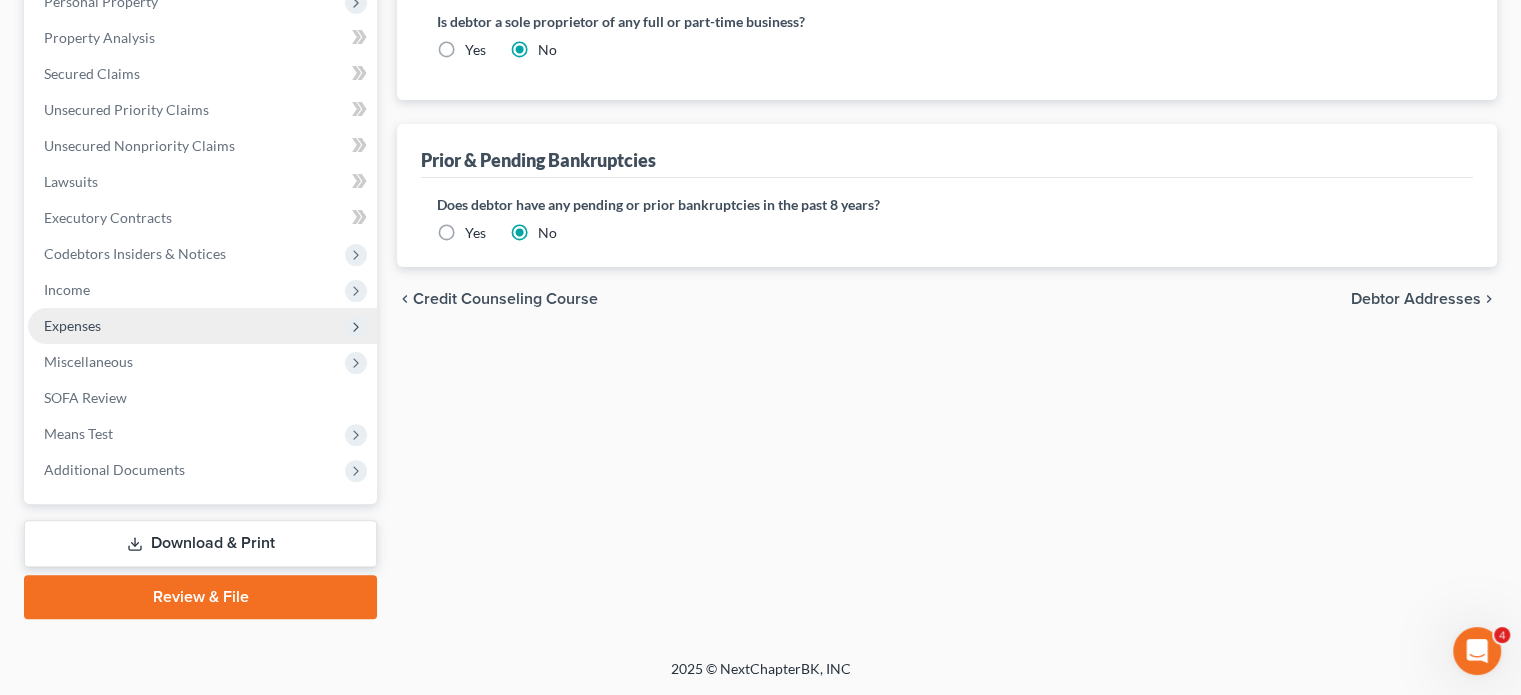 click on "Expenses" at bounding box center (72, 325) 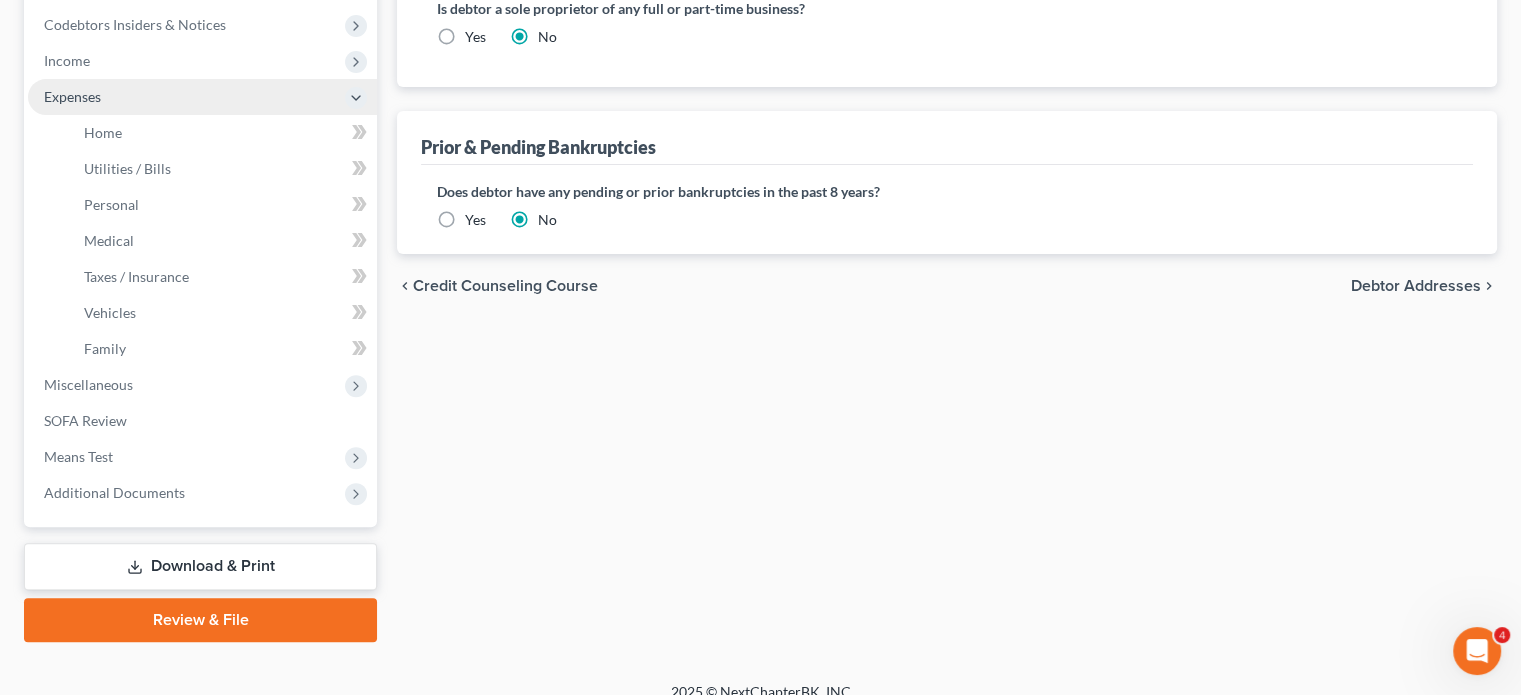 scroll, scrollTop: 584, scrollLeft: 0, axis: vertical 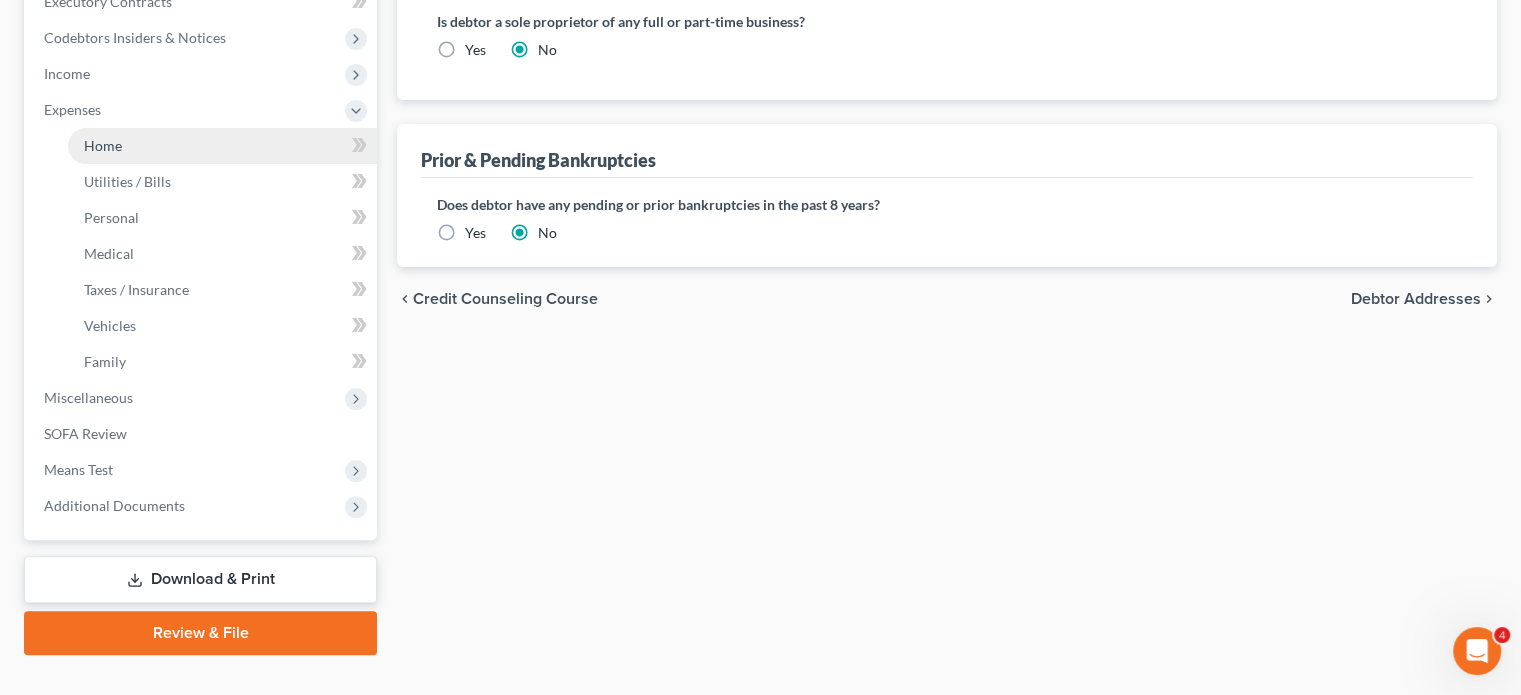 click on "Home" at bounding box center [103, 145] 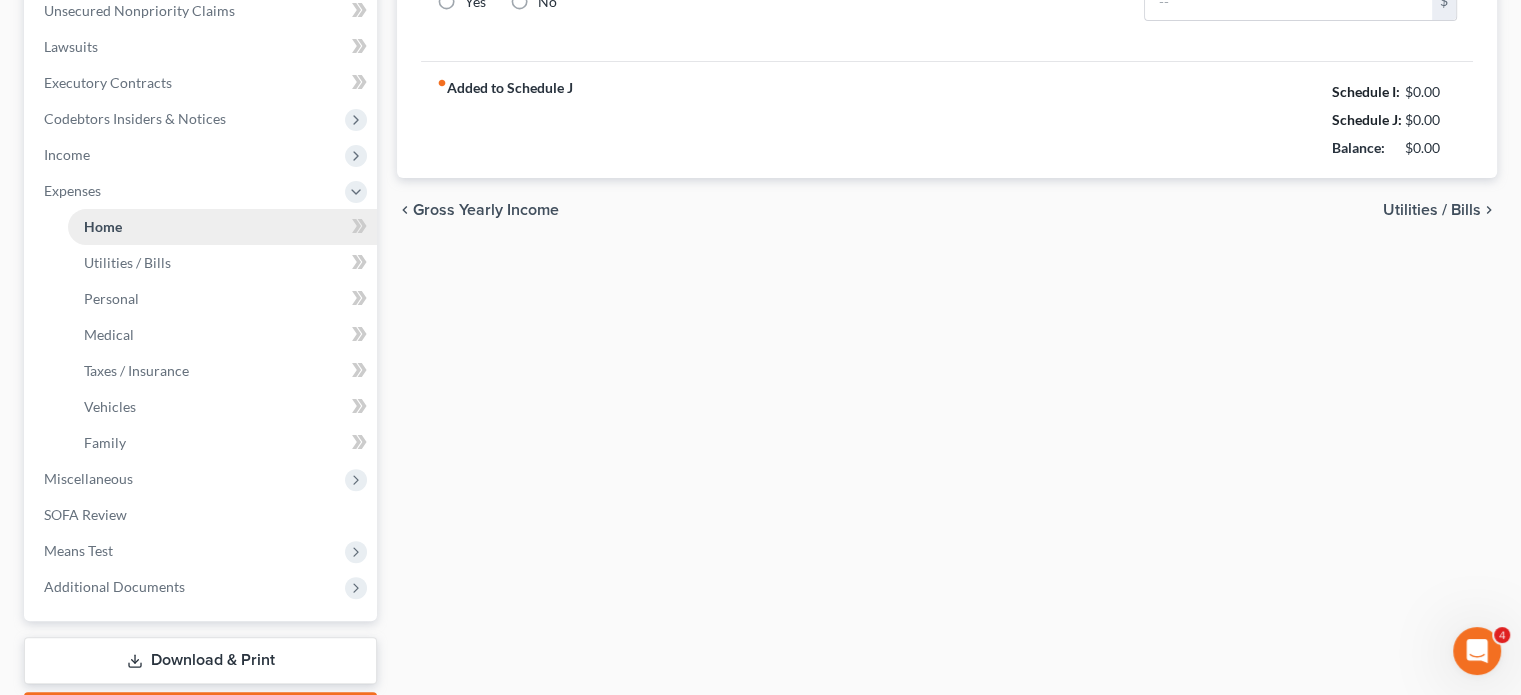 type on "0.00" 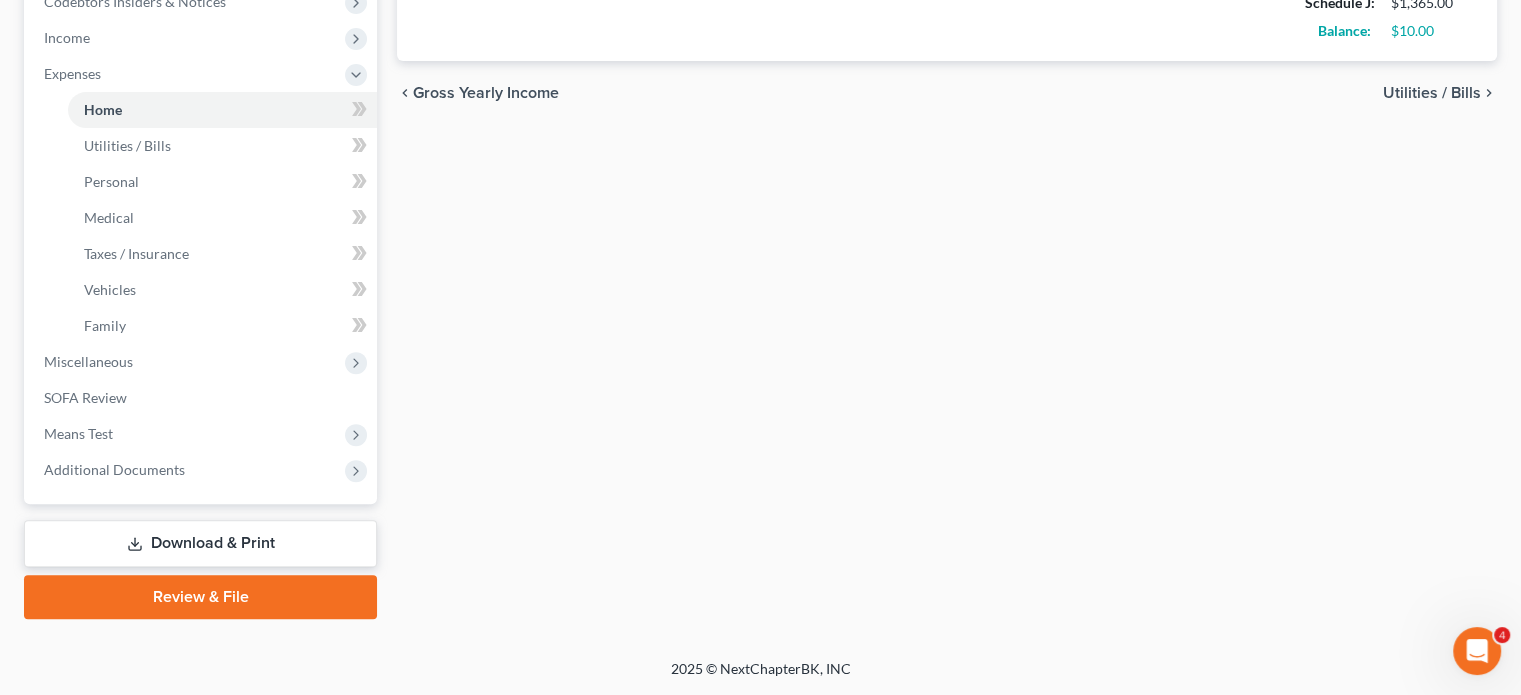 scroll, scrollTop: 942, scrollLeft: 0, axis: vertical 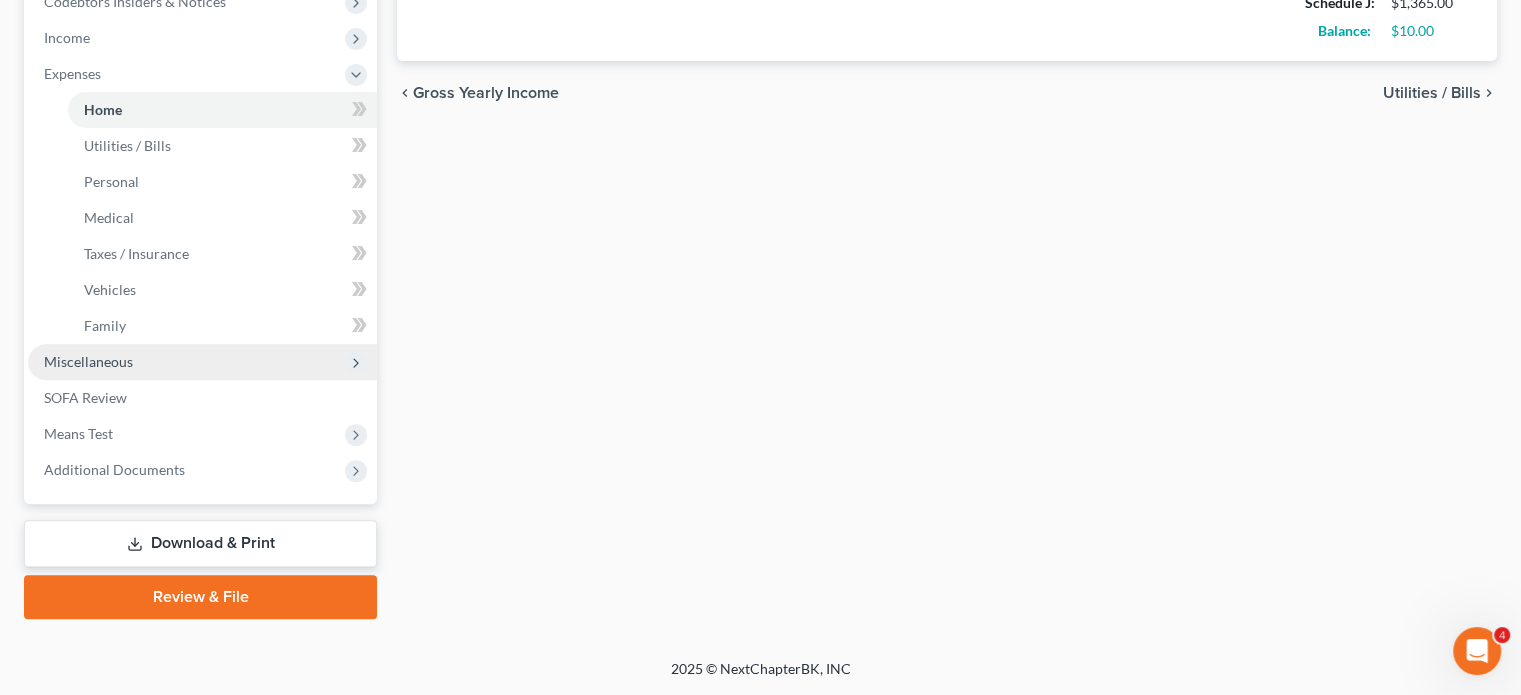 click on "Miscellaneous" at bounding box center [88, 361] 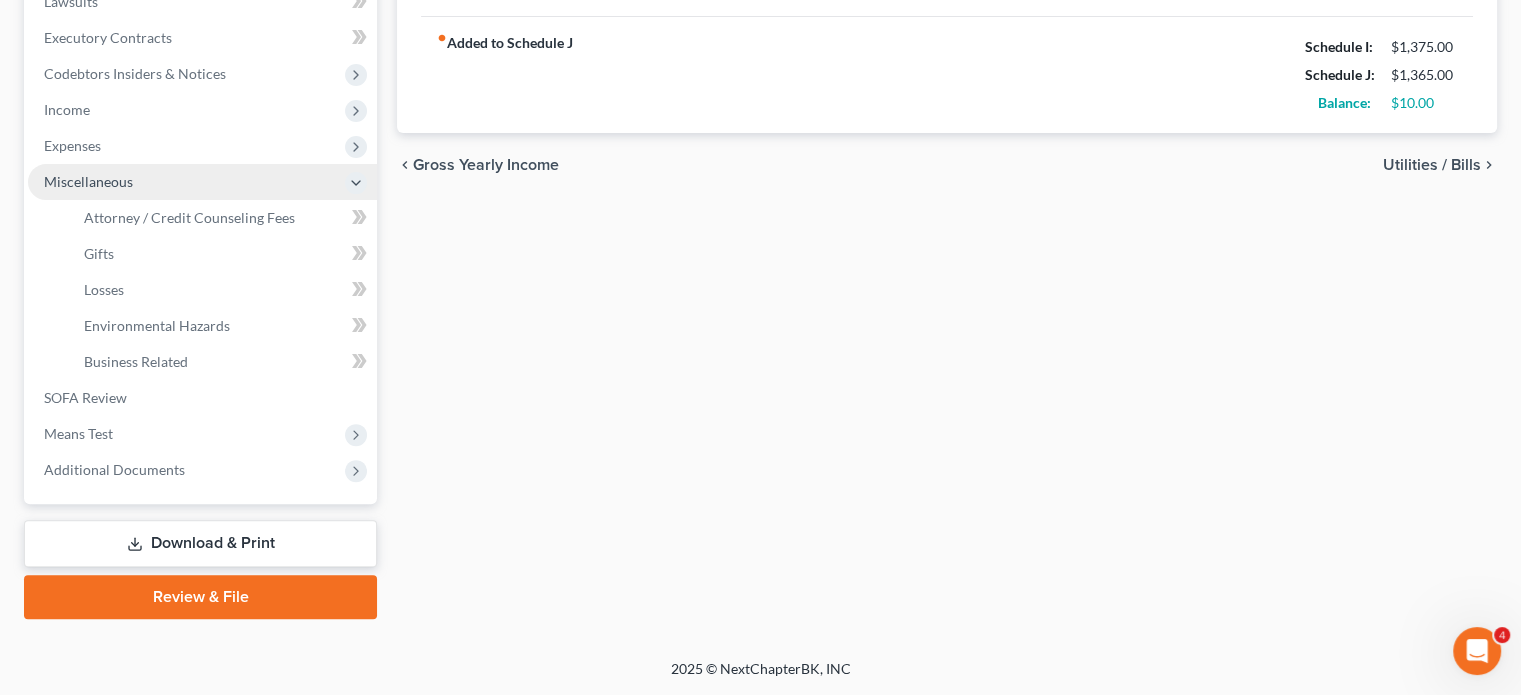 scroll, scrollTop: 853, scrollLeft: 0, axis: vertical 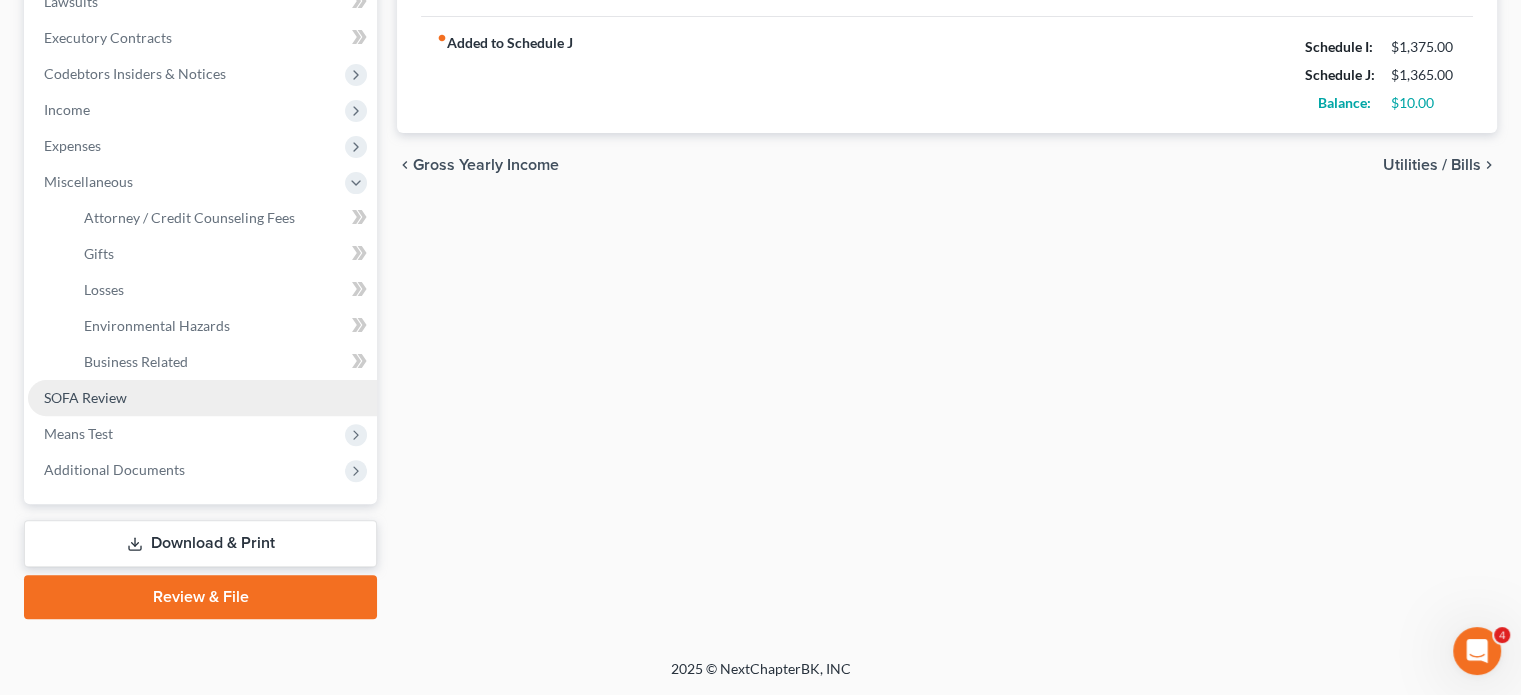 click on "SOFA Review" at bounding box center (85, 397) 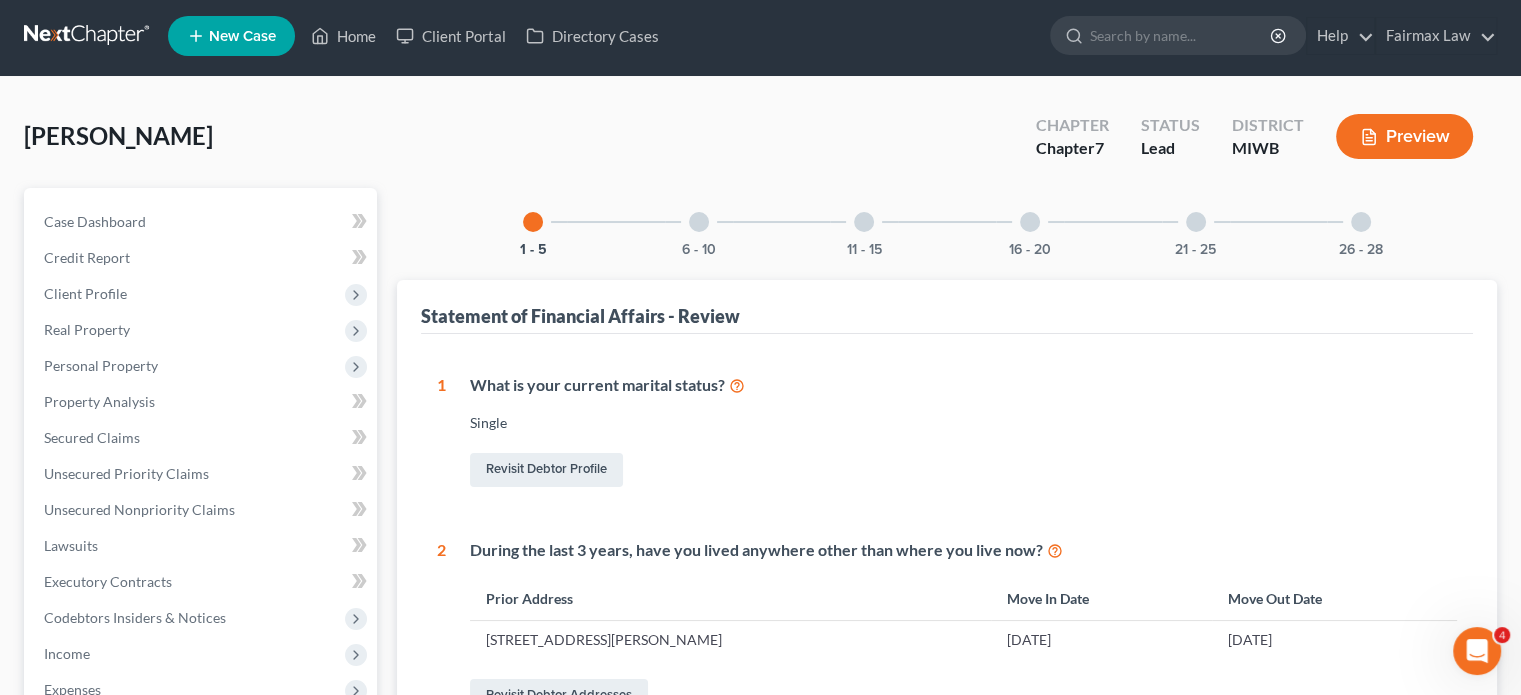scroll, scrollTop: 0, scrollLeft: 0, axis: both 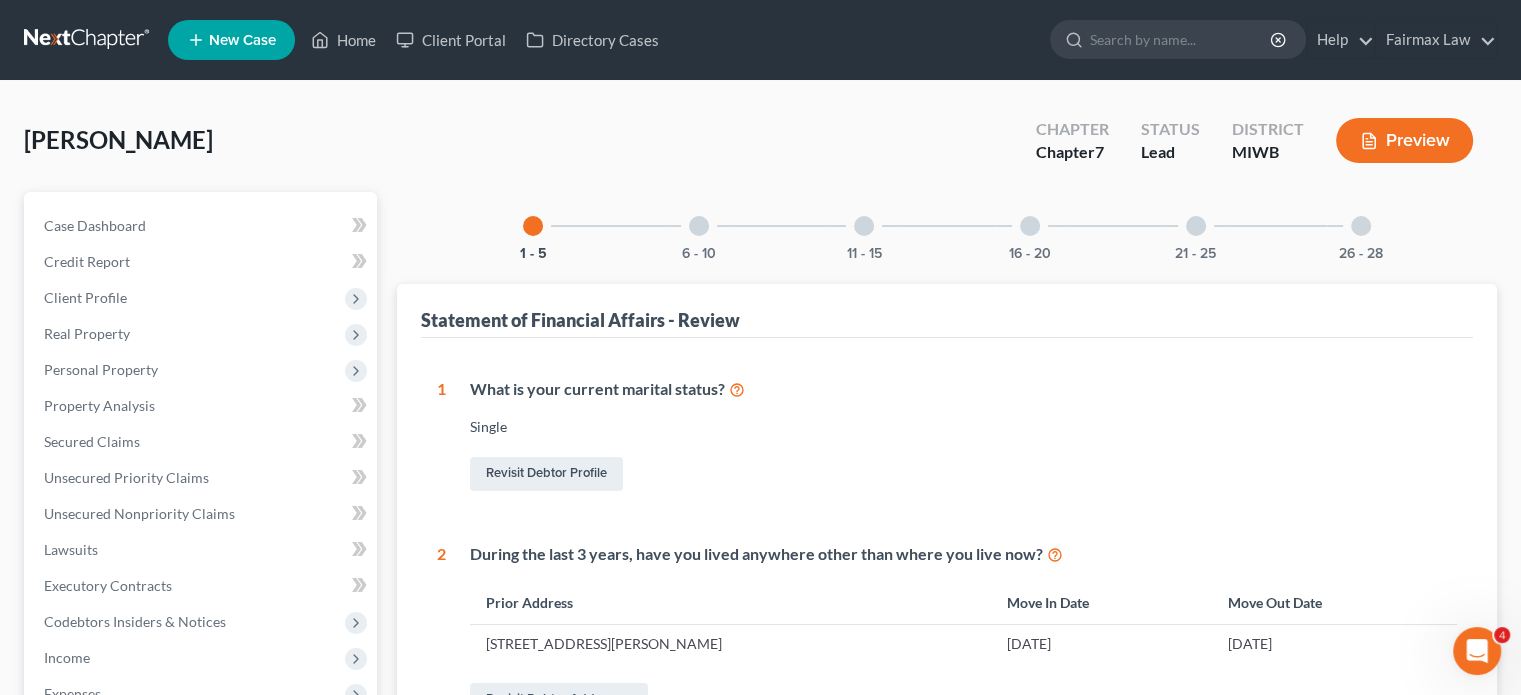 click on "[PERSON_NAME] Upgraded Chapter Chapter  7 Status Lead District MIWB Preview" at bounding box center (760, 148) 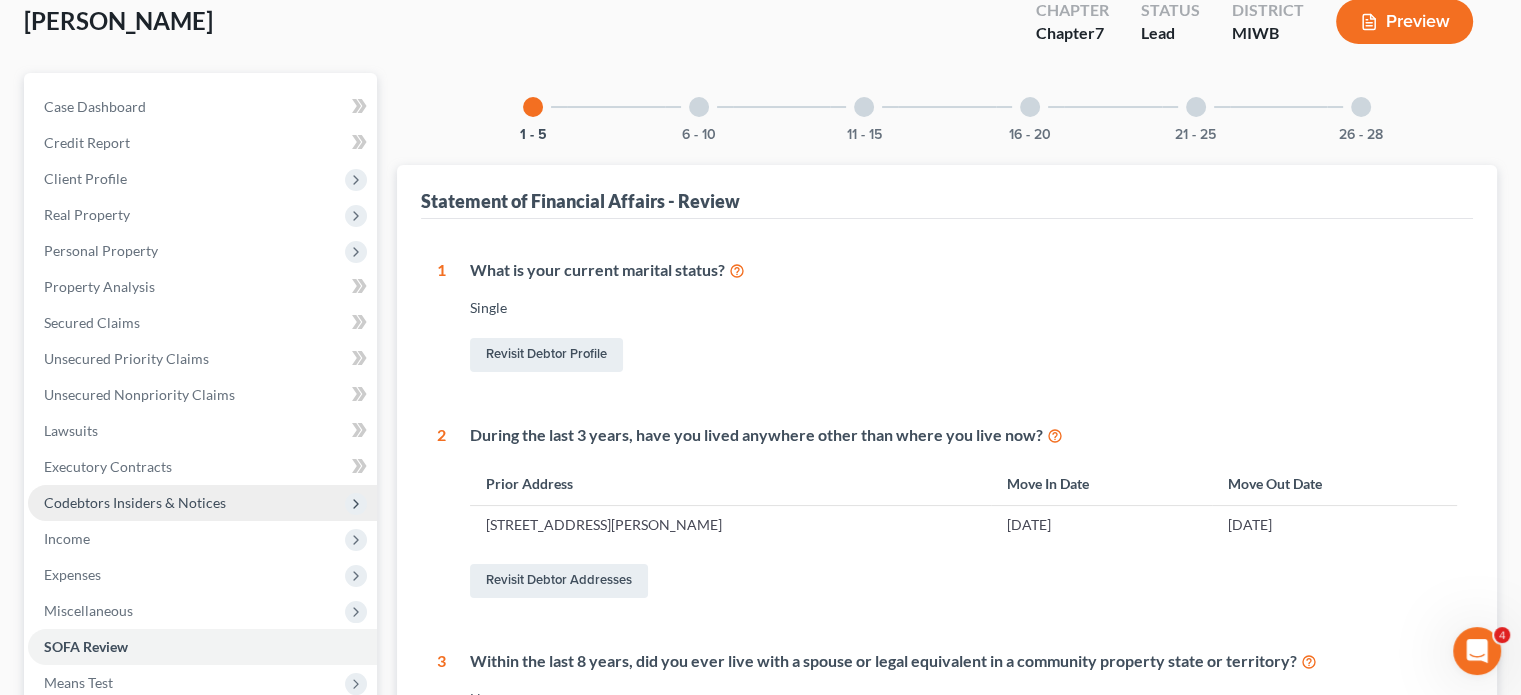 scroll, scrollTop: 118, scrollLeft: 0, axis: vertical 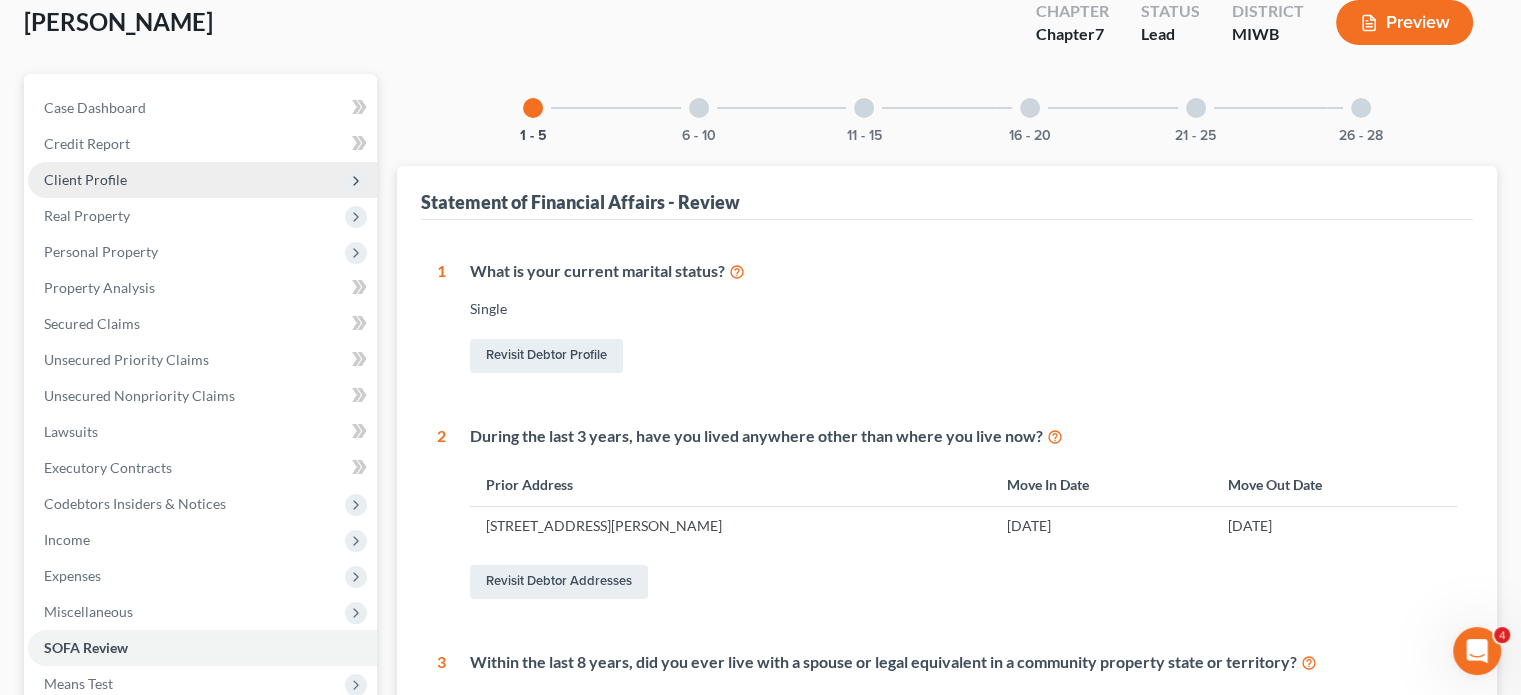 click on "Client Profile" at bounding box center [85, 179] 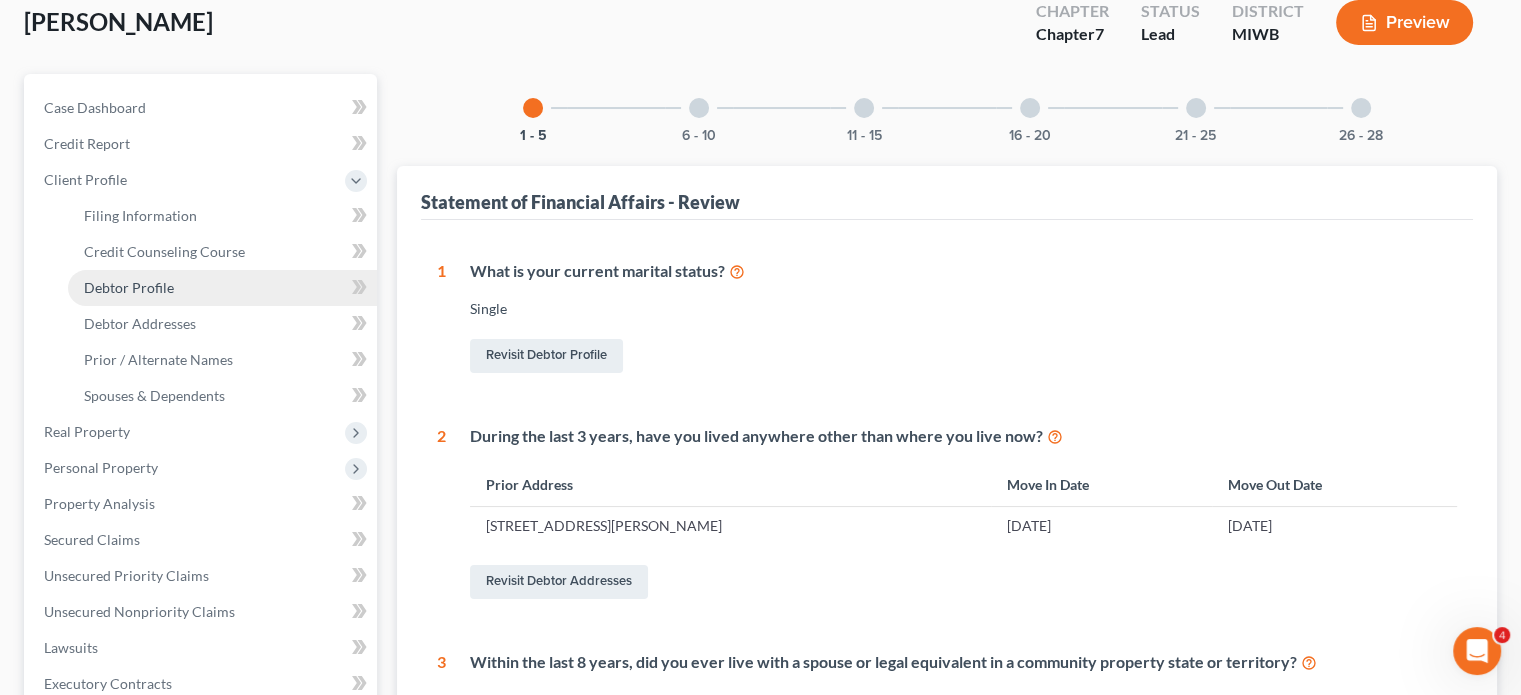 click on "Debtor Profile" at bounding box center [129, 287] 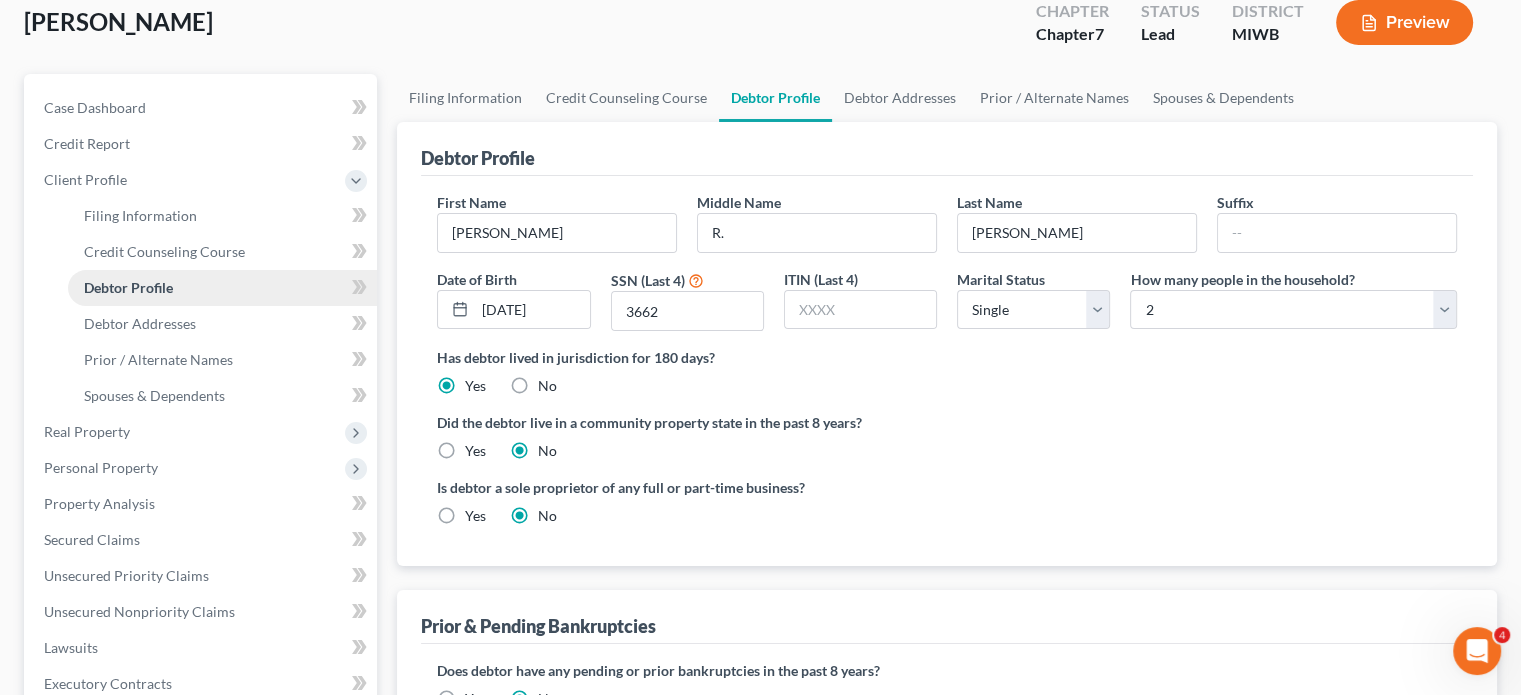 scroll, scrollTop: 0, scrollLeft: 0, axis: both 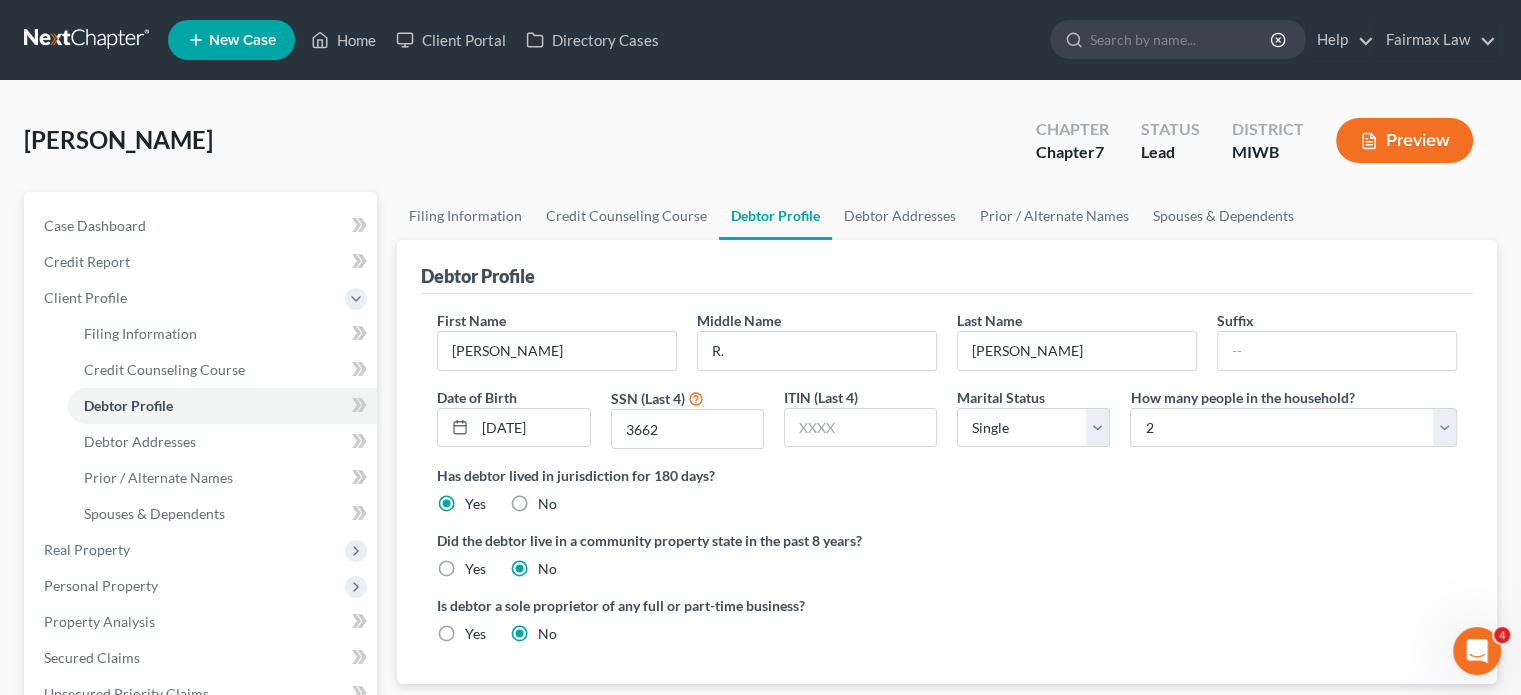 click on "[PERSON_NAME] Upgraded Chapter Chapter  7 Status Lead District MIWB Preview" at bounding box center (760, 148) 